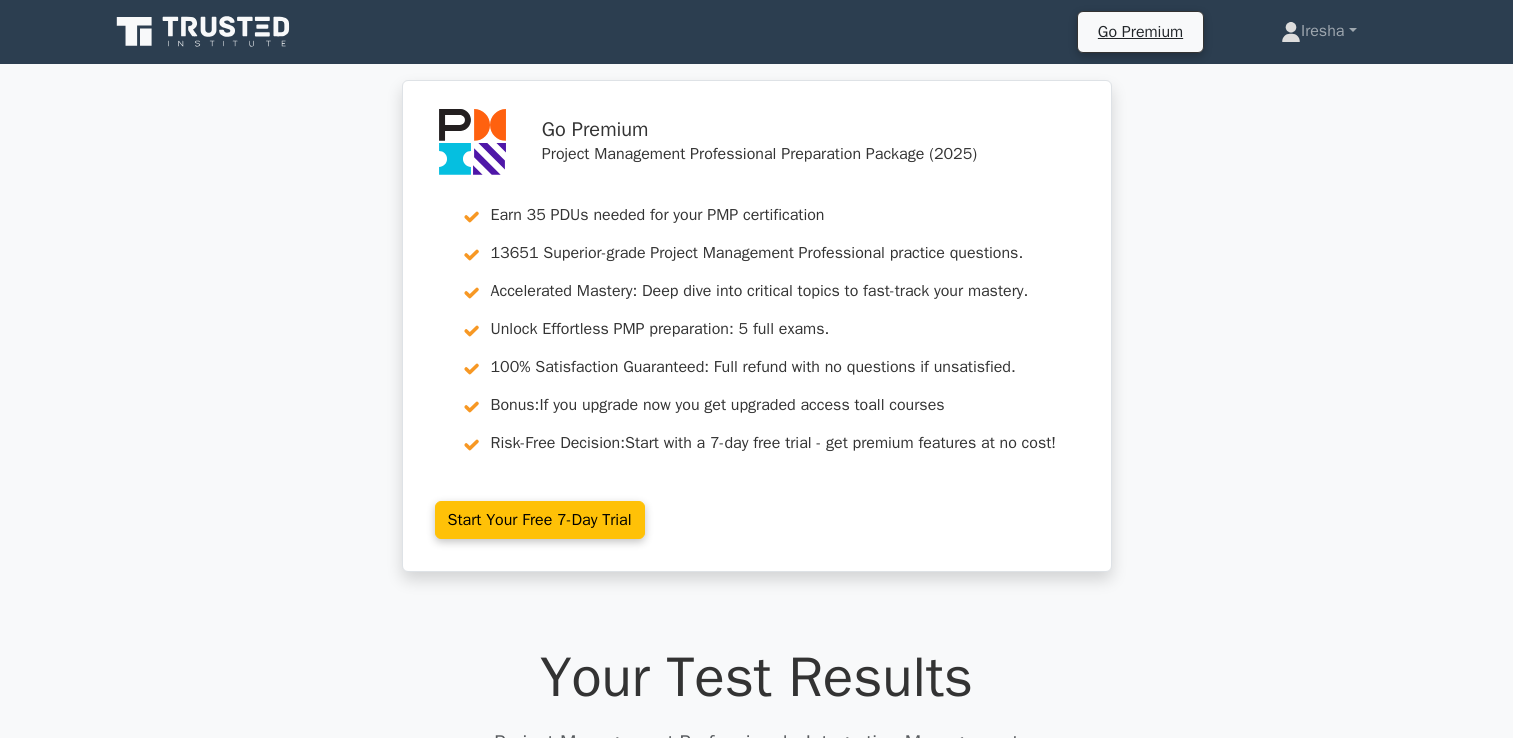scroll, scrollTop: 0, scrollLeft: 0, axis: both 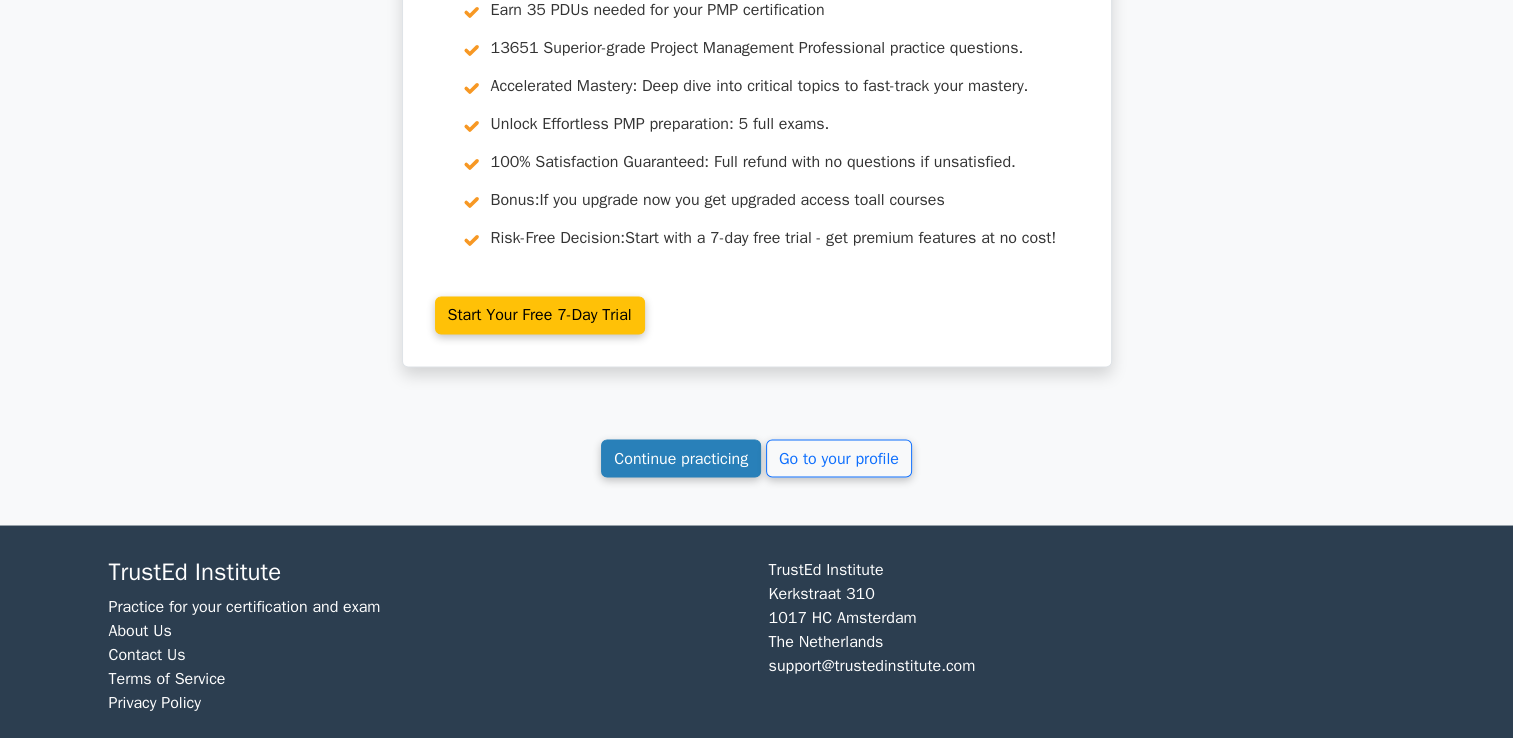 click on "Continue practicing" at bounding box center [681, 458] 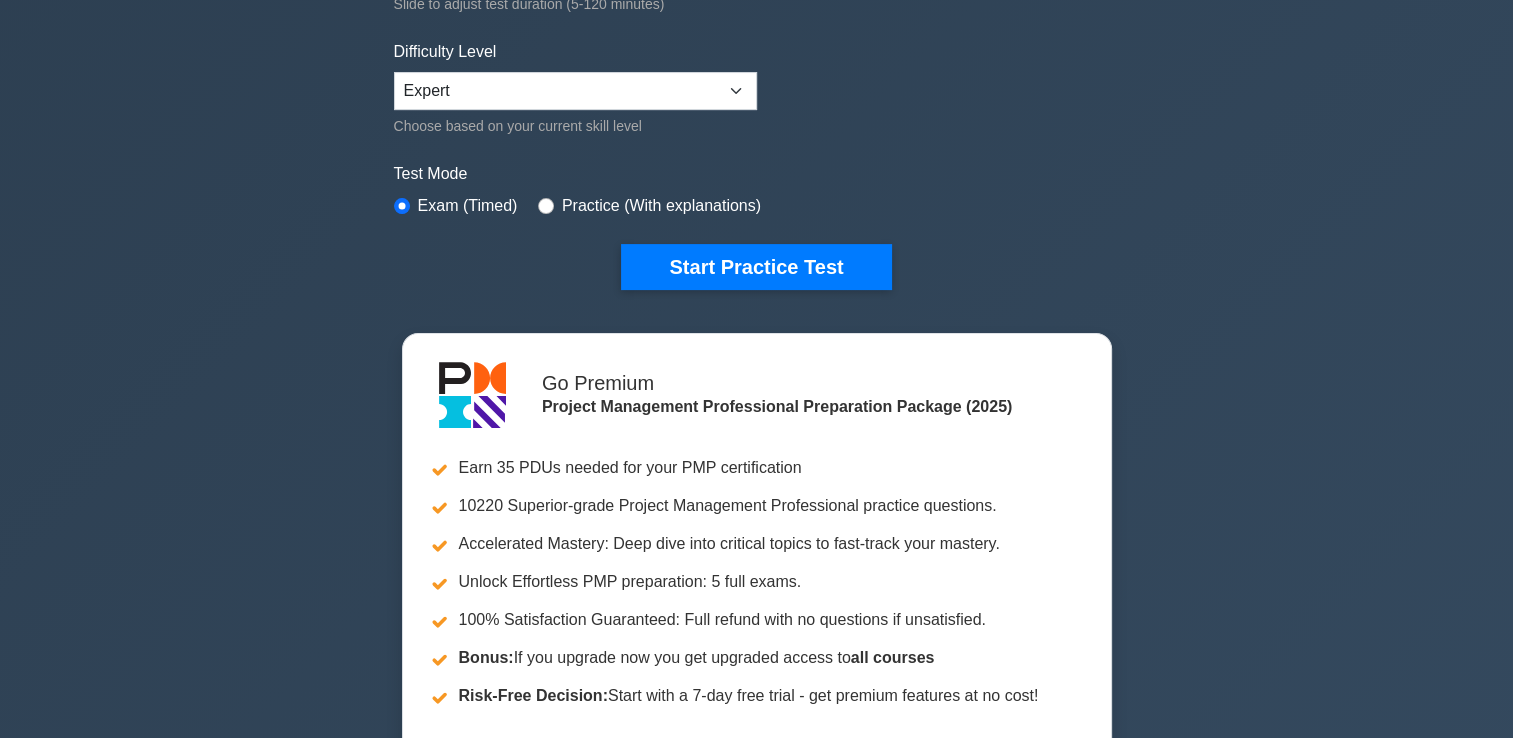 scroll, scrollTop: 0, scrollLeft: 0, axis: both 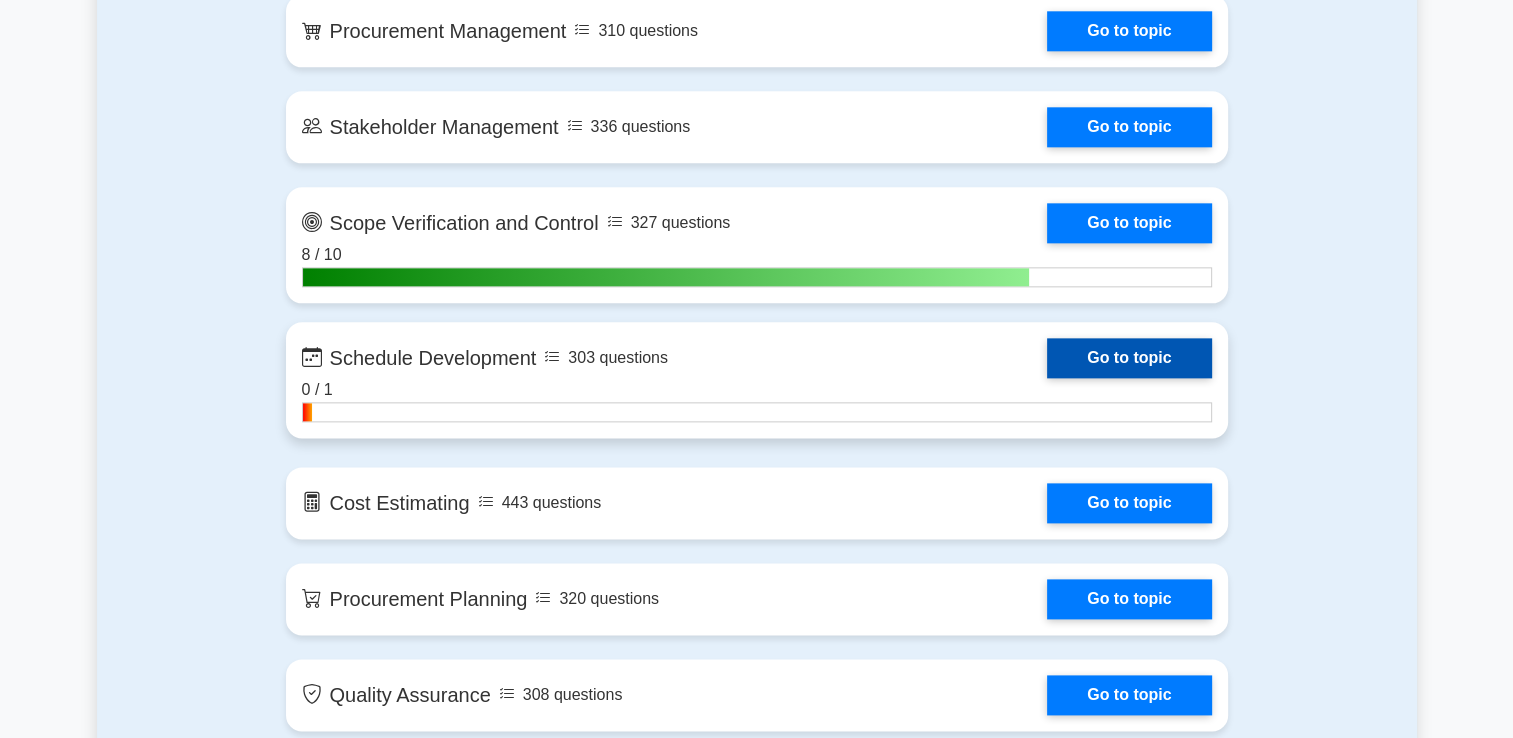 click on "Go to topic" at bounding box center (1129, 358) 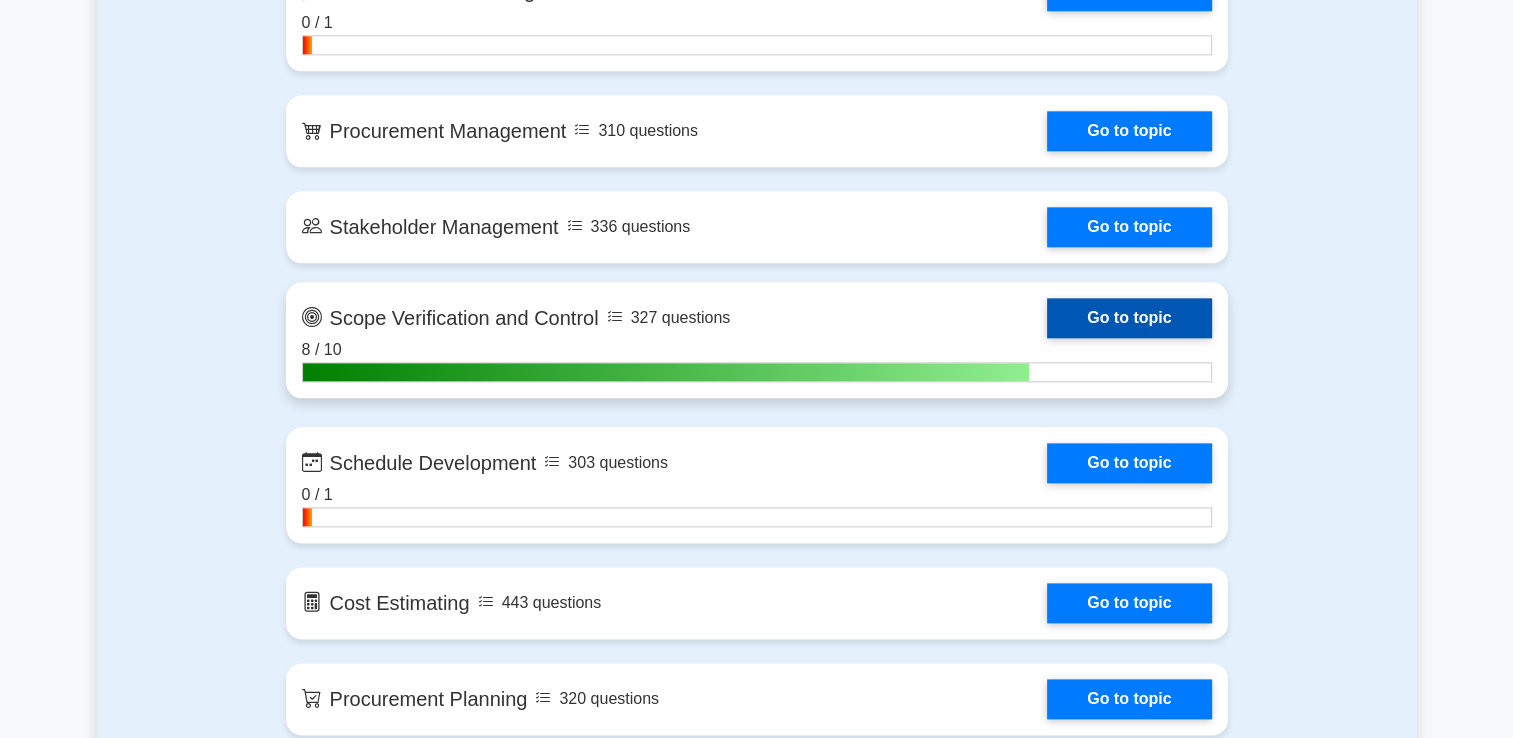 scroll, scrollTop: 2400, scrollLeft: 0, axis: vertical 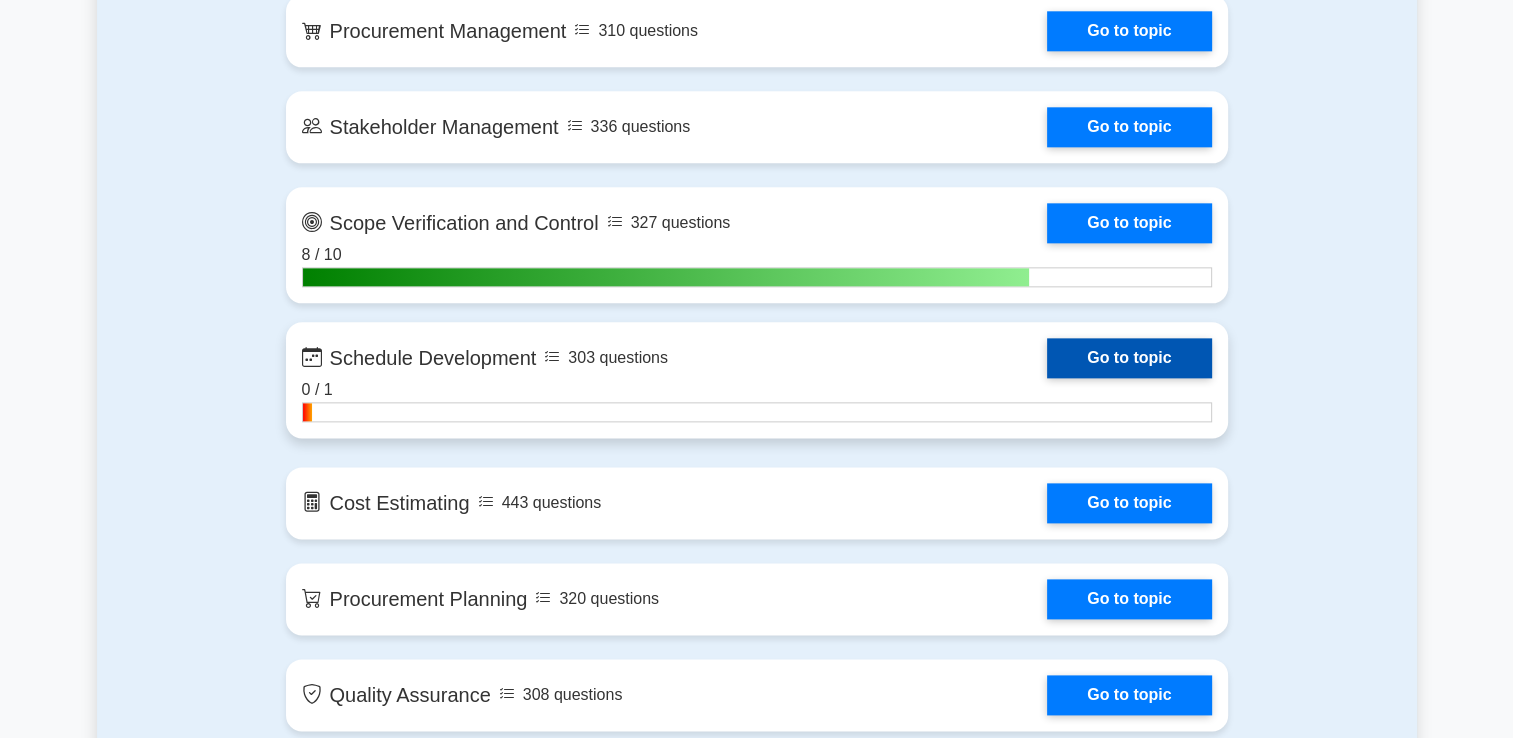 click on "Go to topic" at bounding box center (1129, 358) 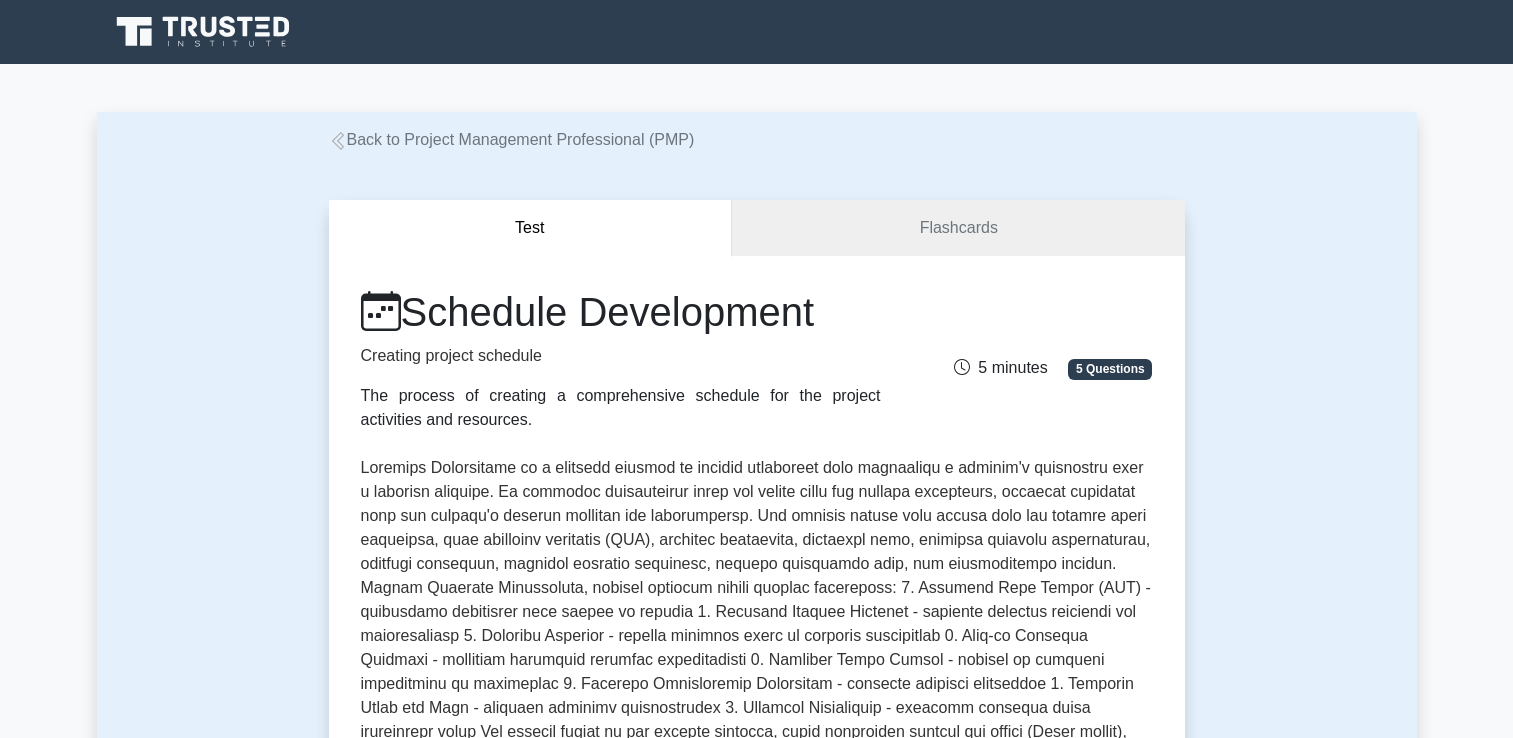 scroll, scrollTop: 0, scrollLeft: 0, axis: both 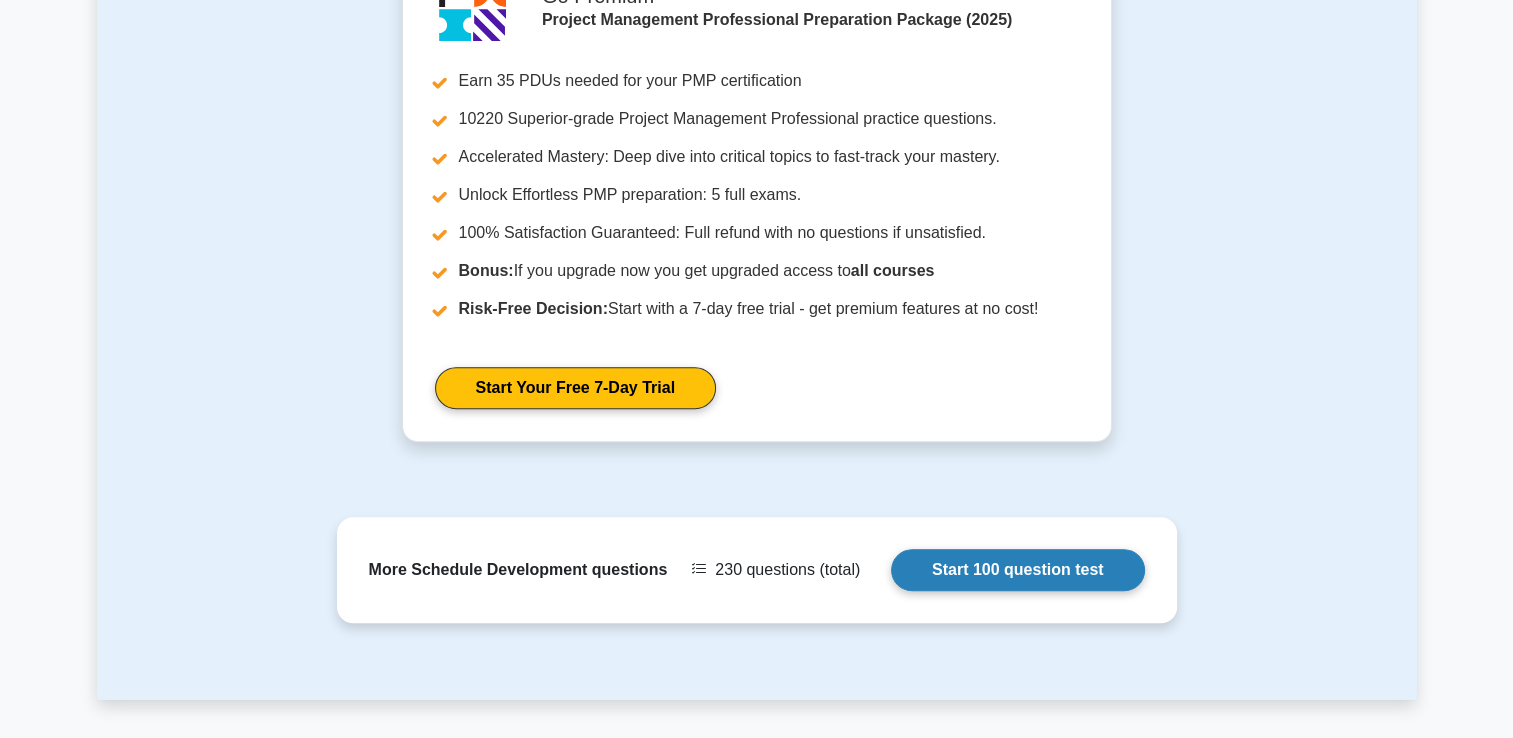 click on "Start 100 question test" at bounding box center (1018, 570) 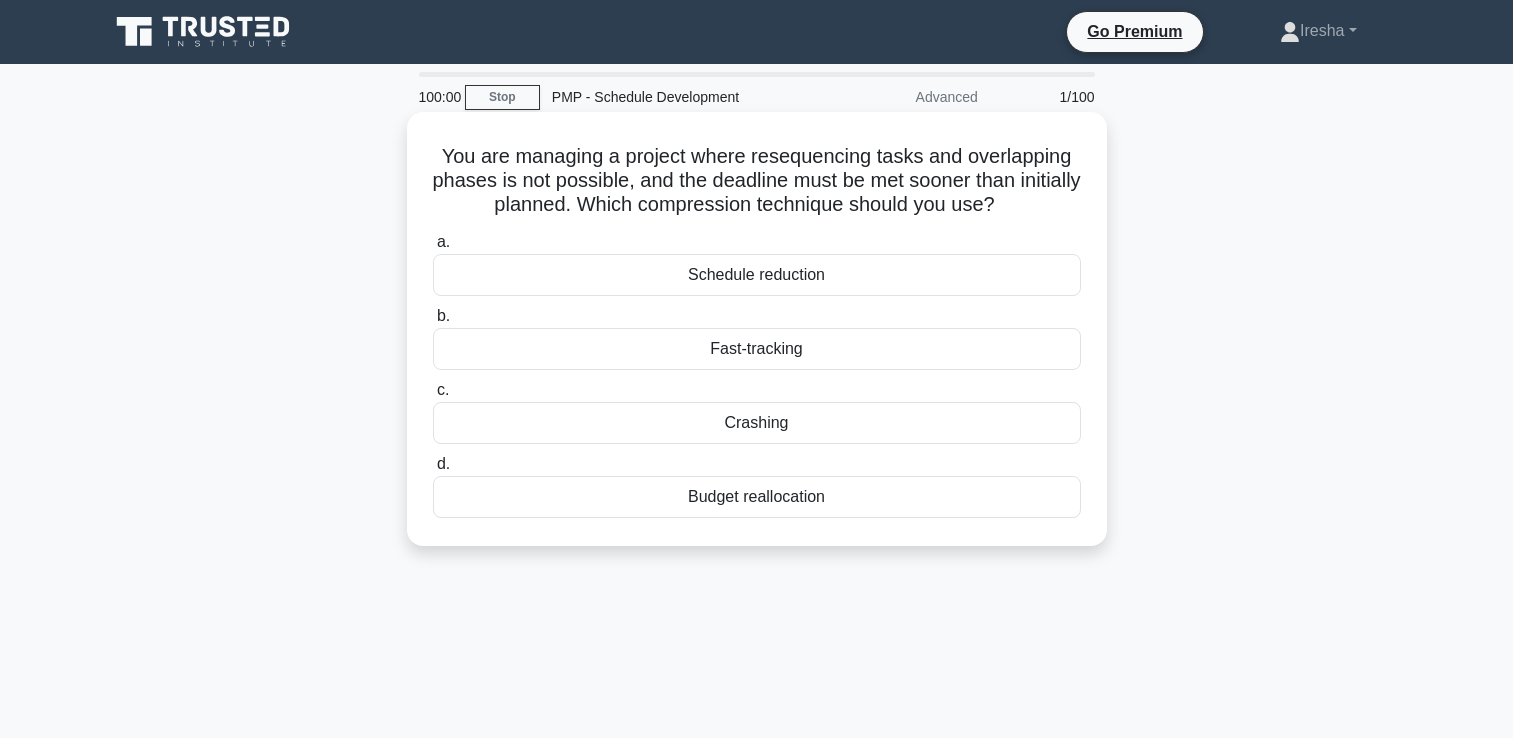 scroll, scrollTop: 0, scrollLeft: 0, axis: both 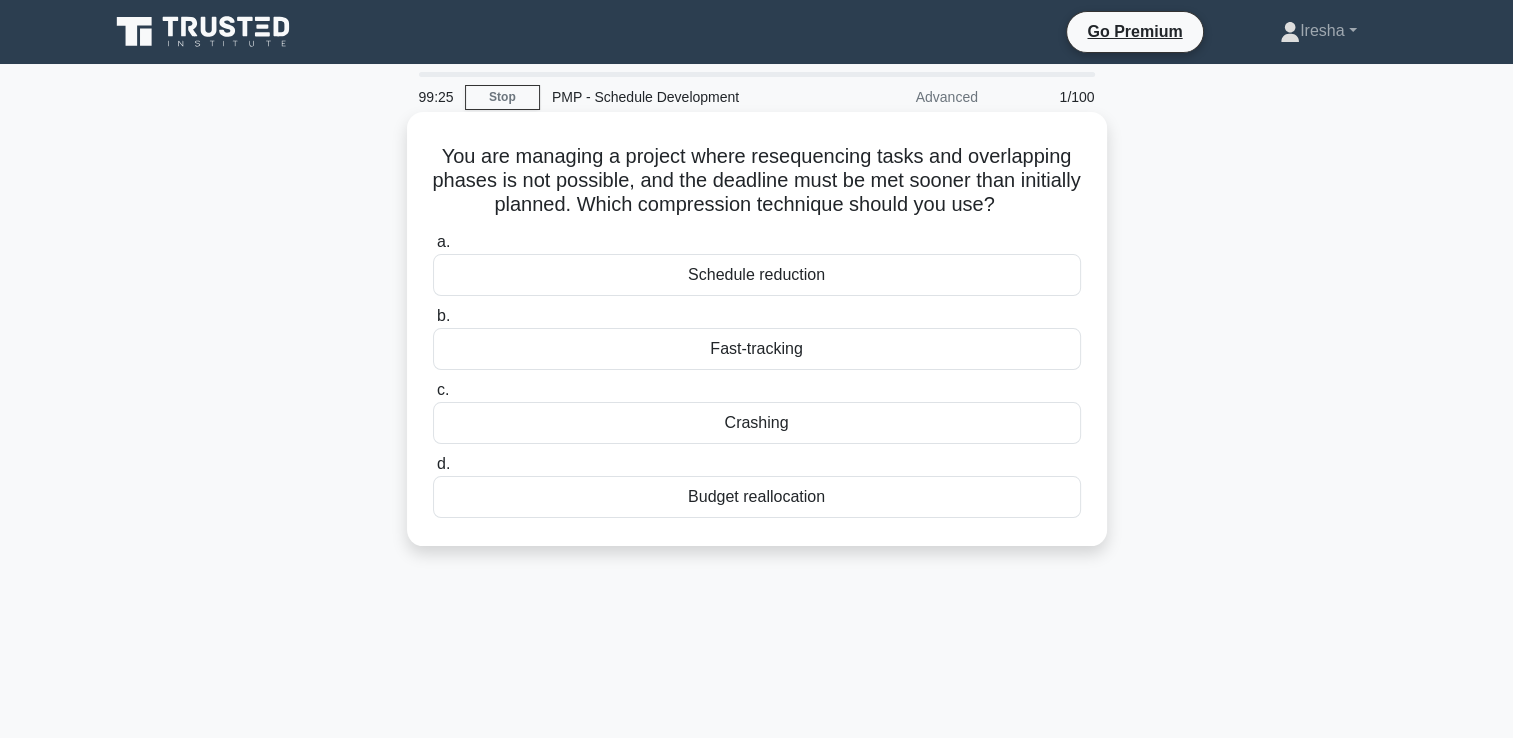 click on "Crashing" at bounding box center [757, 423] 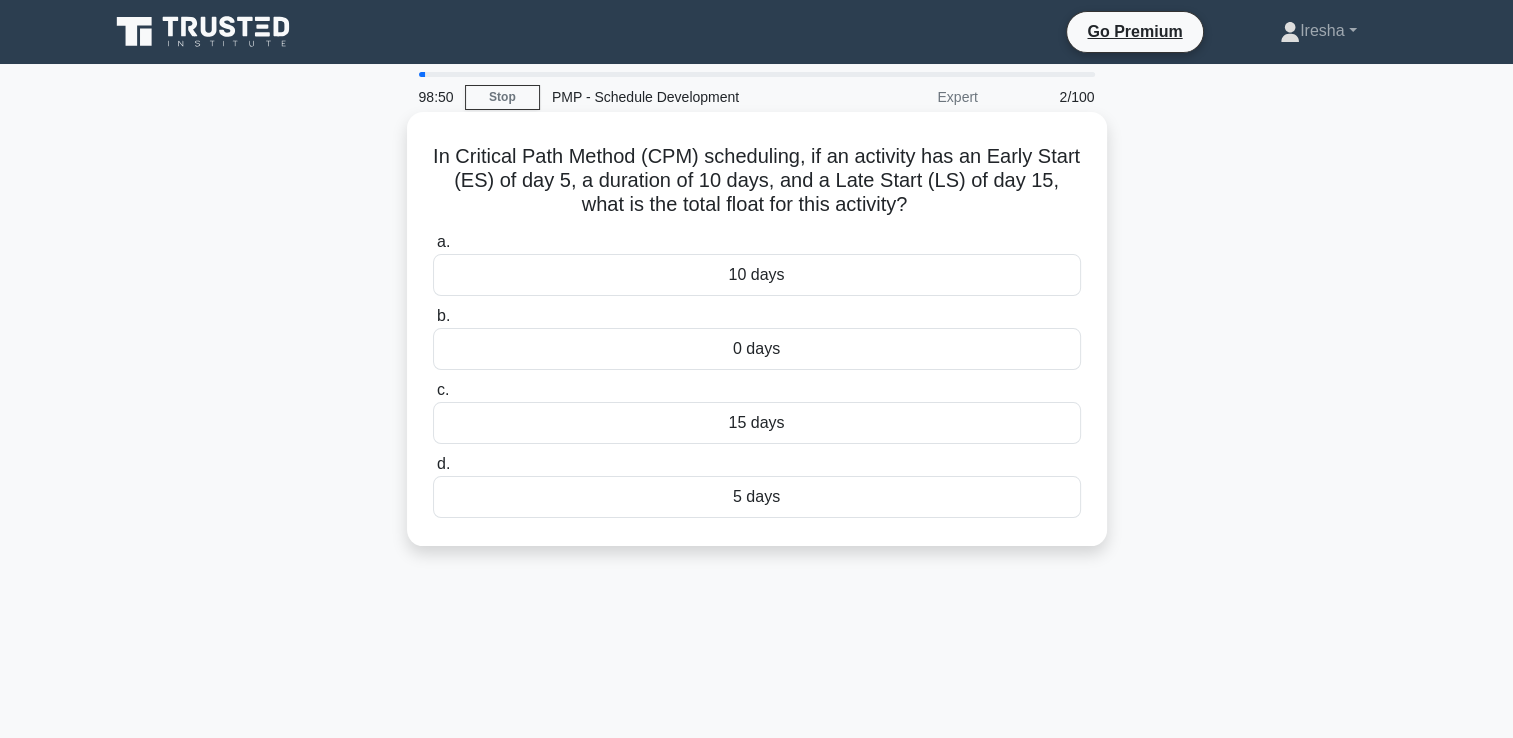 click on "10 days" at bounding box center (757, 275) 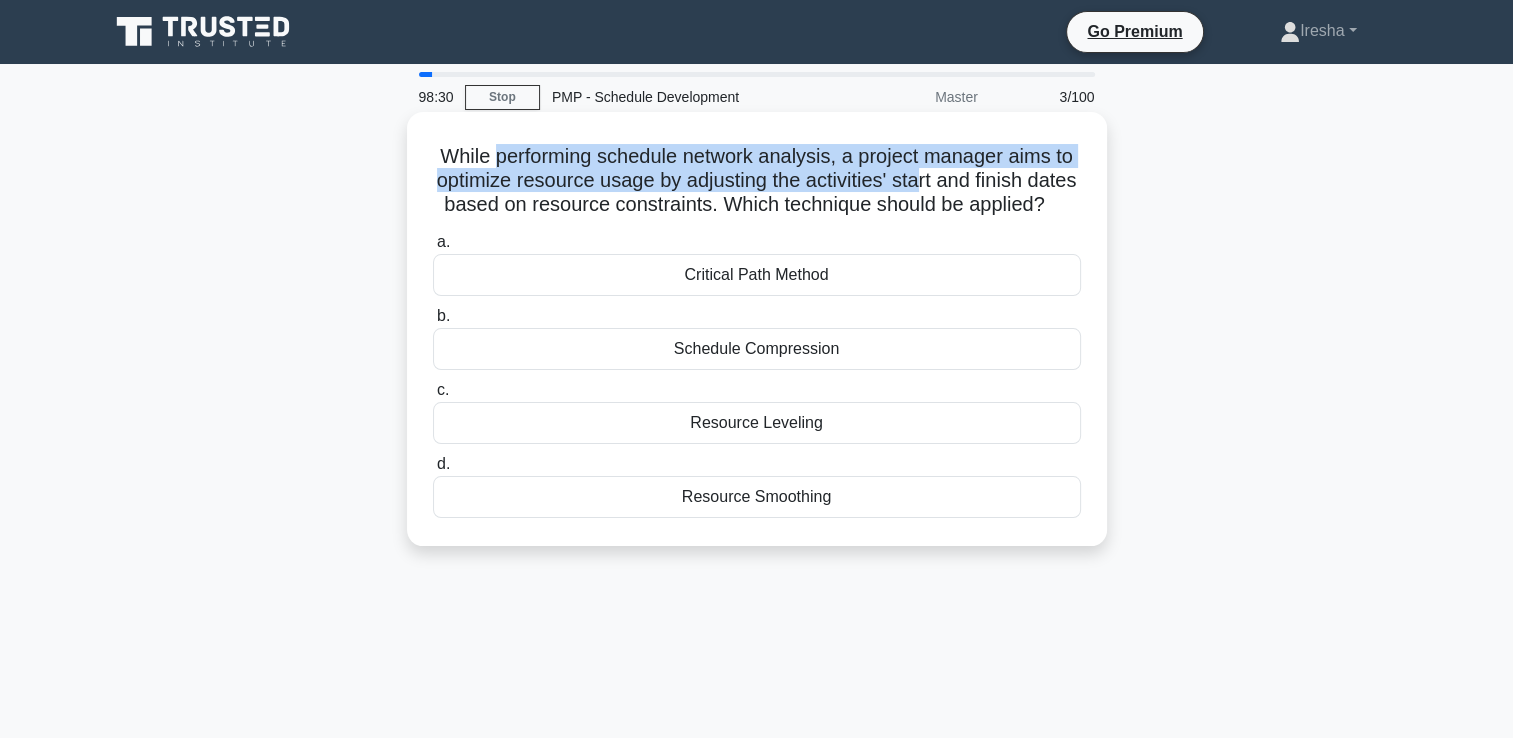 drag, startPoint x: 488, startPoint y: 163, endPoint x: 952, endPoint y: 182, distance: 464.38885 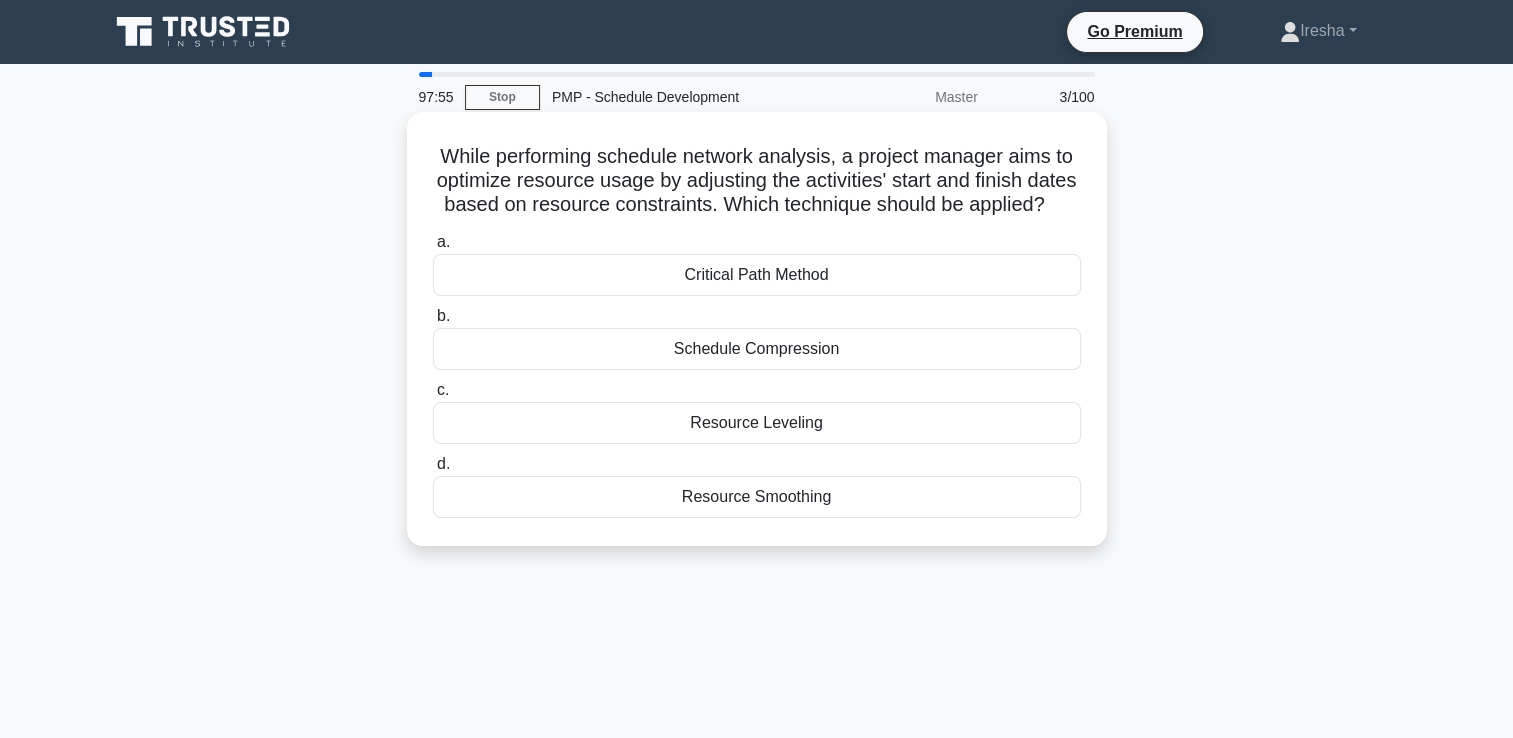 click on "Resource Leveling" at bounding box center (757, 423) 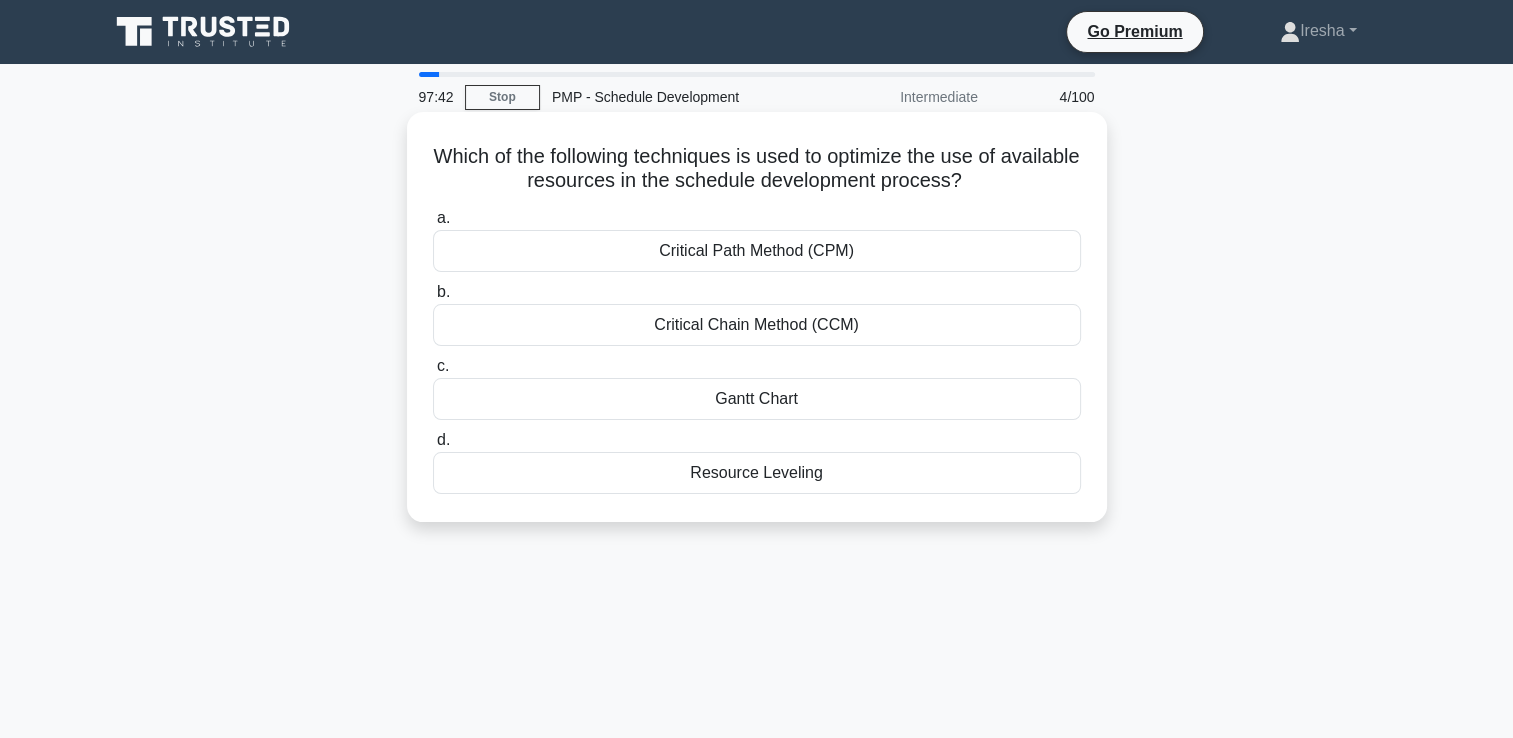 click on "Resource Leveling" at bounding box center (757, 473) 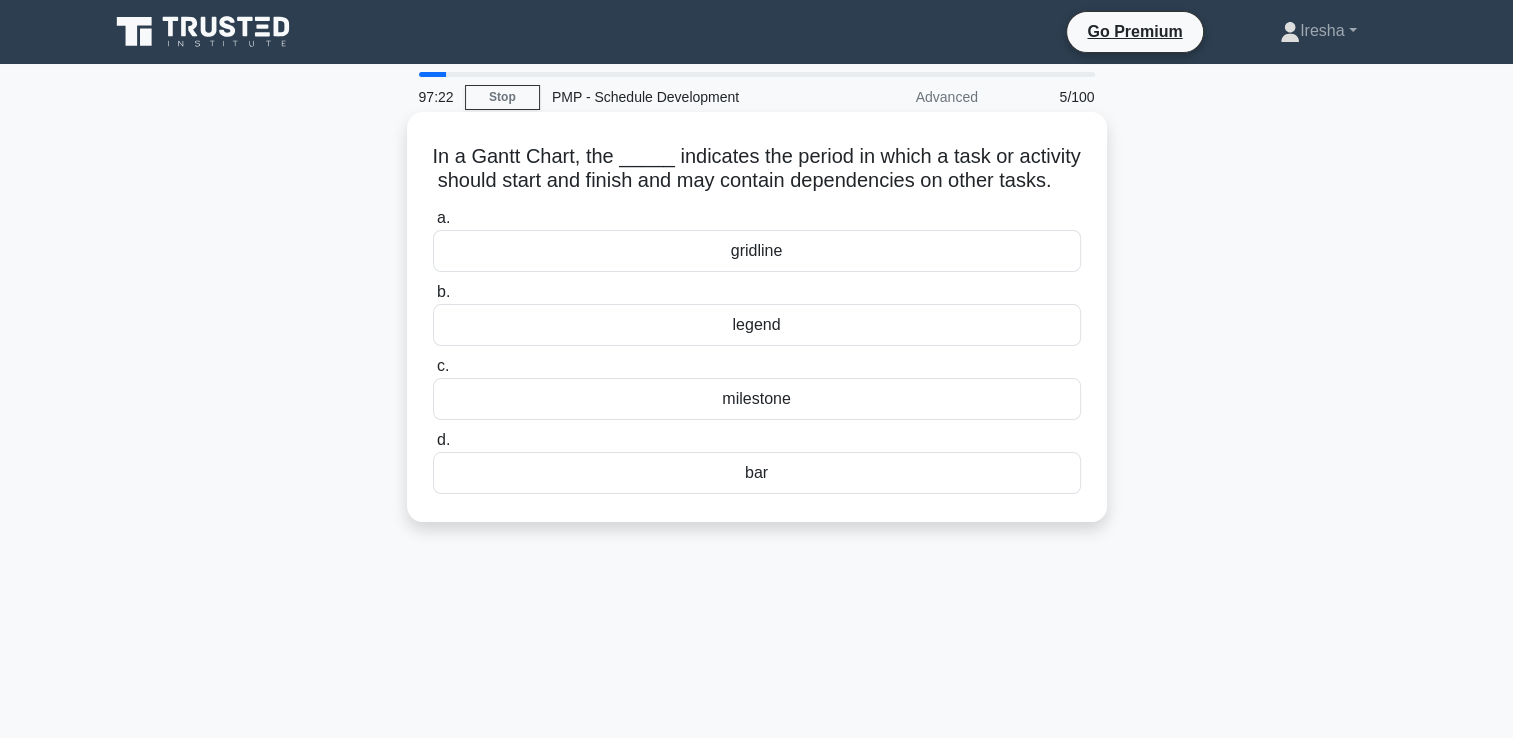 click on "bar" at bounding box center [757, 473] 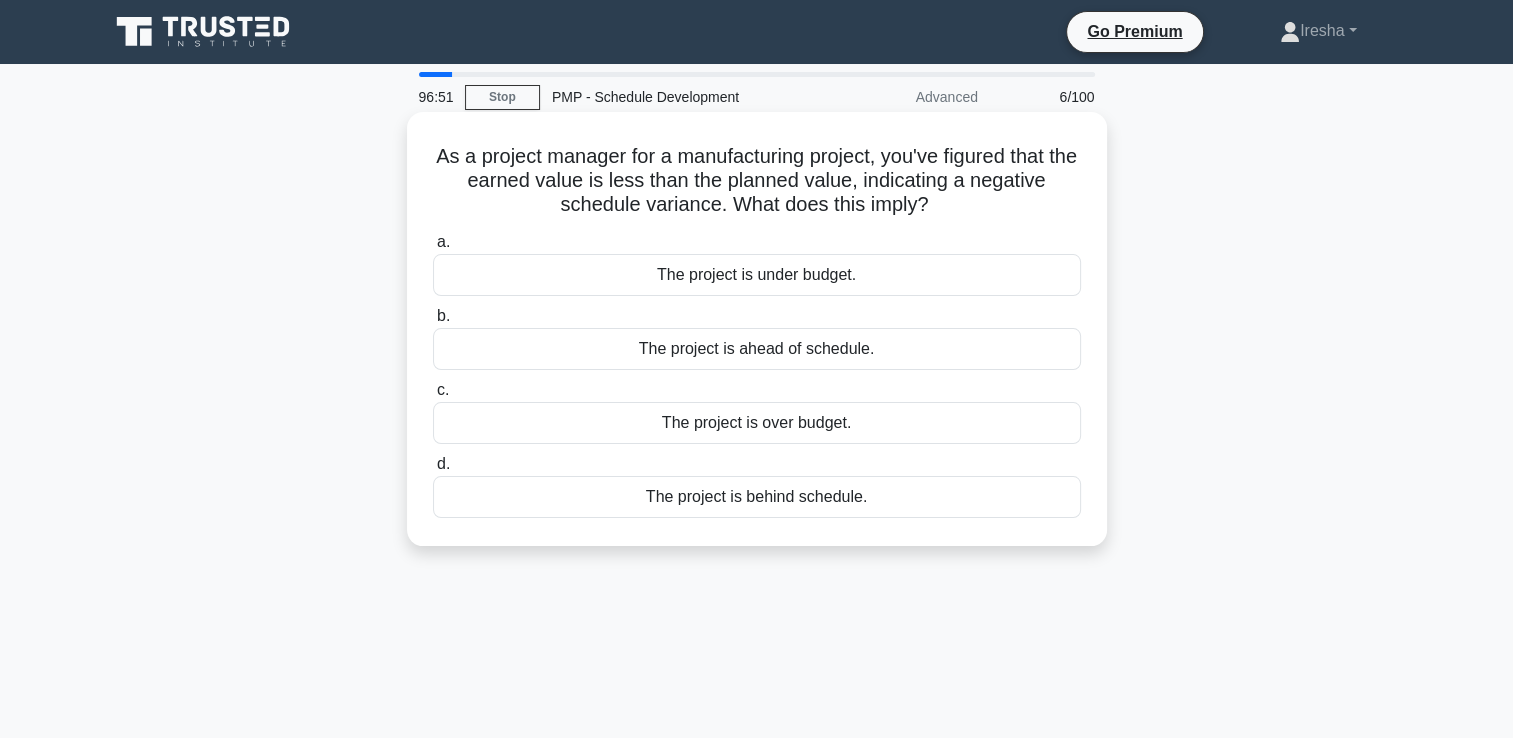click on "The project is behind schedule." at bounding box center (757, 497) 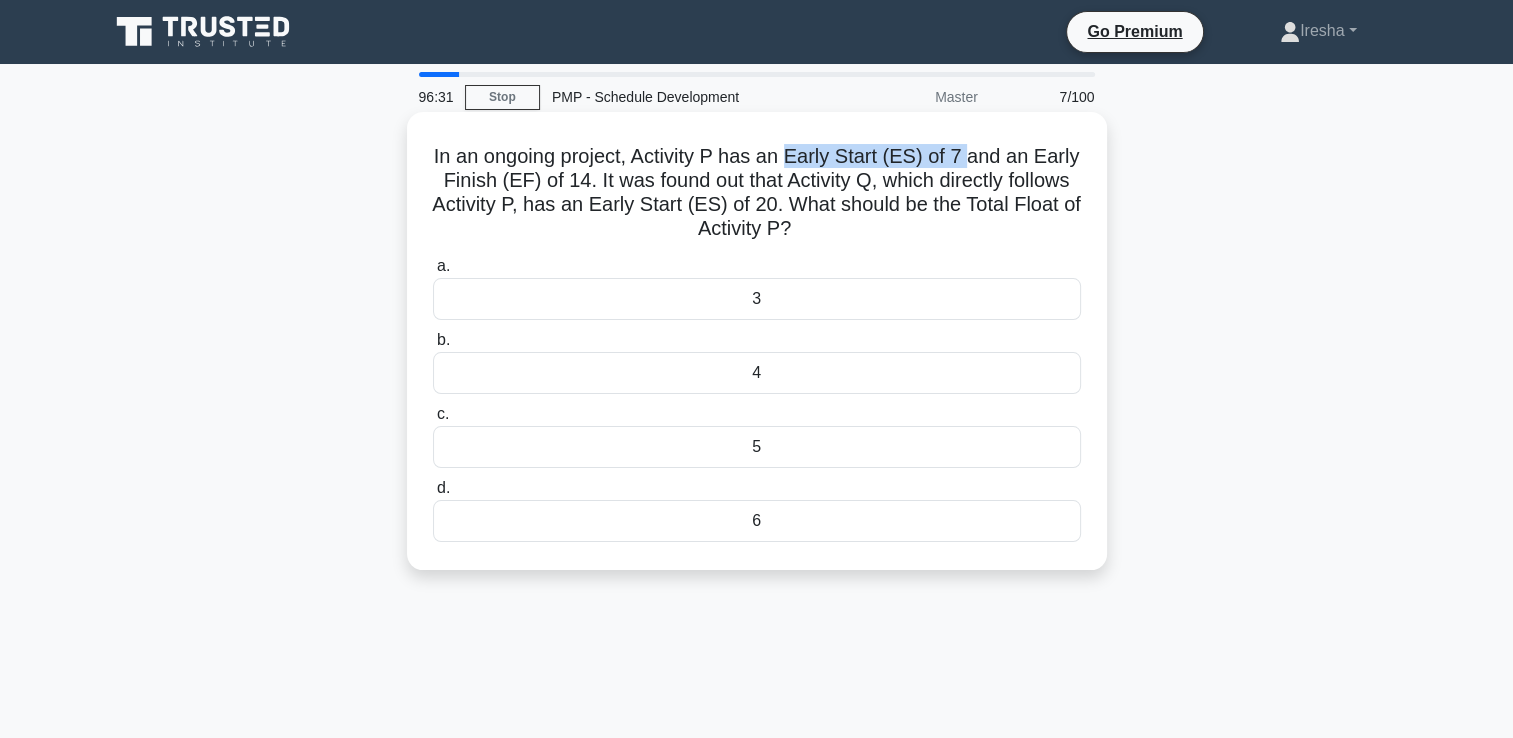 drag, startPoint x: 792, startPoint y: 158, endPoint x: 972, endPoint y: 157, distance: 180.00278 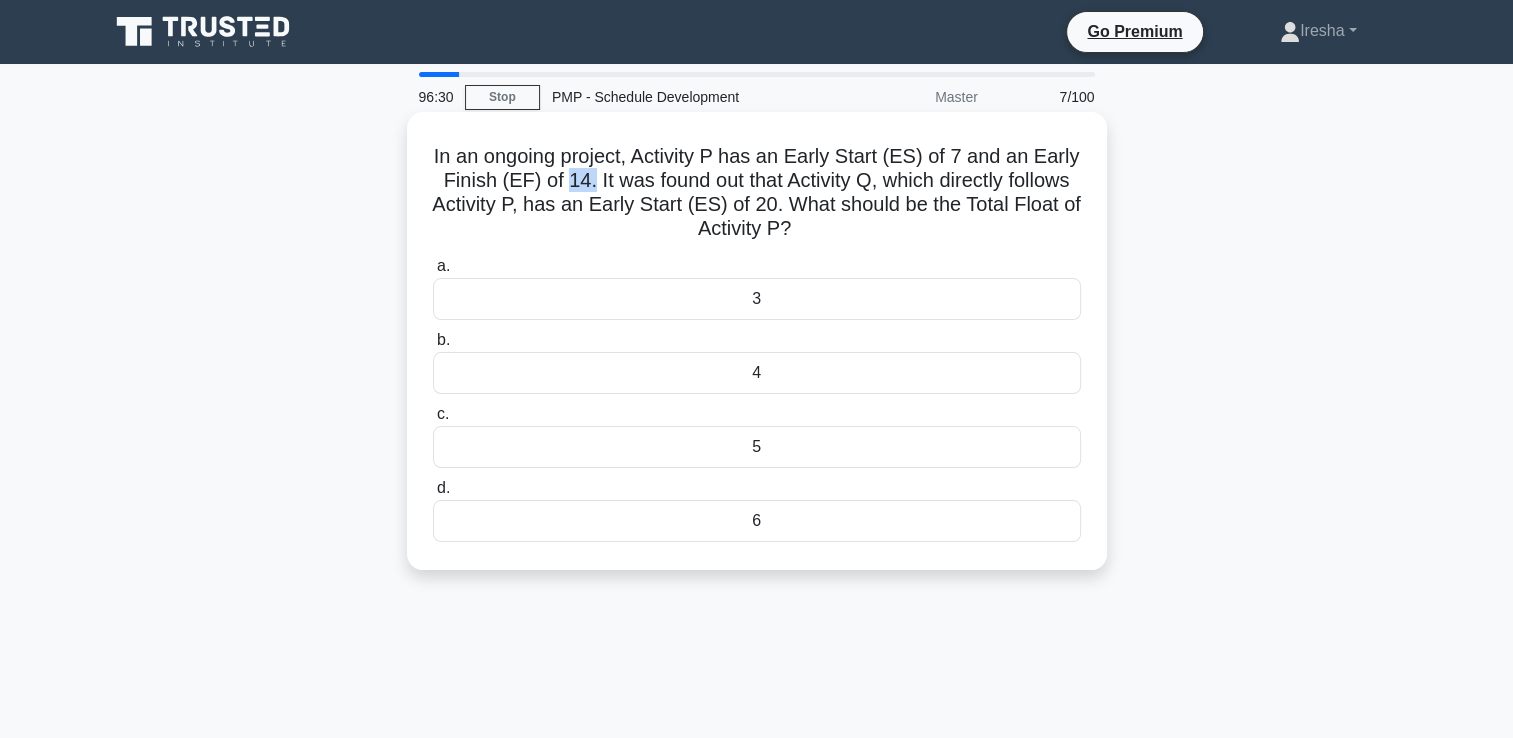 drag, startPoint x: 554, startPoint y: 178, endPoint x: 580, endPoint y: 179, distance: 26.019224 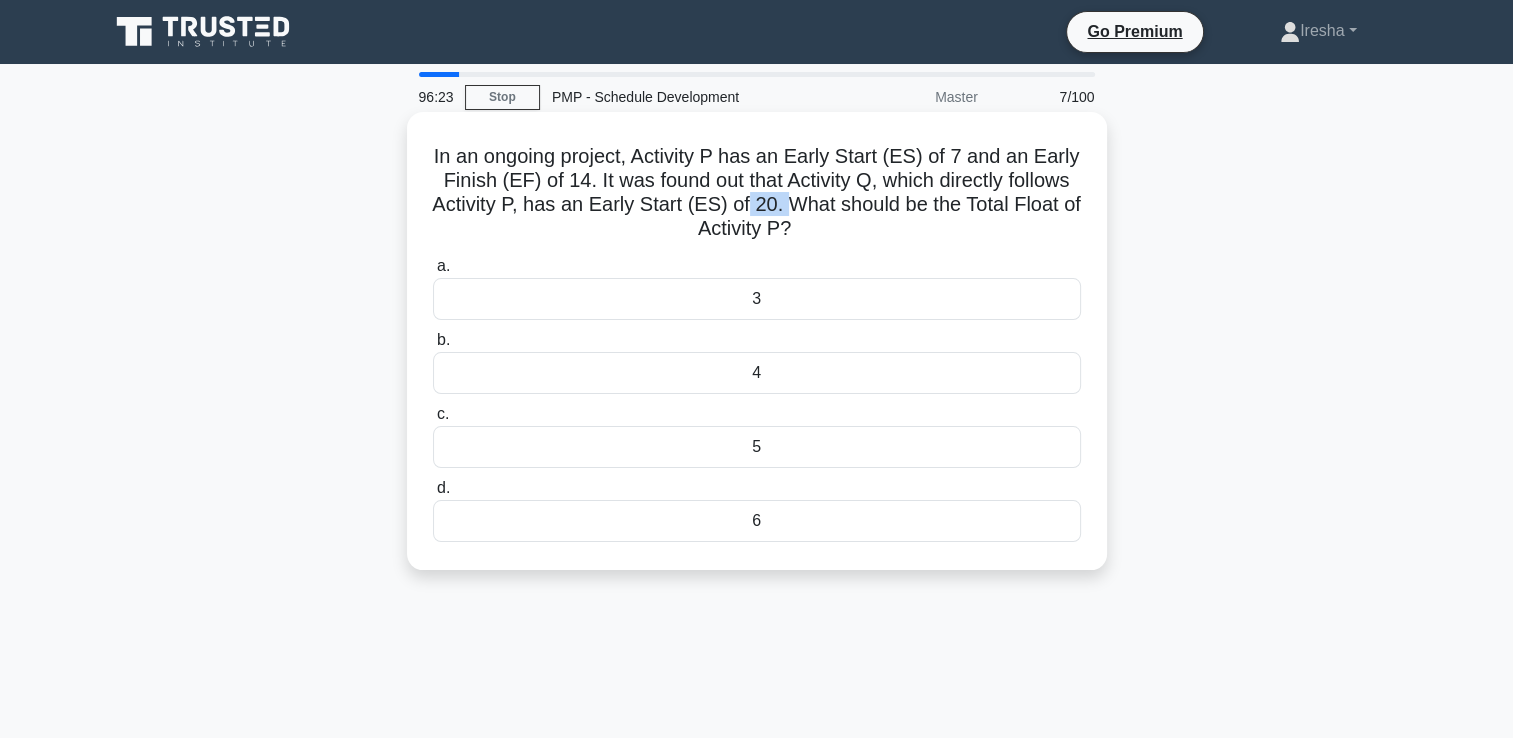 drag, startPoint x: 752, startPoint y: 206, endPoint x: 797, endPoint y: 204, distance: 45.044422 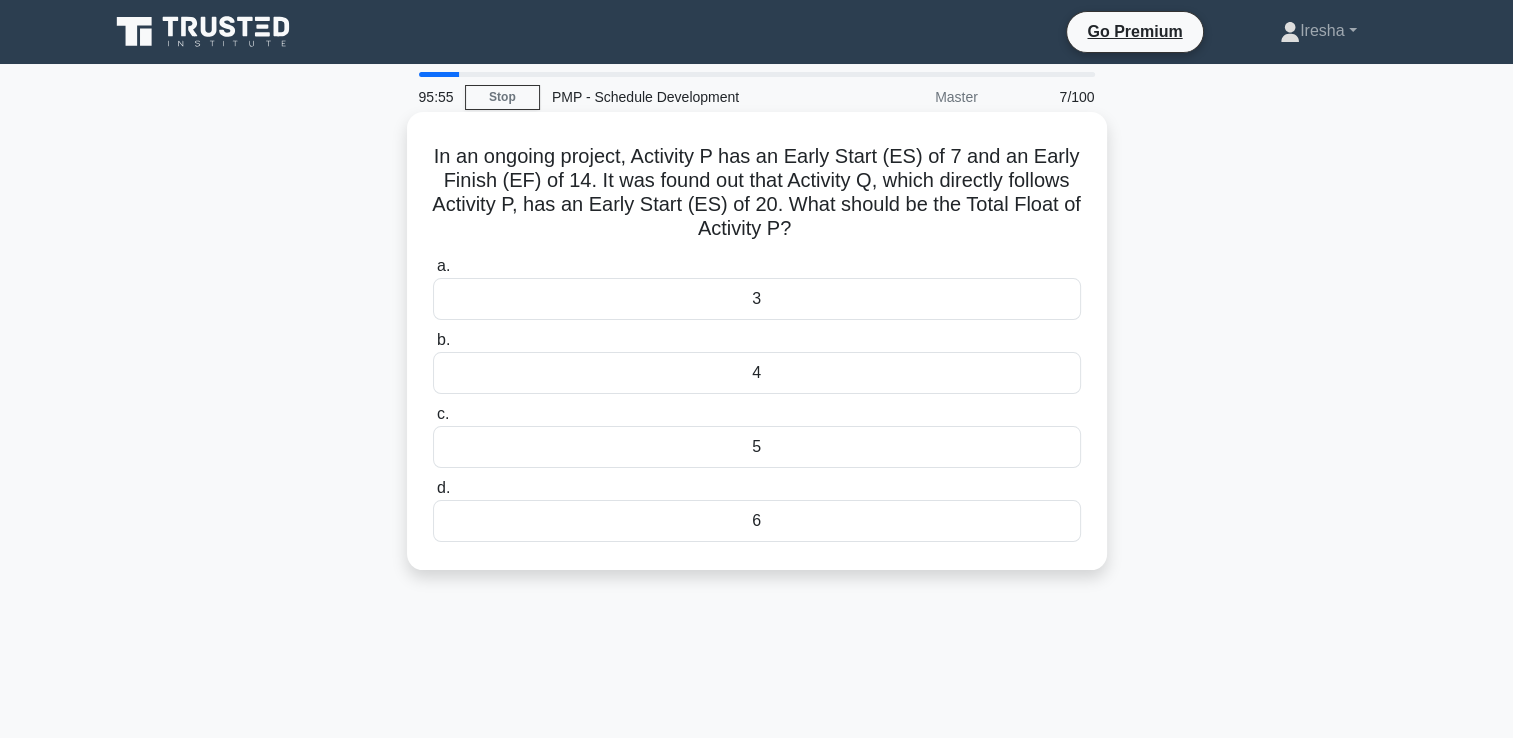 click on "6" at bounding box center [757, 521] 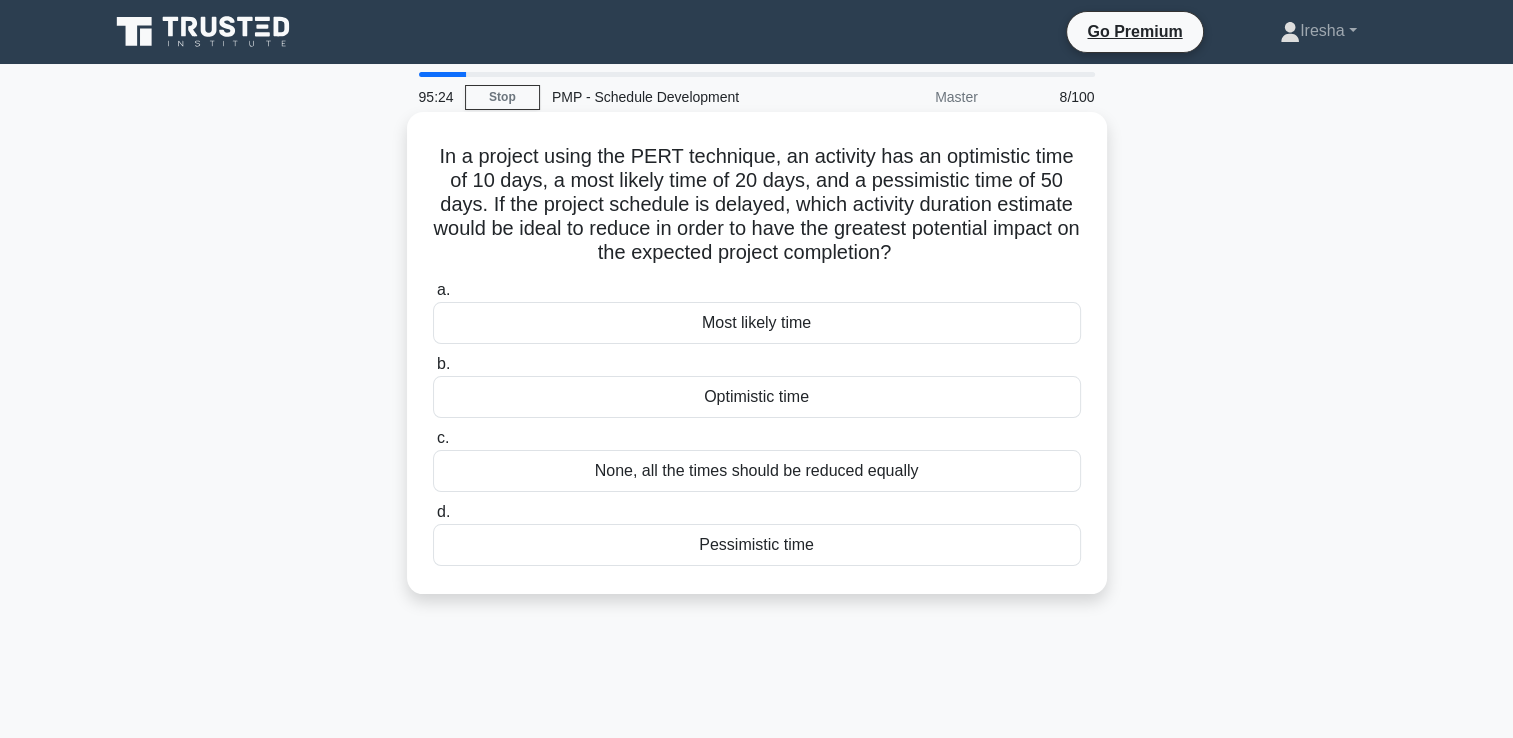 drag, startPoint x: 488, startPoint y: 202, endPoint x: 956, endPoint y: 253, distance: 470.77063 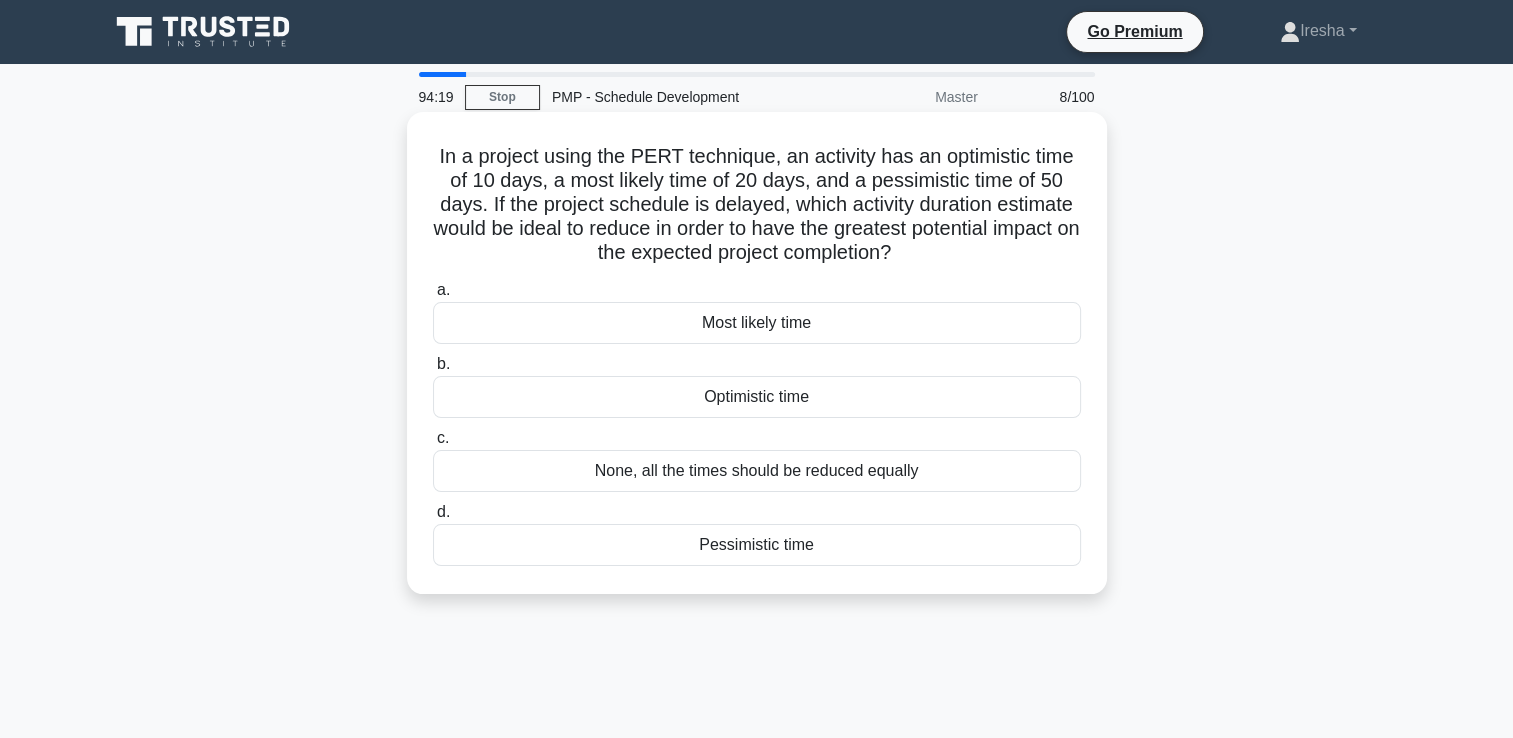 click on "Pessimistic time" at bounding box center [757, 545] 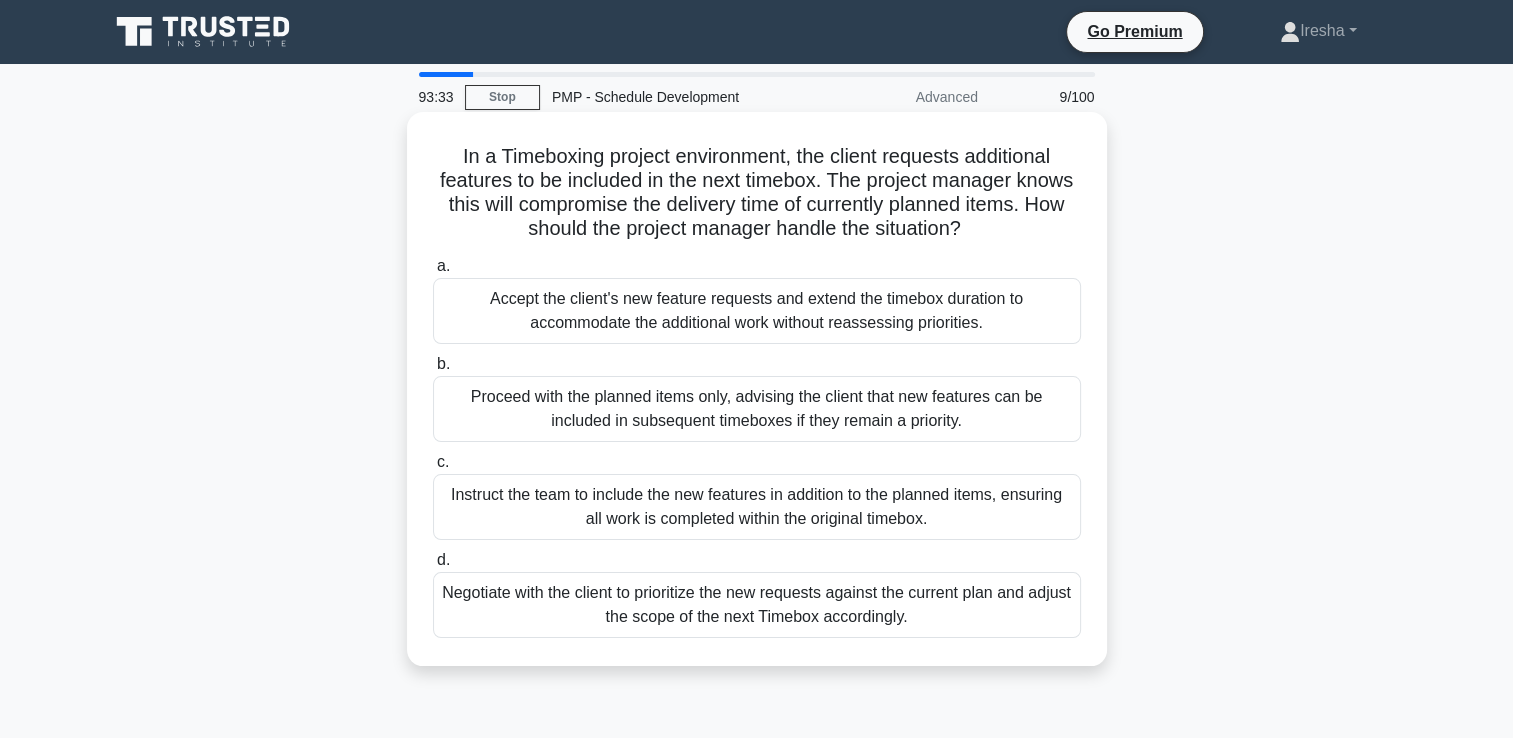 click on "Negotiate with the client to prioritize the new requests against the current plan and adjust the scope of the next Timebox accordingly." at bounding box center (757, 605) 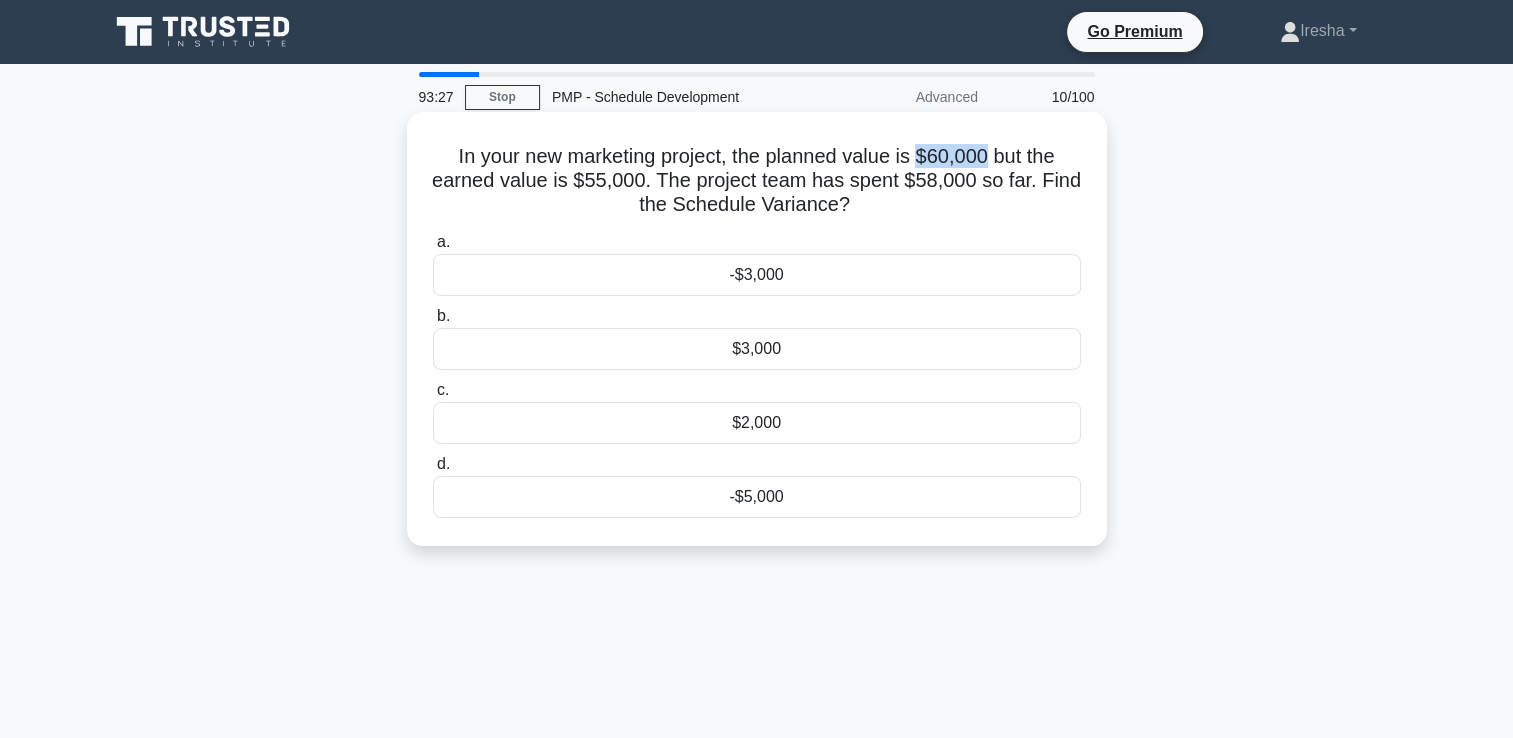 drag, startPoint x: 936, startPoint y: 156, endPoint x: 992, endPoint y: 159, distance: 56.0803 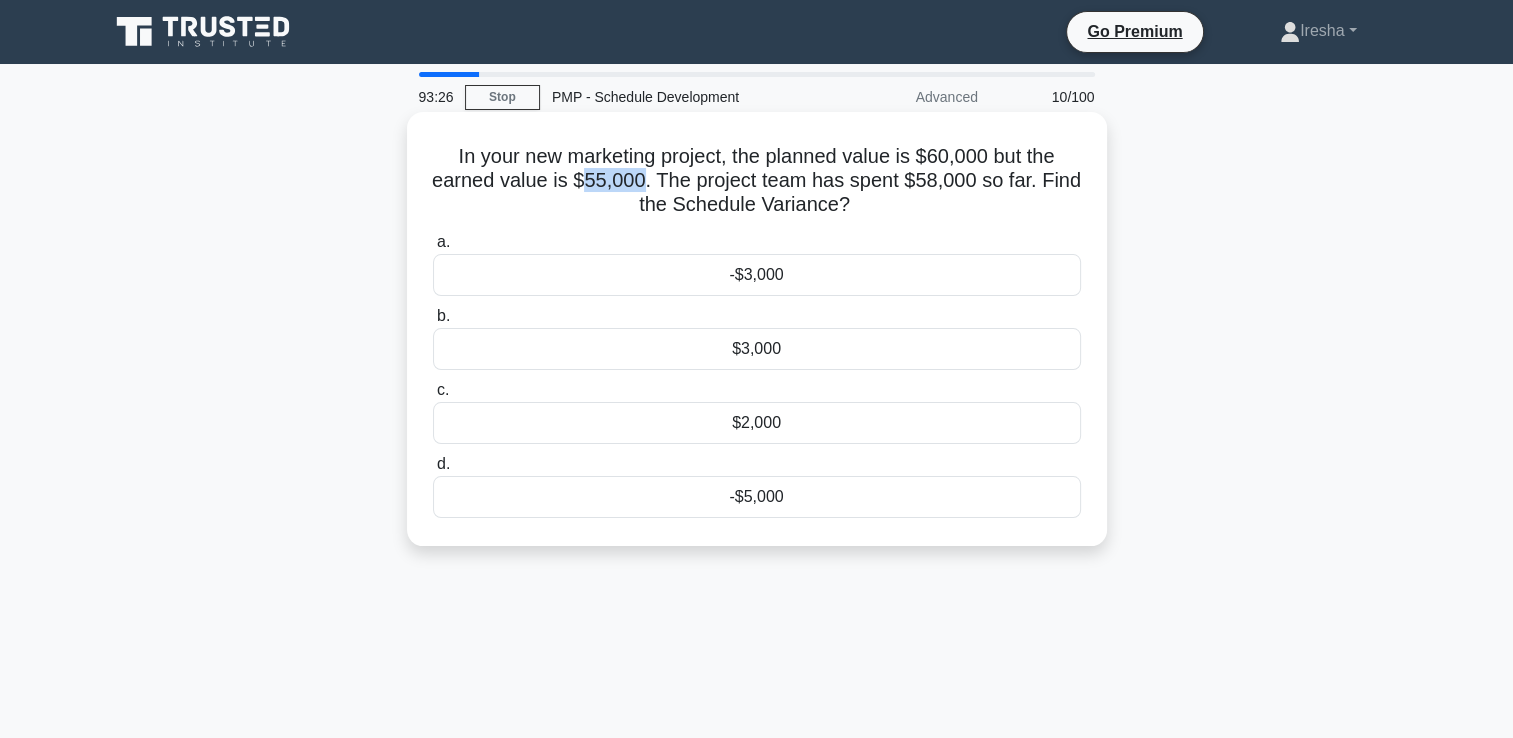 drag, startPoint x: 580, startPoint y: 181, endPoint x: 644, endPoint y: 178, distance: 64.070274 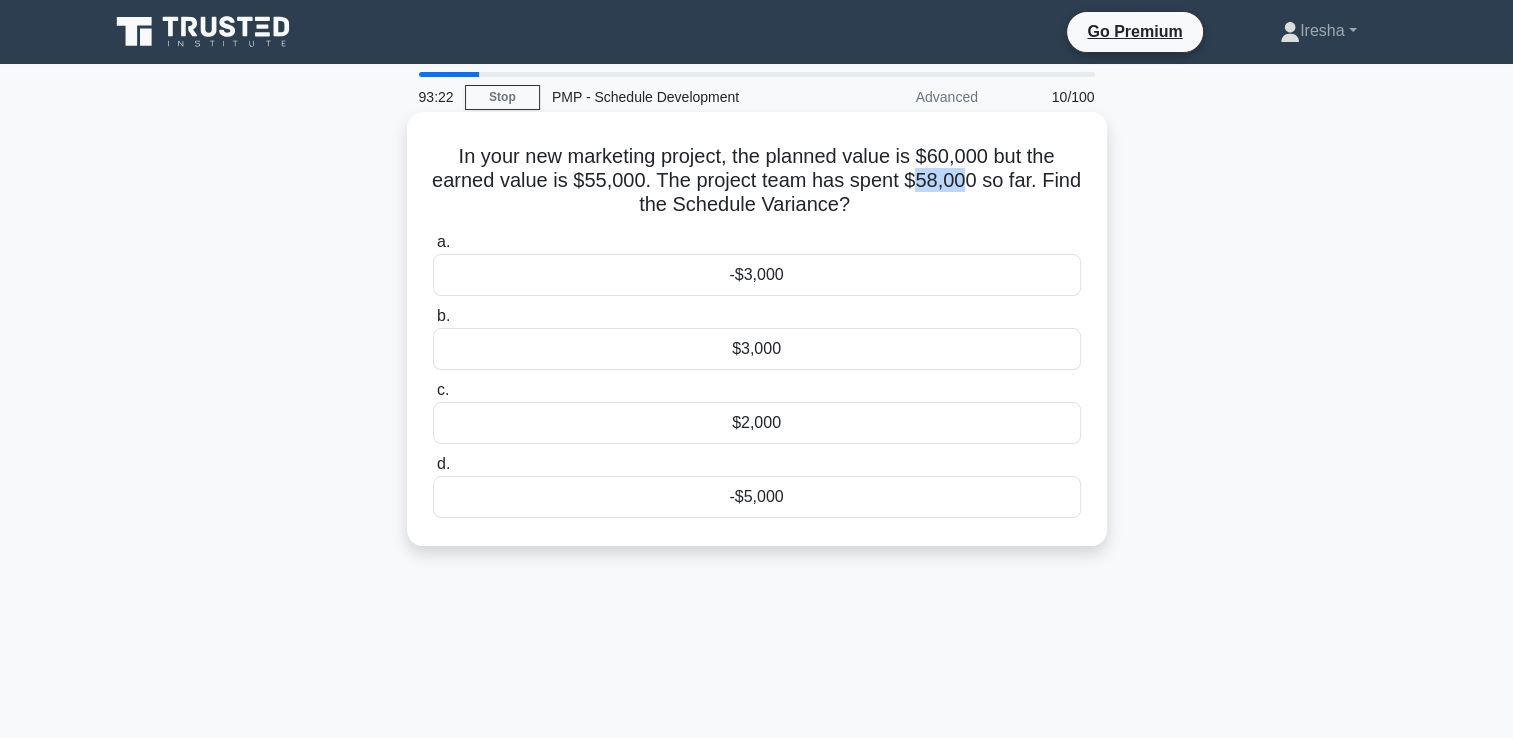drag, startPoint x: 917, startPoint y: 178, endPoint x: 961, endPoint y: 178, distance: 44 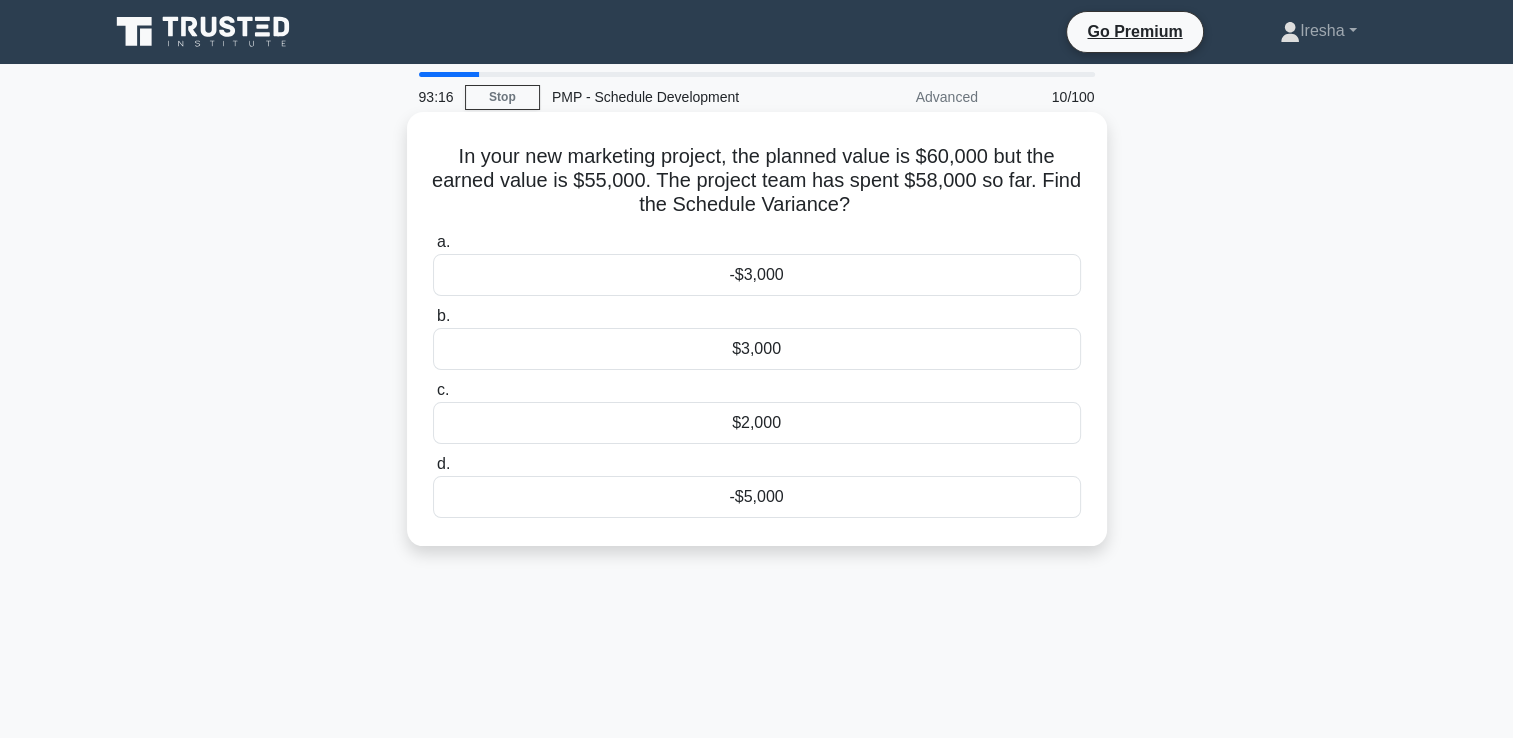 click on "In your new marketing project, the planned value is $60,000 but the earned value is $55,000. The project team has spent $58,000 so far. Find the Schedule Variance?
.spinner_0XTQ{transform-origin:center;animation:spinner_y6GP .75s linear infinite}@keyframes spinner_y6GP{100%{transform:rotate(360deg)}}" at bounding box center [757, 181] 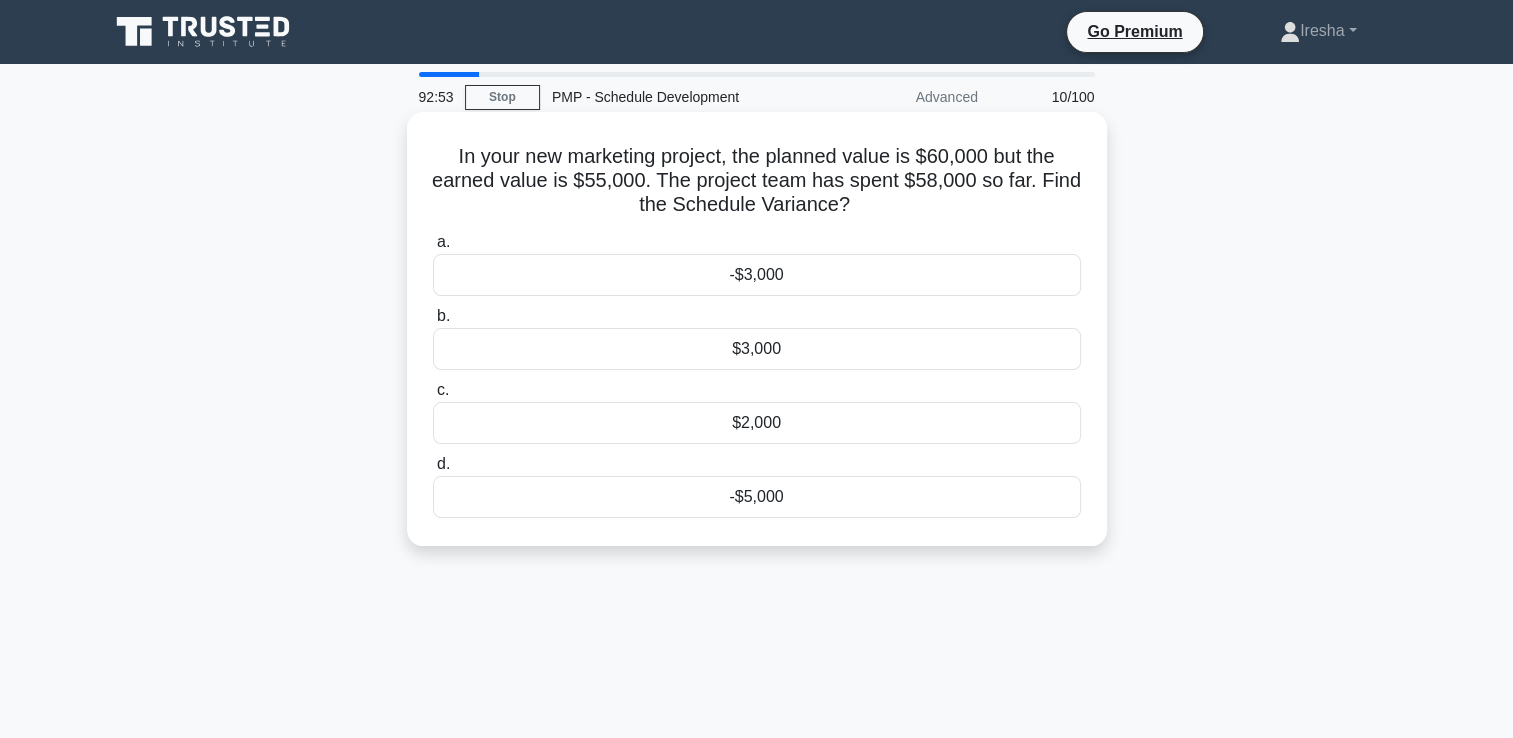 click on "-$5,000" at bounding box center [757, 497] 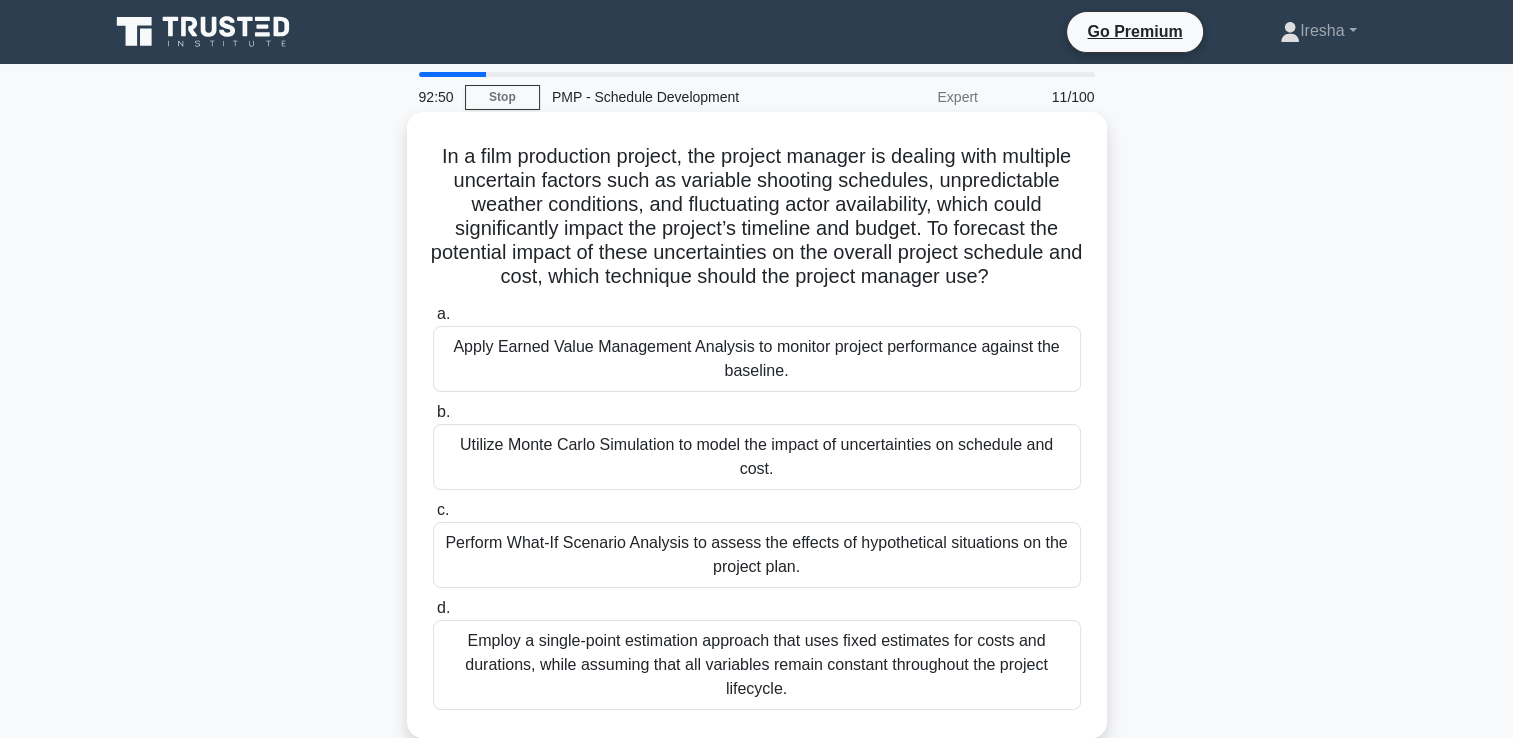 scroll, scrollTop: 100, scrollLeft: 0, axis: vertical 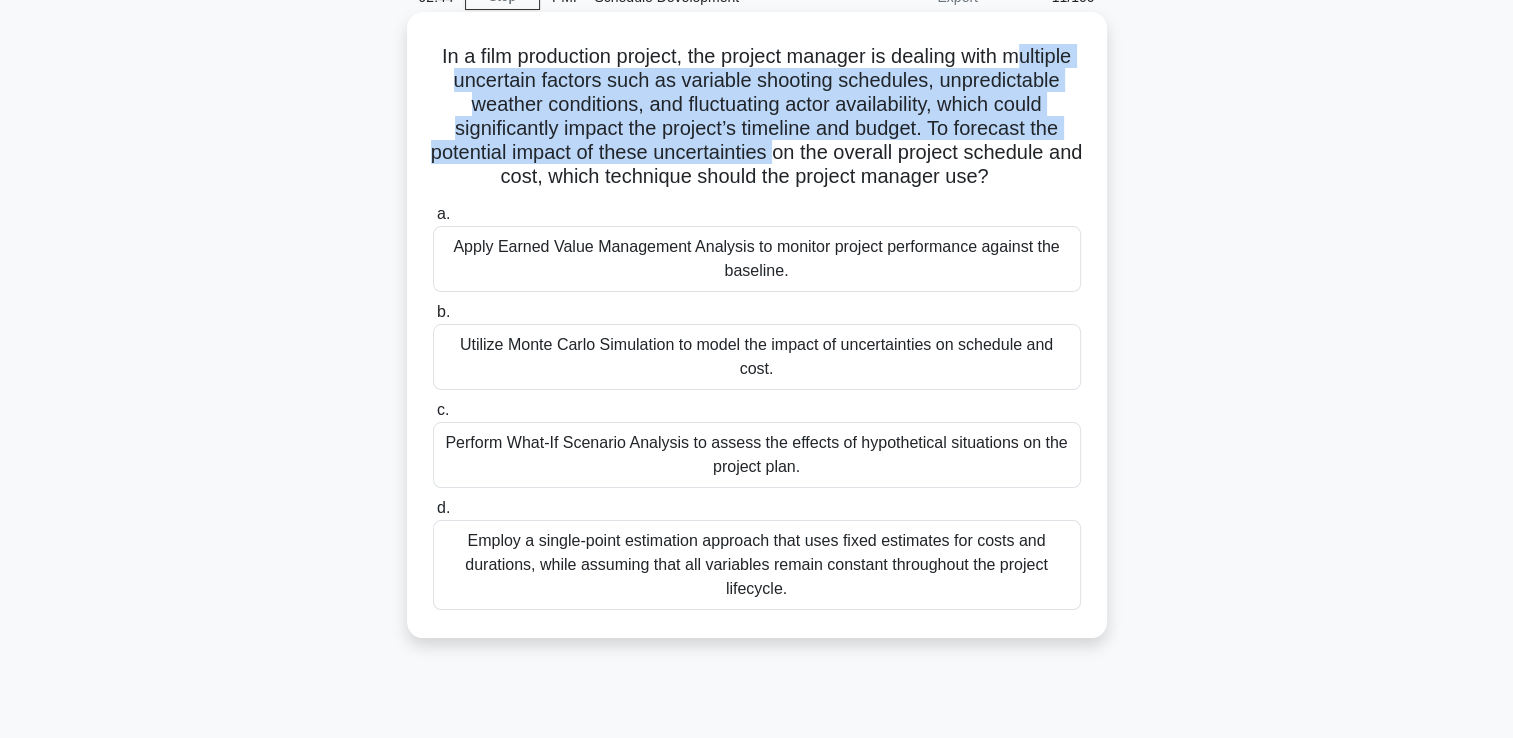 drag, startPoint x: 488, startPoint y: 85, endPoint x: 931, endPoint y: 160, distance: 449.3039 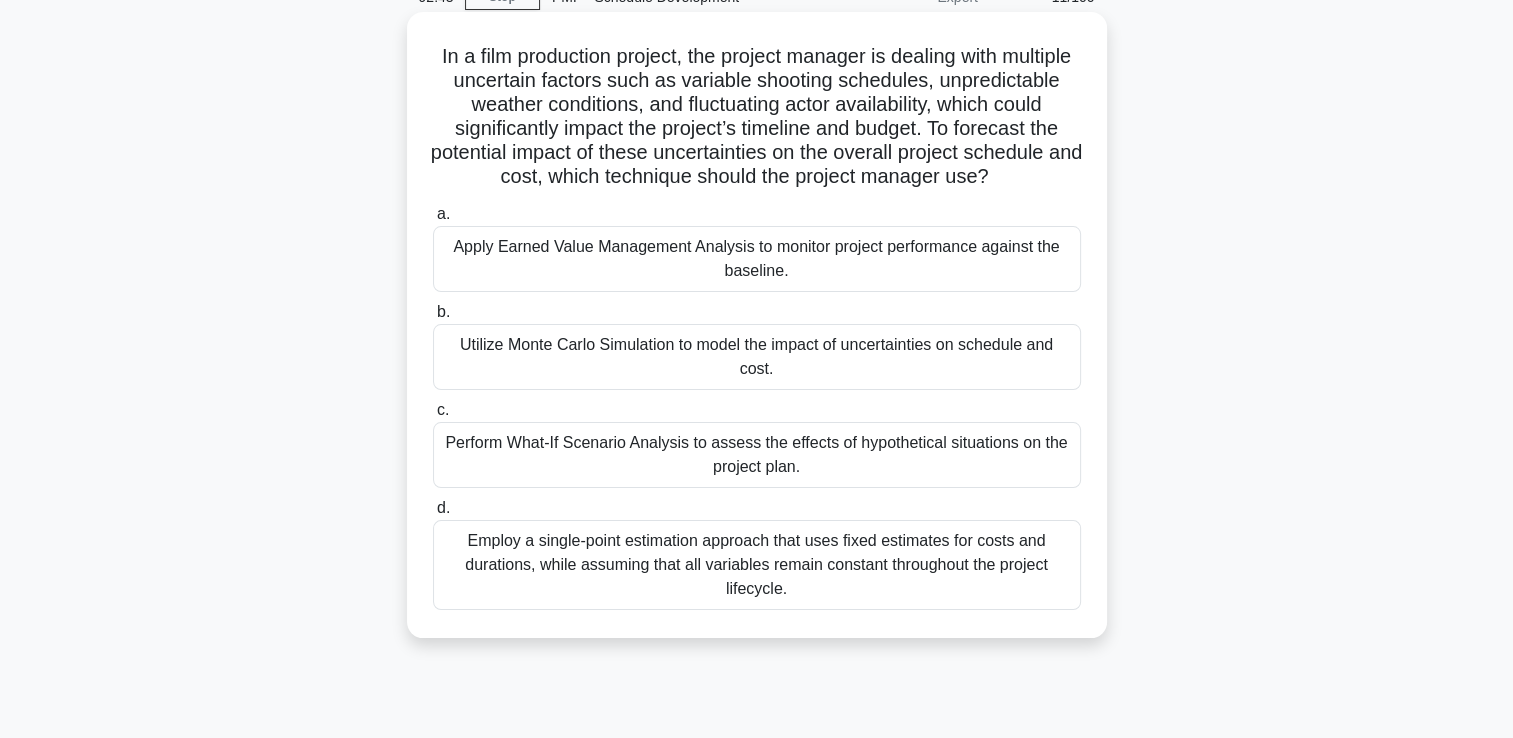 drag, startPoint x: 931, startPoint y: 160, endPoint x: 755, endPoint y: 174, distance: 176.55594 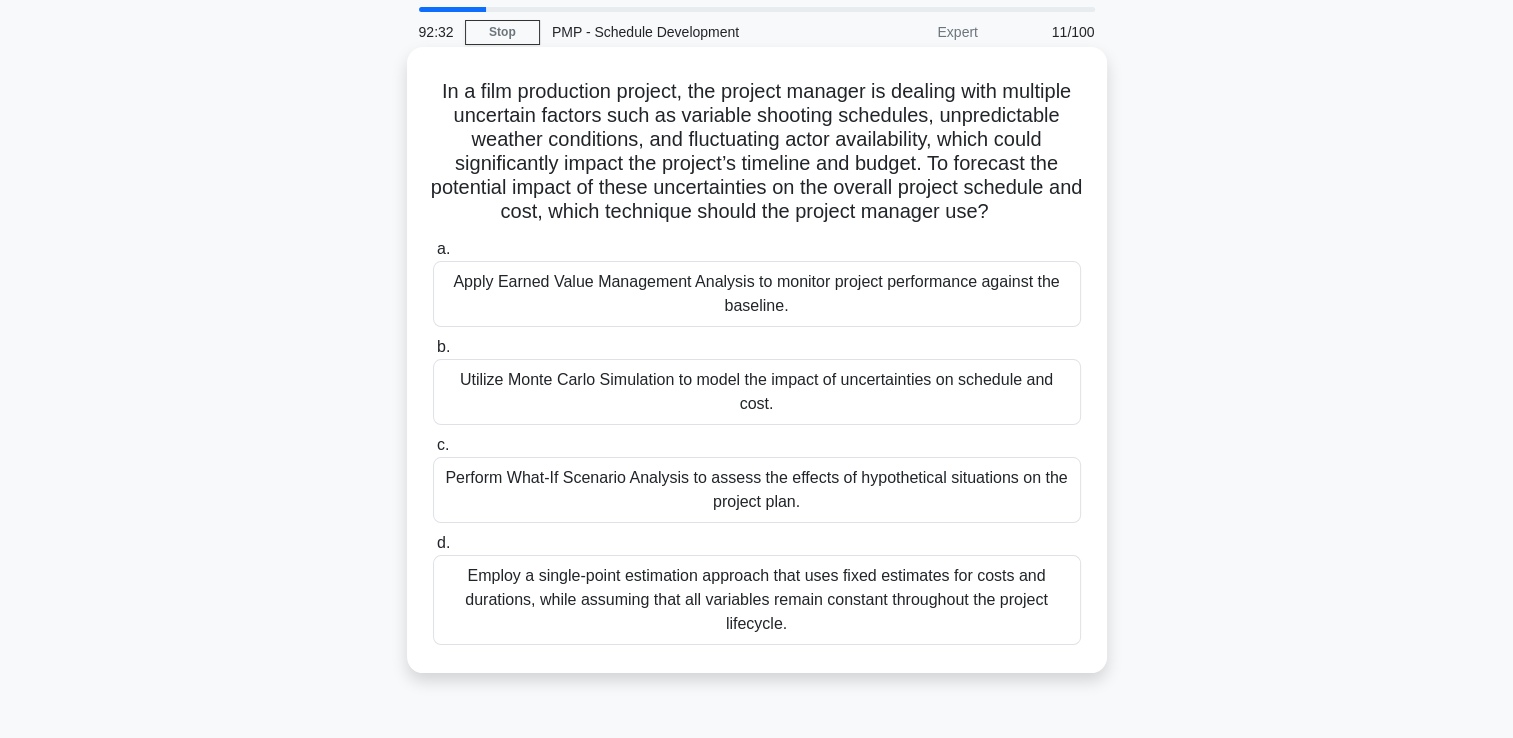 scroll, scrollTop: 100, scrollLeft: 0, axis: vertical 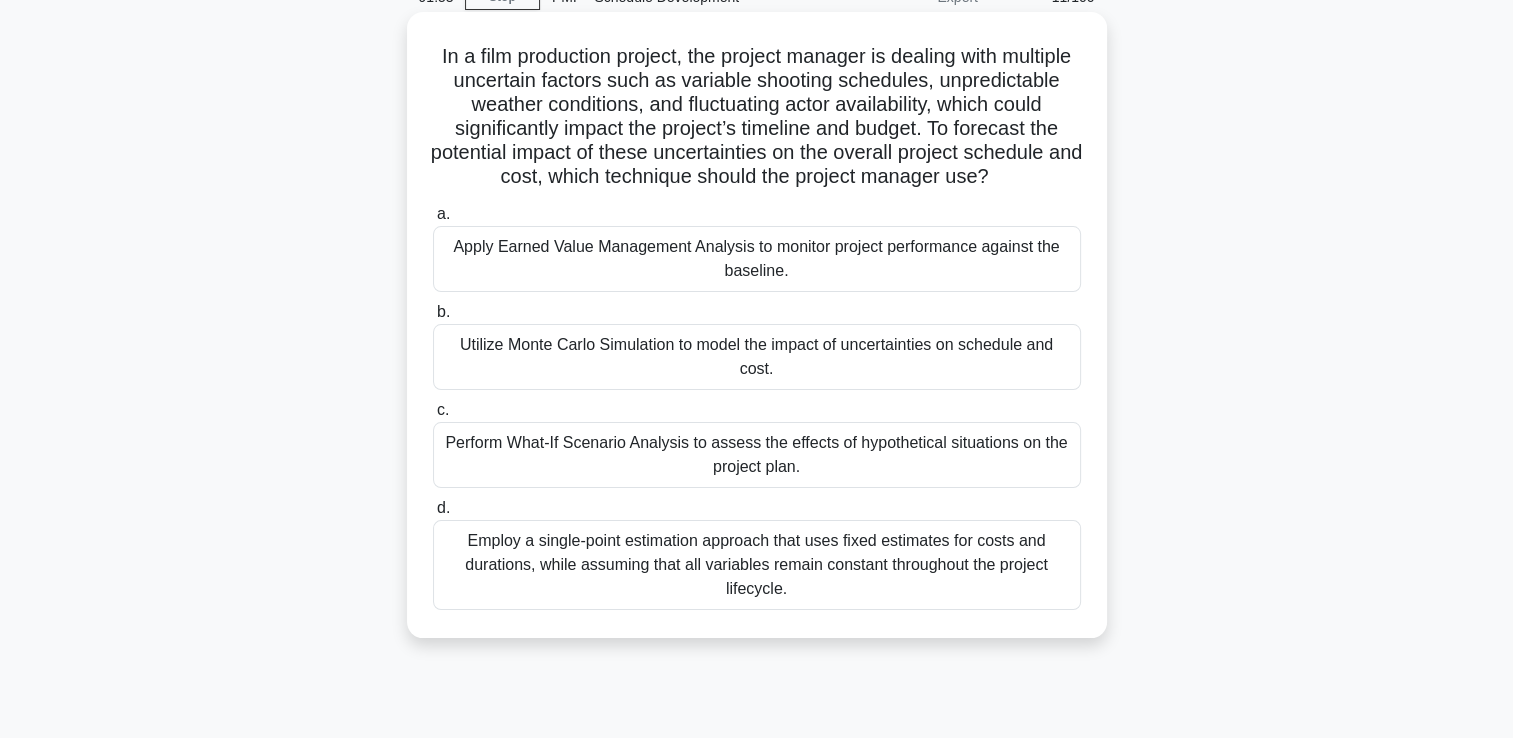 click on "Utilize Monte Carlo Simulation to model the impact of uncertainties on schedule and cost." at bounding box center (757, 357) 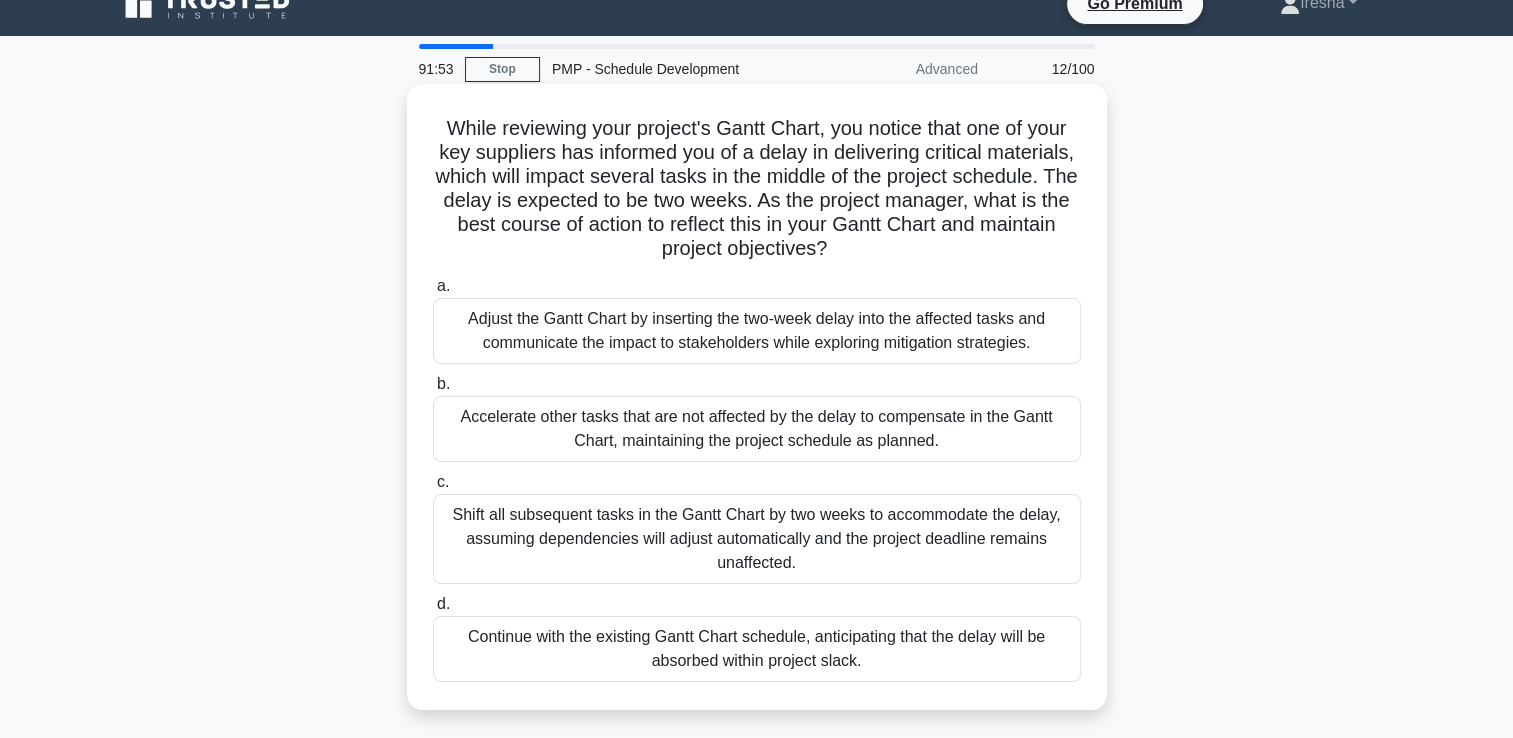 scroll, scrollTop: 0, scrollLeft: 0, axis: both 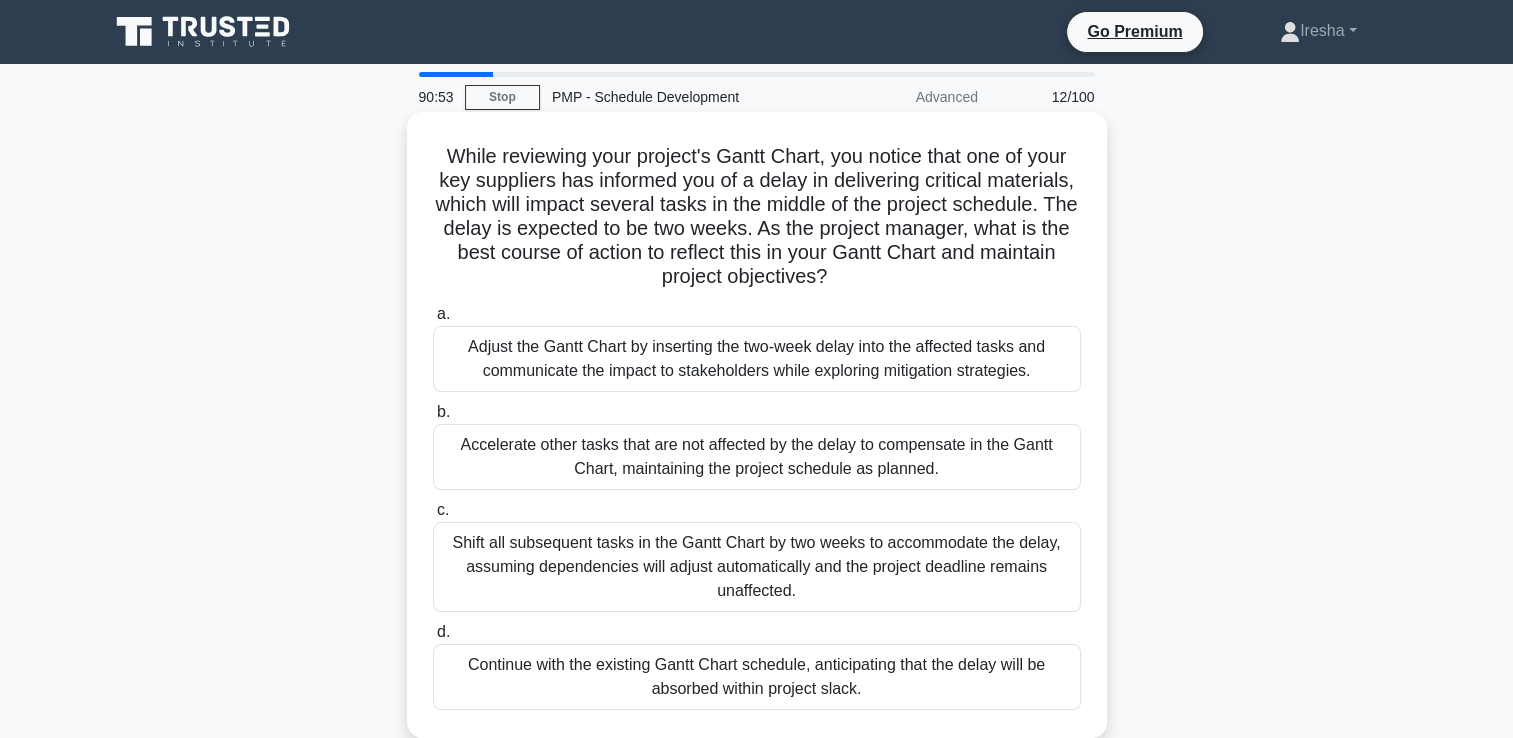 click on "Adjust the Gantt Chart by inserting the two-week delay into the affected tasks and communicate the impact to stakeholders while exploring mitigation strategies." at bounding box center (757, 359) 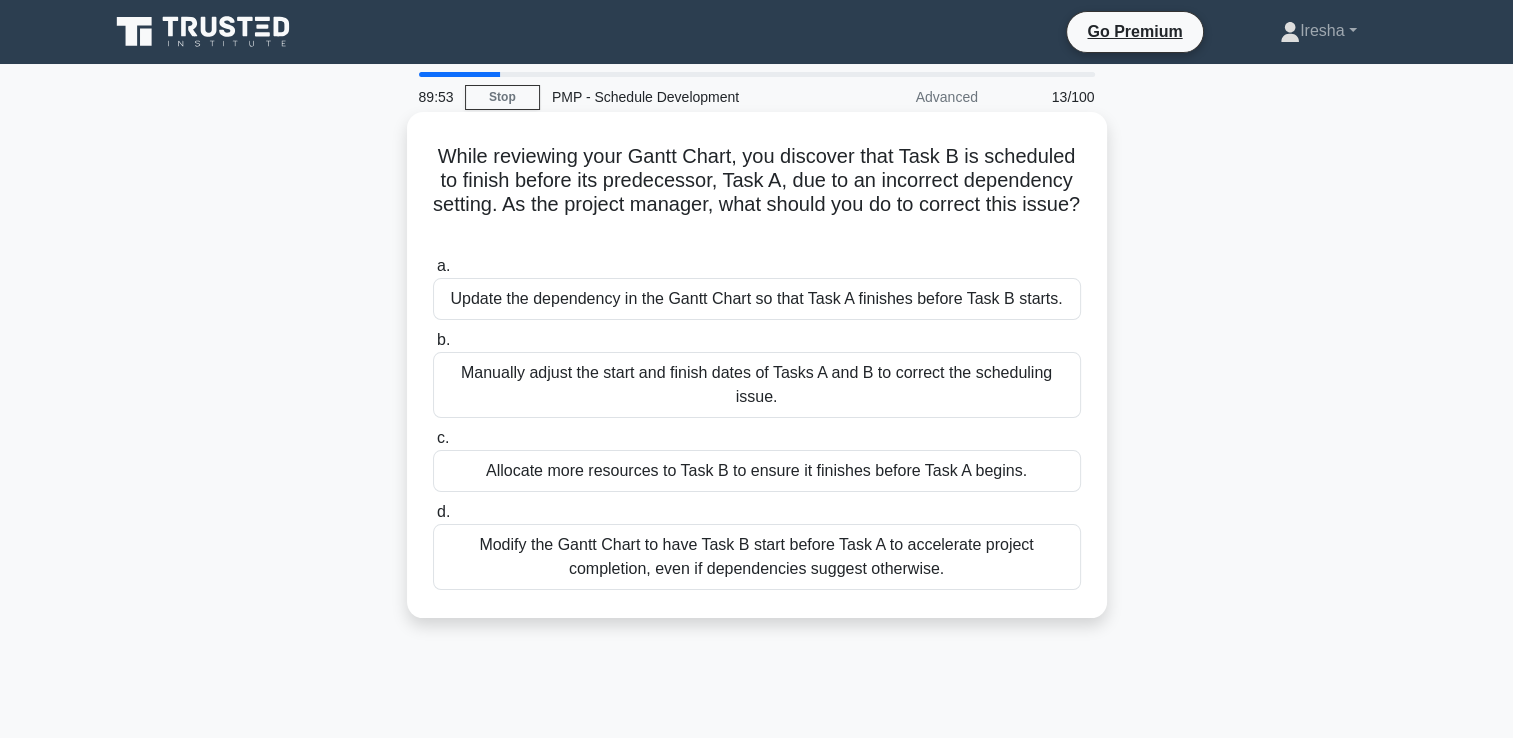 click on "Update the dependency in the Gantt Chart so that Task A finishes before Task B starts." at bounding box center [757, 299] 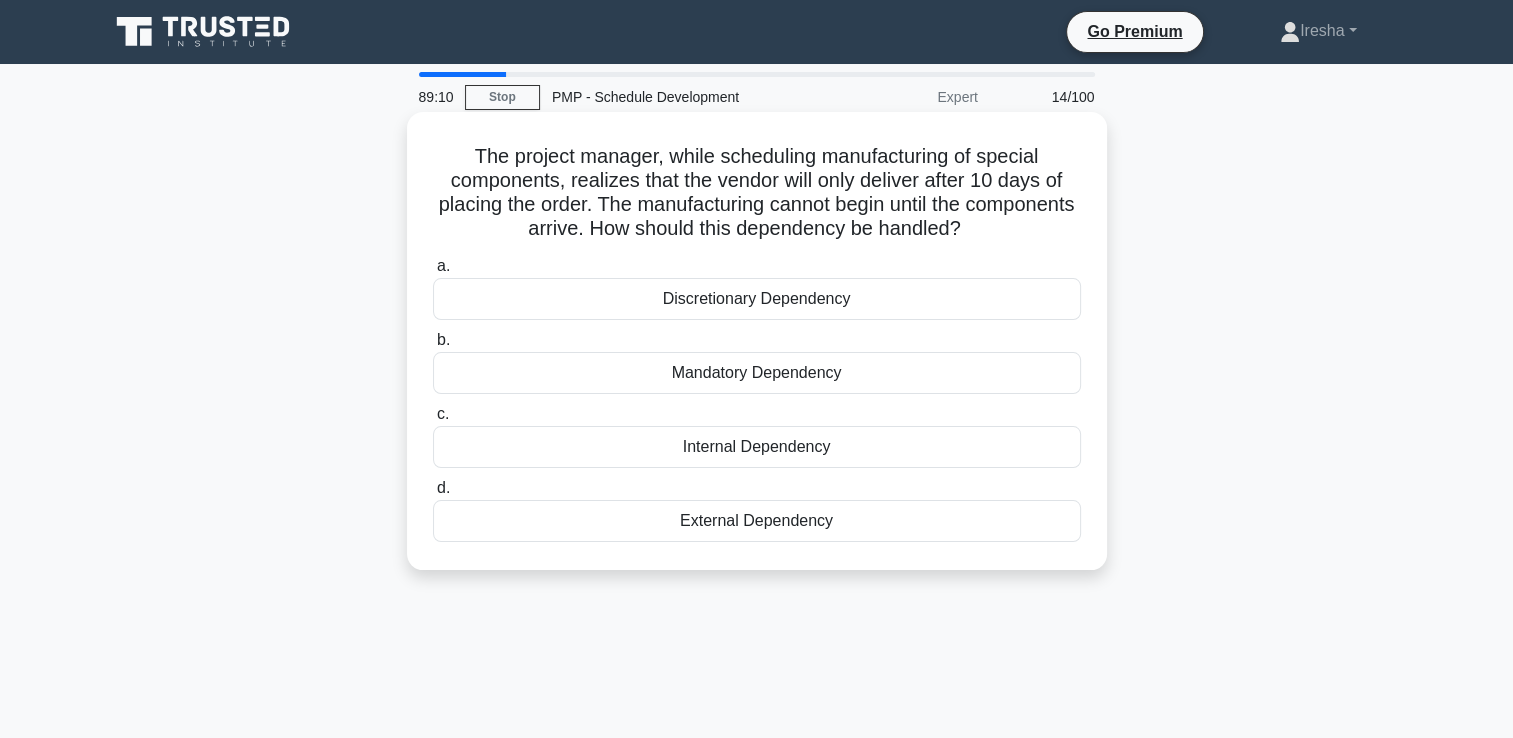 click on "External Dependency" at bounding box center [757, 521] 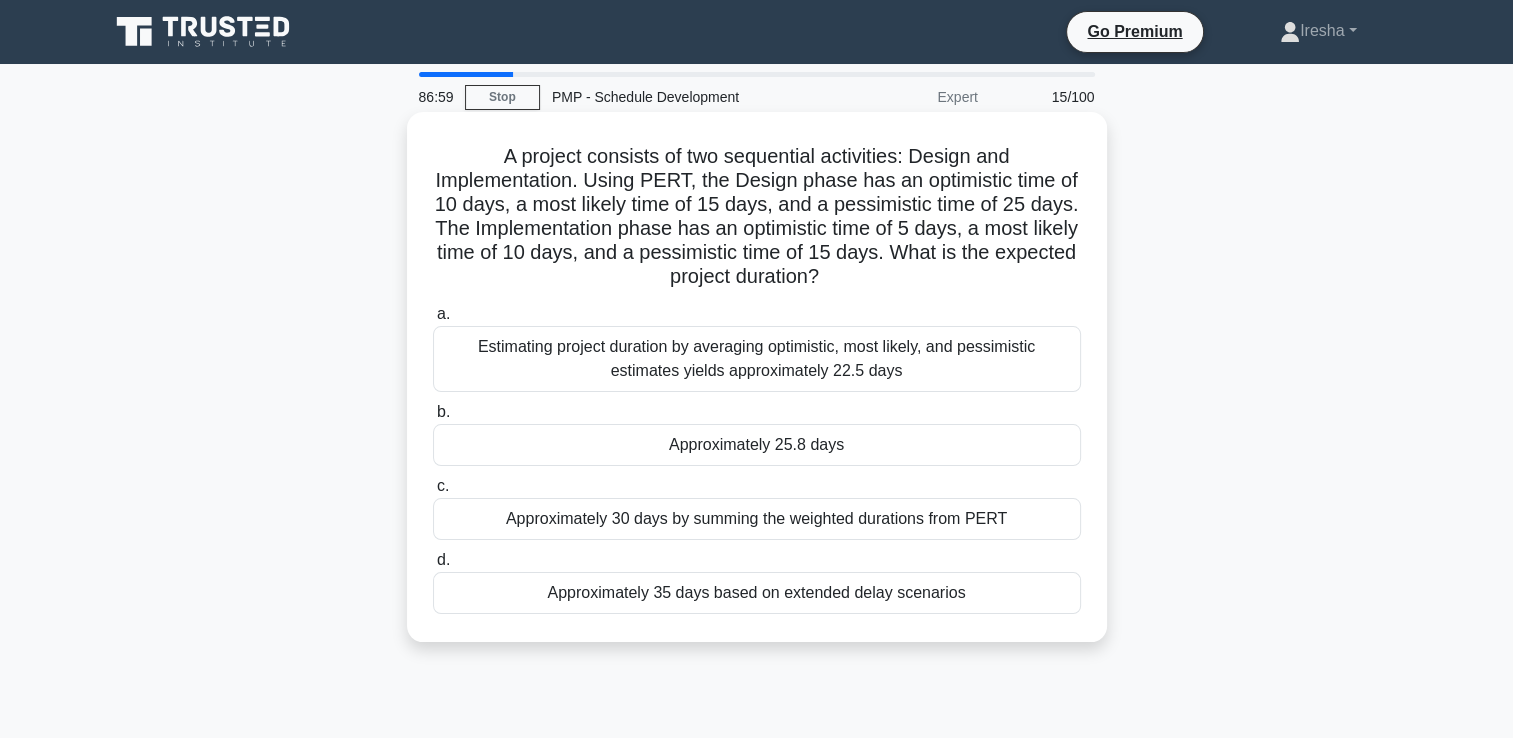 click on "Approximately 30 days by summing the weighted durations from PERT" at bounding box center [757, 519] 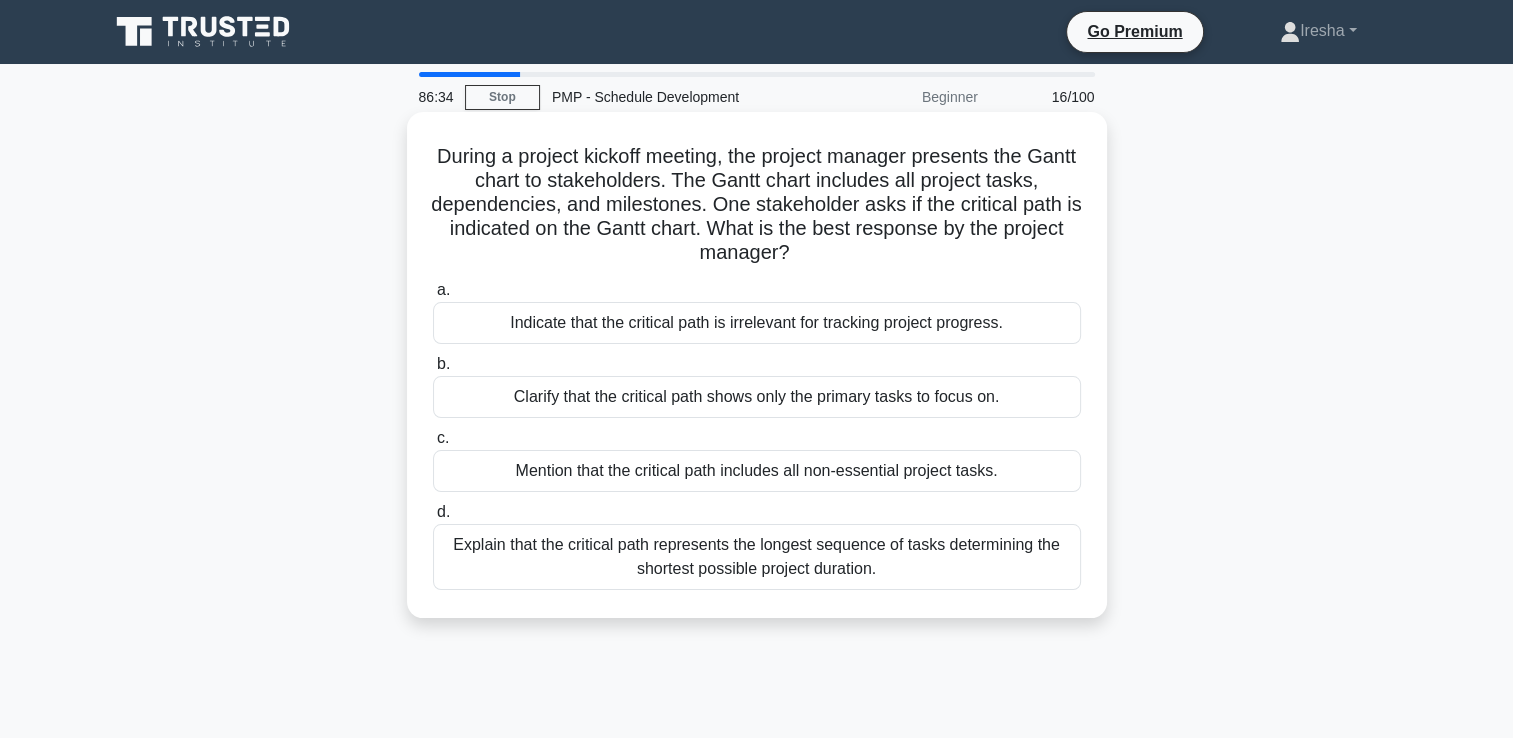 click on "Explain that the critical path represents the longest sequence of tasks determining the shortest possible project duration." at bounding box center [757, 557] 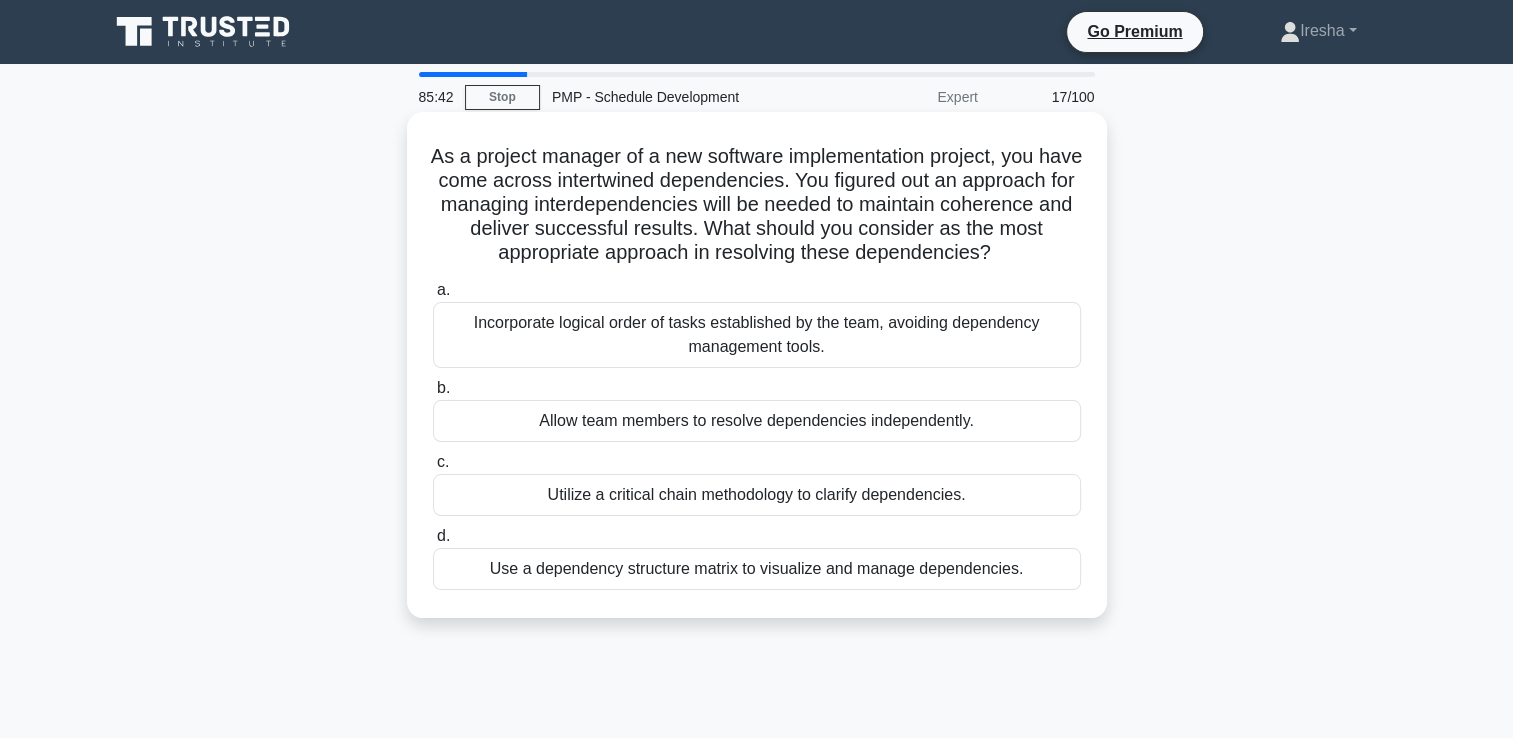 click on "Use a dependency structure matrix to visualize and manage dependencies." at bounding box center [757, 569] 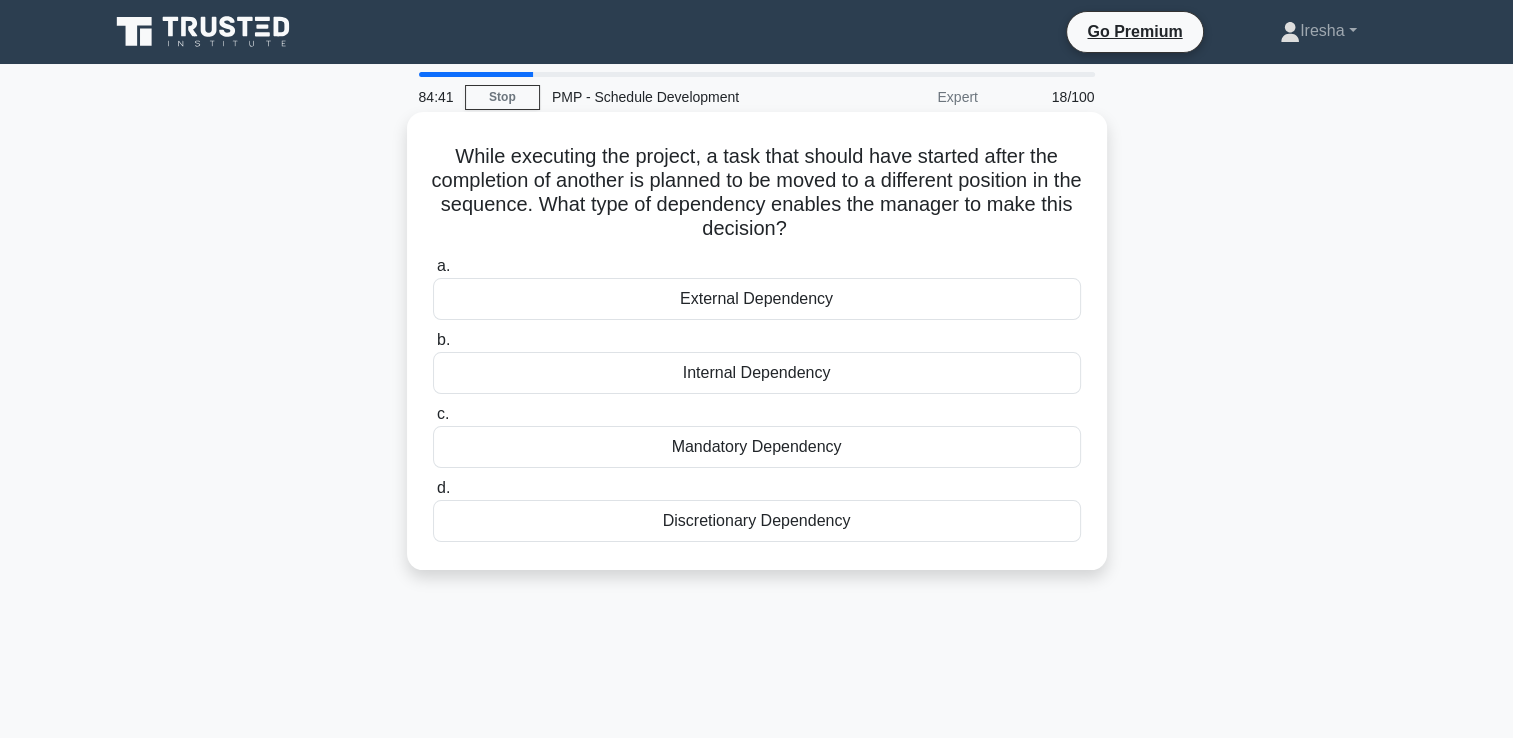 click on "Internal Dependency" at bounding box center [757, 373] 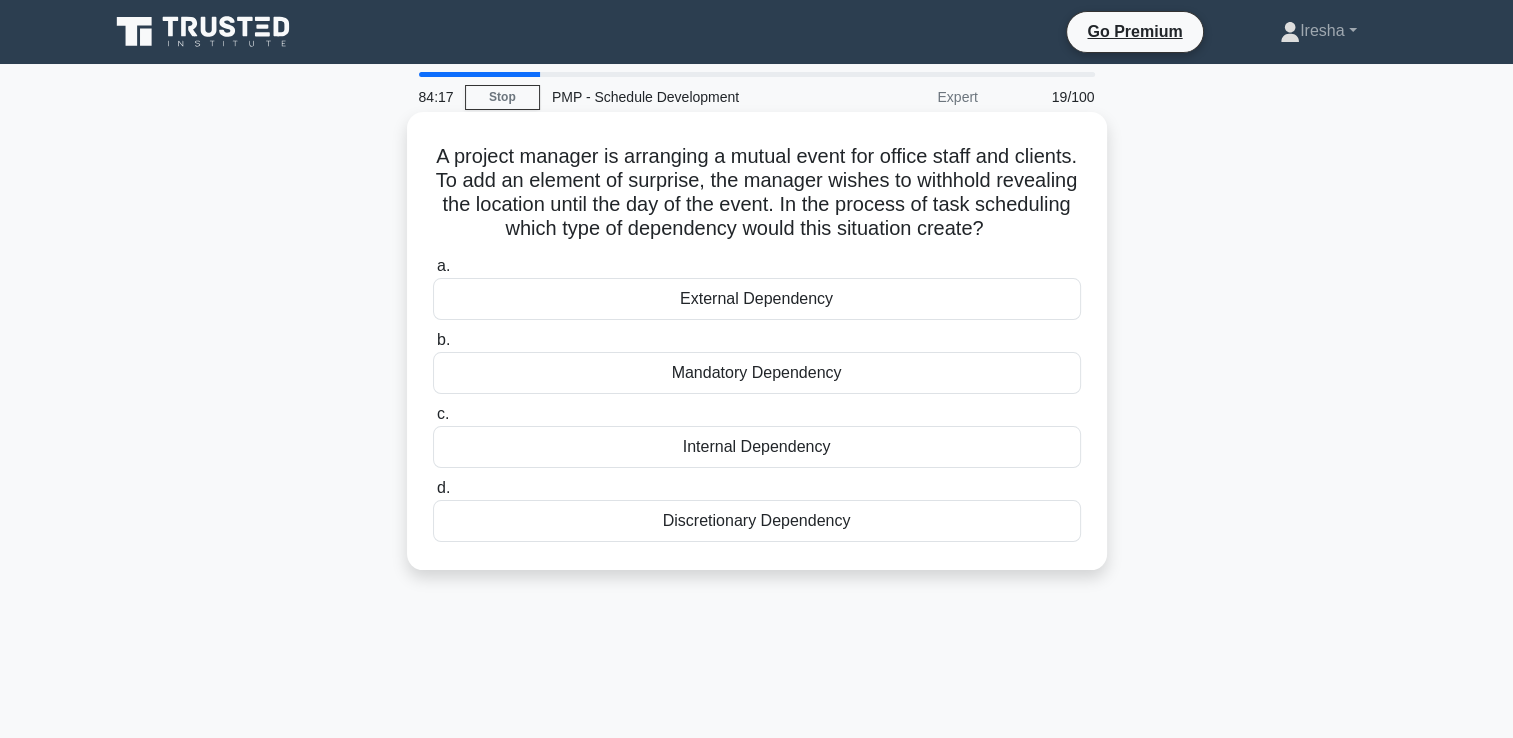 click on "Internal Dependency" at bounding box center [757, 447] 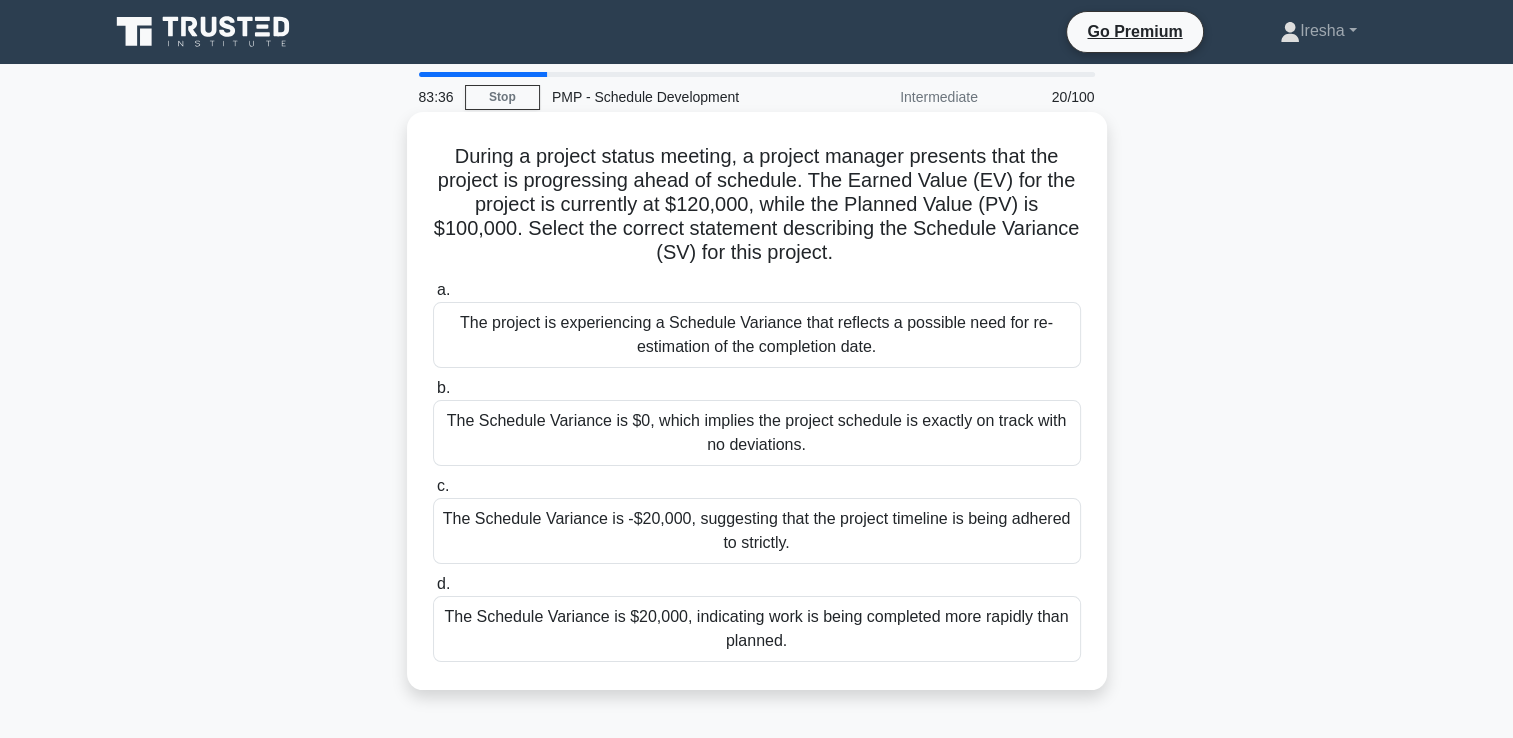 click on "The Schedule Variance is $20,000, indicating work is being completed more rapidly than planned." at bounding box center (757, 629) 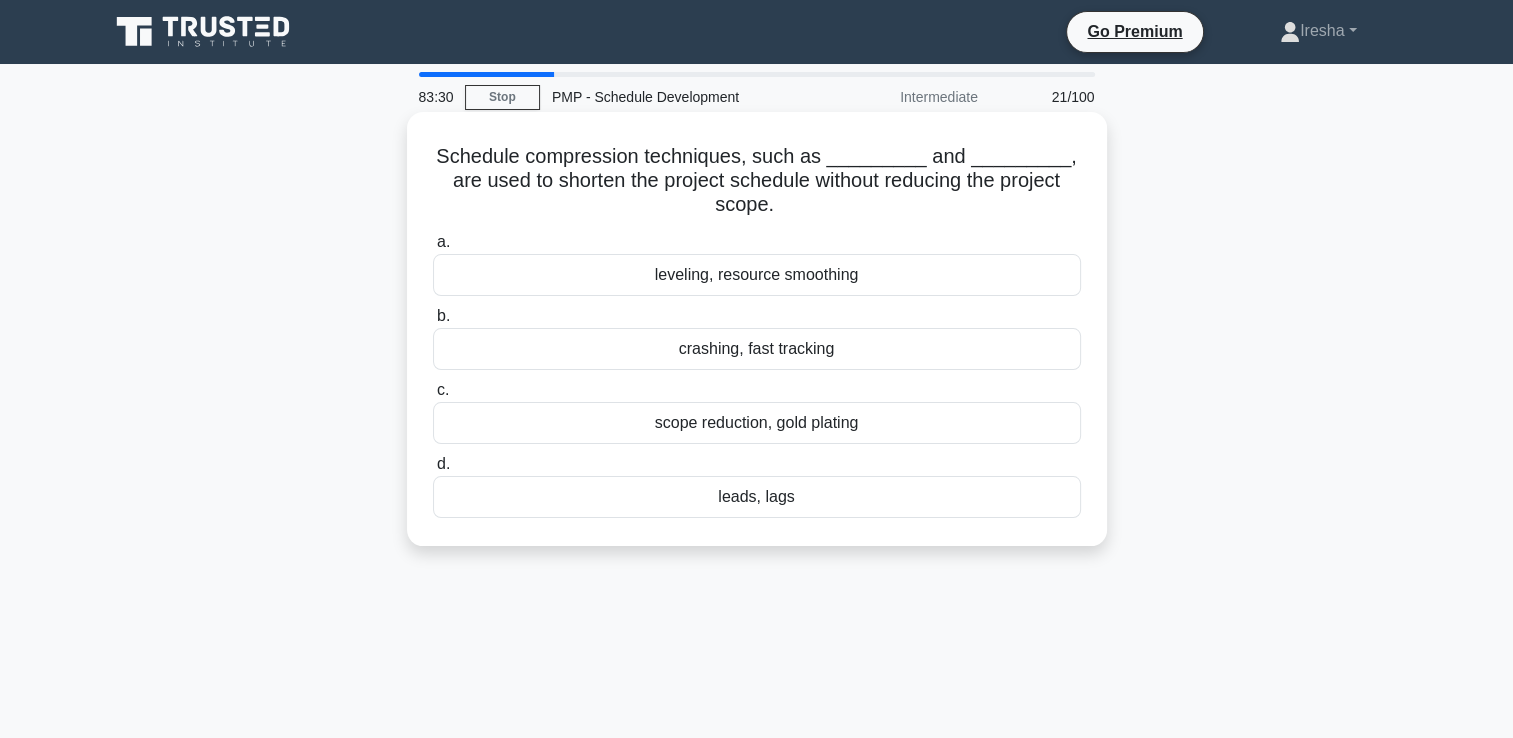click on "crashing, fast tracking" at bounding box center (757, 349) 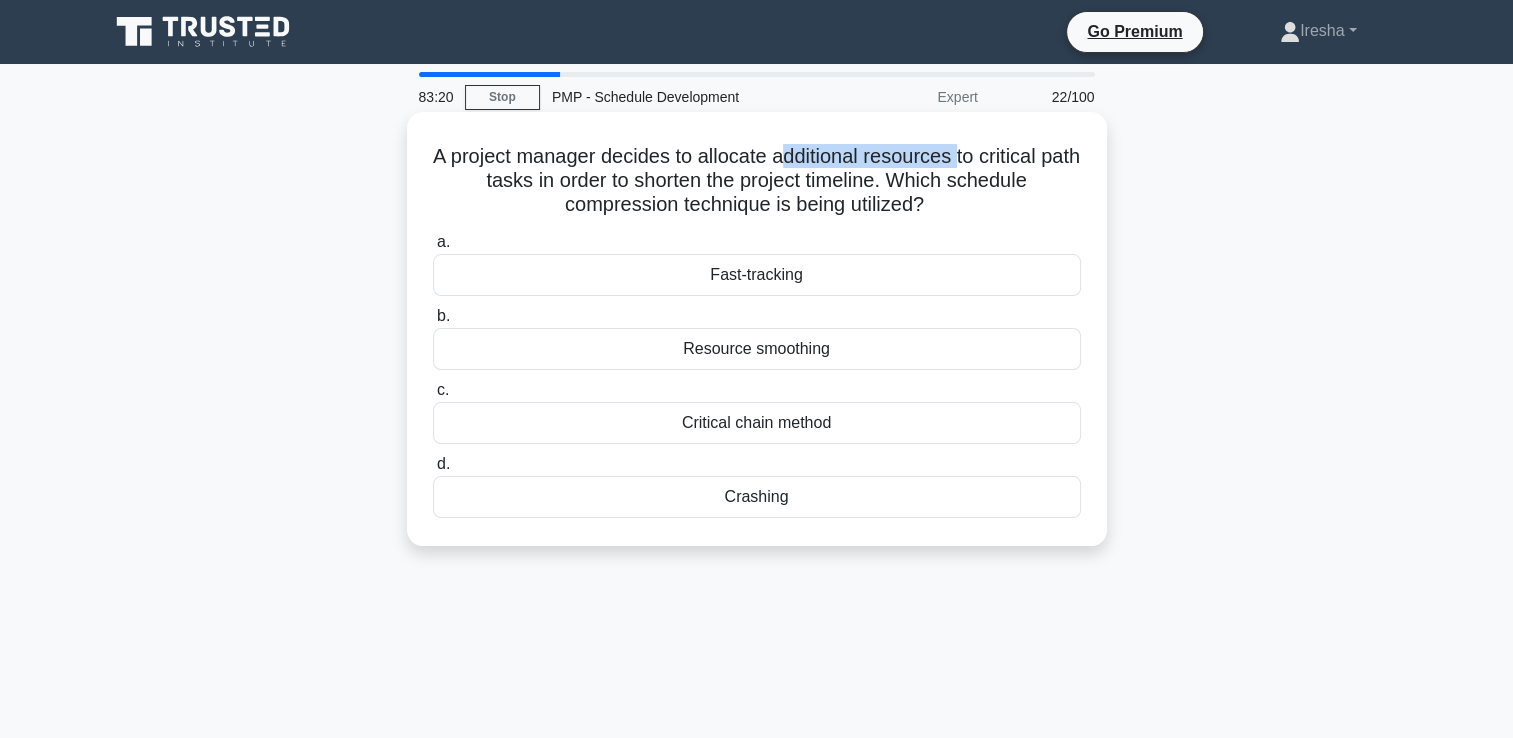 drag, startPoint x: 801, startPoint y: 154, endPoint x: 984, endPoint y: 155, distance: 183.00273 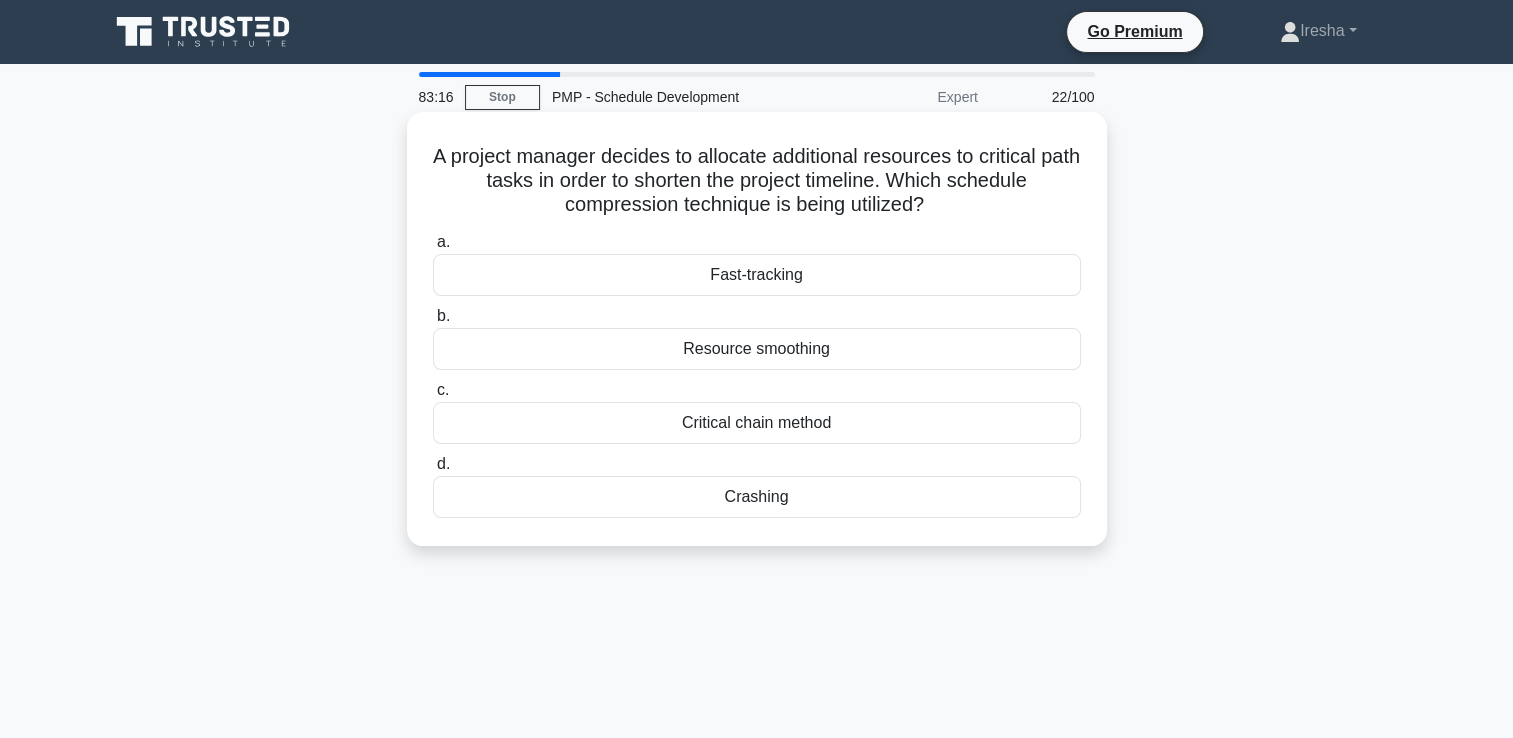 click on "Crashing" at bounding box center (757, 497) 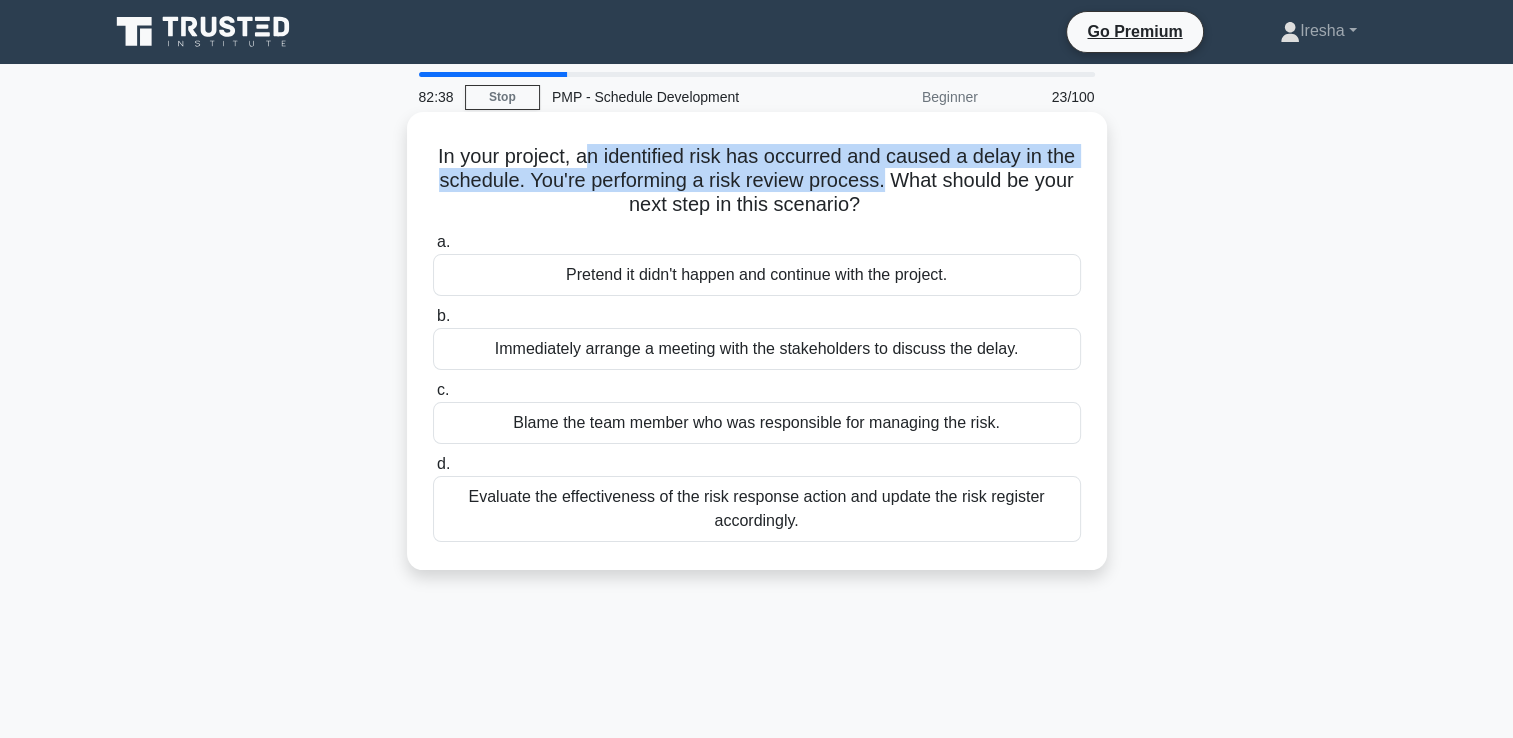 drag, startPoint x: 585, startPoint y: 157, endPoint x: 886, endPoint y: 182, distance: 302.0364 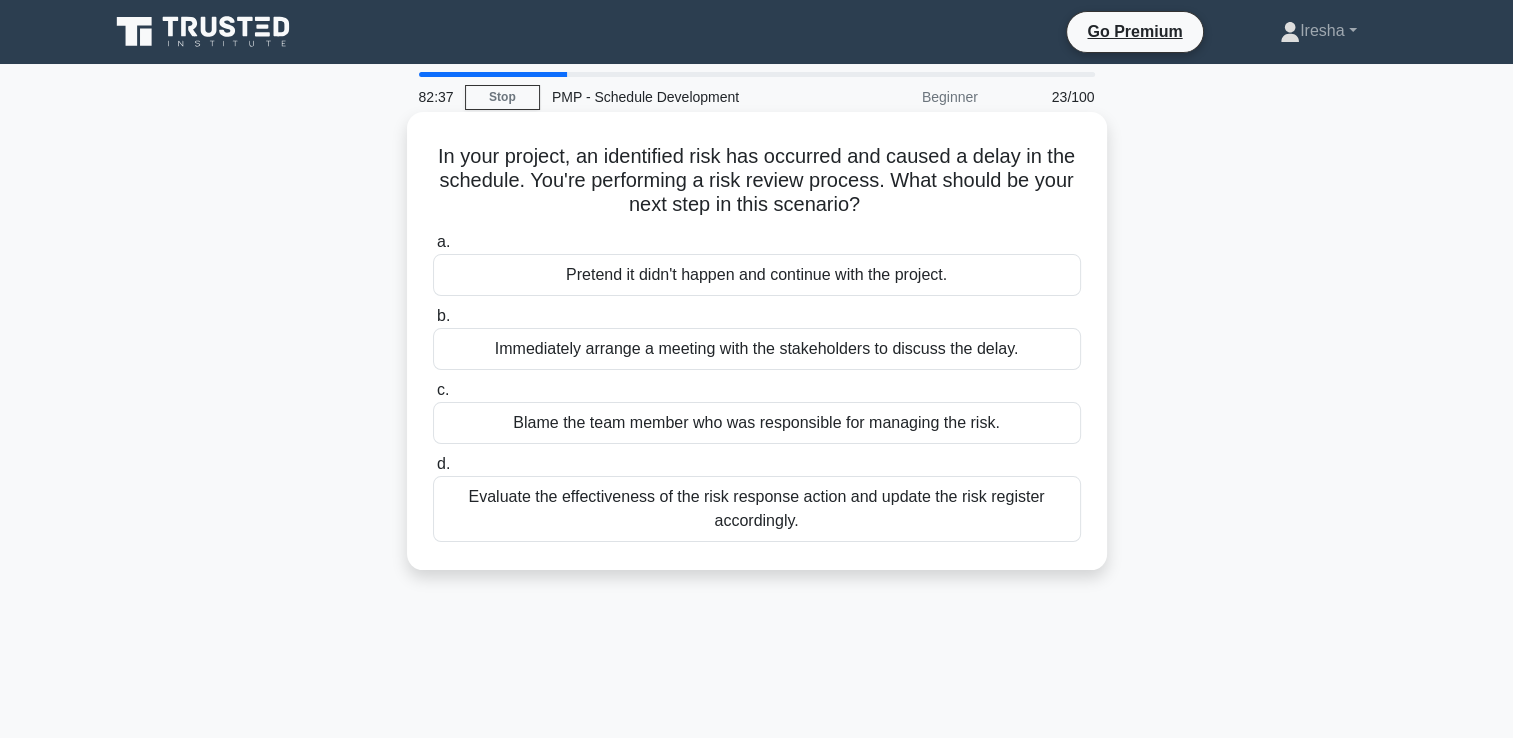 click on "Evaluate the effectiveness of the risk response action and update the risk register accordingly." at bounding box center [757, 509] 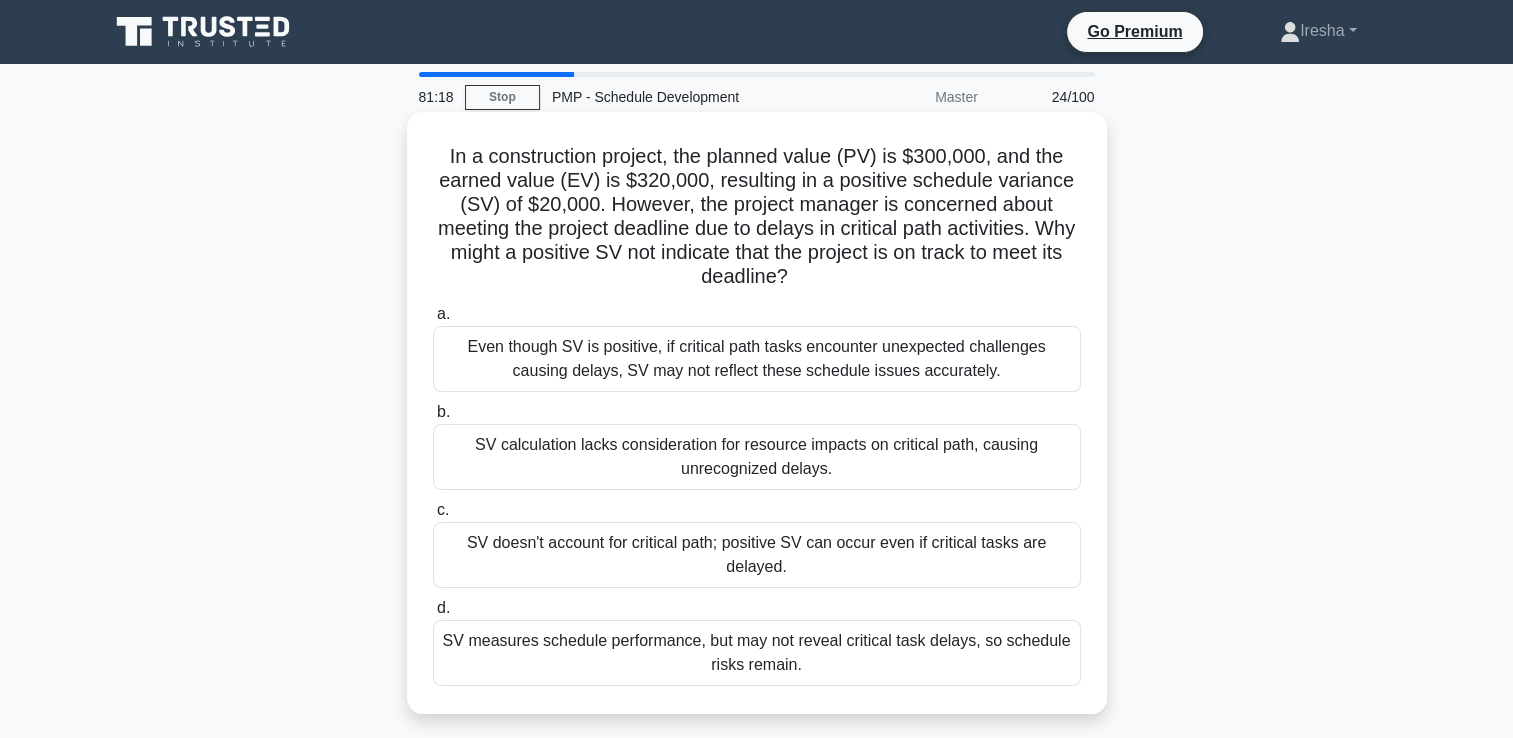 click on "SV doesn't account for critical path; positive SV can occur even if critical tasks are delayed." at bounding box center (757, 555) 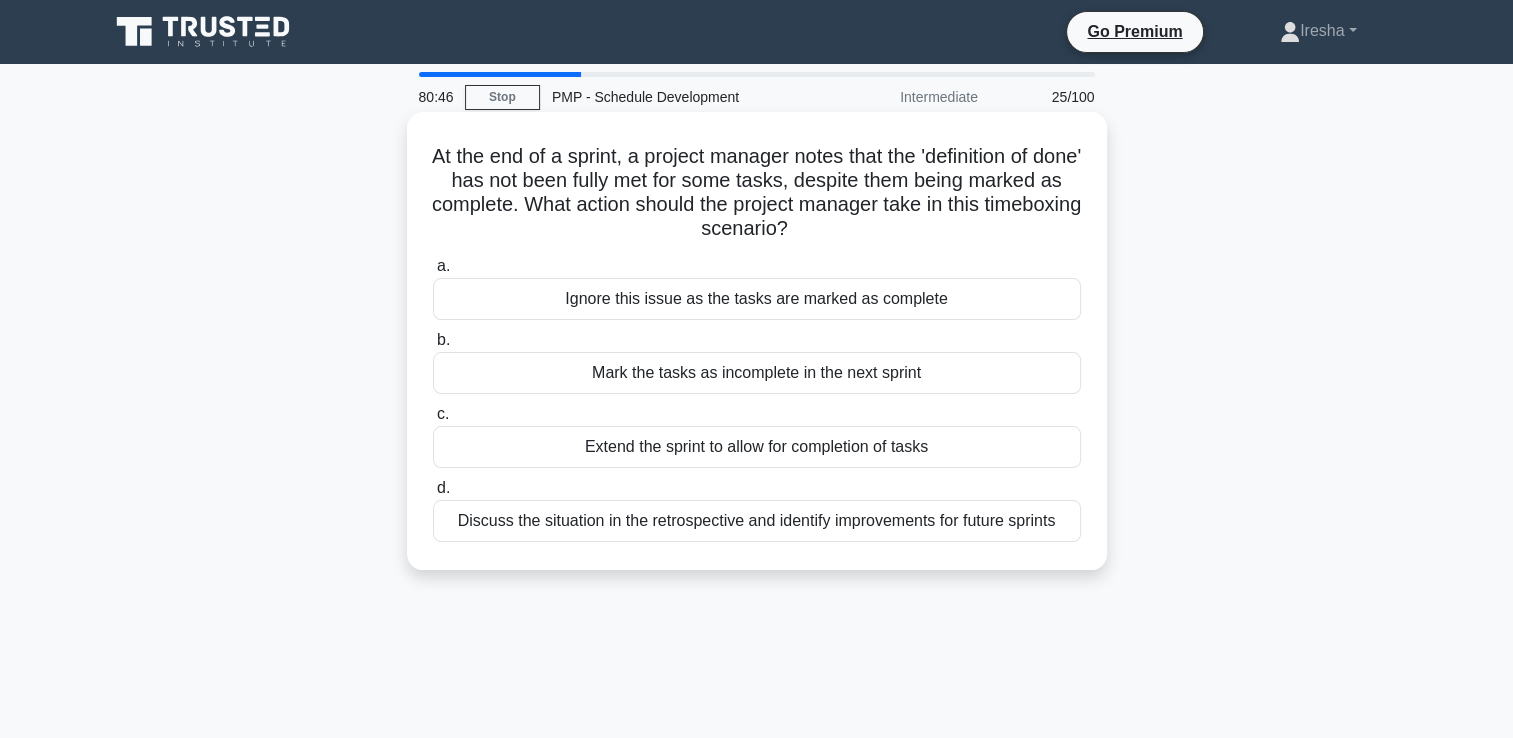 click on "Extend the sprint to allow for completion of tasks" at bounding box center (757, 447) 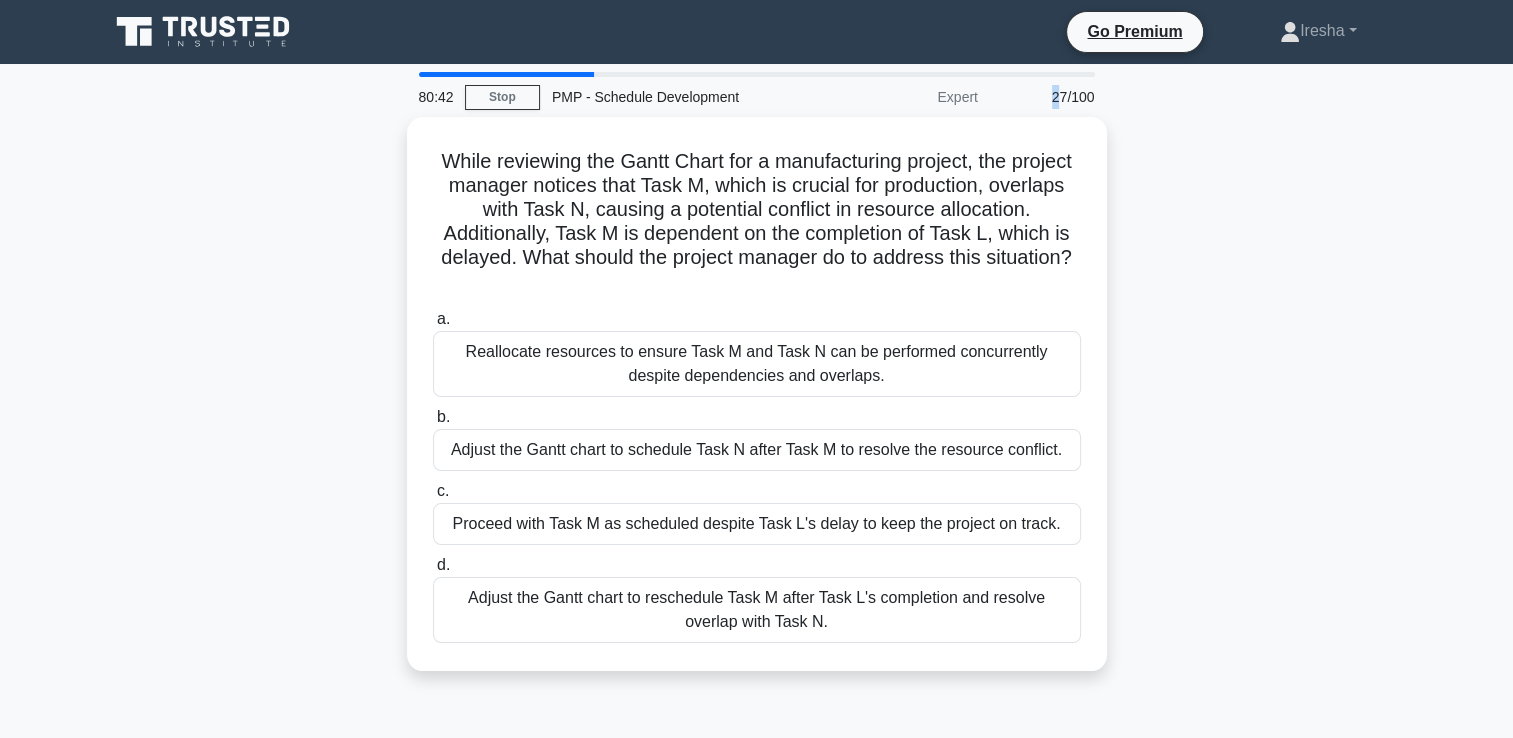 click on "27/100" at bounding box center [1048, 97] 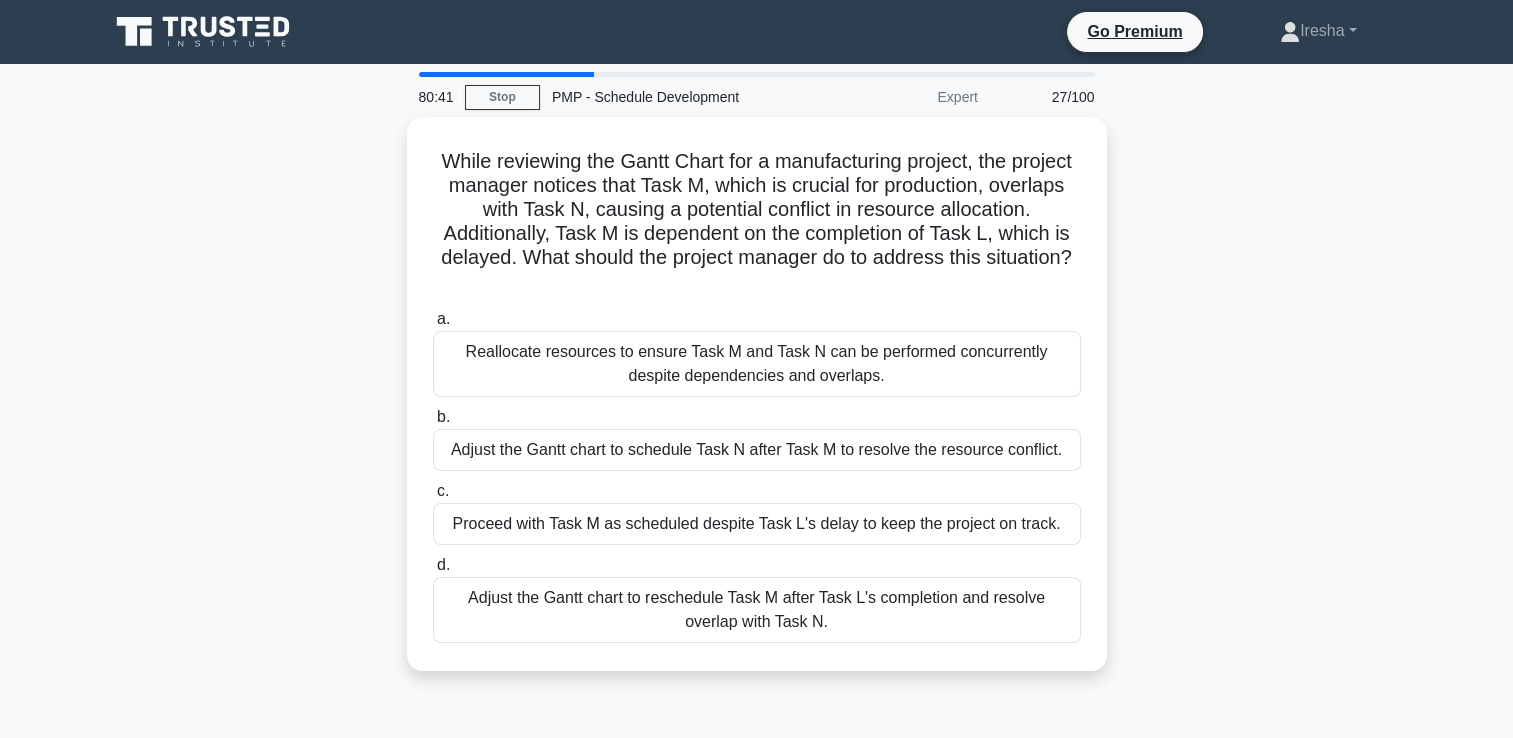 drag, startPoint x: 1057, startPoint y: 110, endPoint x: 1222, endPoint y: 314, distance: 262.37567 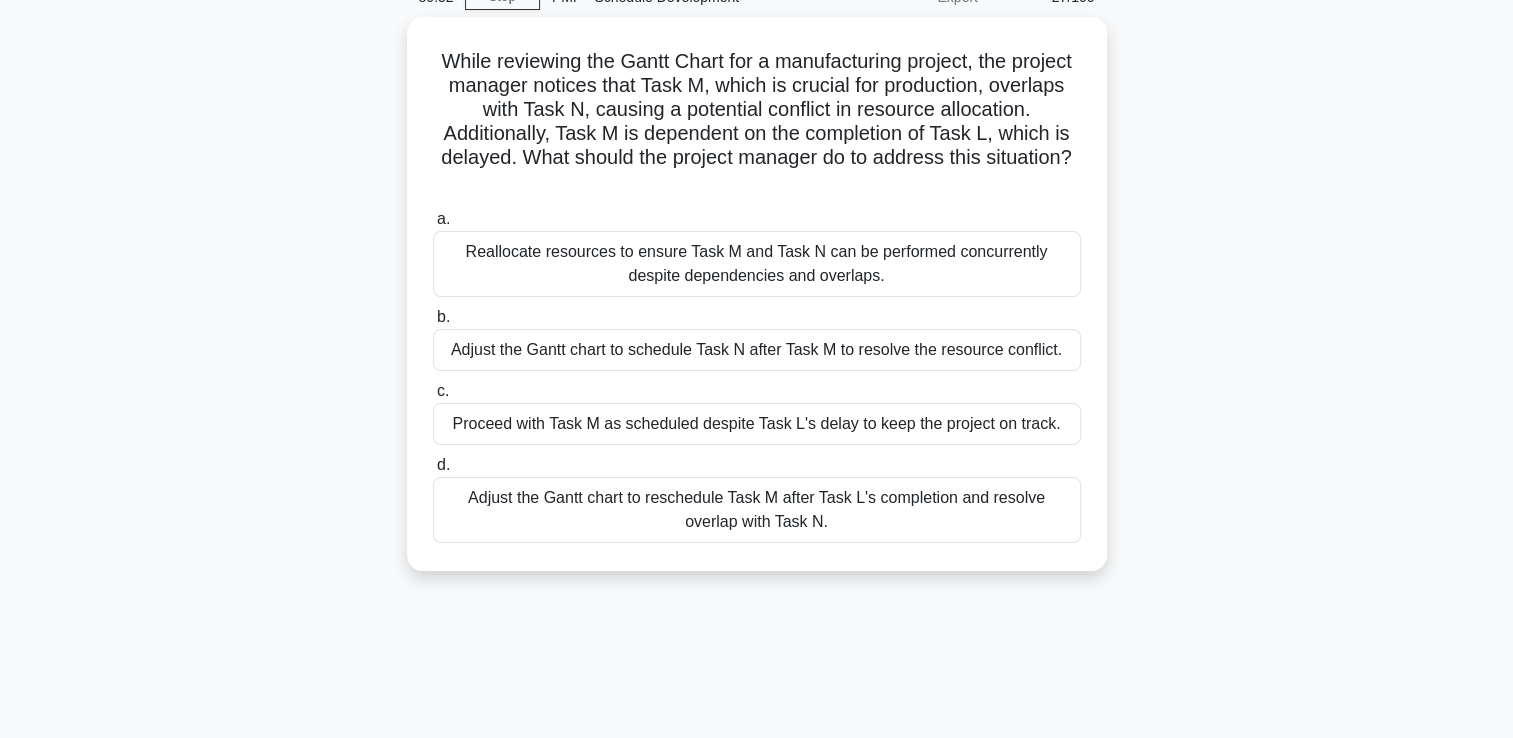 scroll, scrollTop: 0, scrollLeft: 0, axis: both 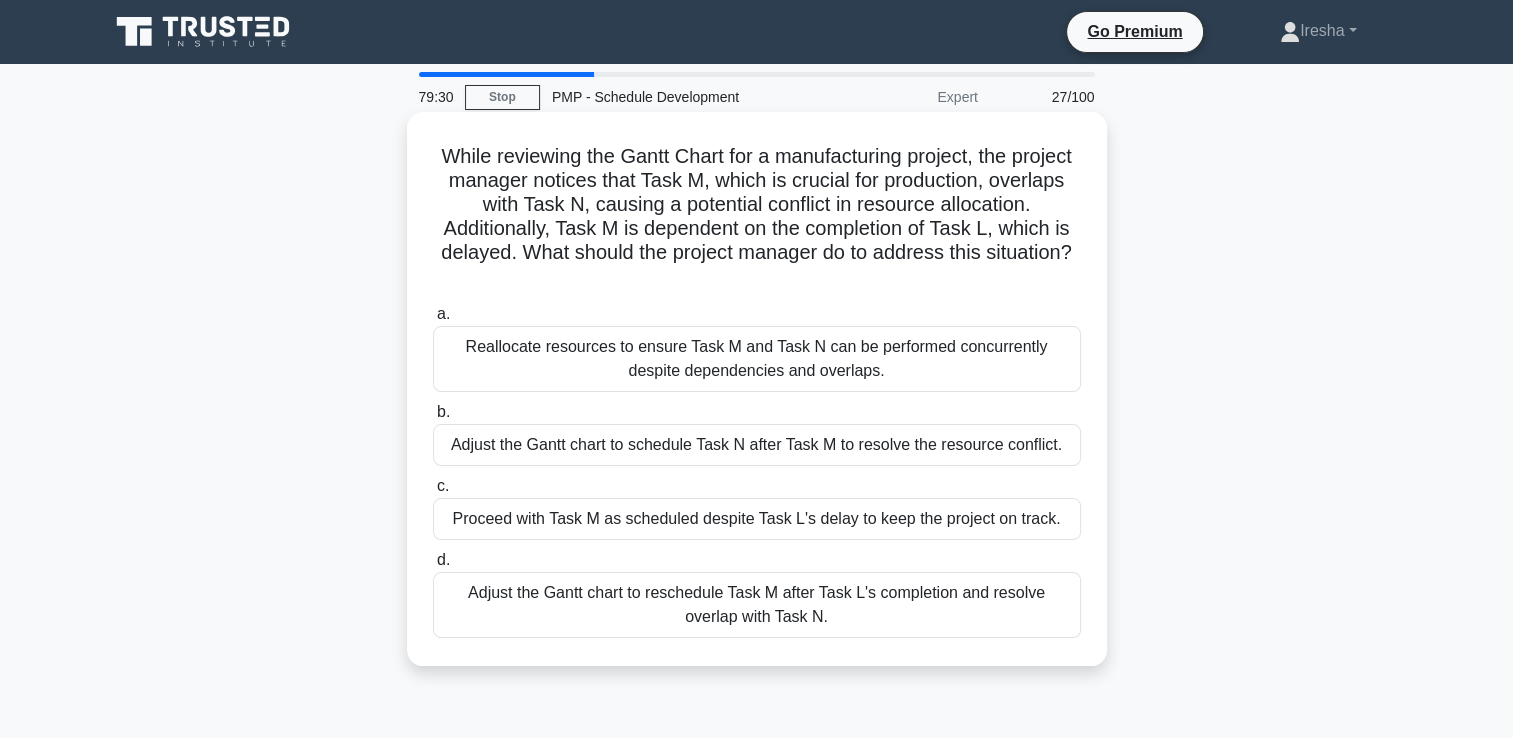 click on "Adjust the Gantt chart to reschedule Task M after Task L's completion and resolve overlap with Task N." at bounding box center (757, 605) 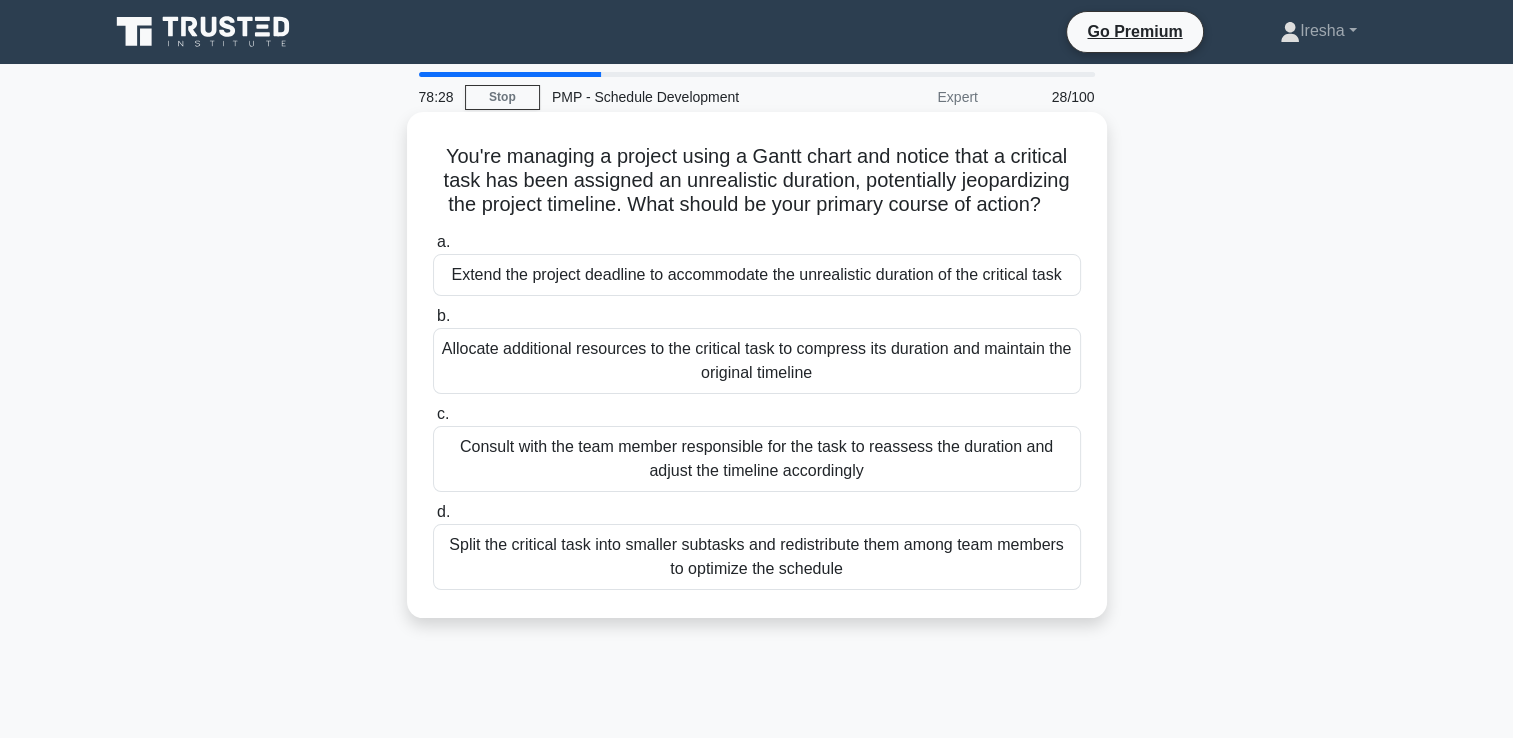 click on "Allocate additional resources to the critical task to compress its duration and maintain the original timeline" at bounding box center (757, 361) 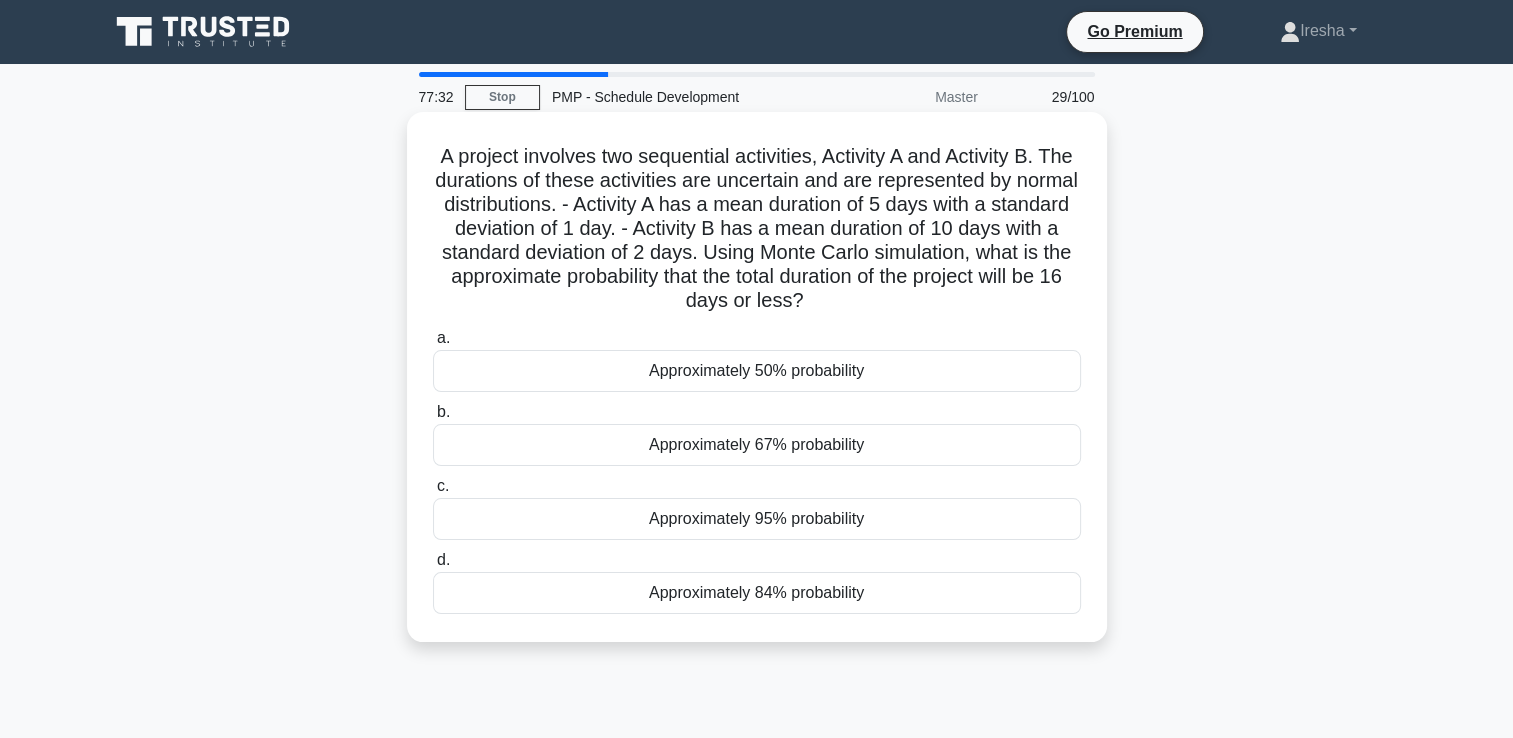 click on "Approximately 67% probability" at bounding box center (757, 445) 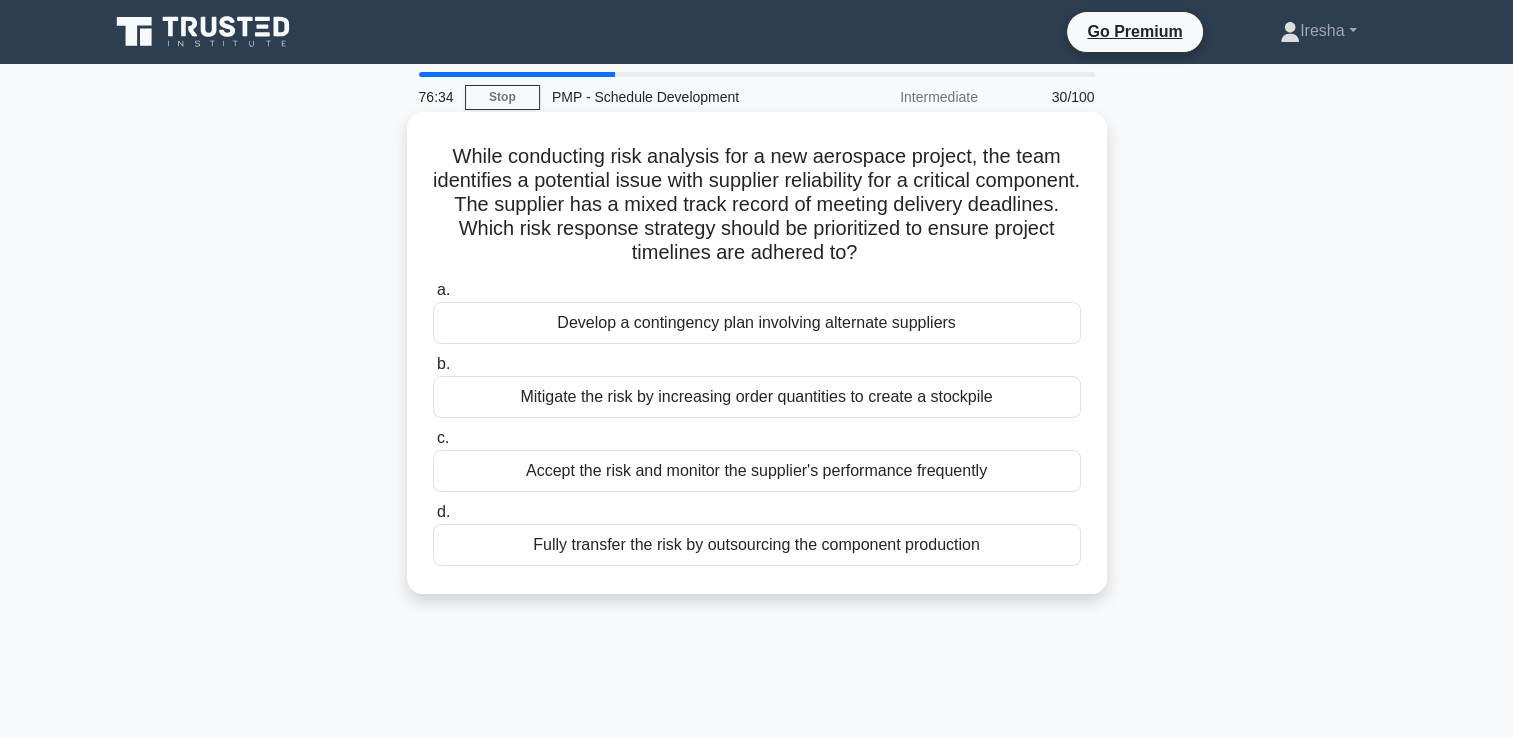 click on "Mitigate the risk by increasing order quantities to create a stockpile" at bounding box center (757, 397) 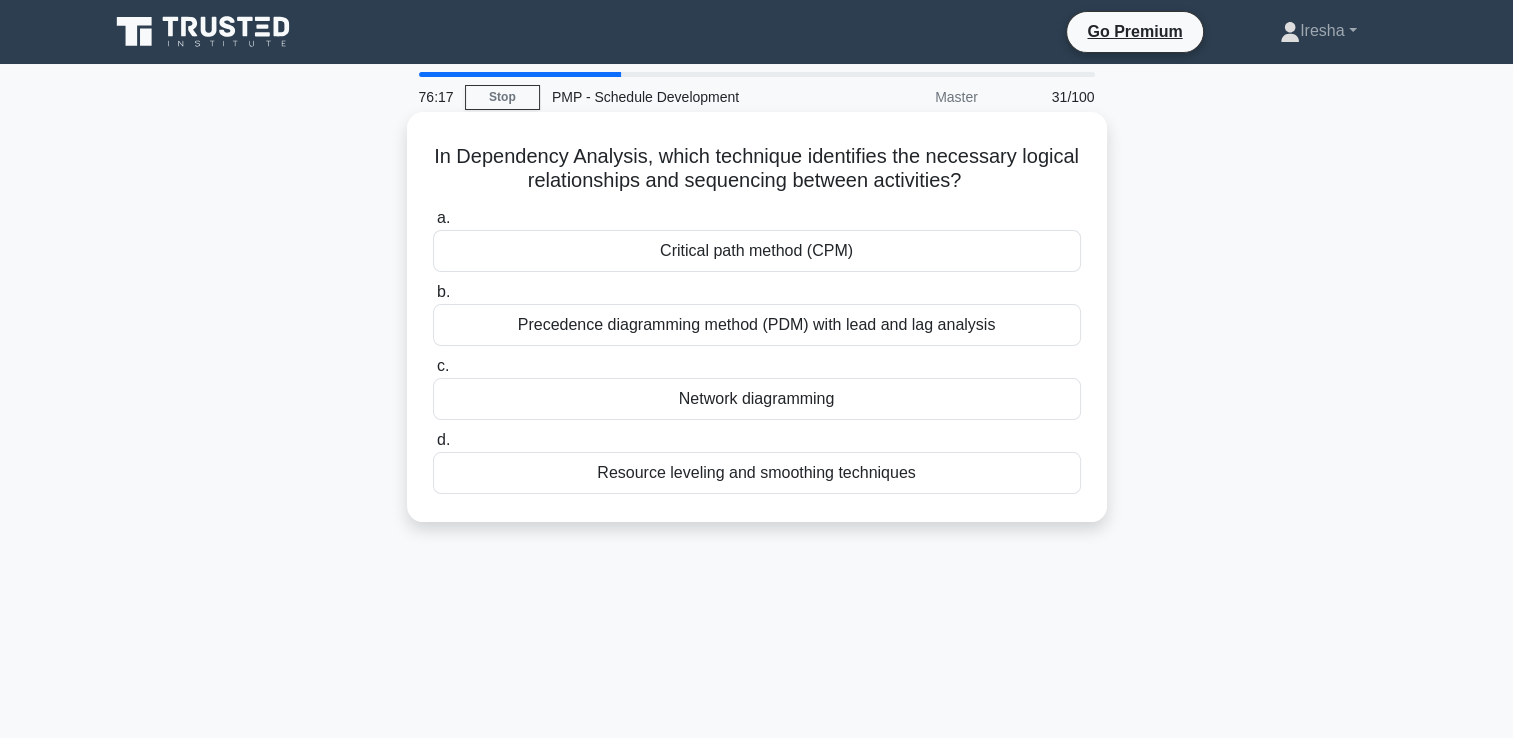 click on "Precedence diagramming method (PDM) with lead and lag analysis" at bounding box center [757, 325] 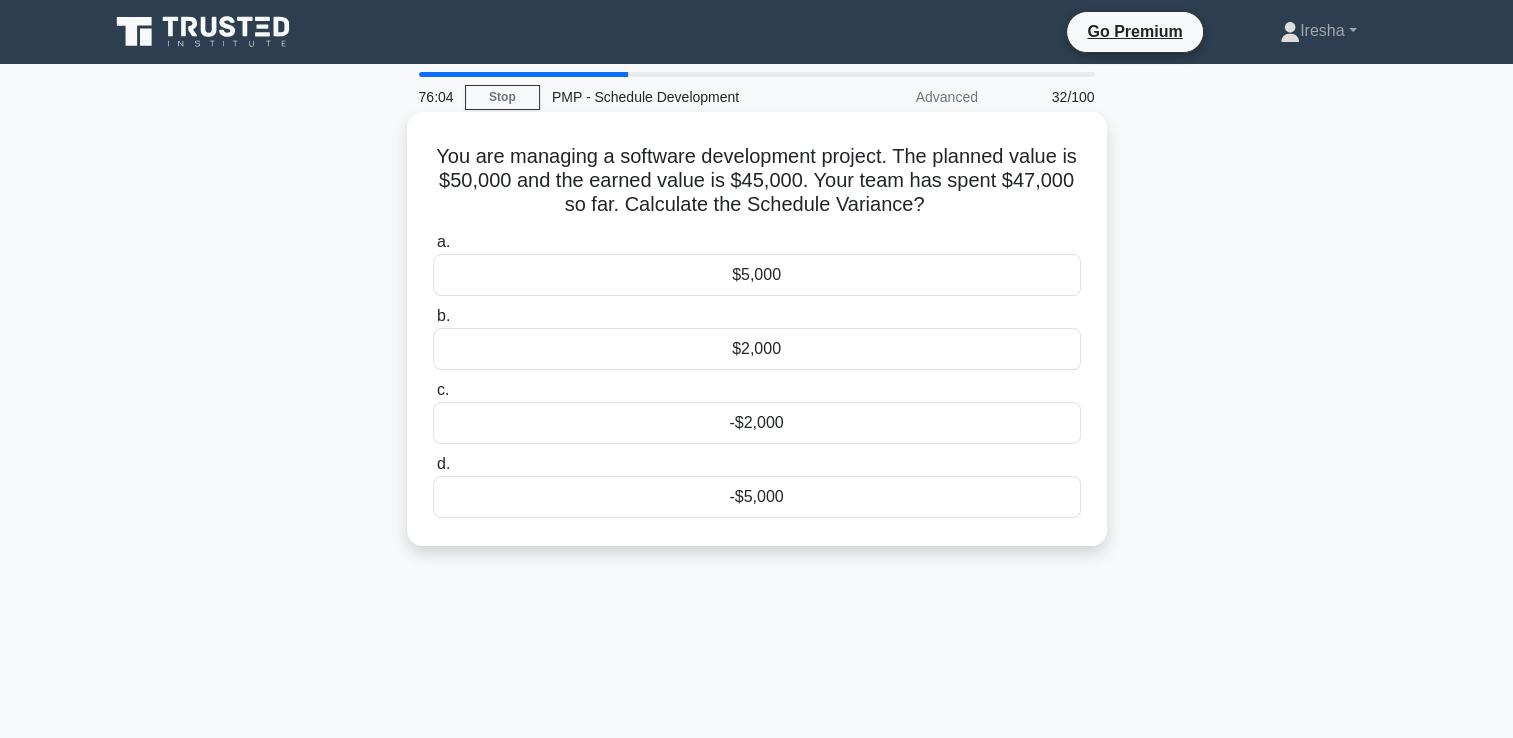 click on "-$5,000" at bounding box center [757, 497] 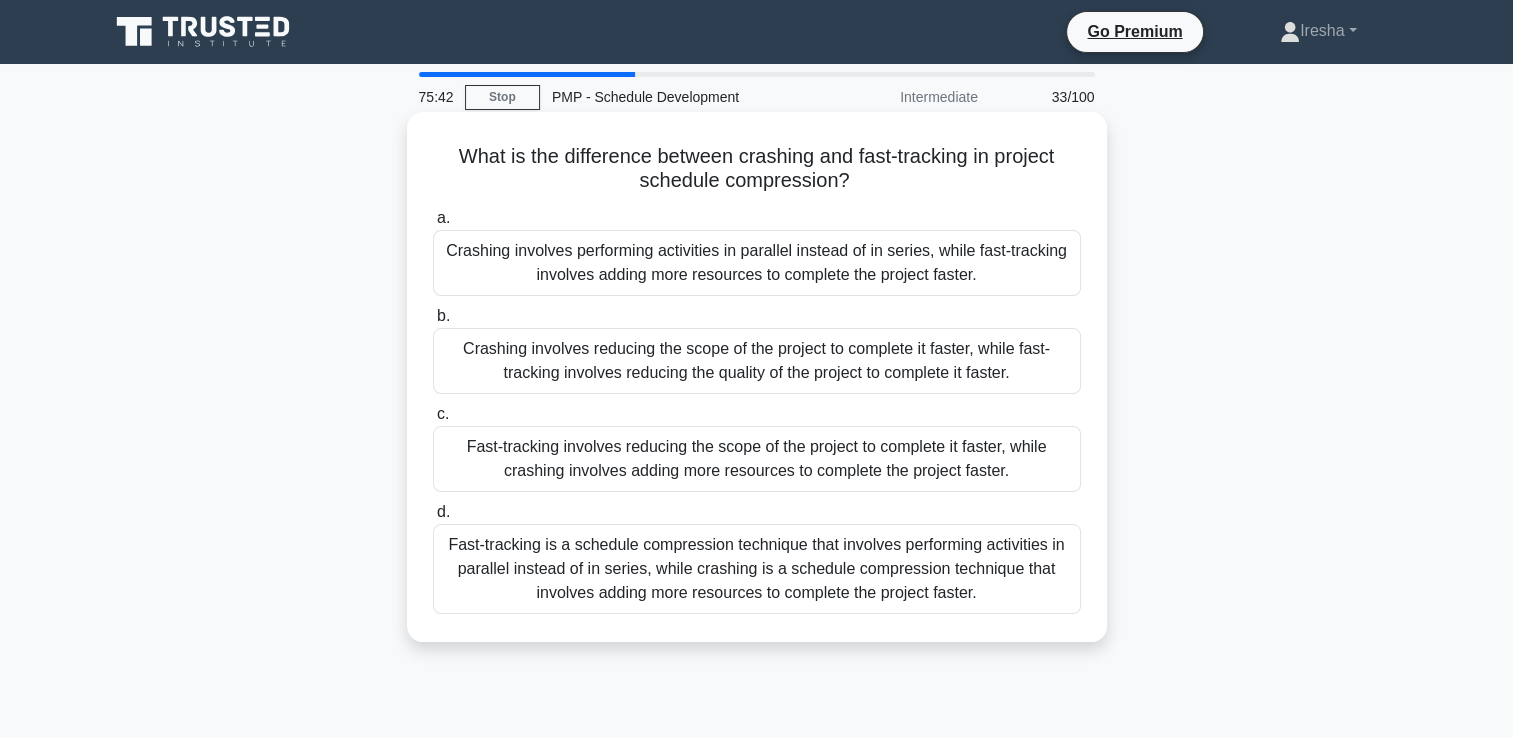 click on "Fast-tracking is a schedule compression technique that involves performing activities in parallel instead of in series, while crashing is a schedule compression technique that involves adding more resources to complete the project faster." at bounding box center (757, 569) 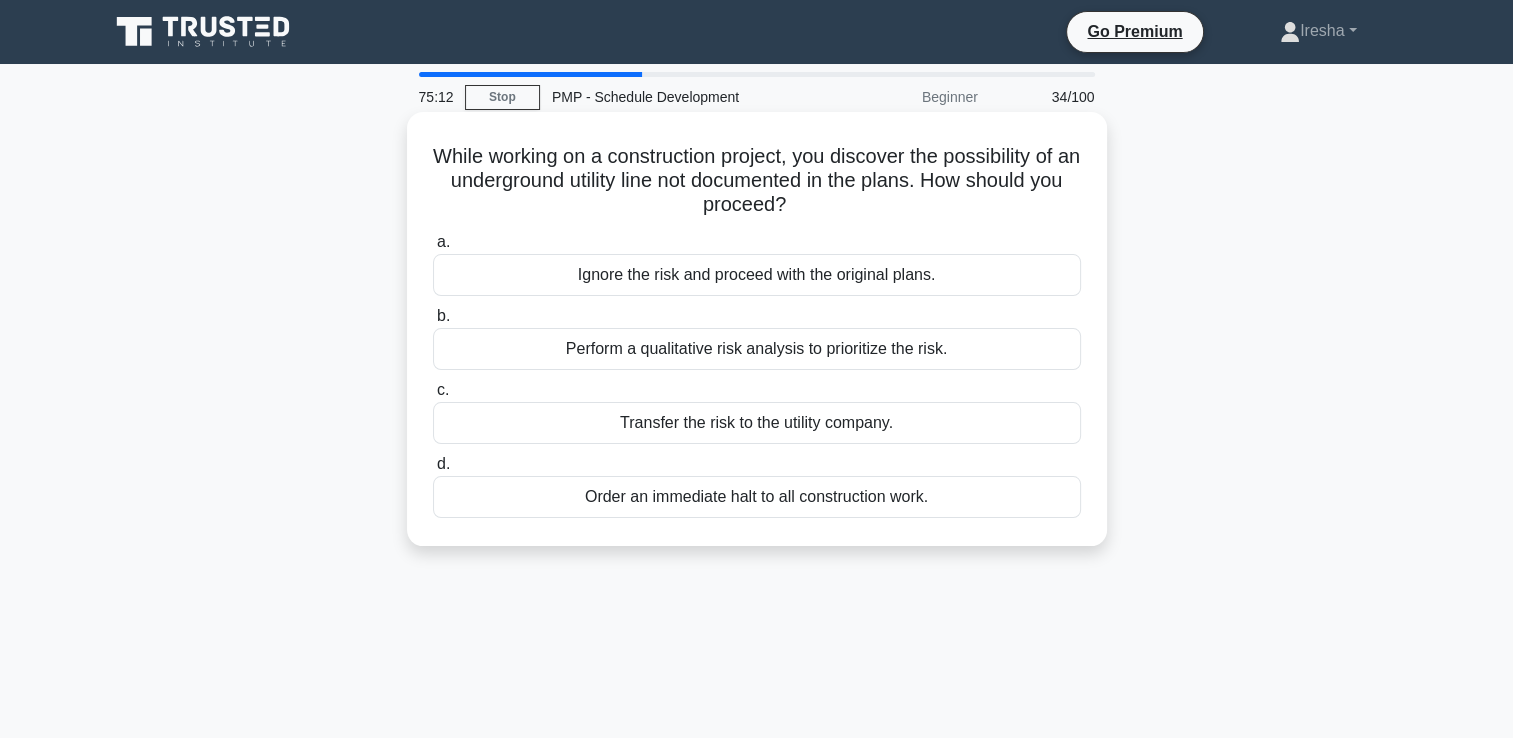 click on "Perform a qualitative risk analysis to prioritize the risk." at bounding box center (757, 349) 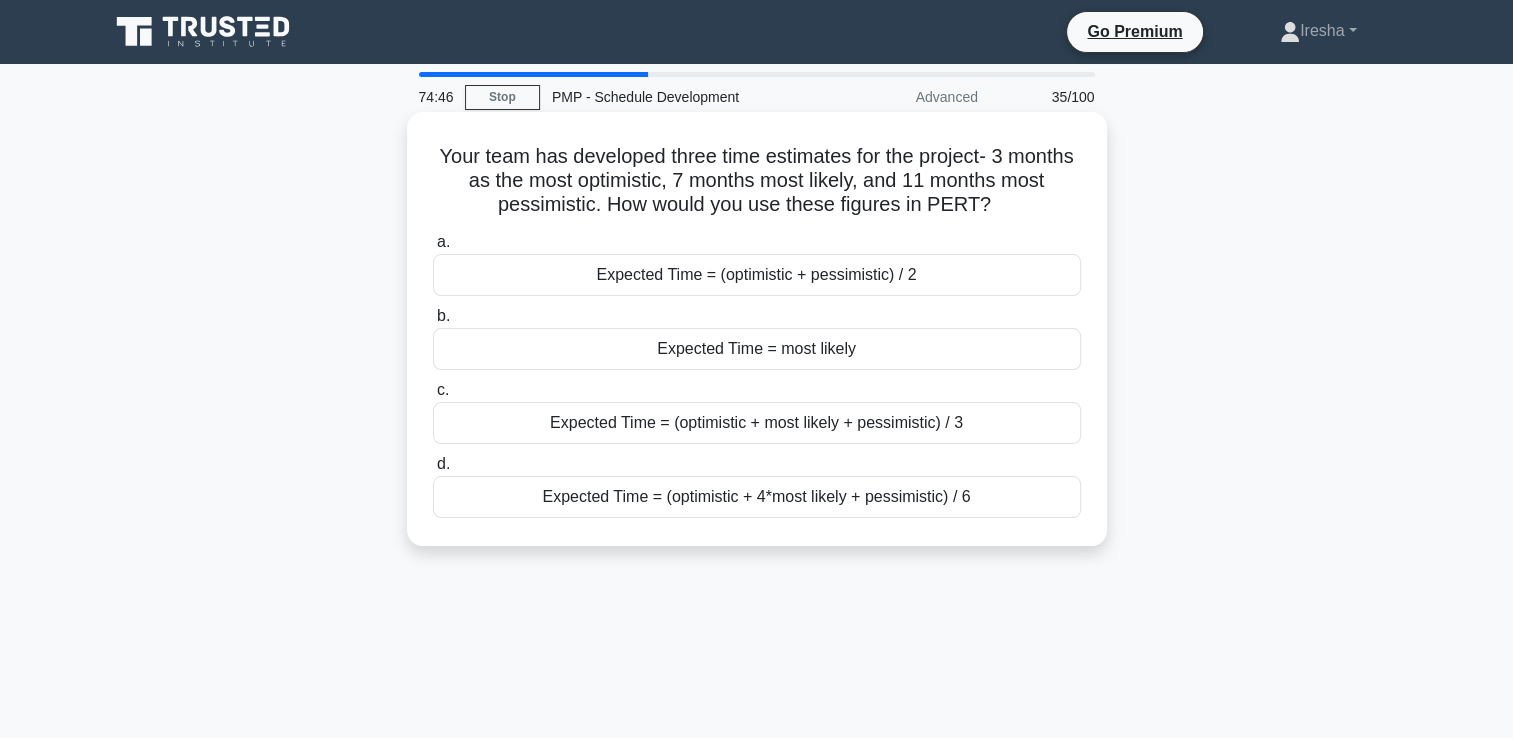 click on "Expected Time = (optimistic + most likely + pessimistic) / 3" at bounding box center (757, 423) 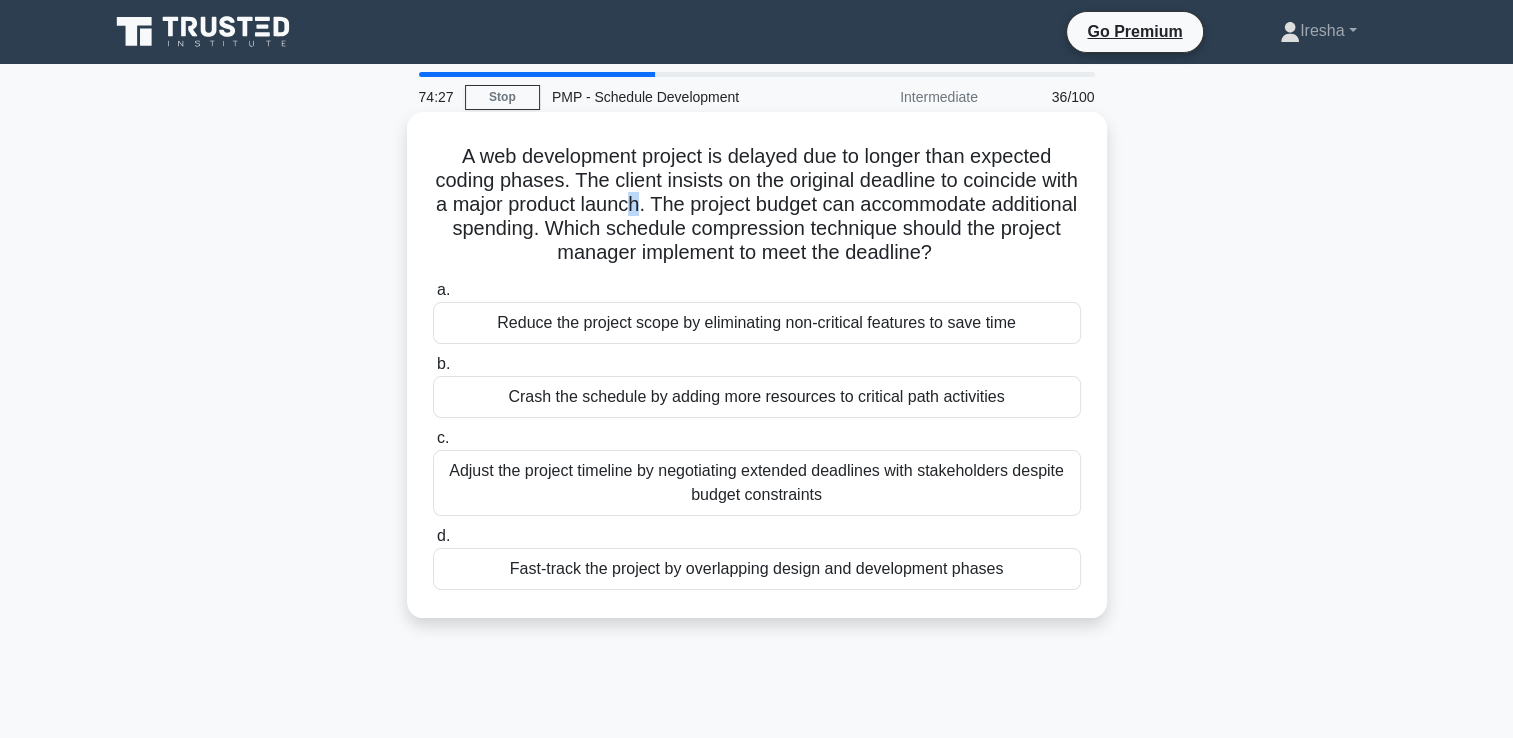 click on "A web development project is delayed due to longer than expected coding phases. The client insists on the original deadline to coincide with a major product launch. The project budget can accommodate additional spending. Which schedule compression technique should the project manager implement to meet the deadline?
.spinner_0XTQ{transform-origin:center;animation:spinner_y6GP .75s linear infinite}@keyframes spinner_y6GP{100%{transform:rotate(360deg)}}" at bounding box center (757, 205) 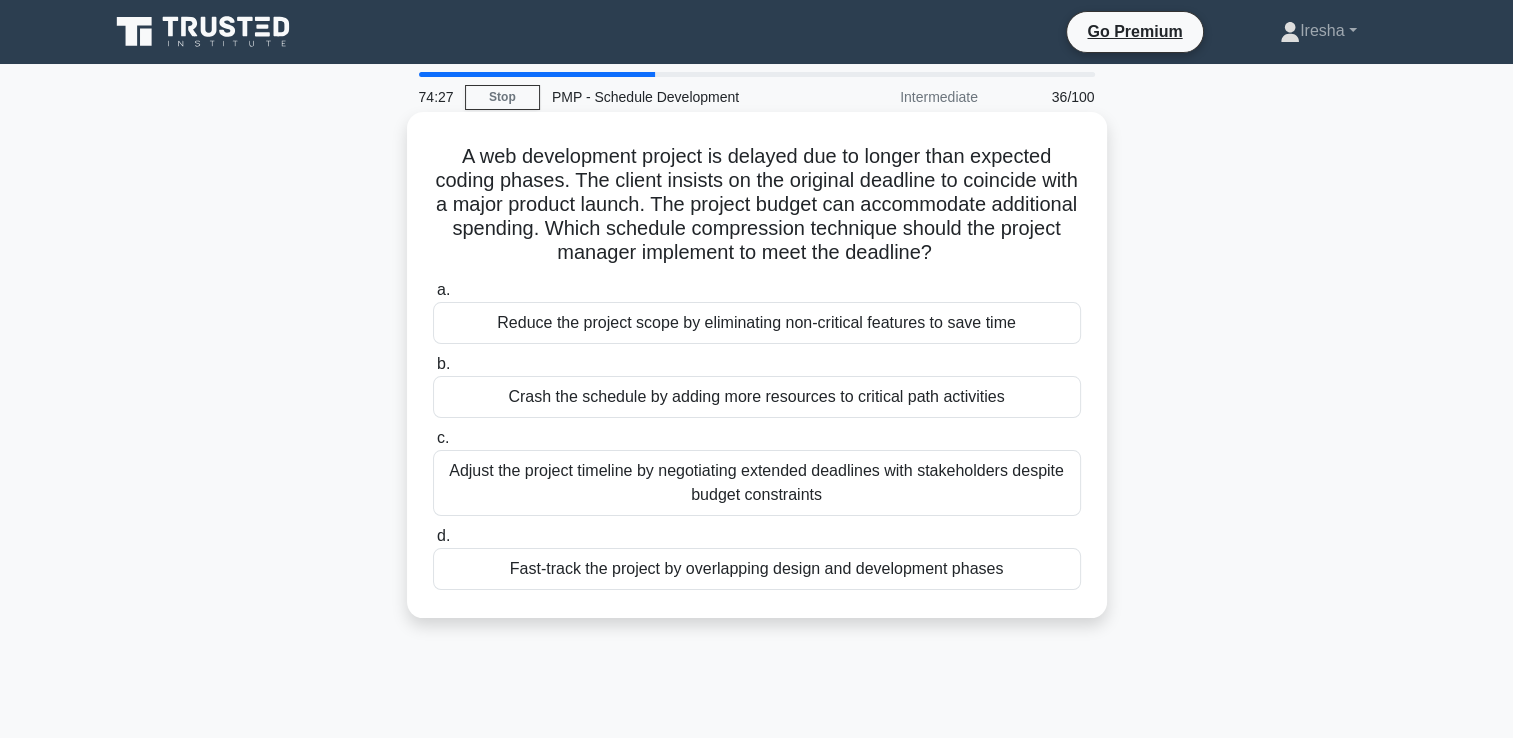 drag, startPoint x: 700, startPoint y: 215, endPoint x: 541, endPoint y: 236, distance: 160.3808 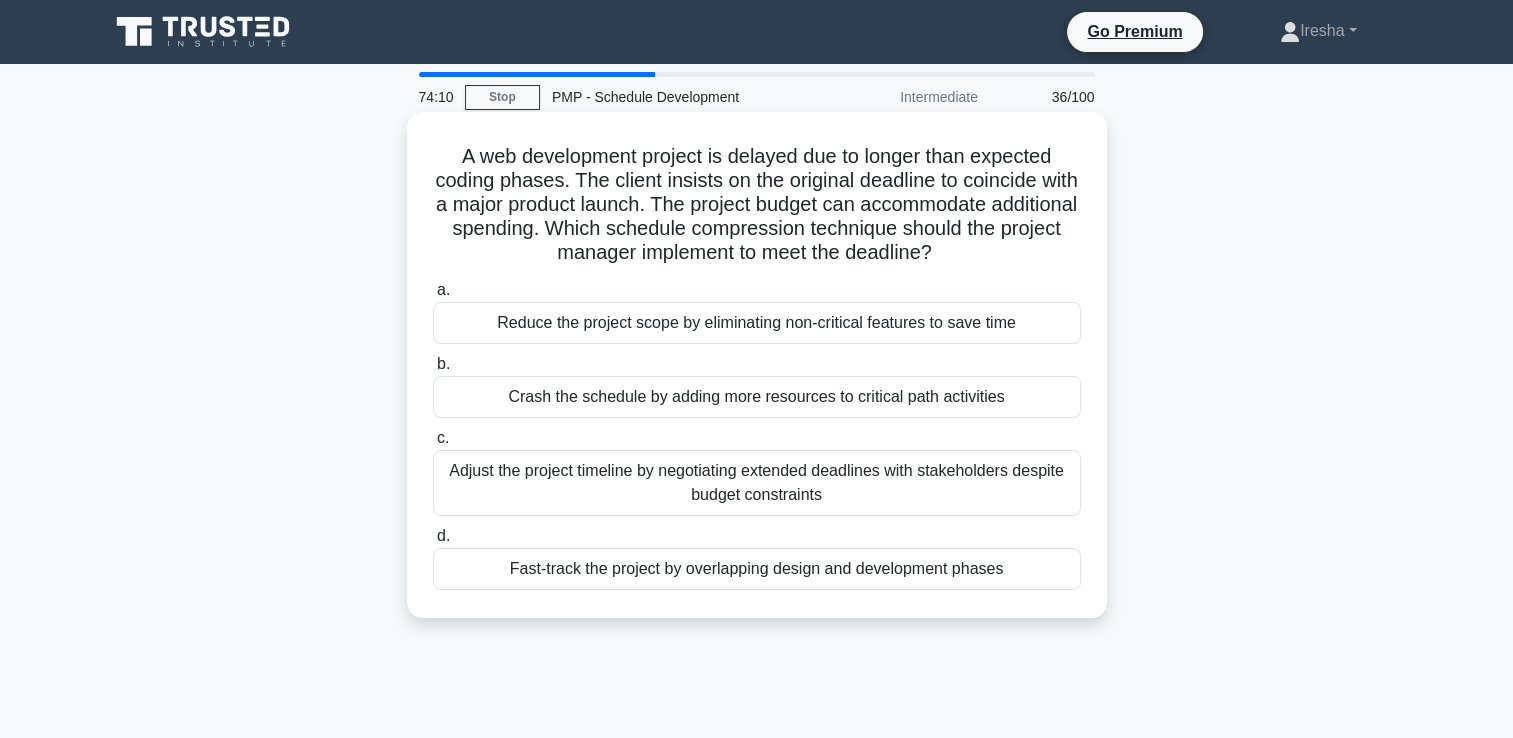 click on "Crash the schedule by adding more resources to critical path activities" at bounding box center [757, 397] 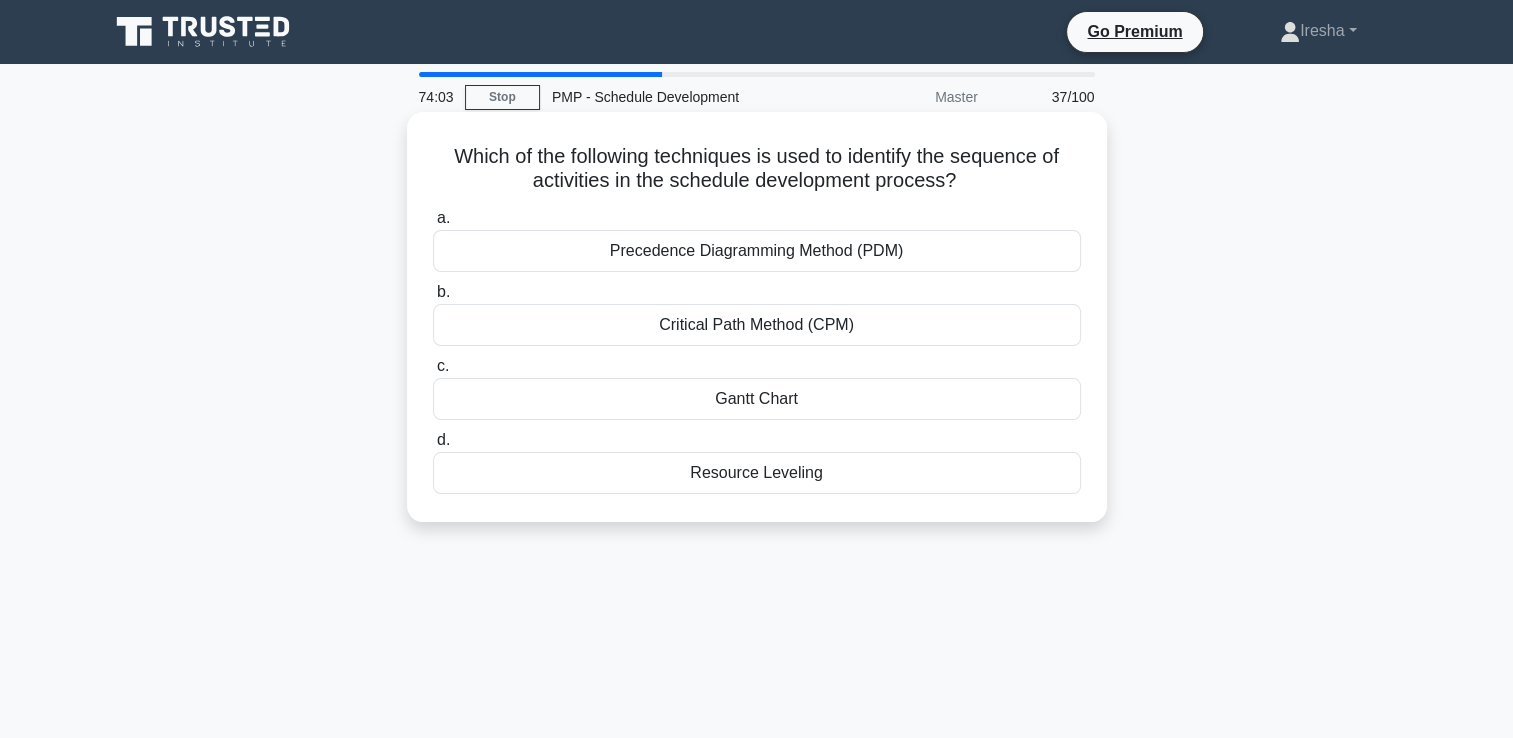 drag, startPoint x: 605, startPoint y: 156, endPoint x: 1049, endPoint y: 184, distance: 444.88202 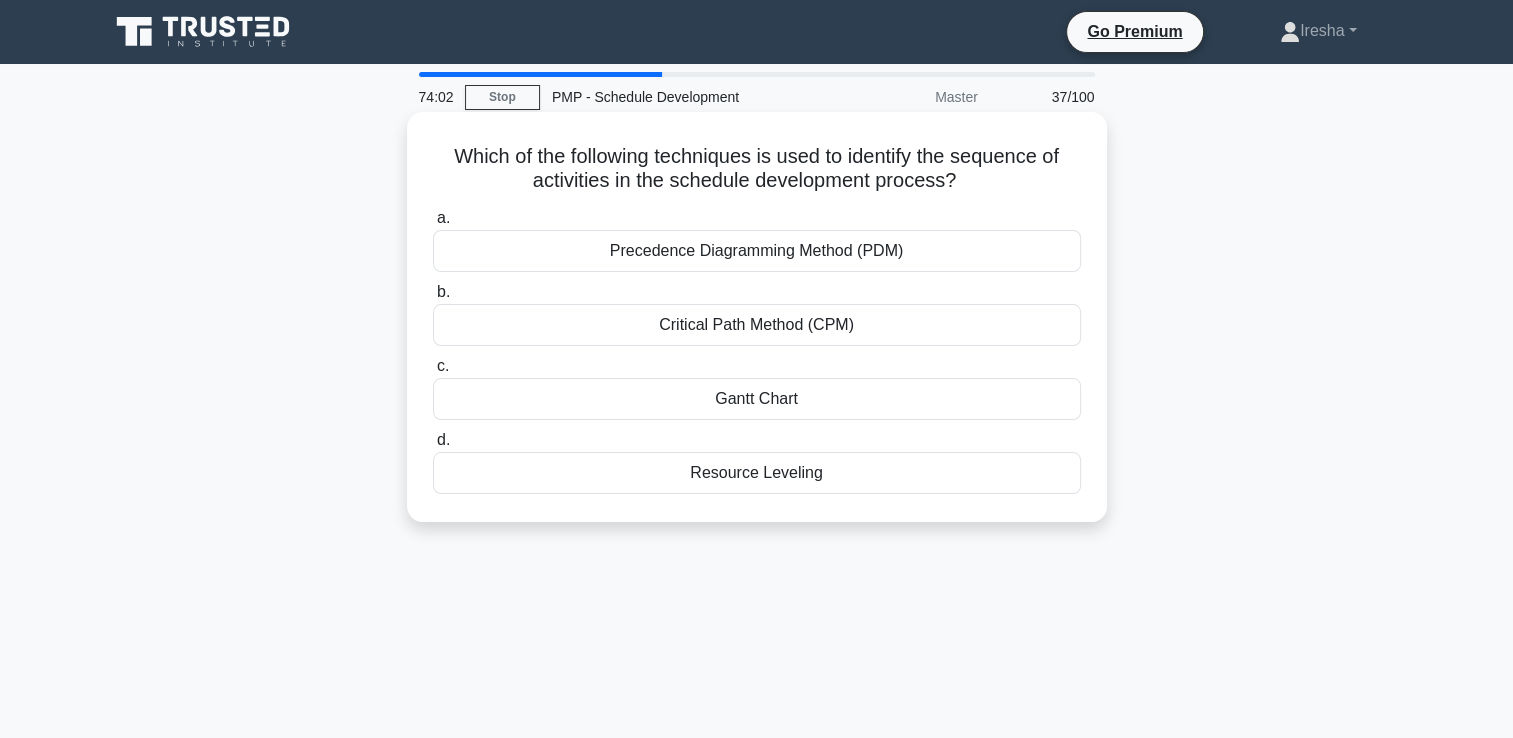 drag, startPoint x: 1049, startPoint y: 184, endPoint x: 974, endPoint y: 180, distance: 75.10659 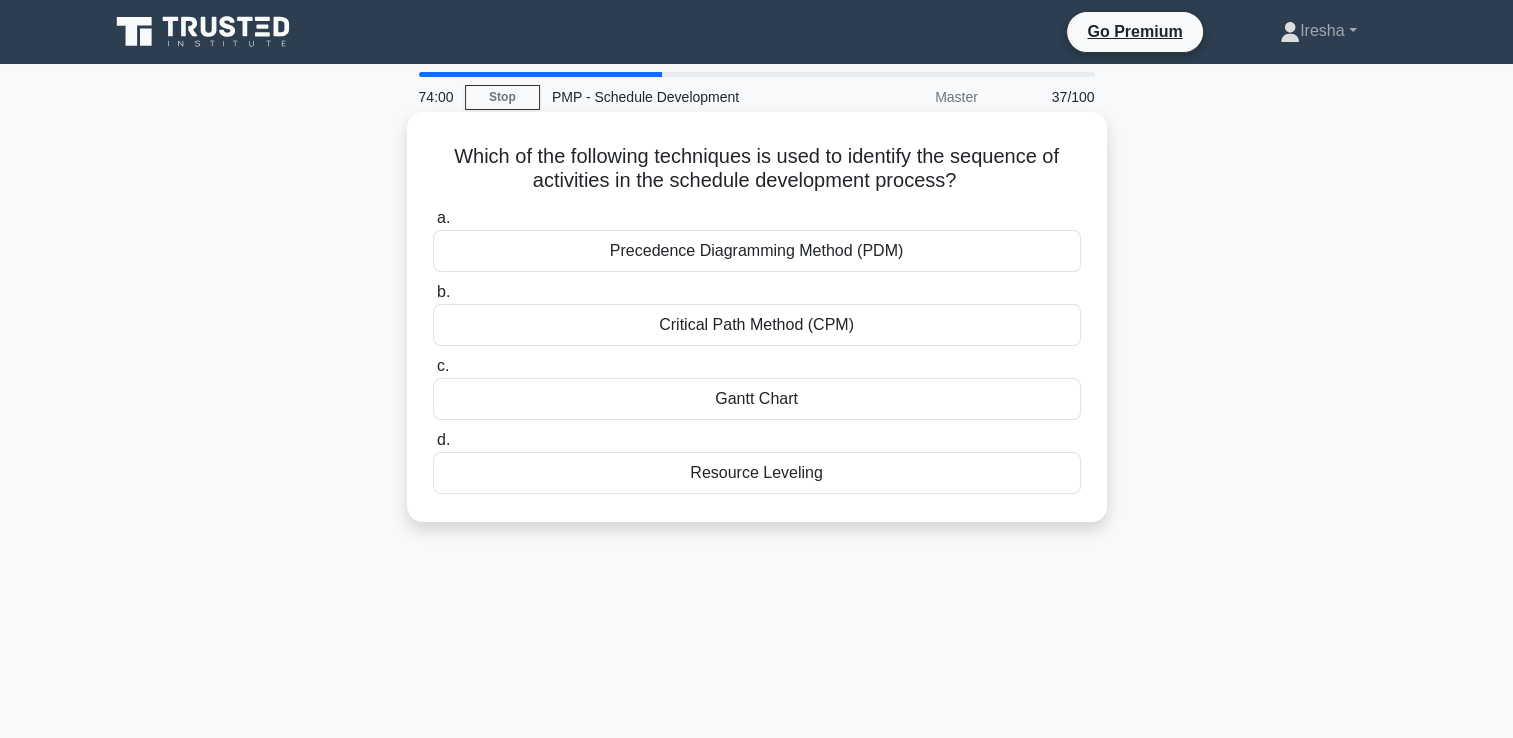 click on "Precedence Diagramming Method (PDM)" at bounding box center (757, 251) 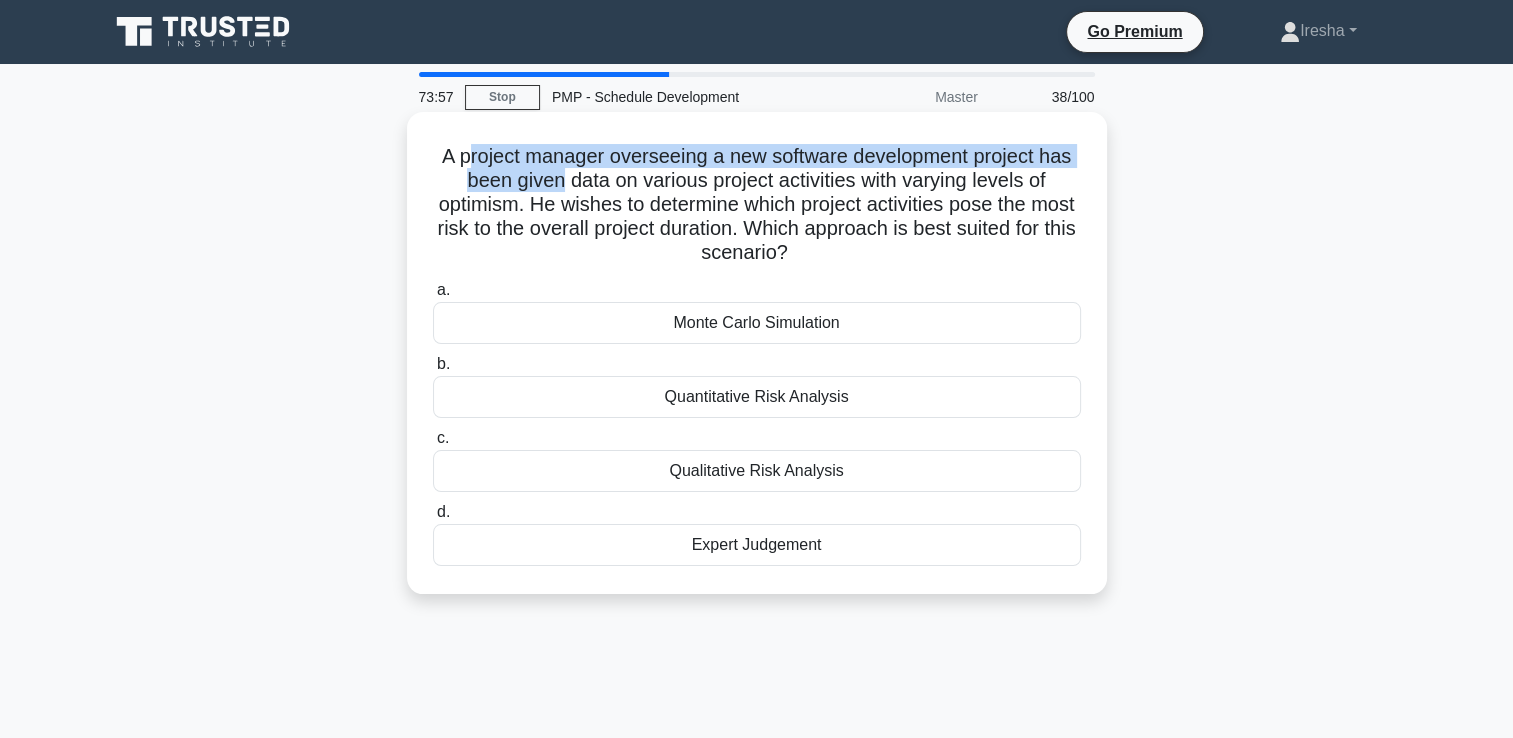 drag, startPoint x: 484, startPoint y: 159, endPoint x: 560, endPoint y: 179, distance: 78.58753 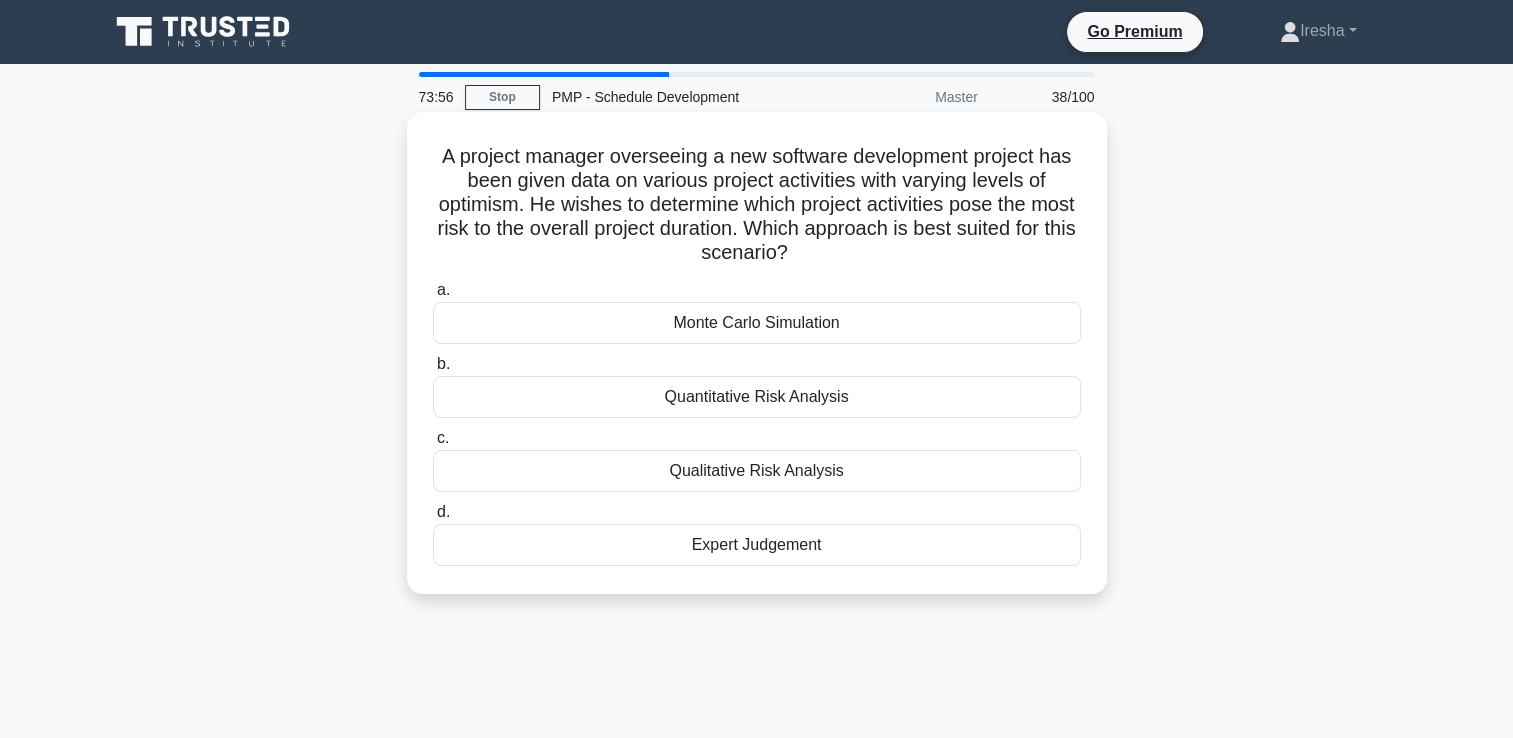 drag, startPoint x: 560, startPoint y: 179, endPoint x: 558, endPoint y: 197, distance: 18.110771 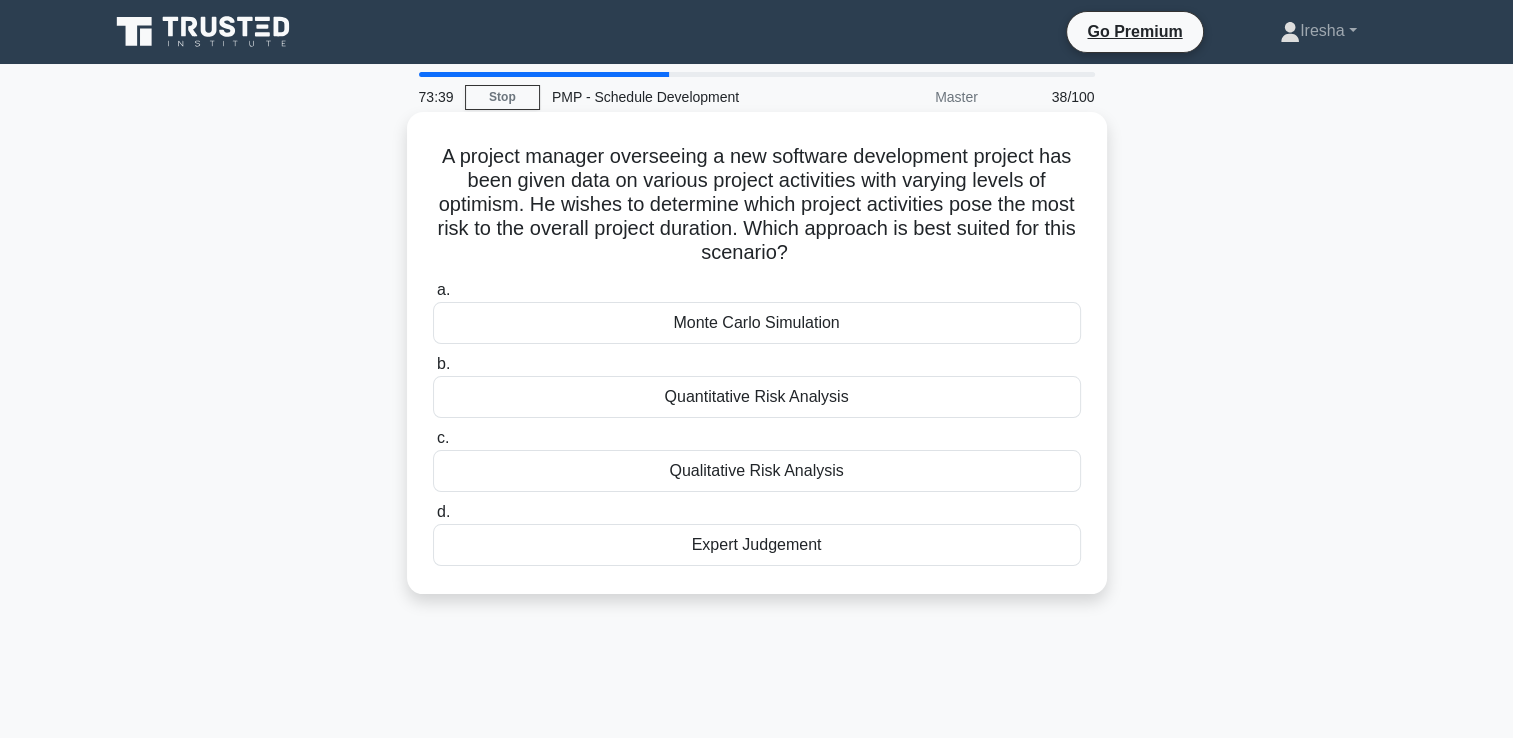 click on "Monte Carlo Simulation" at bounding box center [757, 323] 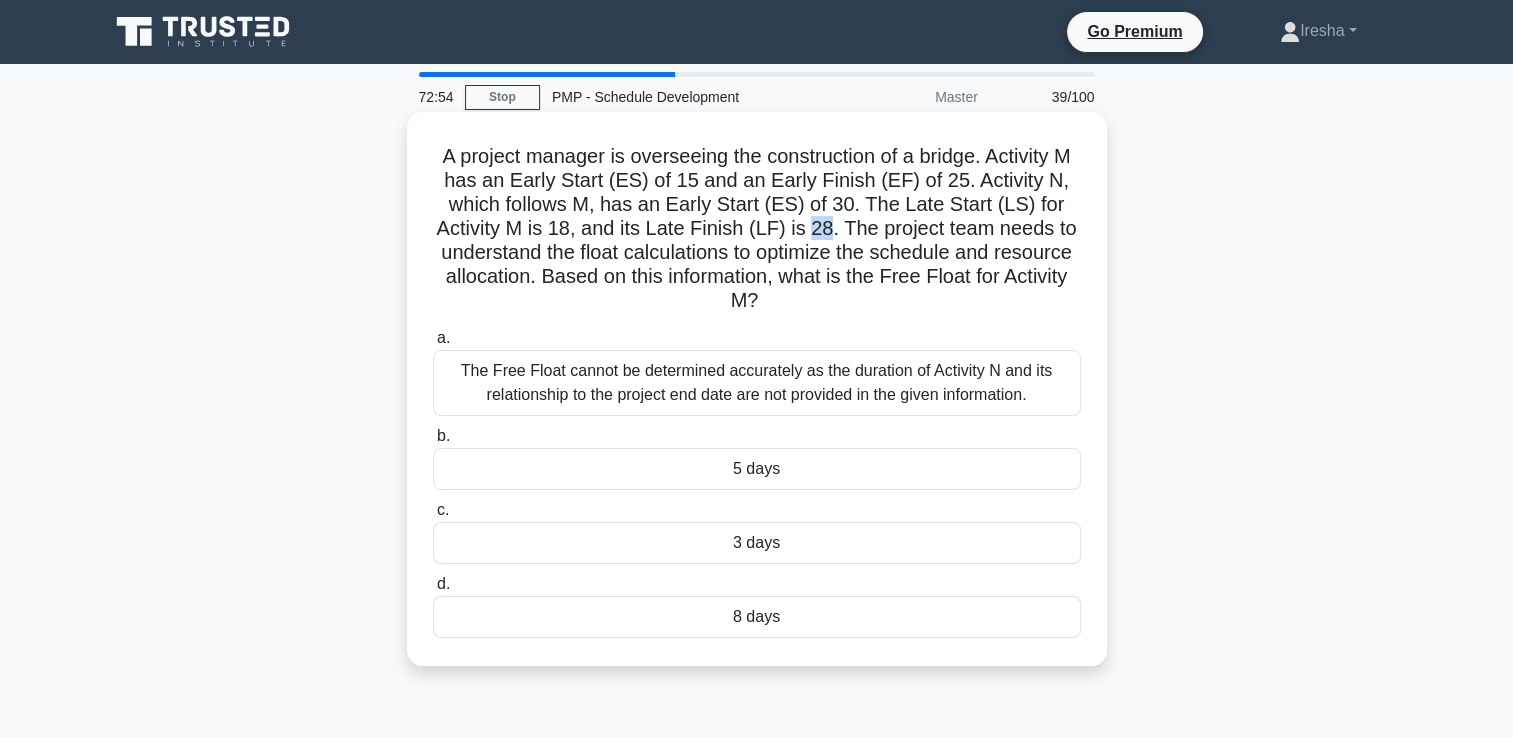 drag, startPoint x: 825, startPoint y: 231, endPoint x: 809, endPoint y: 230, distance: 16.03122 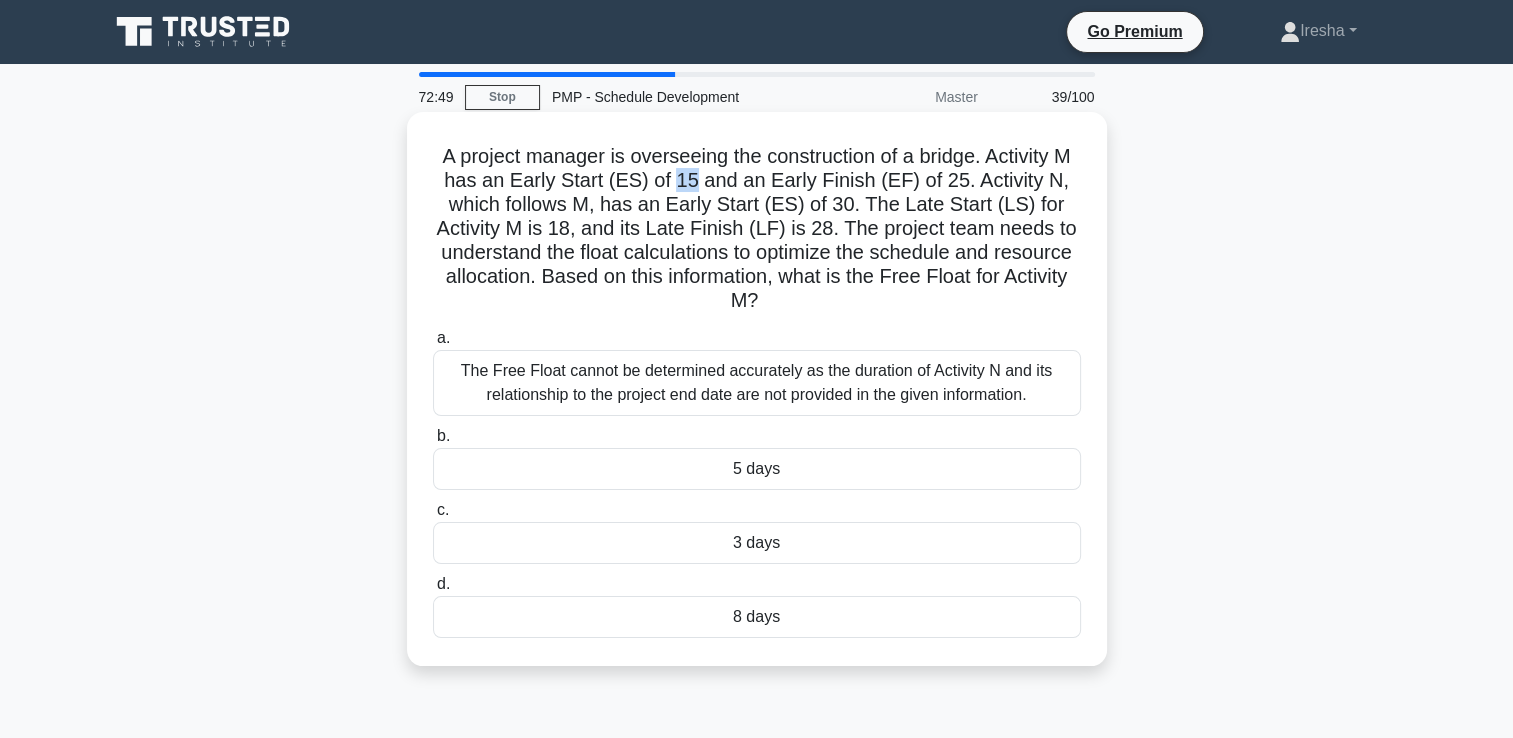 drag, startPoint x: 705, startPoint y: 183, endPoint x: 686, endPoint y: 180, distance: 19.235384 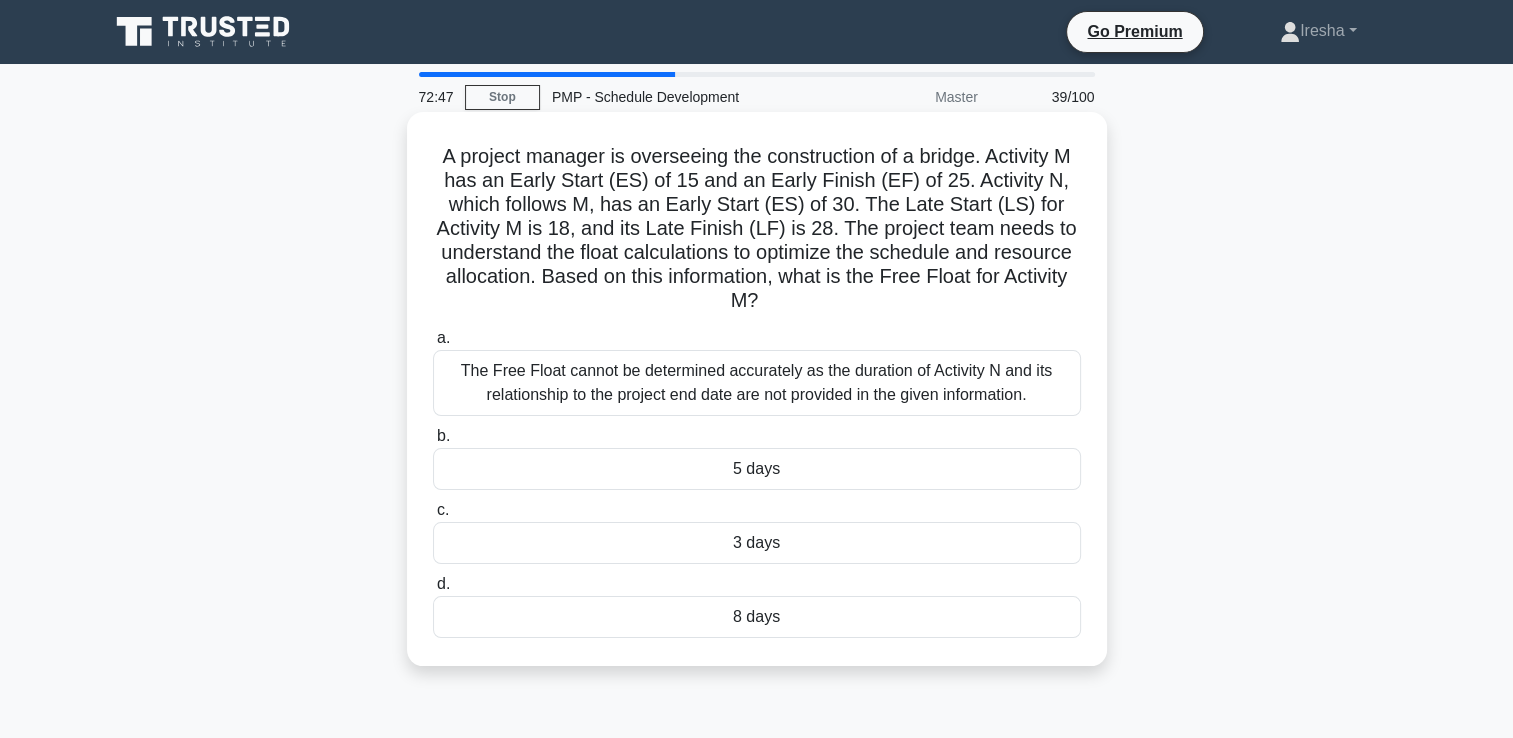 click on "A project manager is overseeing the construction of a bridge. Activity M has an Early Start (ES) of 15 and an Early Finish (EF) of 25. Activity N, which follows M, has an Early Start (ES) of 30. The Late Start (LS) for Activity M is 18, and its Late Finish (LF) is 28. The project team needs to understand the float calculations to optimize the schedule and resource allocation. Based on this information, what is the Free Float for Activity M?
.spinner_0XTQ{transform-origin:center;animation:spinner_y6GP .75s linear infinite}@keyframes spinner_y6GP{100%{transform:rotate(360deg)}}" at bounding box center (757, 229) 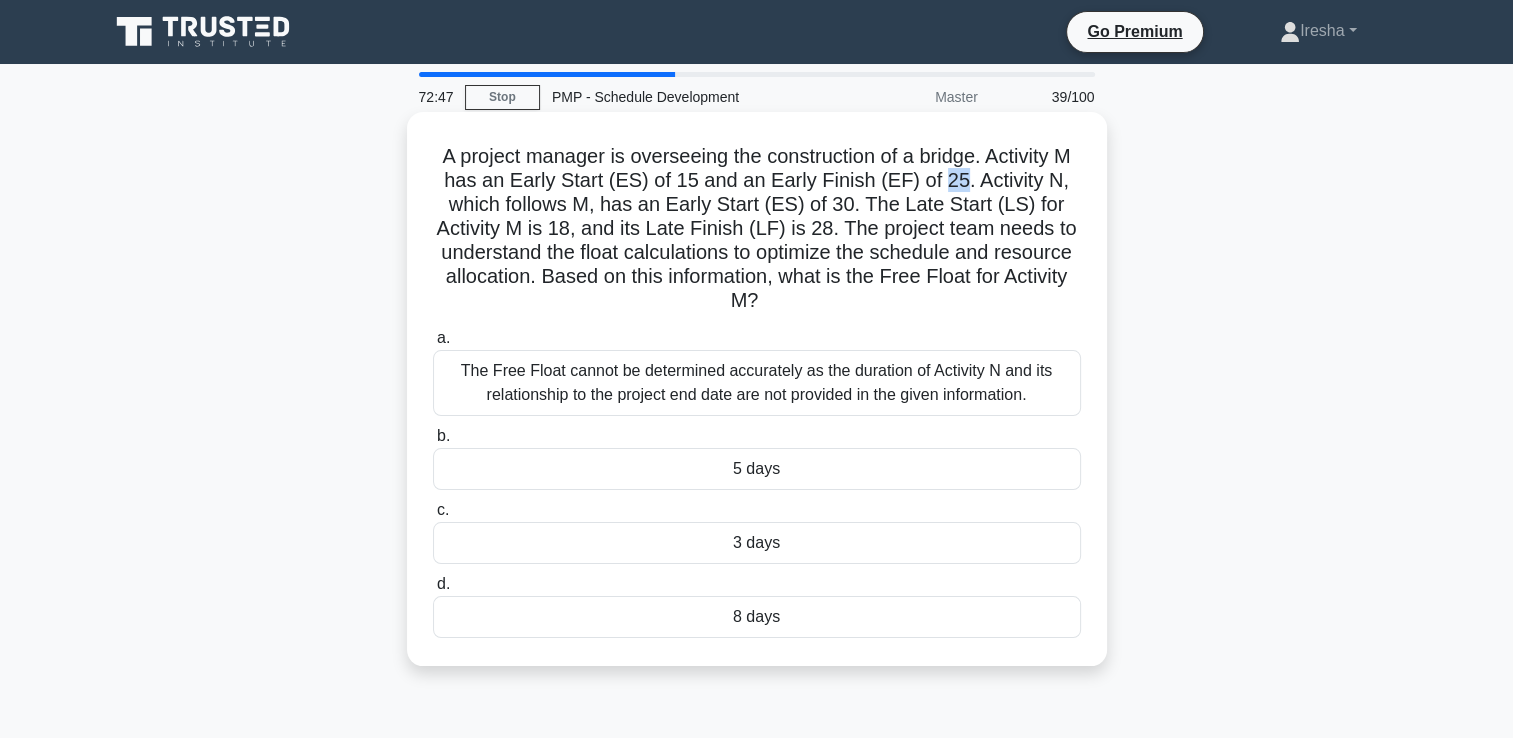 drag, startPoint x: 968, startPoint y: 182, endPoint x: 952, endPoint y: 178, distance: 16.492422 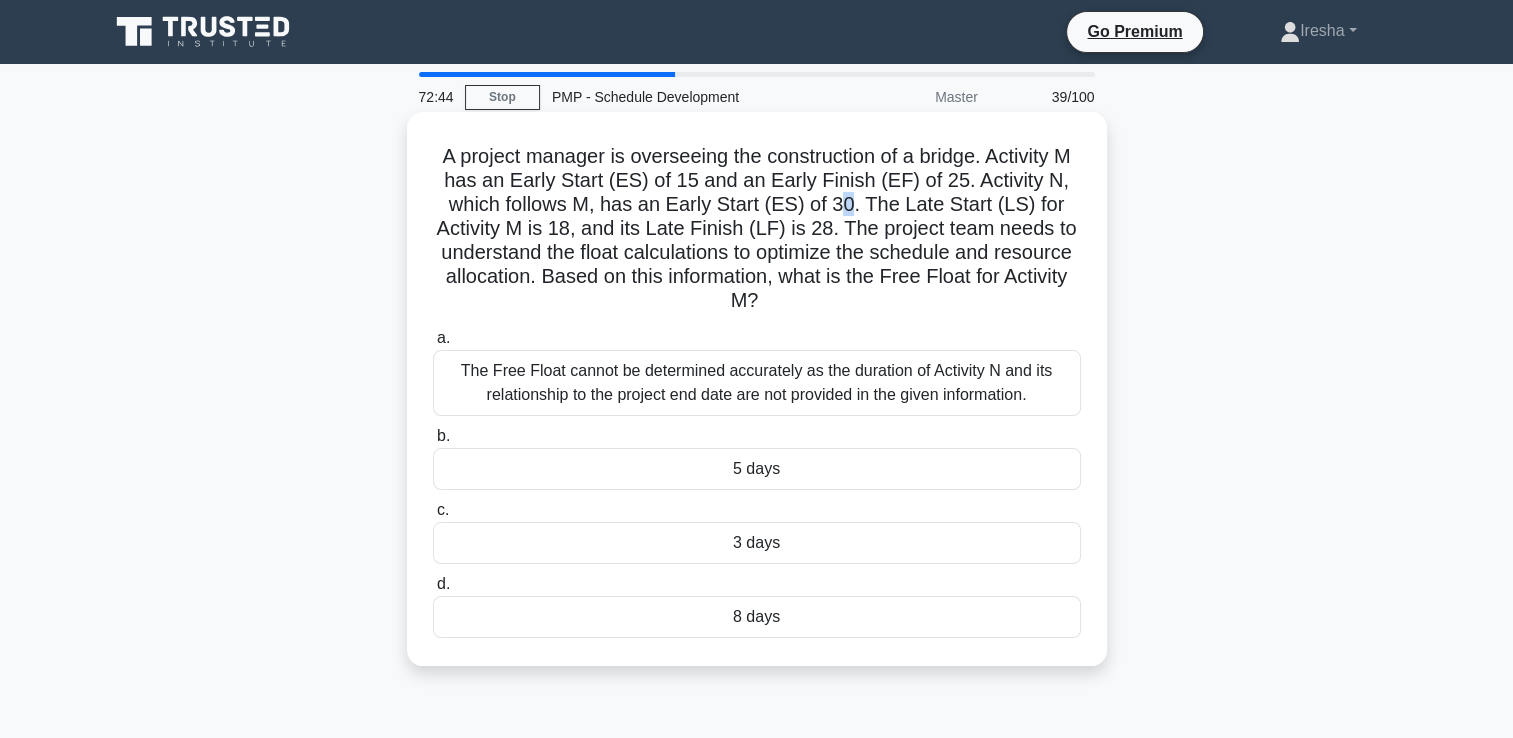 click on "A project manager is overseeing the construction of a bridge. Activity M has an Early Start (ES) of 15 and an Early Finish (EF) of 25. Activity N, which follows M, has an Early Start (ES) of 30. The Late Start (LS) for Activity M is 18, and its Late Finish (LF) is 28. The project team needs to understand the float calculations to optimize the schedule and resource allocation. Based on this information, what is the Free Float for Activity M?
.spinner_0XTQ{transform-origin:center;animation:spinner_y6GP .75s linear infinite}@keyframes spinner_y6GP{100%{transform:rotate(360deg)}}" at bounding box center [757, 229] 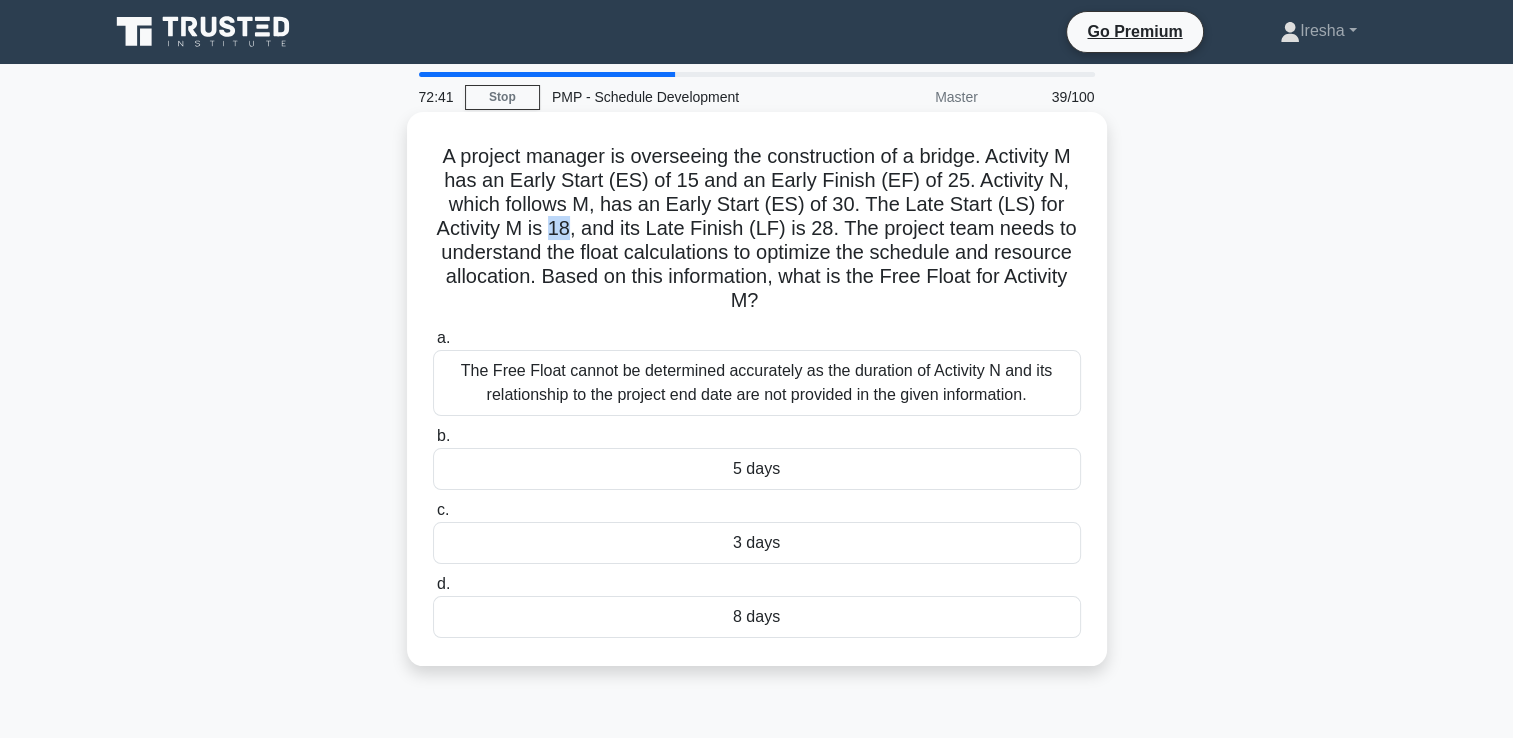 drag, startPoint x: 567, startPoint y: 222, endPoint x: 551, endPoint y: 218, distance: 16.492422 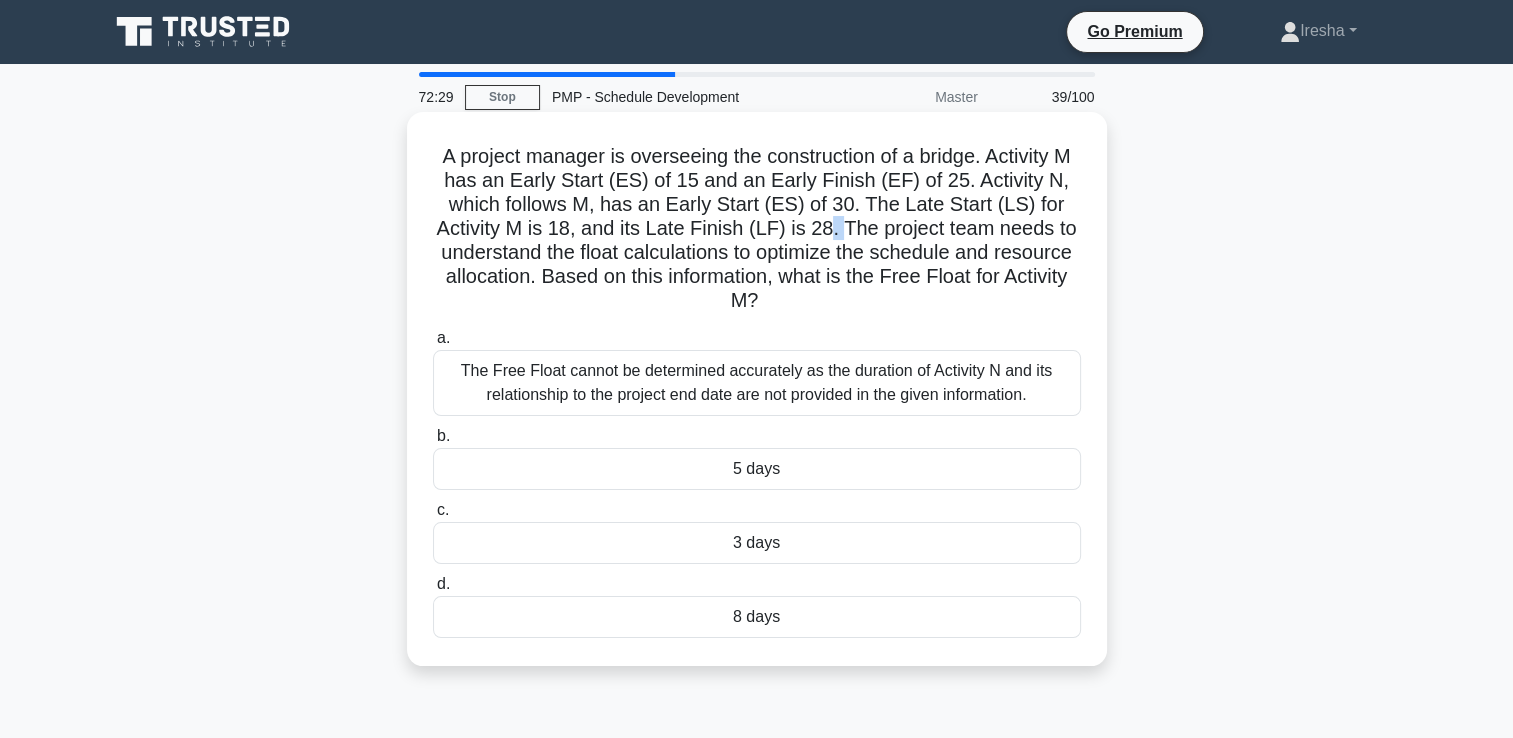 drag, startPoint x: 840, startPoint y: 232, endPoint x: 821, endPoint y: 226, distance: 19.924858 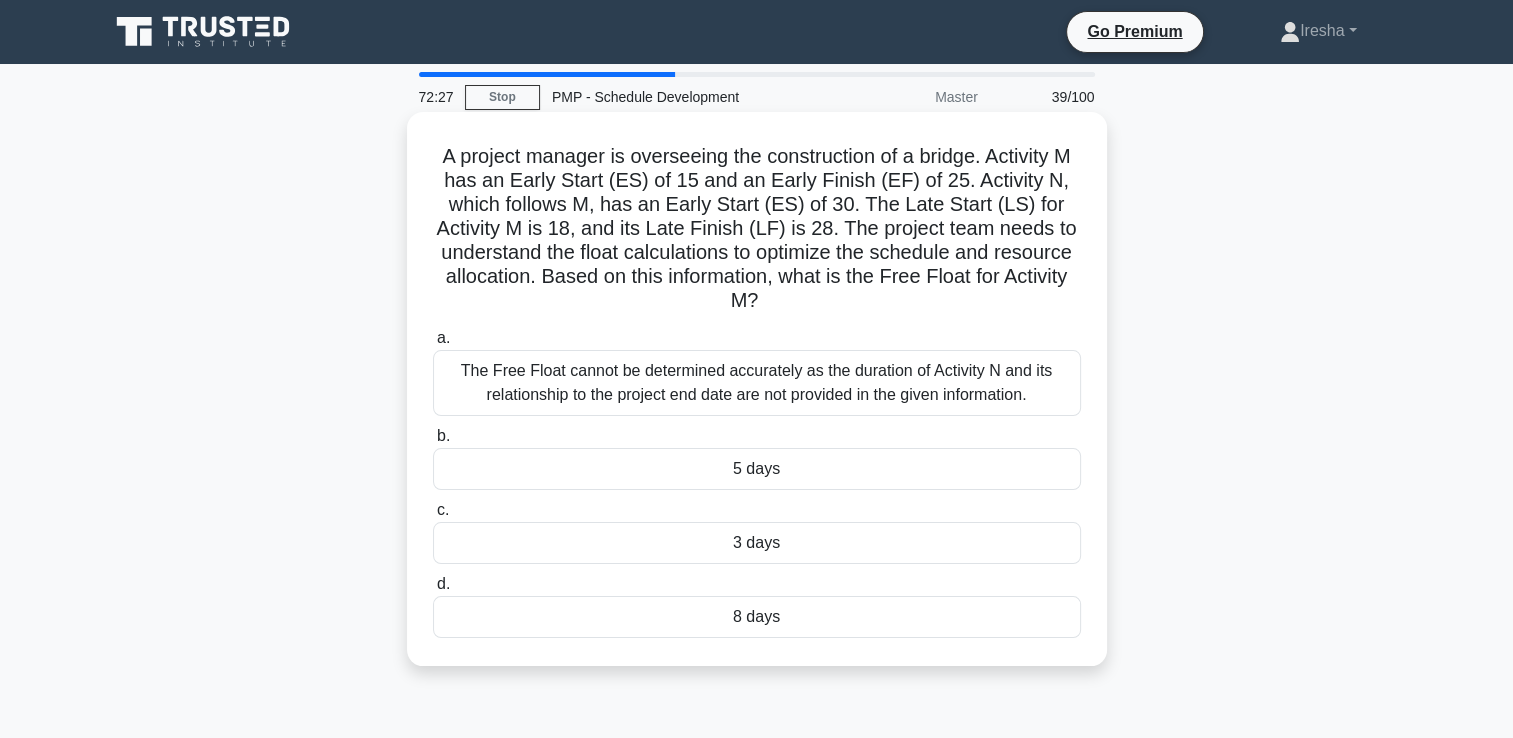 click on "A project manager is overseeing the construction of a bridge. Activity M has an Early Start (ES) of 15 and an Early Finish (EF) of 25. Activity N, which follows M, has an Early Start (ES) of 30. The Late Start (LS) for Activity M is 18, and its Late Finish (LF) is 28. The project team needs to understand the float calculations to optimize the schedule and resource allocation. Based on this information, what is the Free Float for Activity M?
.spinner_0XTQ{transform-origin:center;animation:spinner_y6GP .75s linear infinite}@keyframes spinner_y6GP{100%{transform:rotate(360deg)}}" at bounding box center (757, 229) 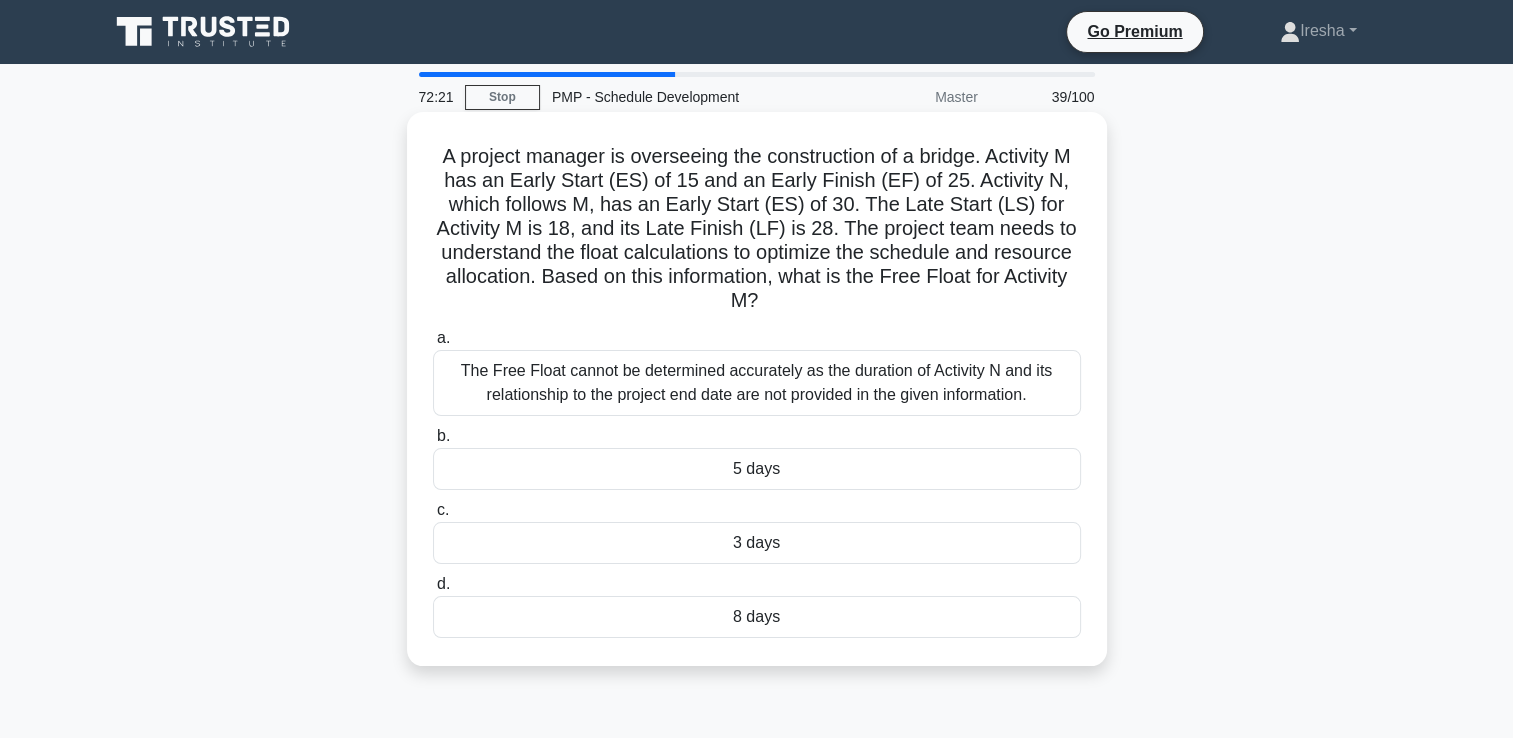 click on "3 days" at bounding box center [757, 543] 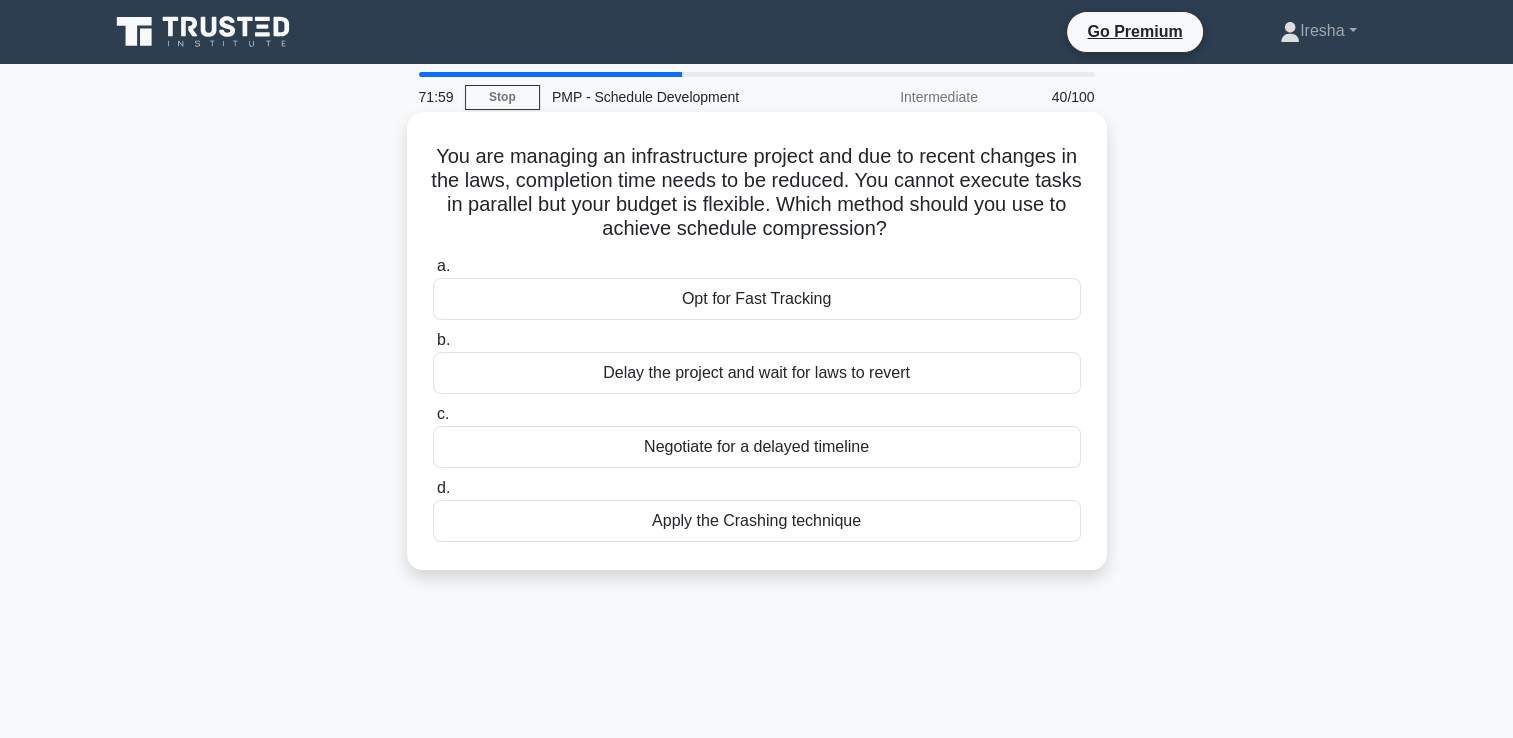 click on "Apply the Crashing technique" at bounding box center [757, 521] 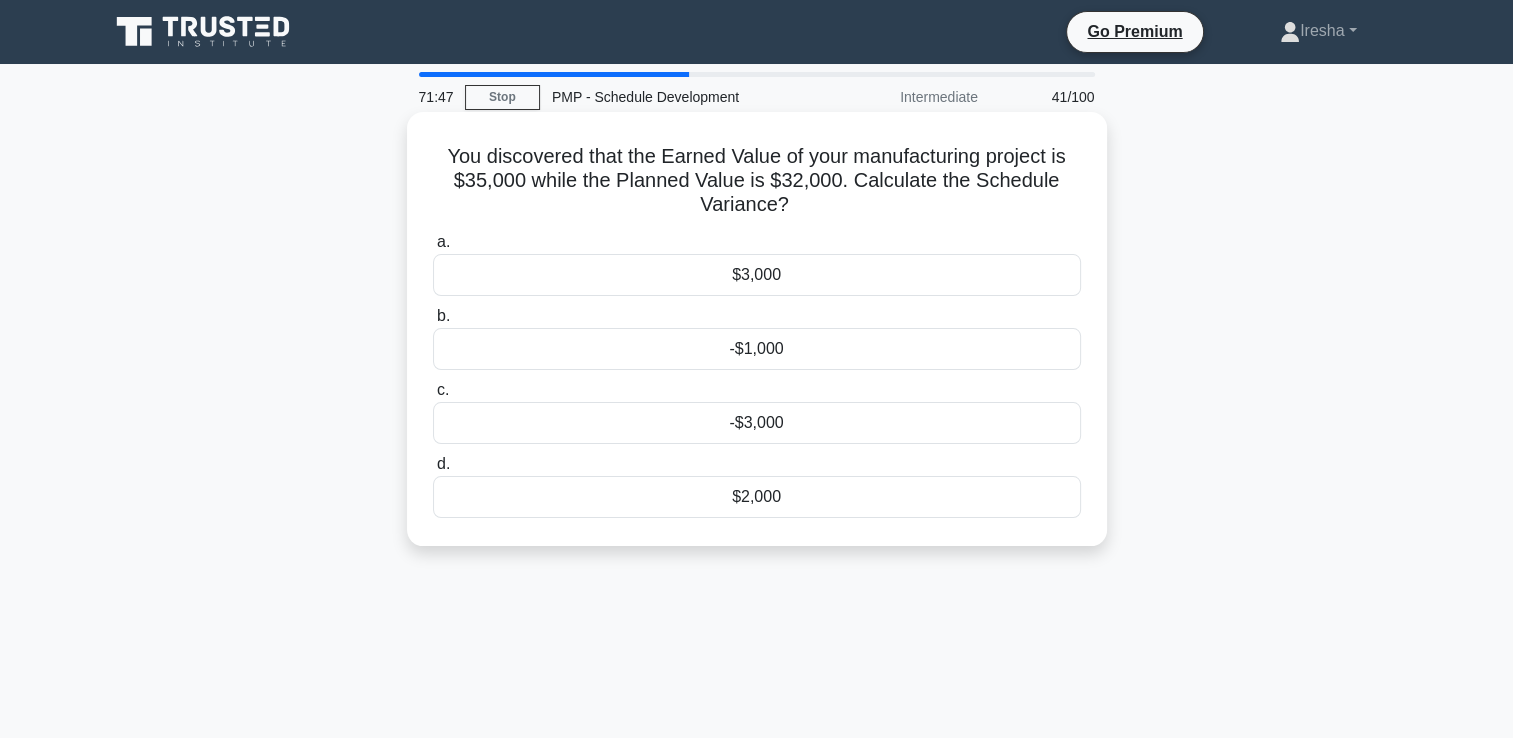 click on "$3,000" at bounding box center (757, 275) 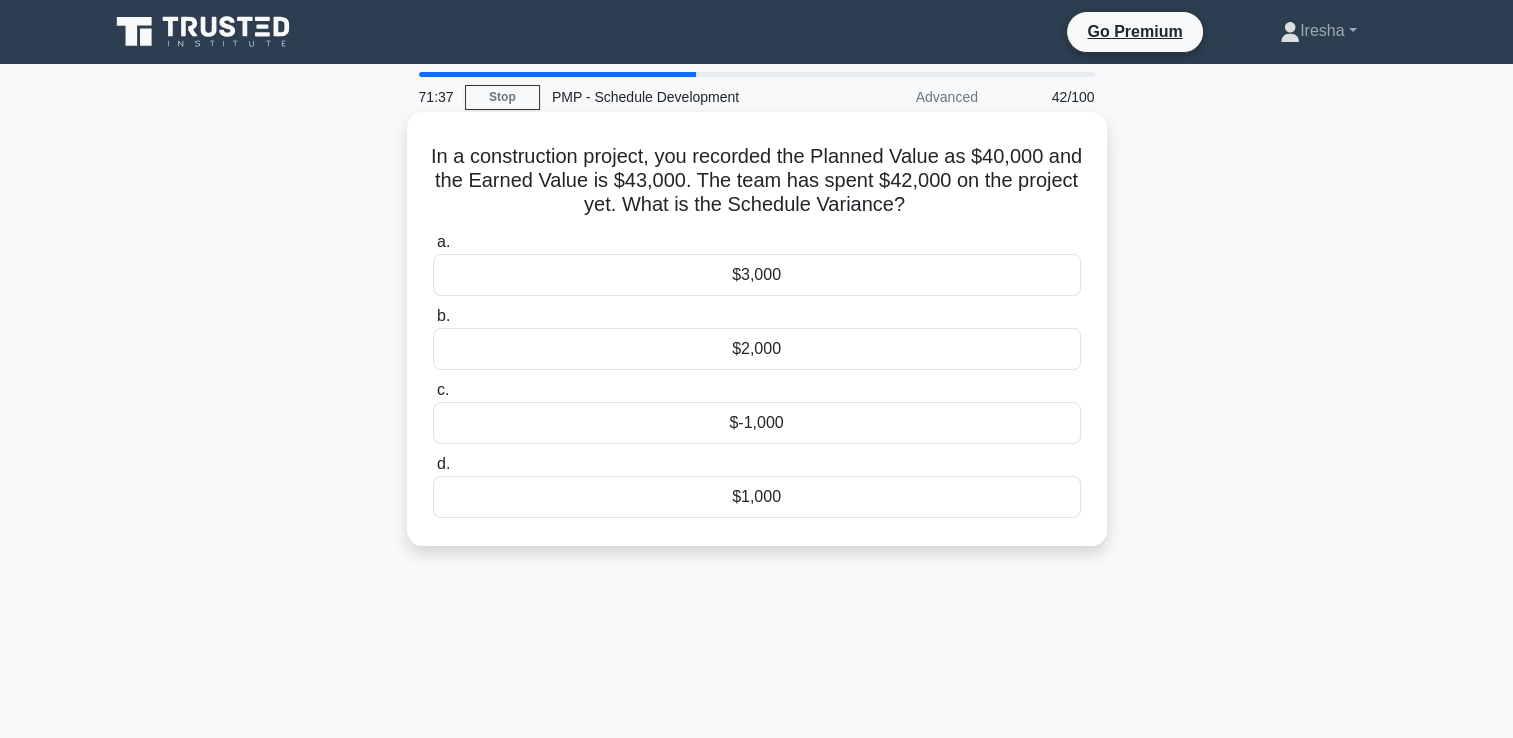 click on "$3,000" at bounding box center (757, 275) 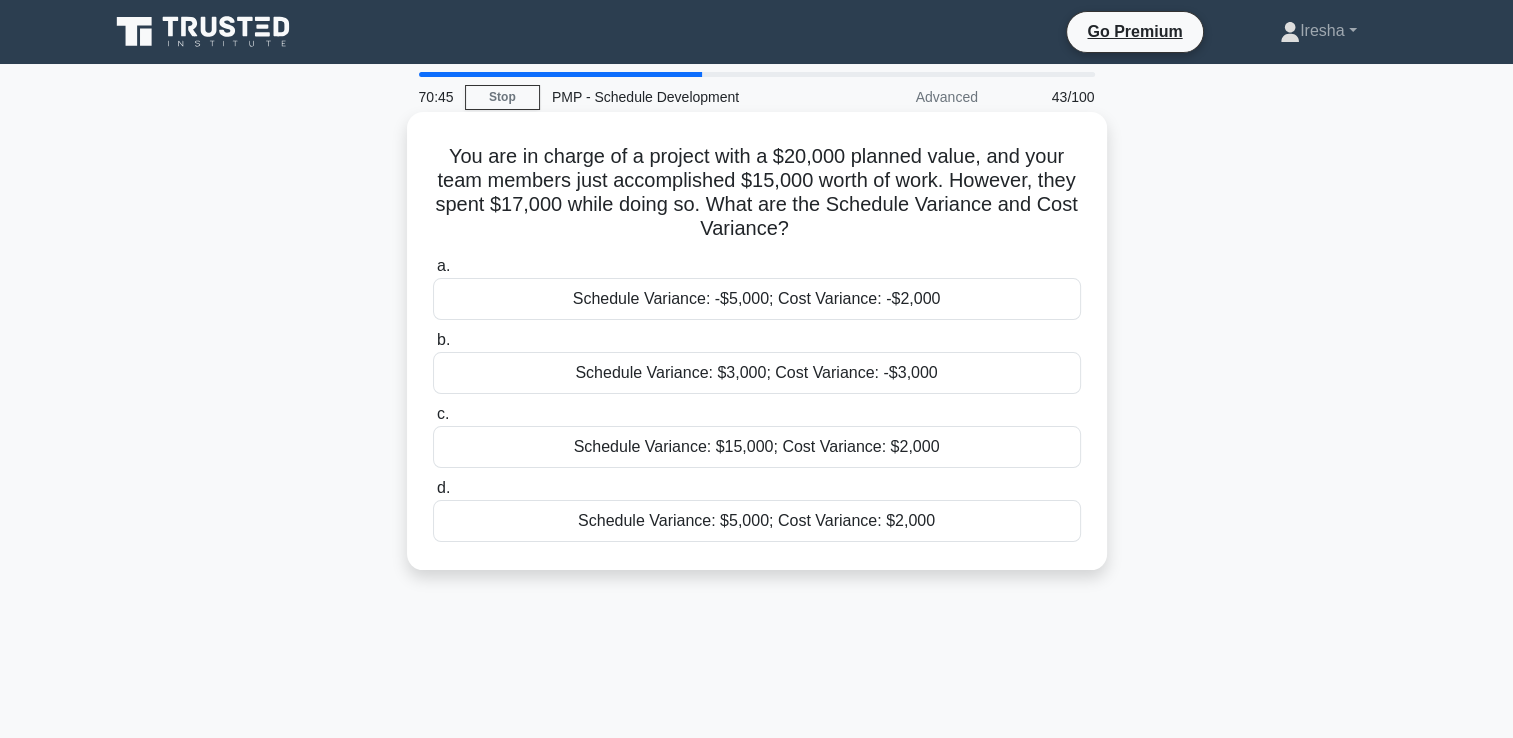 click on "Schedule Variance: -$5,000; Cost Variance: -$2,000" at bounding box center (757, 299) 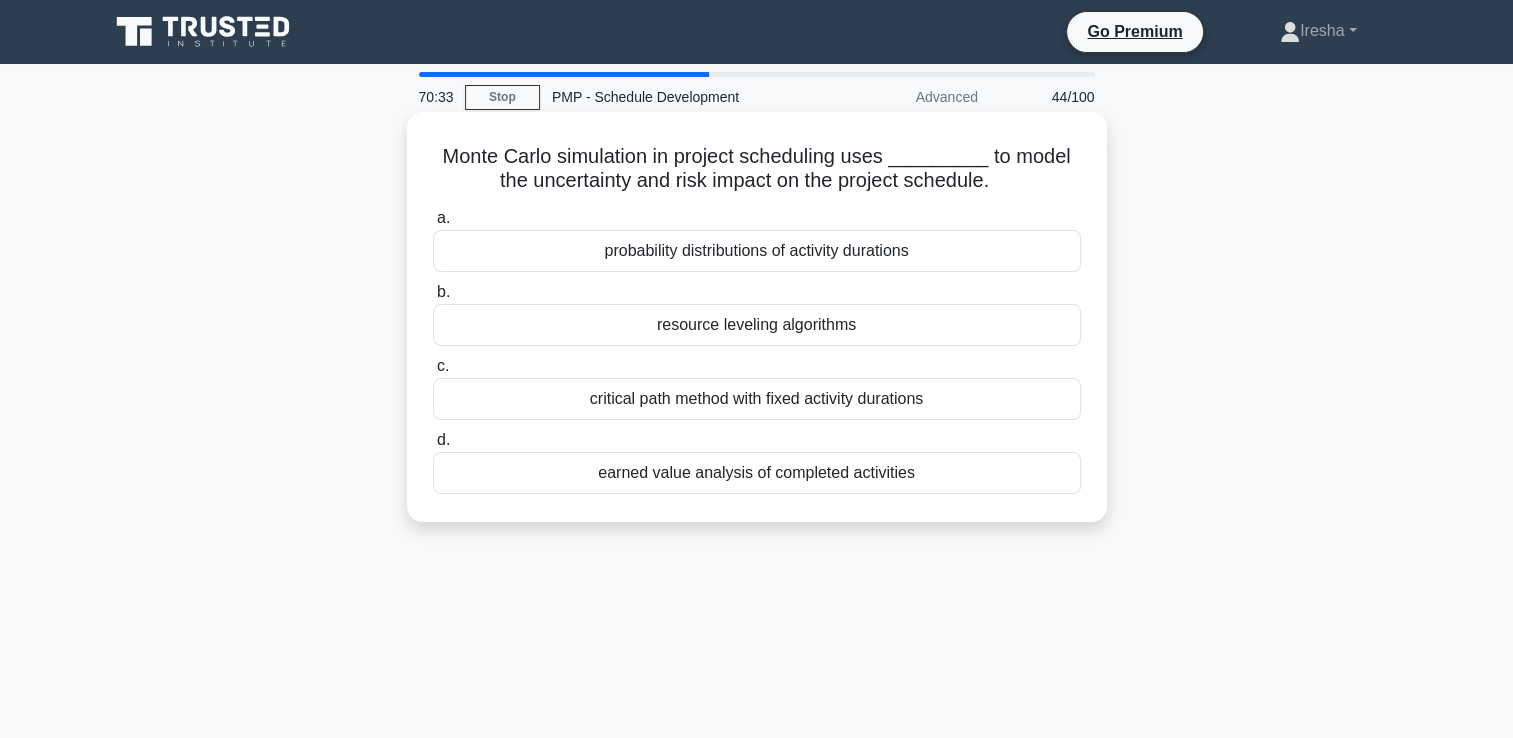 click on "probability distributions of activity durations" at bounding box center (757, 251) 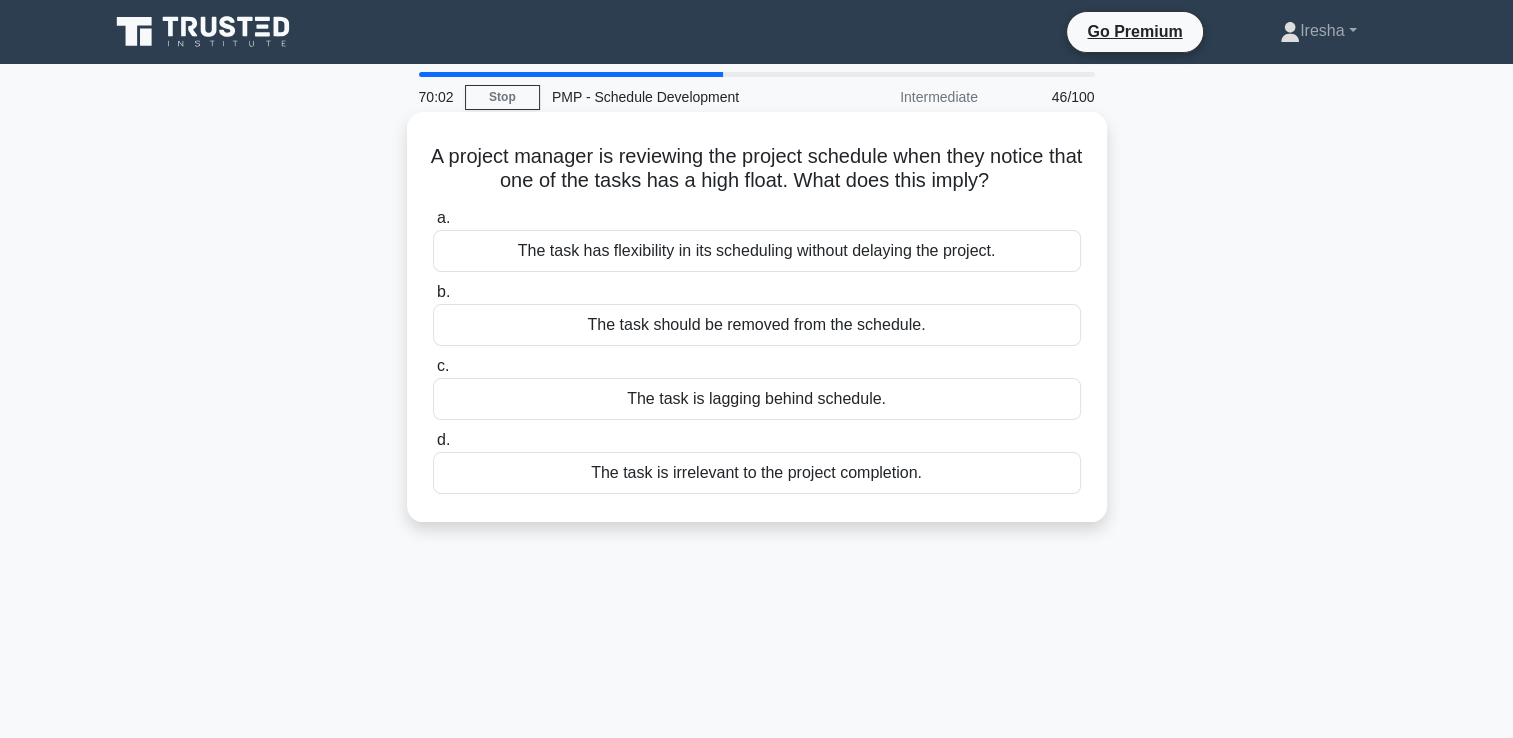 click on "The task is lagging behind schedule." at bounding box center (757, 399) 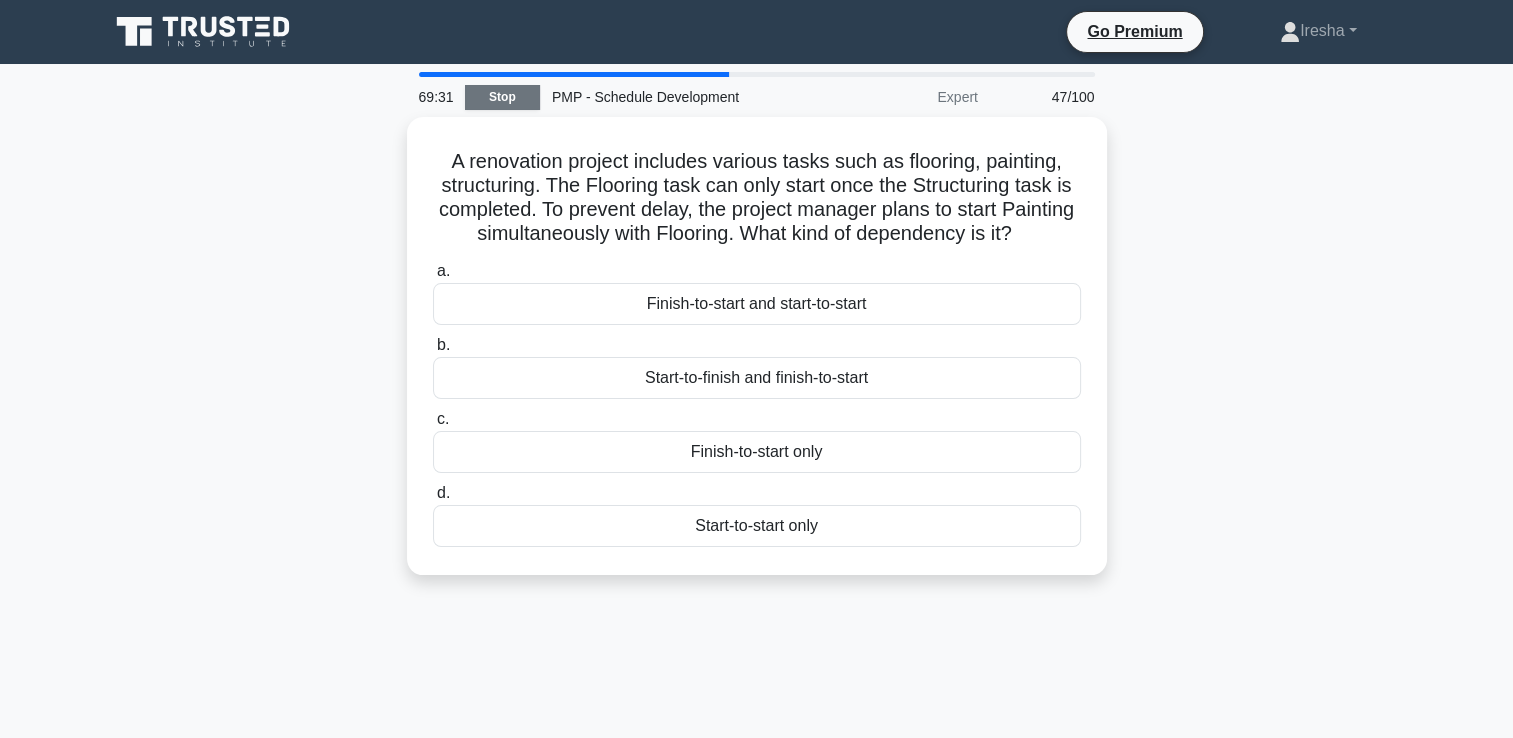 click on "Stop" at bounding box center [502, 97] 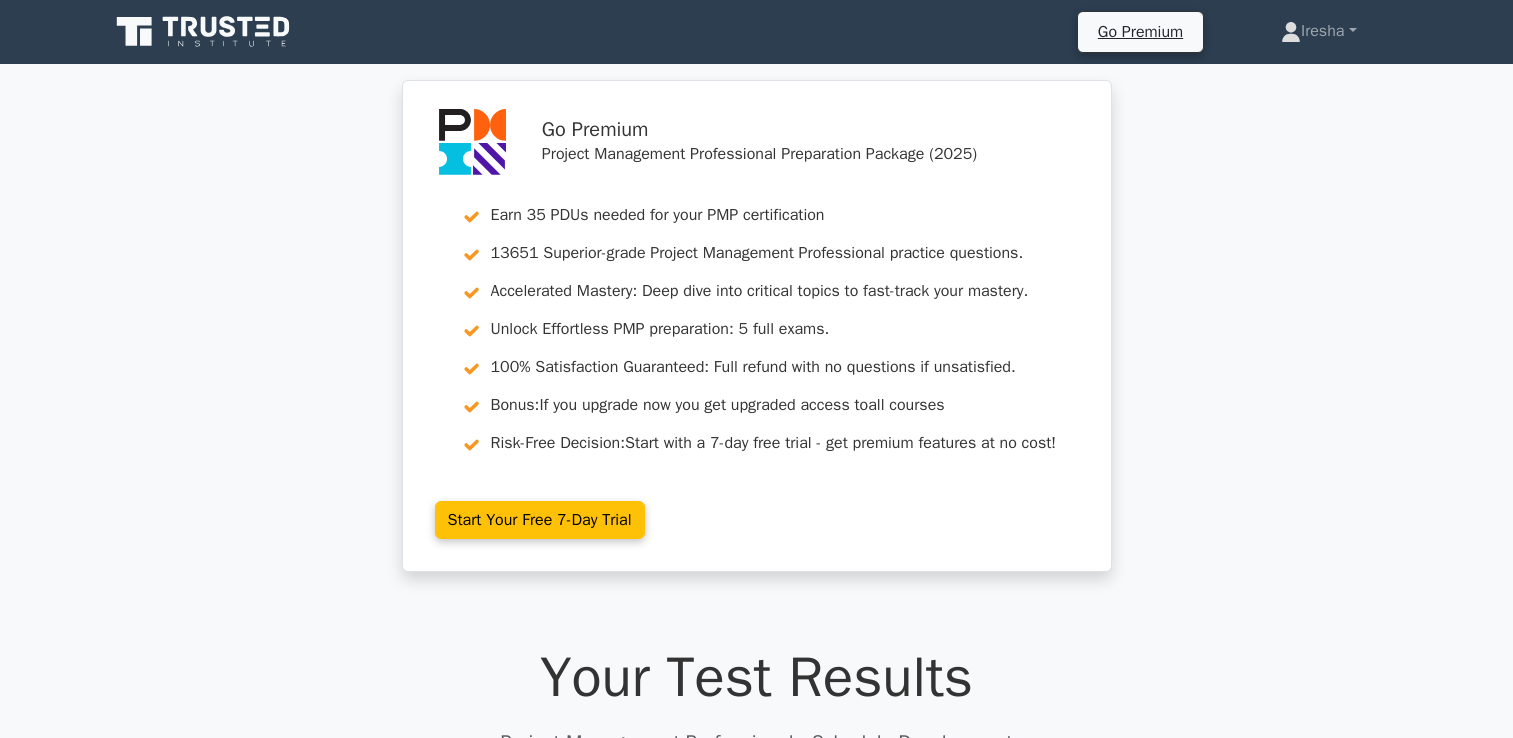 scroll, scrollTop: 0, scrollLeft: 0, axis: both 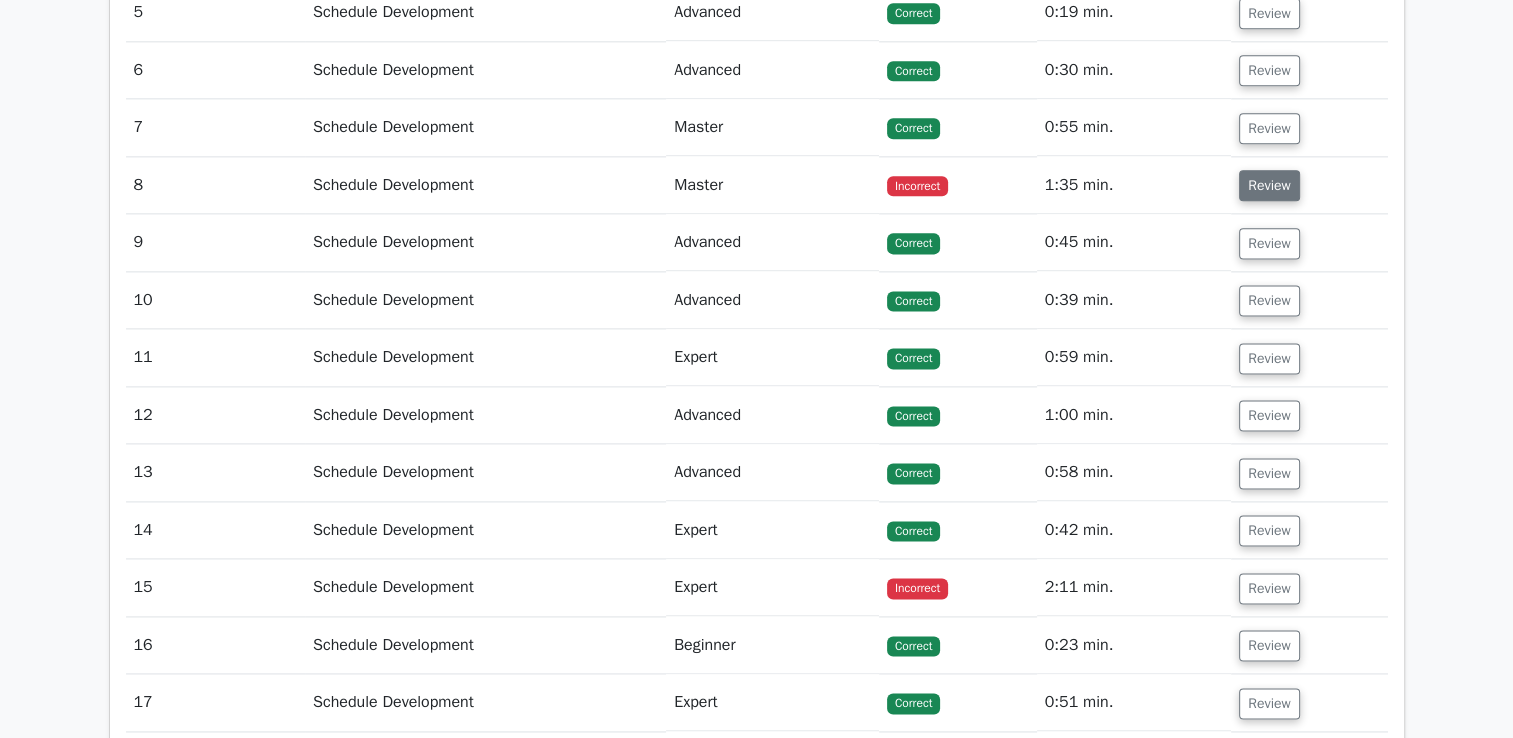 click on "Review" at bounding box center [1269, 185] 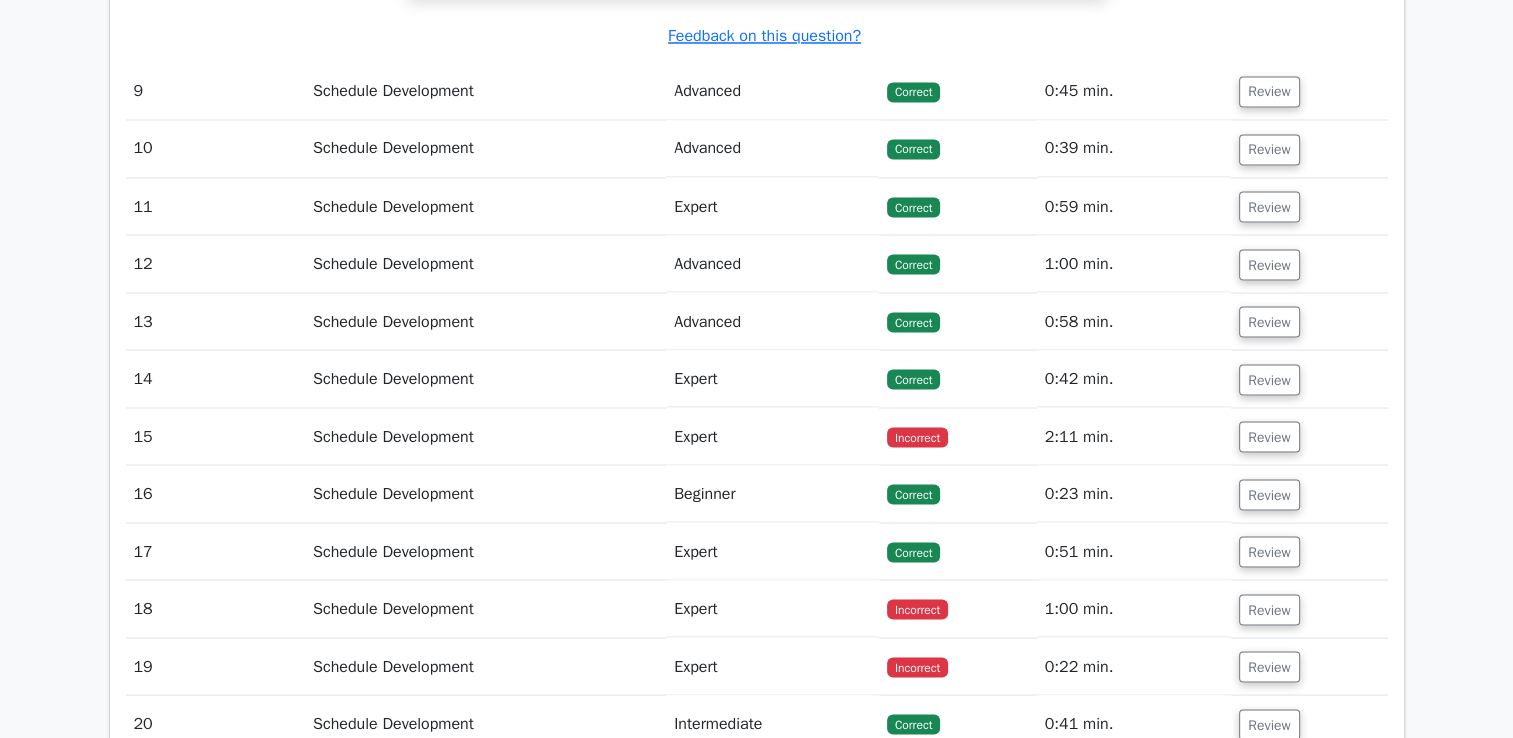 scroll, scrollTop: 3800, scrollLeft: 0, axis: vertical 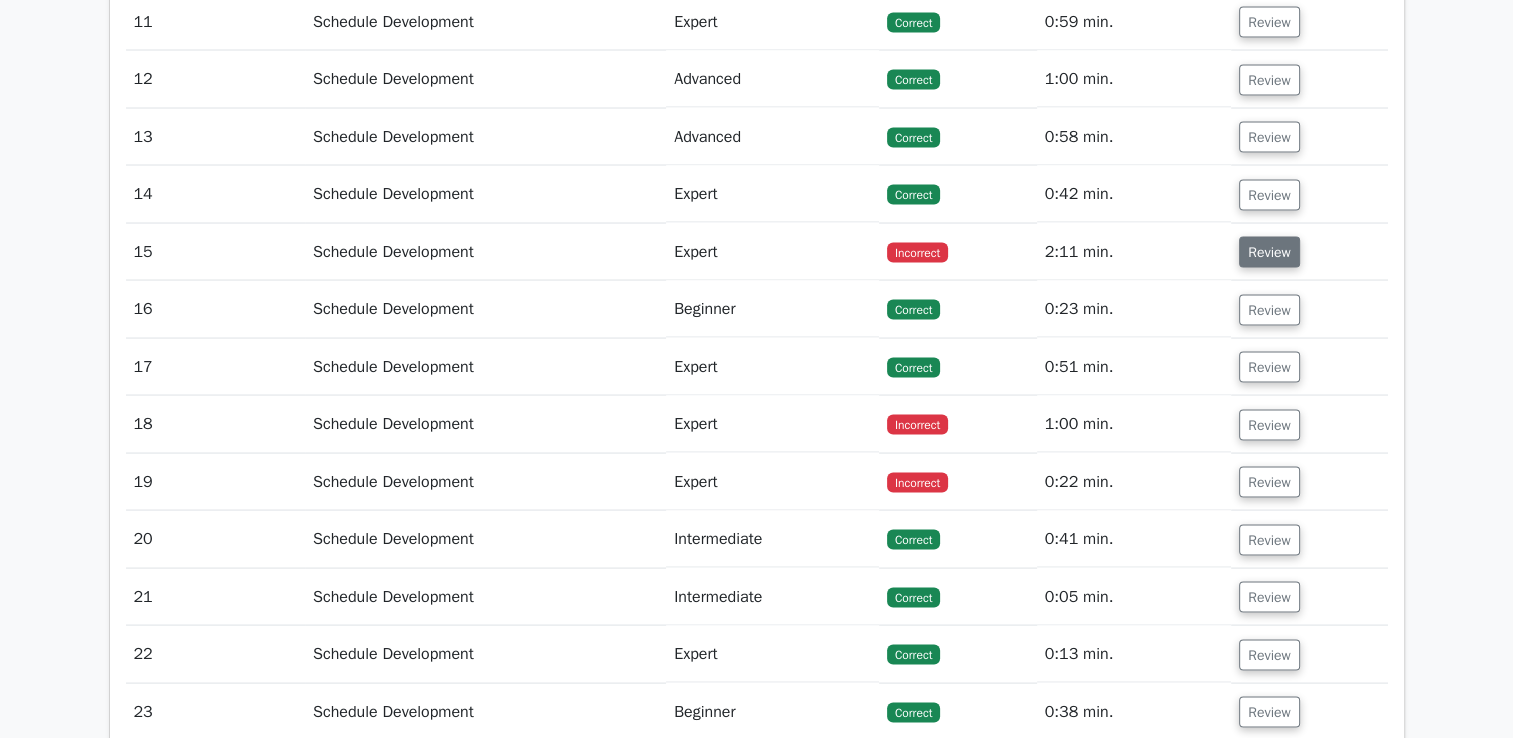 click on "Review" at bounding box center (1269, 252) 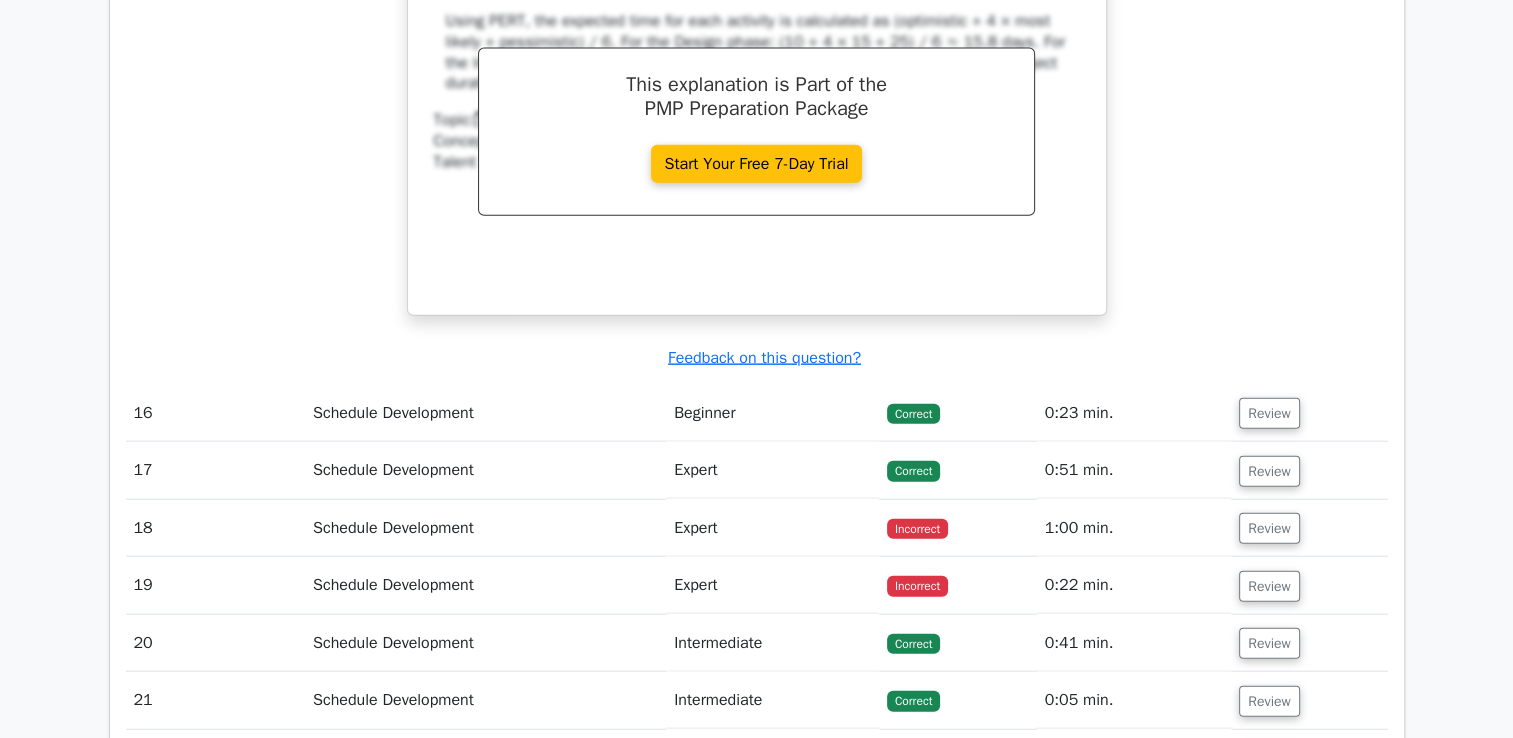 scroll, scrollTop: 4800, scrollLeft: 0, axis: vertical 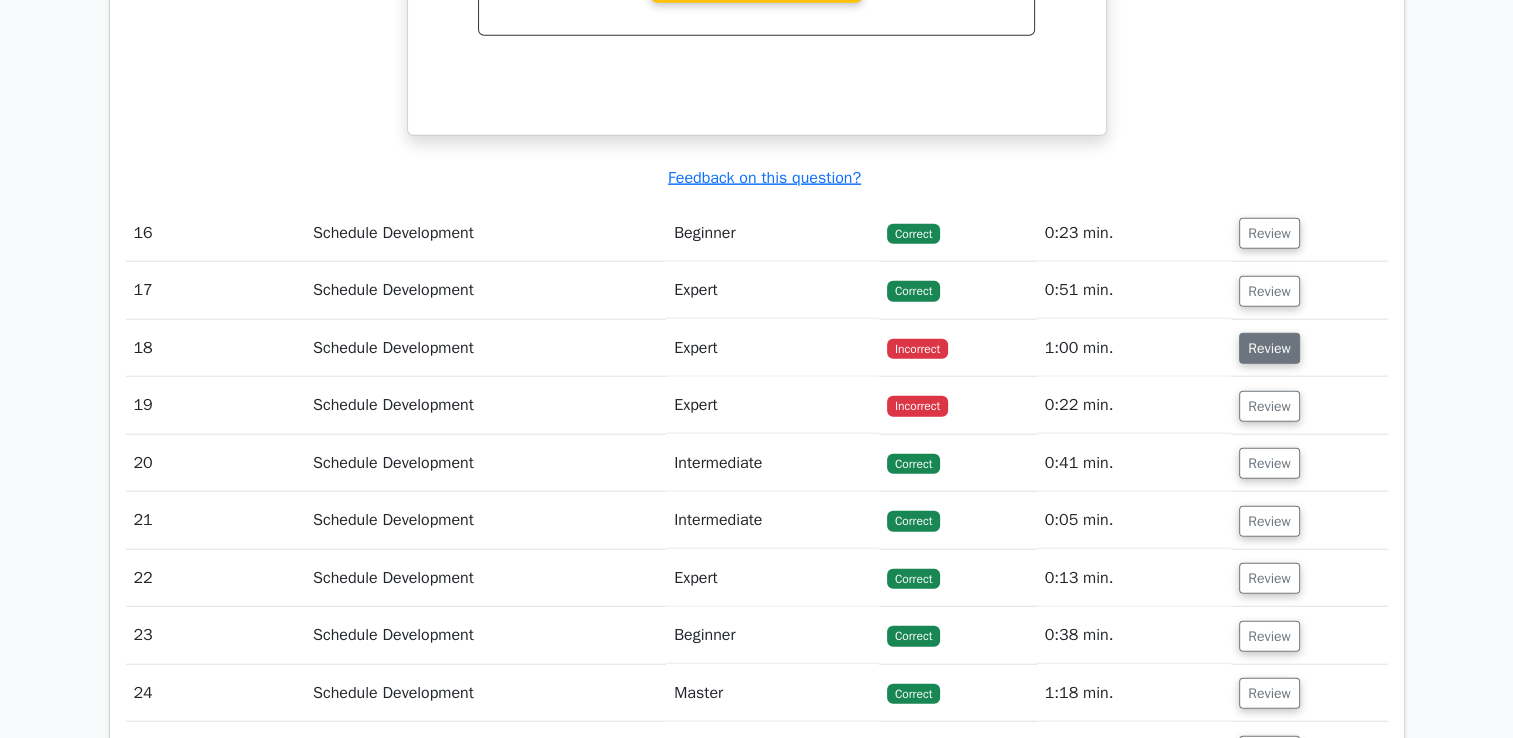 click on "Review" at bounding box center (1269, 348) 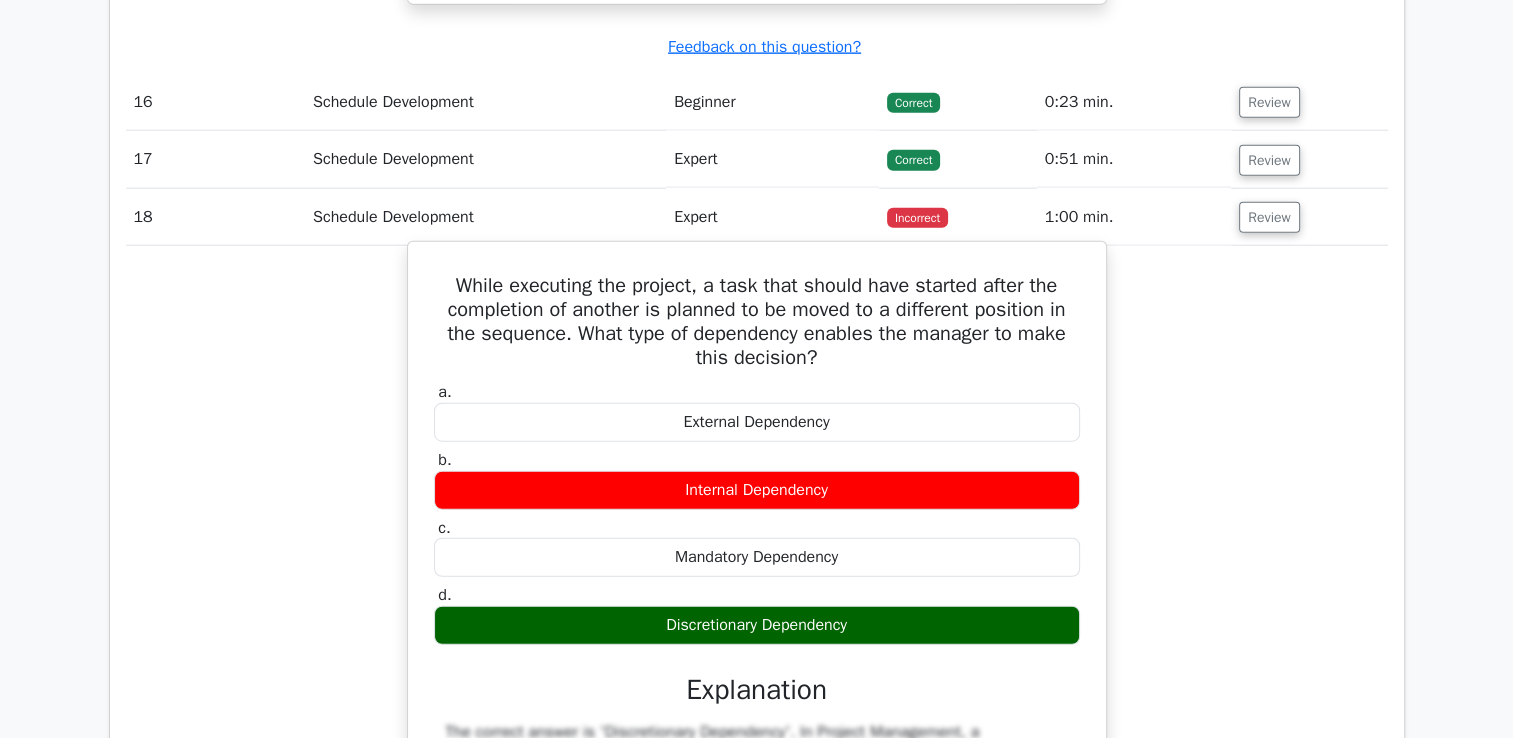 scroll, scrollTop: 4900, scrollLeft: 0, axis: vertical 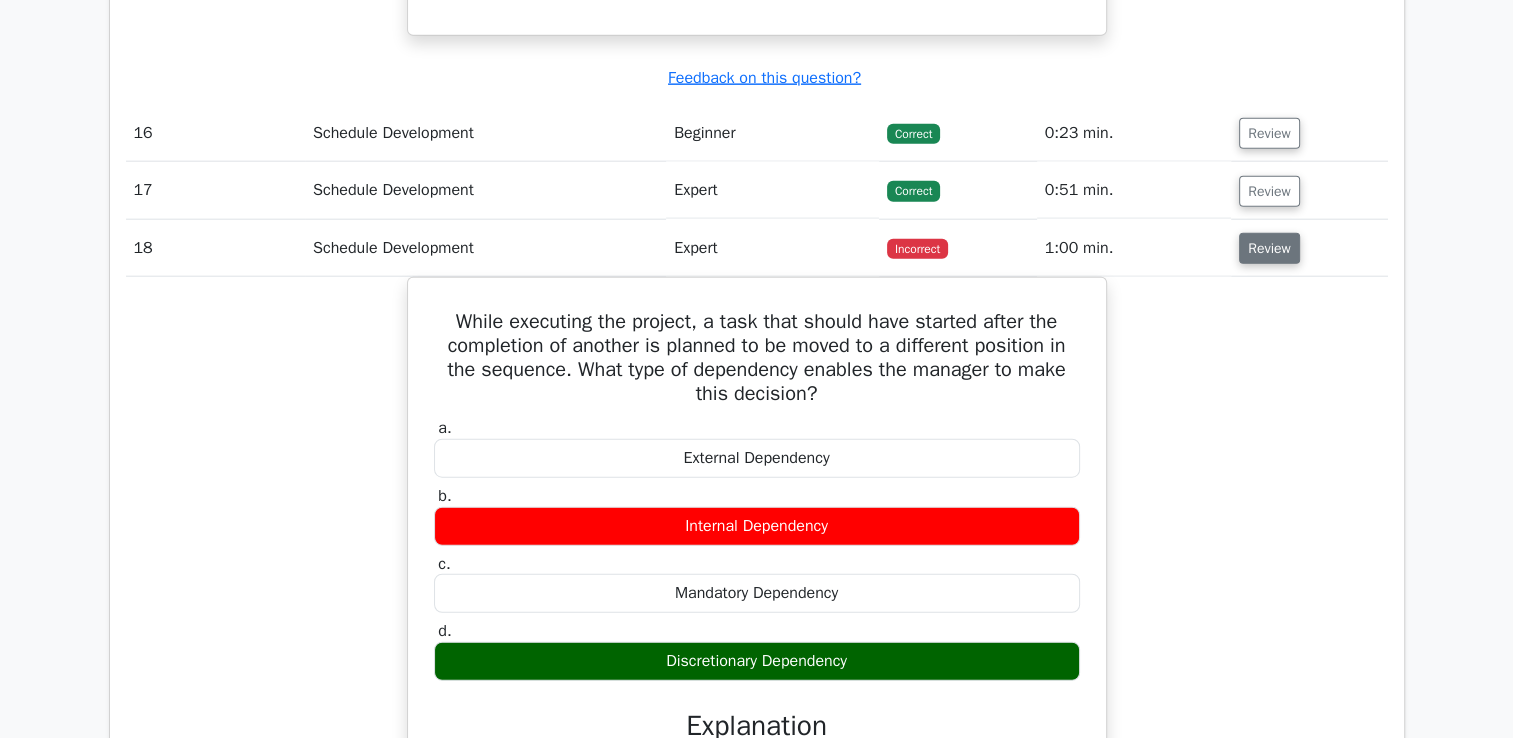 click on "Review" at bounding box center [1269, 248] 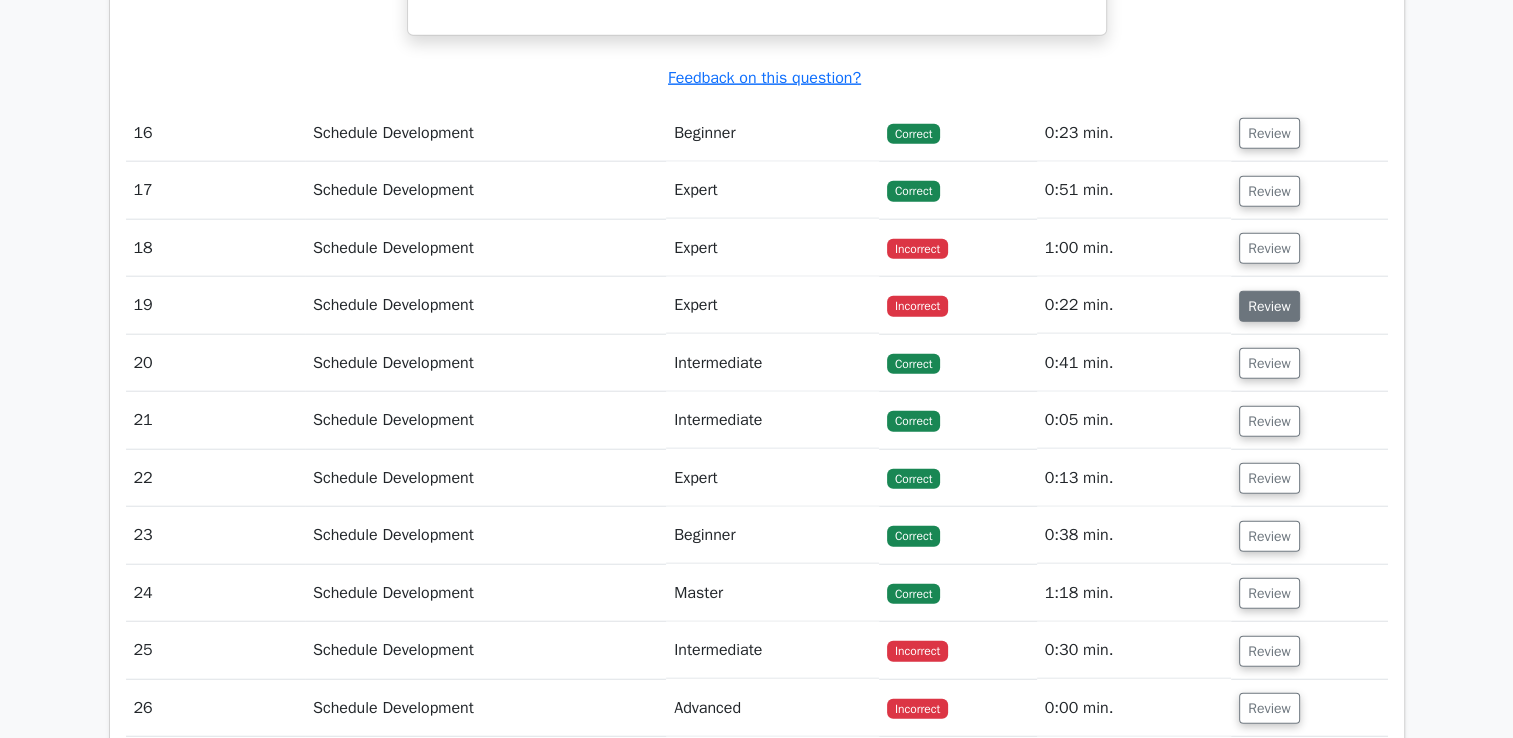 click on "Review" at bounding box center (1269, 306) 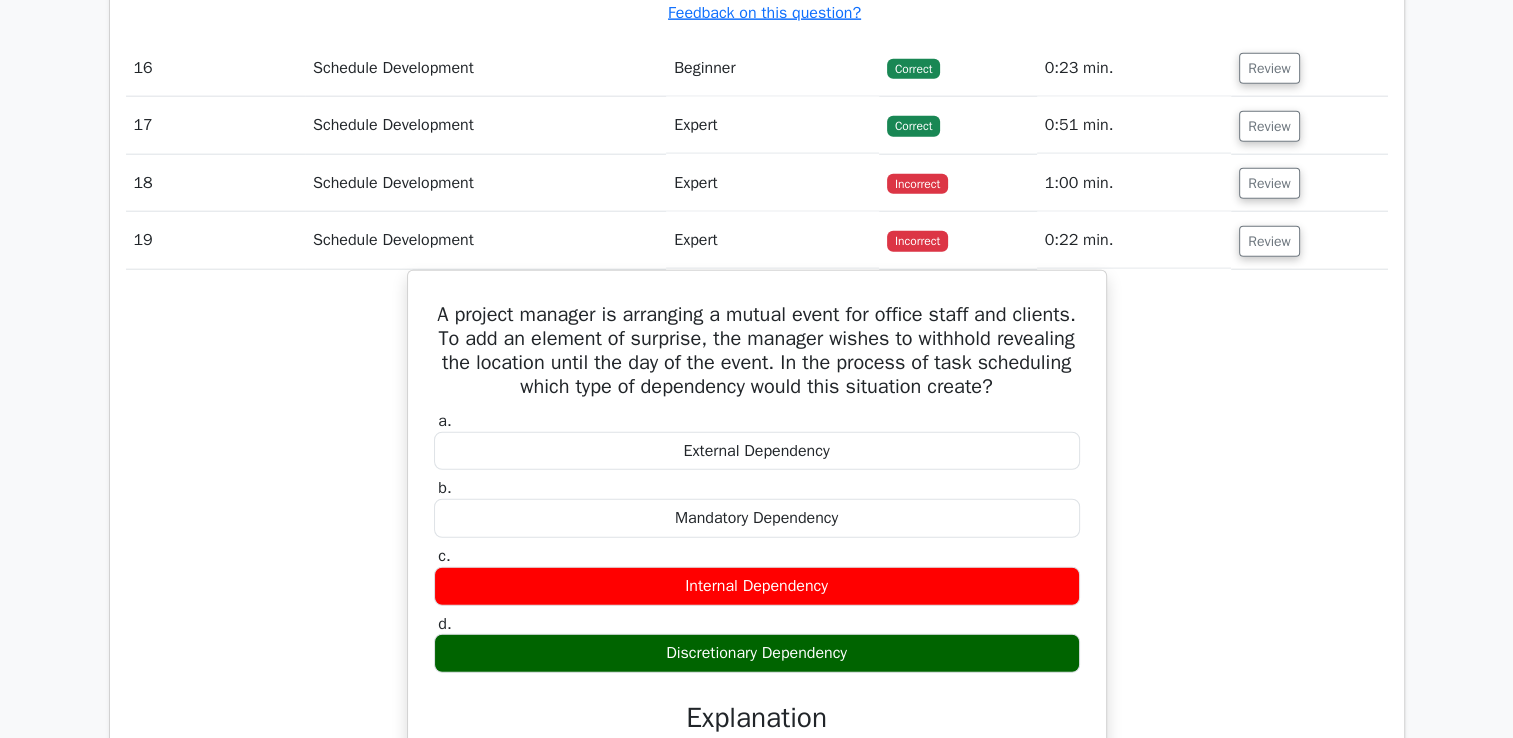 scroll, scrollTop: 5000, scrollLeft: 0, axis: vertical 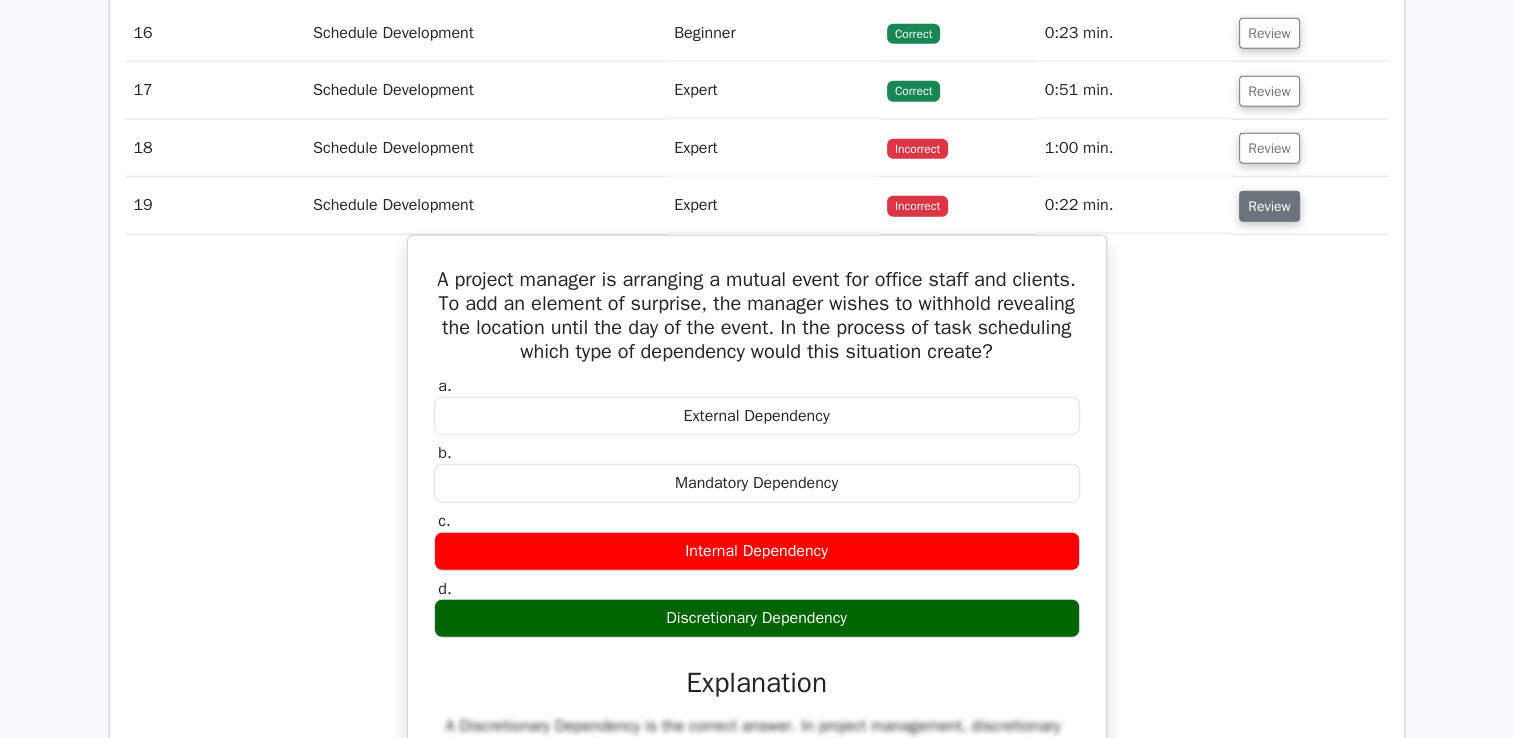 click on "Review" at bounding box center (1269, 206) 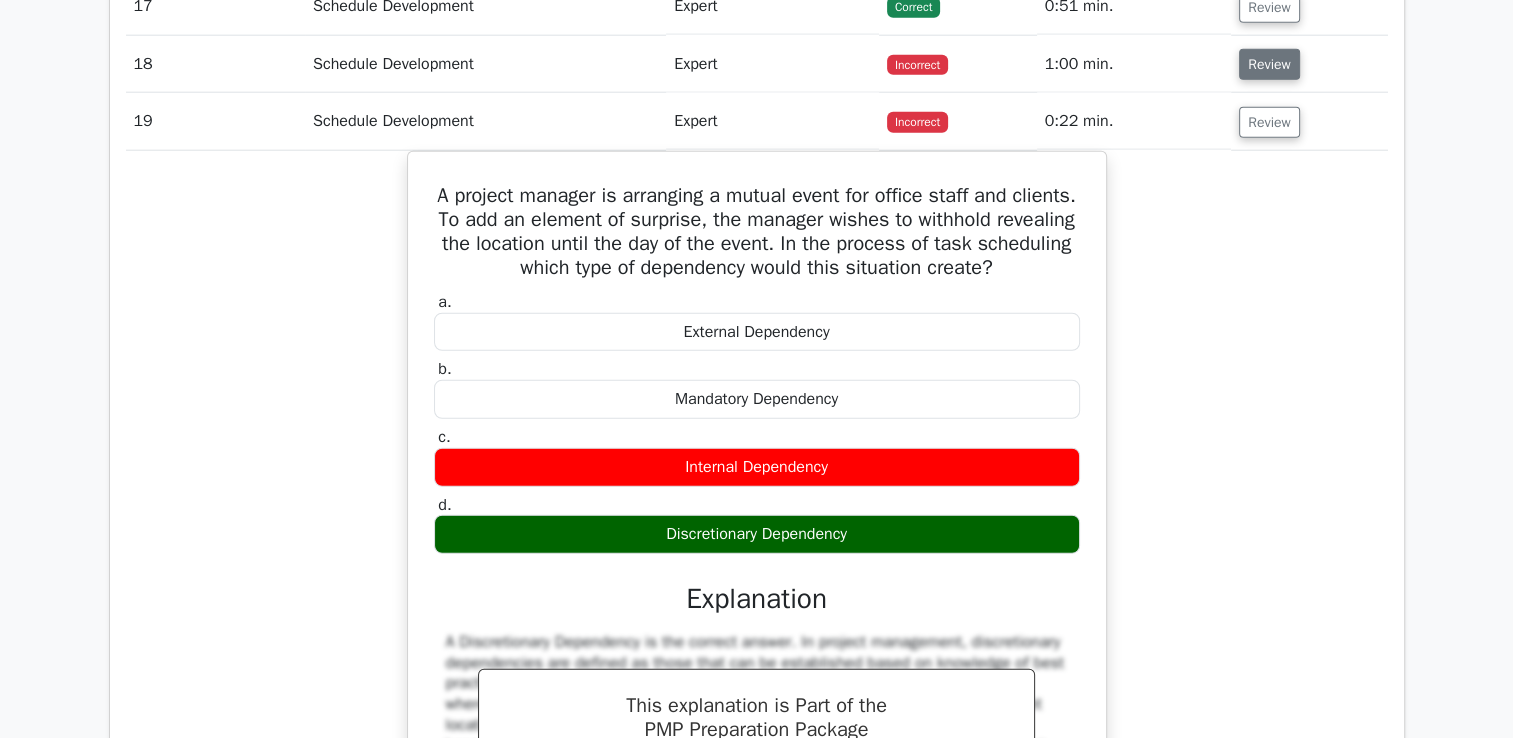scroll, scrollTop: 5000, scrollLeft: 0, axis: vertical 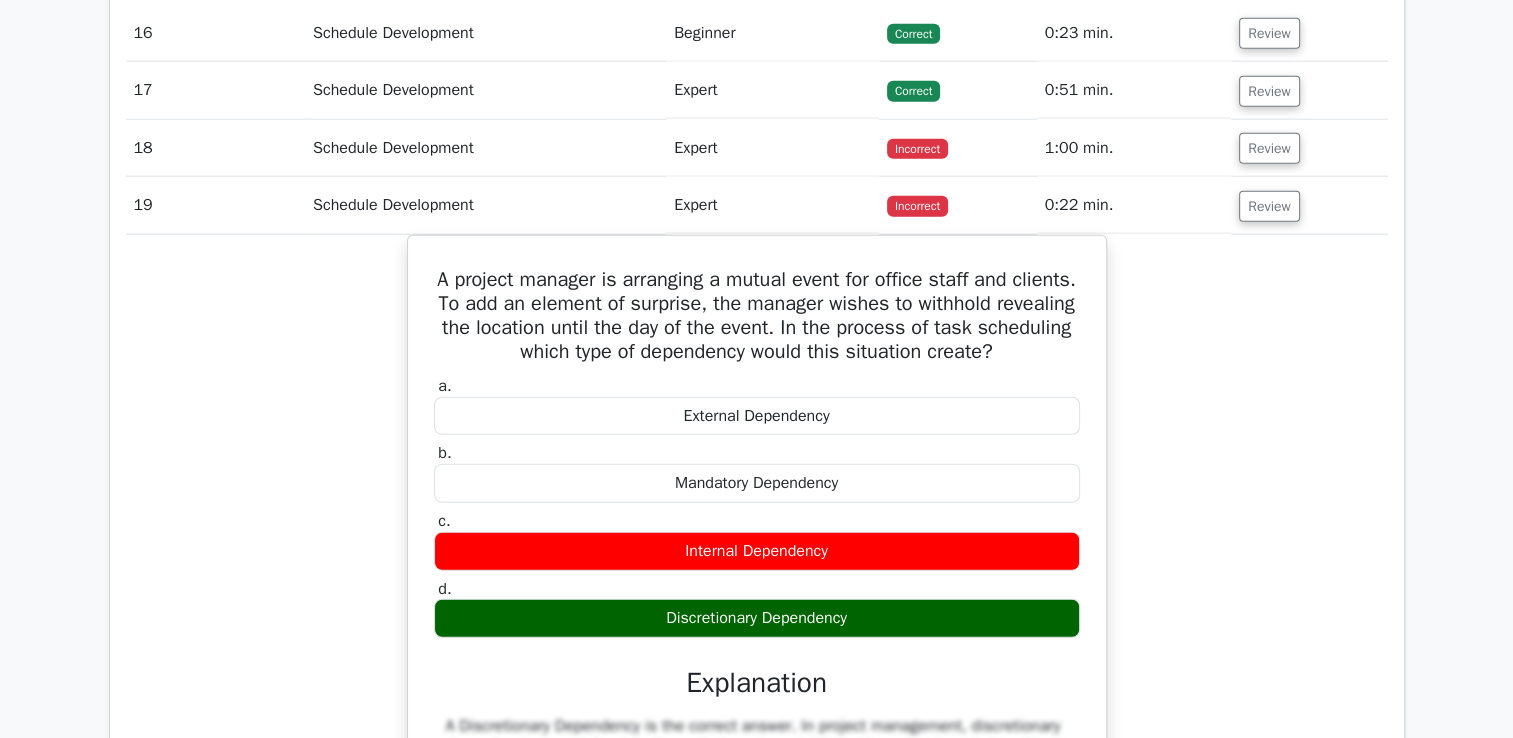 click on "Review" at bounding box center (1309, 205) 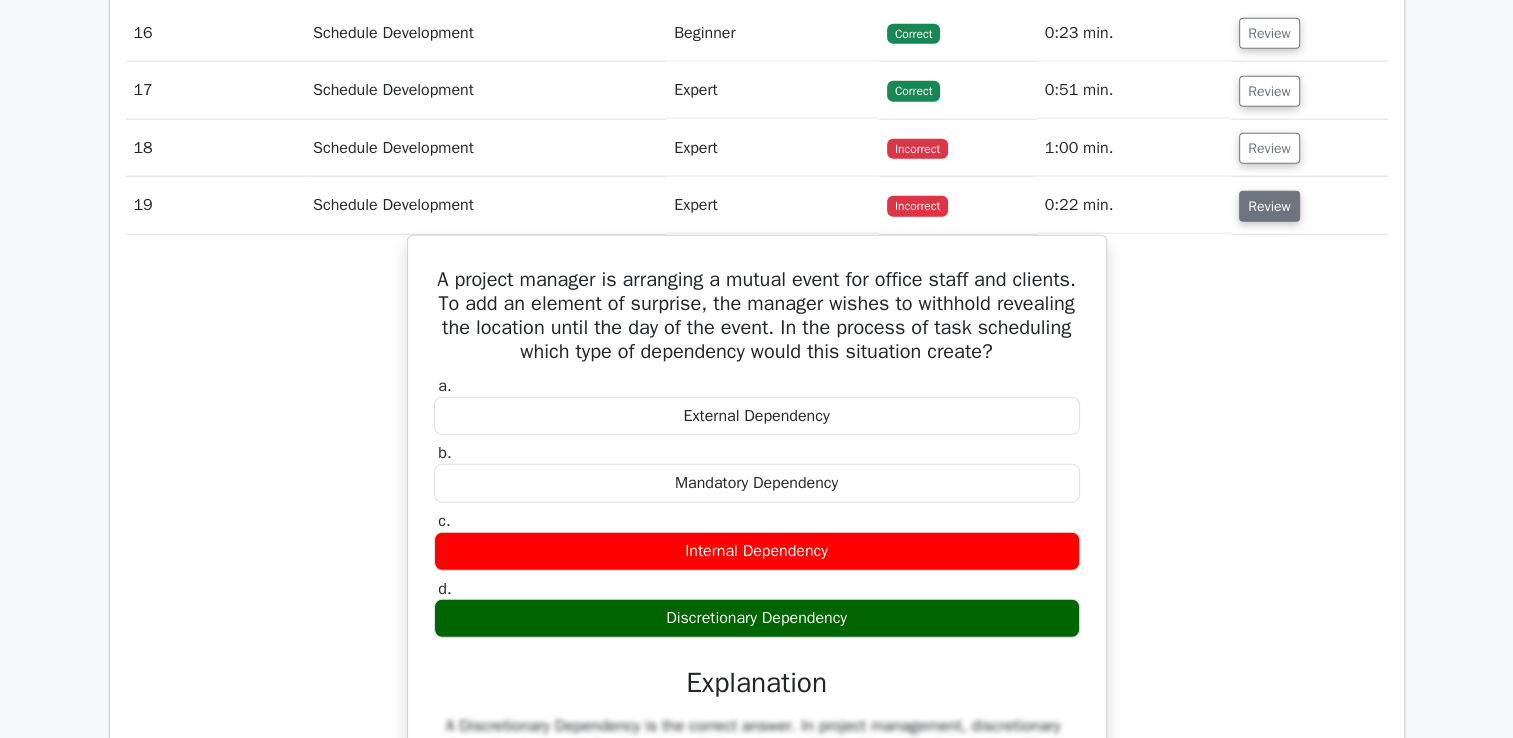 click on "Review" at bounding box center (1269, 206) 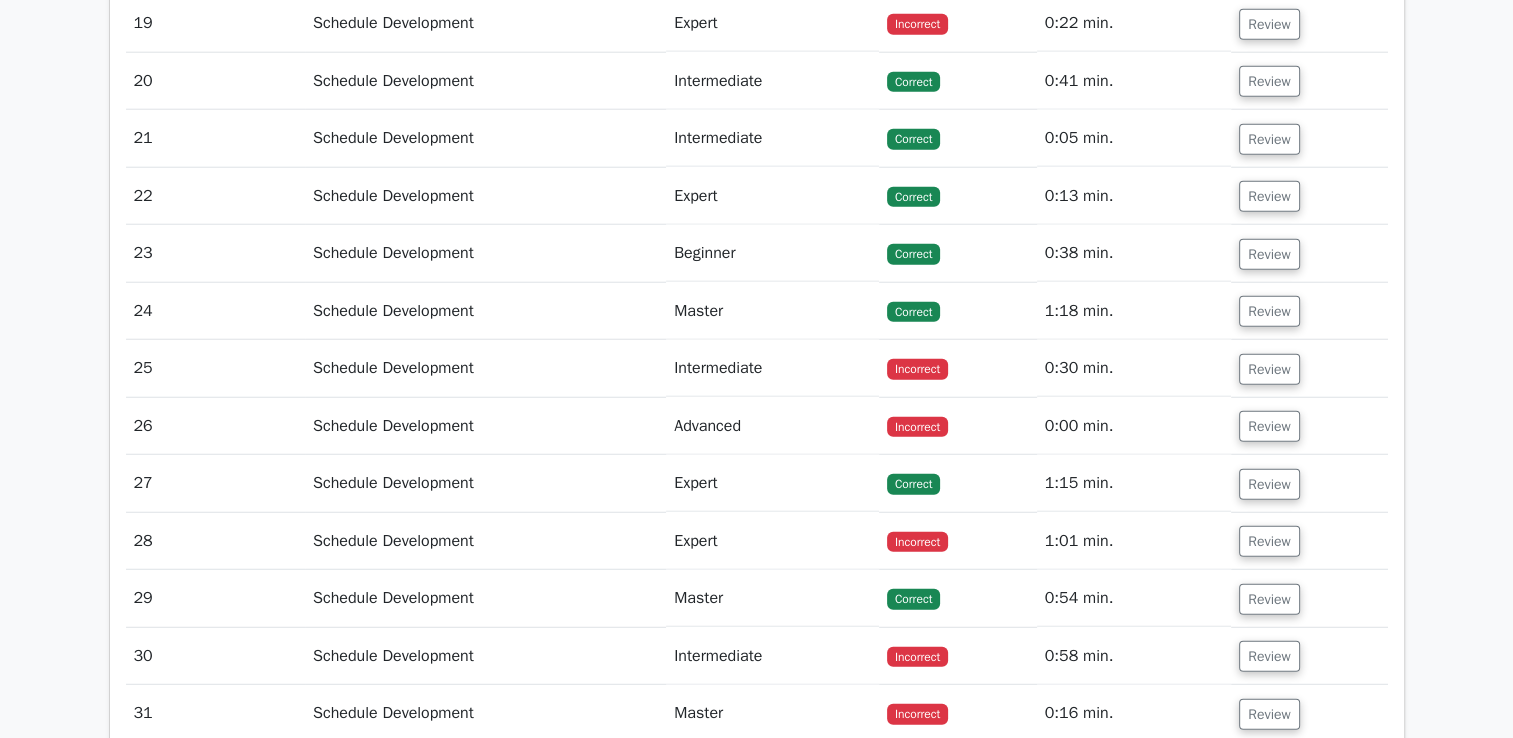 scroll, scrollTop: 5300, scrollLeft: 0, axis: vertical 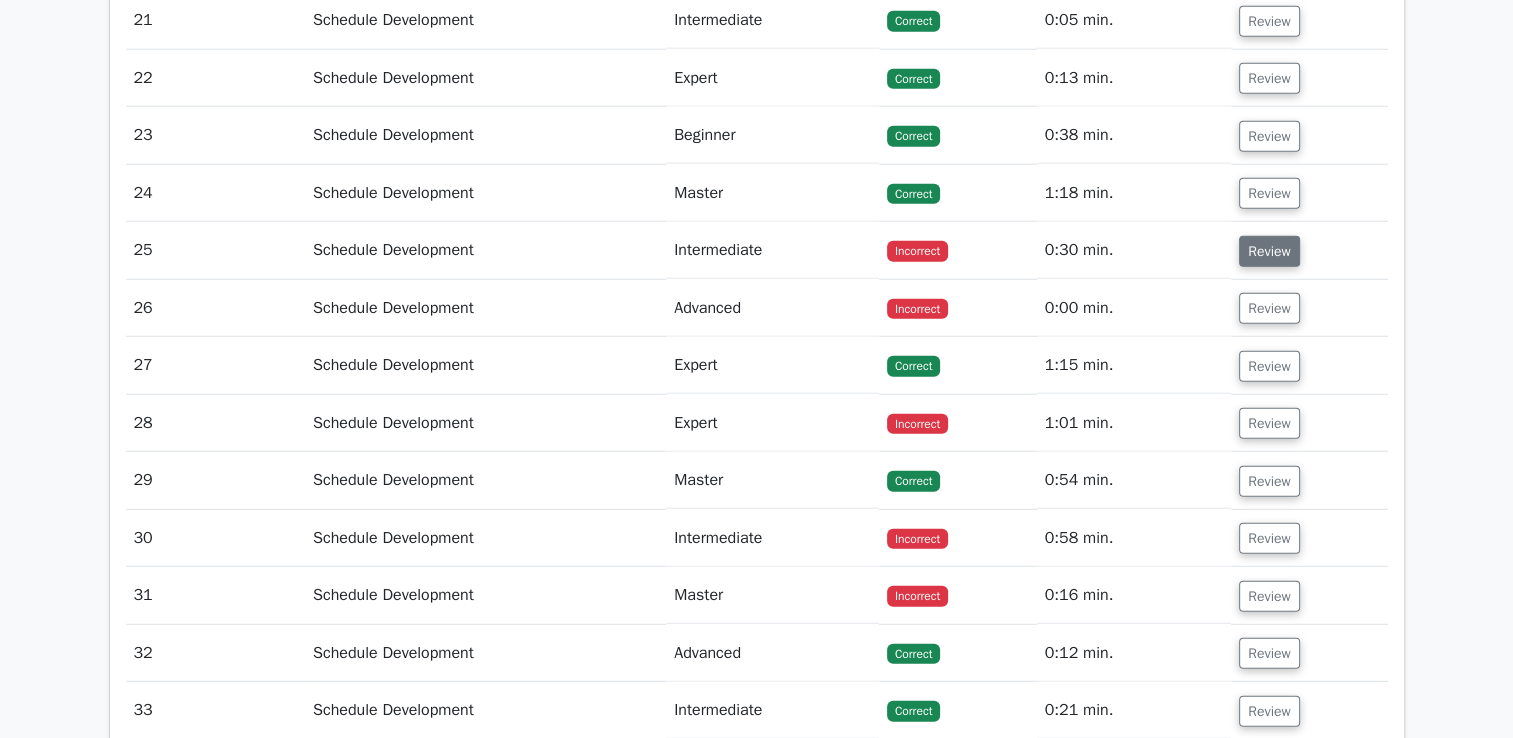 click on "Review" at bounding box center (1269, 251) 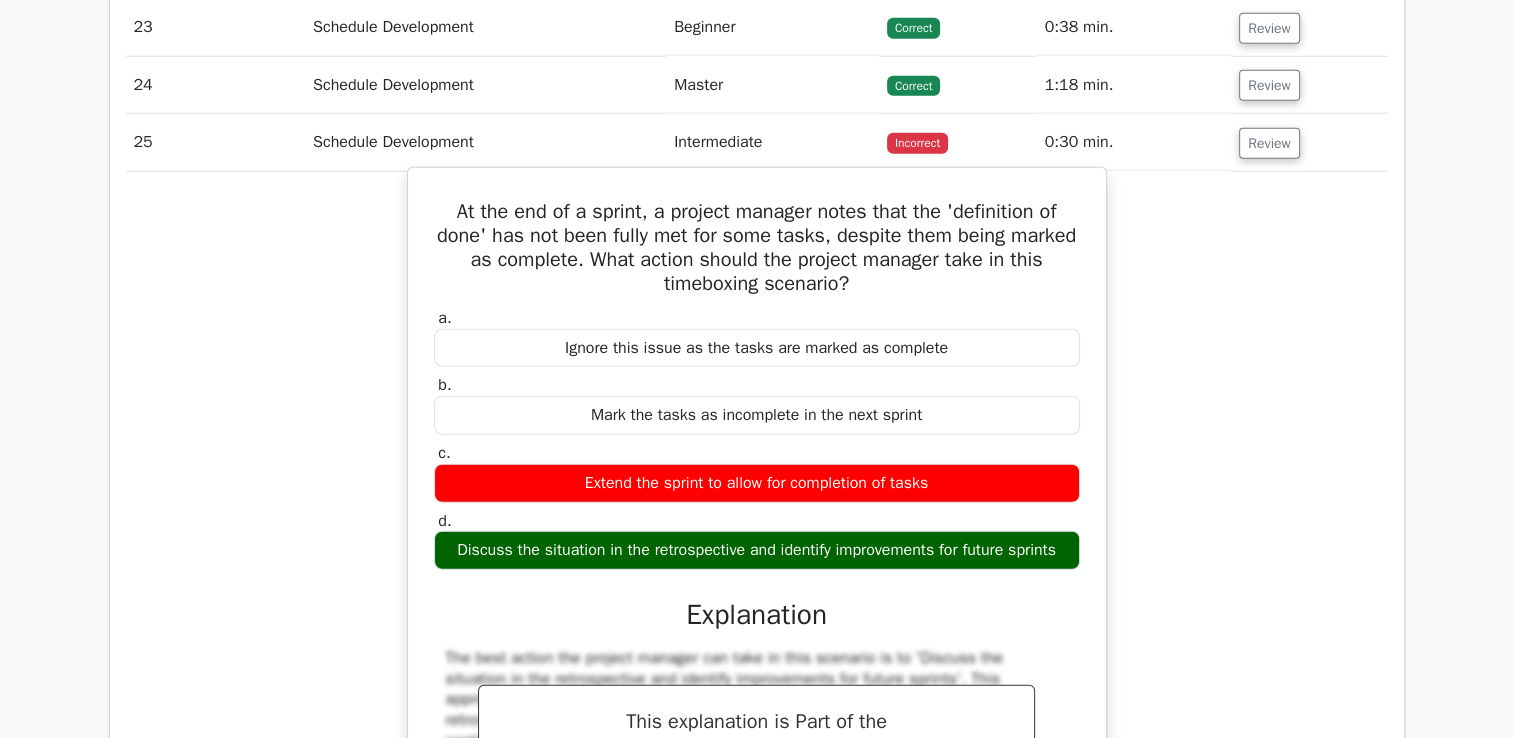 scroll, scrollTop: 5400, scrollLeft: 0, axis: vertical 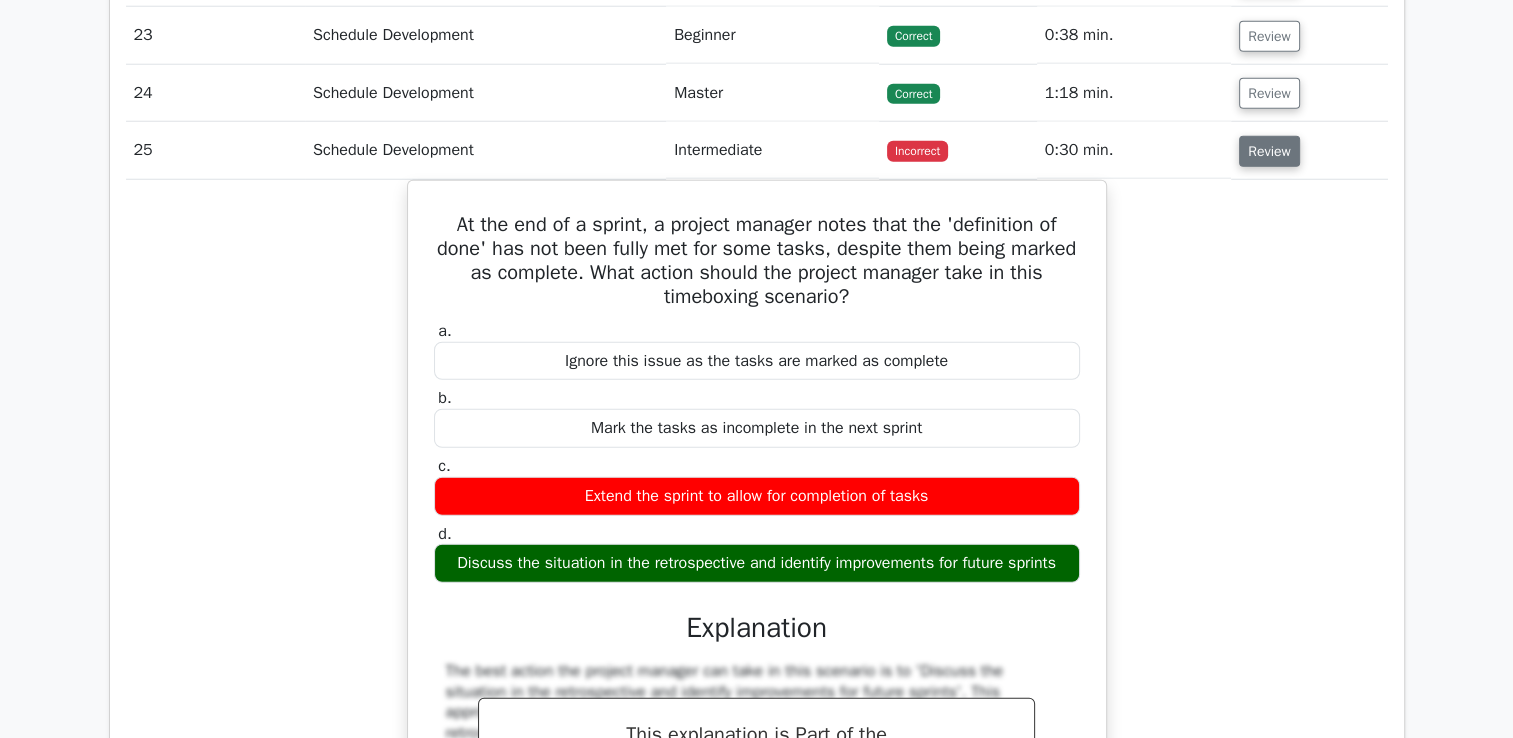 click on "Review" at bounding box center [1269, 151] 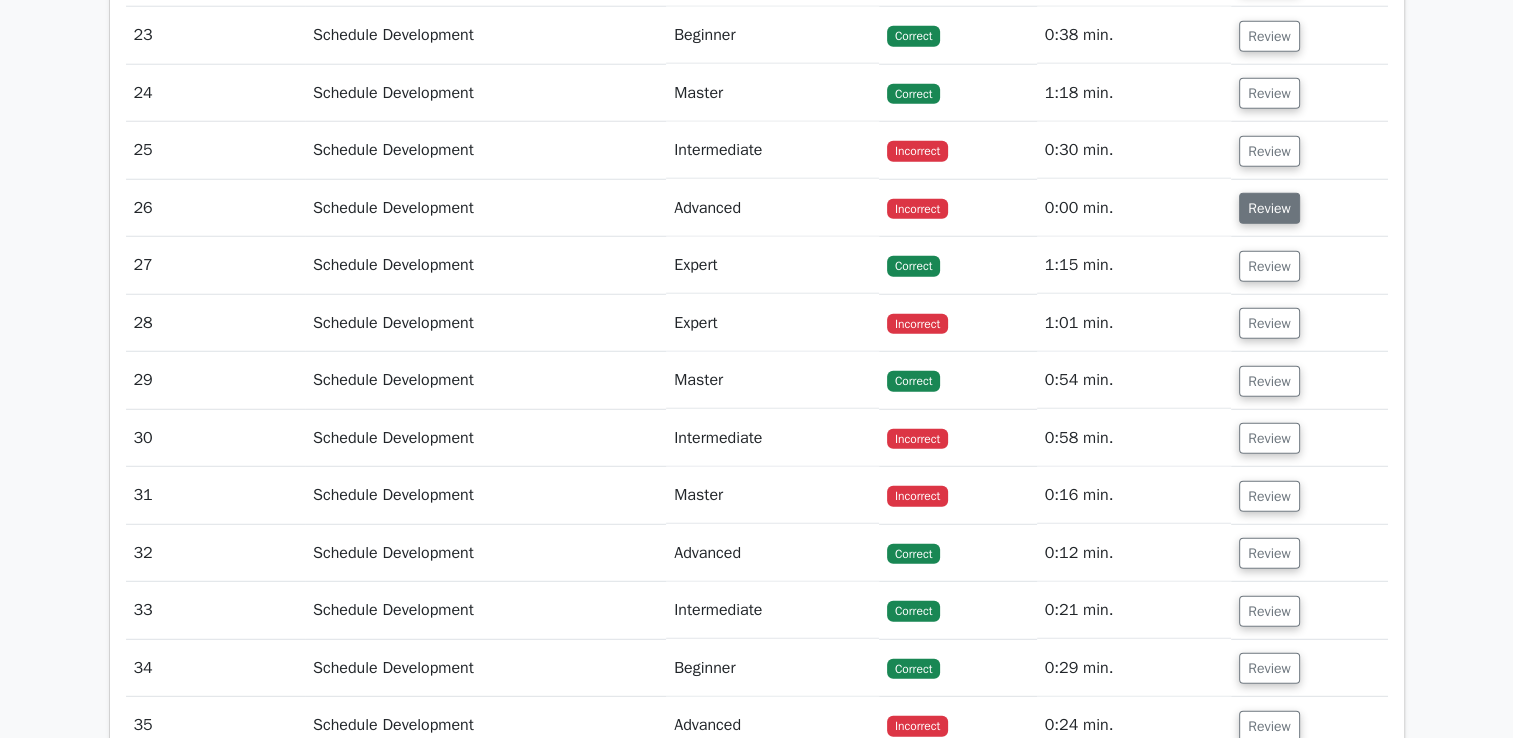 click on "Review" at bounding box center [1269, 208] 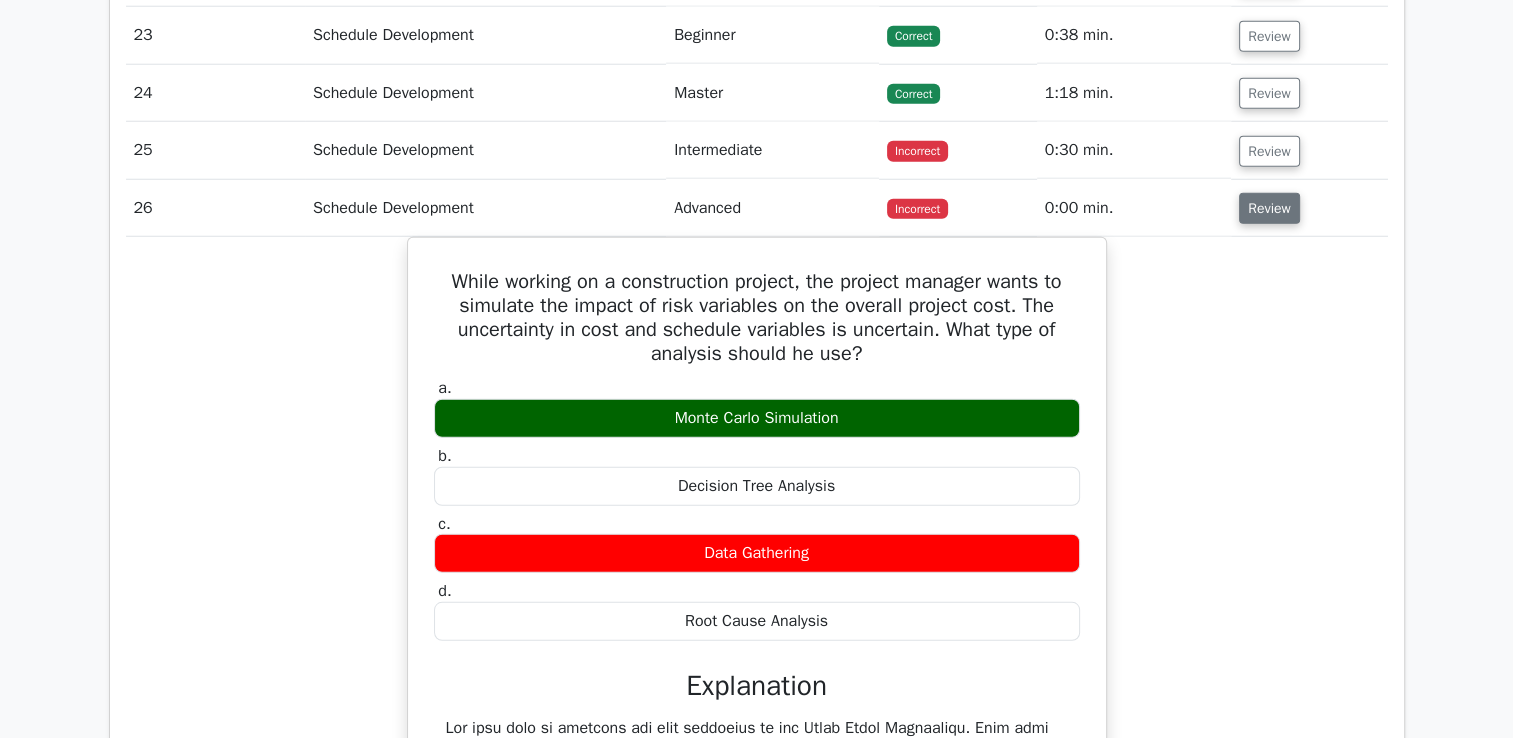 click on "Review" at bounding box center (1269, 208) 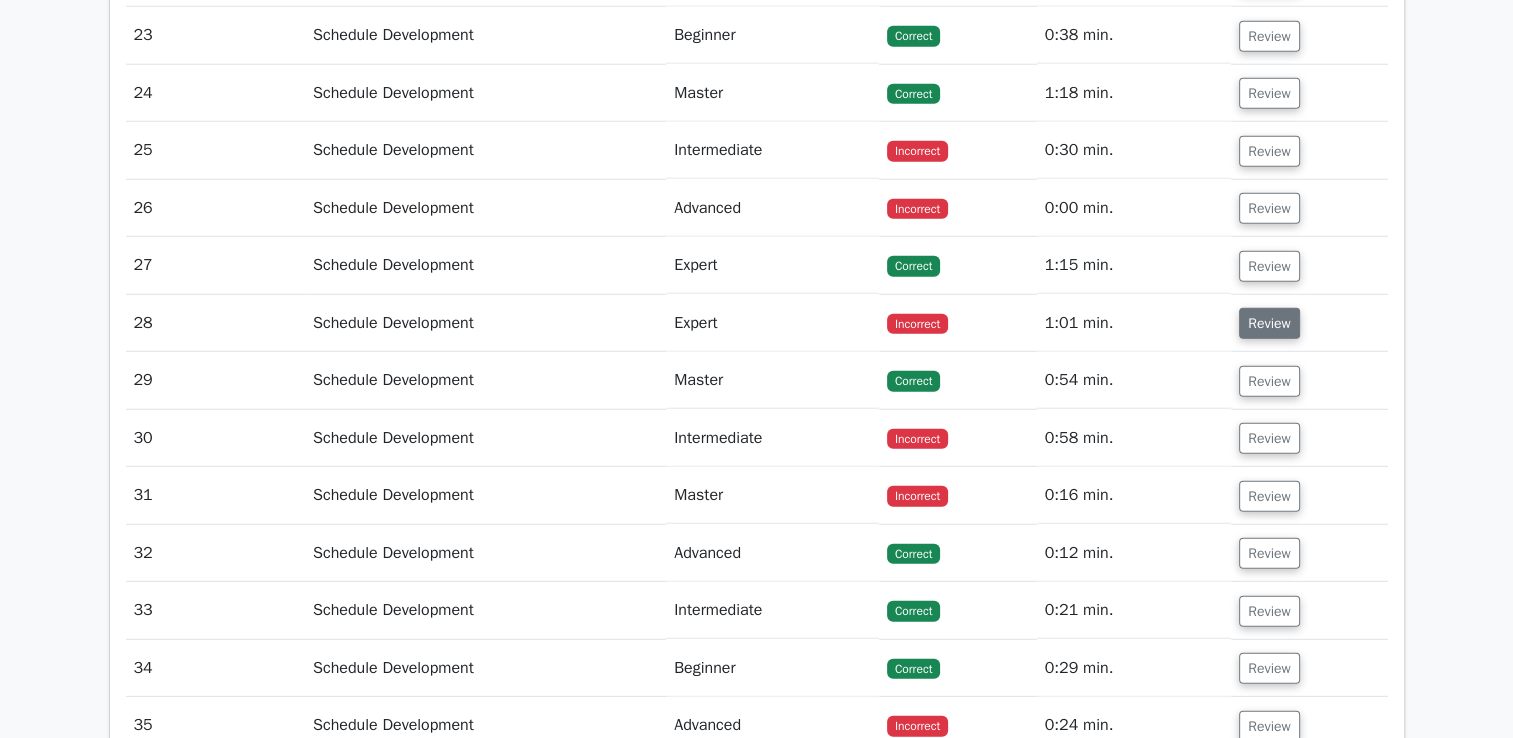 click on "Review" at bounding box center (1269, 323) 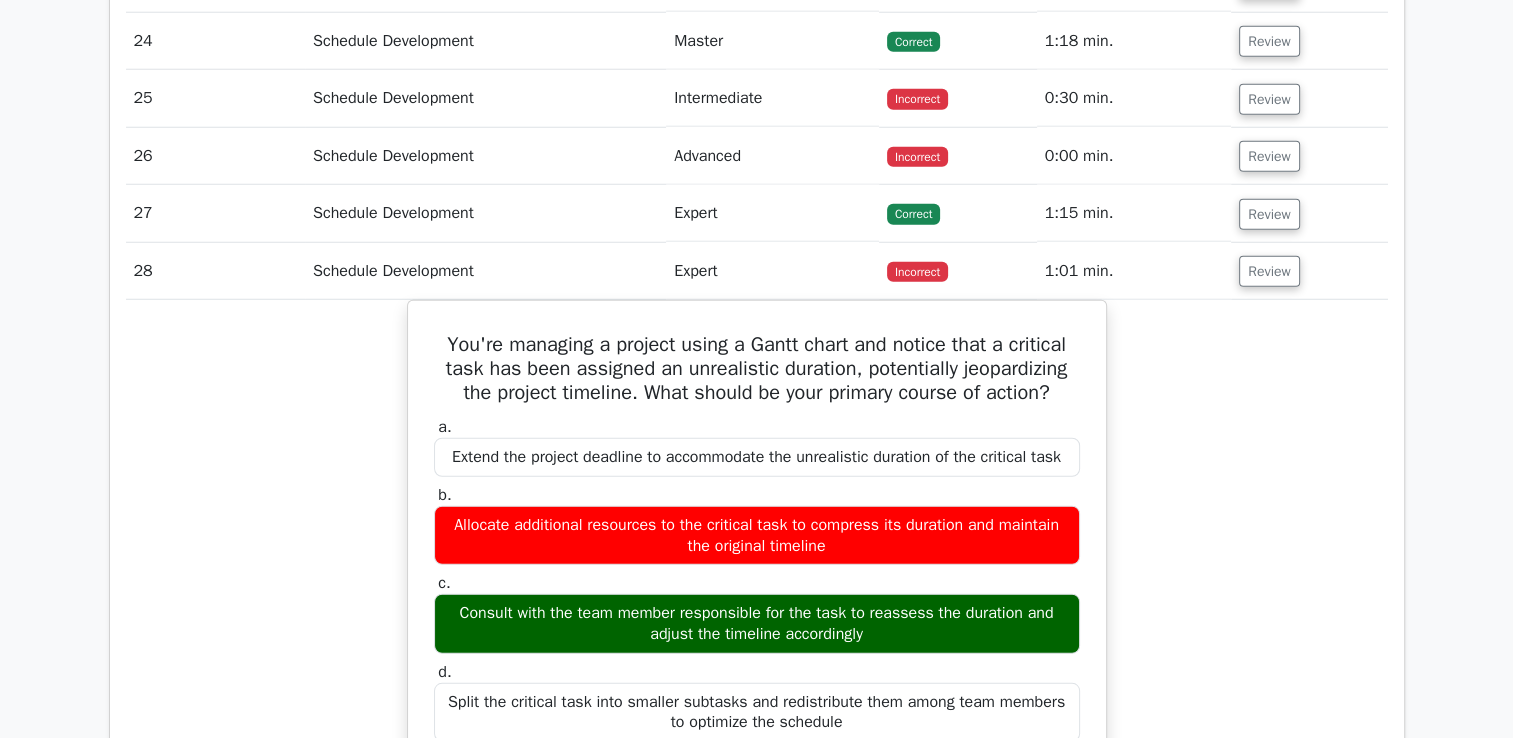 scroll, scrollTop: 5500, scrollLeft: 0, axis: vertical 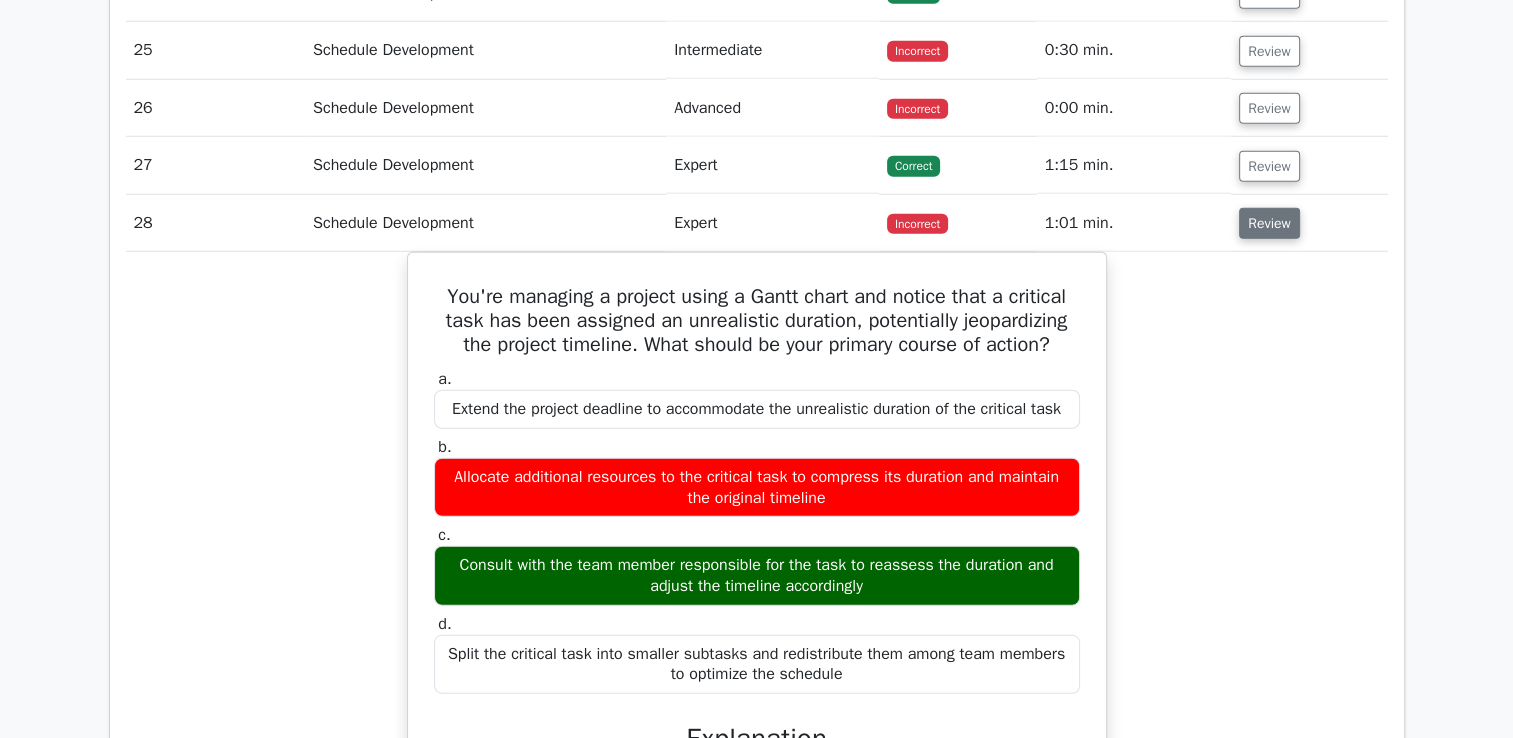 click on "Review" at bounding box center [1269, 223] 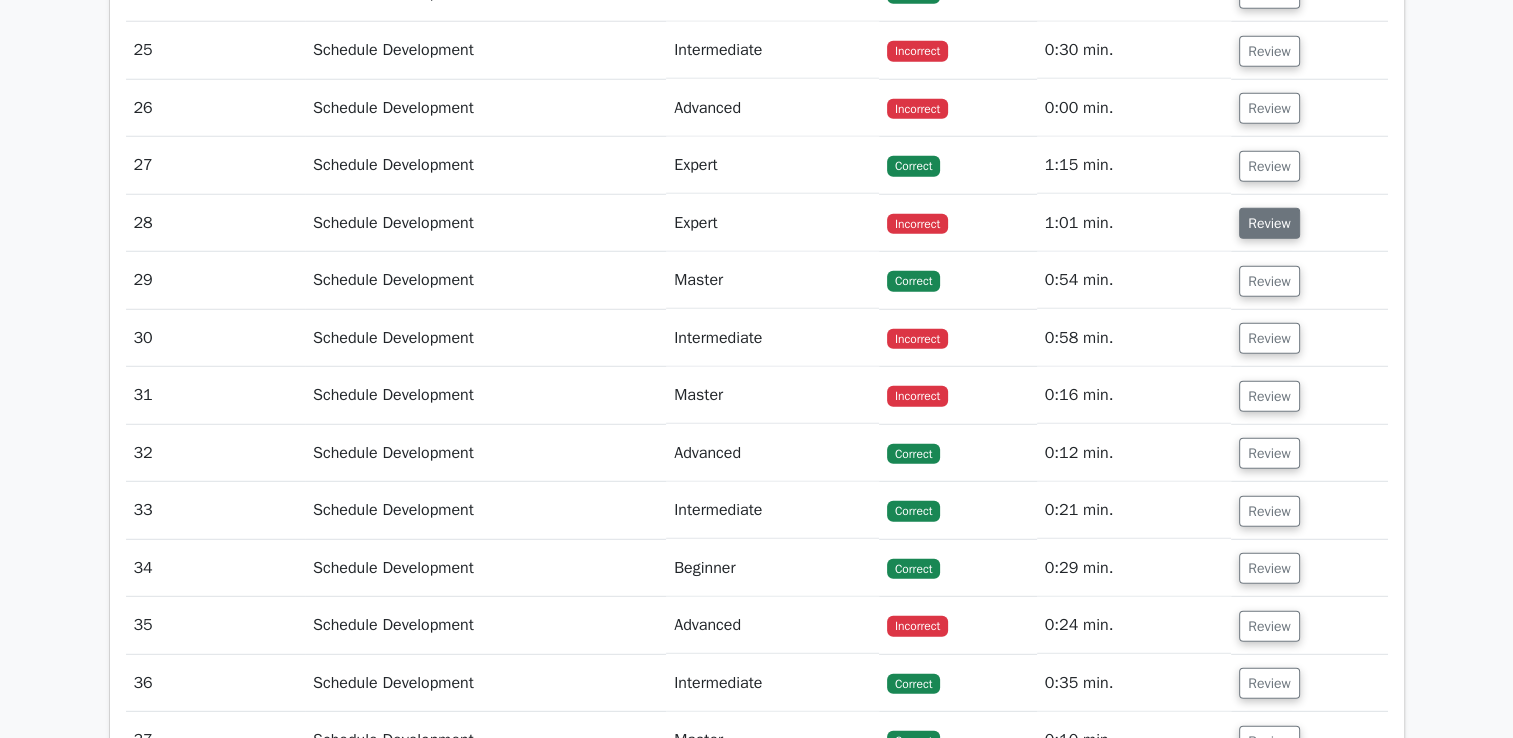 click on "Review" at bounding box center (1269, 223) 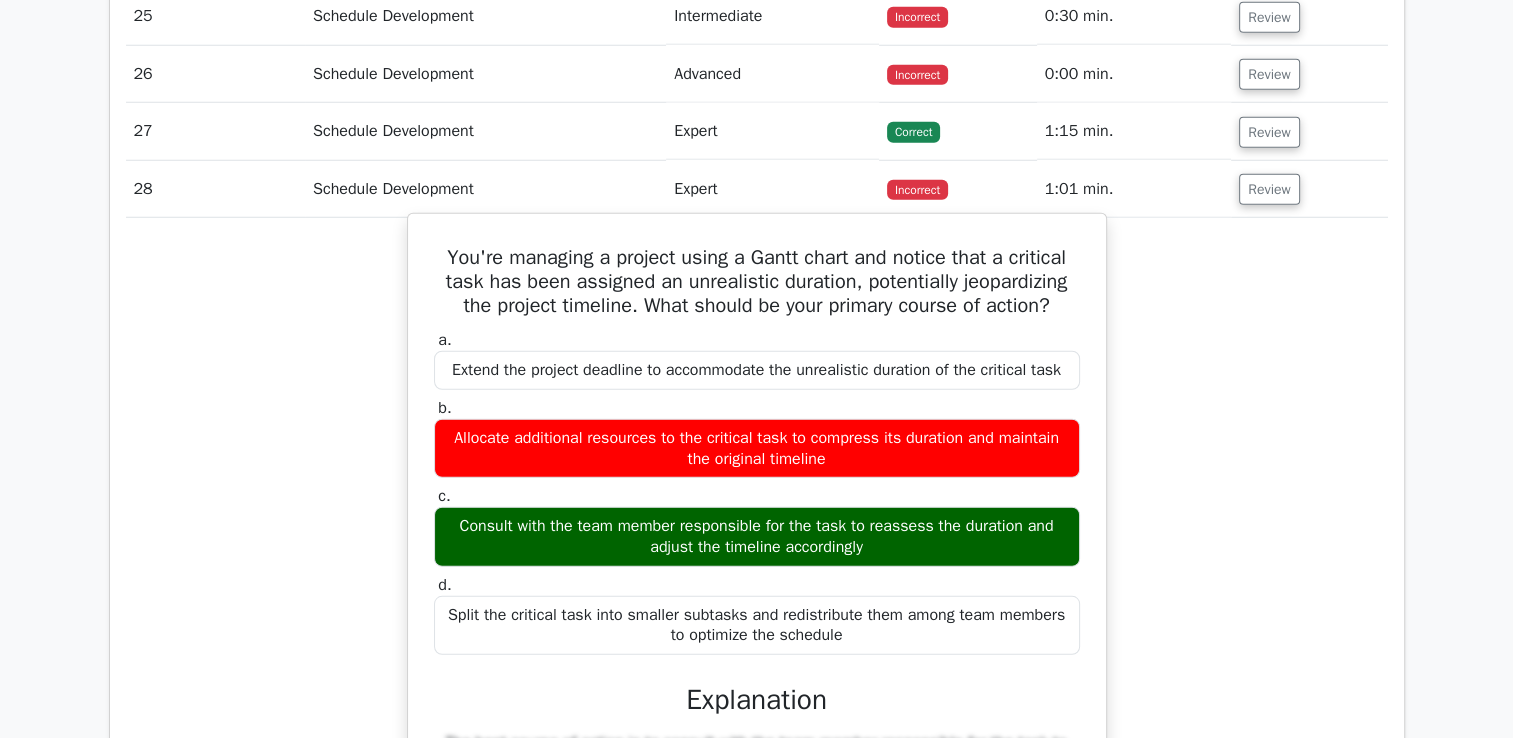 scroll, scrollTop: 5500, scrollLeft: 0, axis: vertical 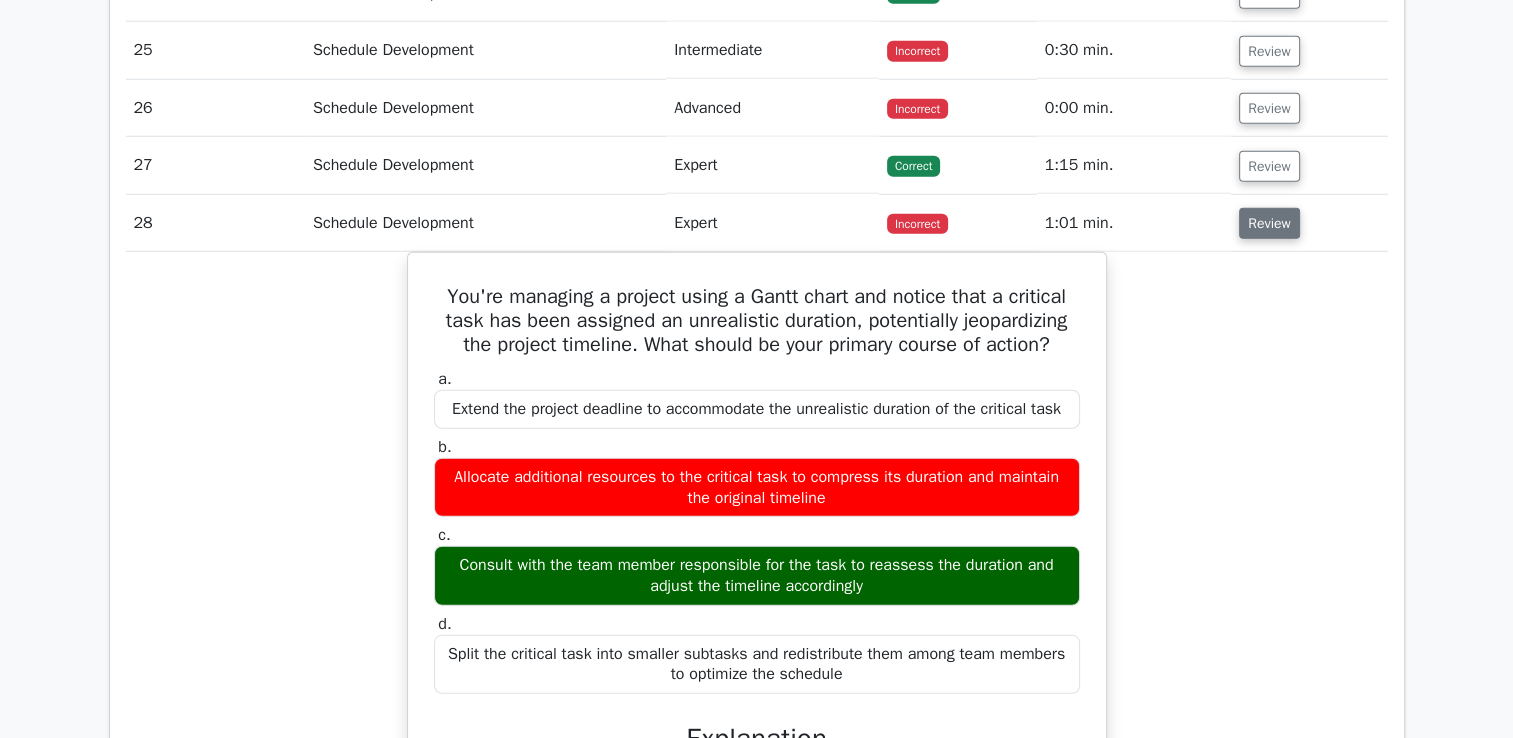 click on "Review" at bounding box center (1269, 223) 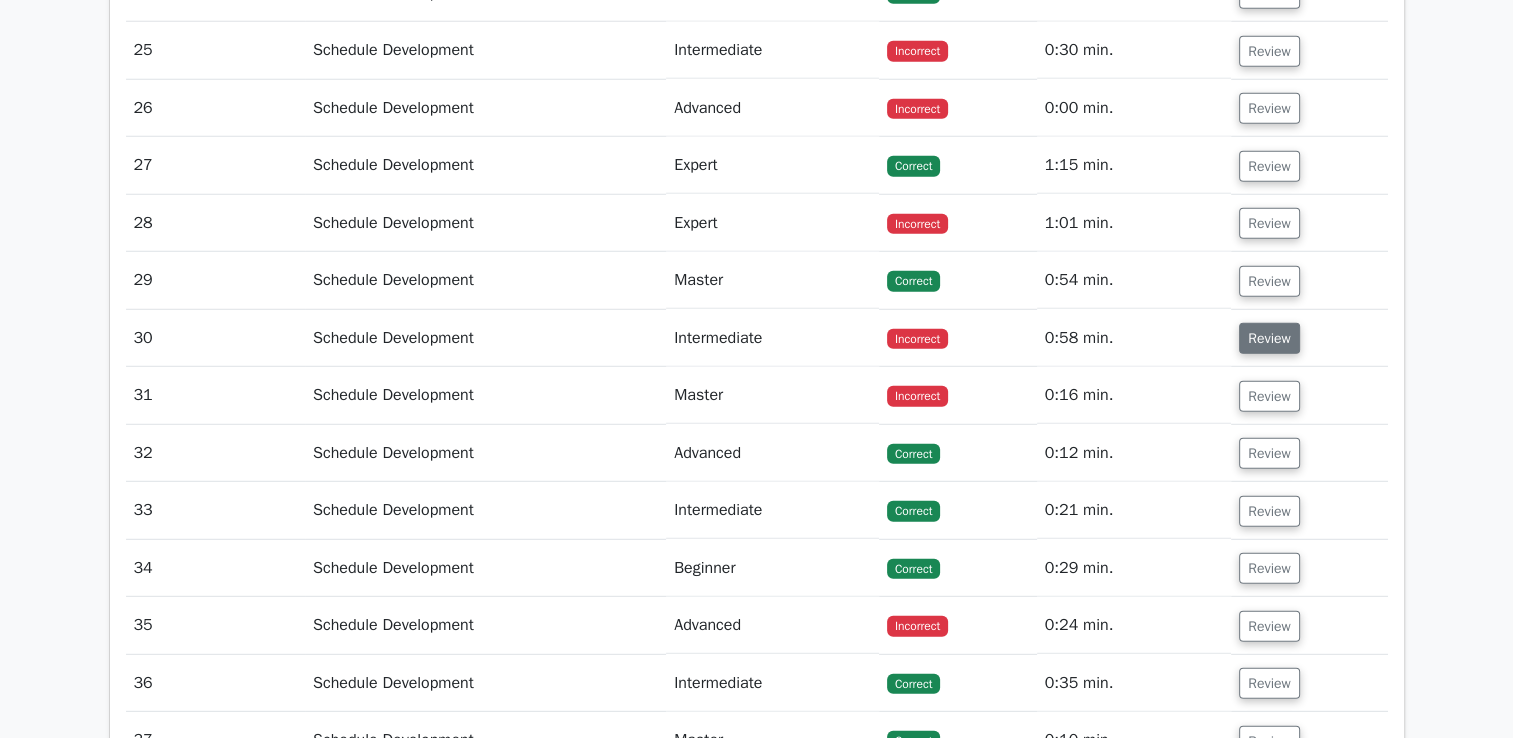 click on "Review" at bounding box center (1269, 338) 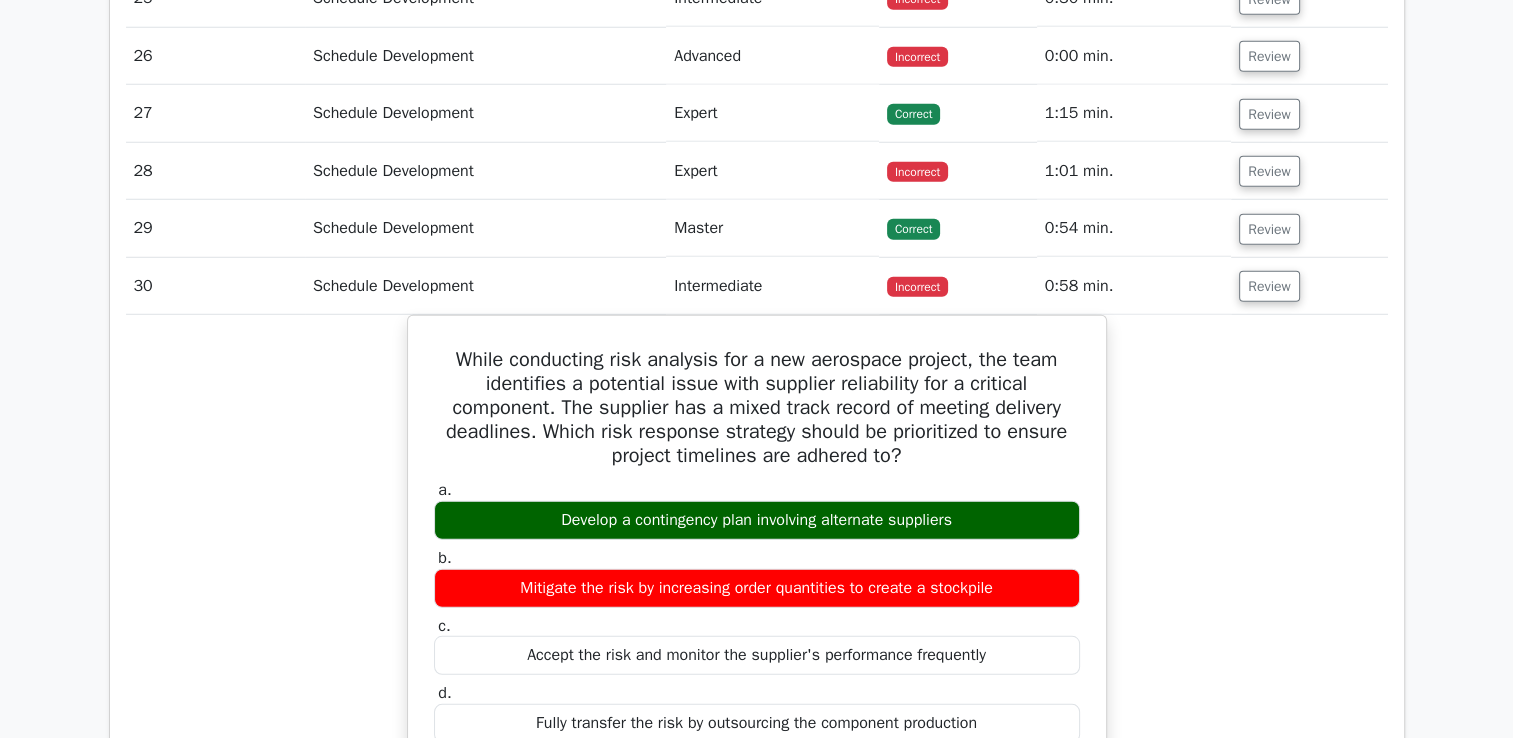 scroll, scrollTop: 5600, scrollLeft: 0, axis: vertical 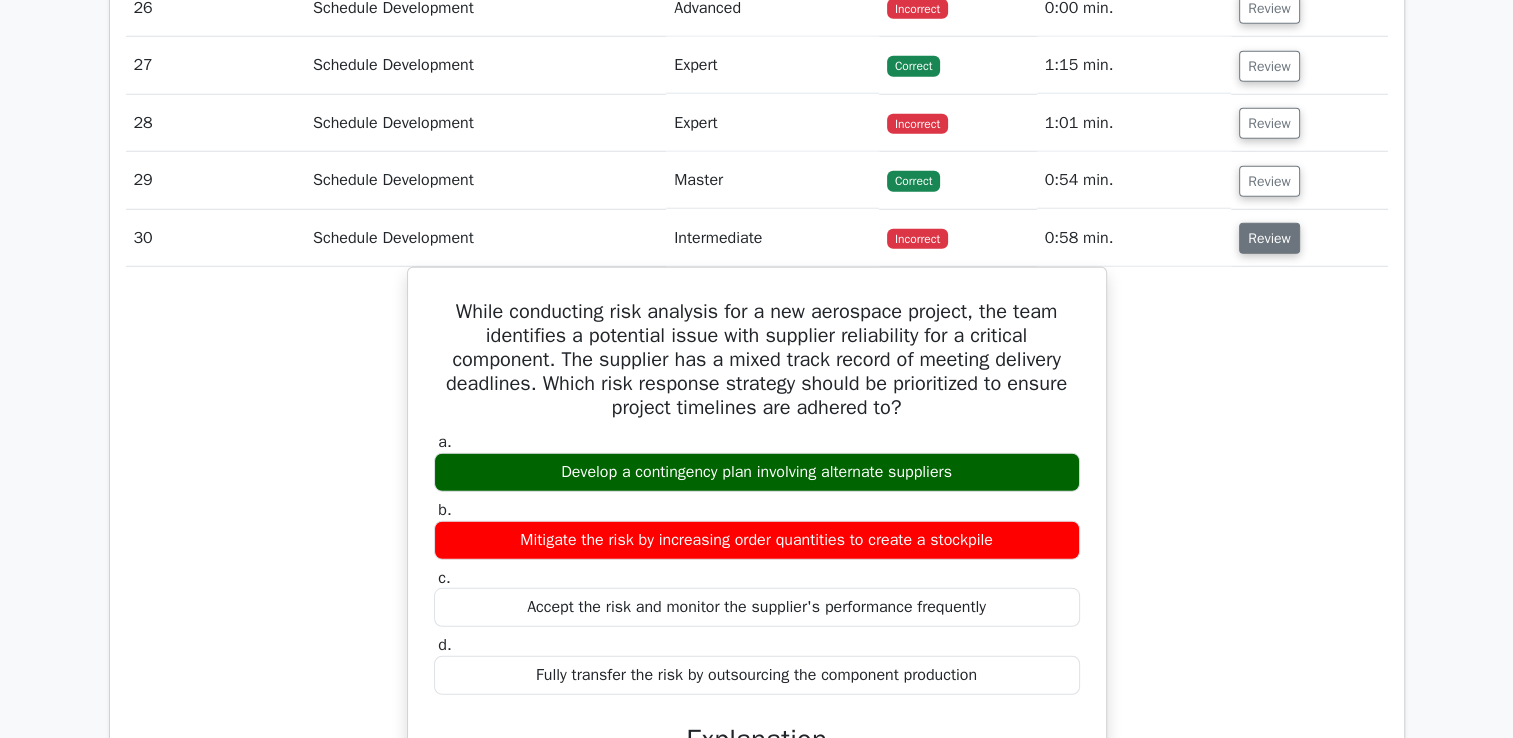 click on "Review" at bounding box center (1269, 238) 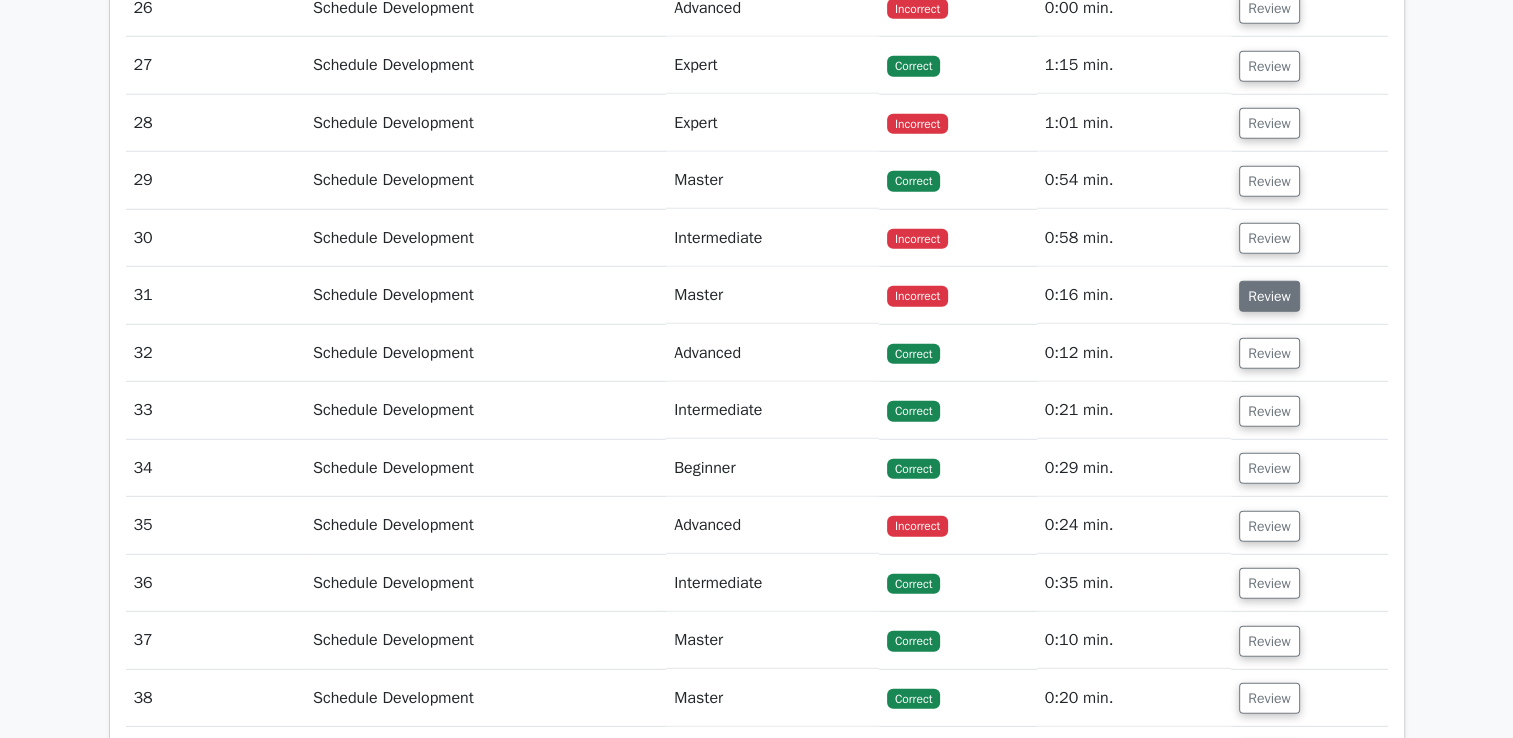 click on "Review" at bounding box center (1269, 296) 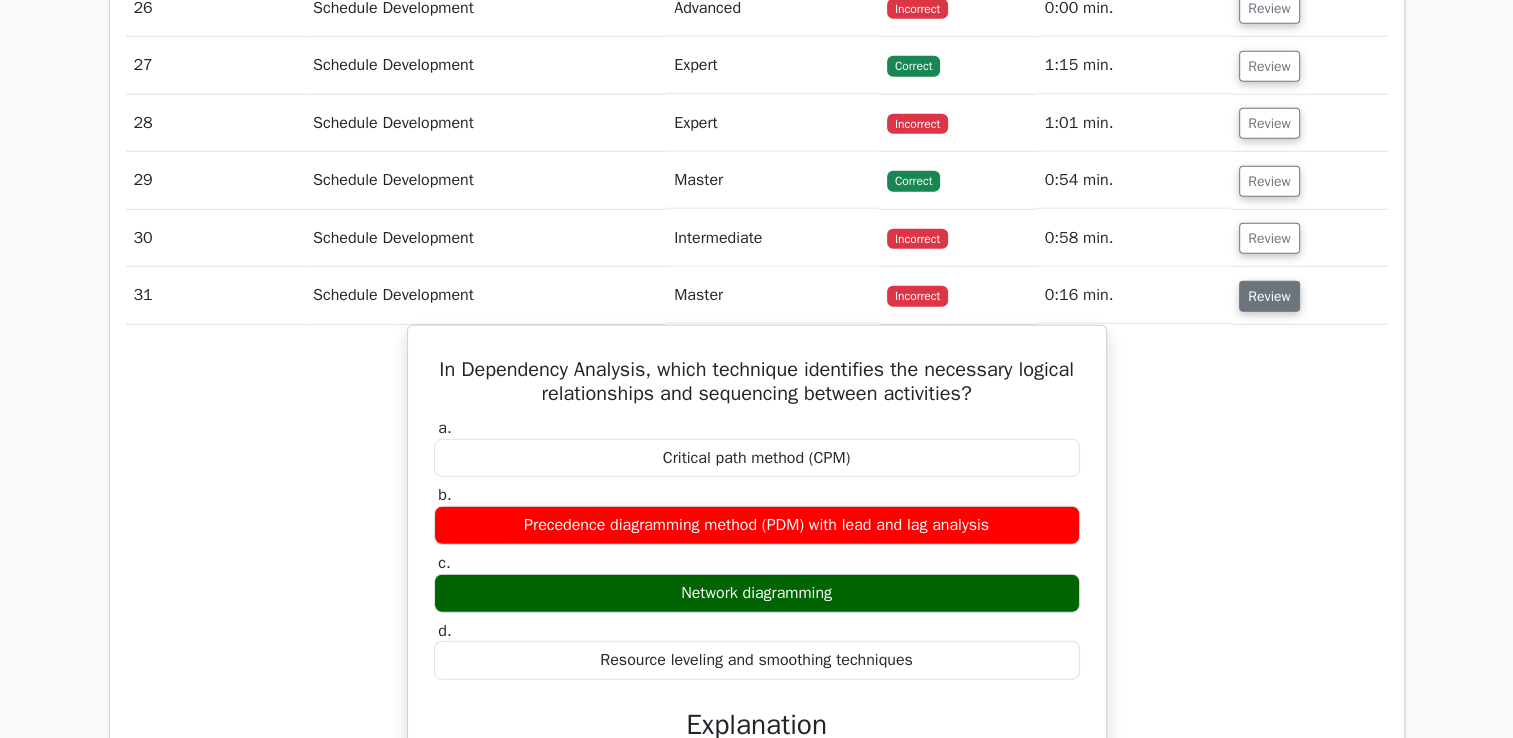 click on "Review" at bounding box center [1269, 296] 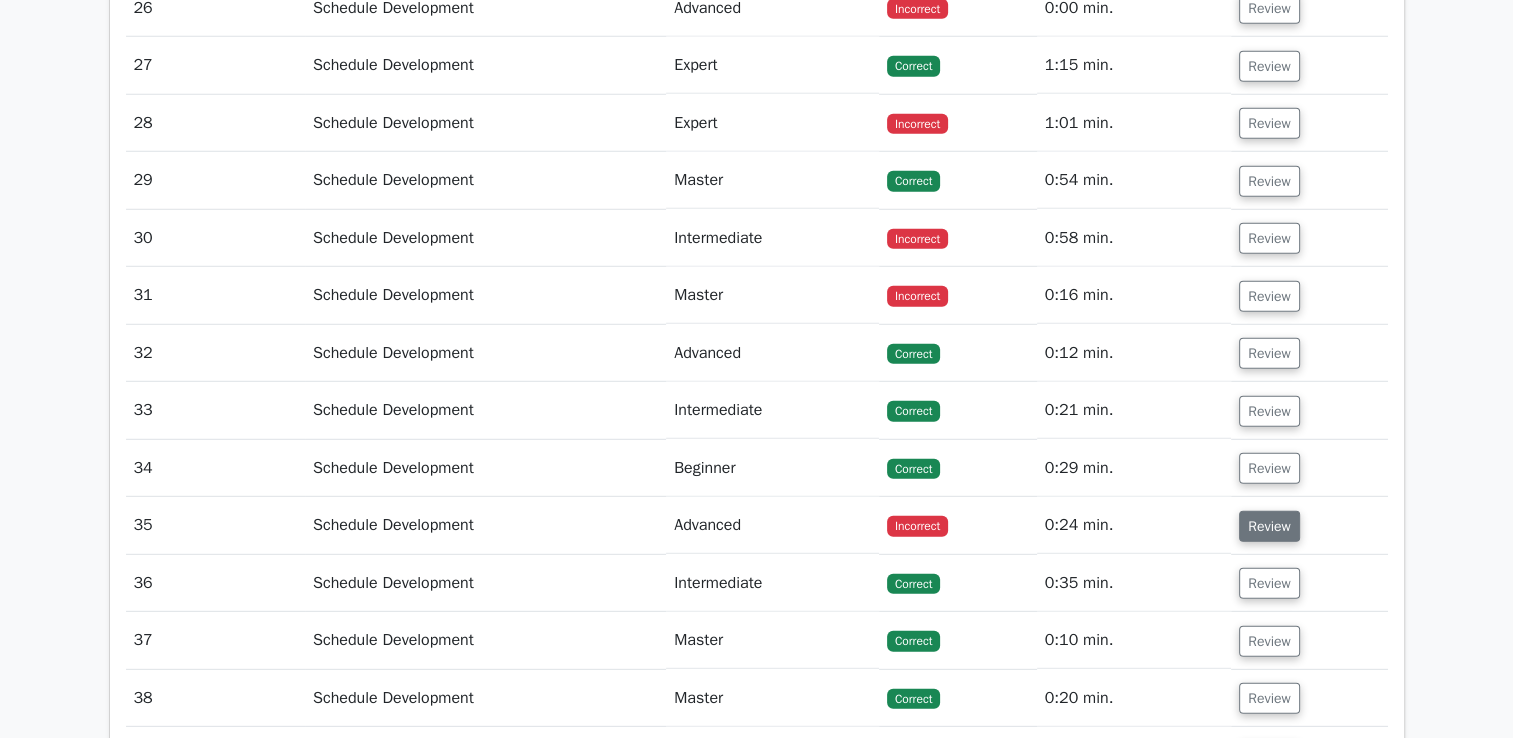 click on "Review" at bounding box center (1269, 526) 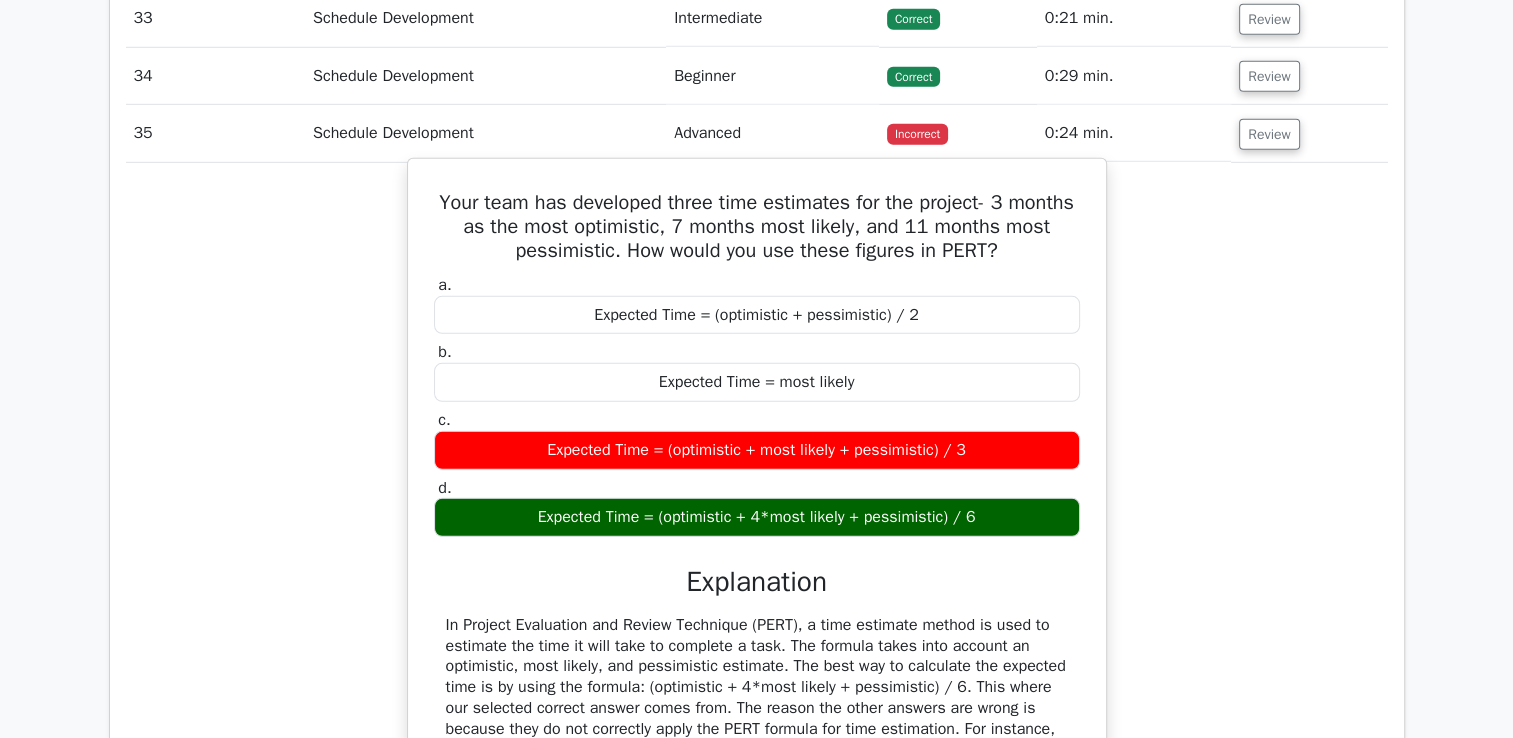 scroll, scrollTop: 5700, scrollLeft: 0, axis: vertical 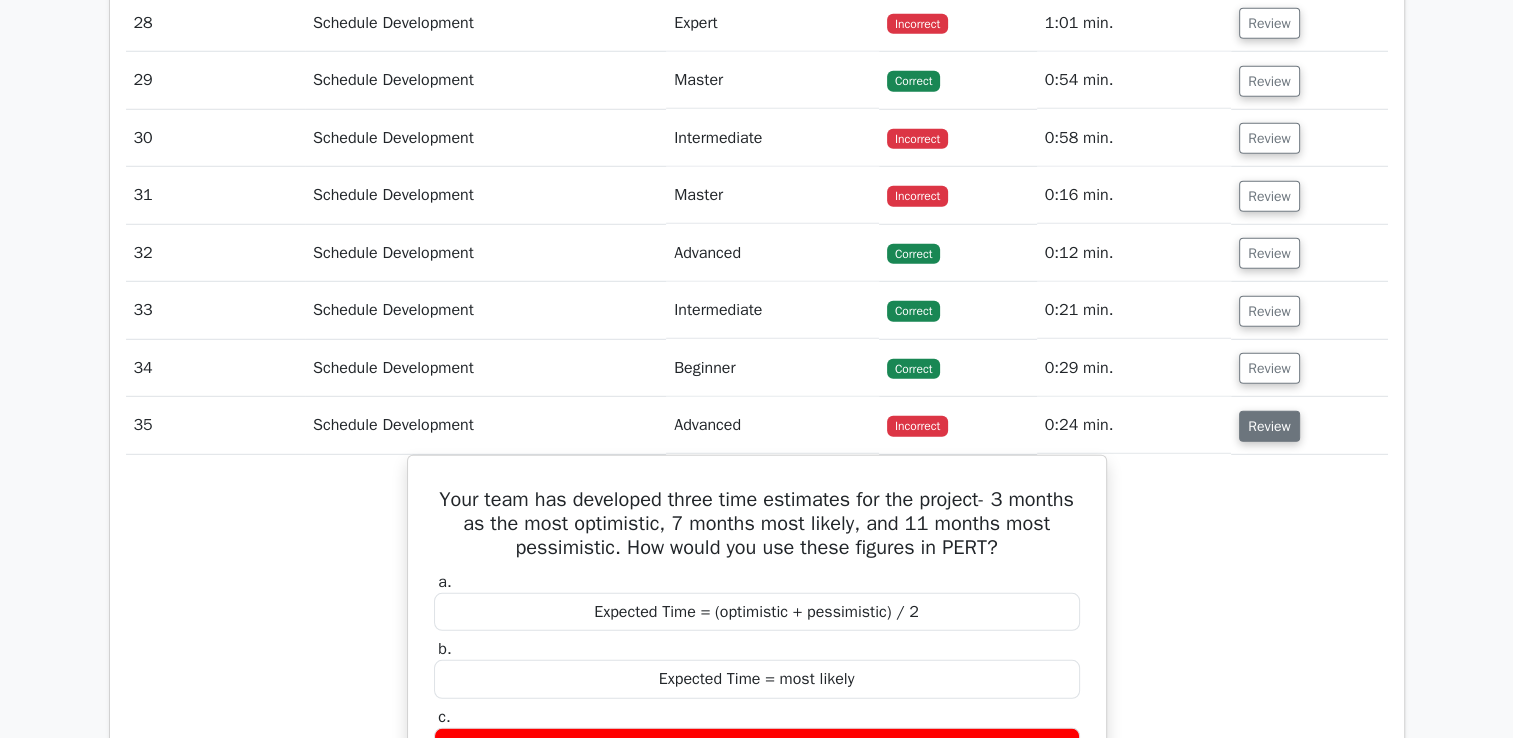 click on "Review" at bounding box center (1269, 426) 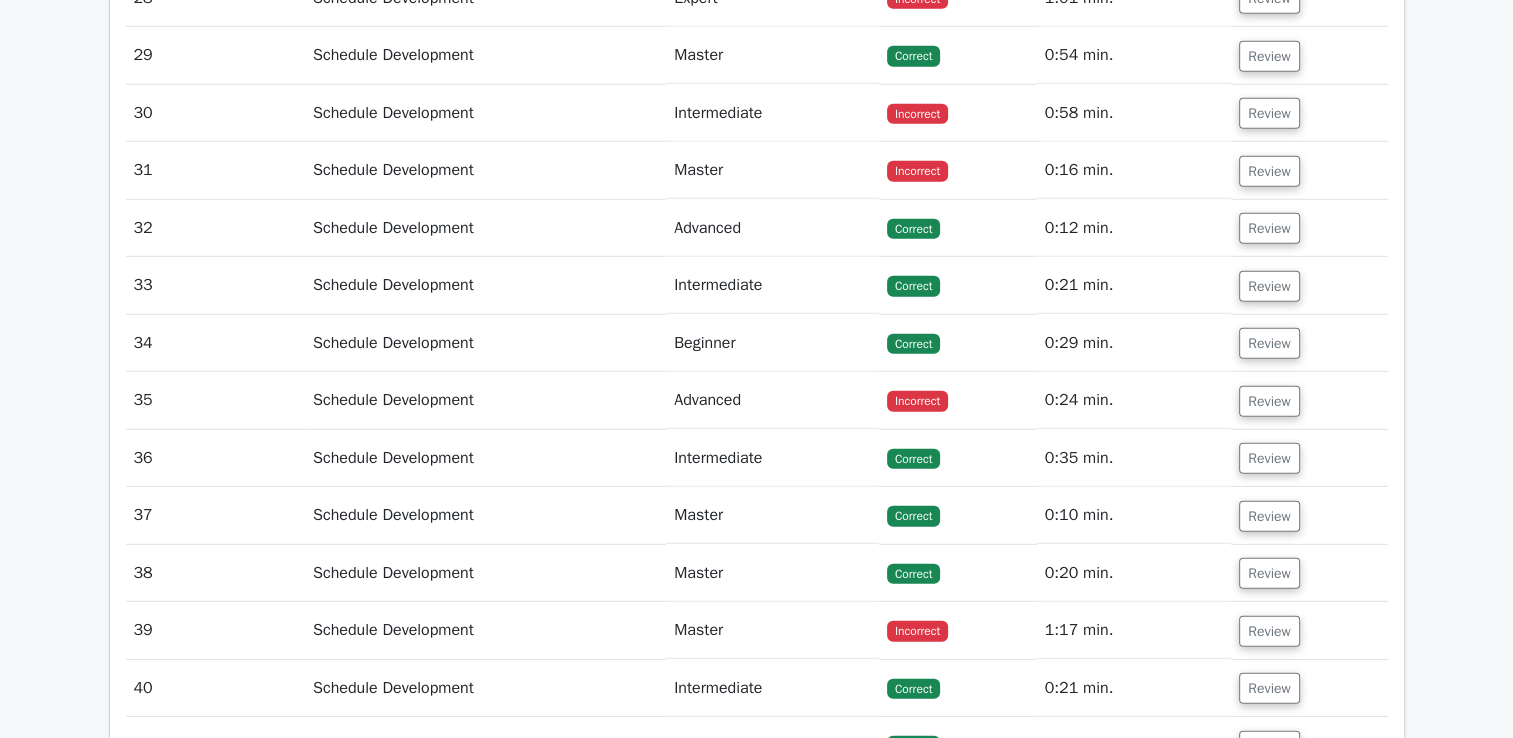 scroll, scrollTop: 5800, scrollLeft: 0, axis: vertical 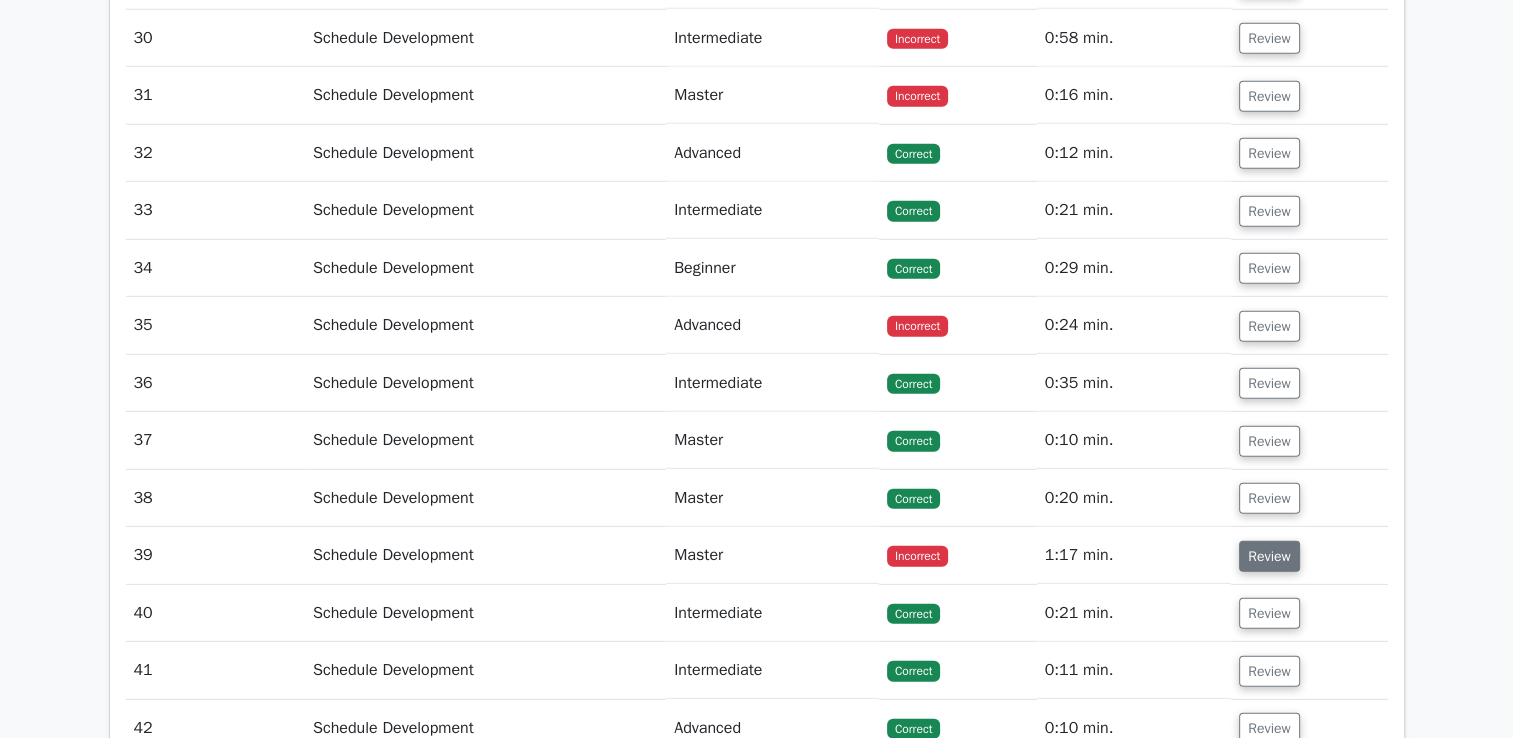 click on "Review" at bounding box center (1269, 556) 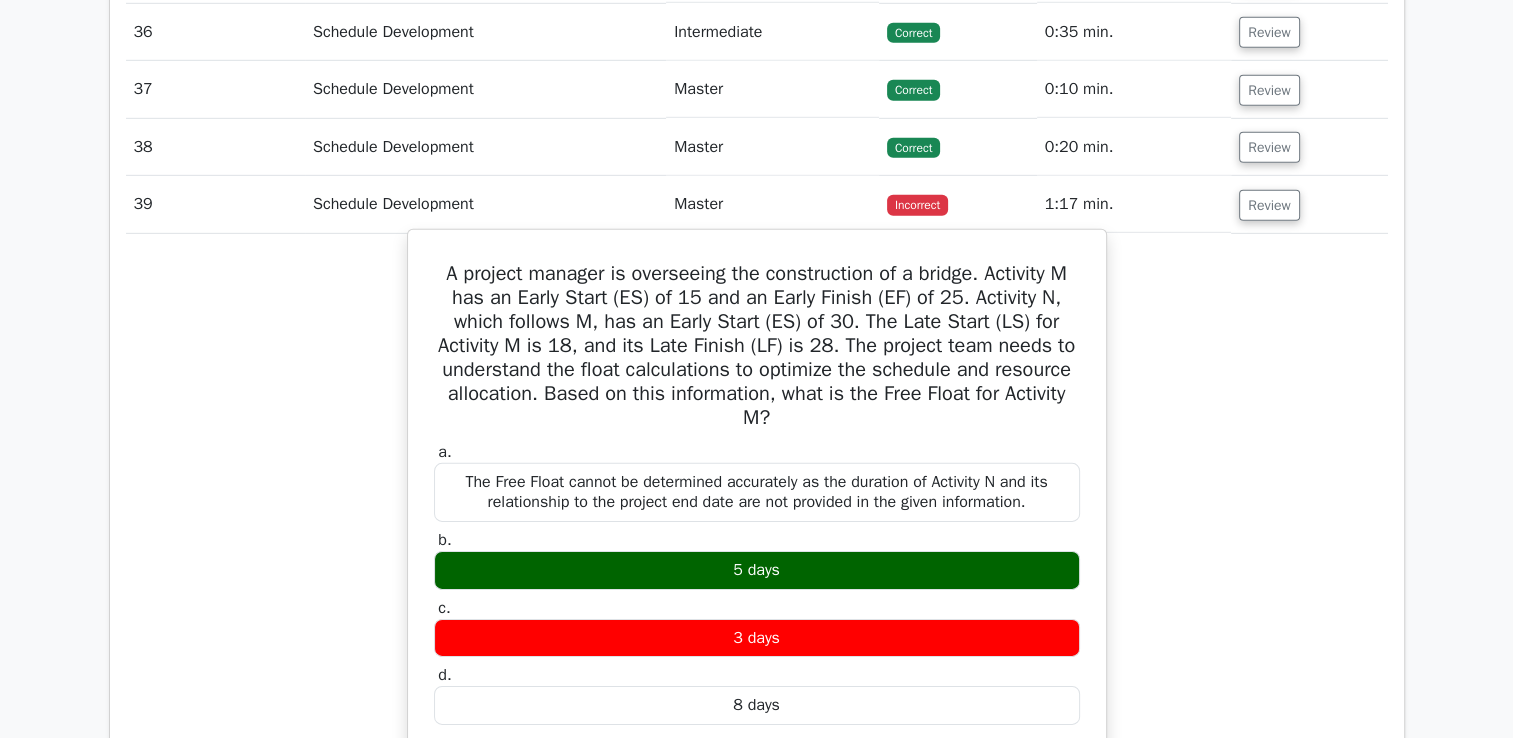 scroll, scrollTop: 6200, scrollLeft: 0, axis: vertical 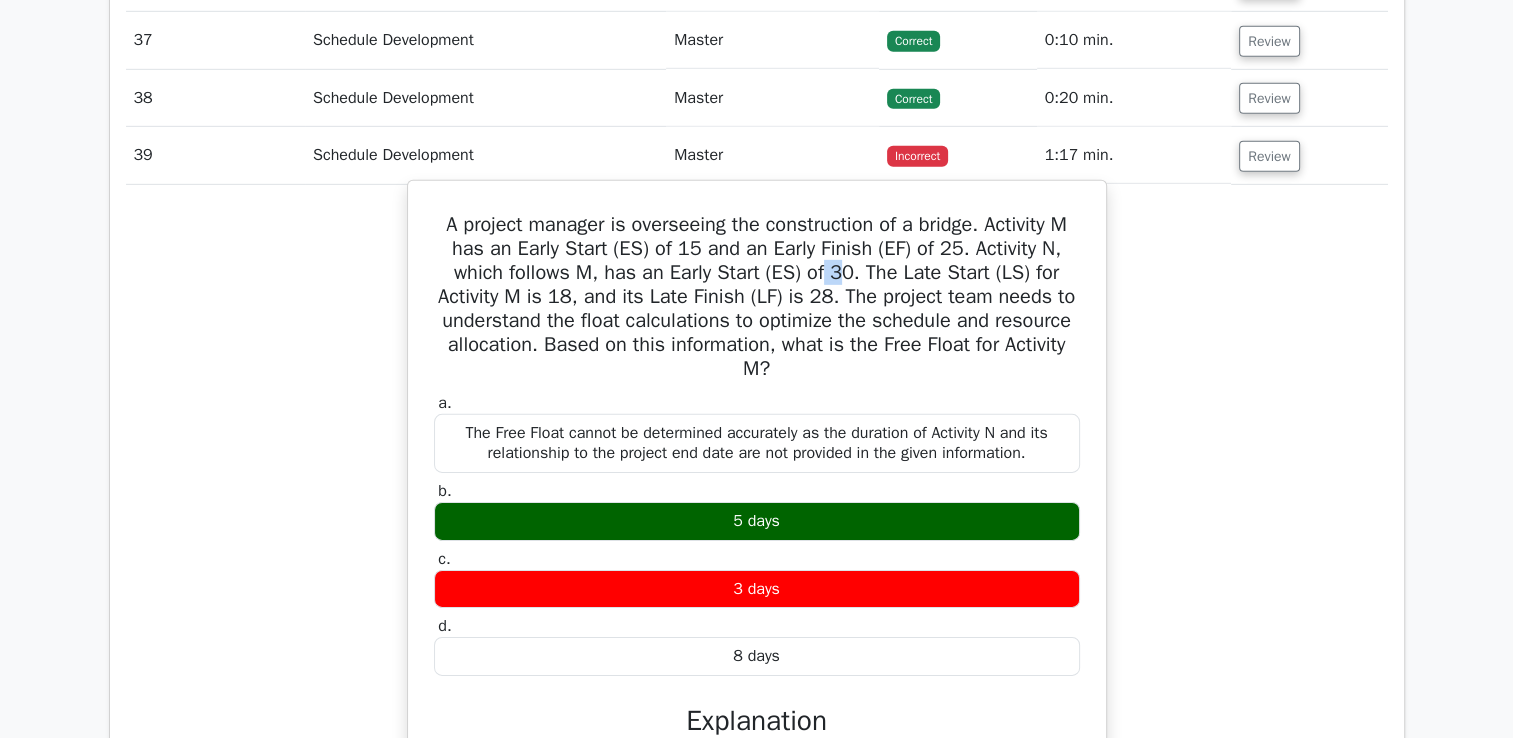 drag, startPoint x: 848, startPoint y: 253, endPoint x: 828, endPoint y: 247, distance: 20.880613 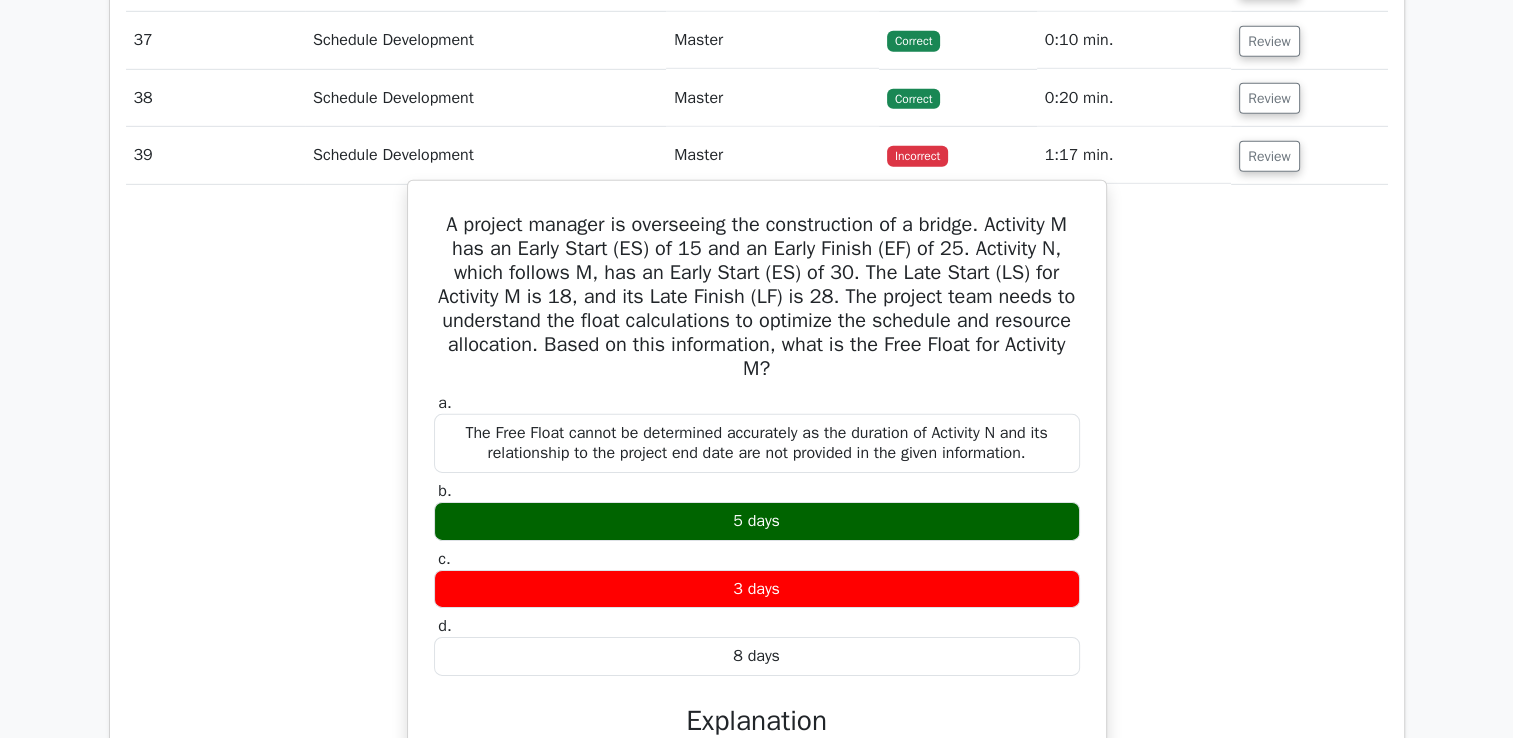 drag, startPoint x: 828, startPoint y: 247, endPoint x: 1013, endPoint y: 286, distance: 189.06613 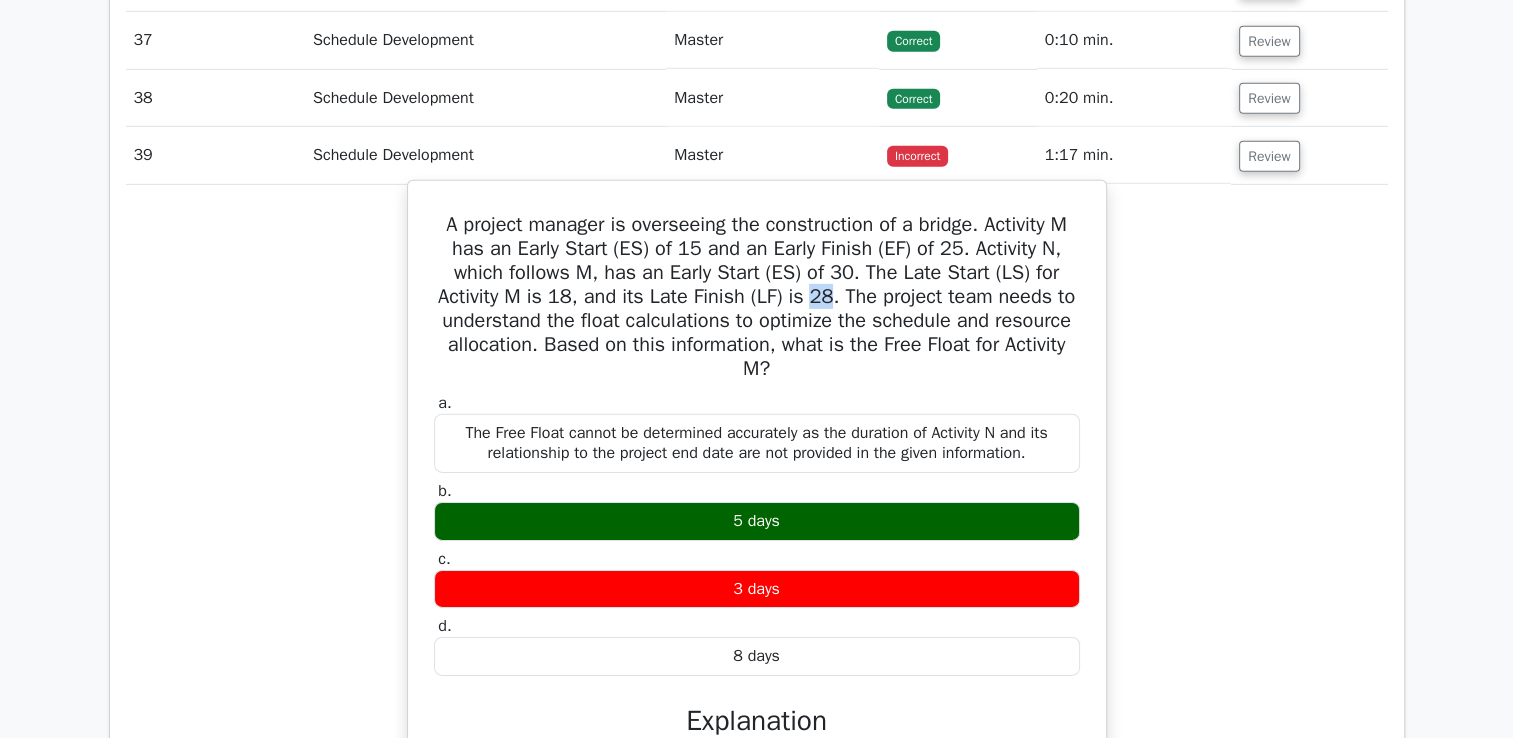 drag, startPoint x: 827, startPoint y: 279, endPoint x: 807, endPoint y: 277, distance: 20.09975 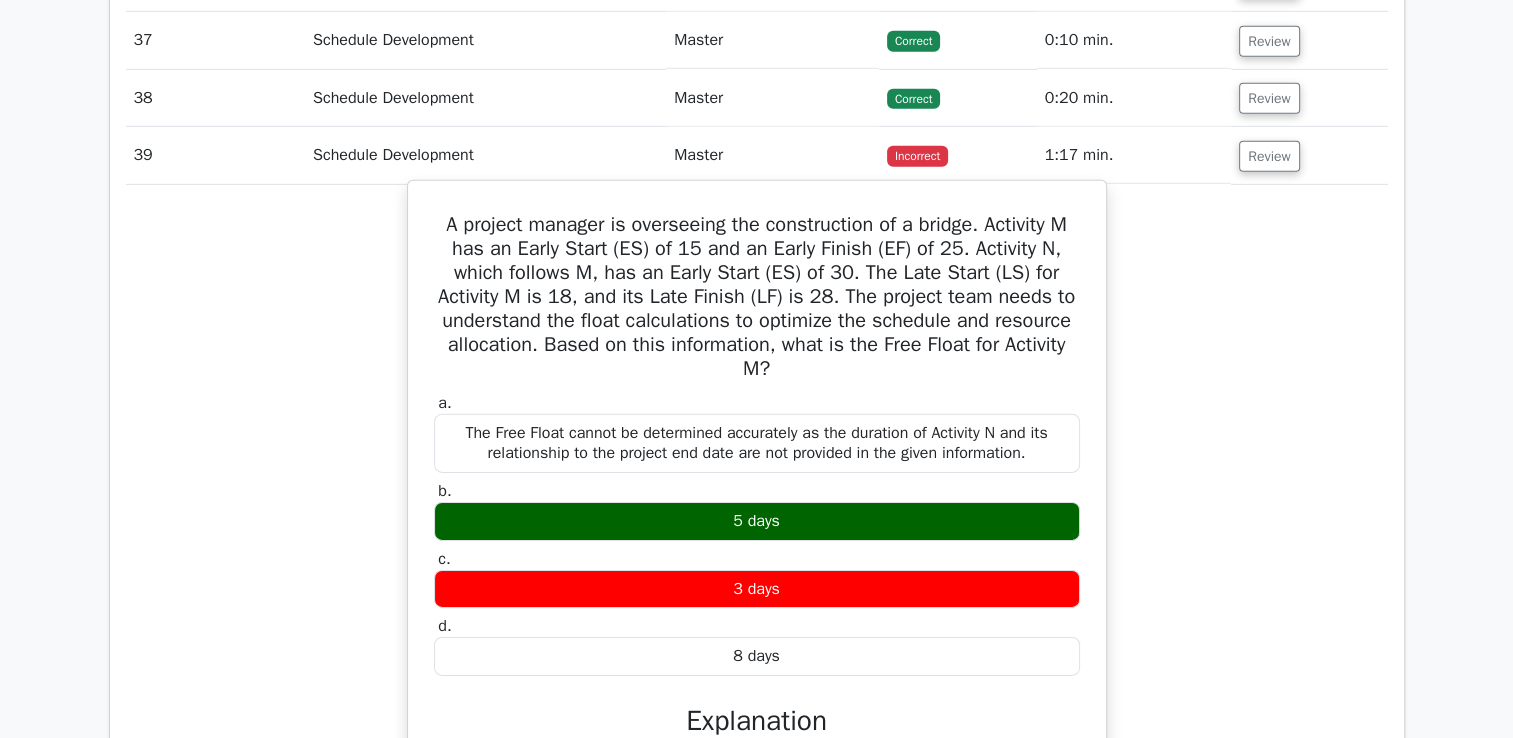 click on "A project manager is overseeing the construction of a bridge. Activity M has an Early Start (ES) of 15 and an Early Finish (EF) of 25. Activity N, which follows M, has an Early Start (ES) of 30. The Late Start (LS) for Activity M is 18, and its Late Finish (LF) is 28. The project team needs to understand the float calculations to optimize the schedule and resource allocation. Based on this information, what is the Free Float for Activity M?" at bounding box center (757, 297) 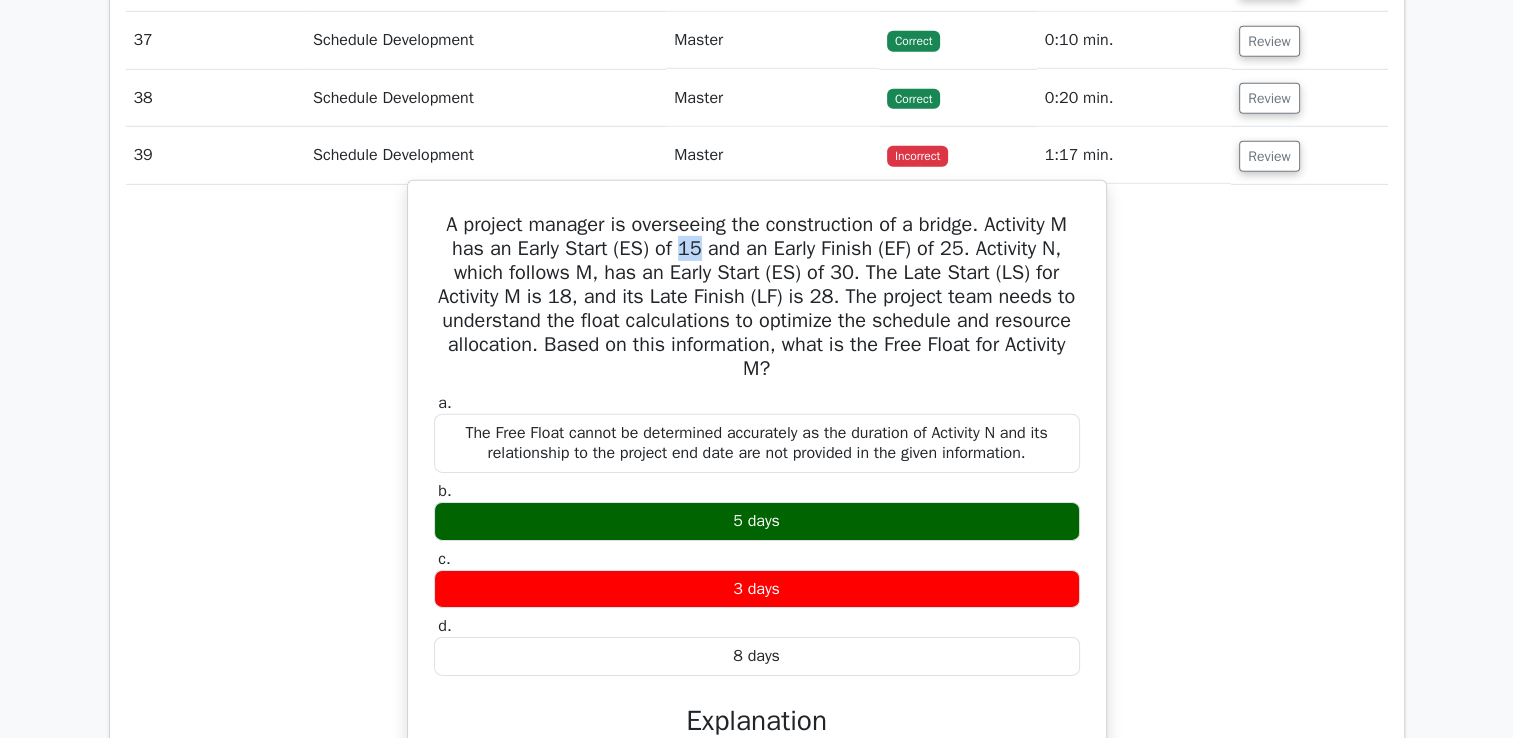 drag, startPoint x: 691, startPoint y: 232, endPoint x: 708, endPoint y: 233, distance: 17.029387 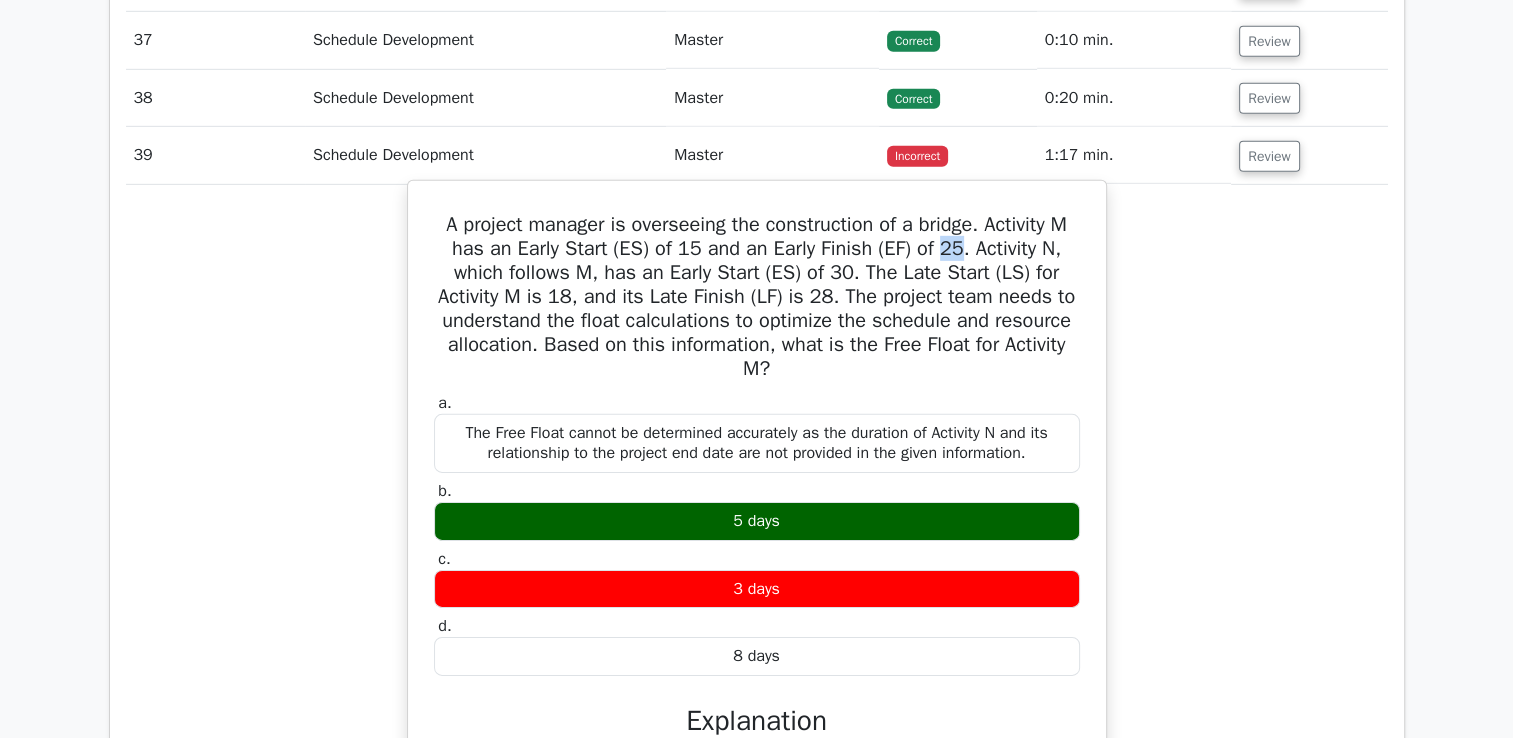 drag, startPoint x: 948, startPoint y: 226, endPoint x: 972, endPoint y: 228, distance: 24.083189 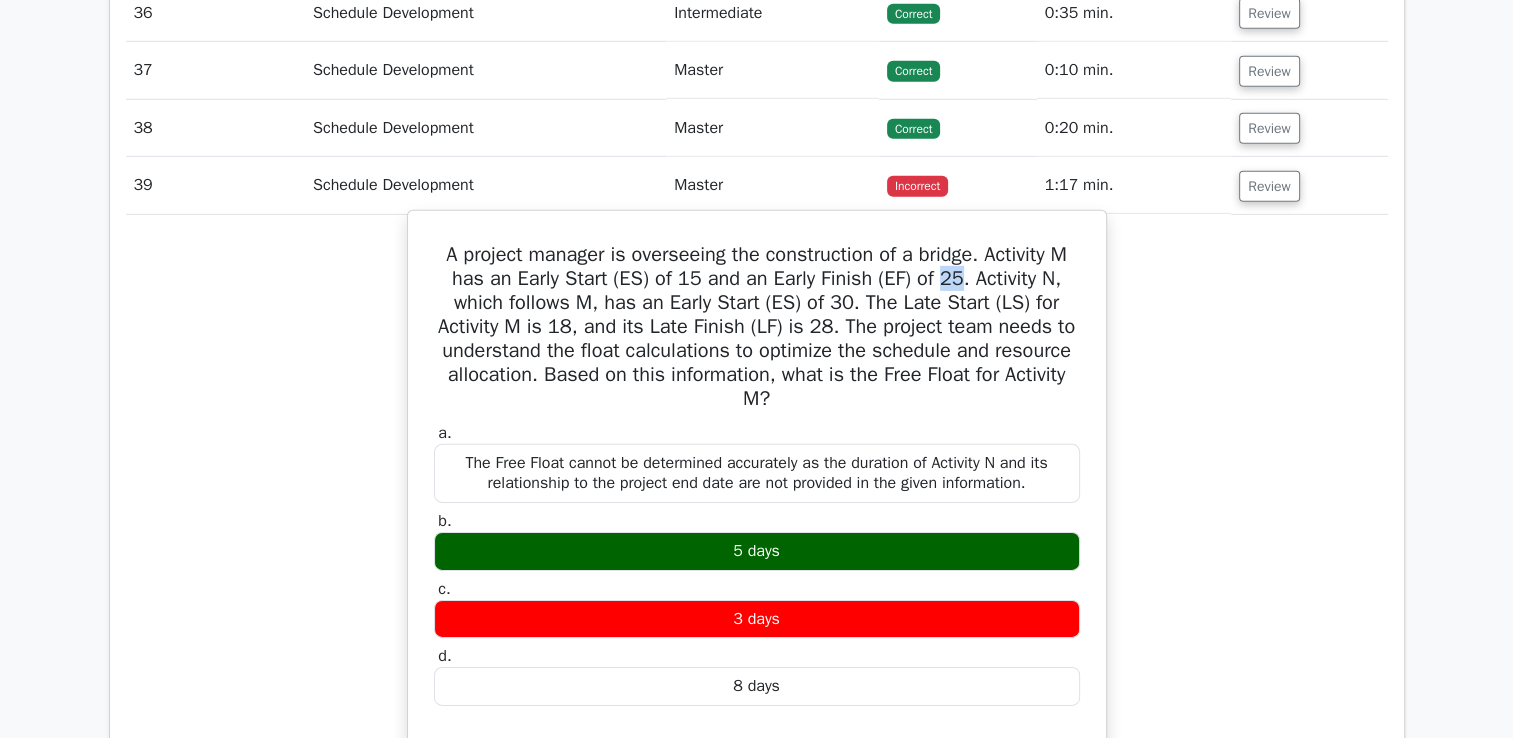scroll, scrollTop: 6200, scrollLeft: 0, axis: vertical 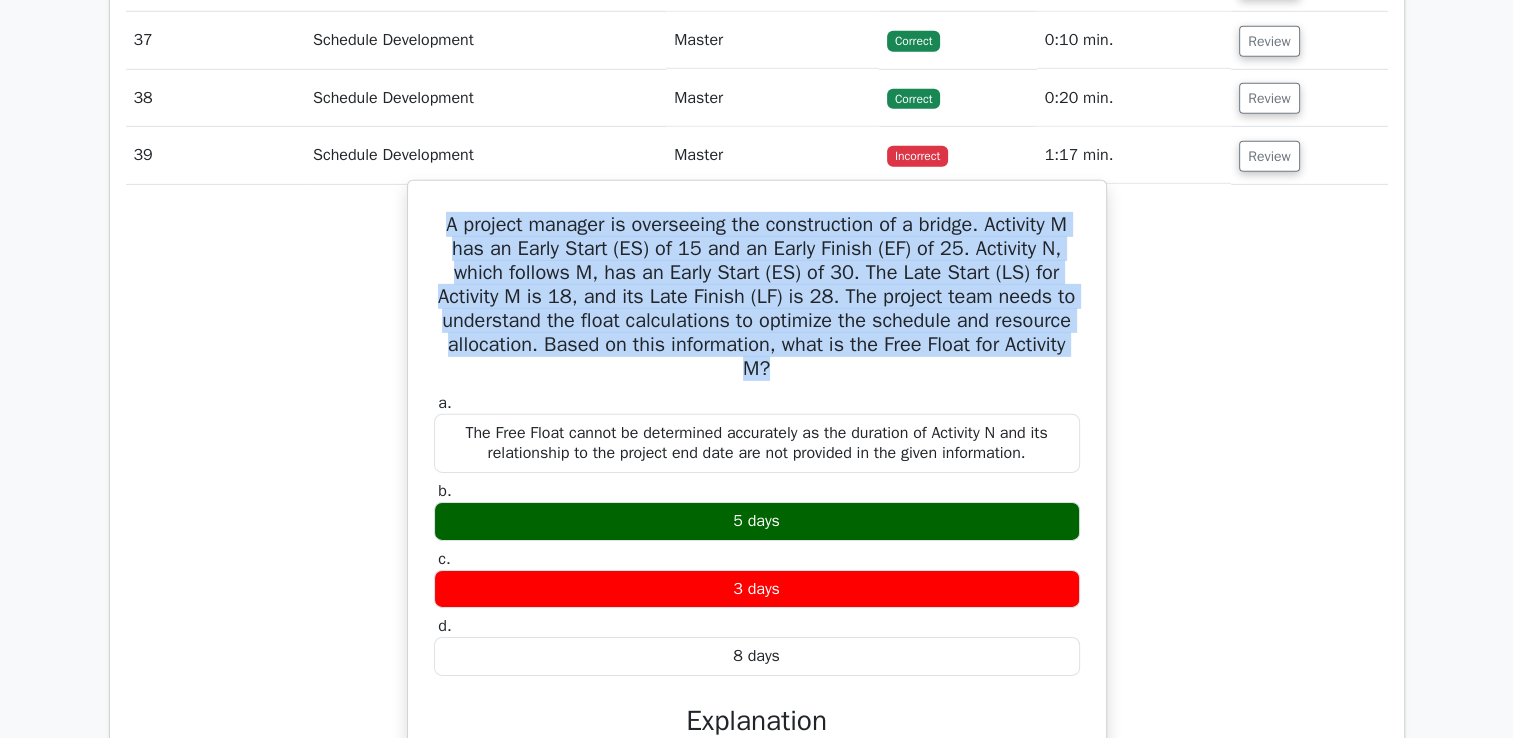 drag, startPoint x: 444, startPoint y: 203, endPoint x: 796, endPoint y: 350, distance: 381.46167 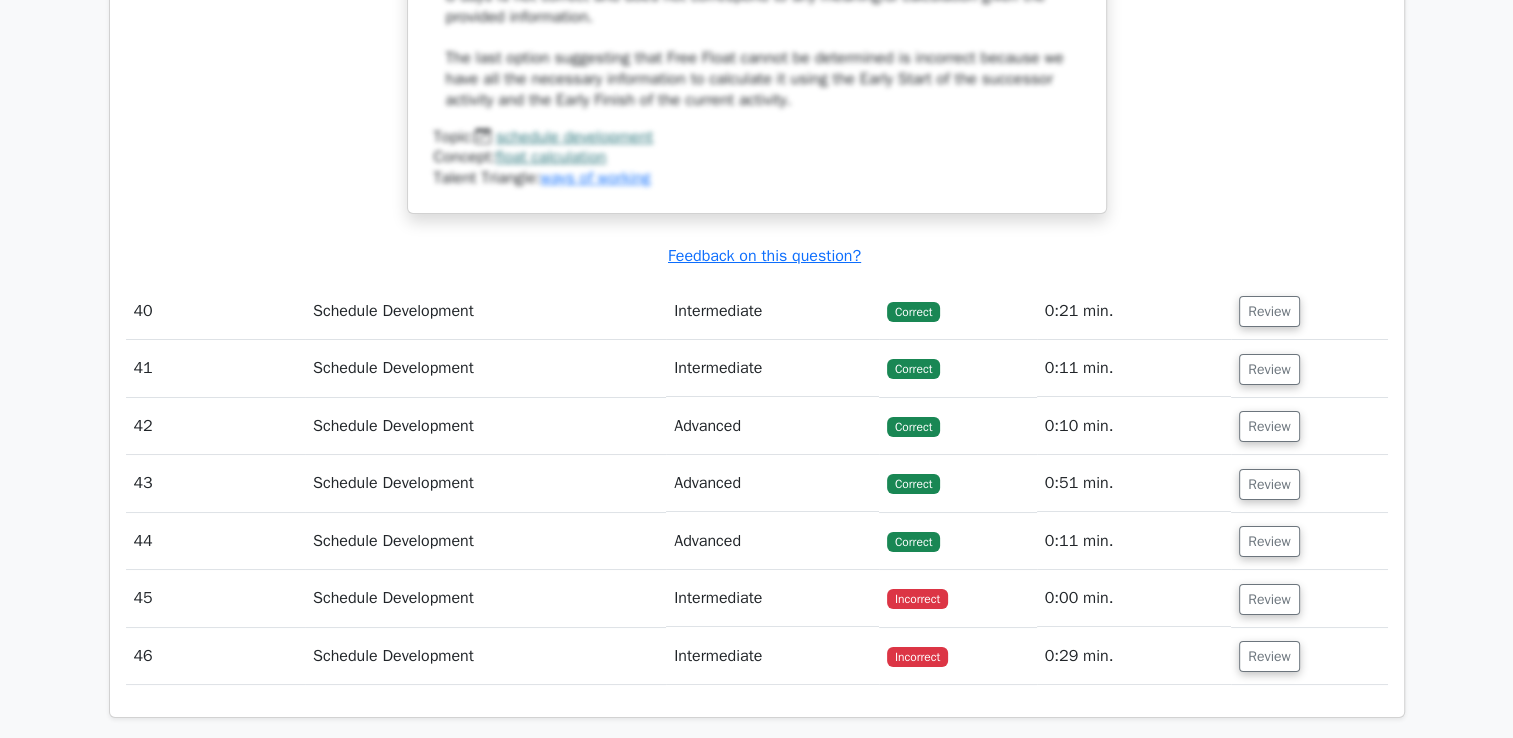 scroll, scrollTop: 7500, scrollLeft: 0, axis: vertical 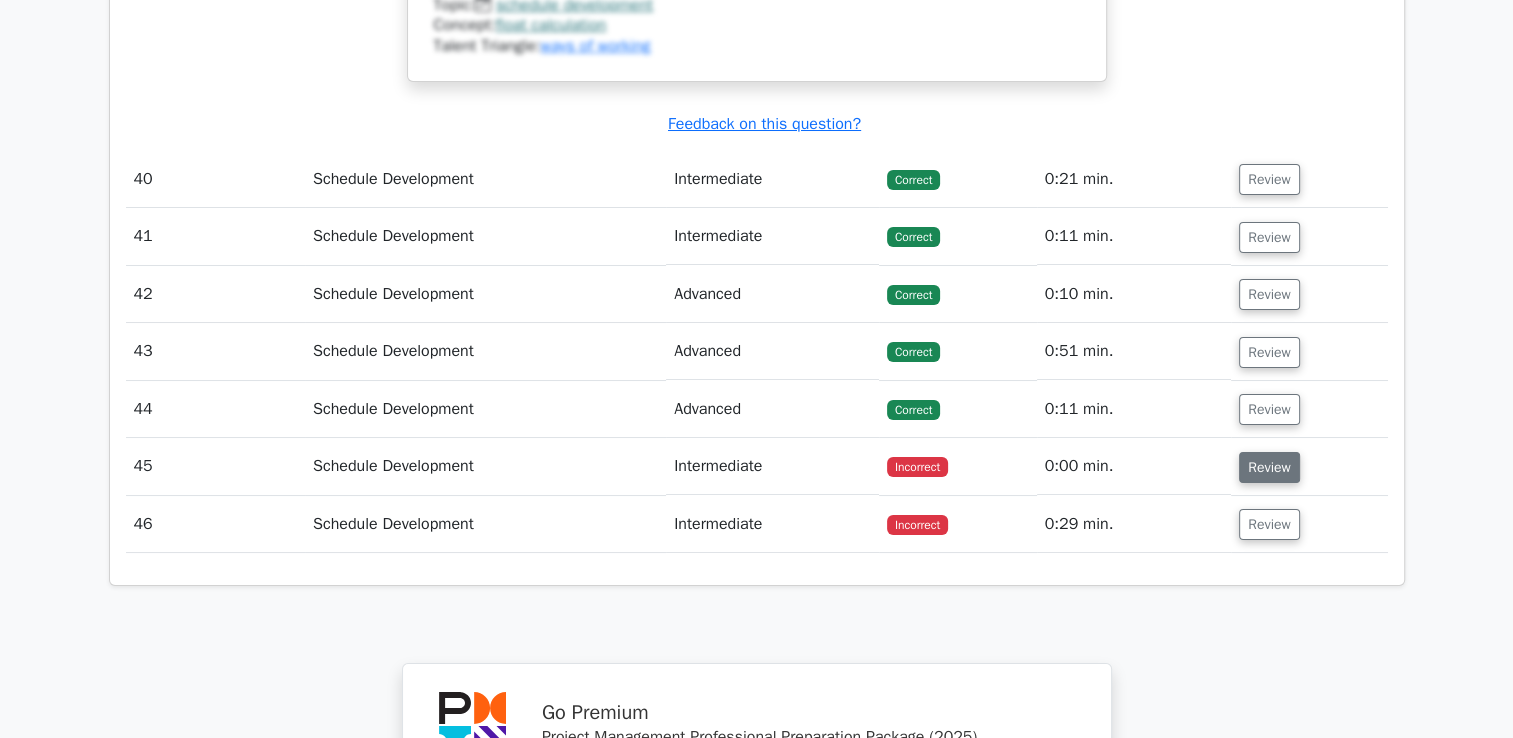 click on "Review" at bounding box center [1269, 467] 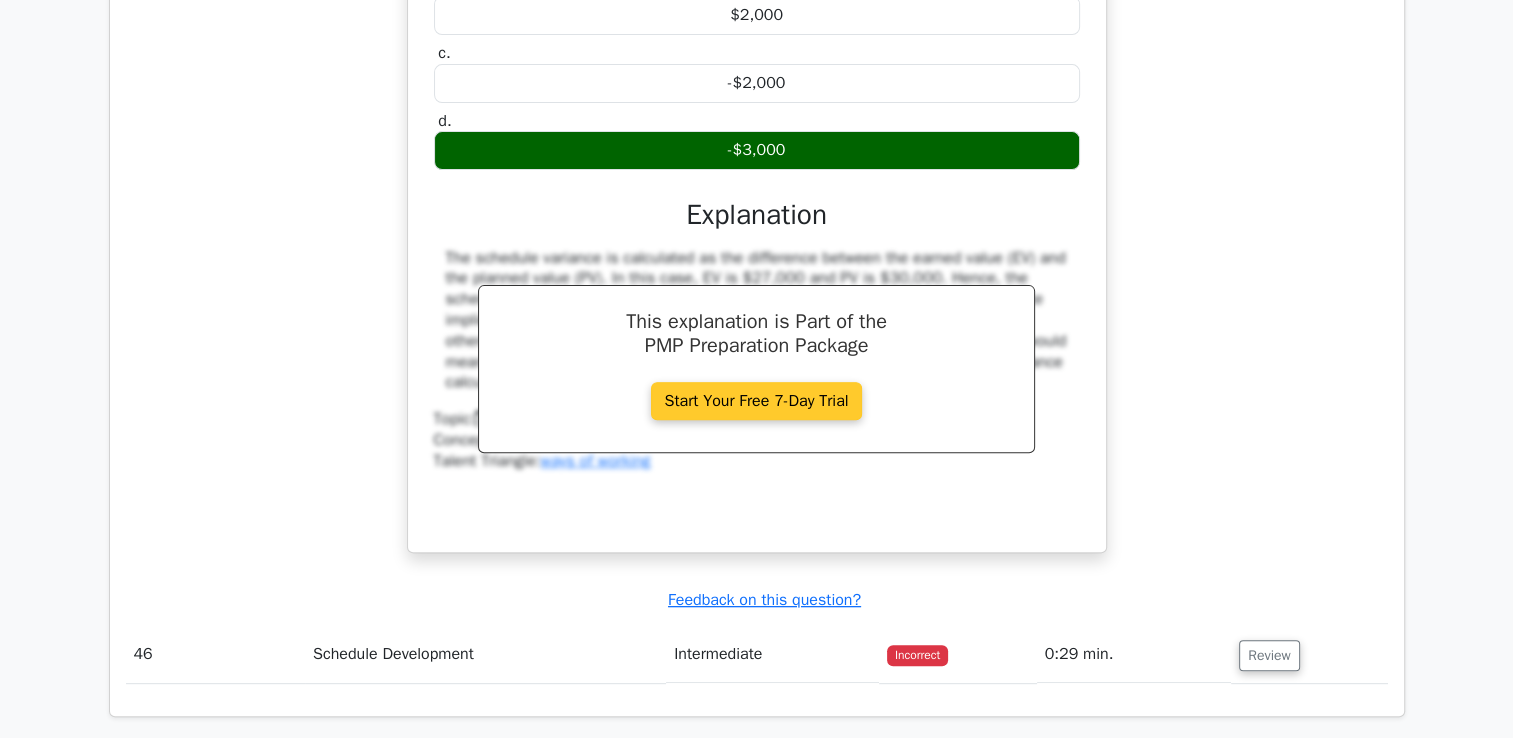 scroll, scrollTop: 7800, scrollLeft: 0, axis: vertical 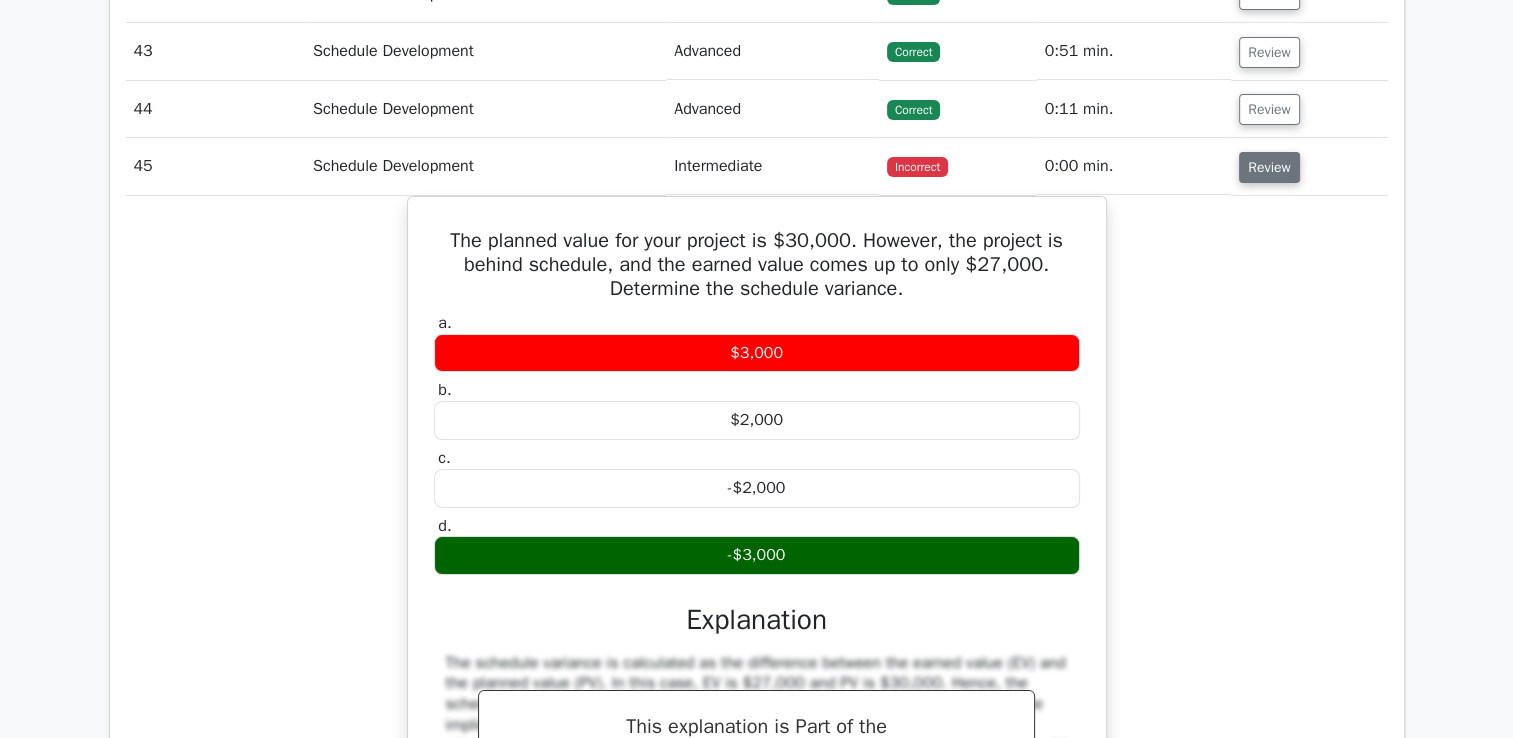 click on "Review" at bounding box center (1269, 167) 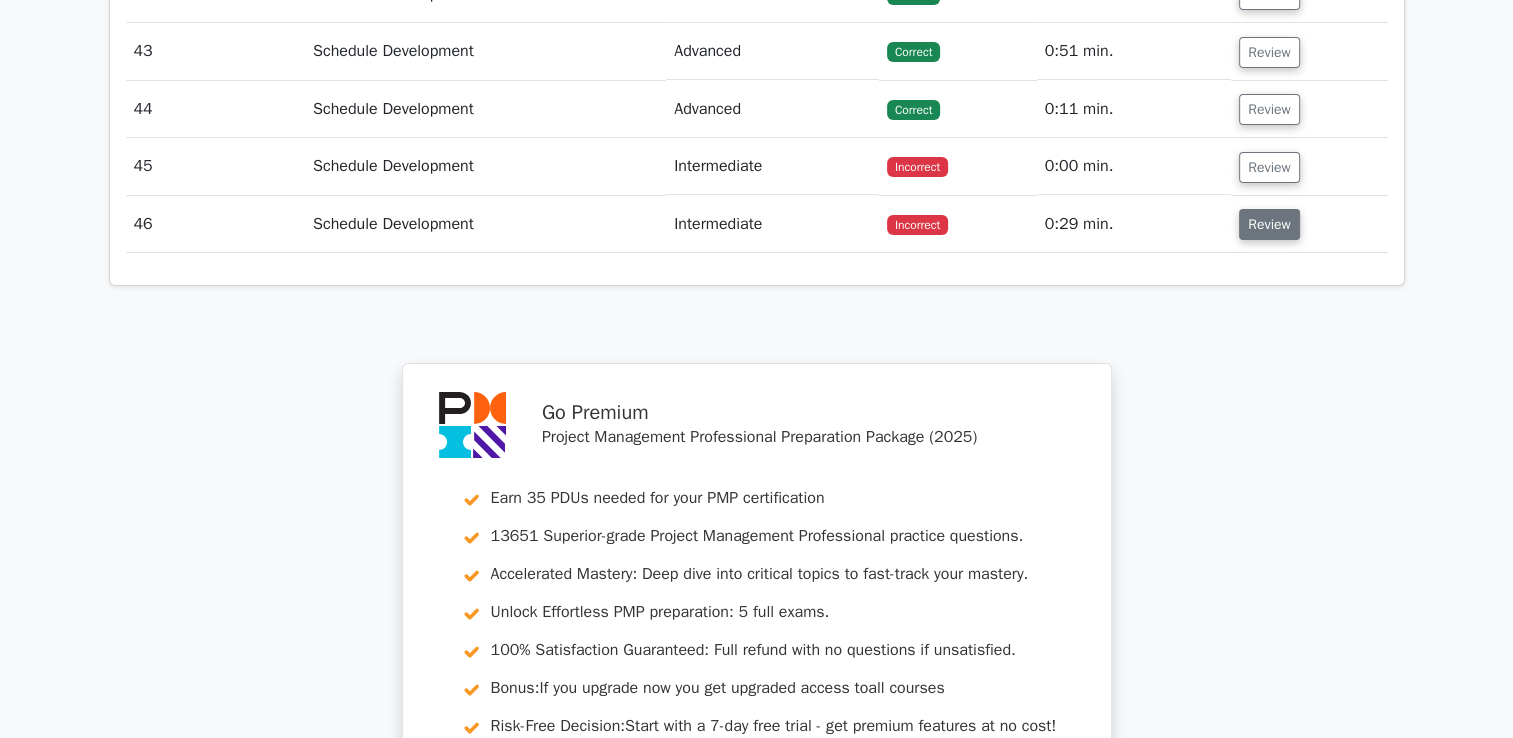 click on "Review" at bounding box center (1269, 224) 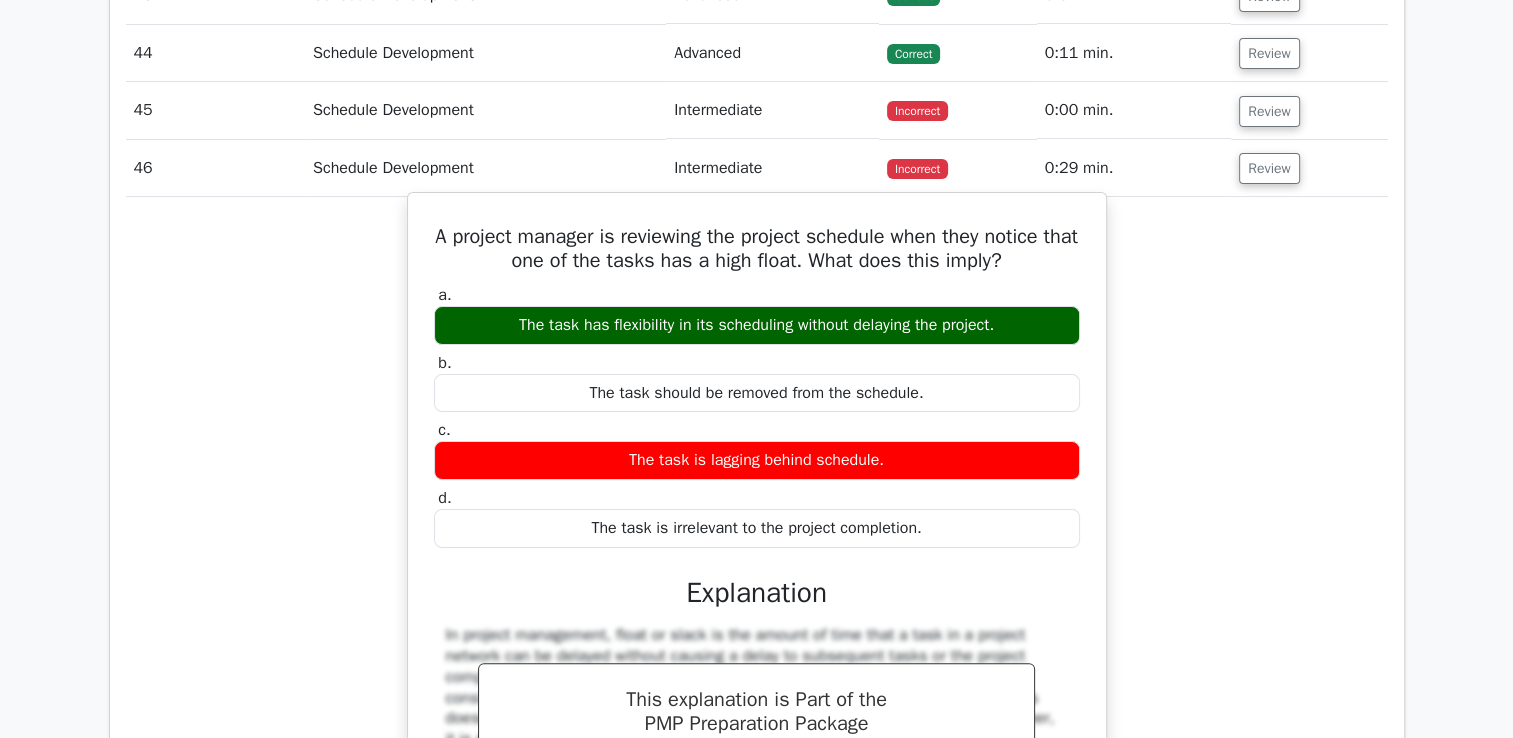 scroll, scrollTop: 7900, scrollLeft: 0, axis: vertical 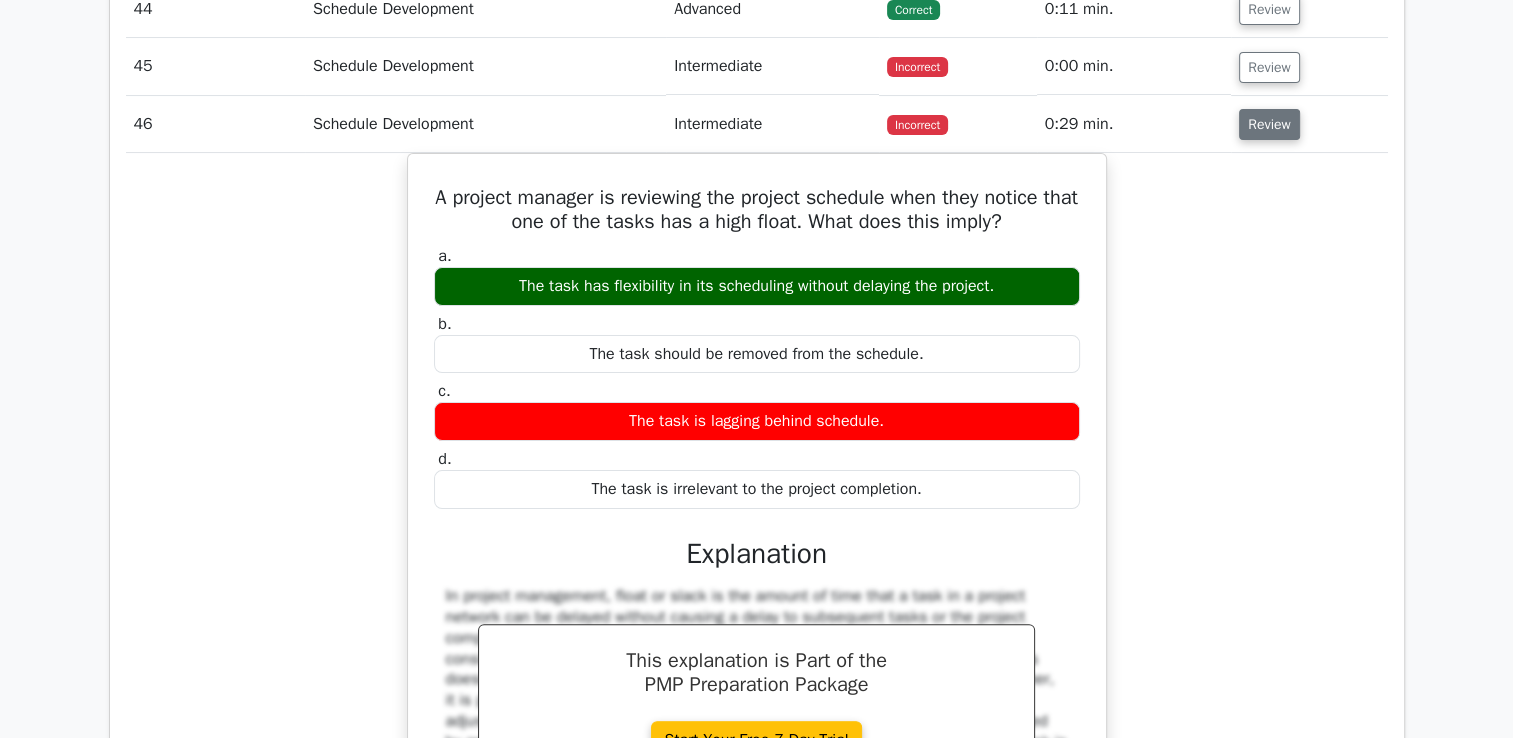 click on "Review" at bounding box center (1269, 124) 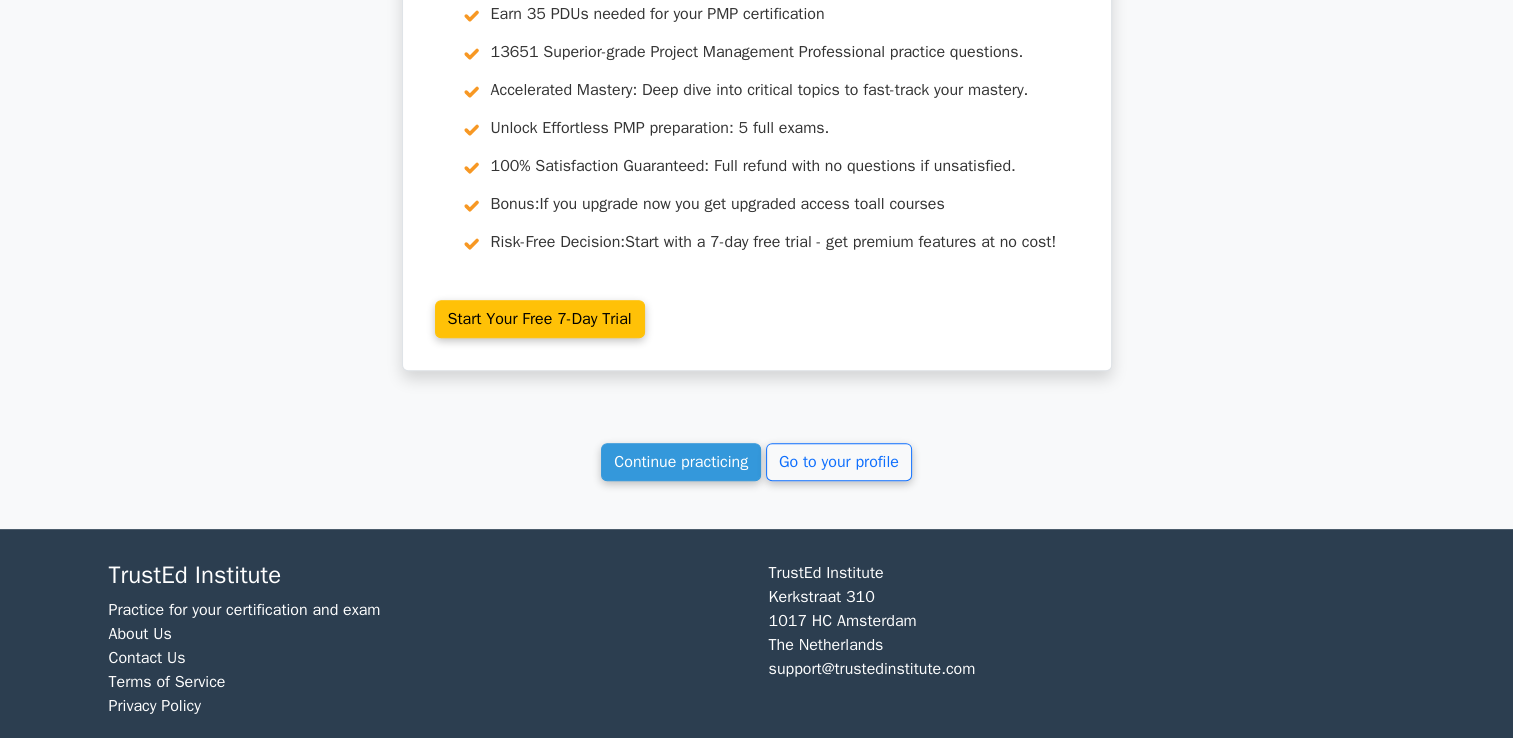 scroll, scrollTop: 8300, scrollLeft: 0, axis: vertical 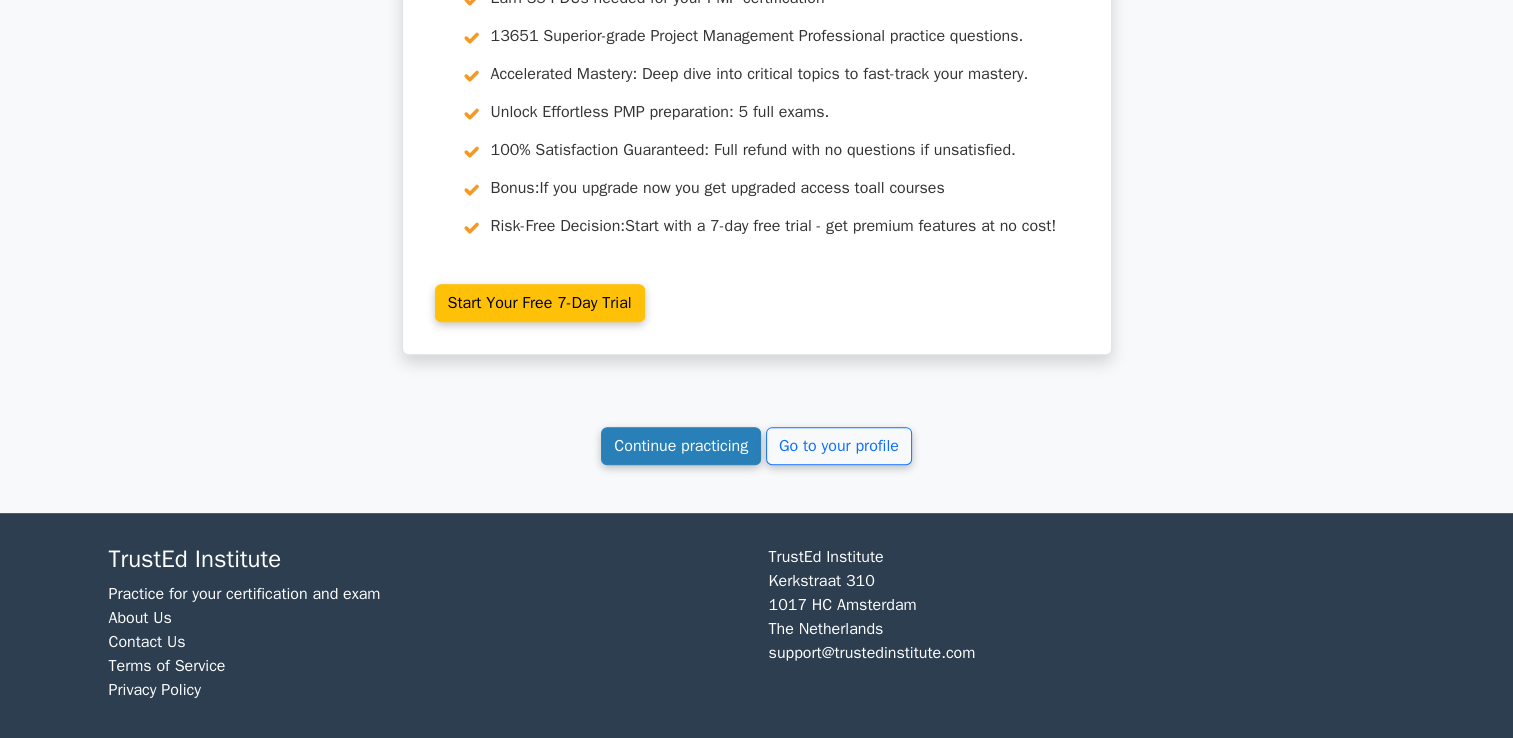 click on "Continue practicing" at bounding box center [681, 446] 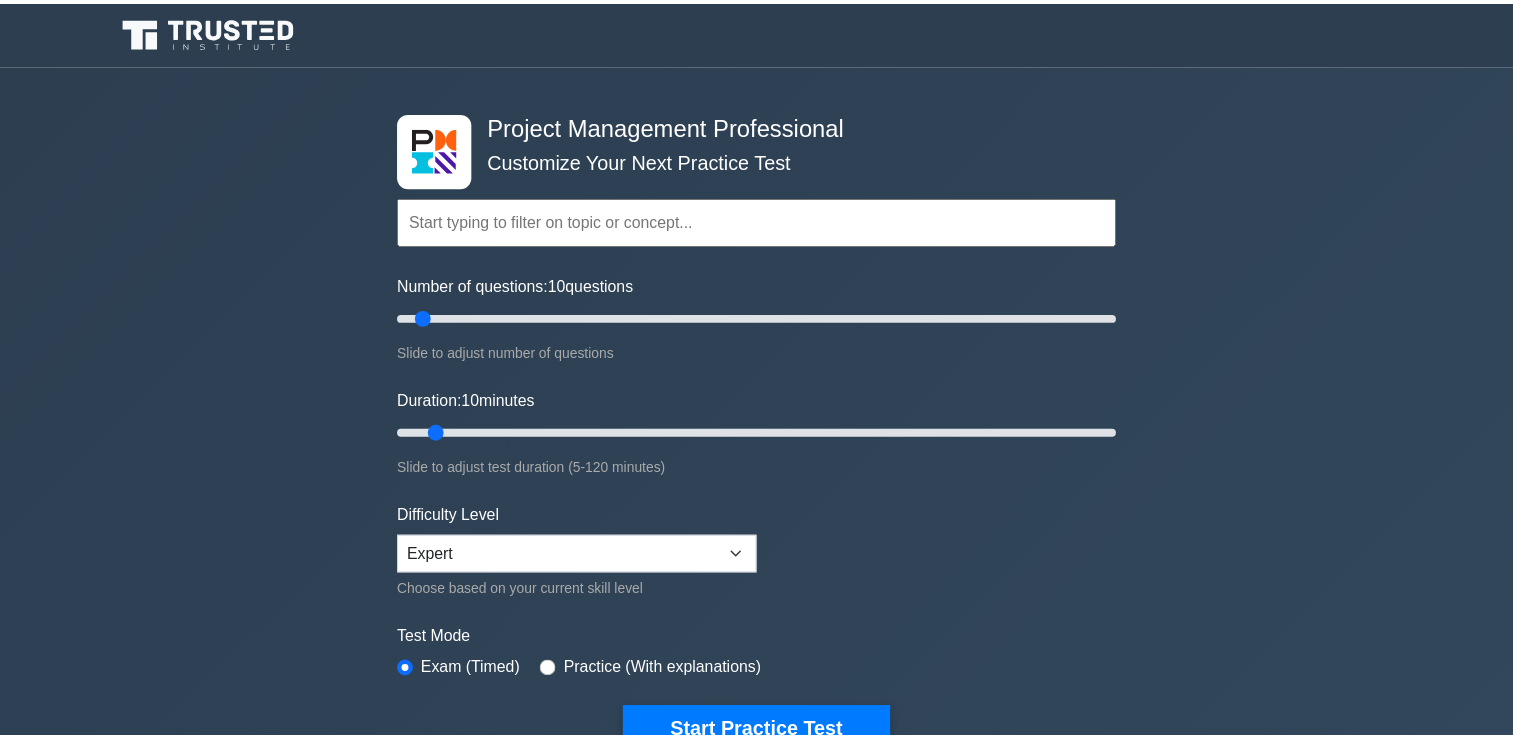 scroll, scrollTop: 0, scrollLeft: 0, axis: both 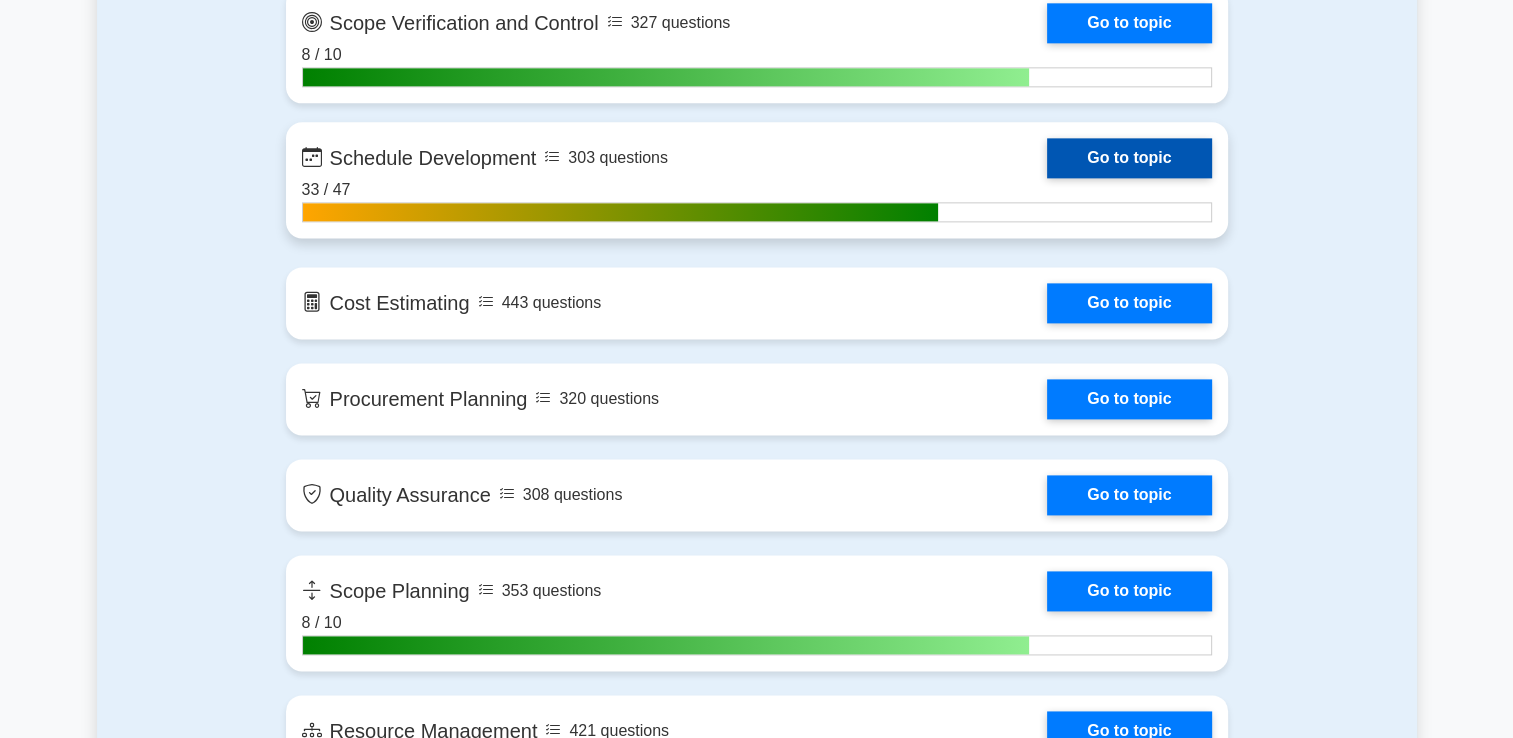 click on "Go to topic" at bounding box center [1129, 158] 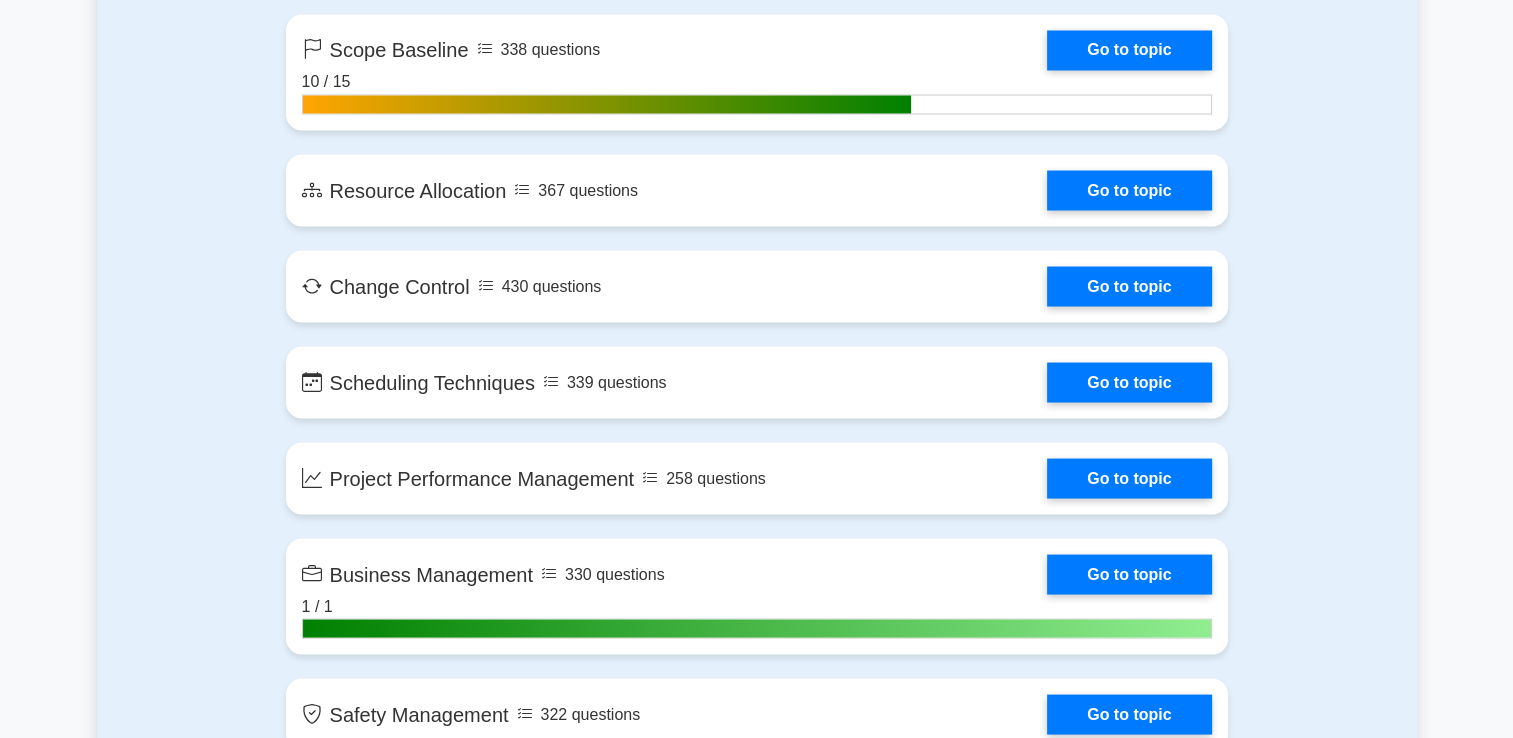 scroll, scrollTop: 3700, scrollLeft: 0, axis: vertical 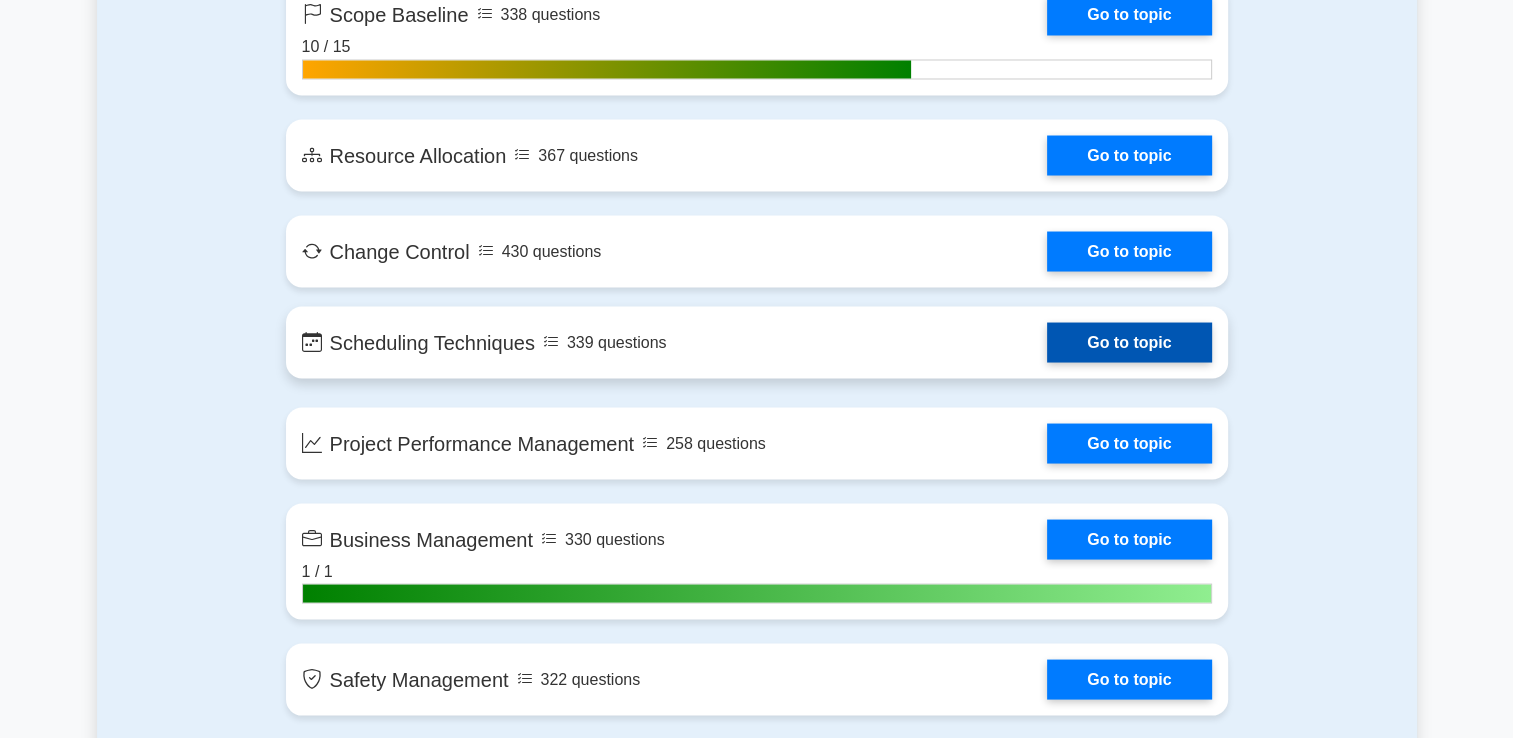 click on "Go to topic" at bounding box center (1129, 342) 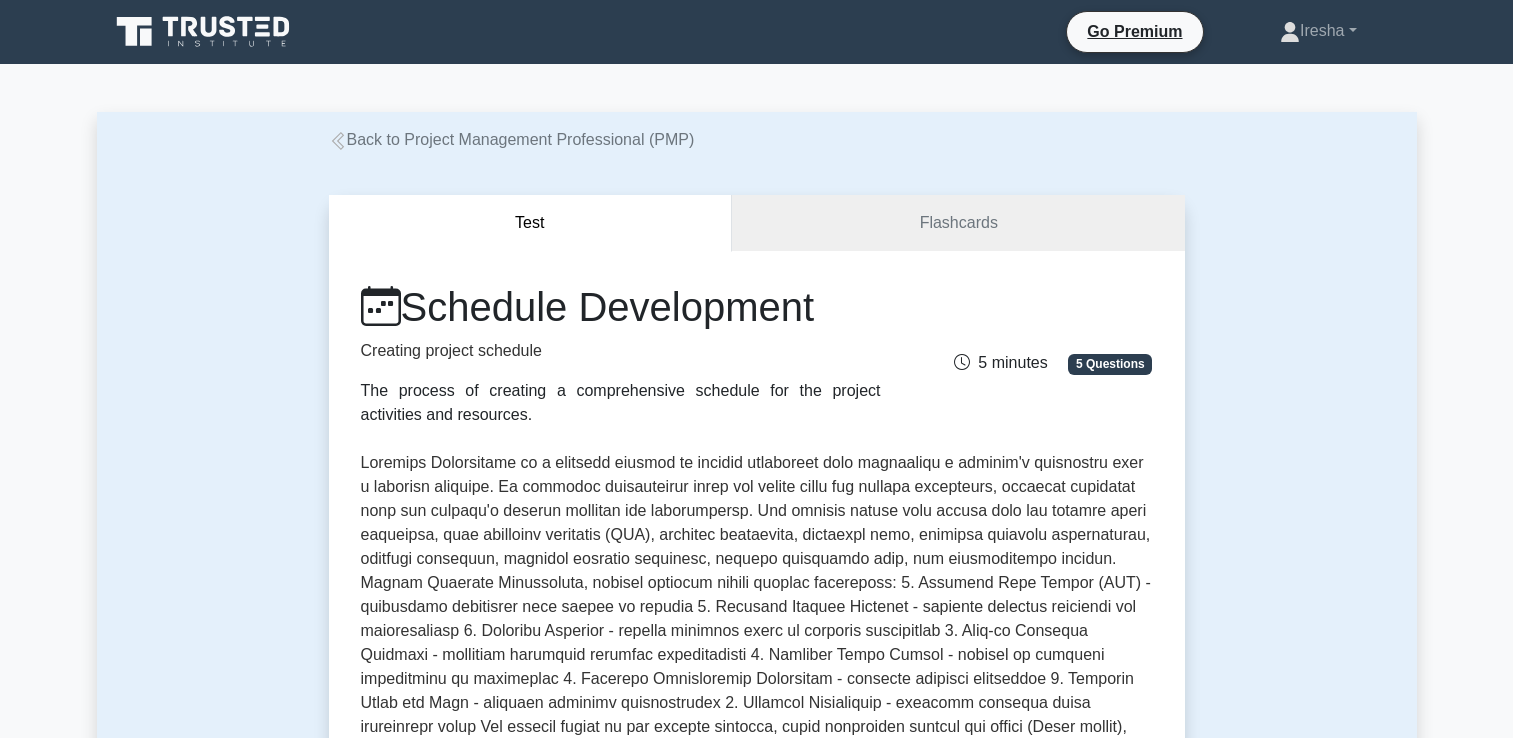 scroll, scrollTop: 0, scrollLeft: 0, axis: both 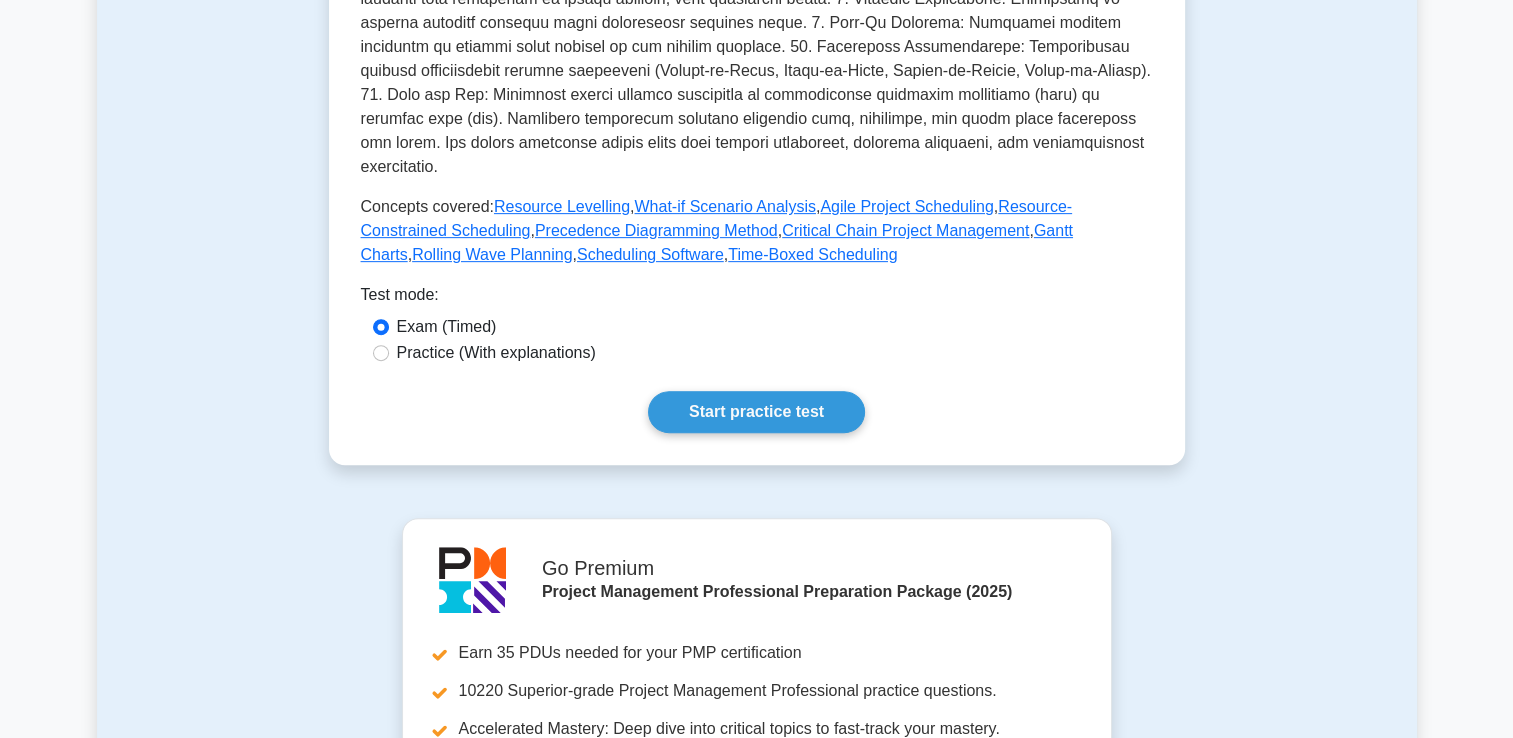 click on "Practice (With explanations)" at bounding box center (496, 353) 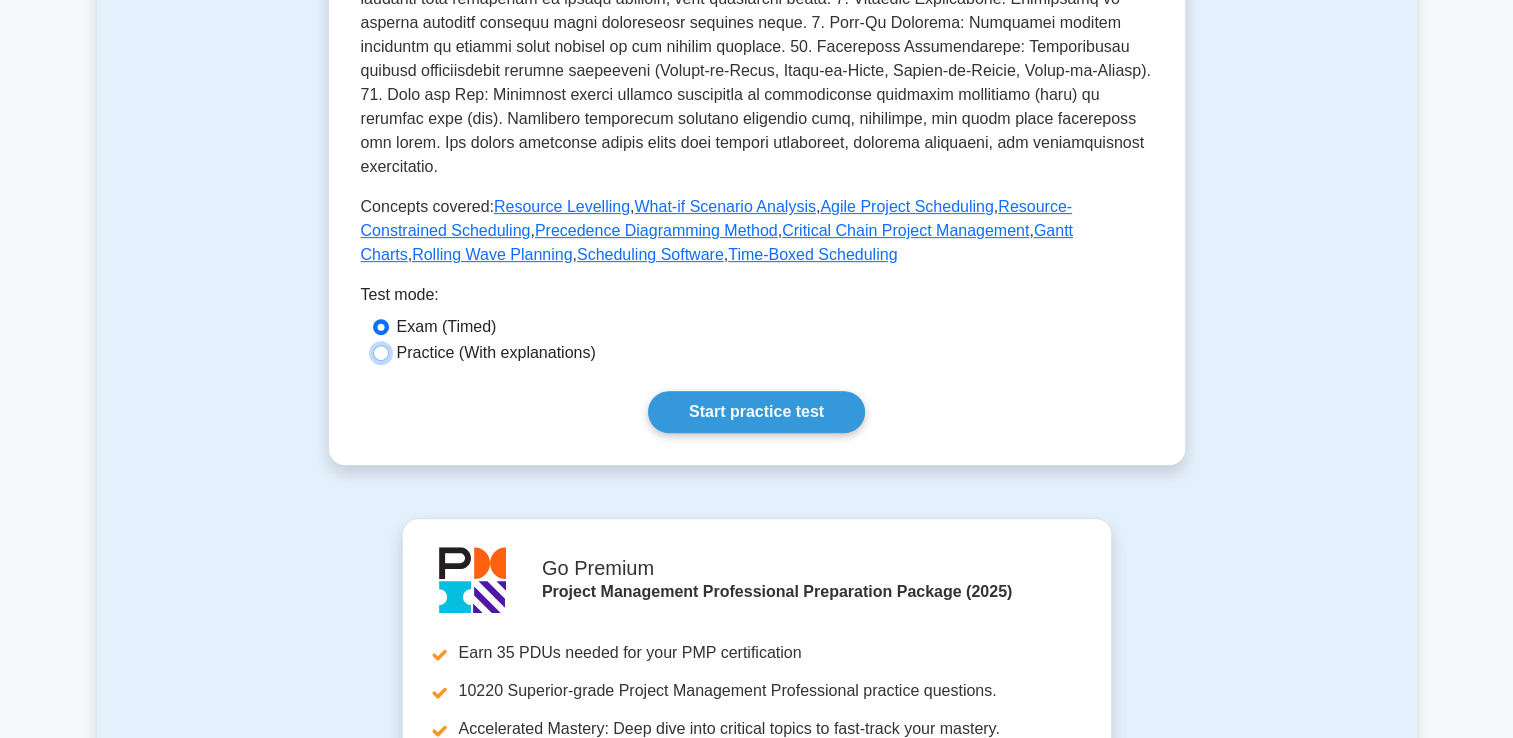 click on "Practice (With explanations)" at bounding box center [381, 353] 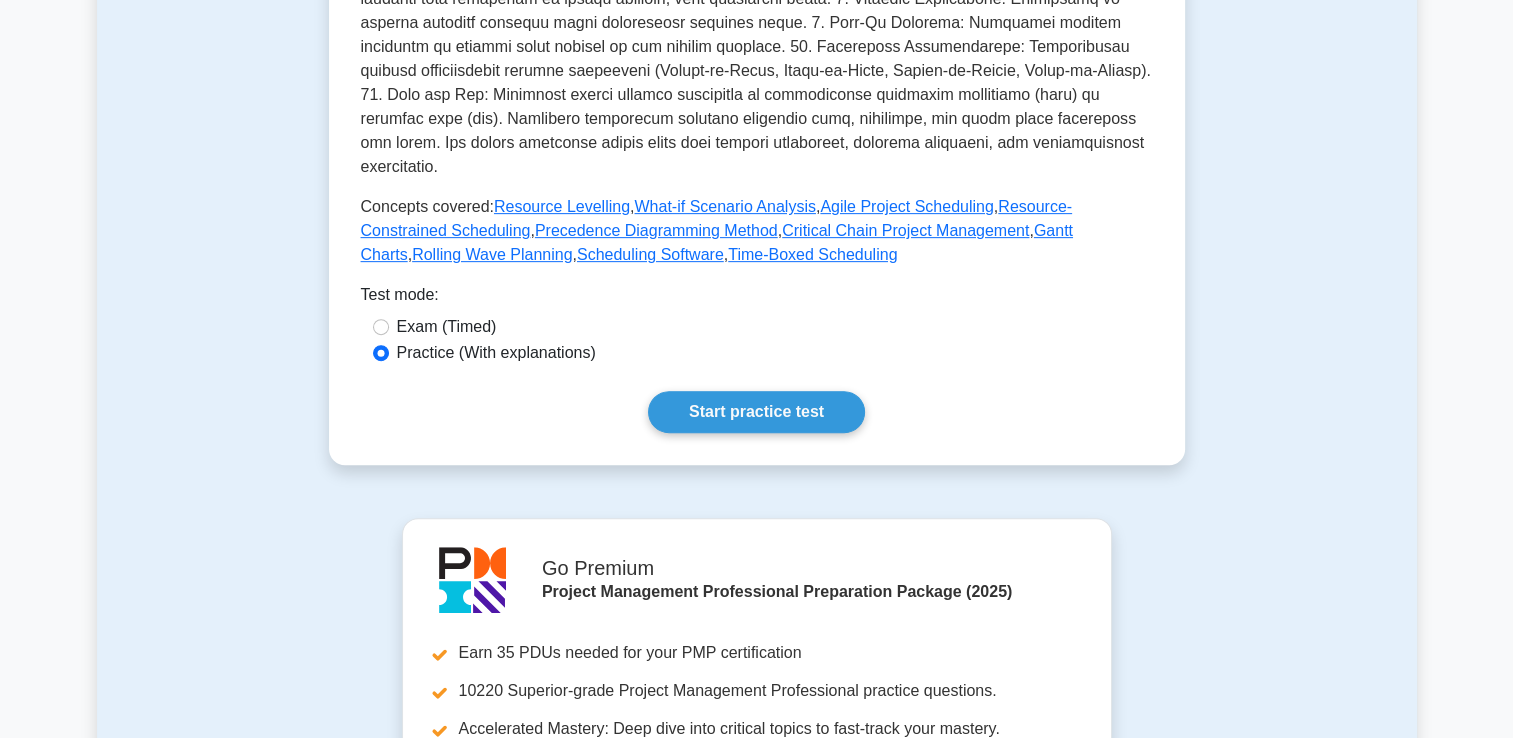 click on "Exam (Timed)" at bounding box center [447, 327] 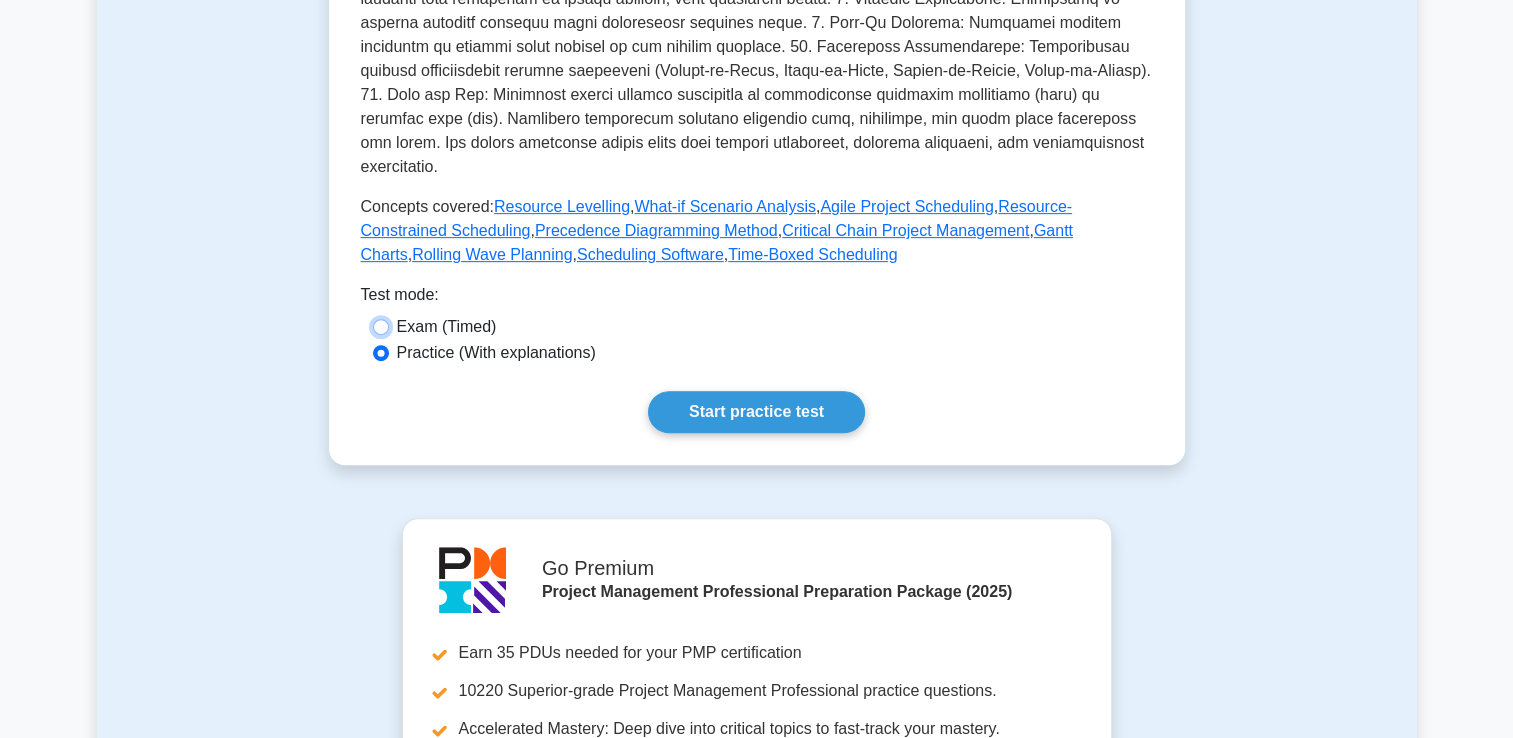 click on "Exam (Timed)" at bounding box center (381, 327) 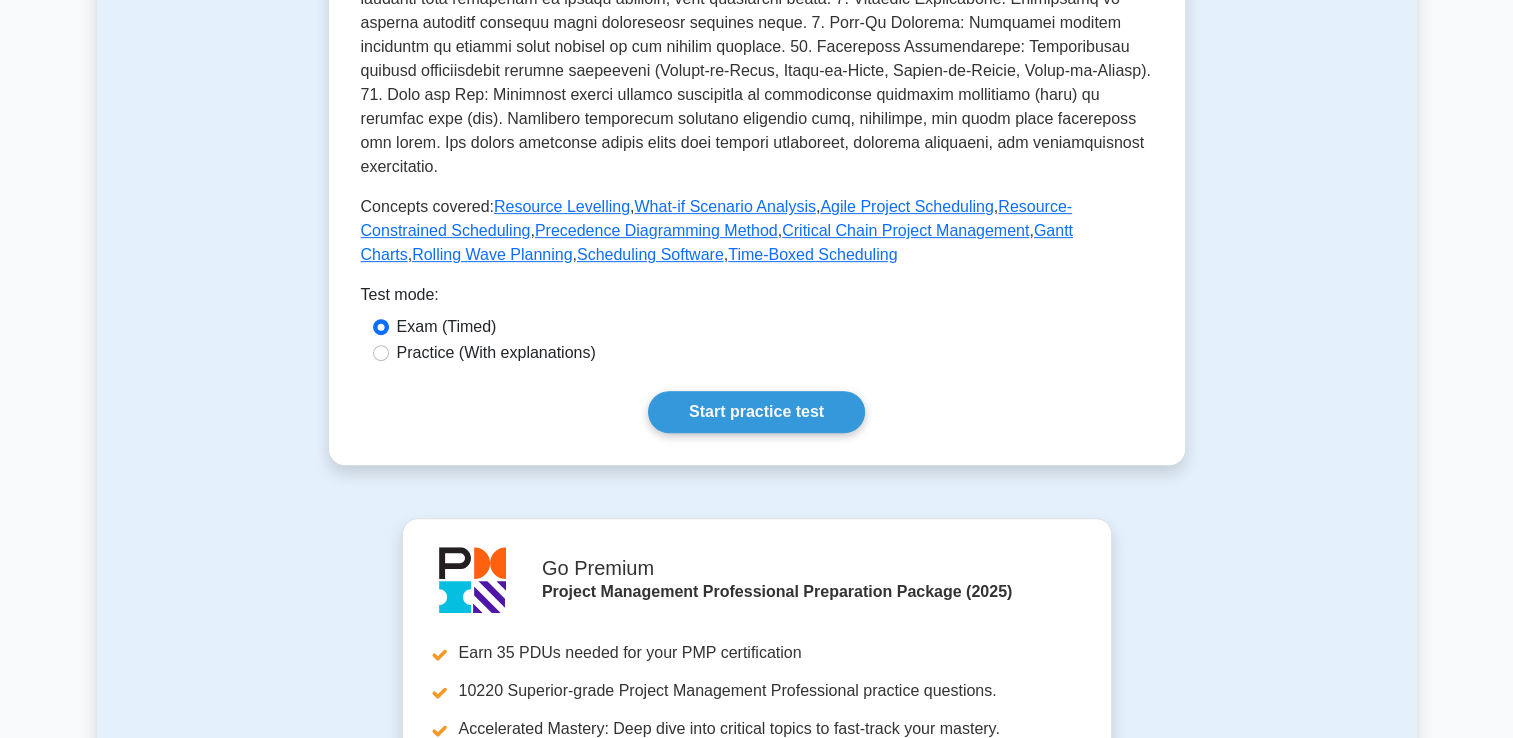 click on "Practice (With explanations)" at bounding box center [496, 353] 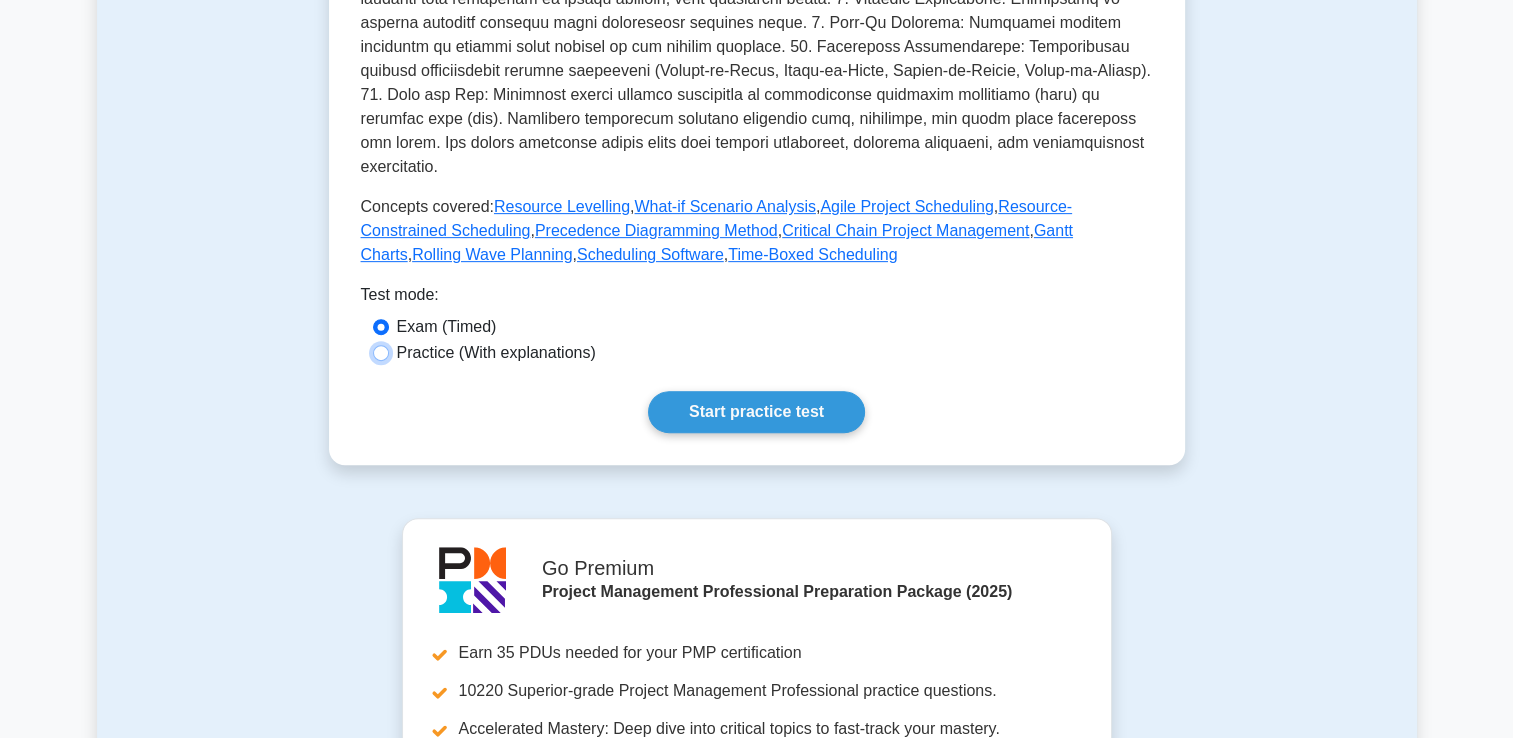 click on "Practice (With explanations)" at bounding box center (381, 353) 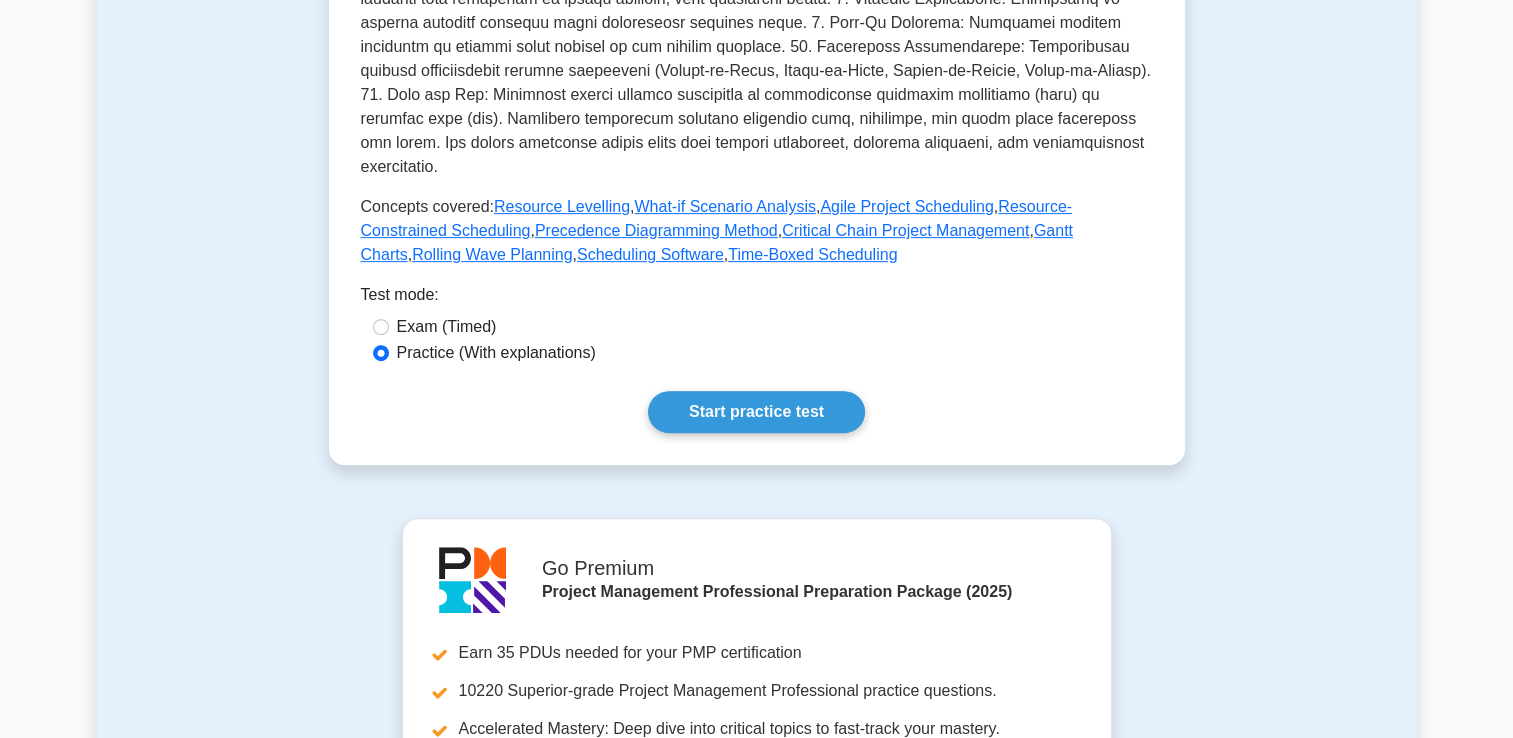 click on "Exam (Timed)" at bounding box center [447, 327] 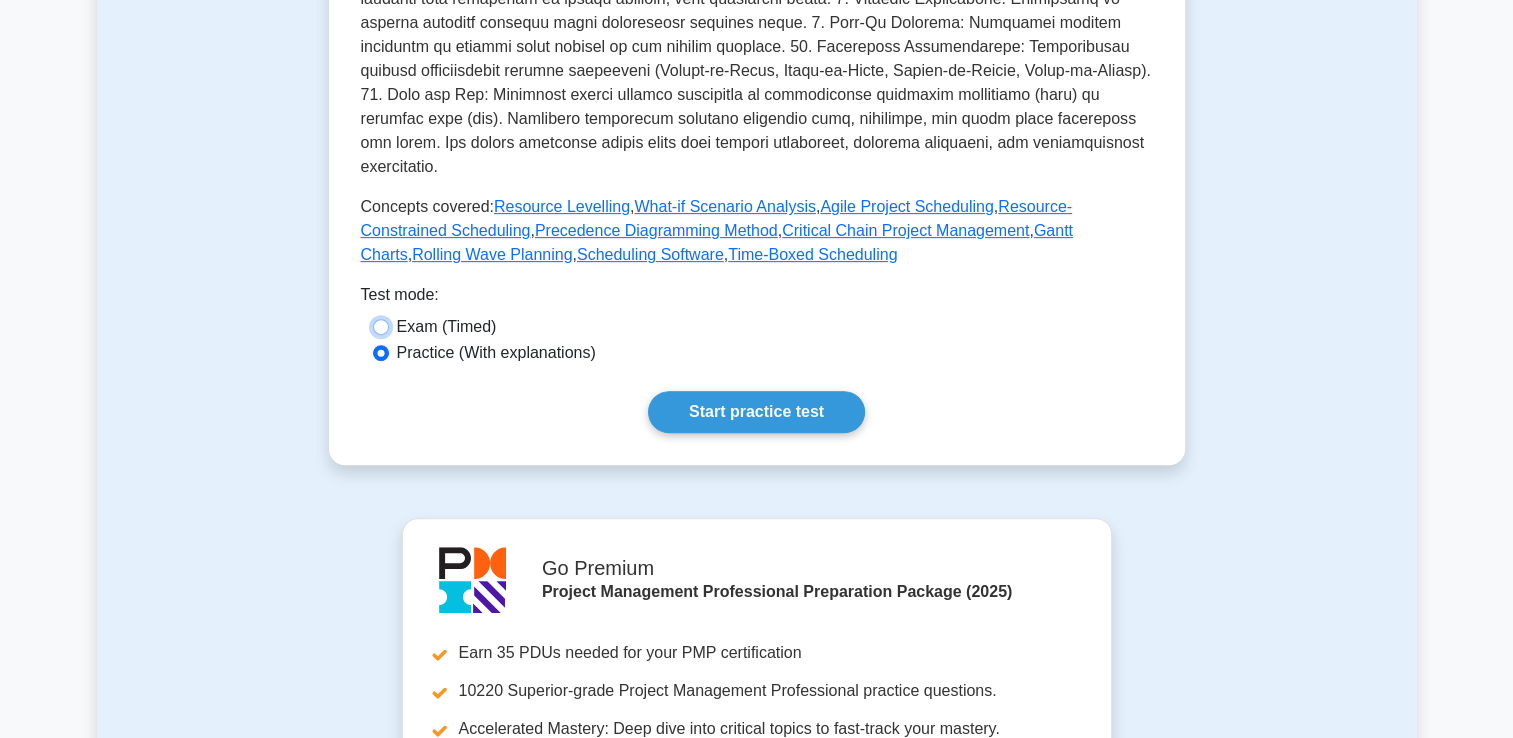 click on "Exam (Timed)" at bounding box center [381, 327] 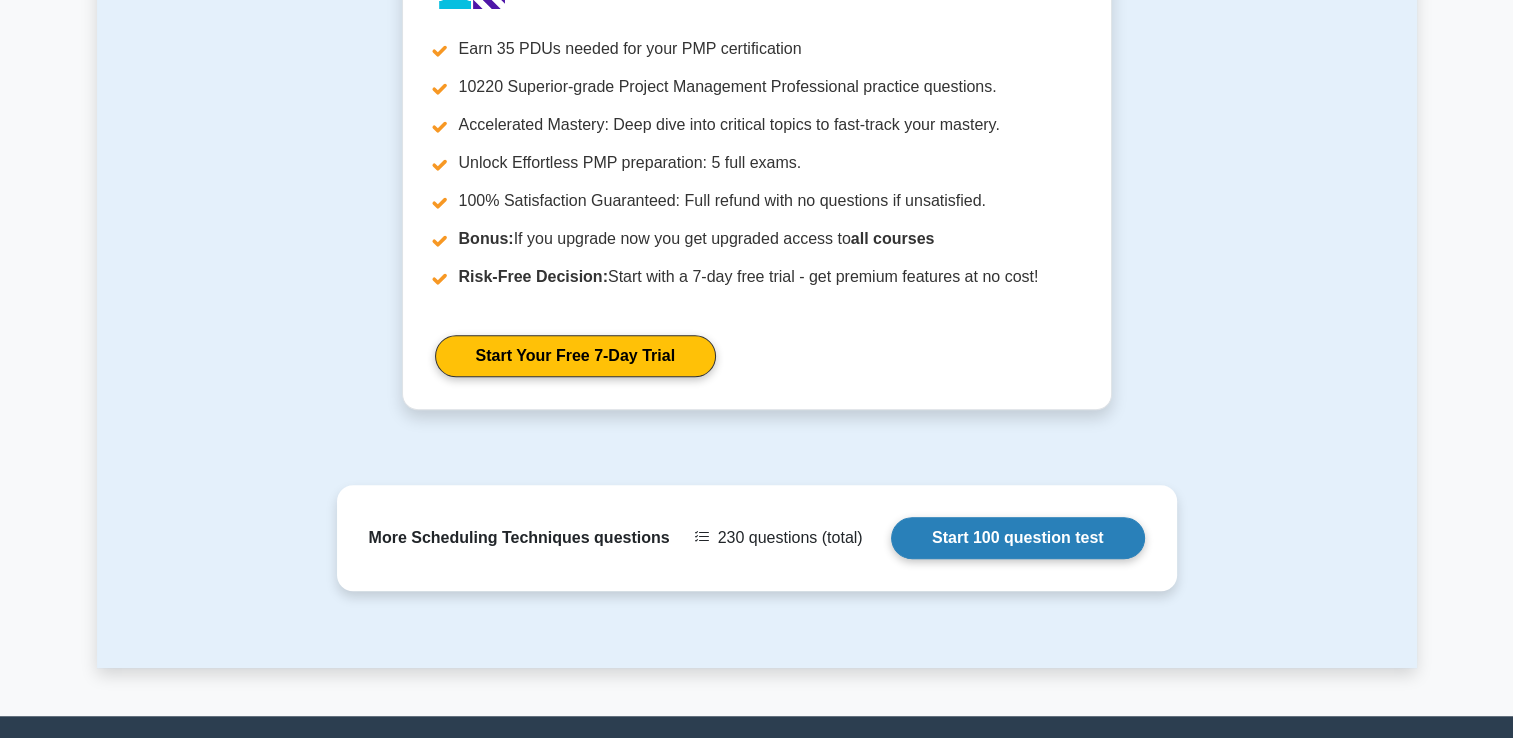 scroll, scrollTop: 1400, scrollLeft: 0, axis: vertical 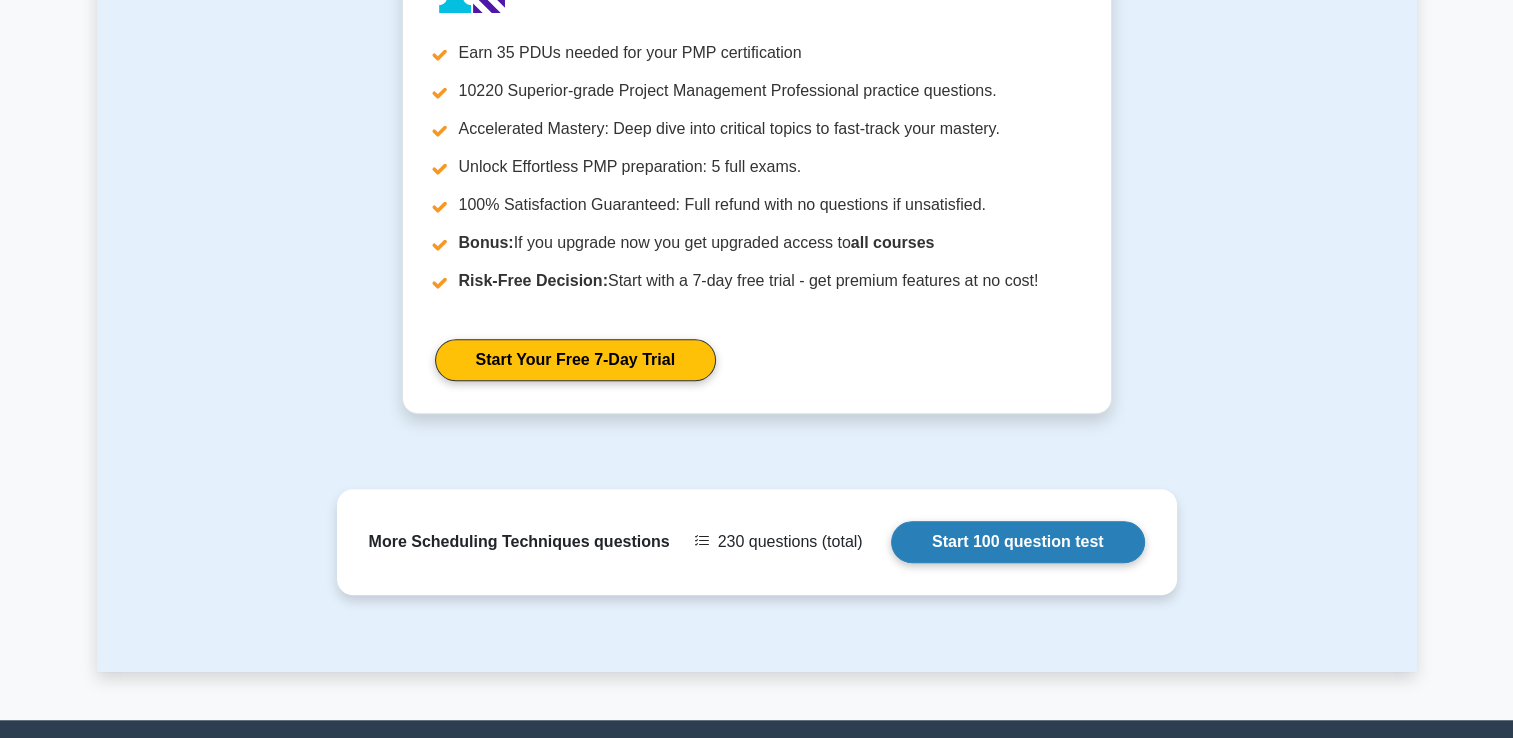click on "Start 100 question test" at bounding box center (1018, 542) 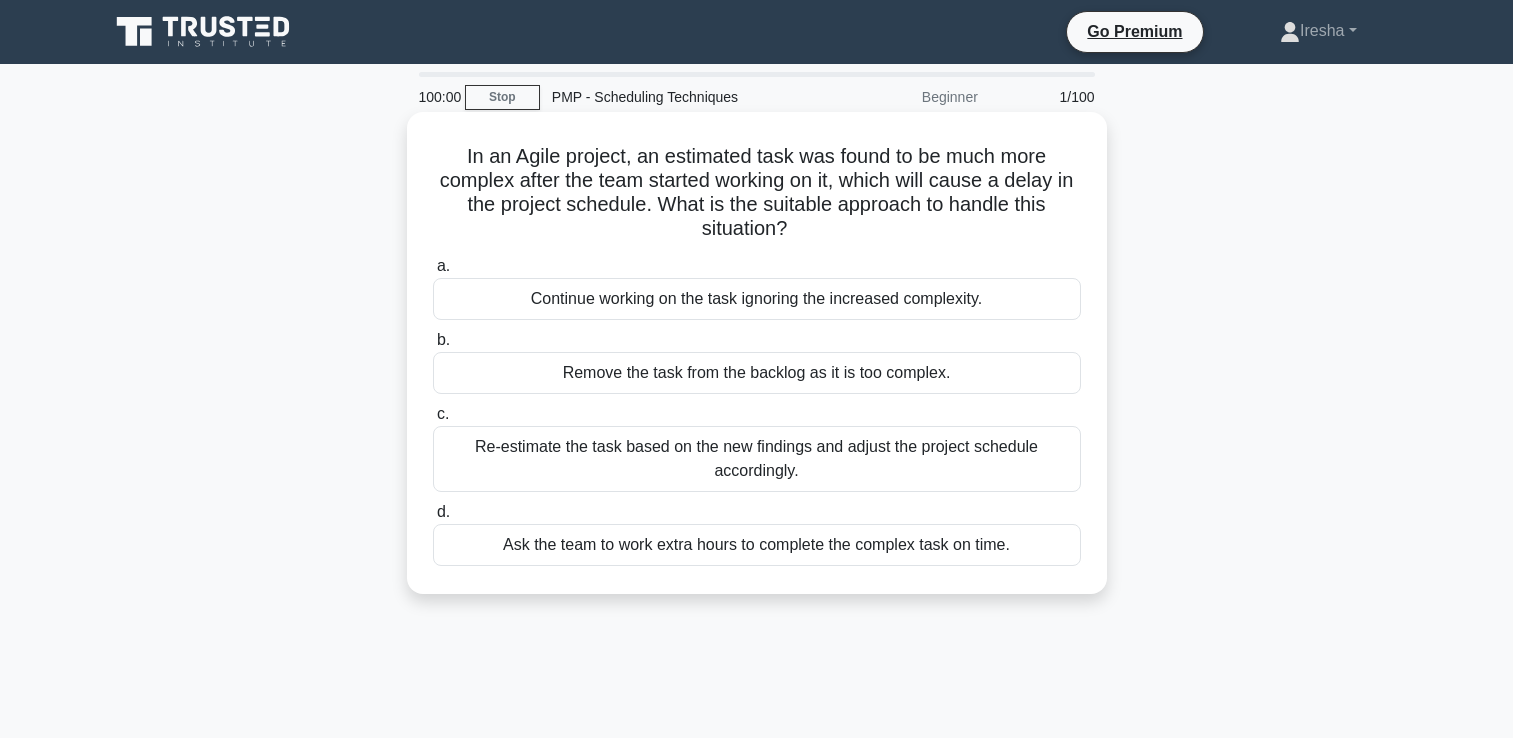 scroll, scrollTop: 0, scrollLeft: 0, axis: both 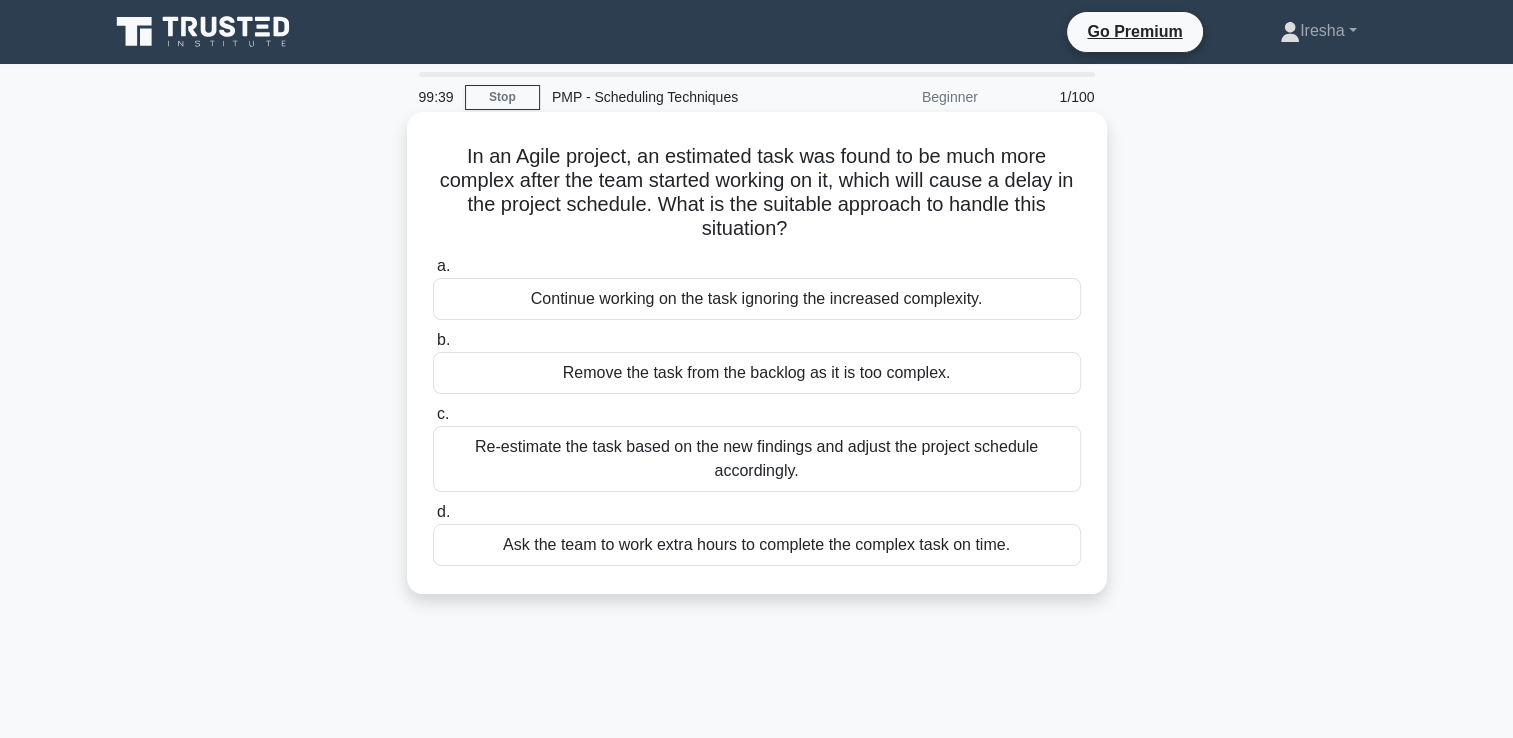 click on "Re-estimate the task based on the new findings and adjust the project schedule accordingly." at bounding box center (757, 459) 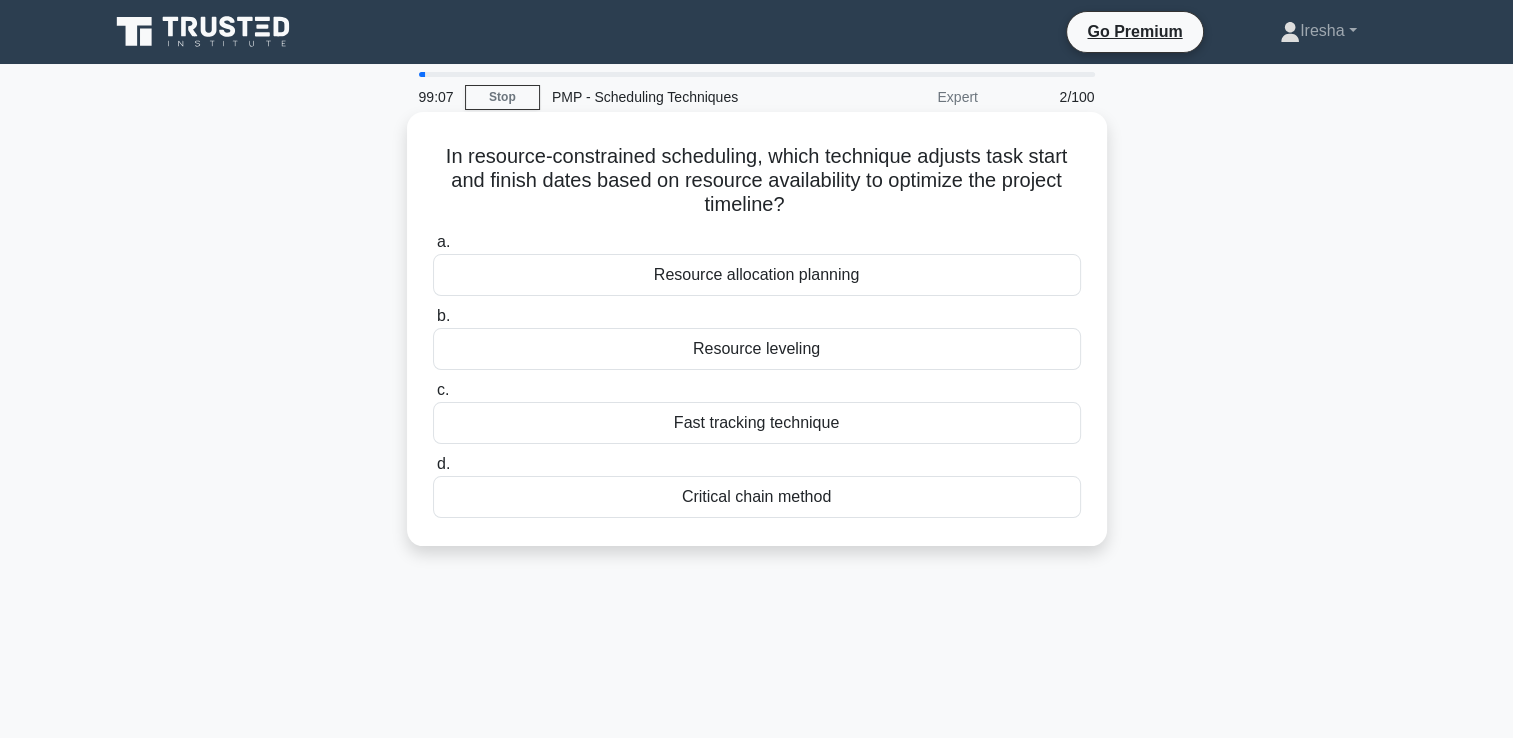click on "Resource leveling" at bounding box center [757, 349] 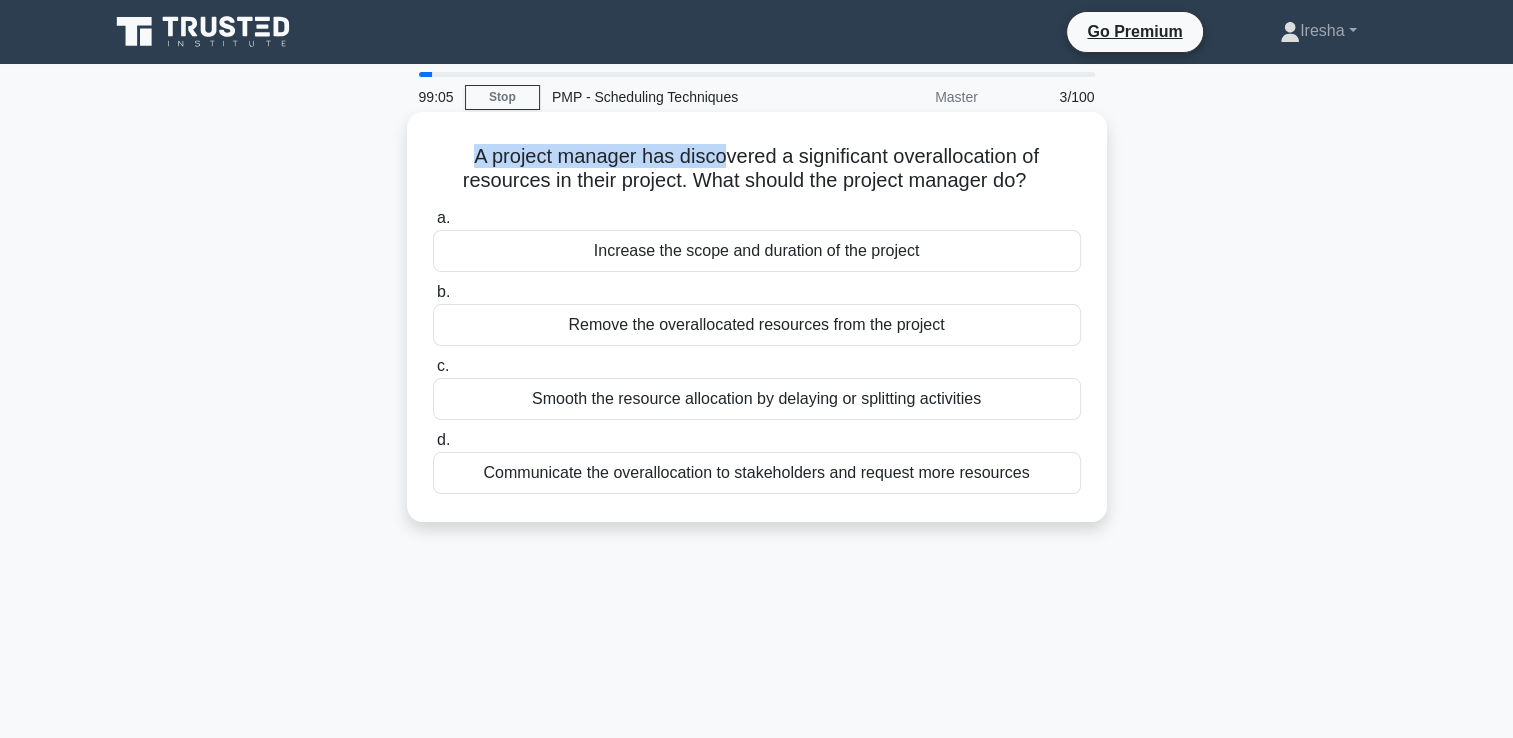 drag, startPoint x: 466, startPoint y: 156, endPoint x: 732, endPoint y: 166, distance: 266.1879 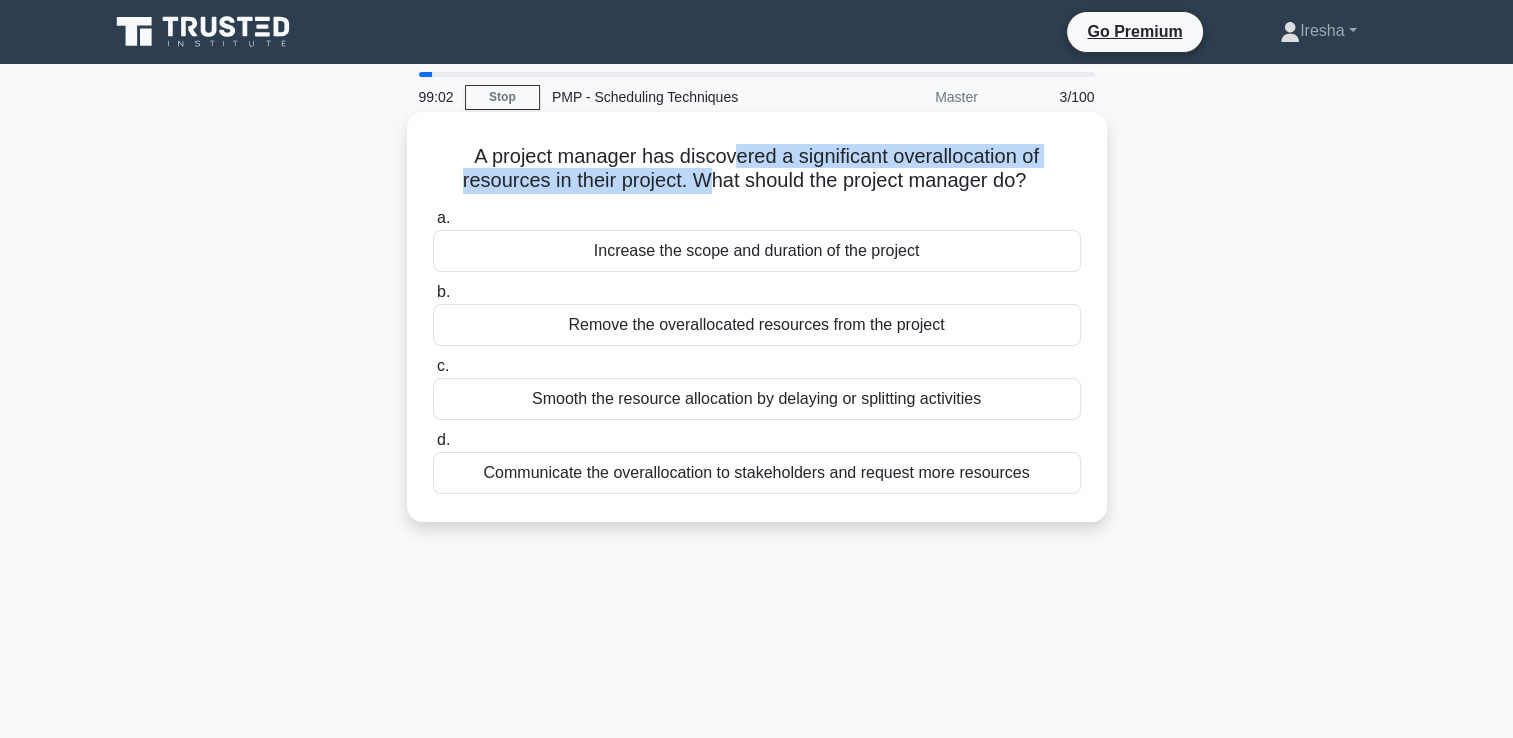 drag, startPoint x: 732, startPoint y: 166, endPoint x: 711, endPoint y: 186, distance: 29 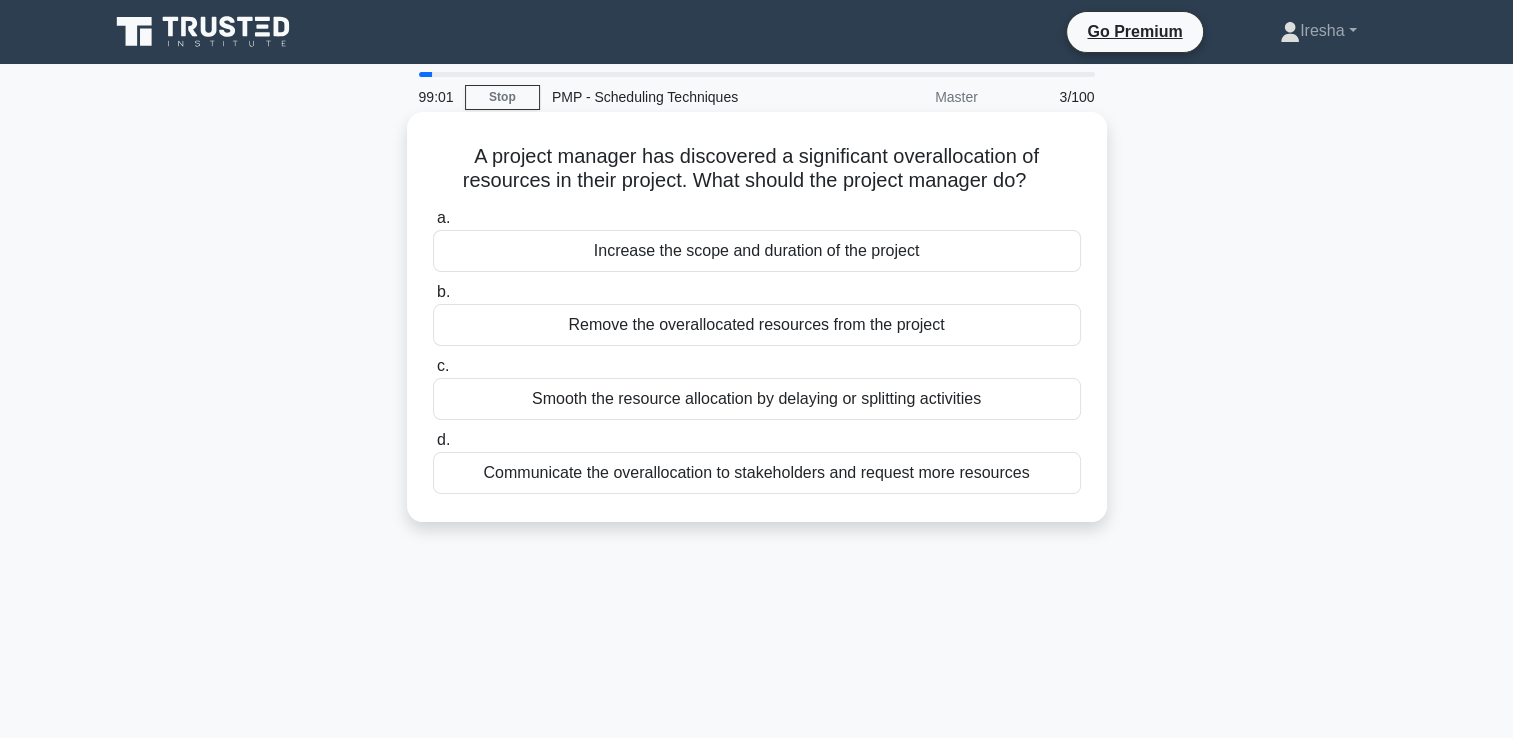 drag, startPoint x: 711, startPoint y: 186, endPoint x: 724, endPoint y: 216, distance: 32.695564 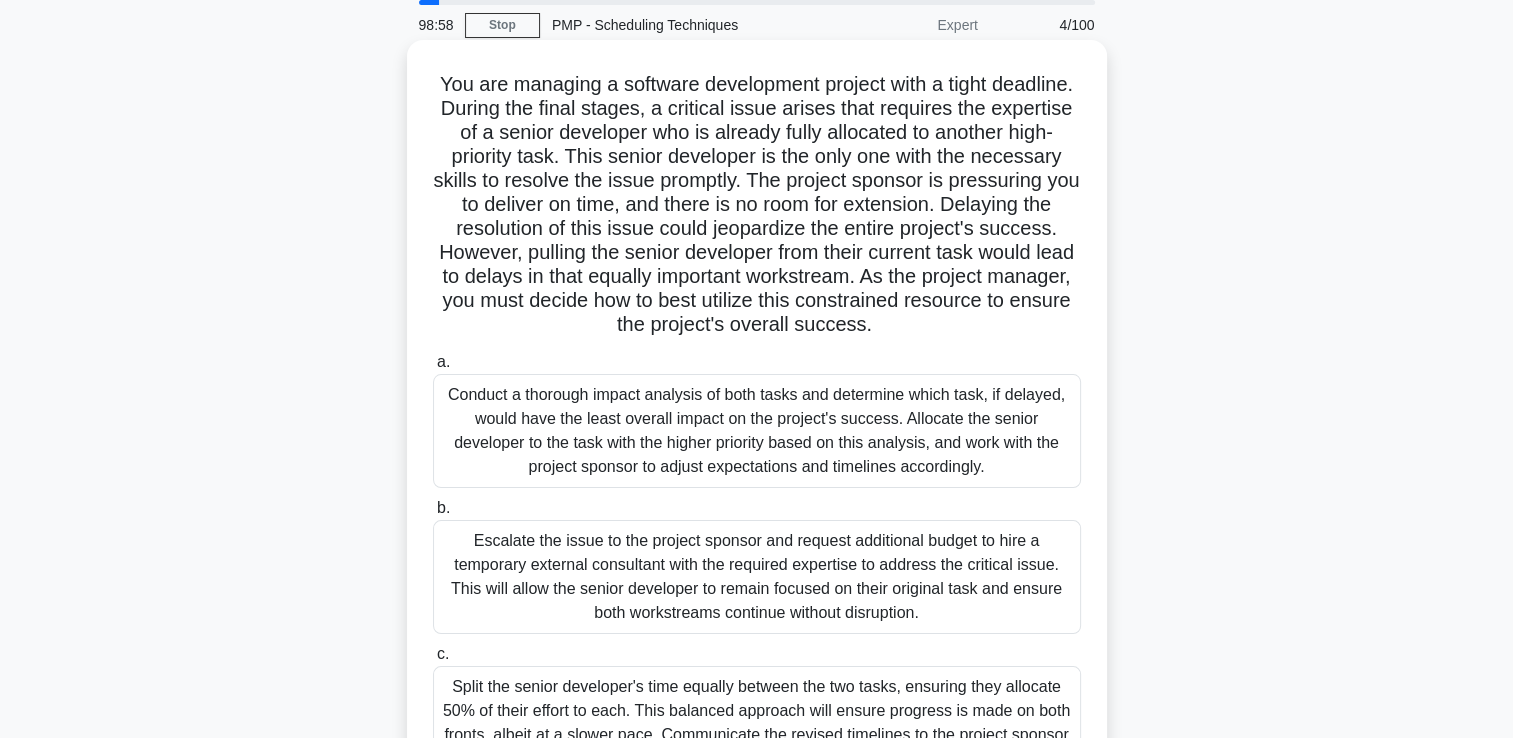 scroll, scrollTop: 0, scrollLeft: 0, axis: both 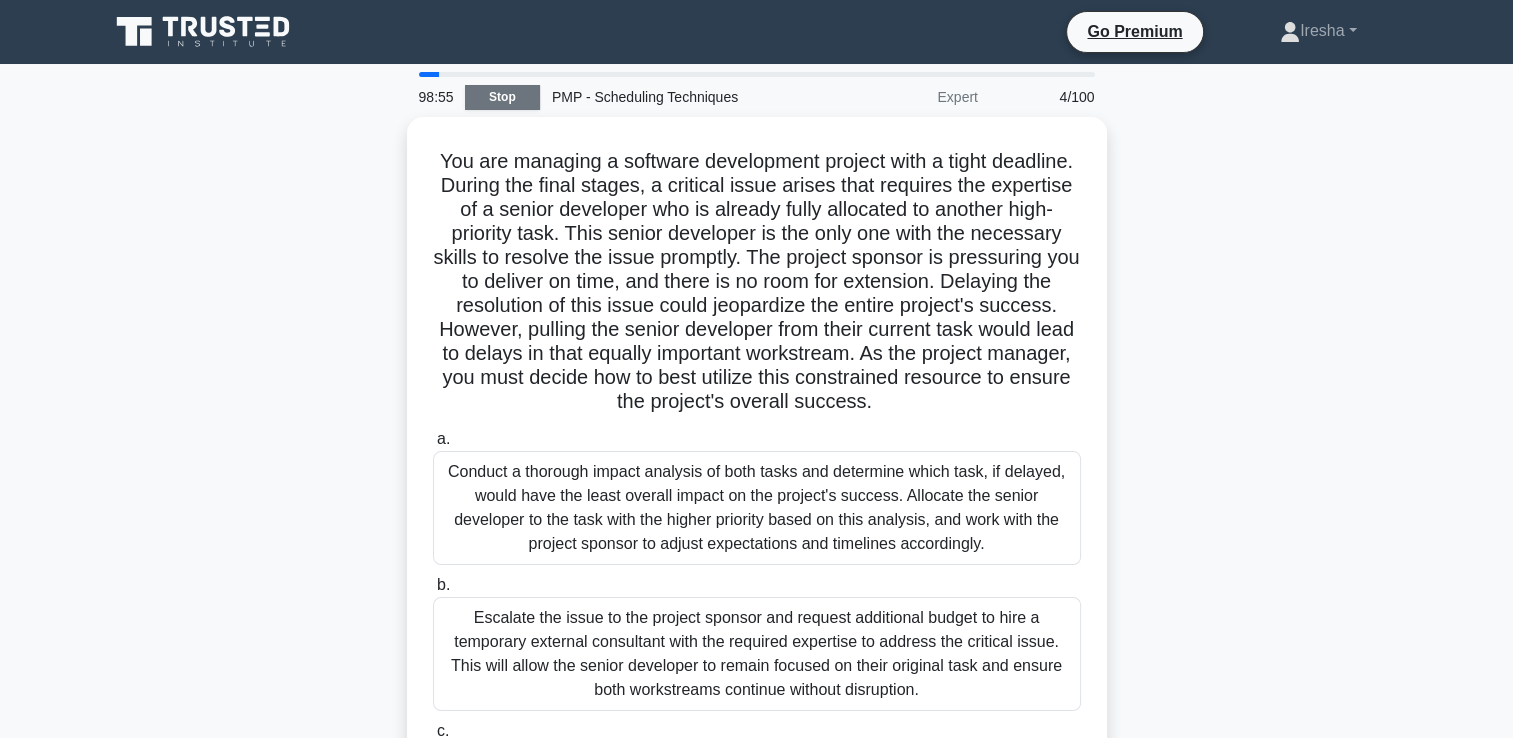 click on "Stop" at bounding box center (502, 97) 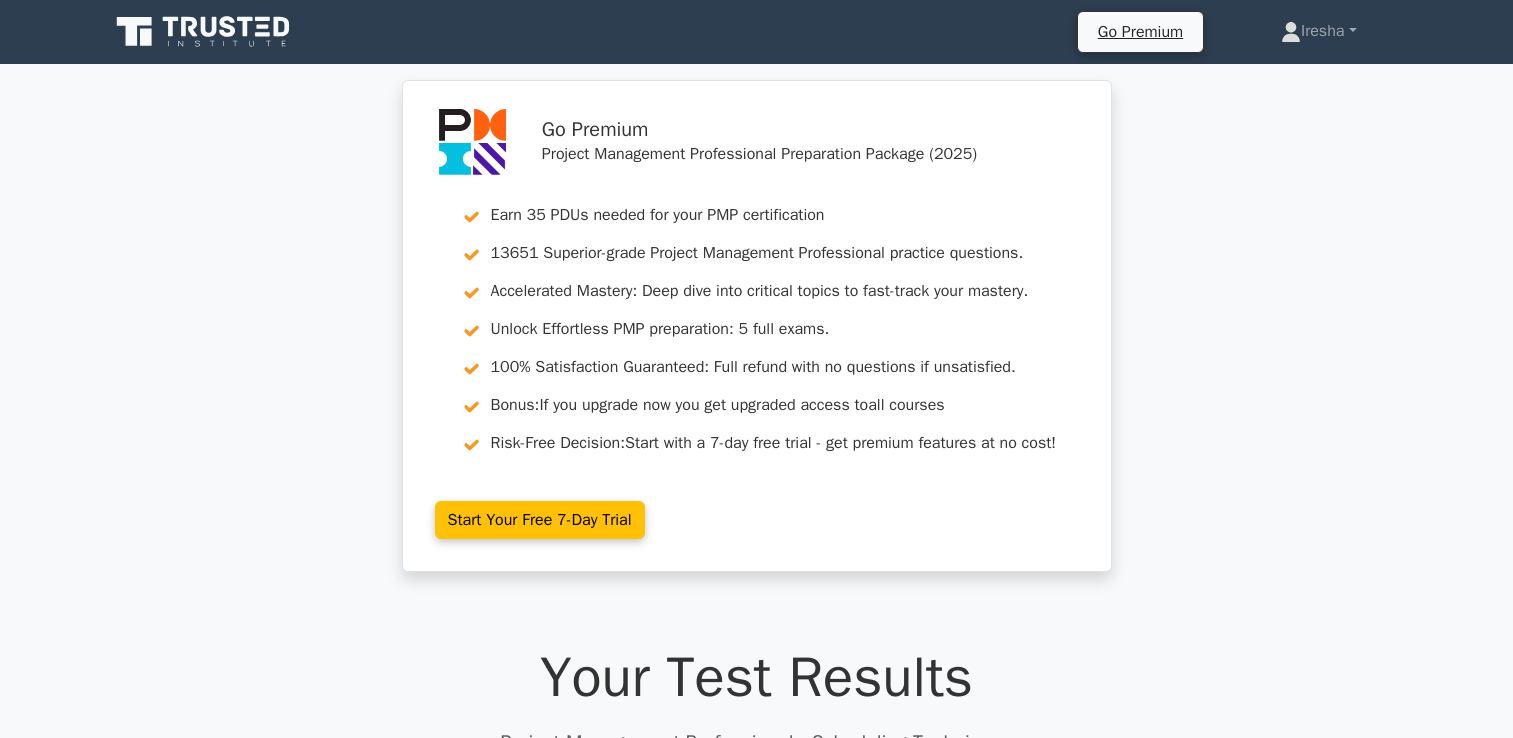 scroll, scrollTop: 1400, scrollLeft: 0, axis: vertical 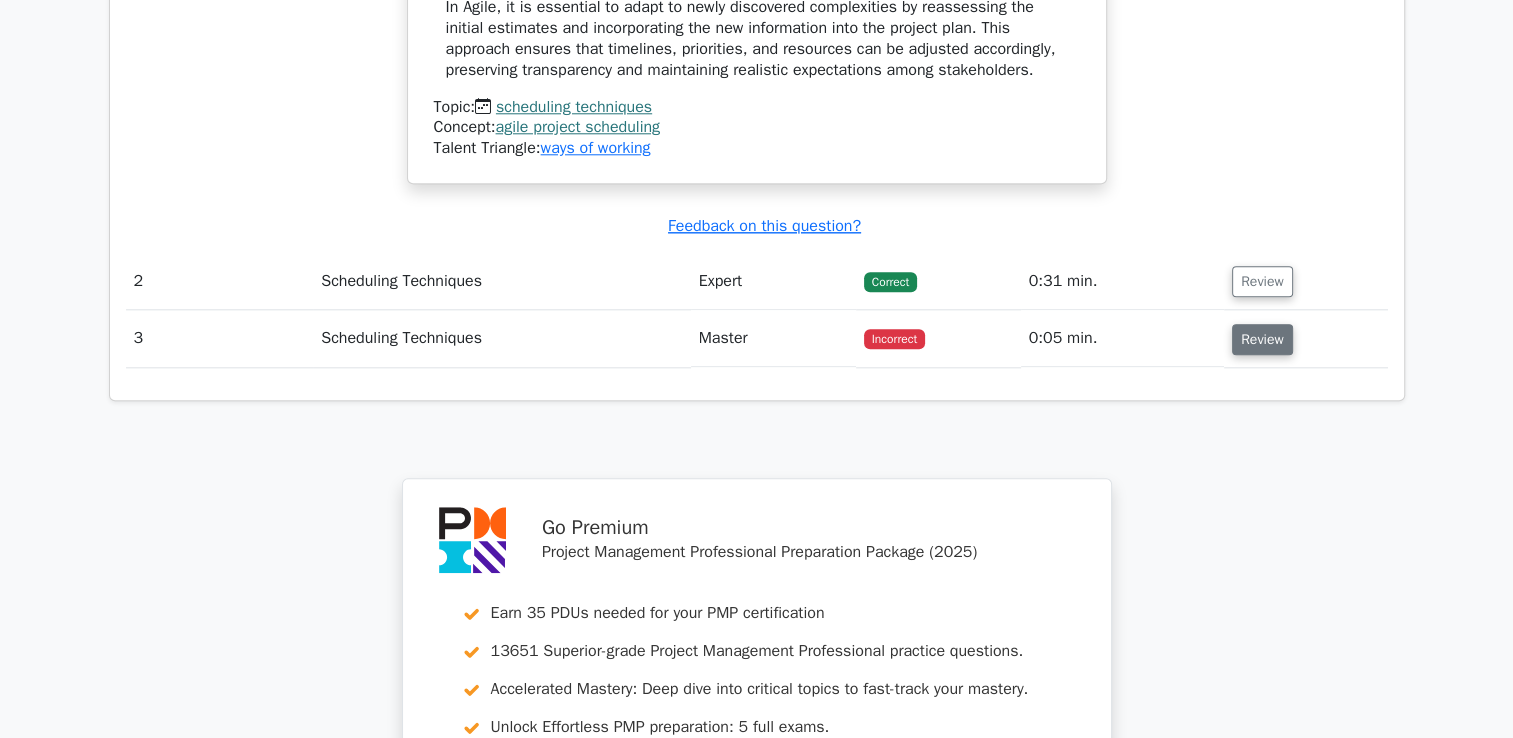 click on "Review" at bounding box center [1262, 339] 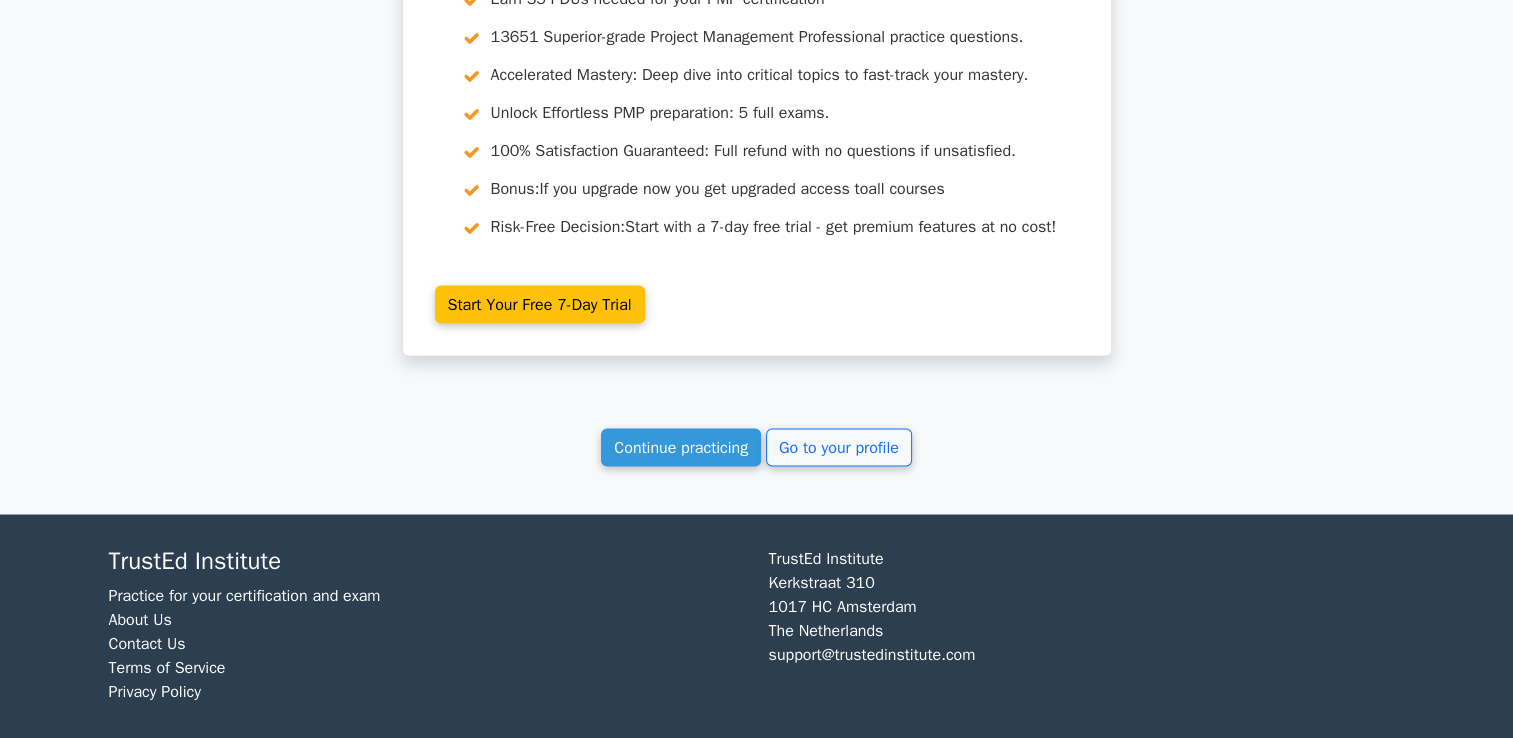 scroll, scrollTop: 3545, scrollLeft: 0, axis: vertical 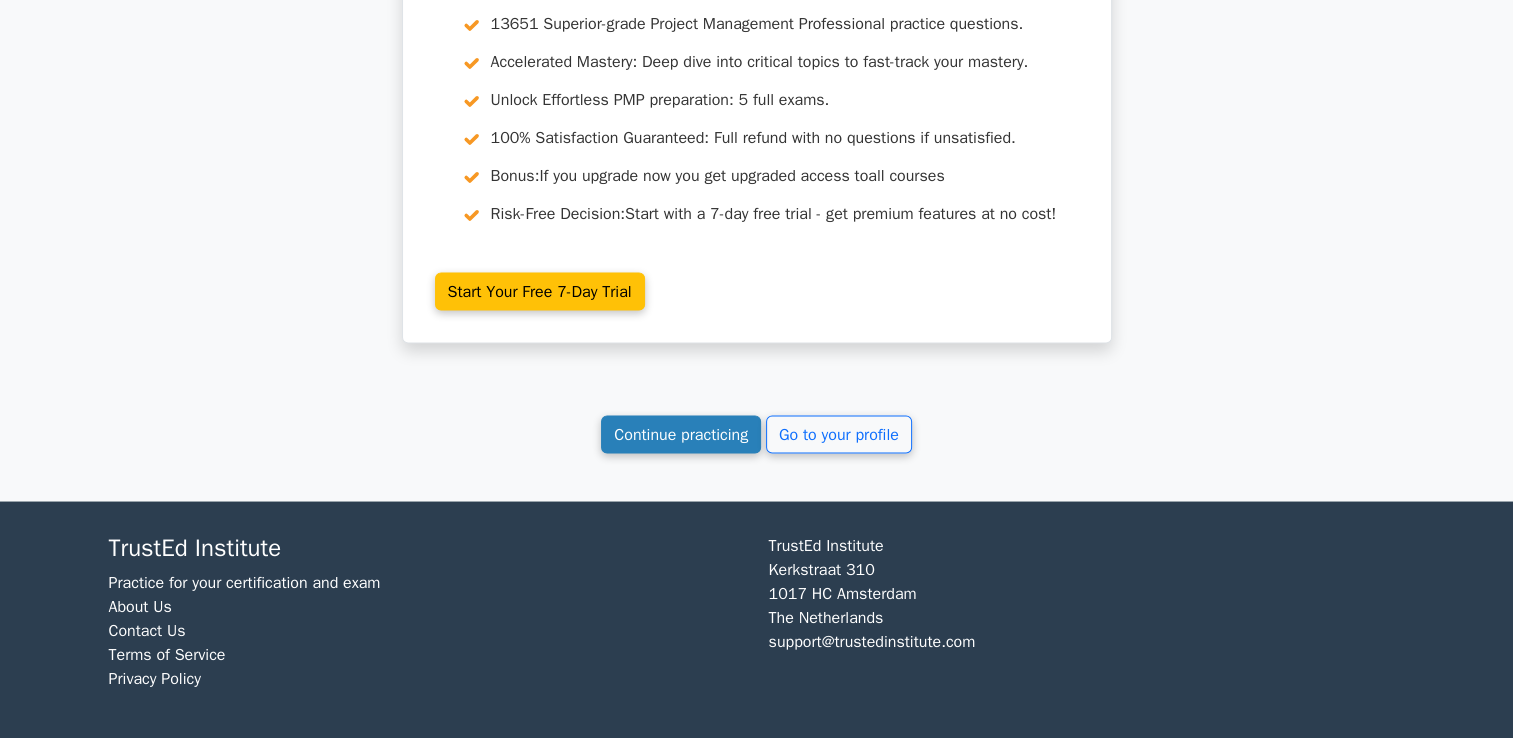 click on "Continue practicing" at bounding box center (681, 434) 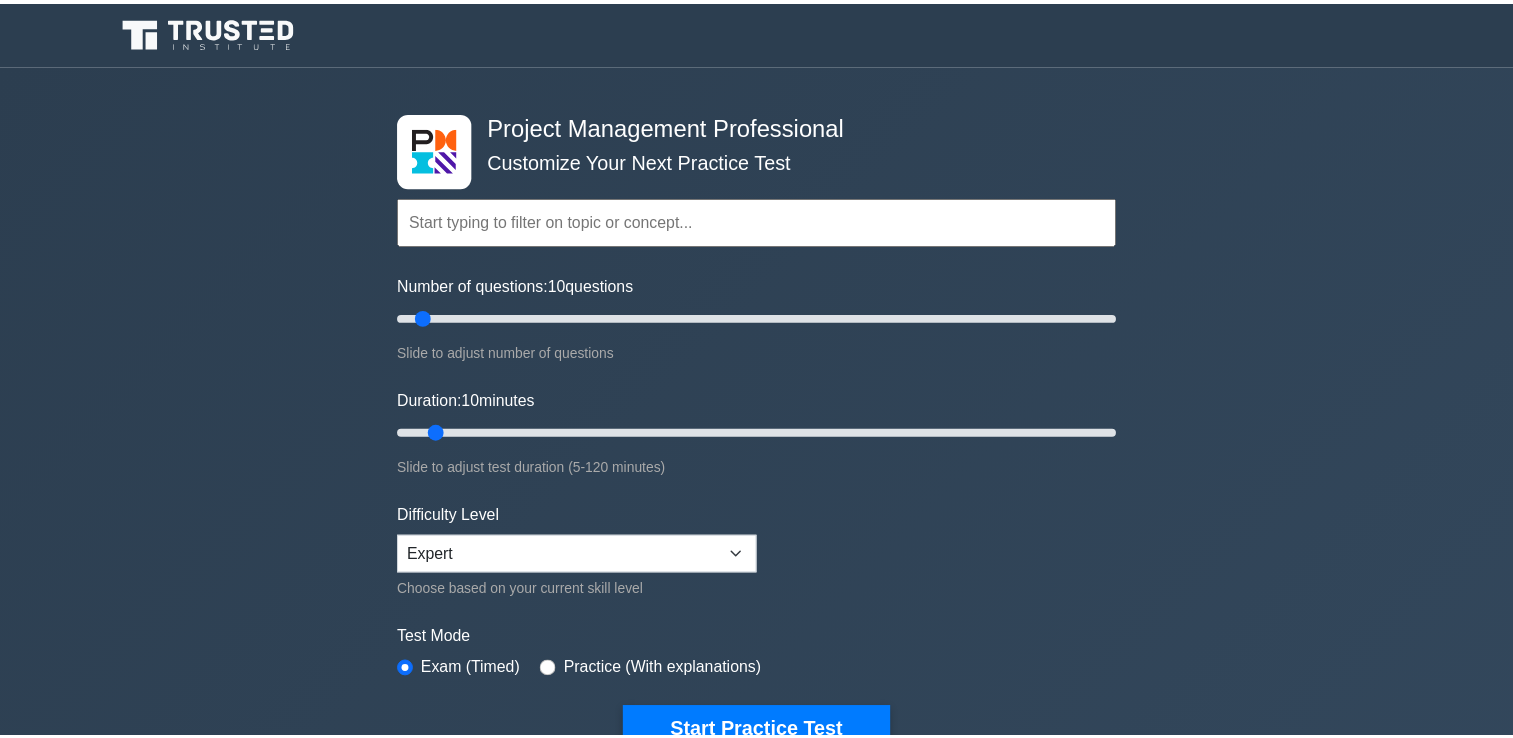 scroll, scrollTop: 0, scrollLeft: 0, axis: both 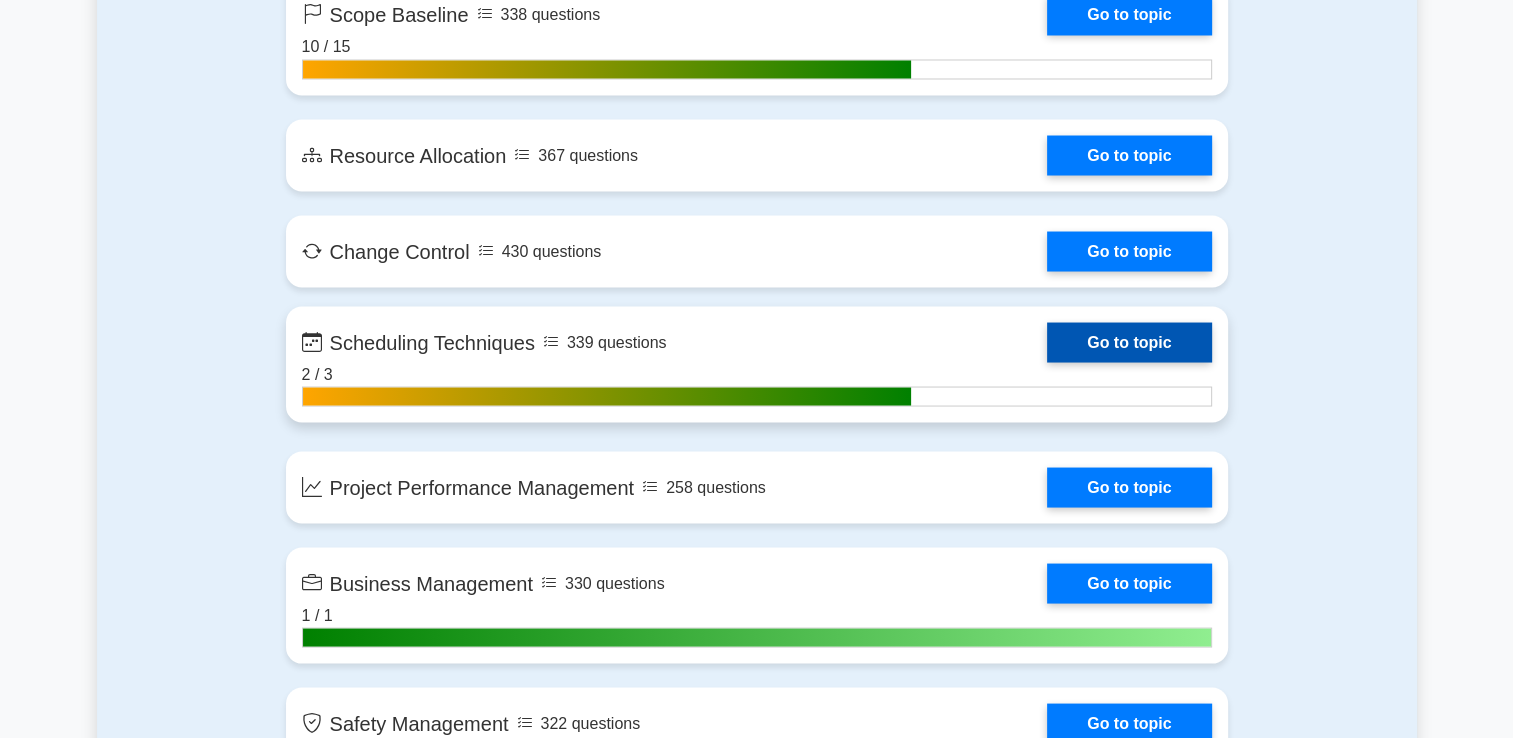 click on "Go to topic" at bounding box center [1129, 342] 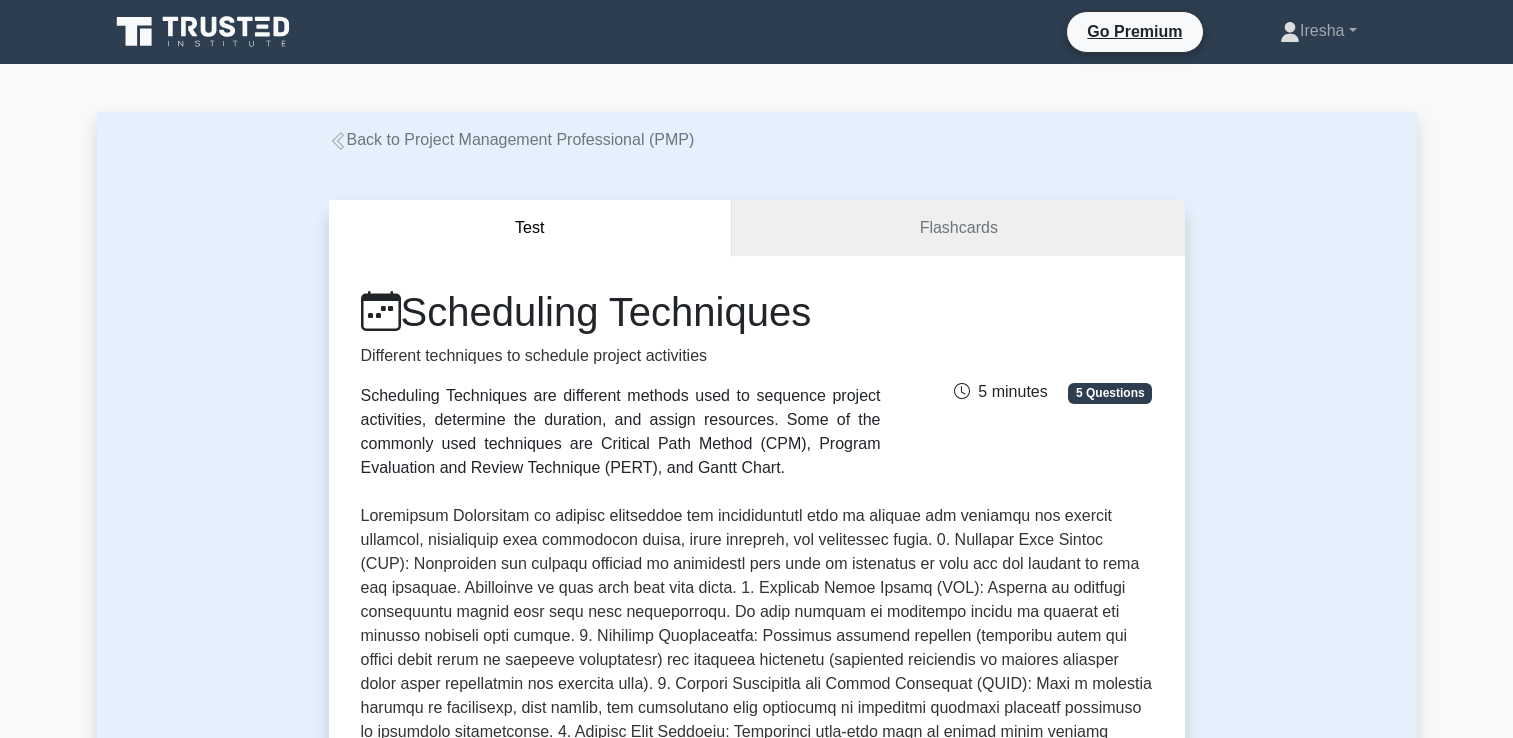 scroll, scrollTop: 308, scrollLeft: 0, axis: vertical 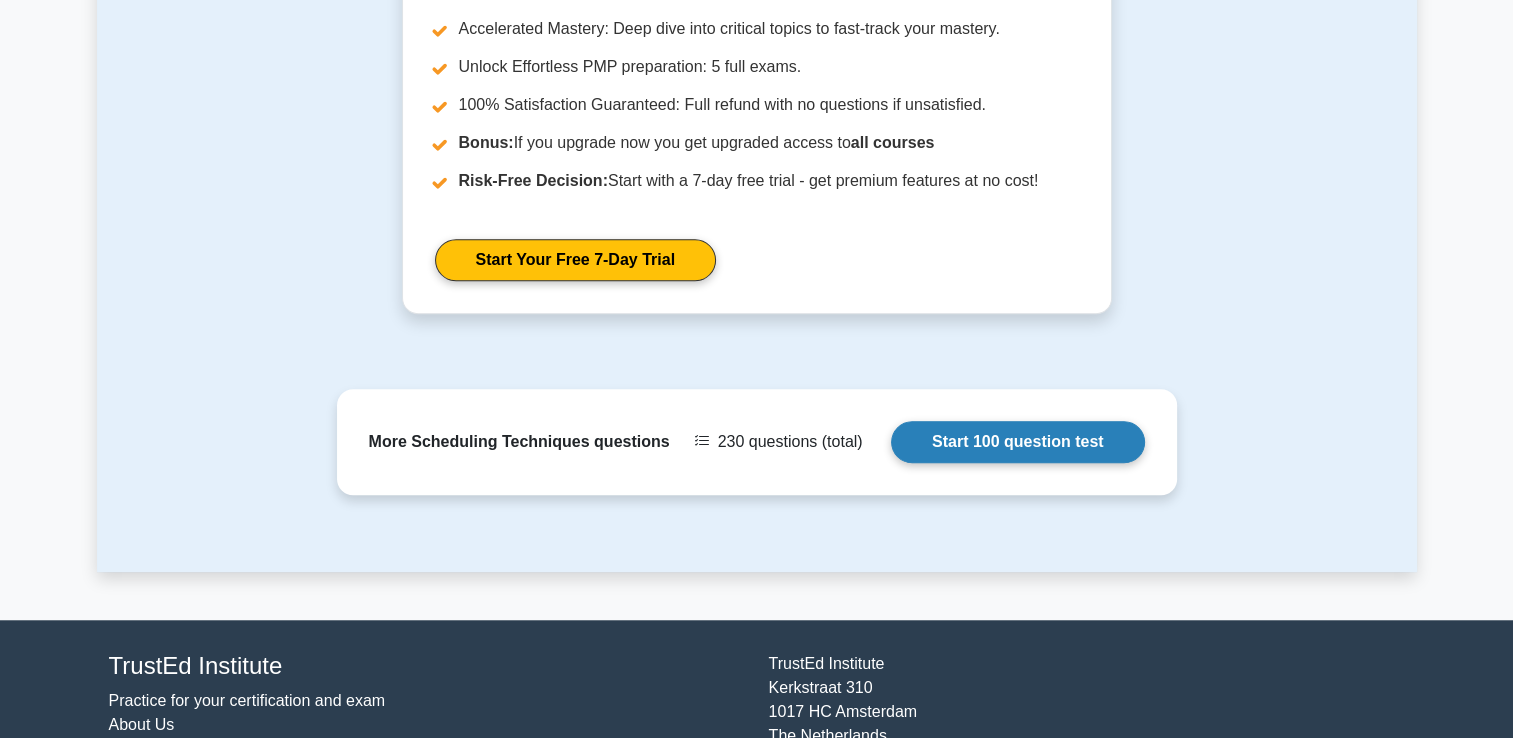 click on "Start 100 question test" at bounding box center [1018, 442] 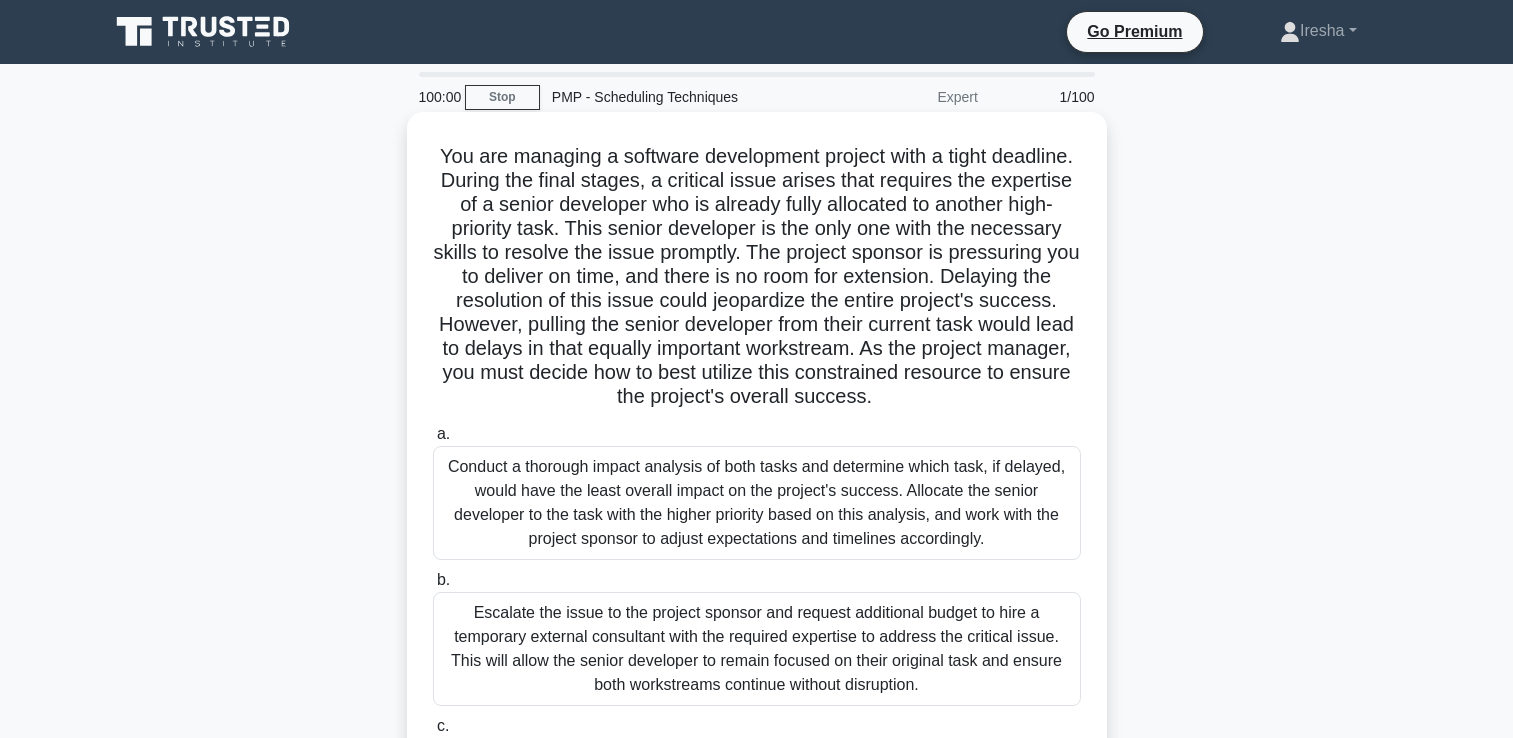 scroll, scrollTop: 0, scrollLeft: 0, axis: both 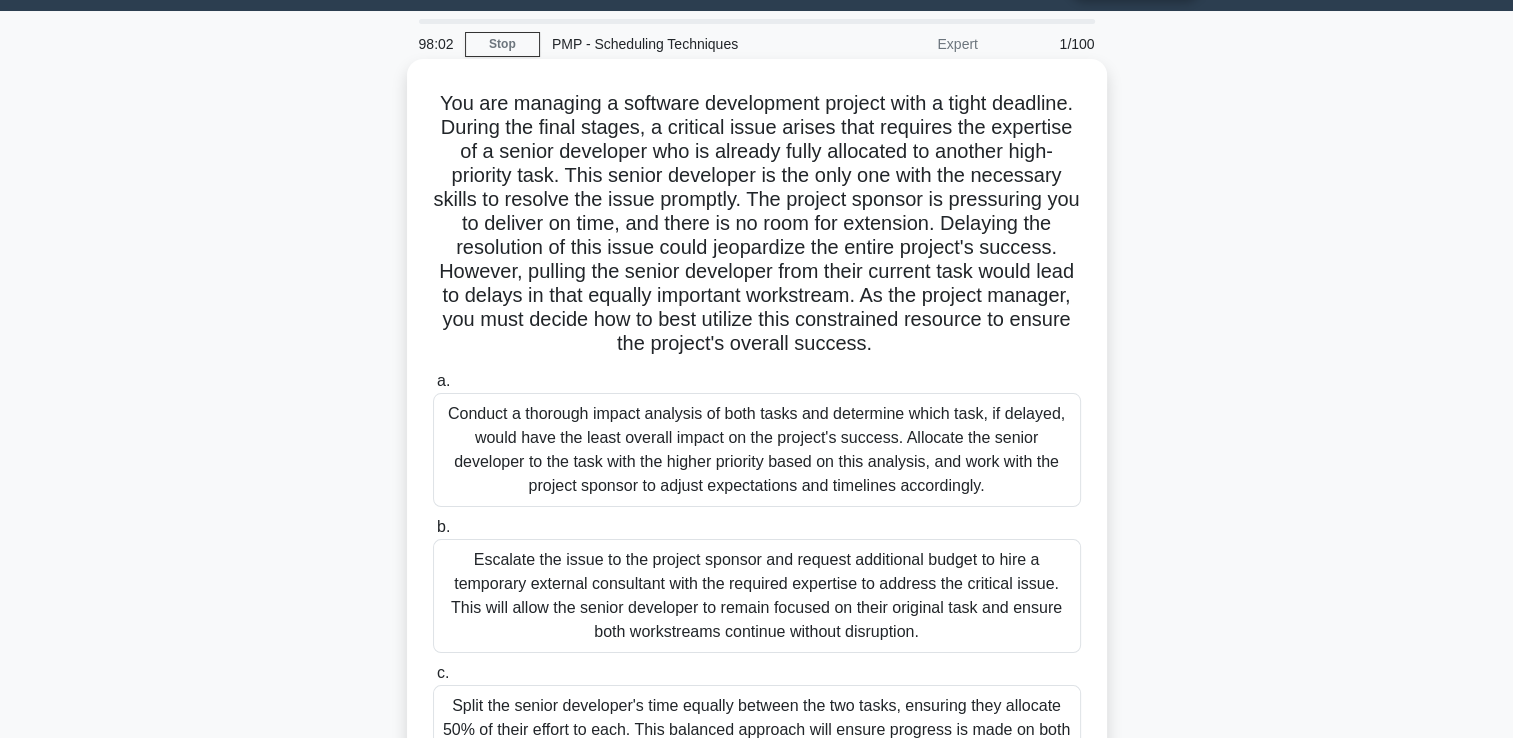 click on "Conduct a thorough impact analysis of both tasks and determine which task, if delayed, would have the least overall impact on the project's success. Allocate the senior developer to the task with the higher priority based on this analysis, and work with the project sponsor to adjust expectations and timelines accordingly." at bounding box center [757, 450] 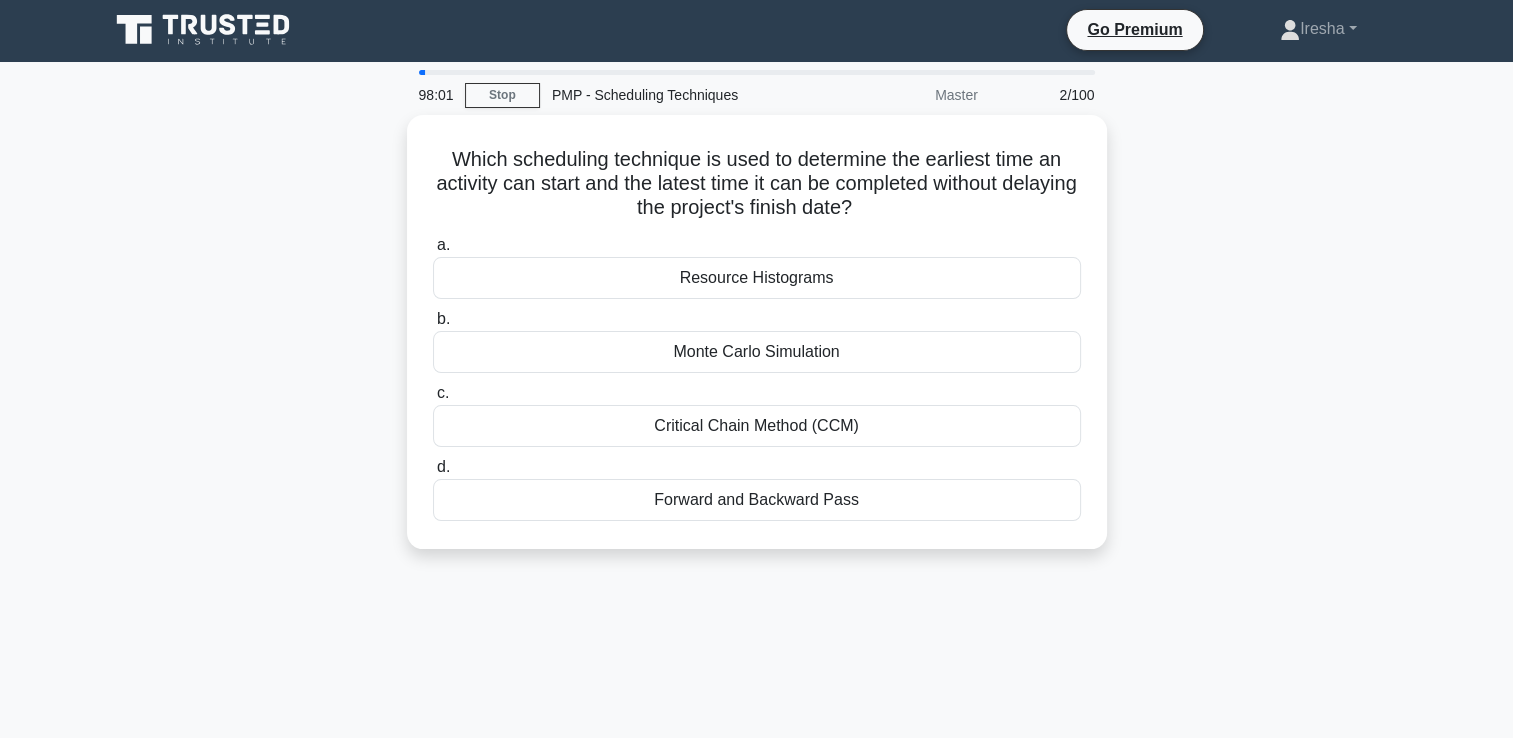 scroll, scrollTop: 0, scrollLeft: 0, axis: both 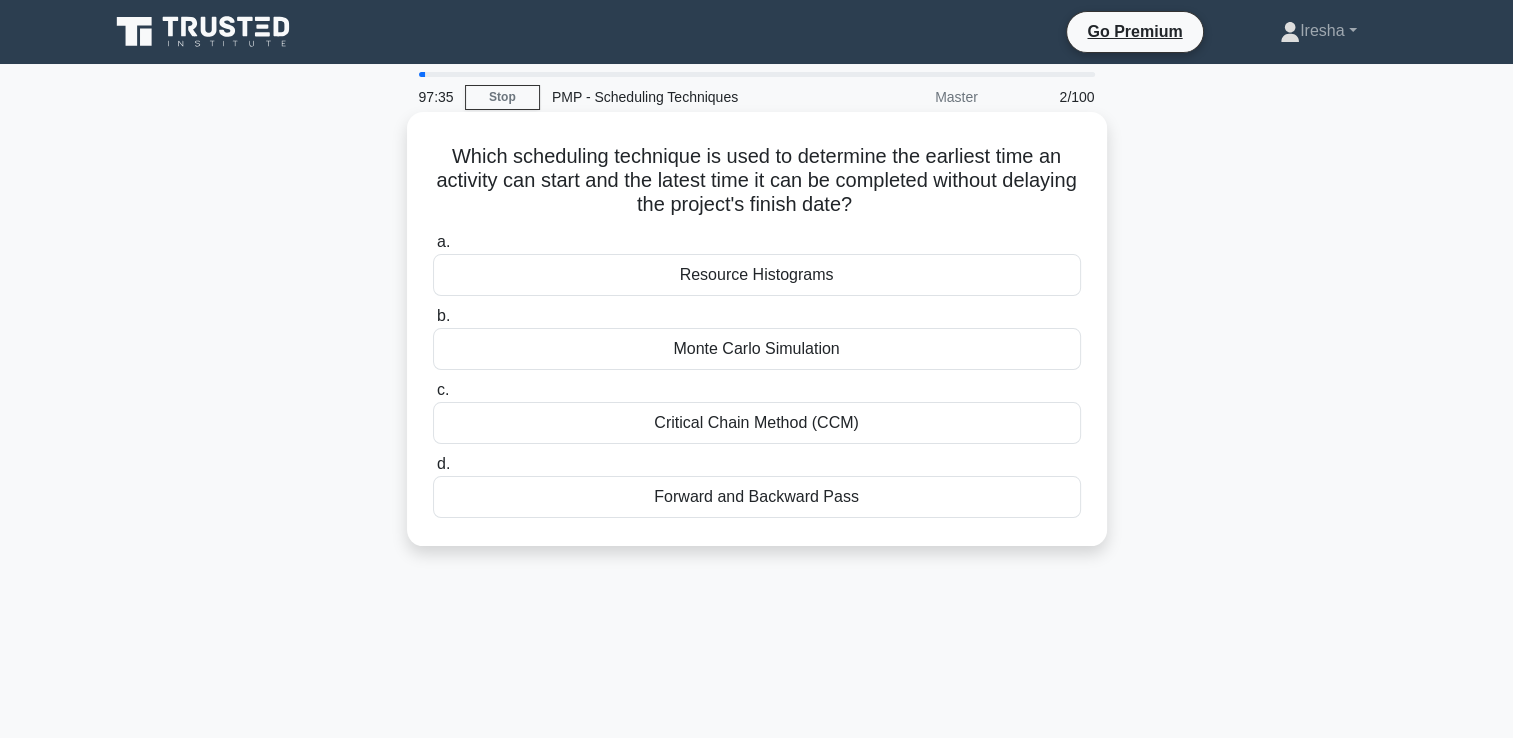click on "Forward and Backward Pass" at bounding box center (757, 497) 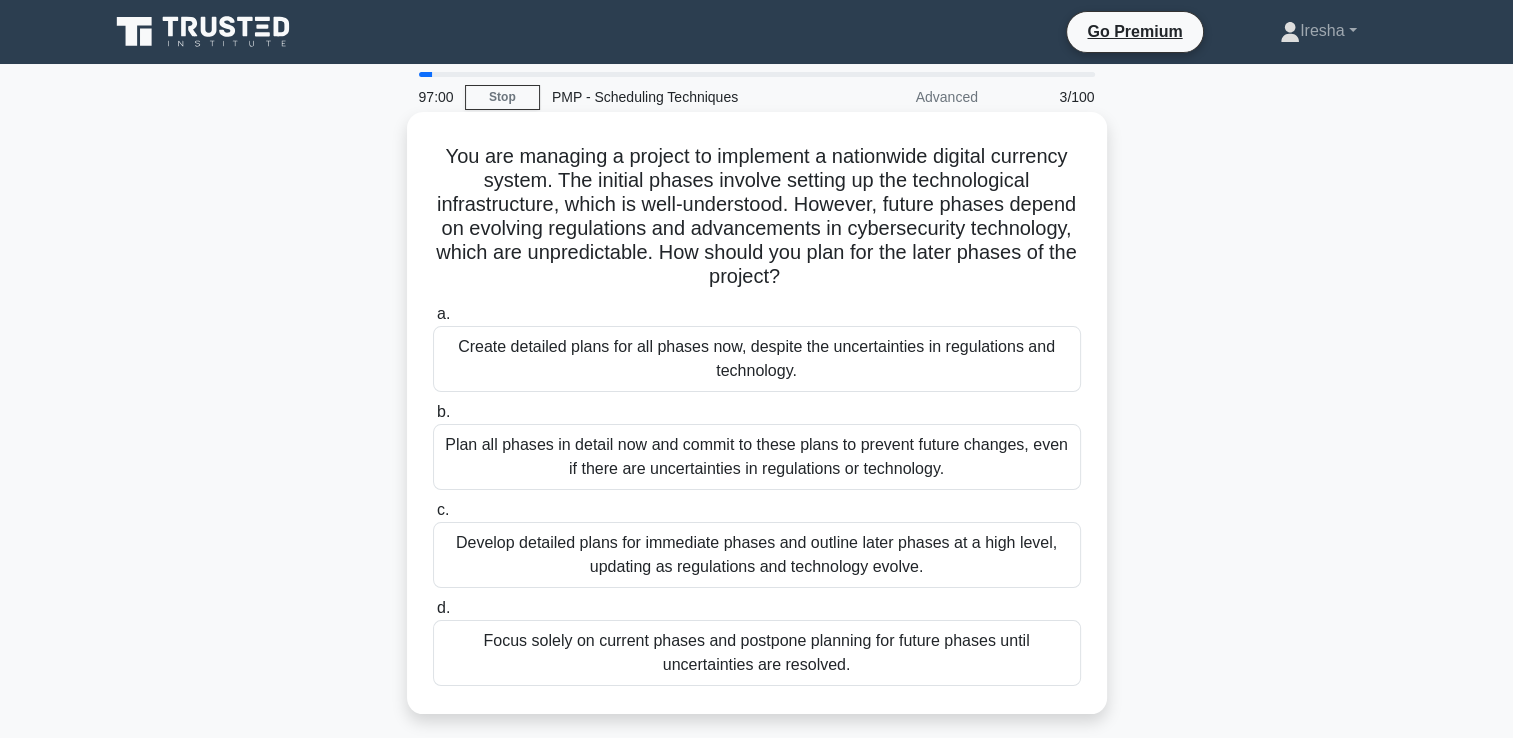 click on "Develop detailed plans for immediate phases and outline later phases at a high level, updating as regulations and technology evolve." at bounding box center (757, 555) 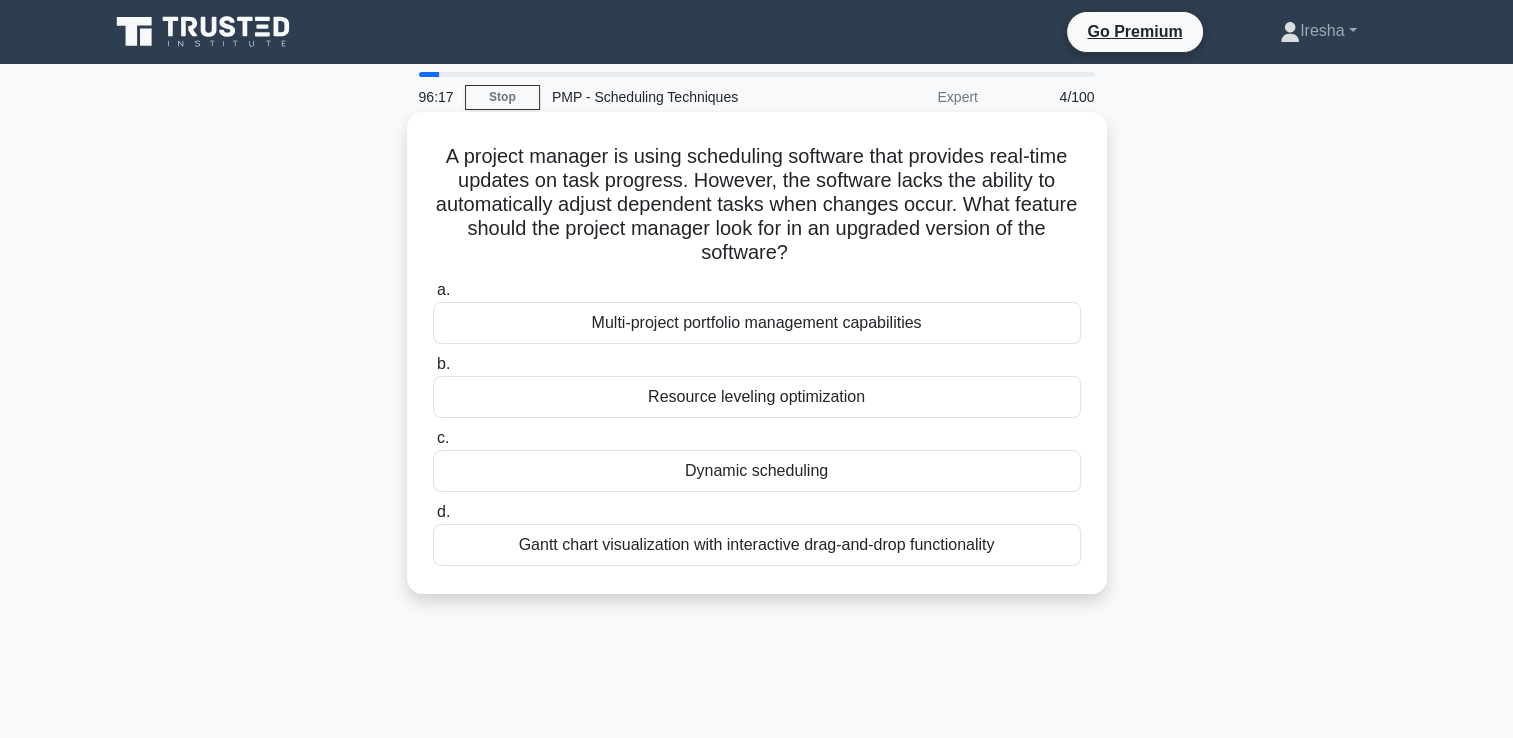 click on "Dynamic scheduling" at bounding box center (757, 471) 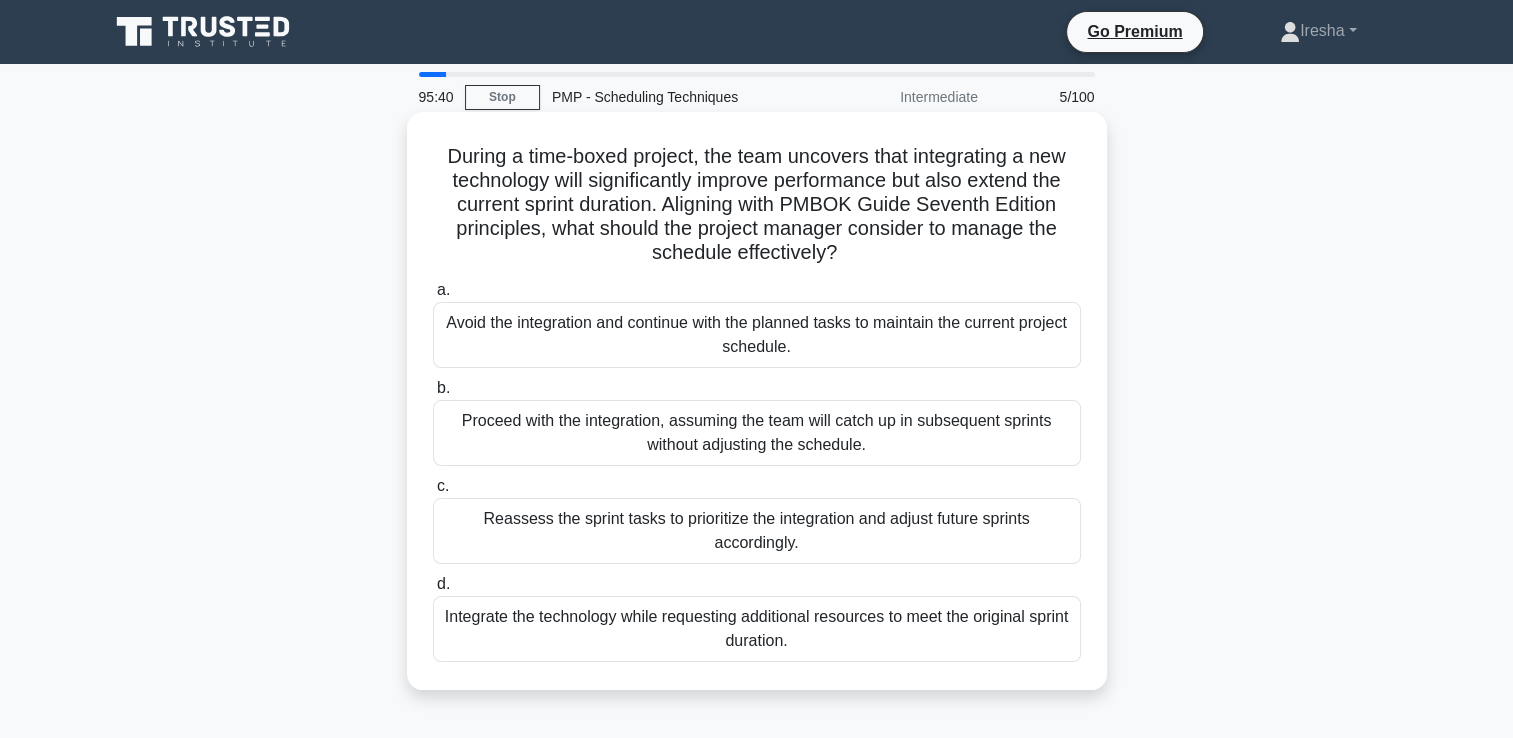 click on "Reassess the sprint tasks to prioritize the integration and adjust future sprints accordingly." at bounding box center [757, 531] 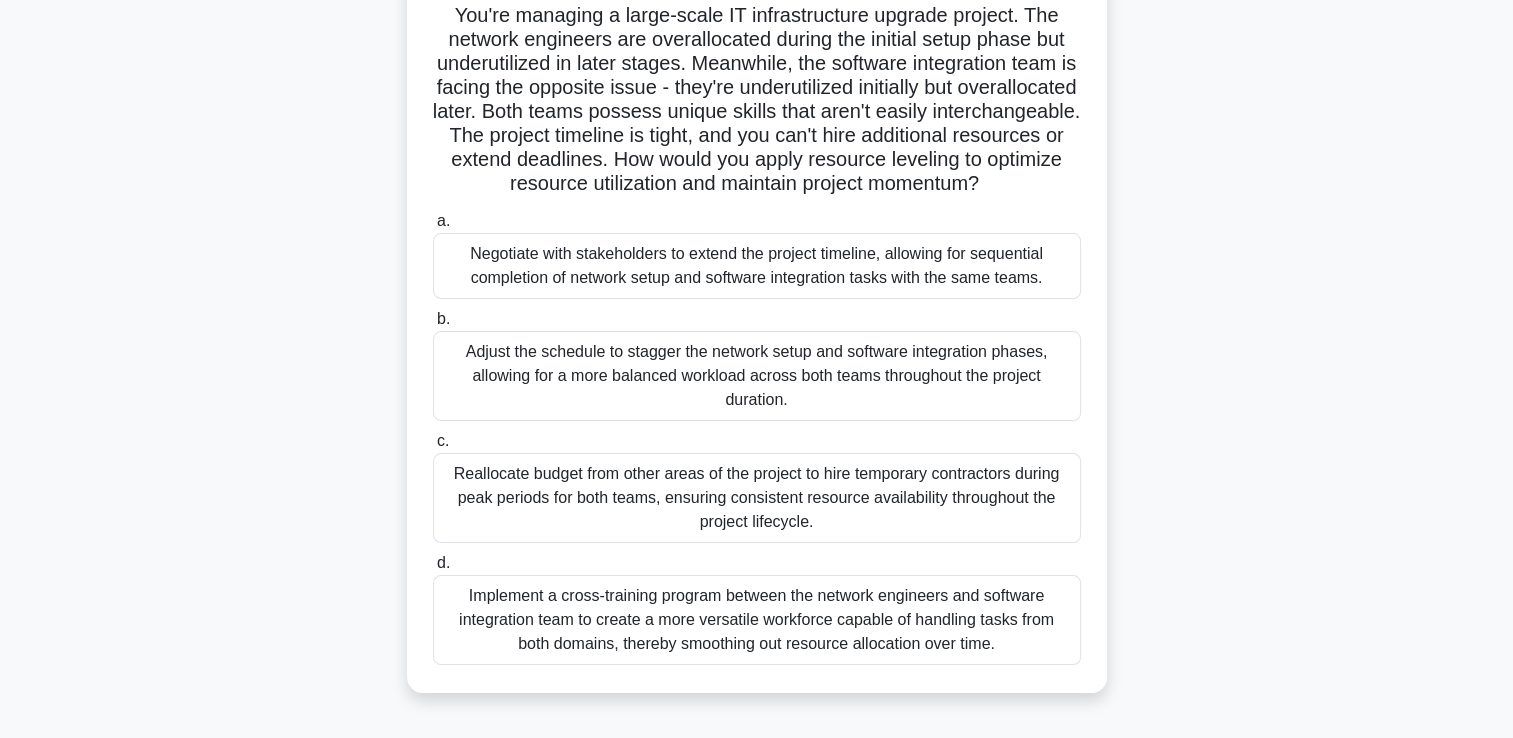 scroll, scrollTop: 144, scrollLeft: 0, axis: vertical 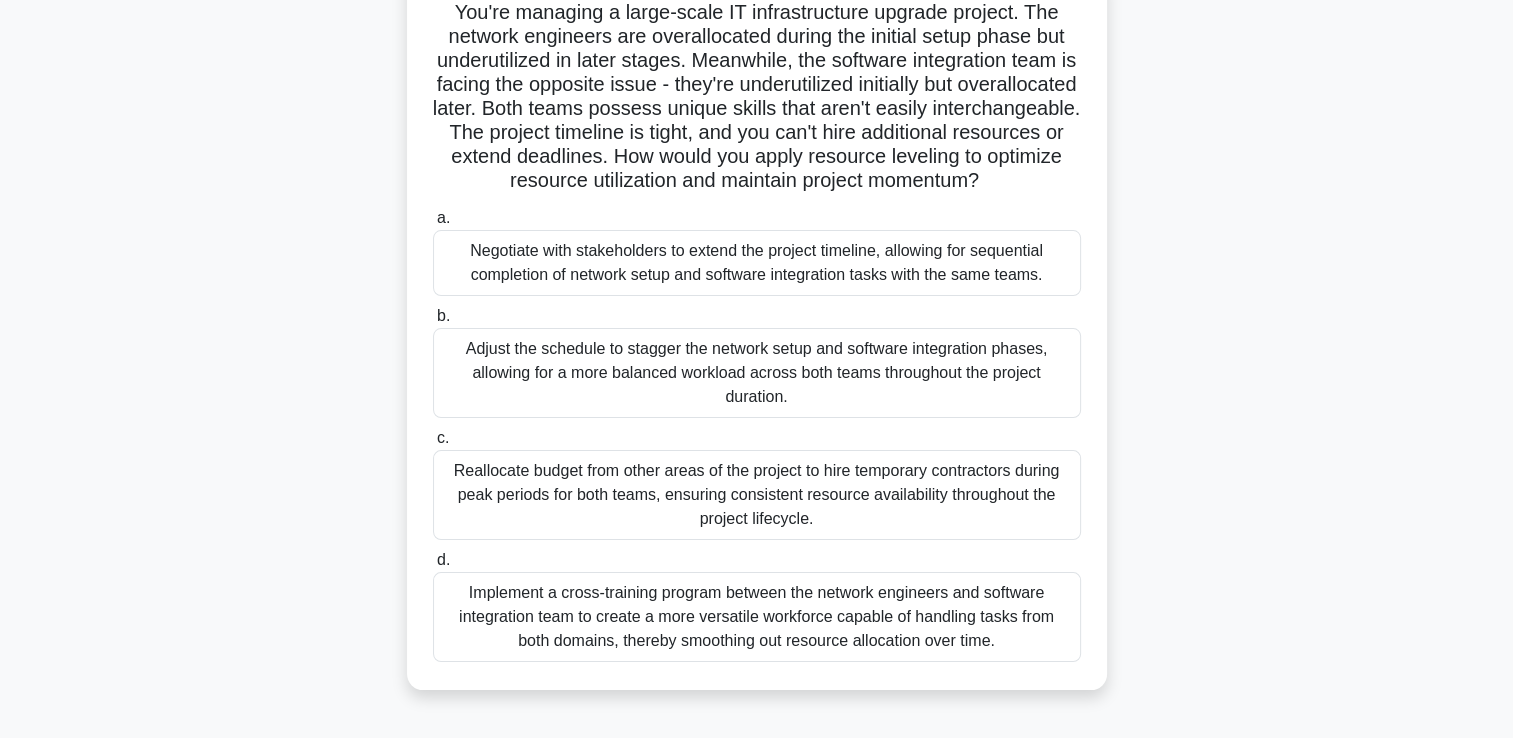 click on "Implement a cross-training program between the network engineers and software integration team to create a more versatile workforce capable of handling tasks from both domains, thereby smoothing out resource allocation over time." at bounding box center [757, 617] 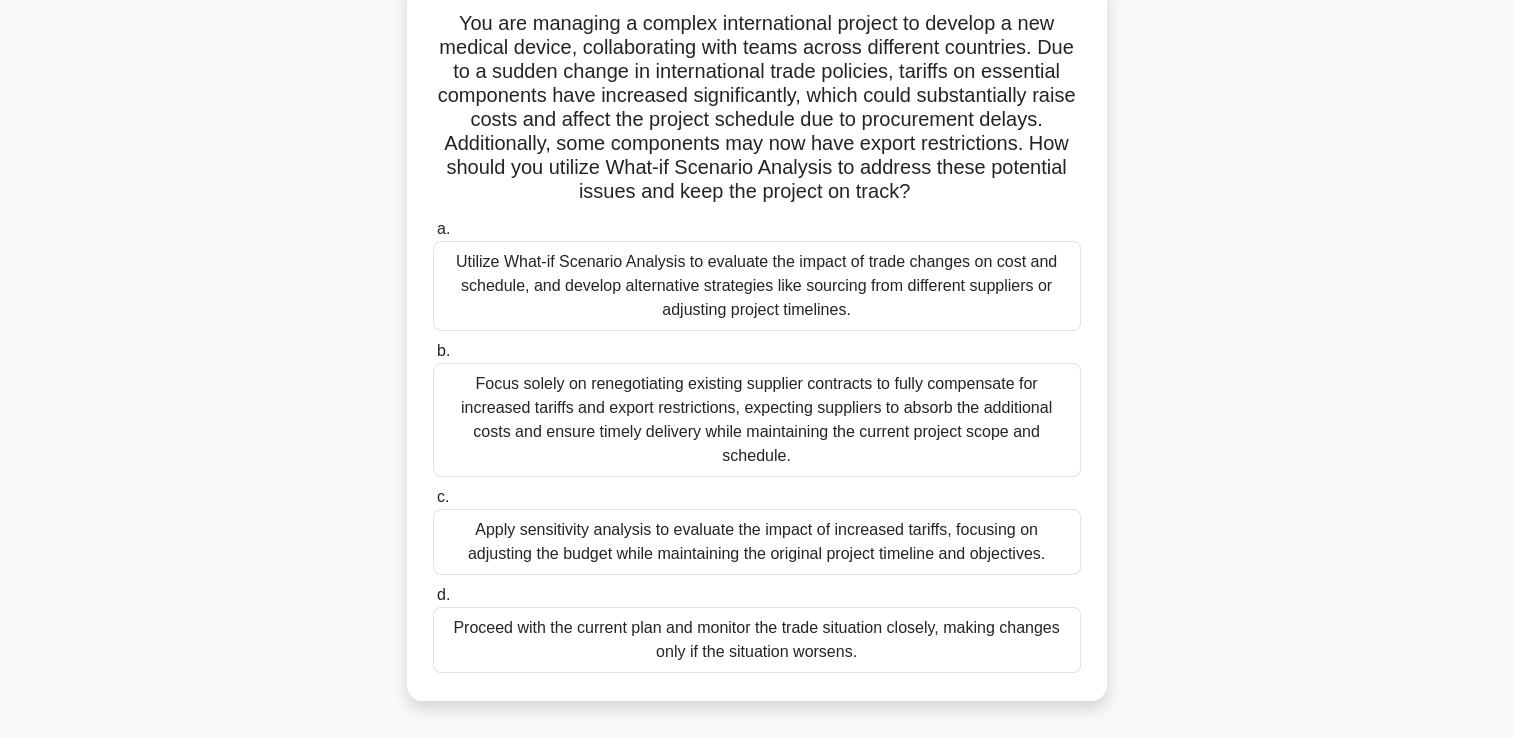 scroll, scrollTop: 139, scrollLeft: 0, axis: vertical 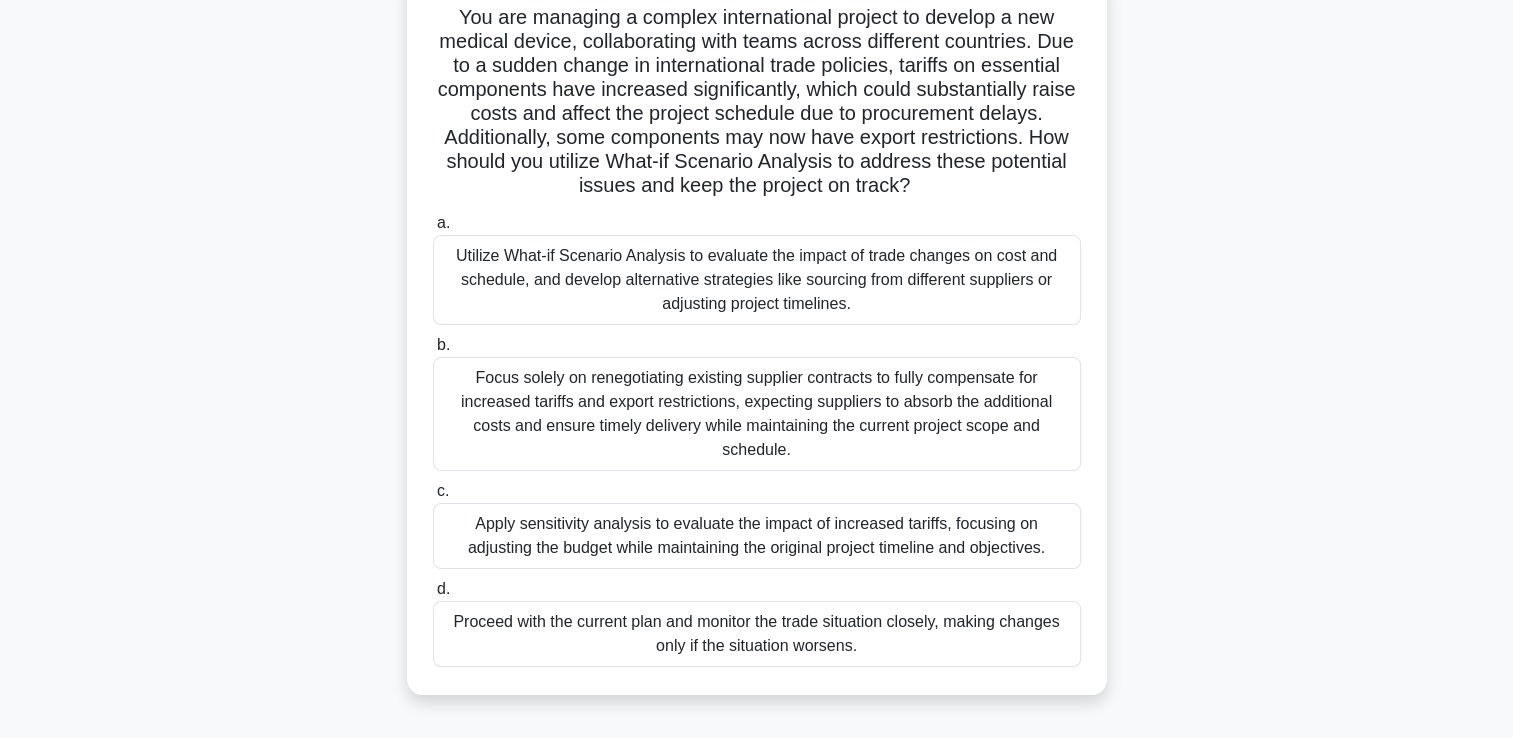 click on "Utilize What-if Scenario Analysis to evaluate the impact of trade changes on cost and schedule, and develop alternative strategies like sourcing from different suppliers or adjusting project timelines." at bounding box center [757, 280] 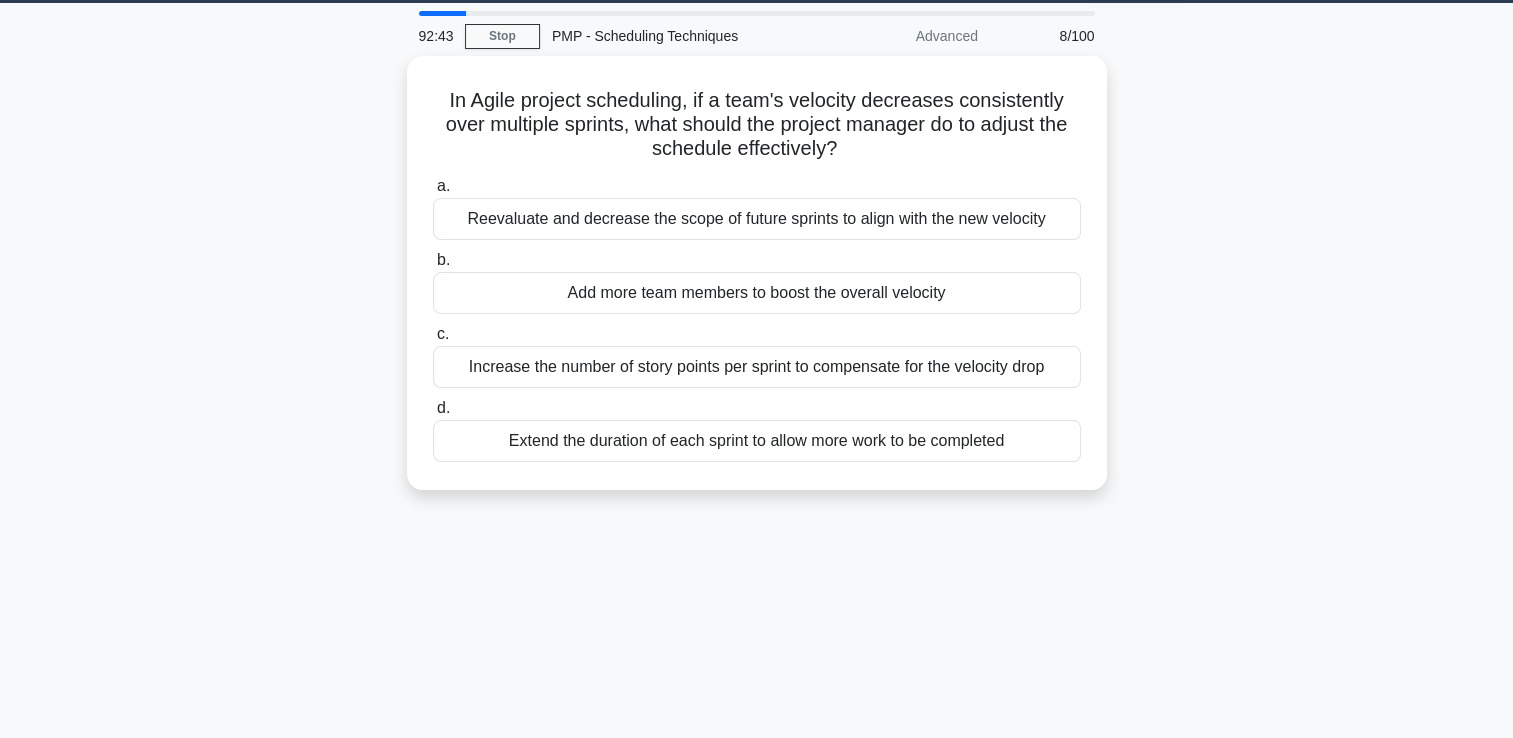 scroll, scrollTop: 0, scrollLeft: 0, axis: both 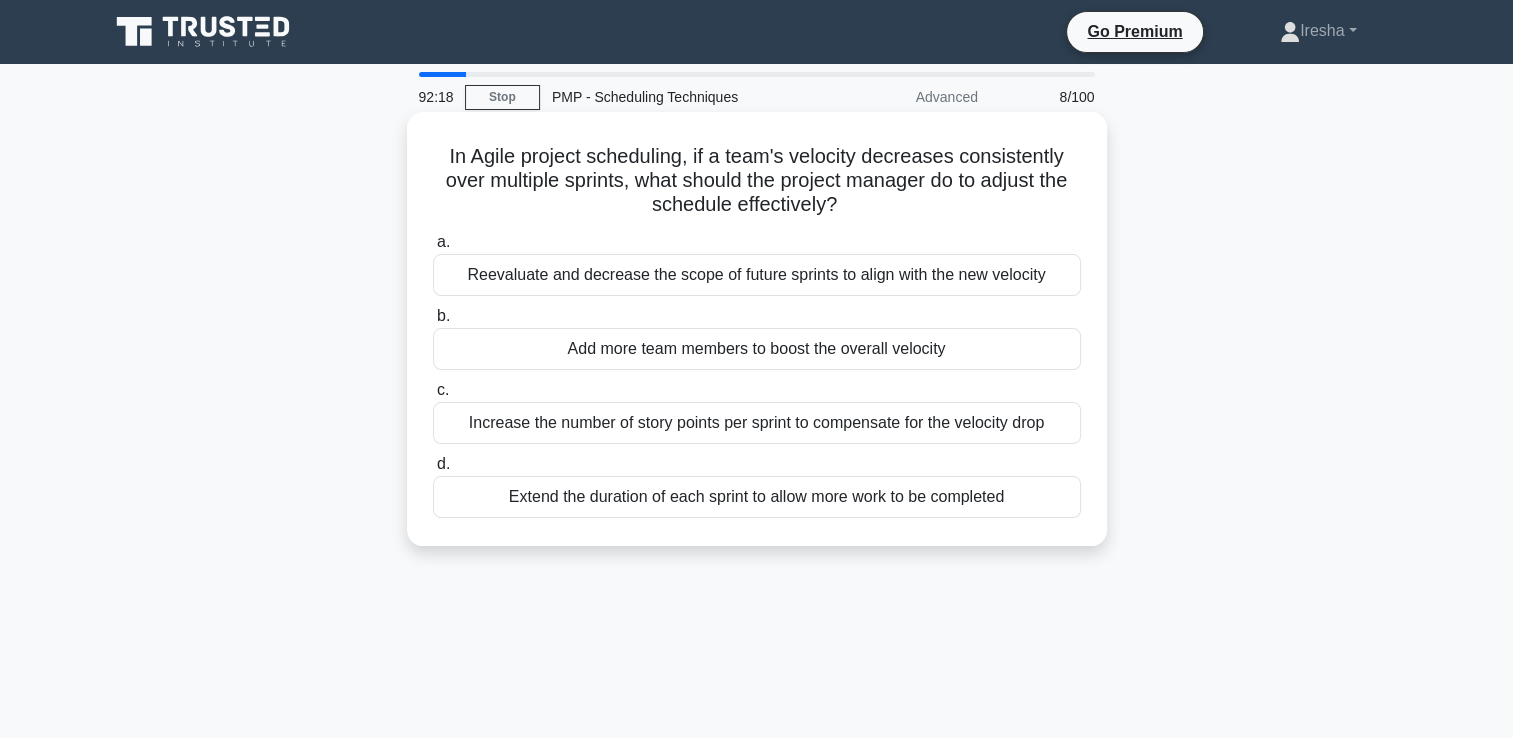 click on "Reevaluate and decrease the scope of future sprints to align with the new velocity" at bounding box center [757, 275] 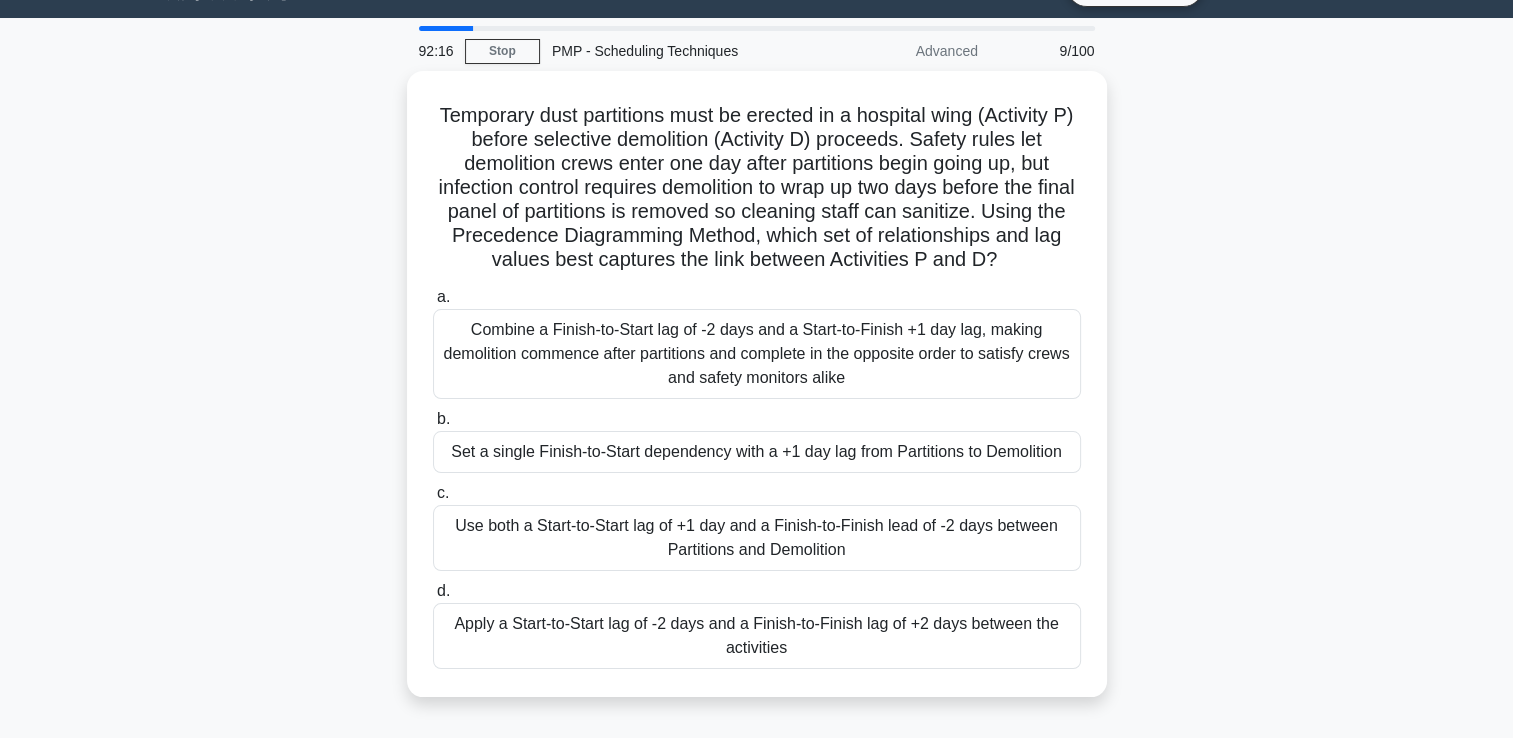 scroll, scrollTop: 44, scrollLeft: 0, axis: vertical 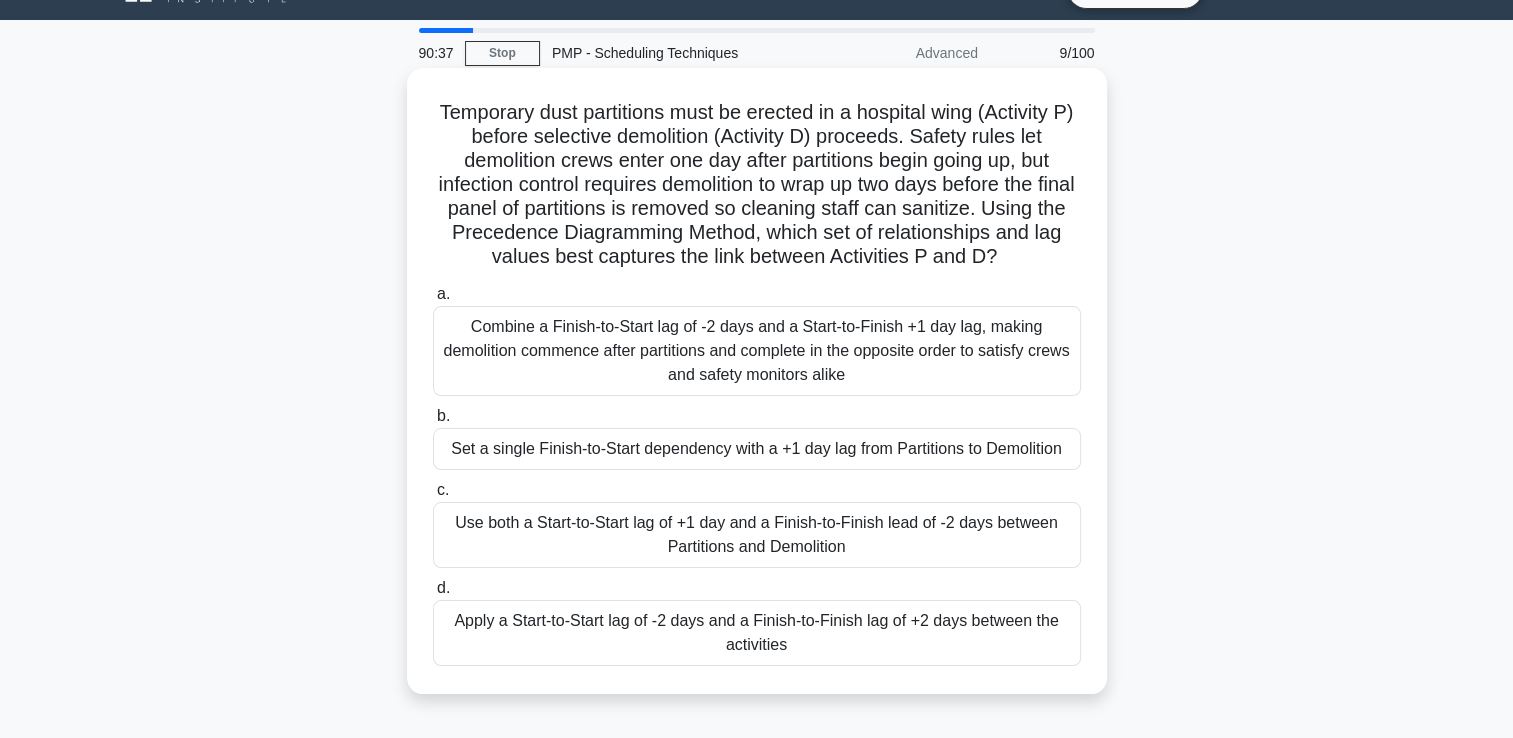 click on "Combine a Finish-to-Start lag of -2 days and a Start-to-Finish +1 day lag, making demolition commence after partitions and complete in the opposite order to satisfy crews and safety monitors alike" at bounding box center [757, 351] 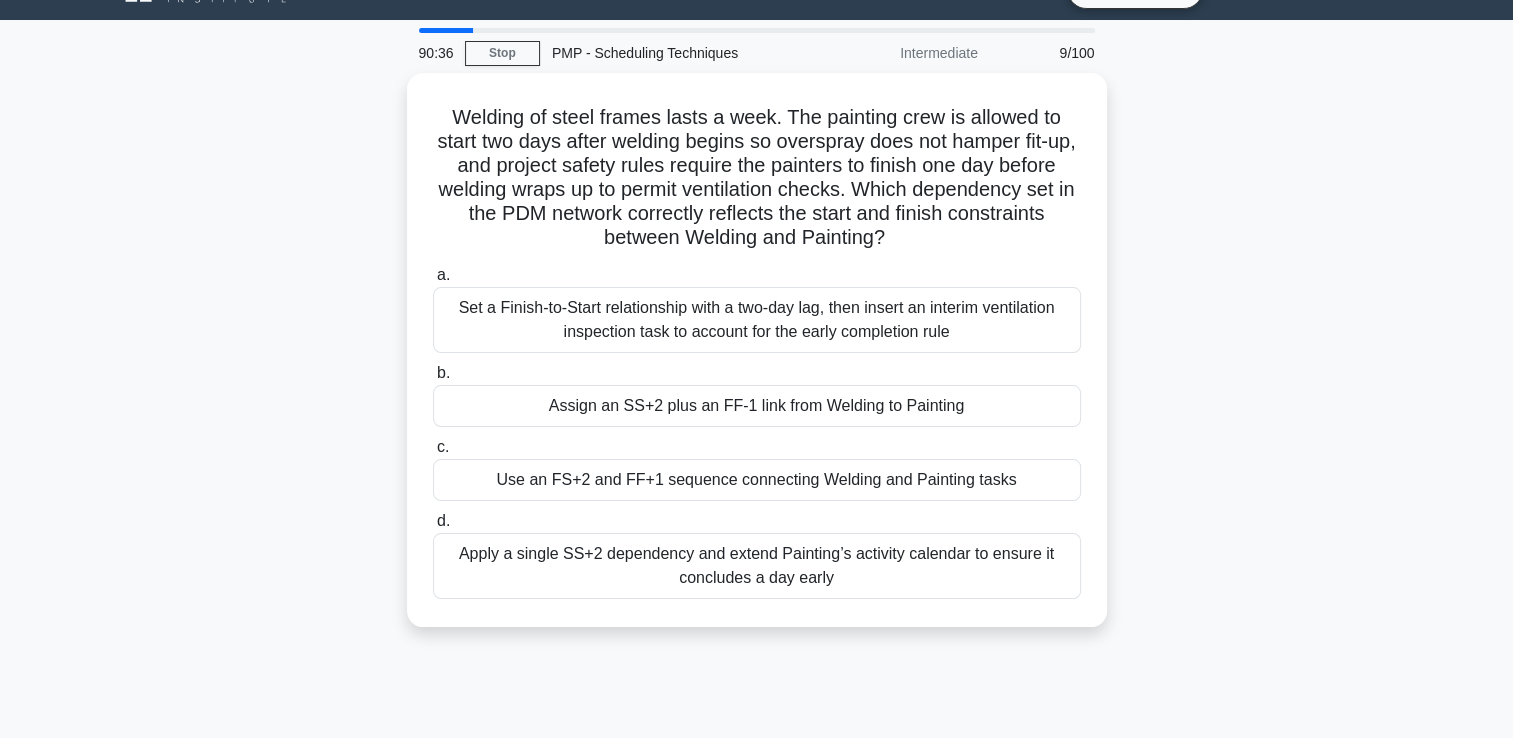 scroll, scrollTop: 0, scrollLeft: 0, axis: both 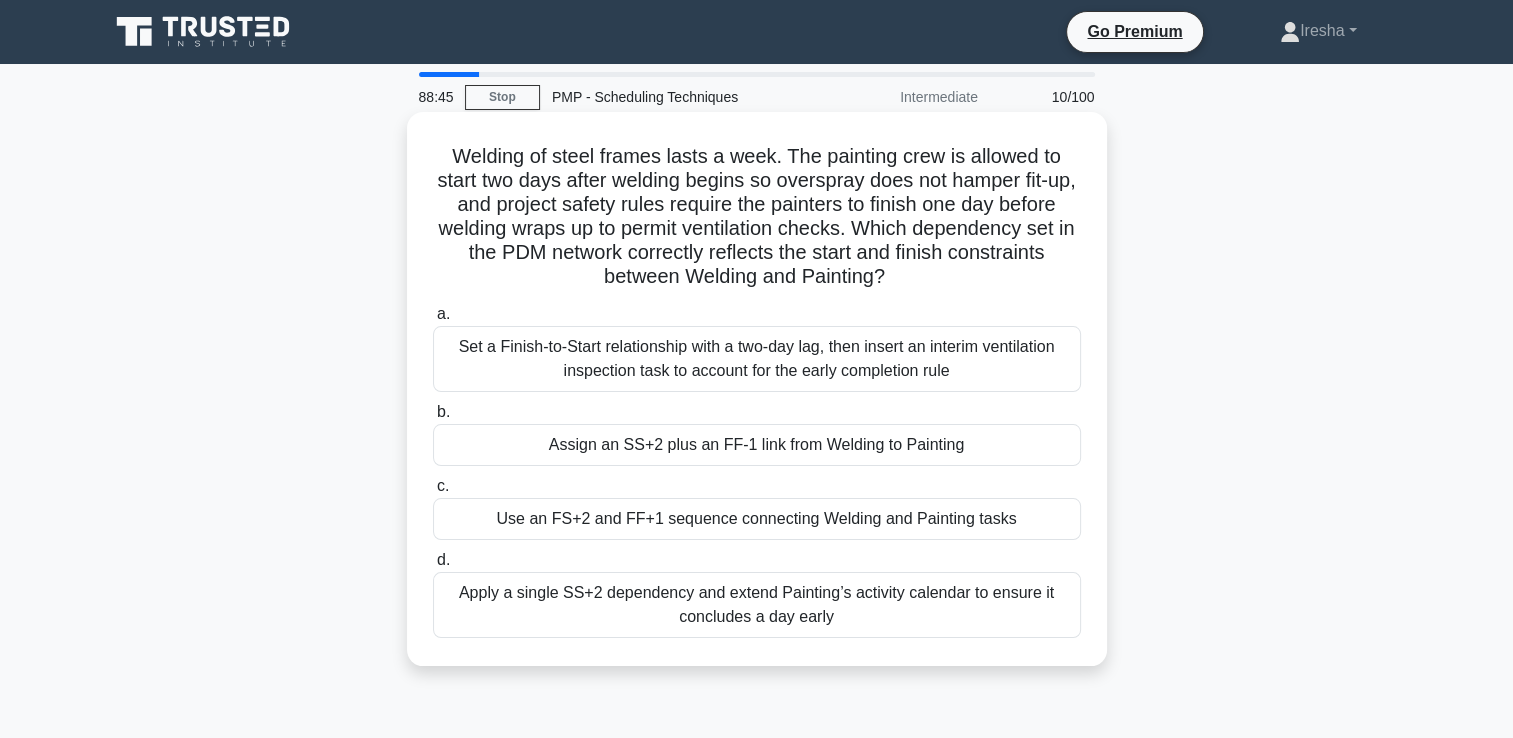 click on "Set a Finish-to-Start relationship with a two-day lag, then insert an interim ventilation inspection task to account for the early completion rule" at bounding box center (757, 359) 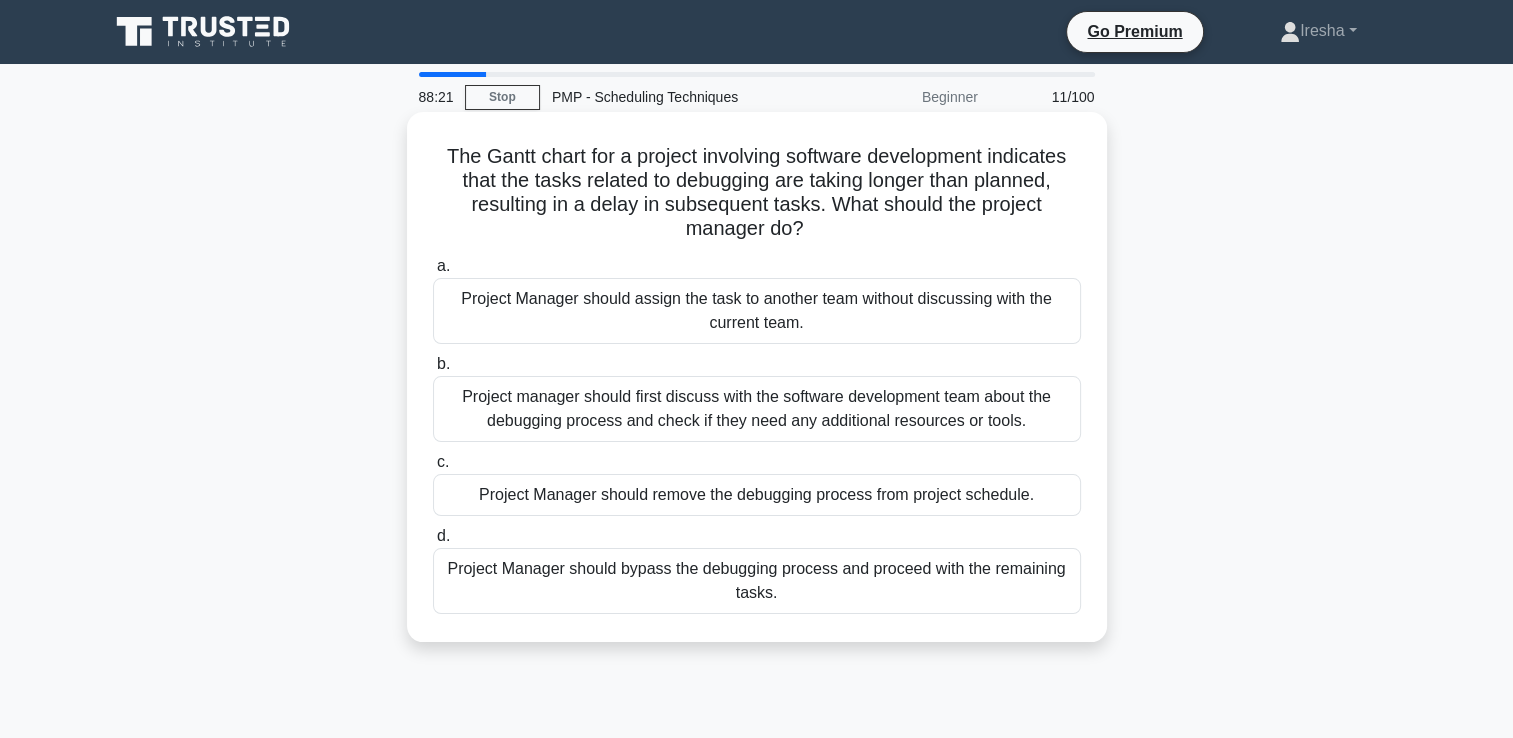 click on "Project manager should first discuss with the software development team about the debugging process and check if they need any additional resources or tools." at bounding box center (757, 409) 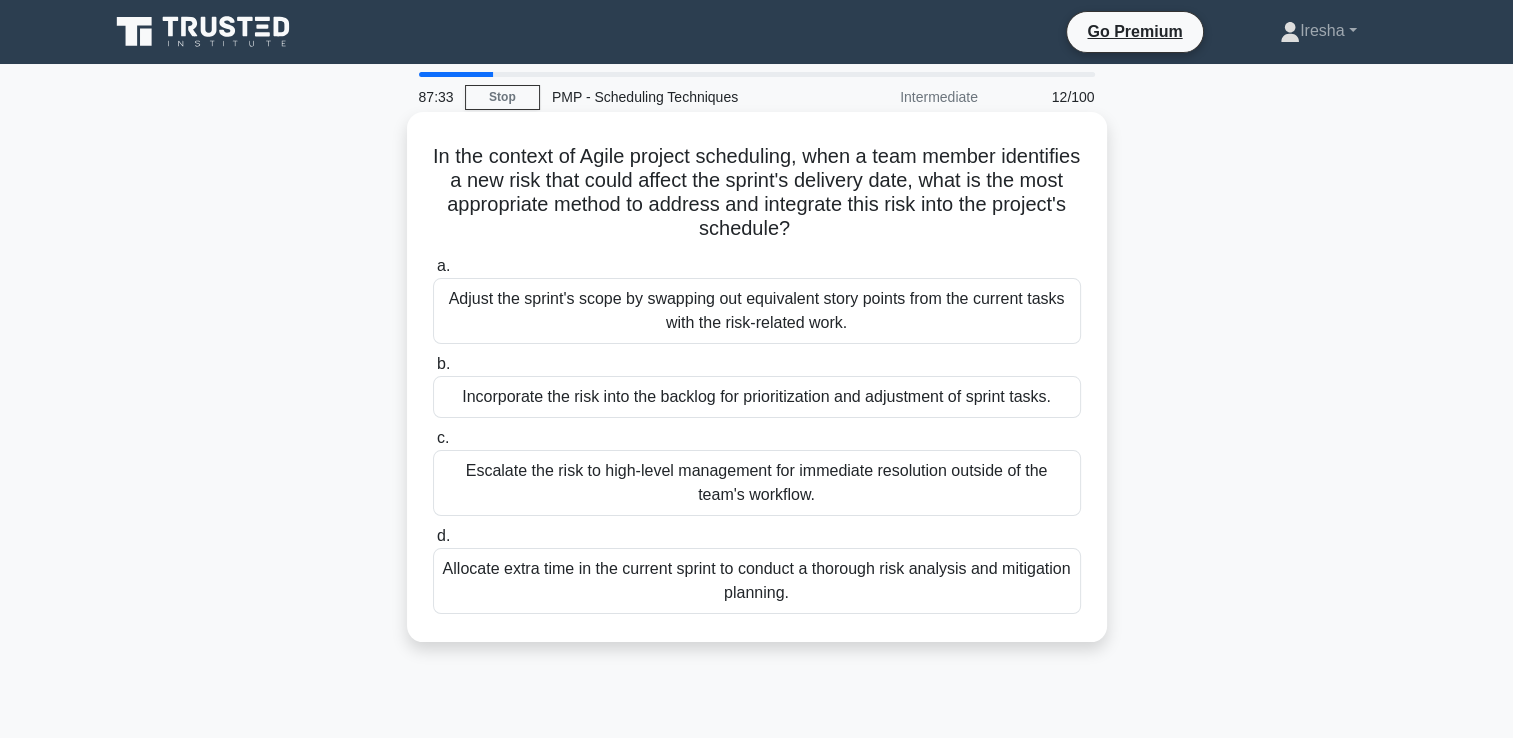 click on "Allocate extra time in the current sprint to conduct a thorough risk analysis and mitigation planning." at bounding box center [757, 581] 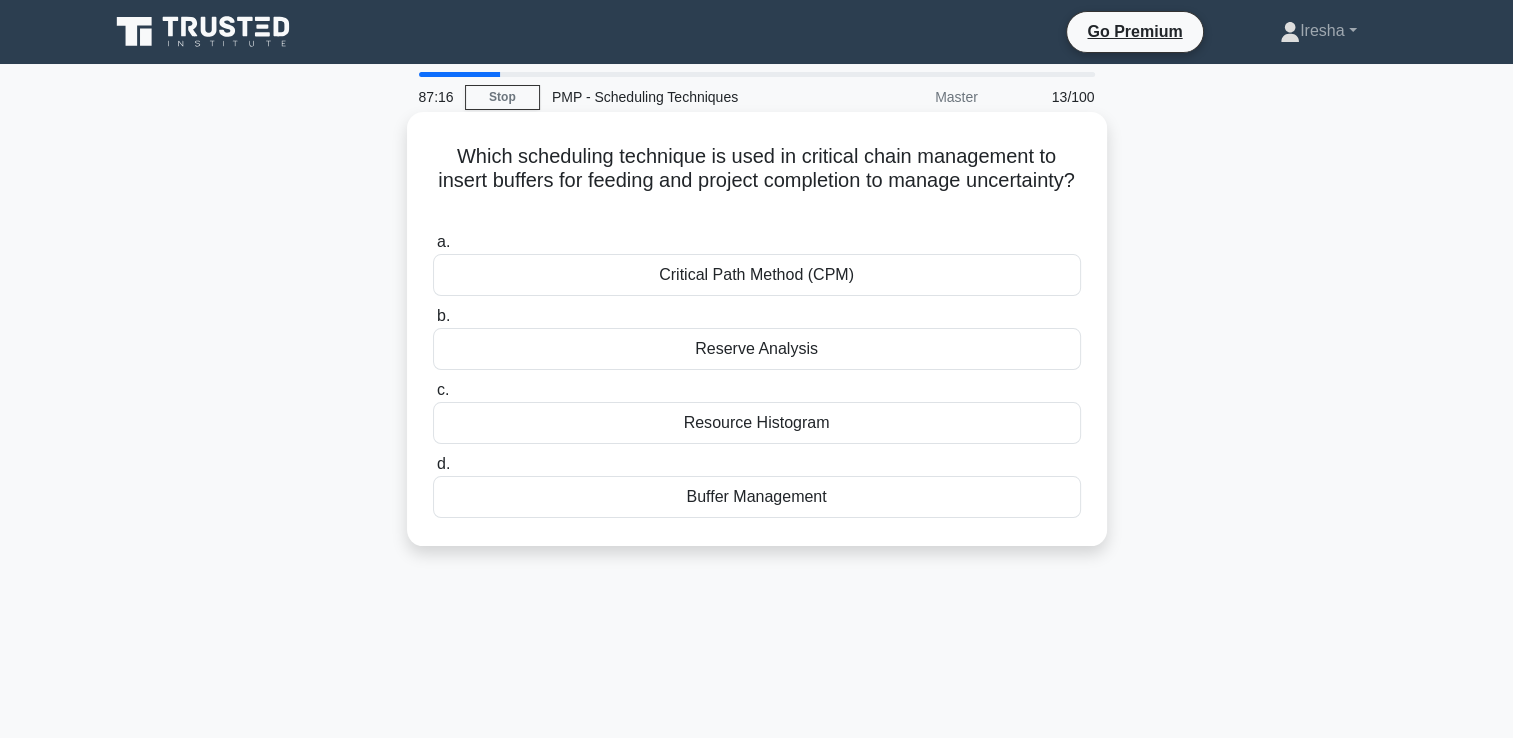 click on "Buffer Management" at bounding box center [757, 497] 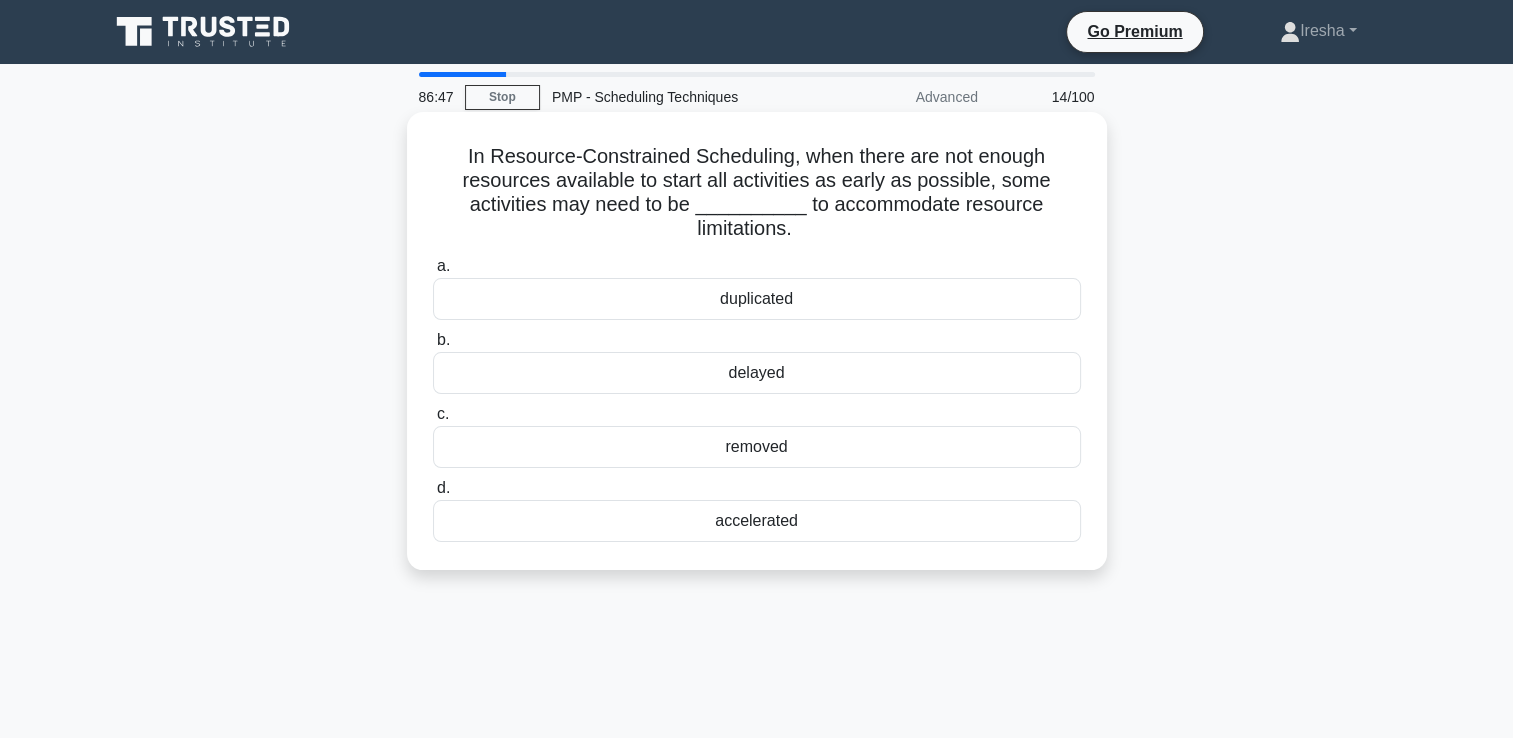 click on "delayed" at bounding box center [757, 373] 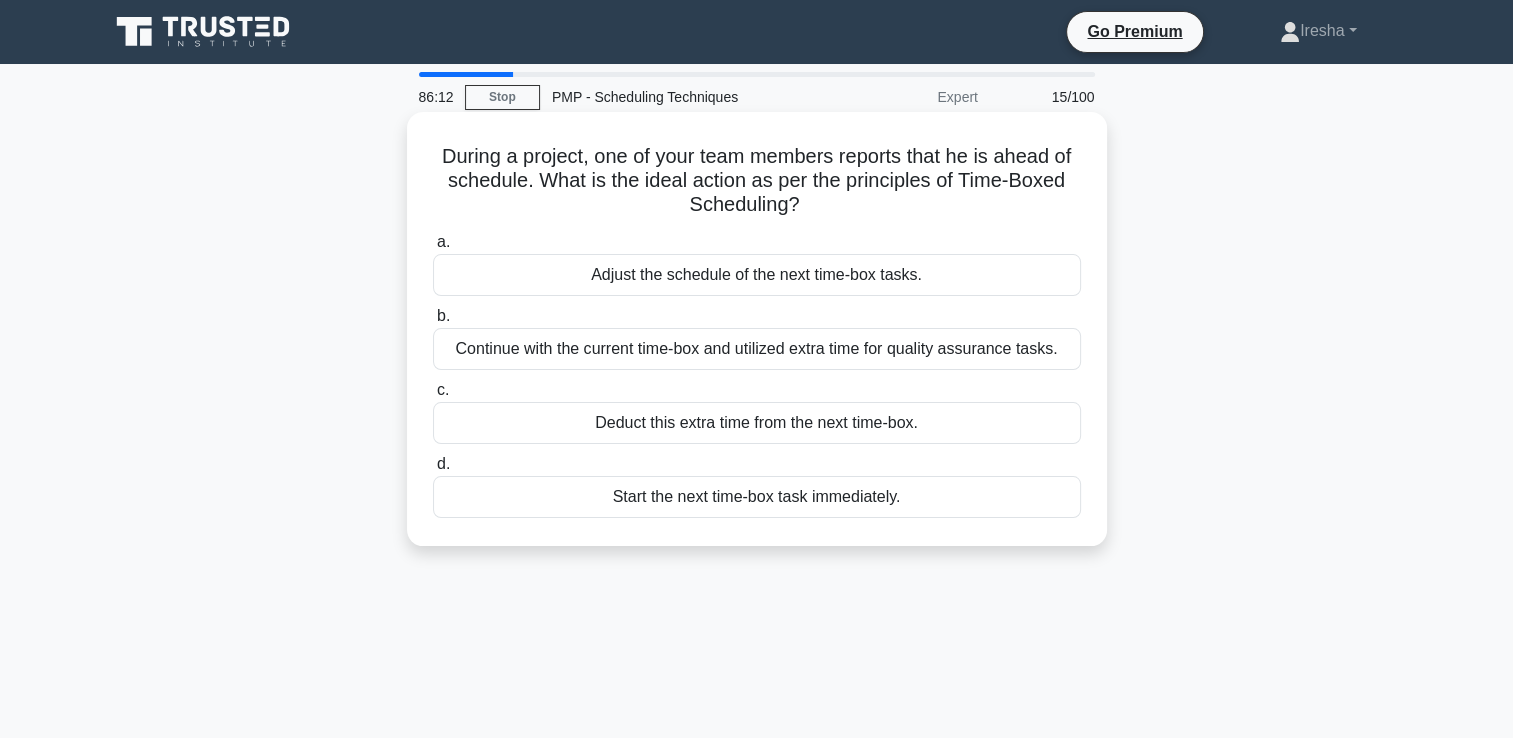click on "Adjust the schedule of the next time-box tasks." at bounding box center [757, 275] 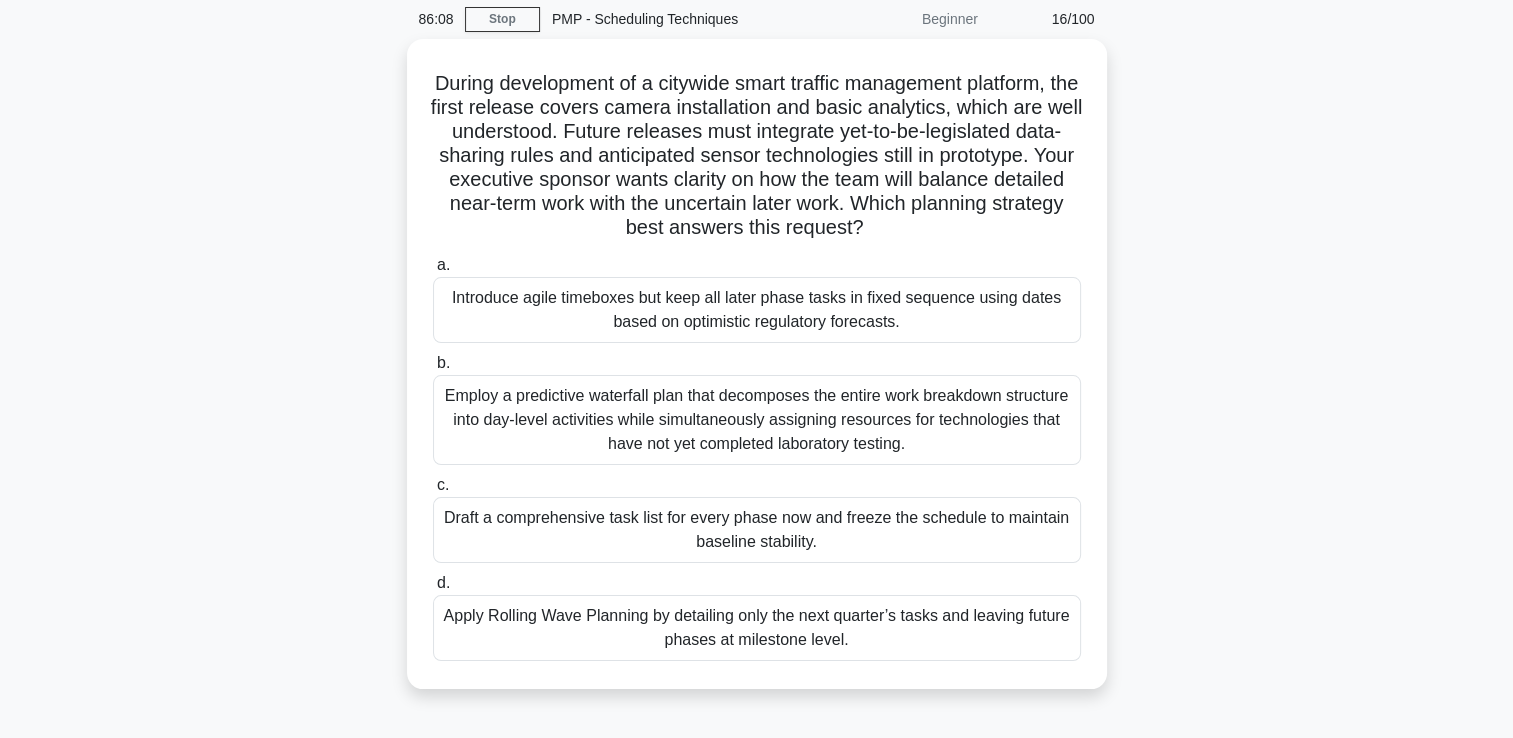 scroll, scrollTop: 80, scrollLeft: 0, axis: vertical 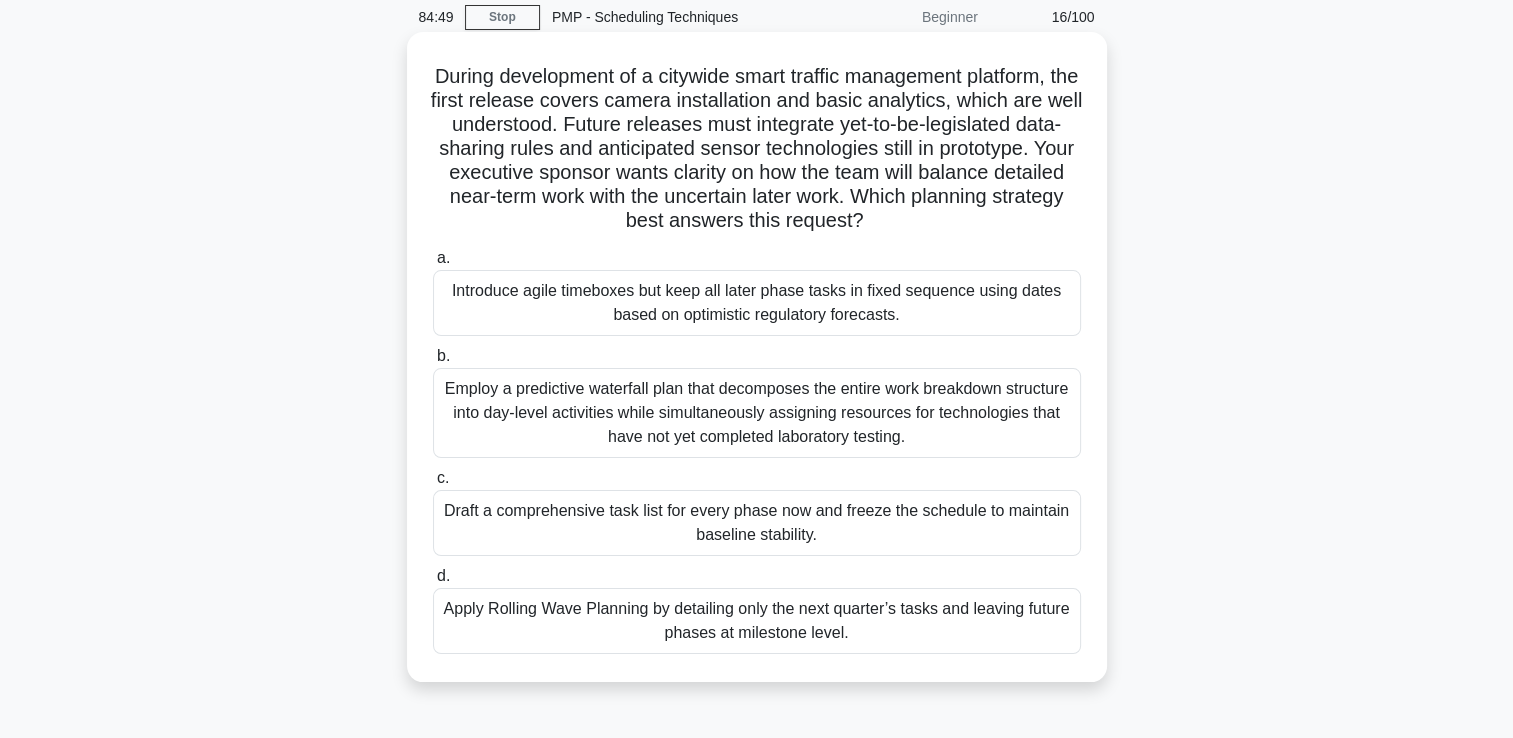 click on "Apply Rolling Wave Planning by detailing only the next quarter’s tasks and leaving future phases at milestone level." at bounding box center (757, 621) 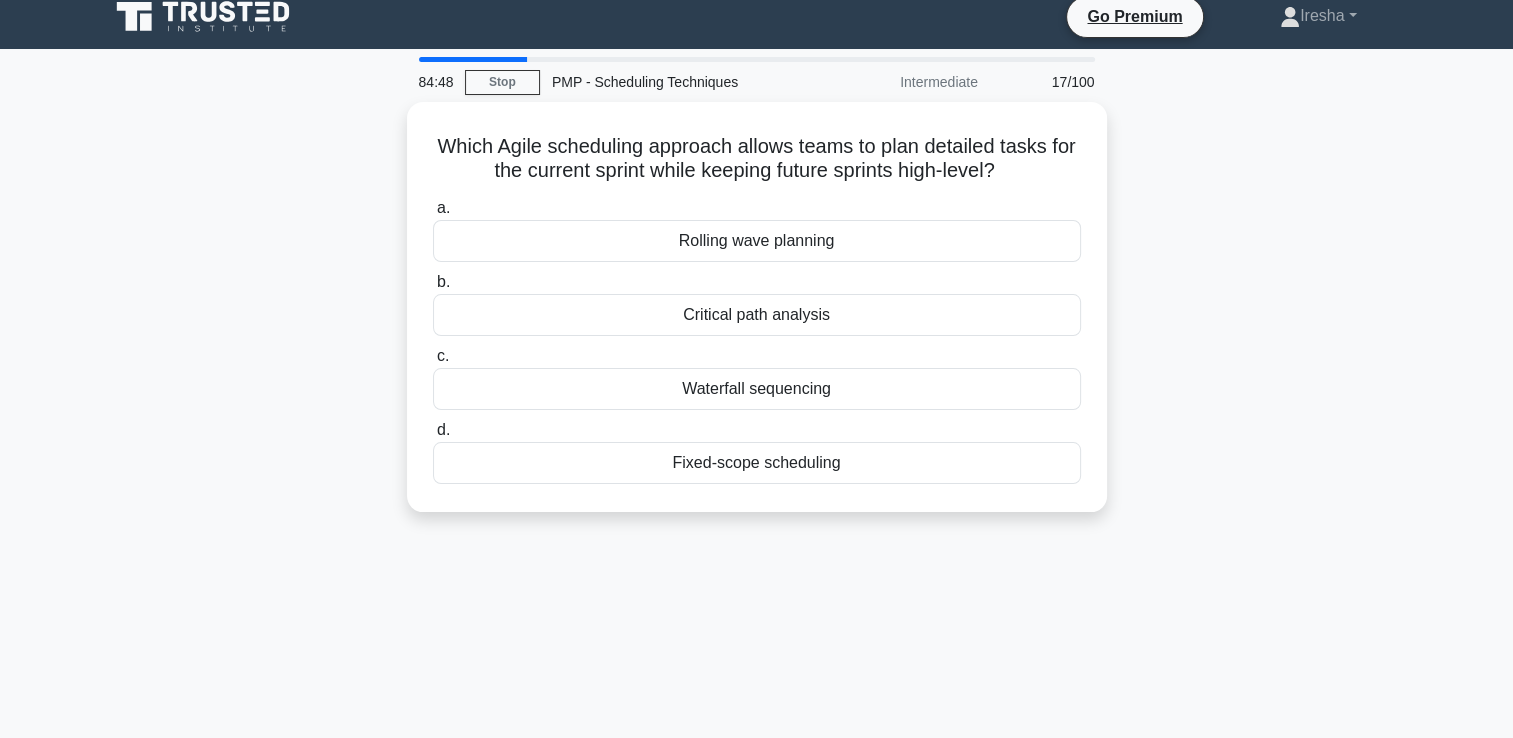 scroll, scrollTop: 0, scrollLeft: 0, axis: both 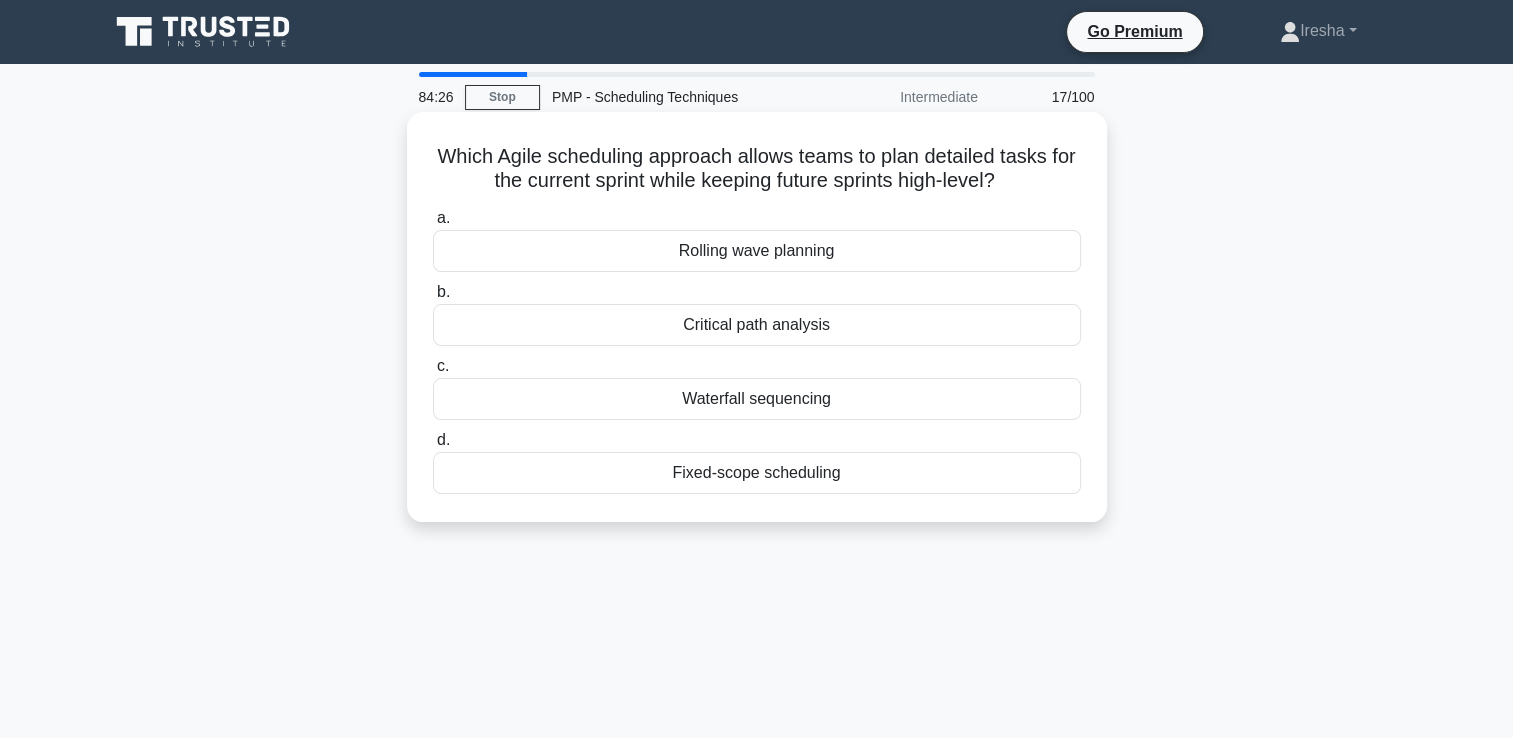 click on "Rolling wave planning" at bounding box center (757, 251) 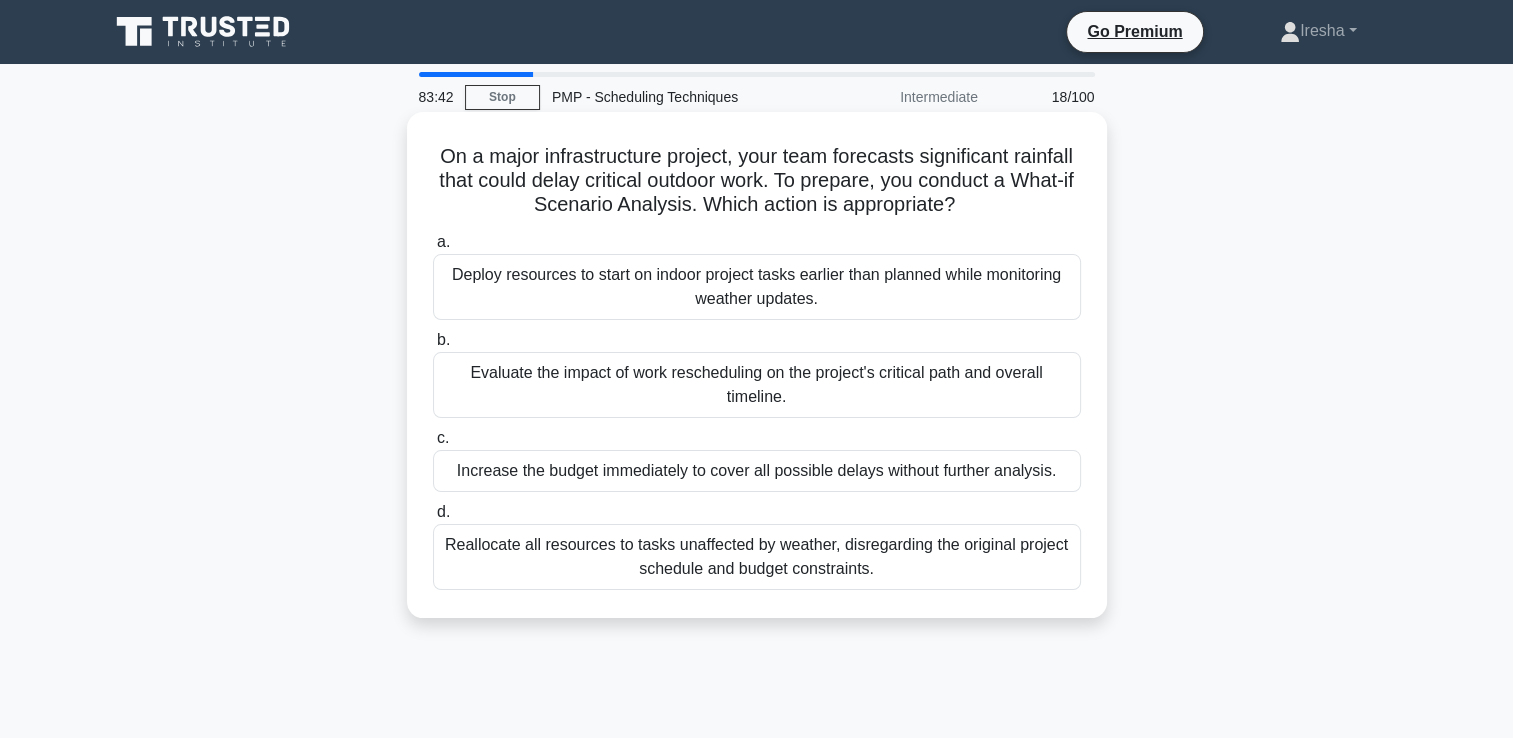 click on "Evaluate the impact of work rescheduling on the project's critical path and overall timeline." at bounding box center [757, 385] 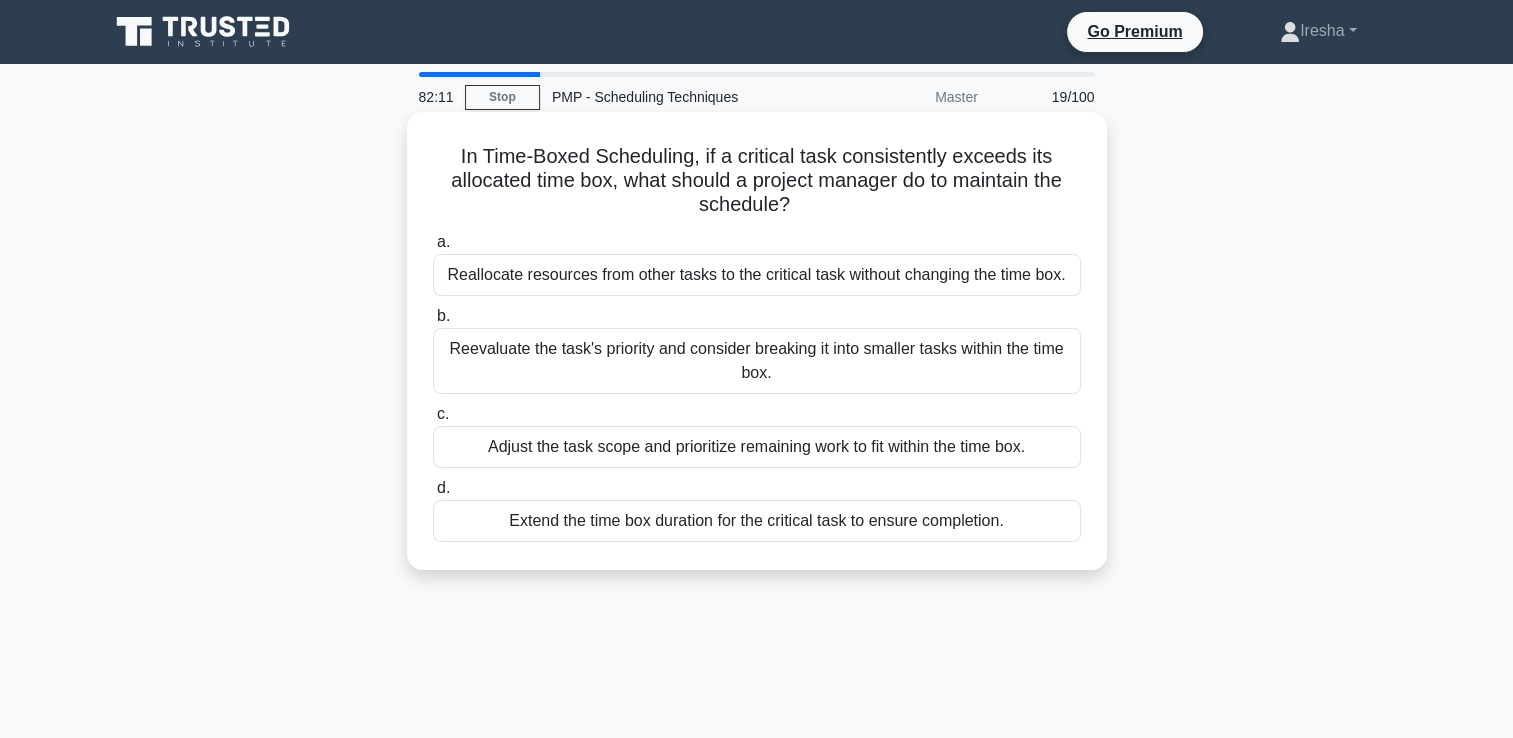 click on "Reevaluate the task's priority and consider breaking it into smaller tasks within the time box." at bounding box center [757, 361] 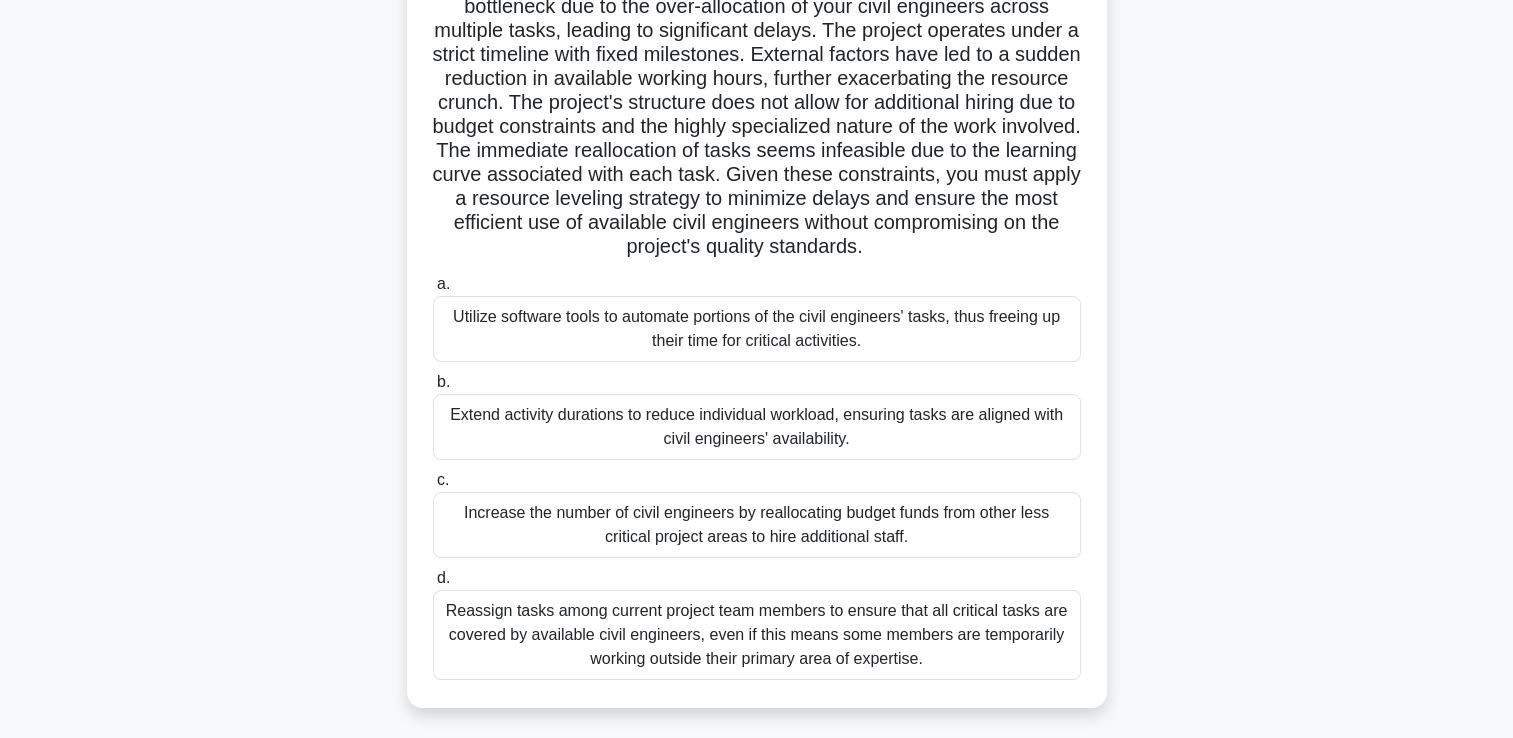 scroll, scrollTop: 182, scrollLeft: 0, axis: vertical 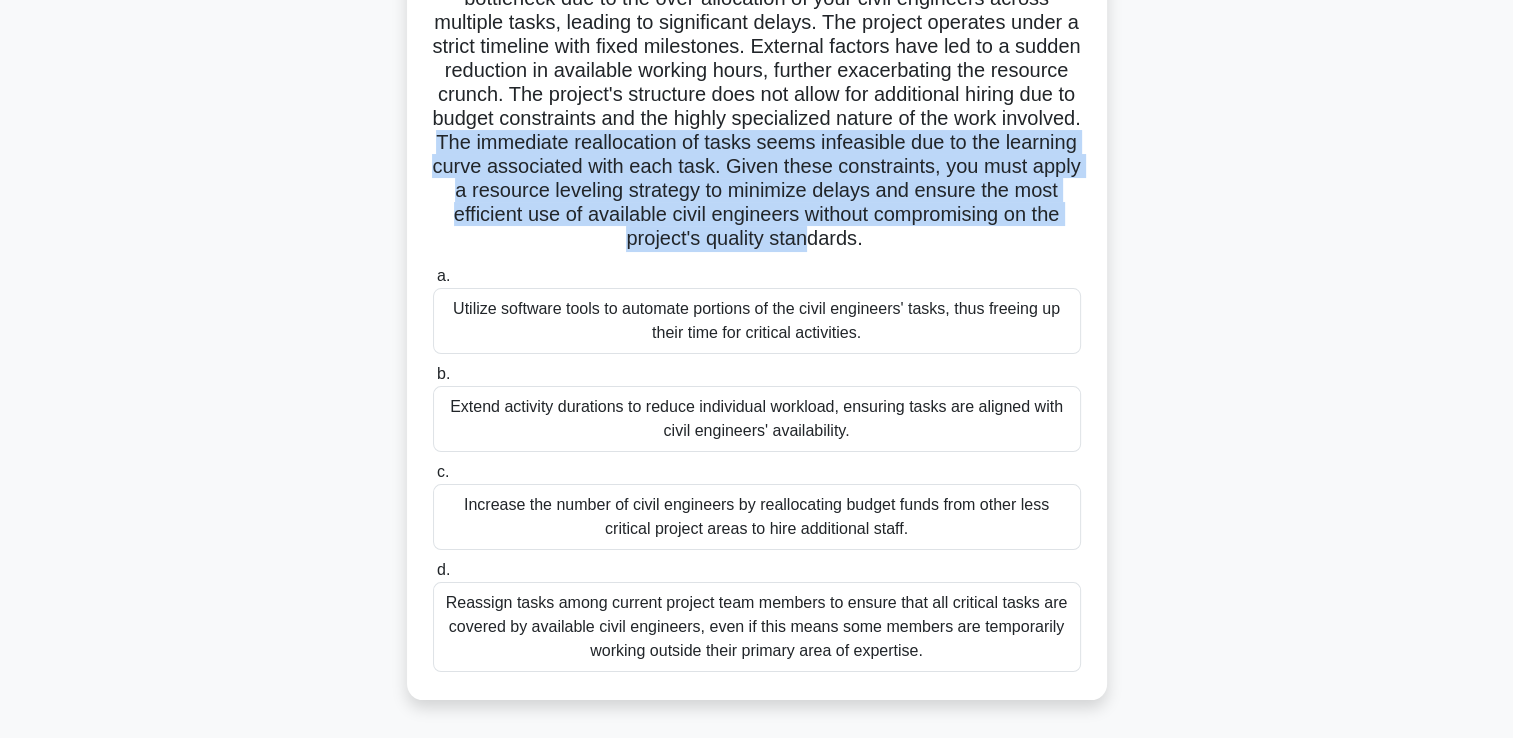 drag, startPoint x: 688, startPoint y: 145, endPoint x: 996, endPoint y: 242, distance: 322.9133 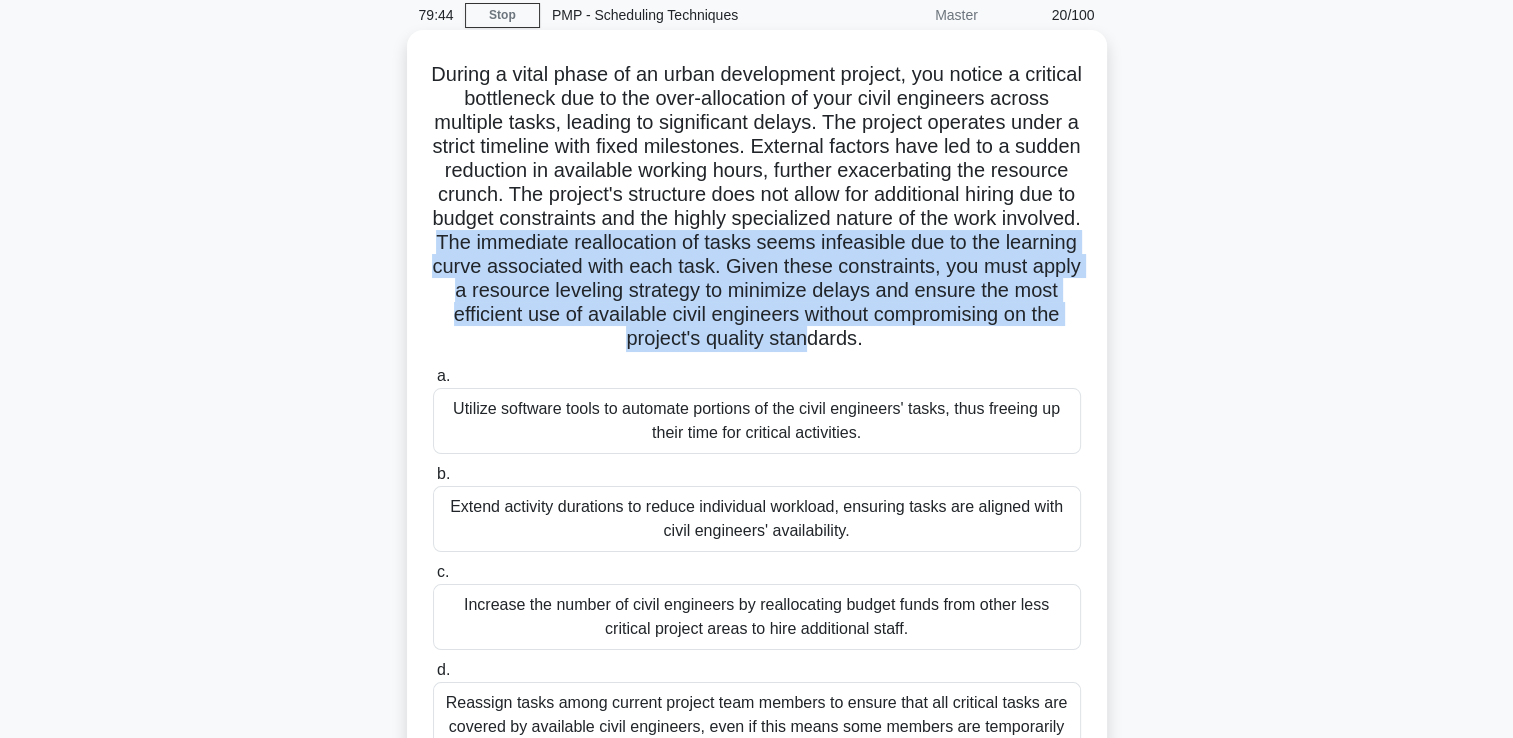 scroll, scrollTop: 182, scrollLeft: 0, axis: vertical 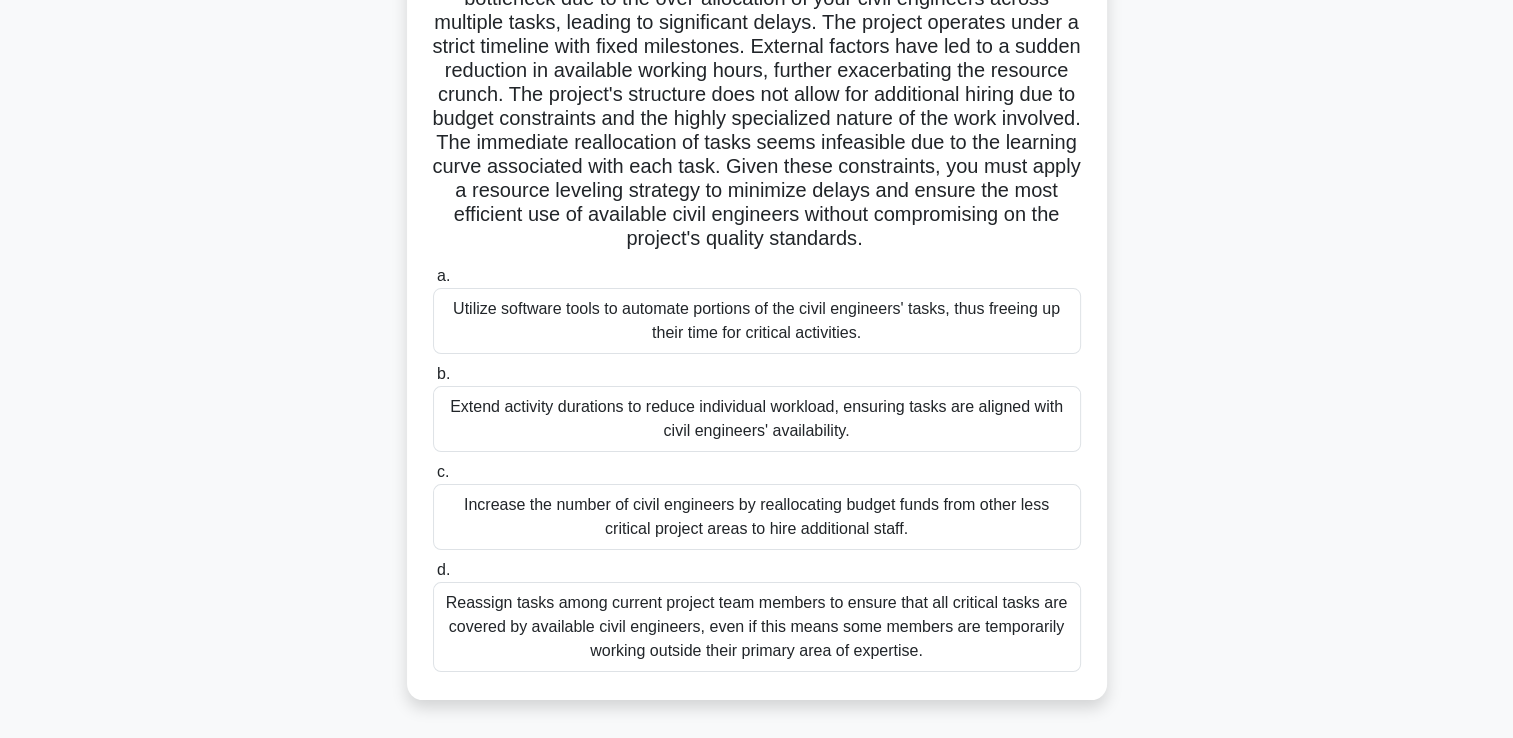 click on "Extend activity durations to reduce individual workload, ensuring tasks are aligned with civil engineers' availability." at bounding box center (757, 419) 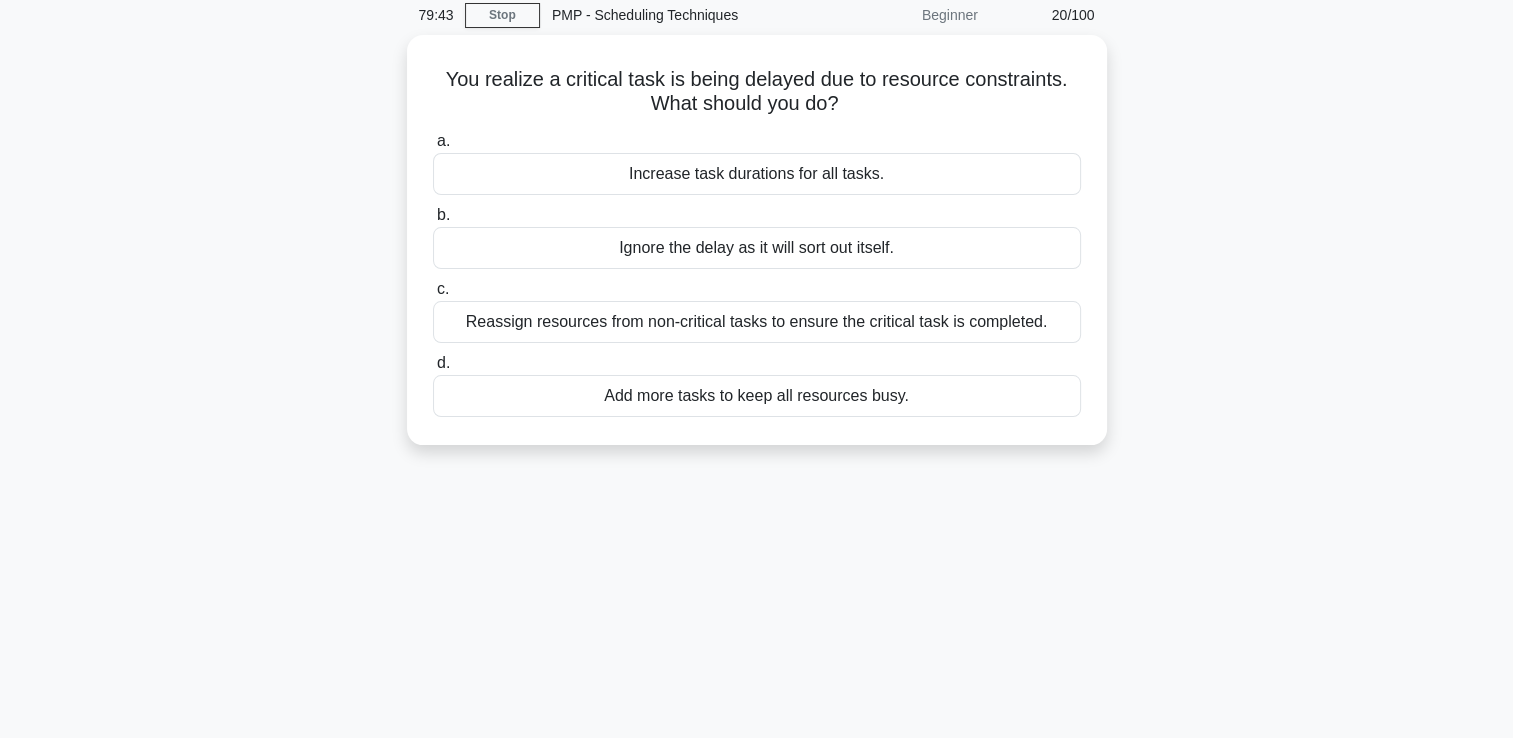 scroll, scrollTop: 0, scrollLeft: 0, axis: both 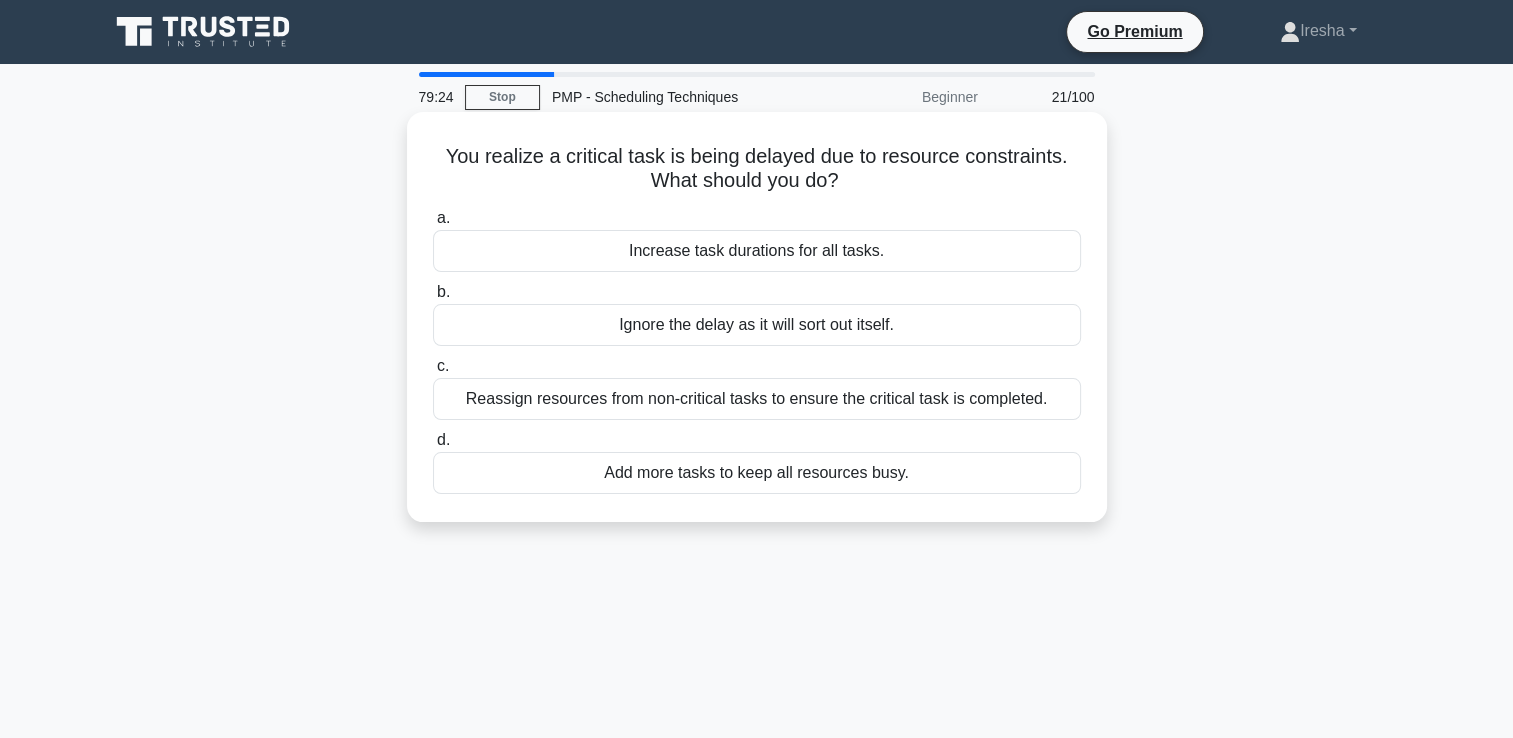 click on "Reassign resources from non-critical tasks to ensure the critical task is completed." at bounding box center [757, 399] 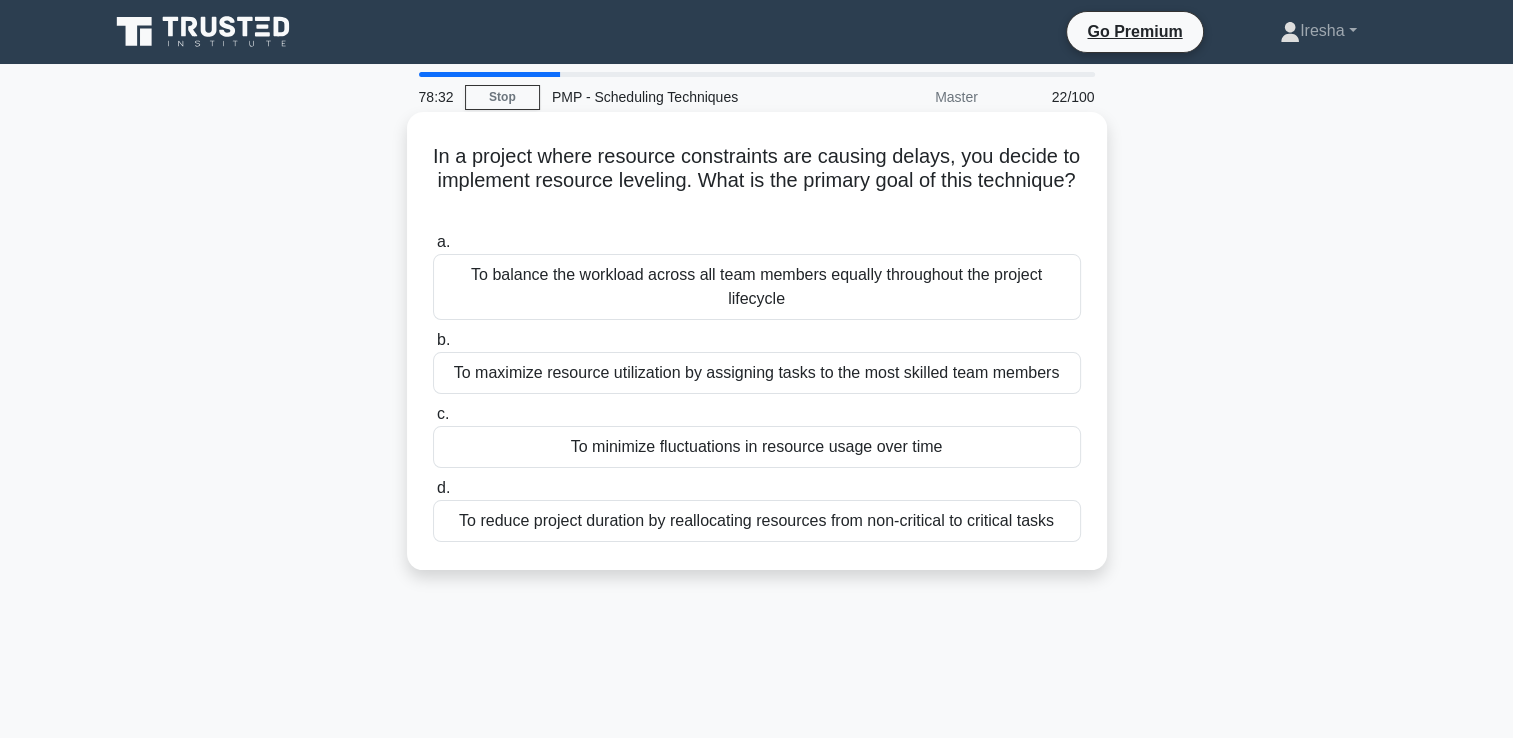 click on "To minimize fluctuations in resource usage over time" at bounding box center [757, 447] 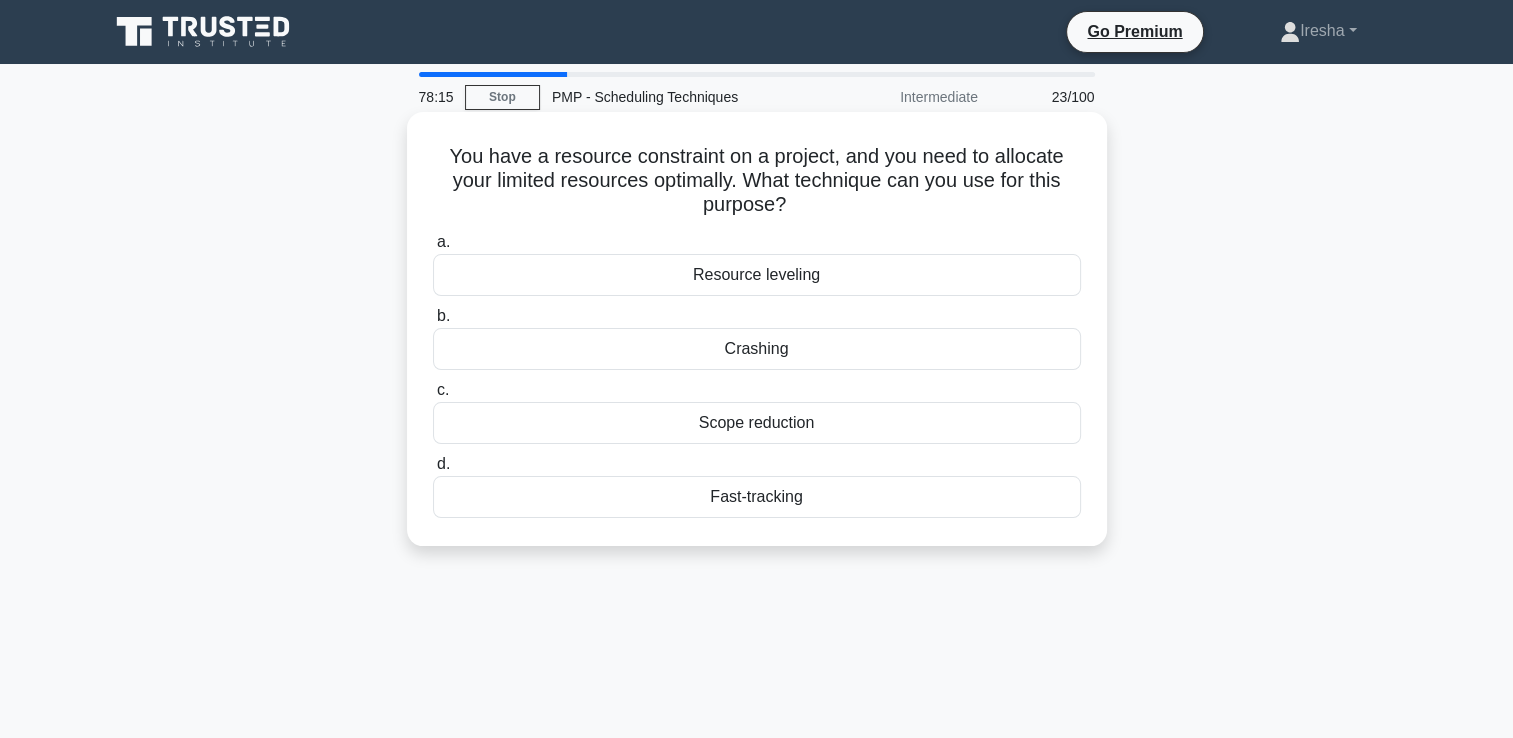 click on "Resource leveling" at bounding box center [757, 275] 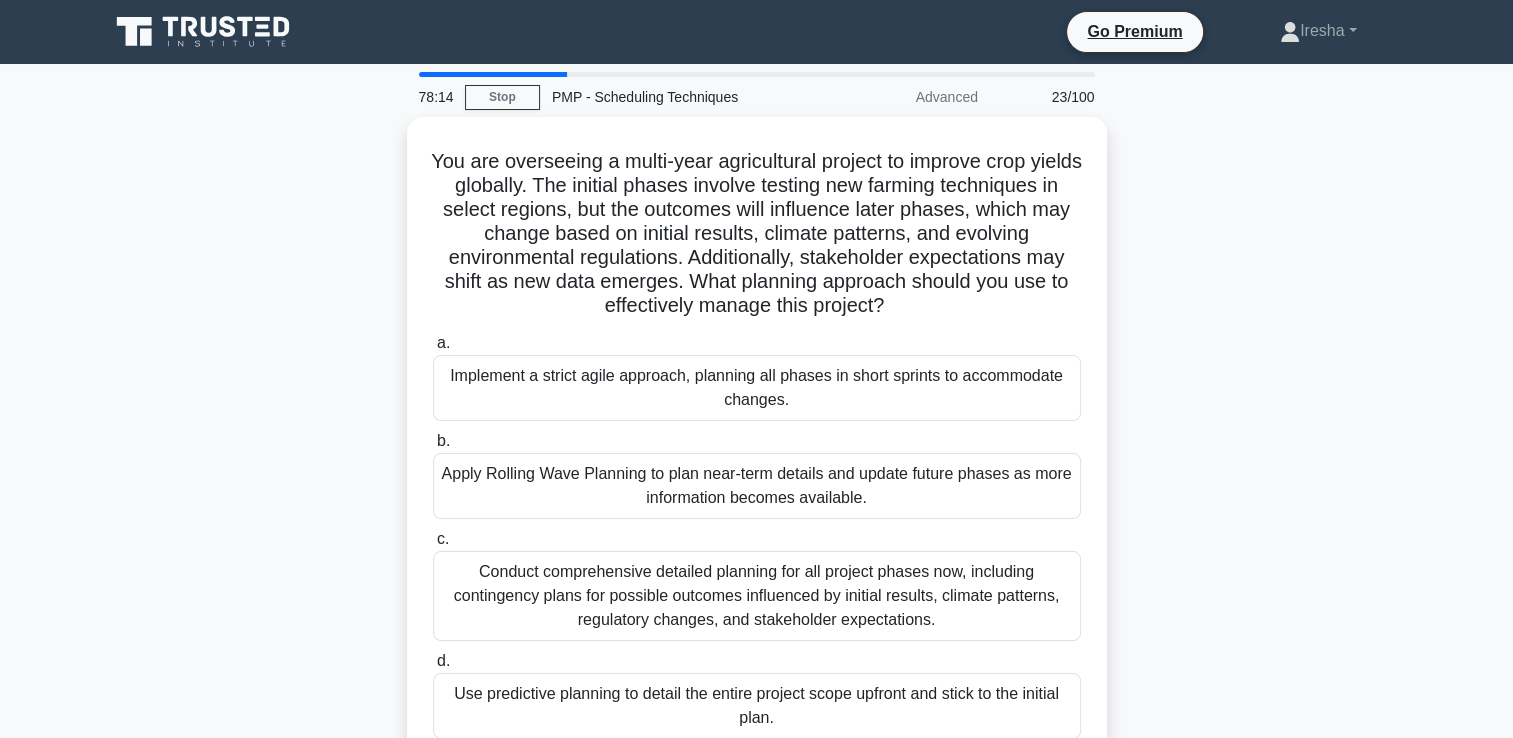 click on "You are overseeing a multi-year agricultural project to improve crop yields globally. The initial phases involve testing new farming techniques in select regions, but the outcomes will influence later phases, which may change based on initial results, climate patterns, and evolving environmental regulations. Additionally, stakeholder expectations may shift as new data emerges. What planning approach should you use to effectively manage this project?
.spinner_0XTQ{transform-origin:center;animation:spinner_y6GP .75s linear infinite}@keyframes spinner_y6GP{100%{transform:rotate(360deg)}}" at bounding box center [757, 234] 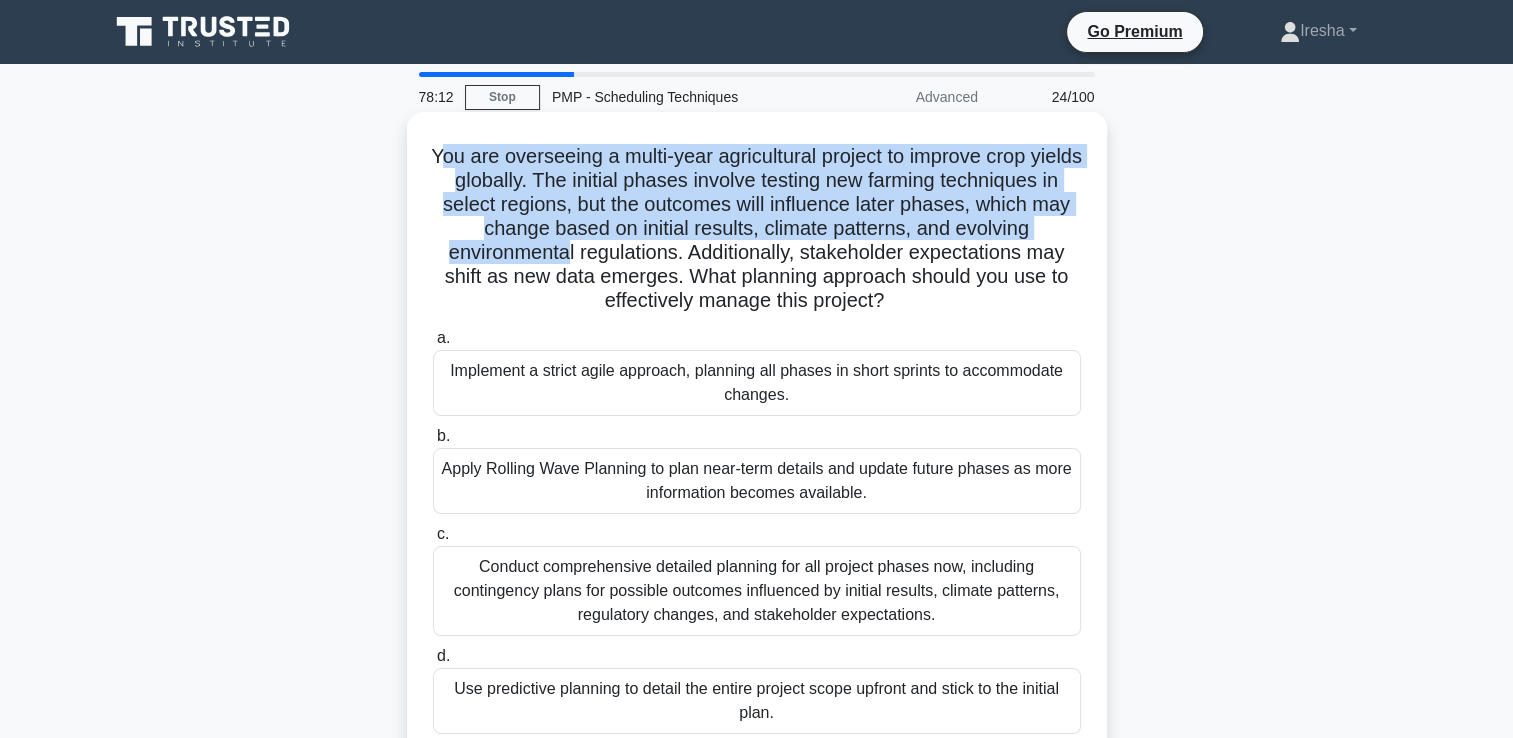 drag, startPoint x: 456, startPoint y: 161, endPoint x: 688, endPoint y: 246, distance: 247.08096 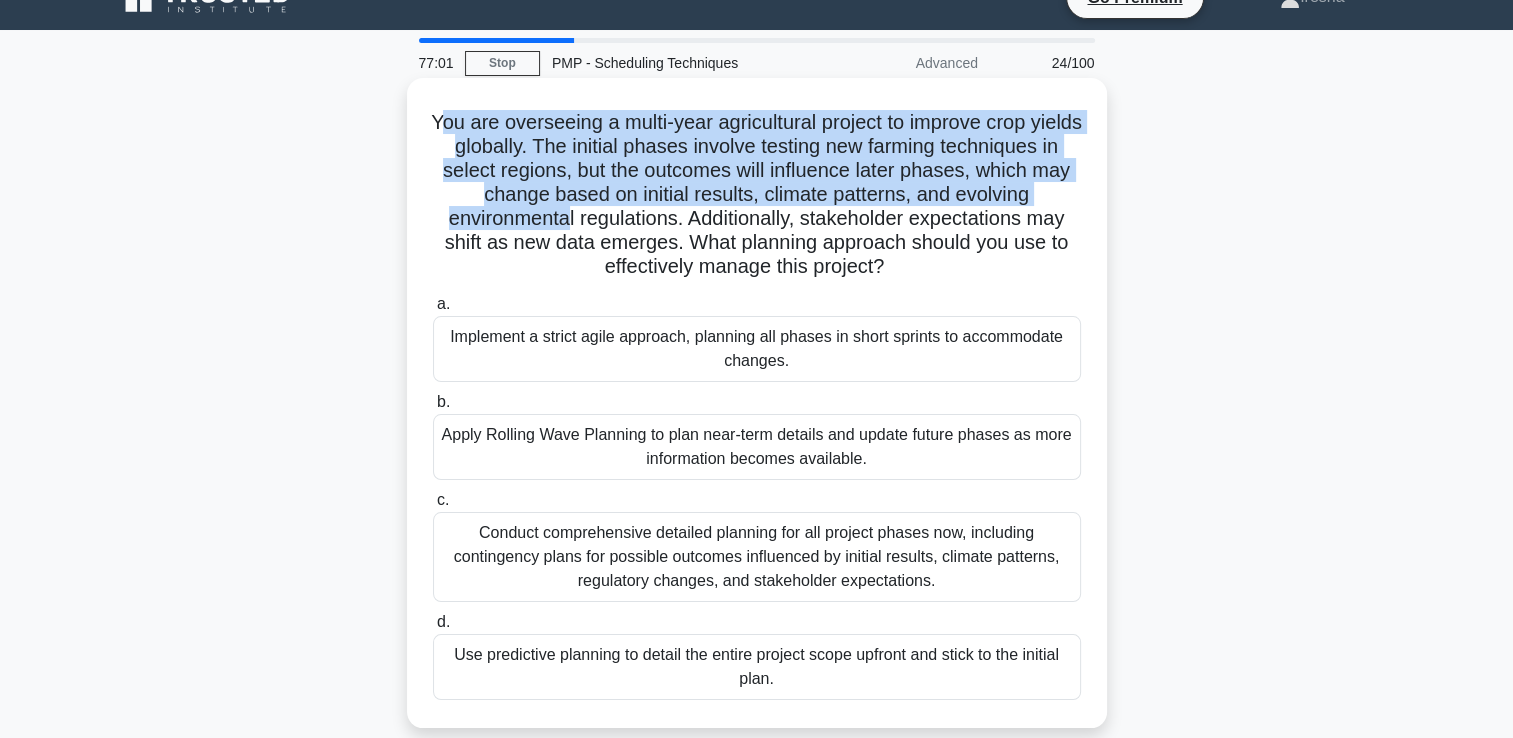 scroll, scrollTop: 0, scrollLeft: 0, axis: both 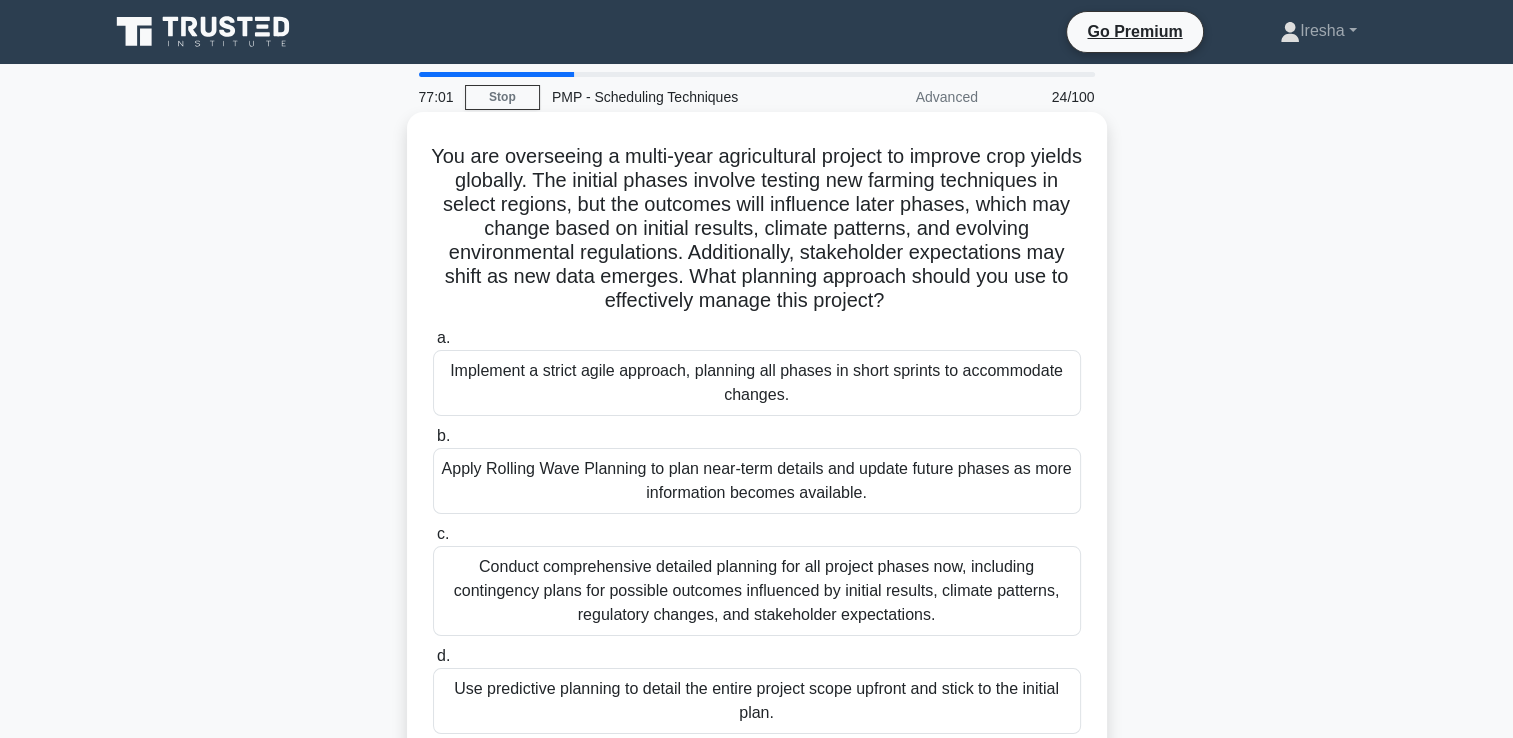 click on "Apply Rolling Wave Planning to plan near-term details and update future phases as more information becomes available." at bounding box center (757, 481) 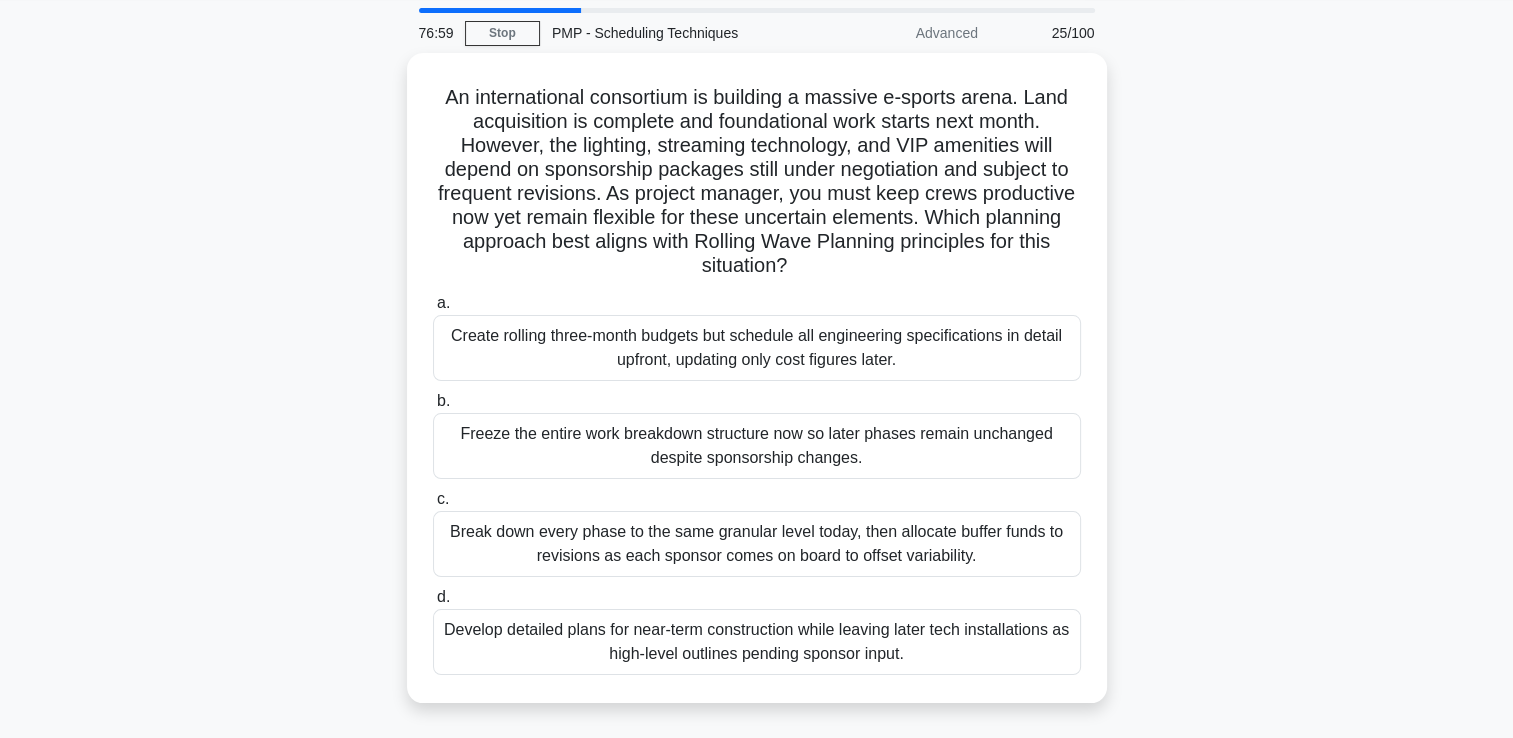 scroll, scrollTop: 100, scrollLeft: 0, axis: vertical 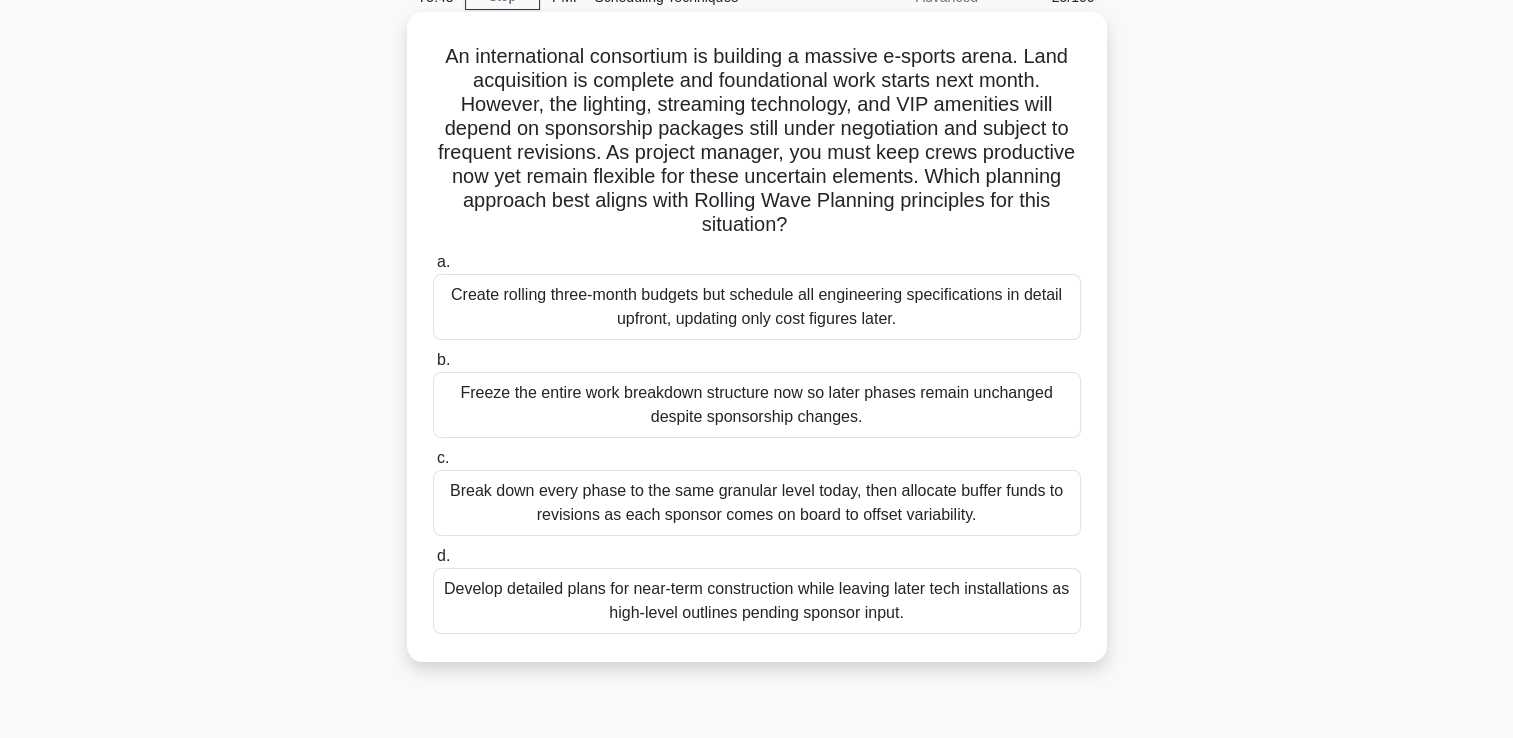 click on "Develop detailed plans for near-term construction while leaving later tech installations as high-level outlines pending sponsor input." at bounding box center [757, 601] 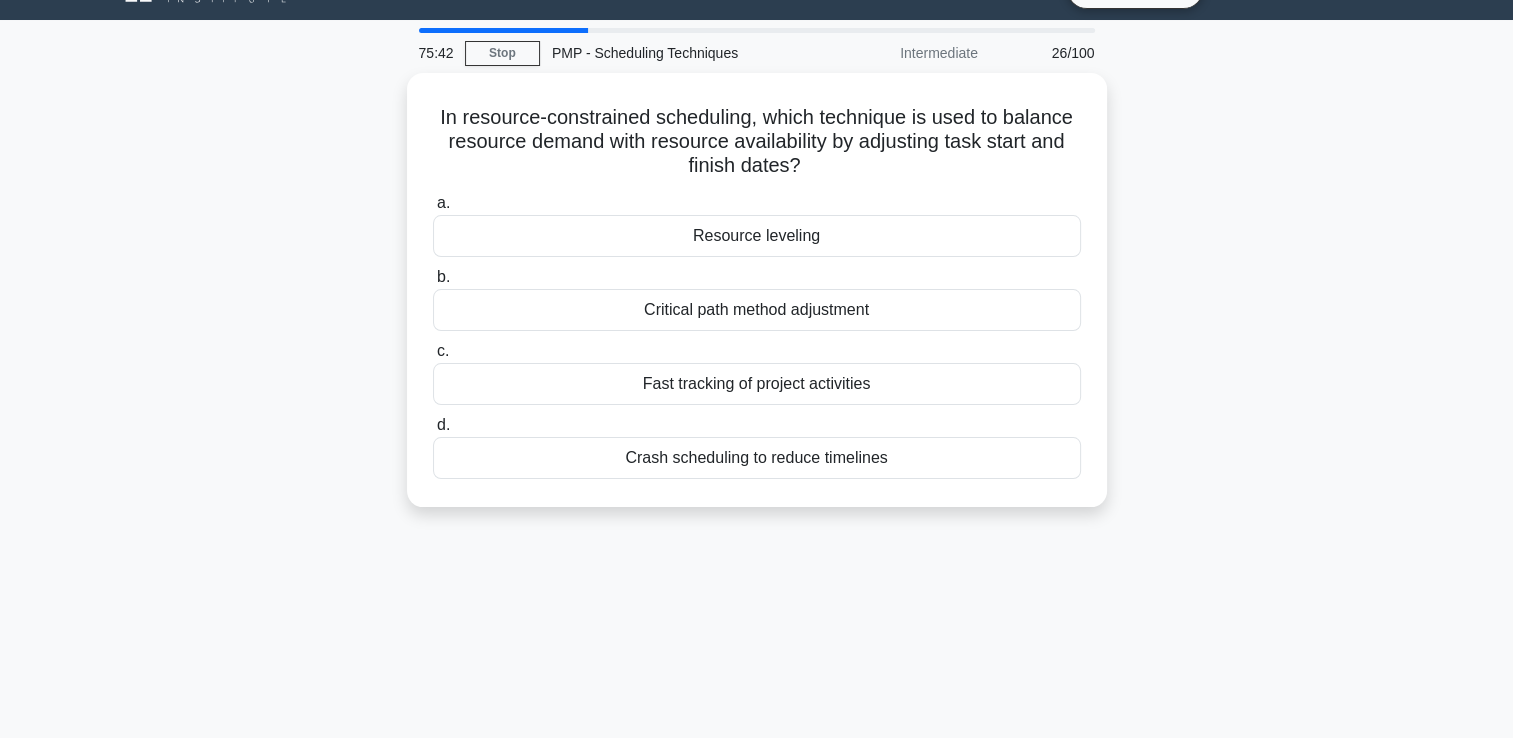 scroll, scrollTop: 0, scrollLeft: 0, axis: both 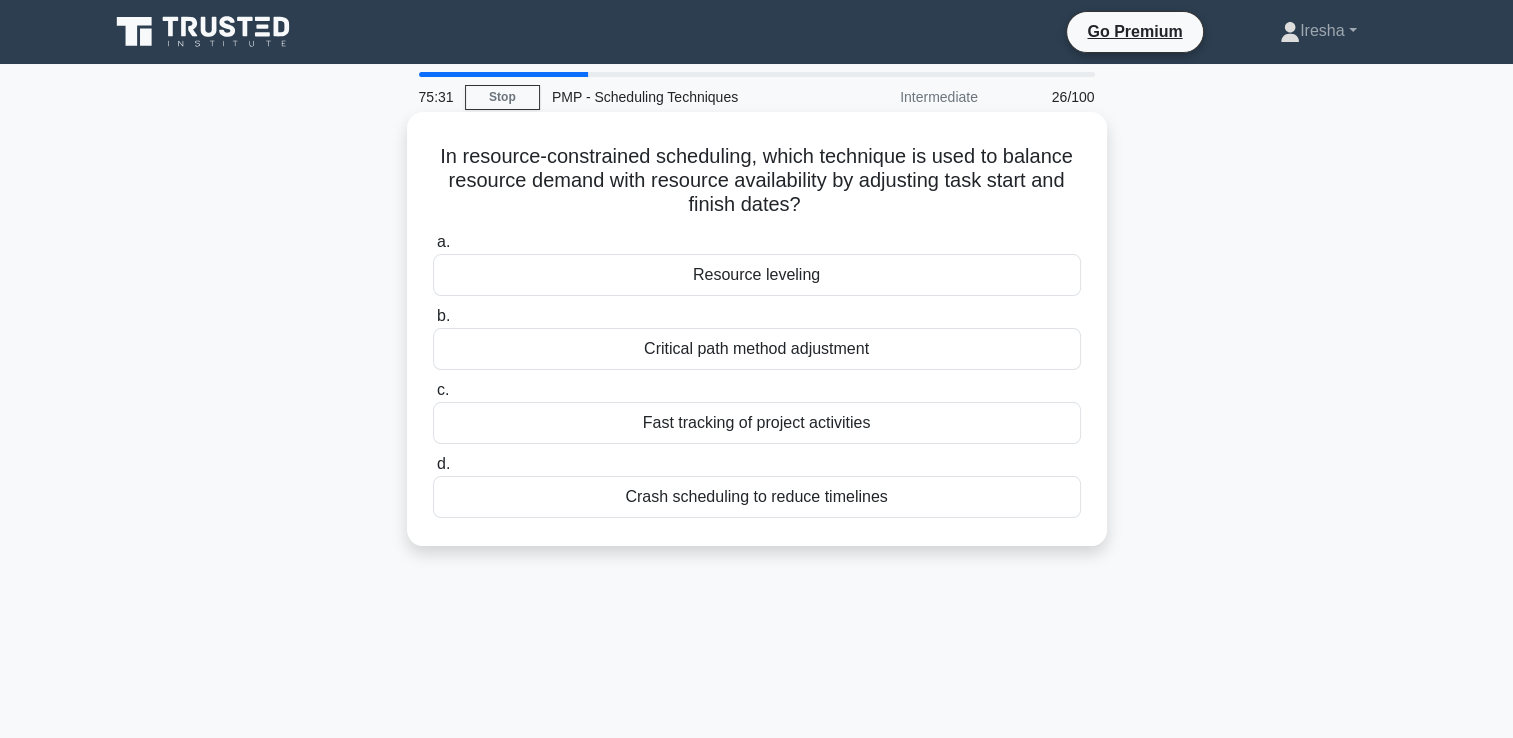 click on "Resource leveling" at bounding box center (757, 275) 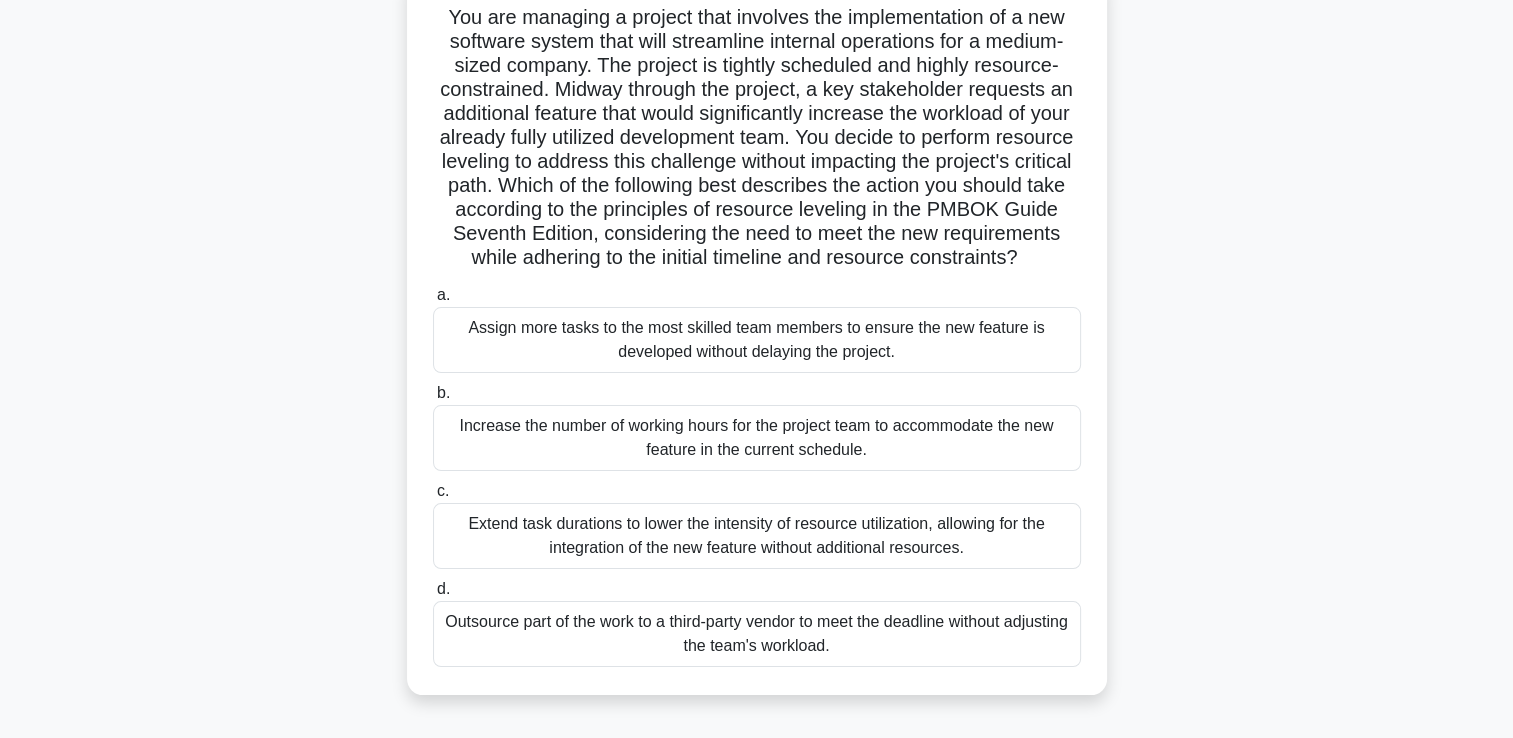 scroll, scrollTop: 143, scrollLeft: 0, axis: vertical 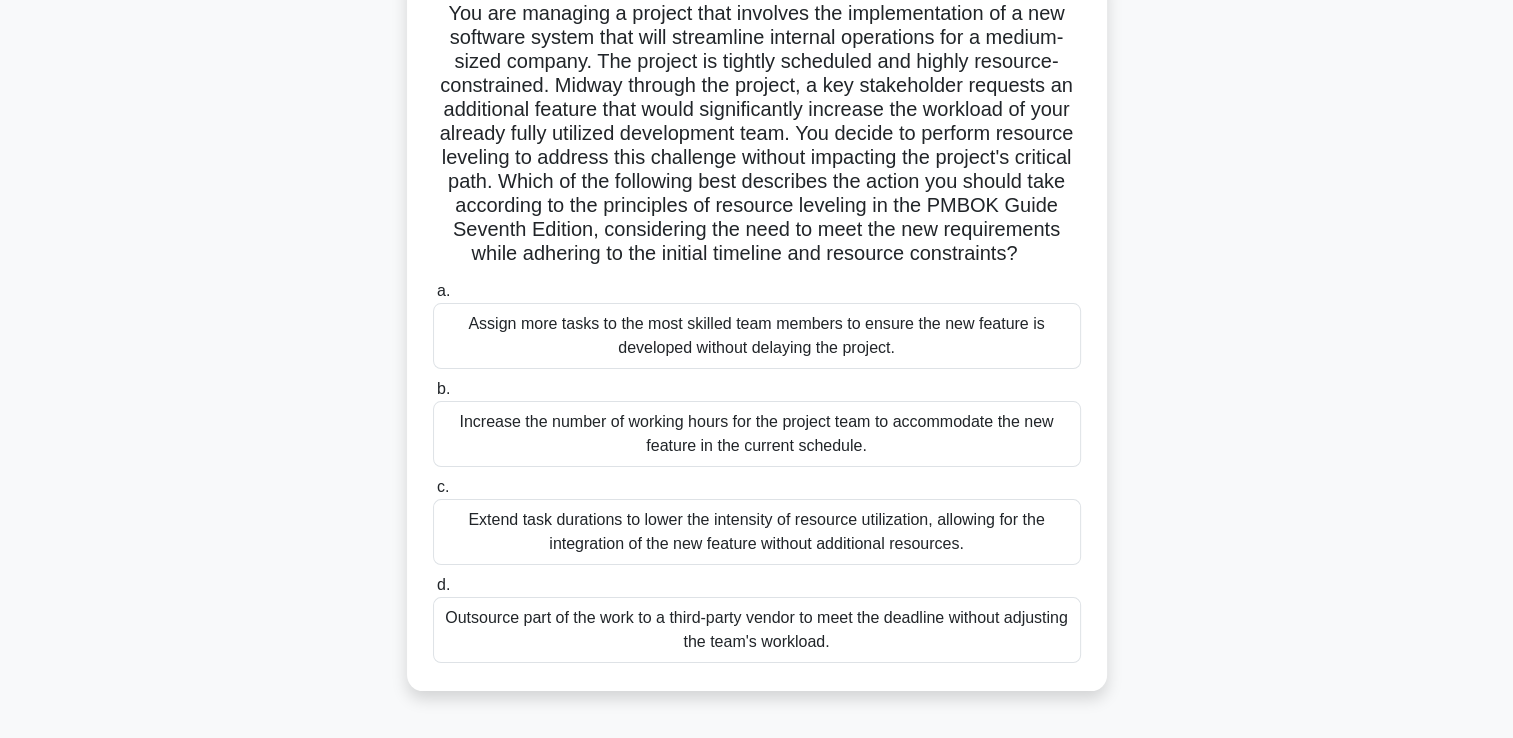 click on "Extend task durations to lower the intensity of resource utilization, allowing for the integration of the new feature without additional resources." at bounding box center (757, 532) 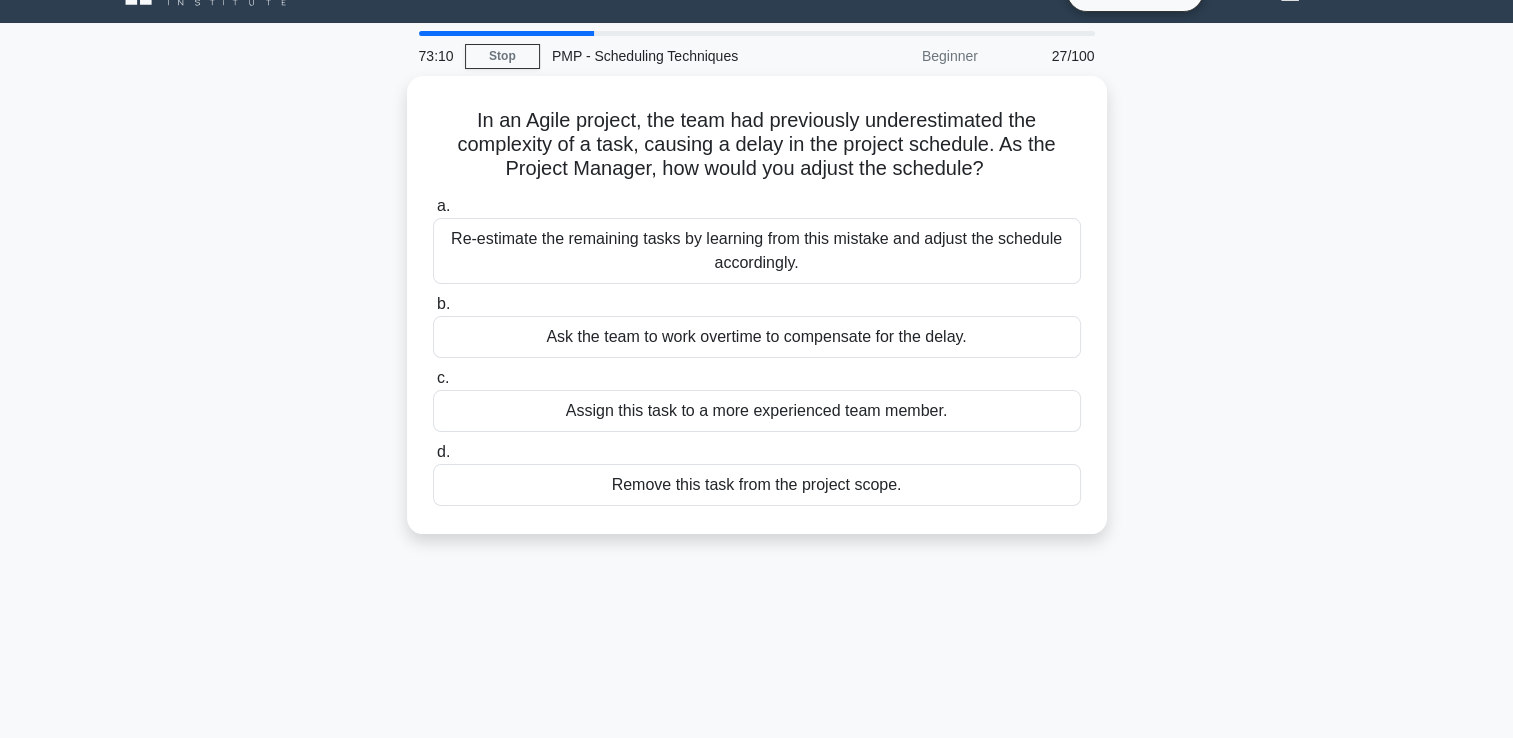 scroll, scrollTop: 0, scrollLeft: 0, axis: both 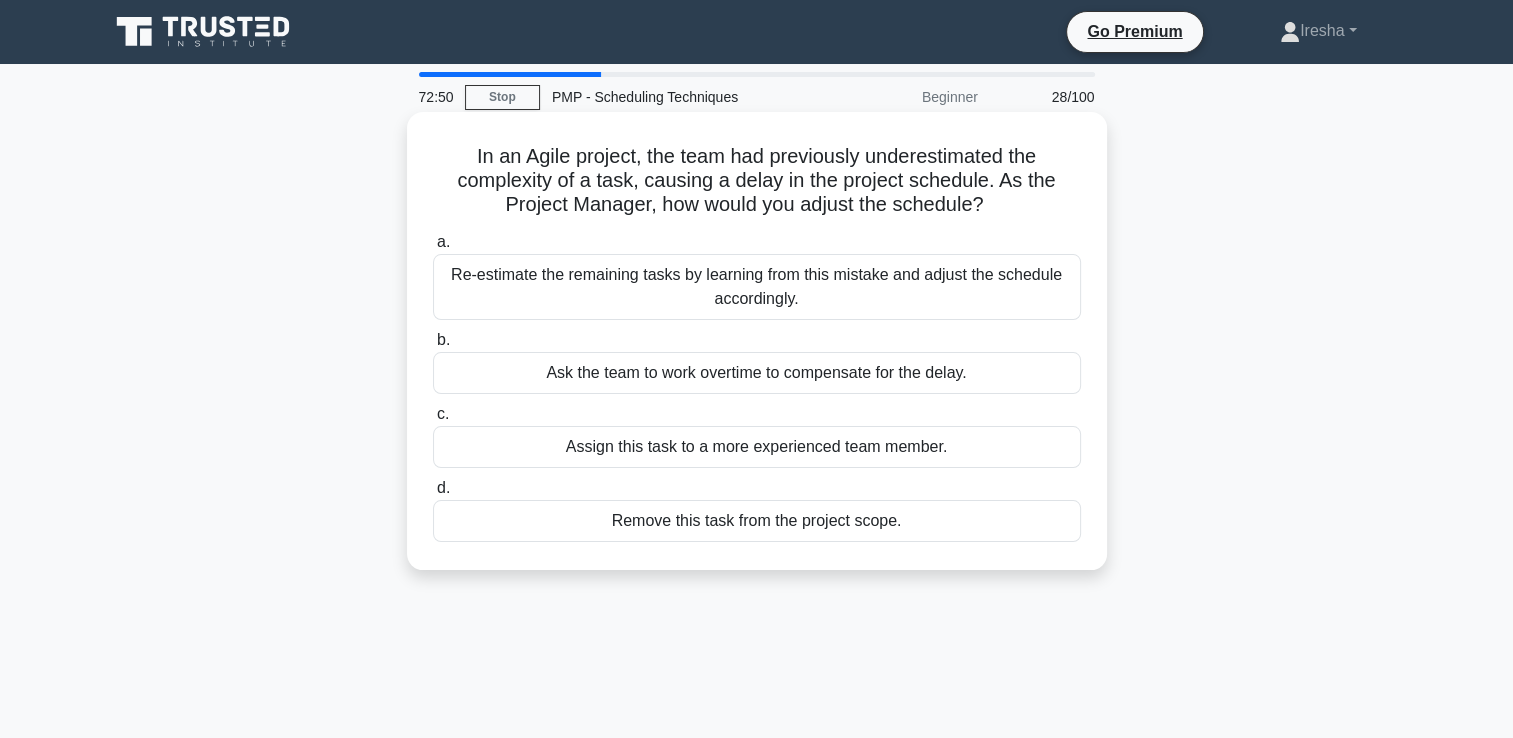 click on "Re-estimate the remaining tasks by learning from this mistake and adjust the schedule accordingly." at bounding box center [757, 287] 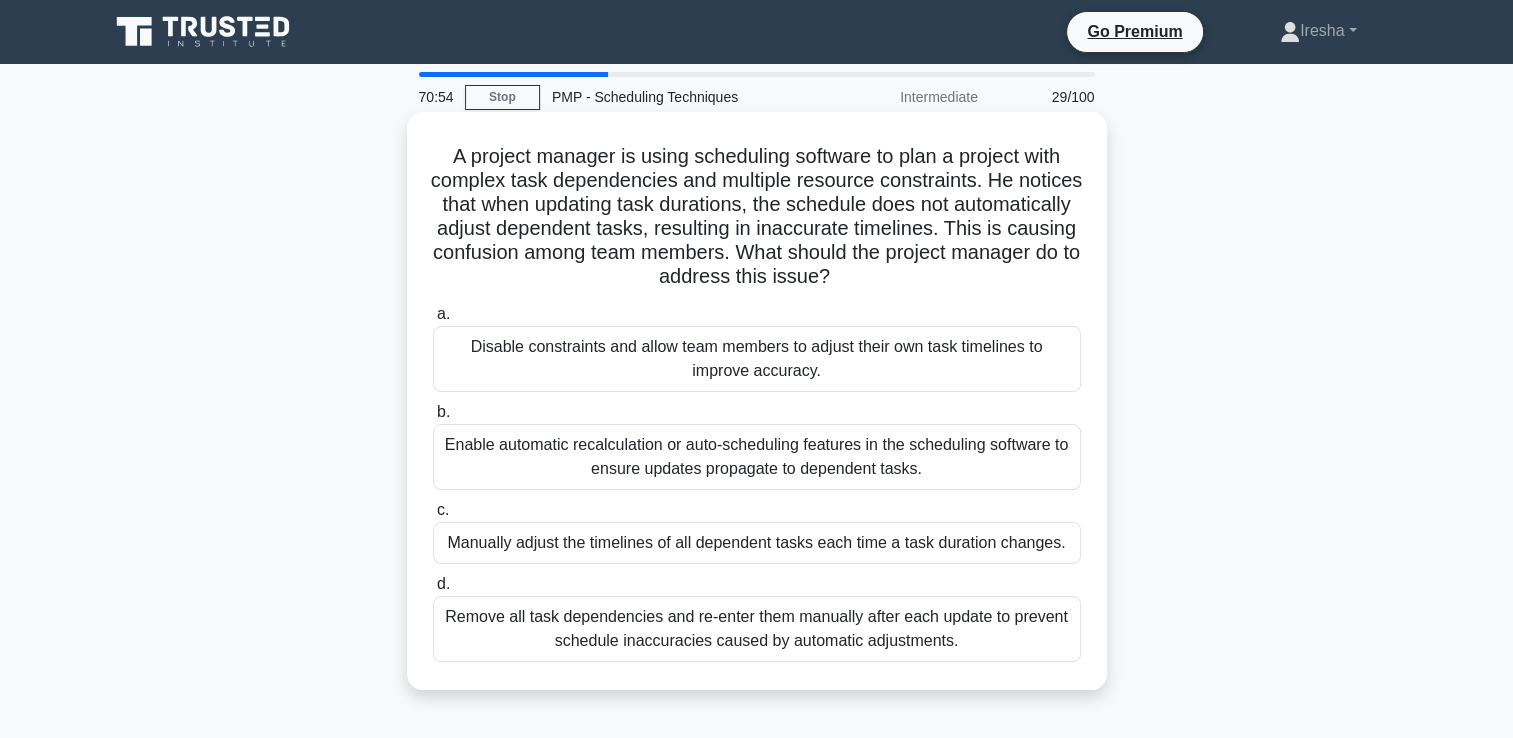 click on "Enable automatic recalculation or auto-scheduling features in the scheduling software to ensure updates propagate to dependent tasks." at bounding box center [757, 457] 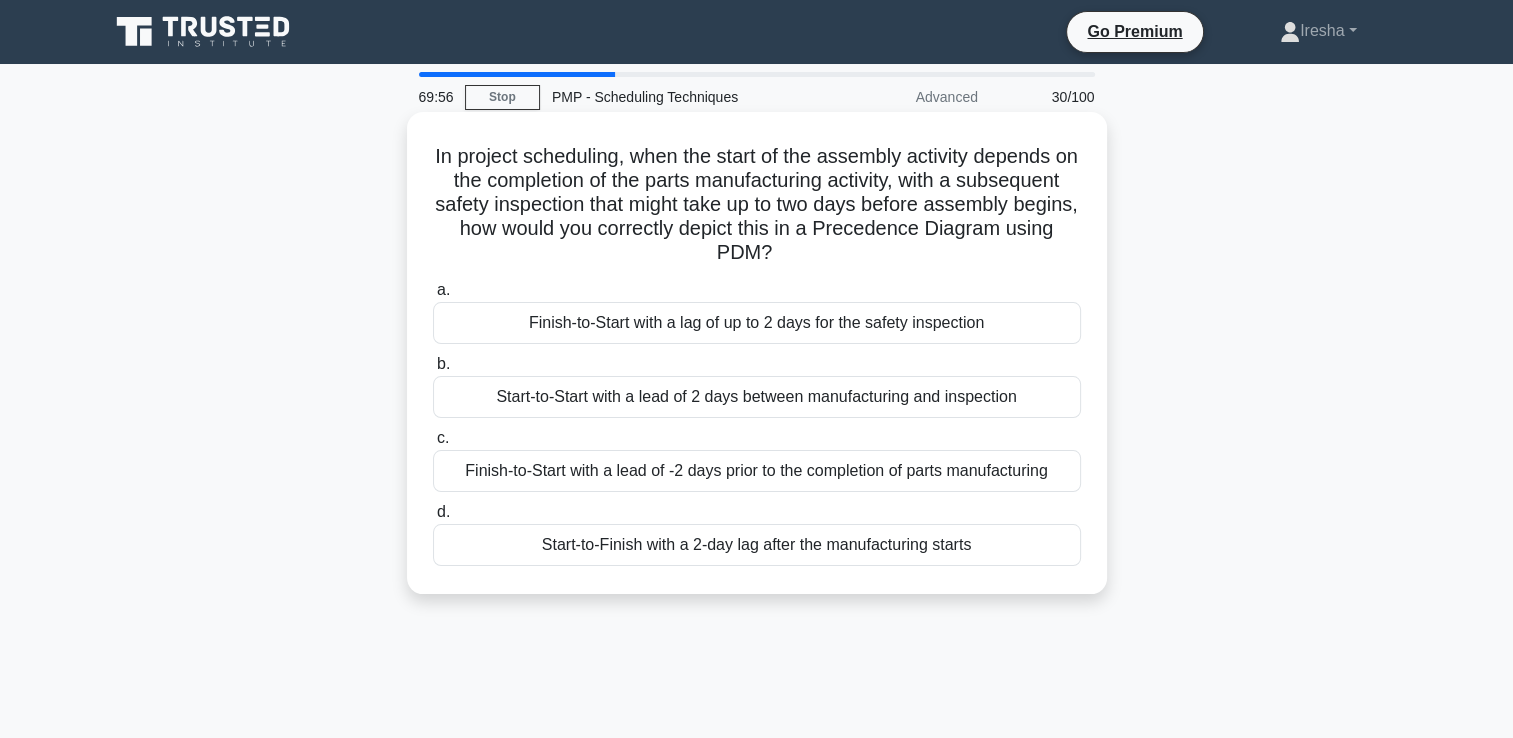click on "Finish-to-Start with a lag of up to 2 days for the safety inspection" at bounding box center [757, 323] 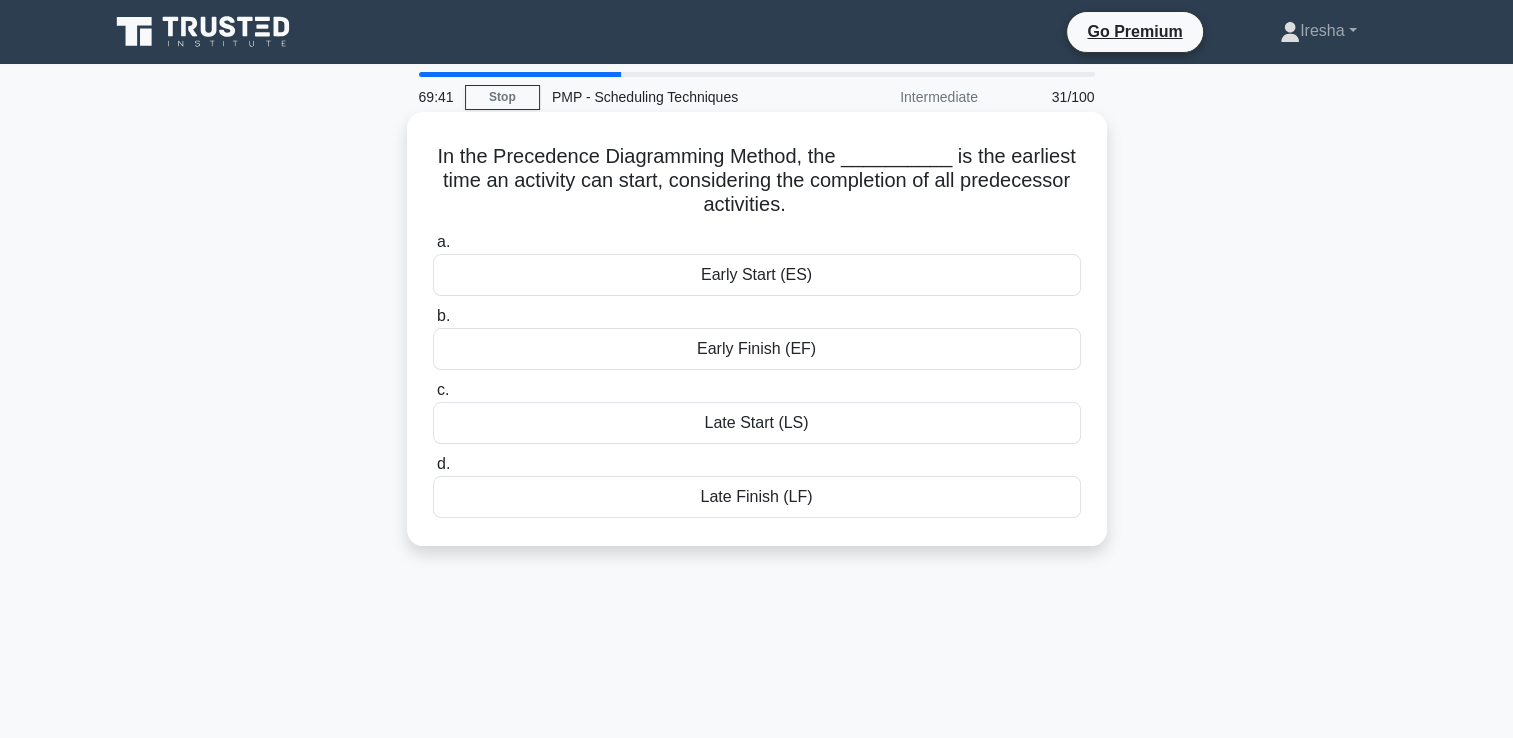 click on "Early Start (ES)" at bounding box center (757, 275) 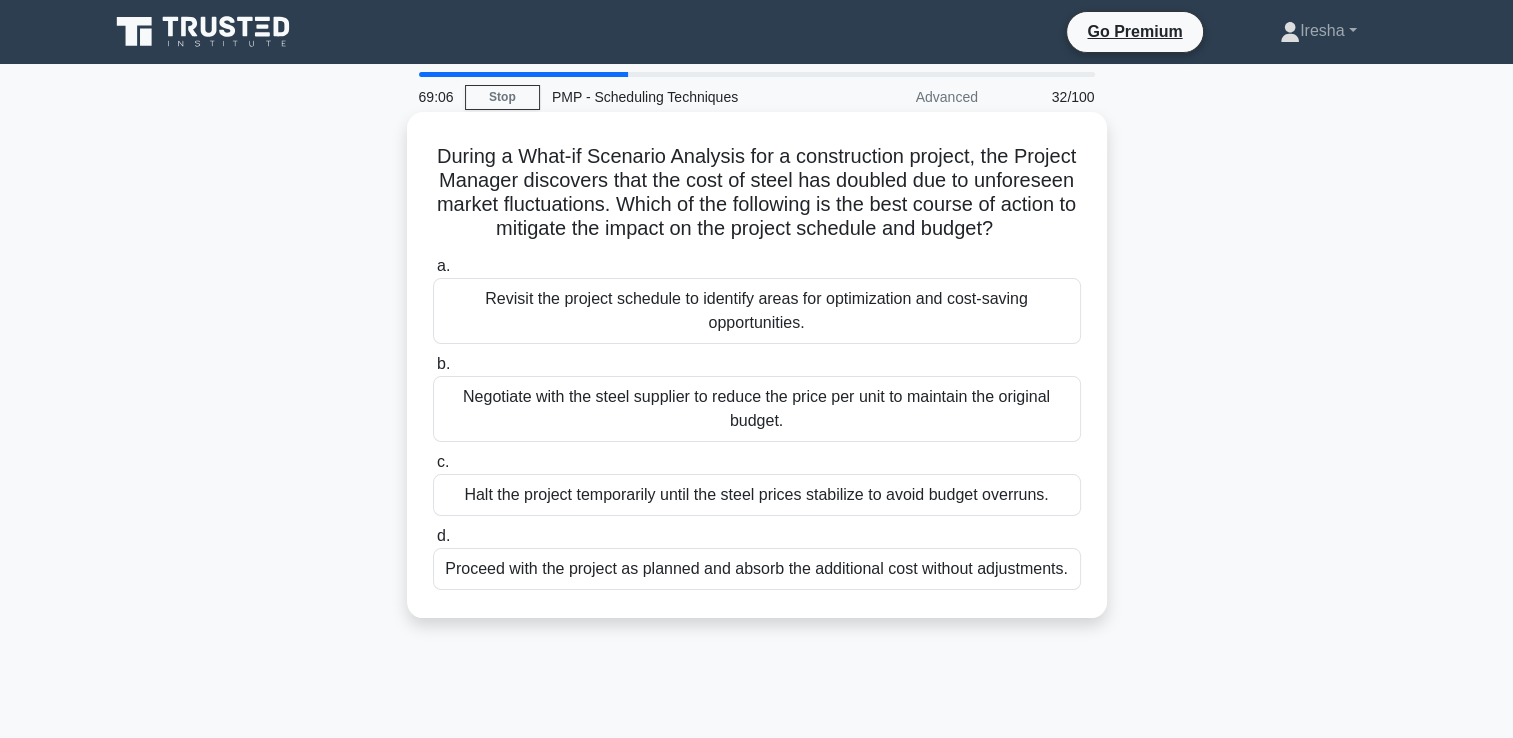 click on "Revisit the project schedule to identify areas for optimization and cost-saving opportunities." at bounding box center (757, 311) 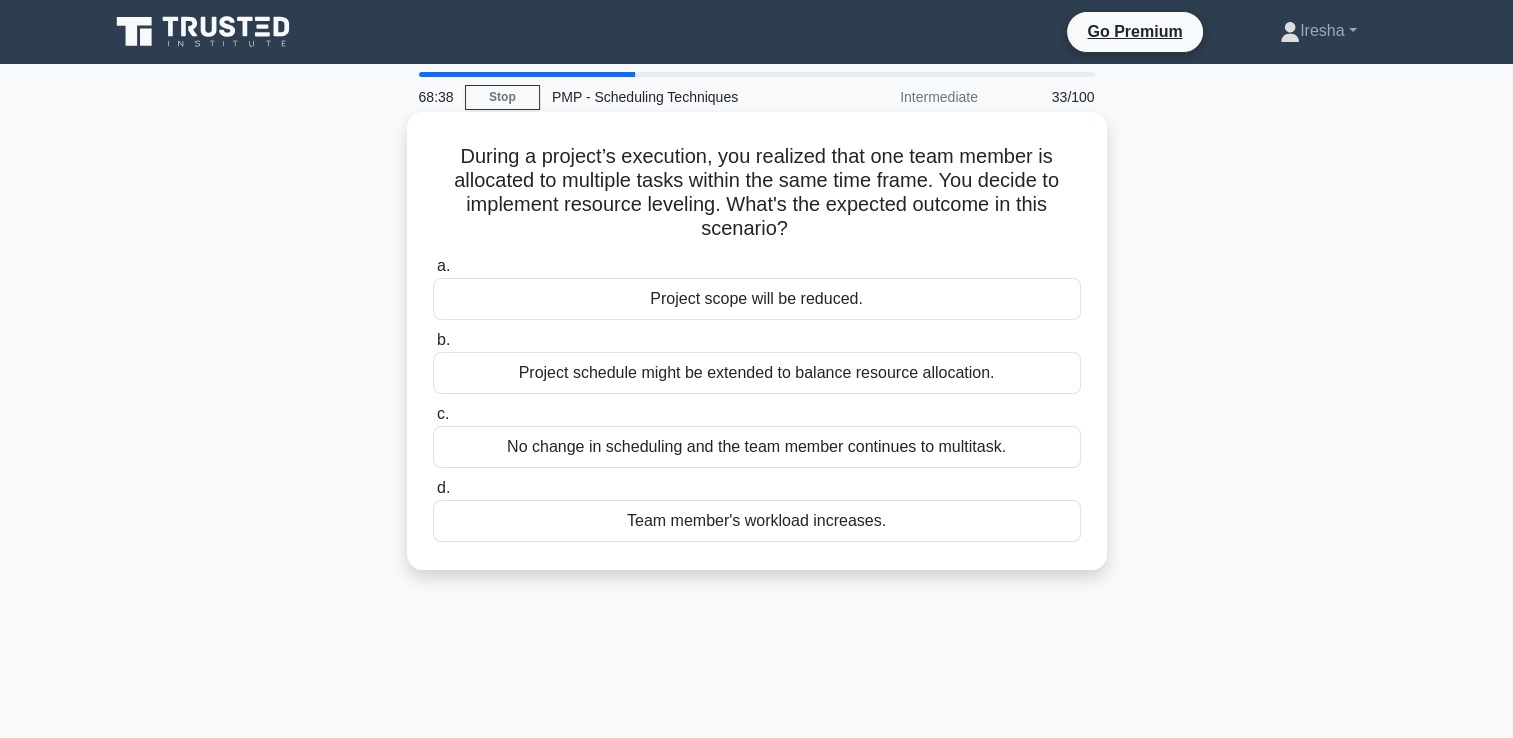 click on "Project schedule might be extended to balance resource allocation." at bounding box center (757, 373) 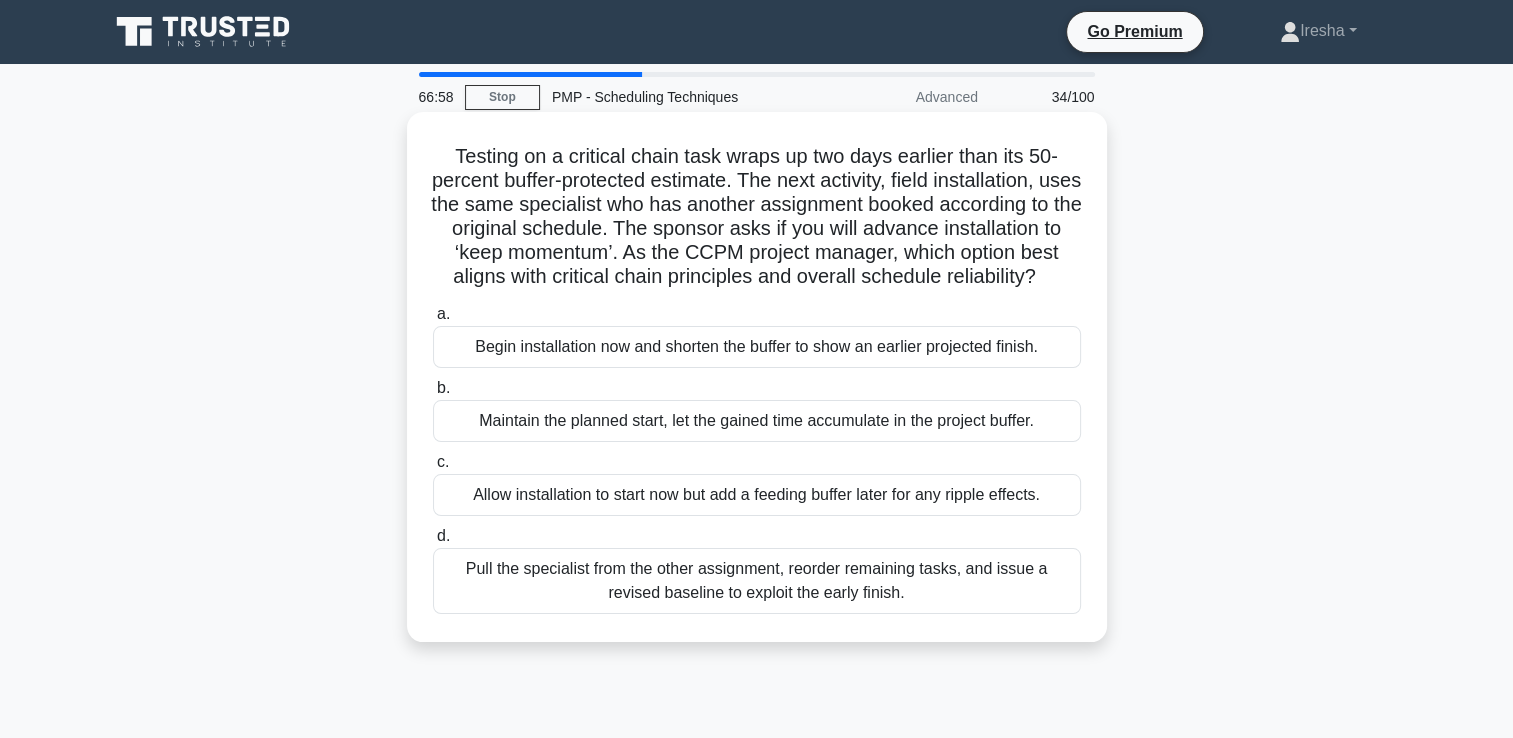 click on "Allow installation to start now but add a feeding buffer later for any ripple effects." at bounding box center (757, 495) 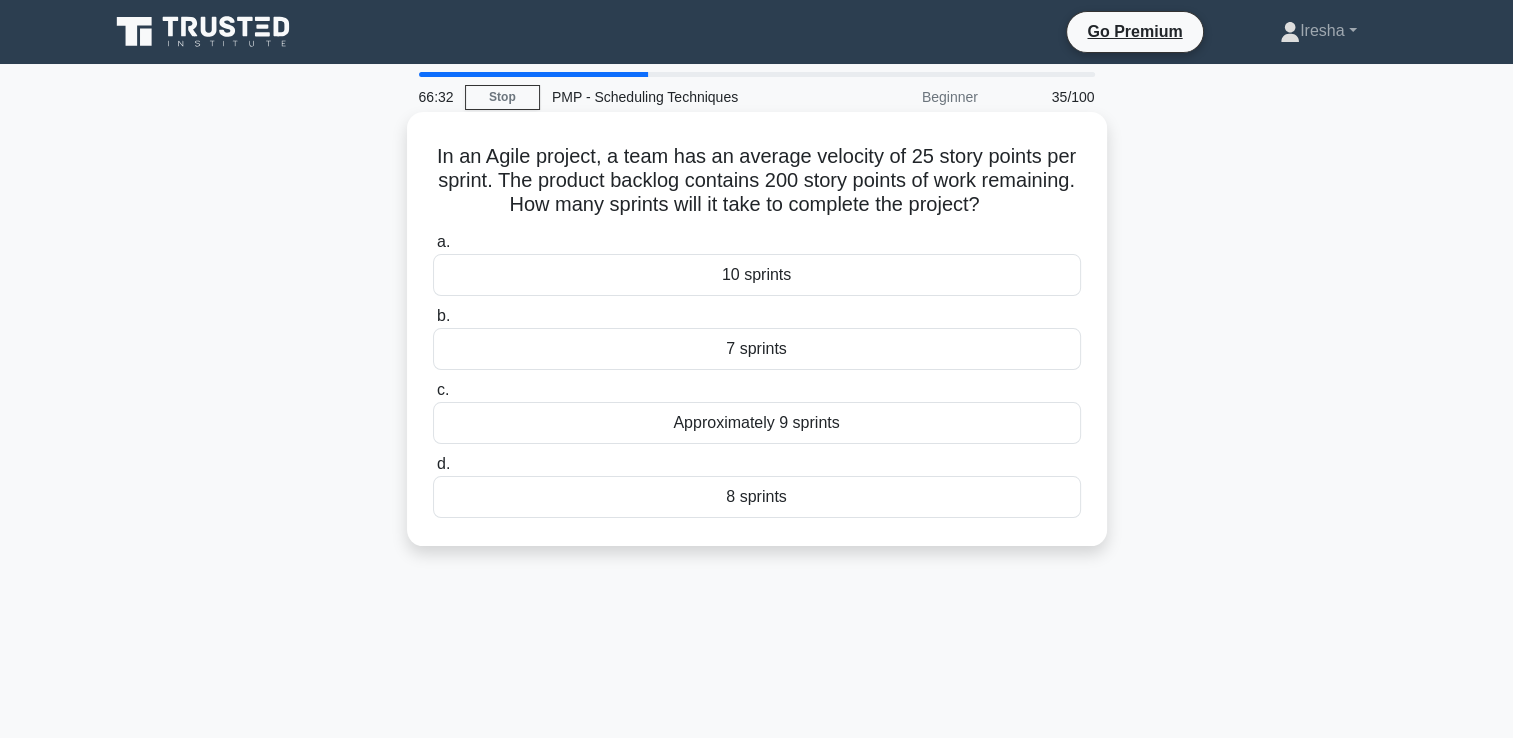 click on "8 sprints" at bounding box center (757, 497) 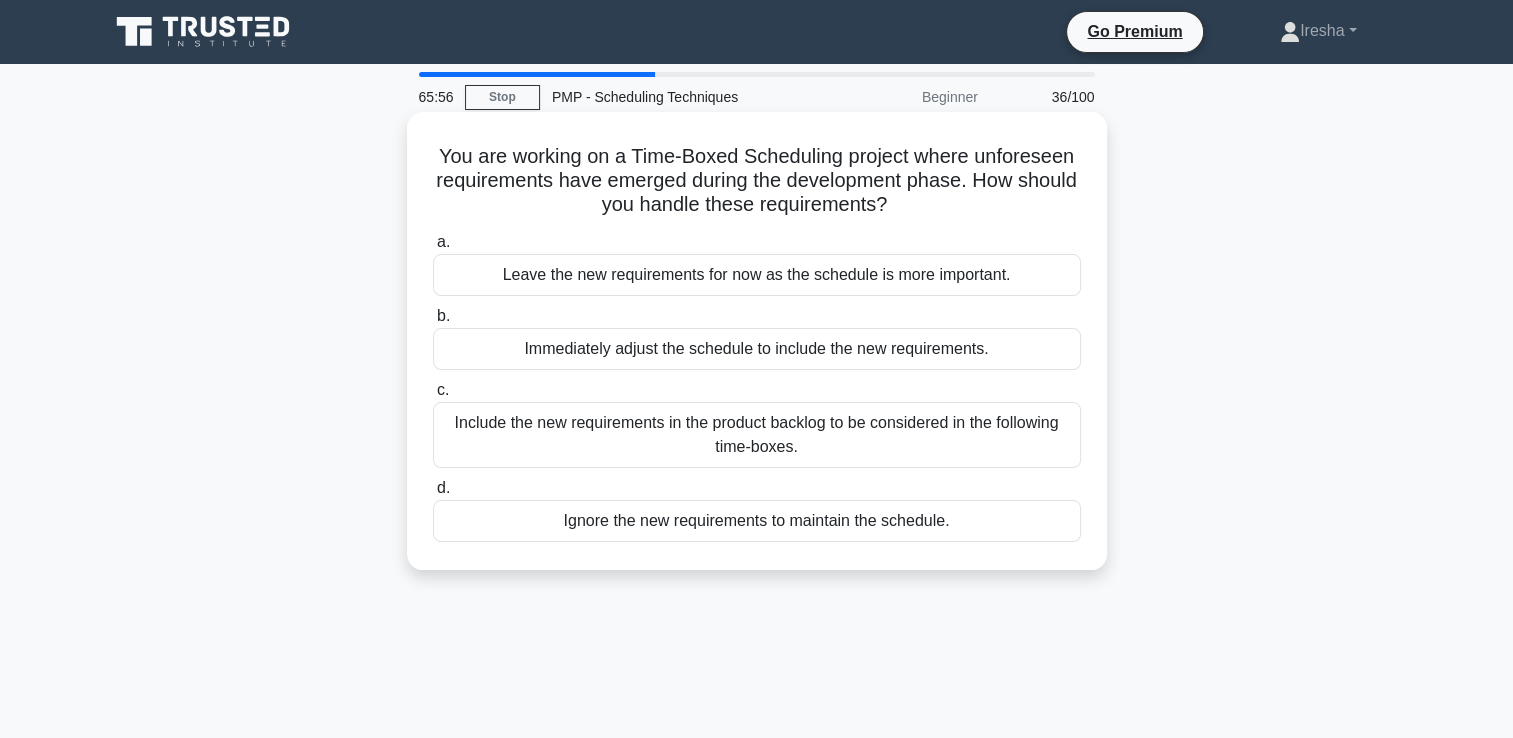 click on "Include the new requirements in the product backlog to be considered in the following time-boxes." at bounding box center [757, 435] 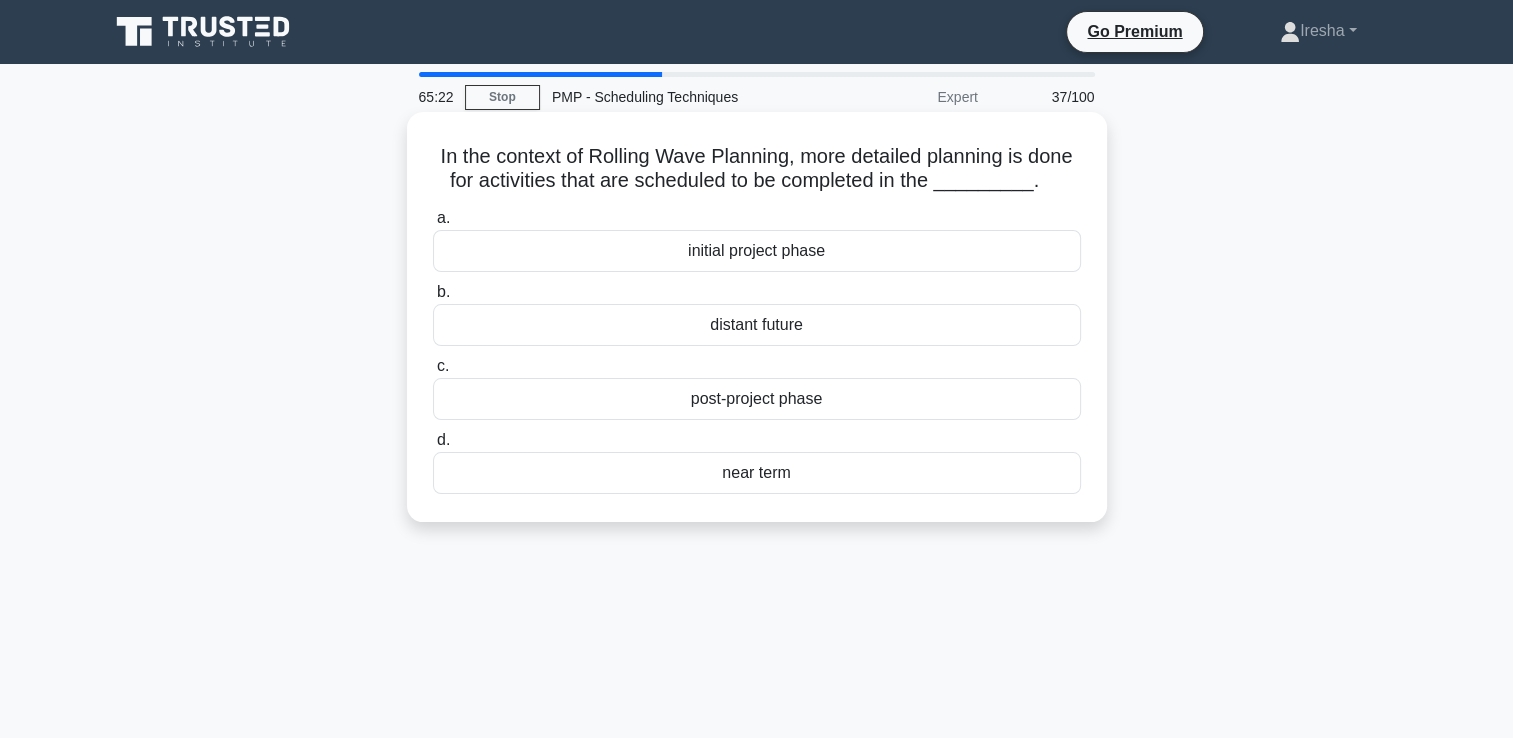click on "near term" at bounding box center [757, 473] 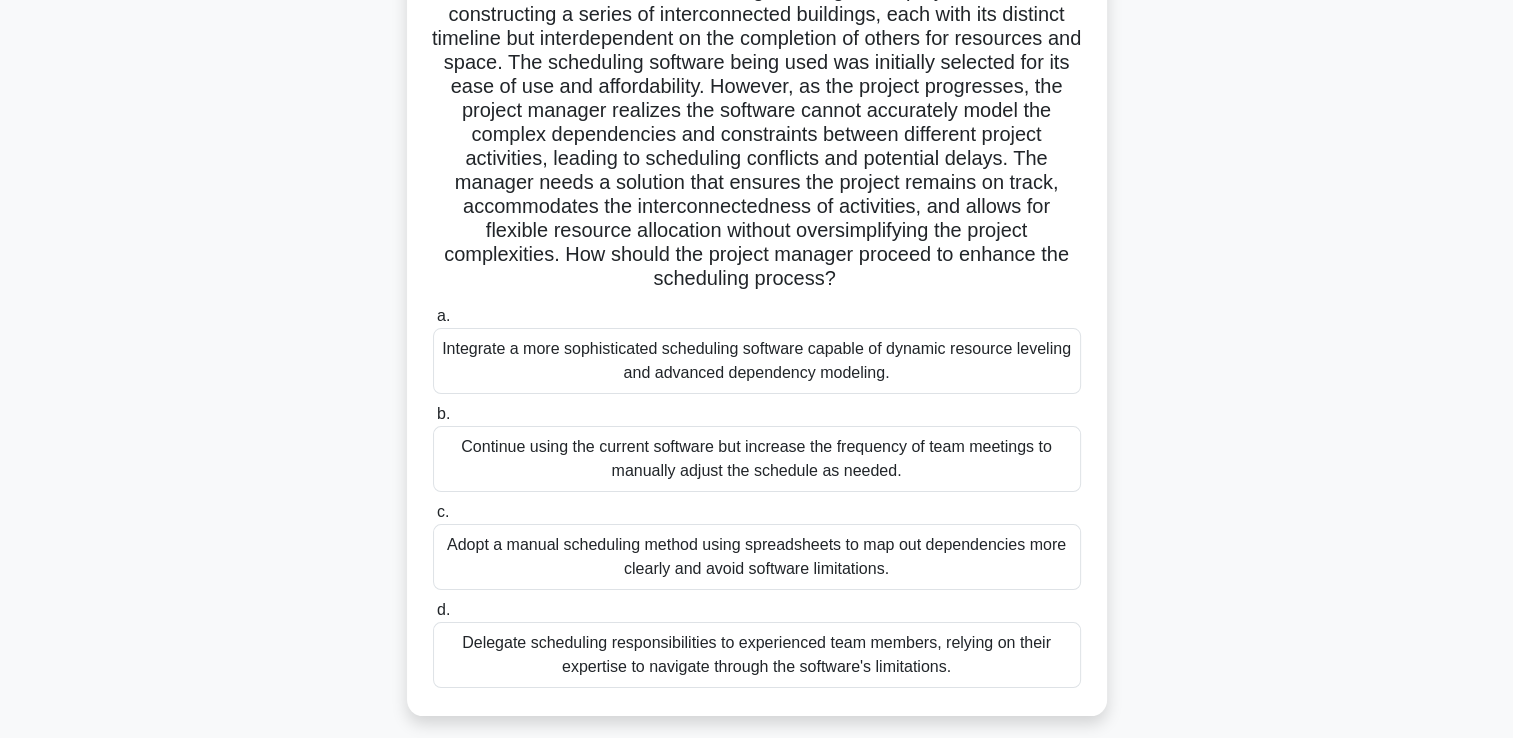 scroll, scrollTop: 194, scrollLeft: 0, axis: vertical 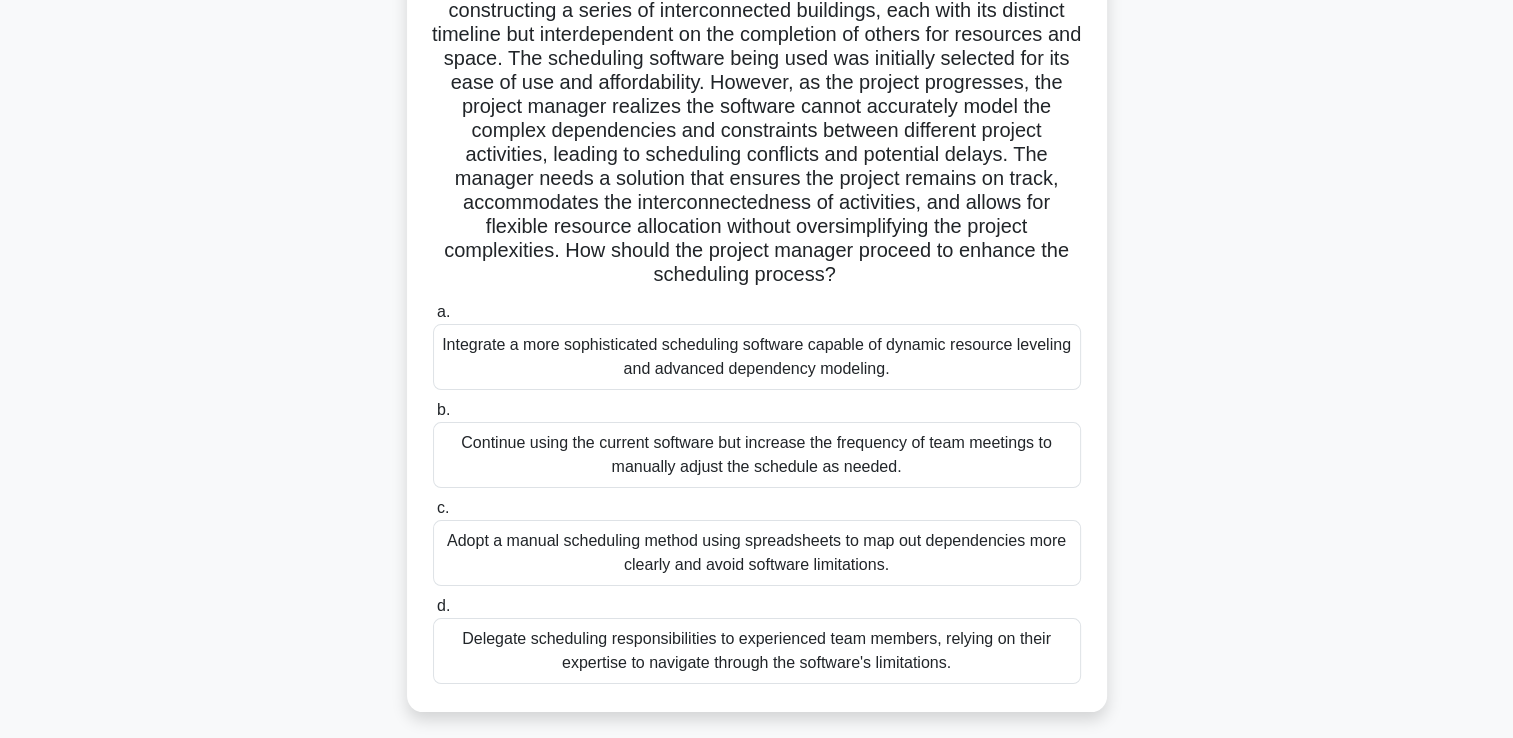 click on "Integrate a more sophisticated scheduling software capable of dynamic resource leveling and advanced dependency modeling." at bounding box center [757, 357] 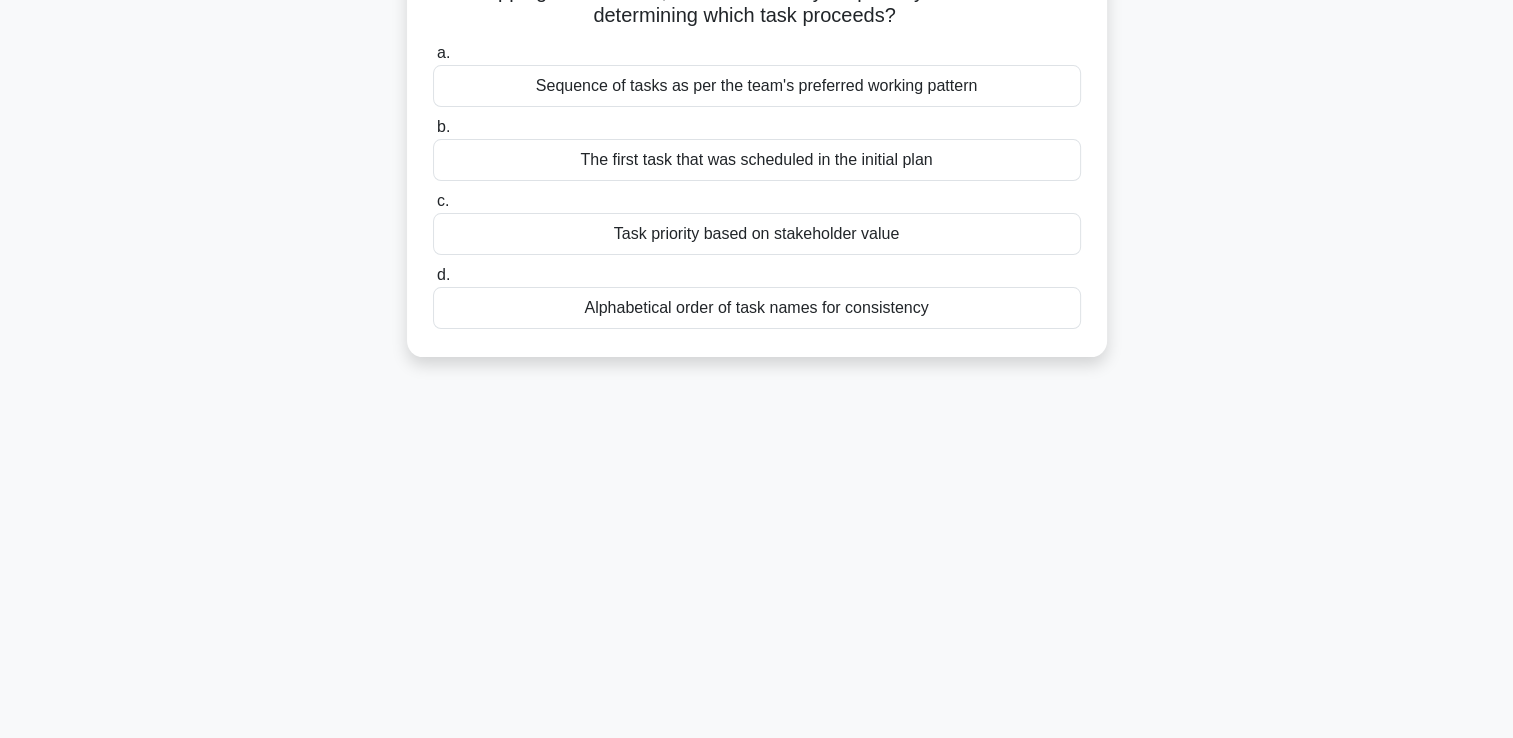 scroll, scrollTop: 0, scrollLeft: 0, axis: both 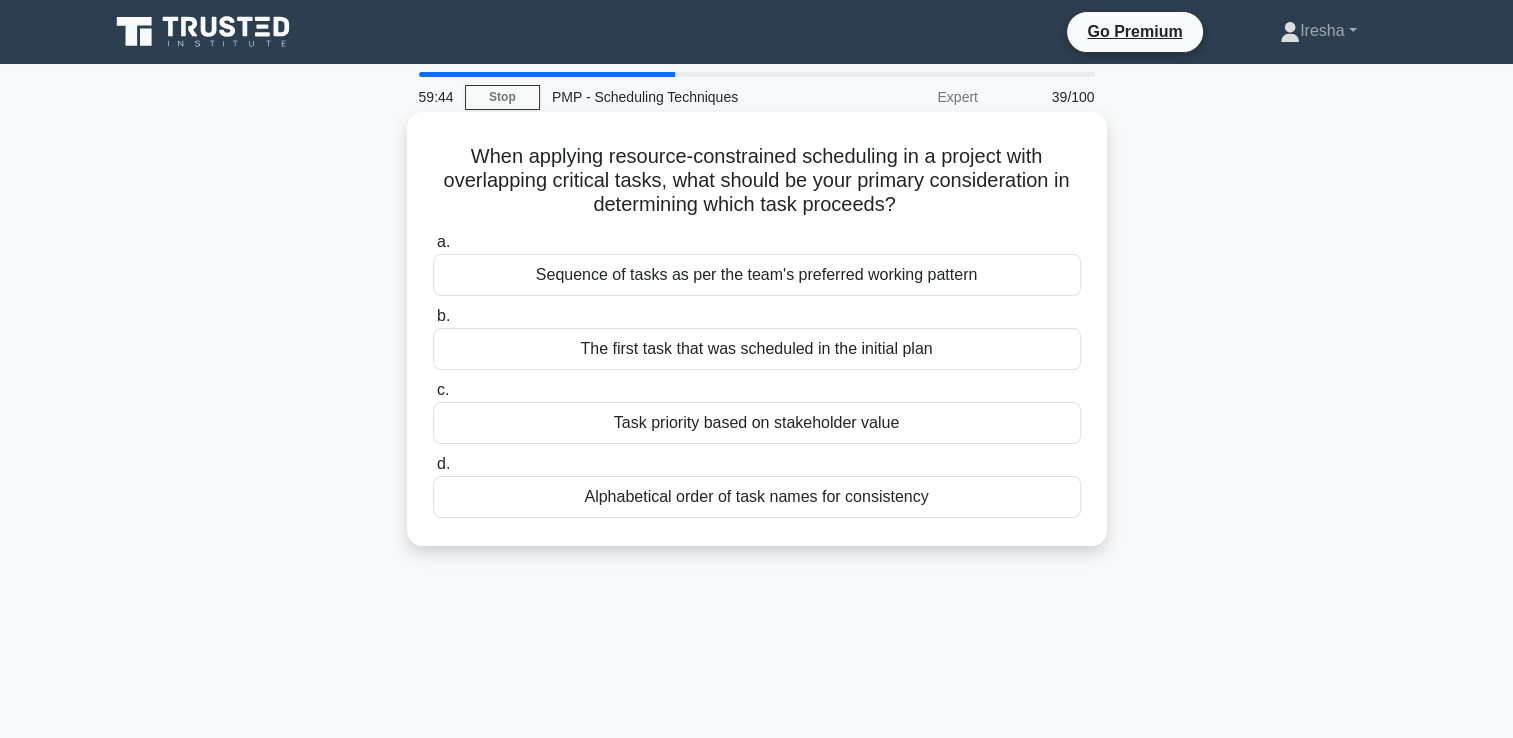 click on "The first task that was scheduled in the initial plan" at bounding box center (757, 349) 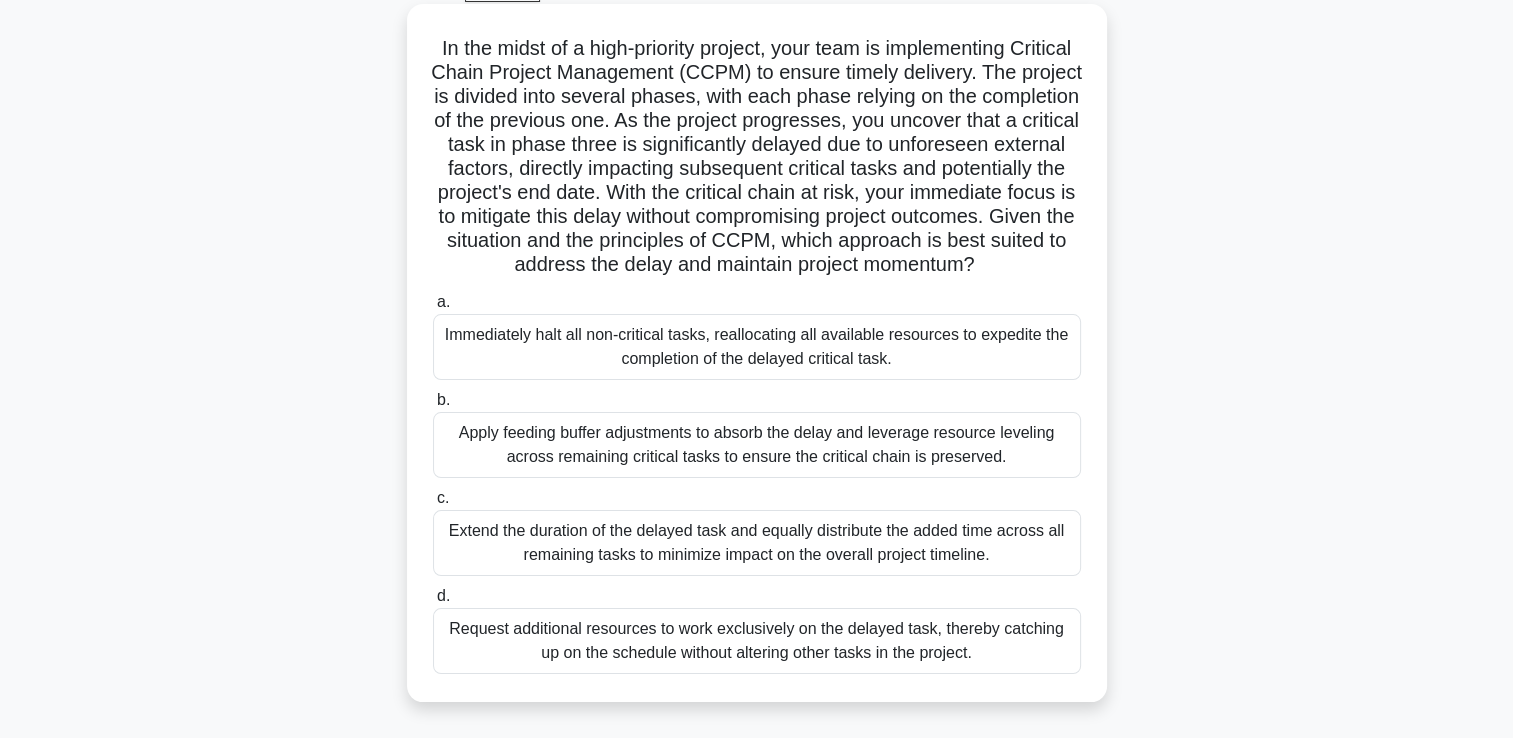scroll, scrollTop: 107, scrollLeft: 0, axis: vertical 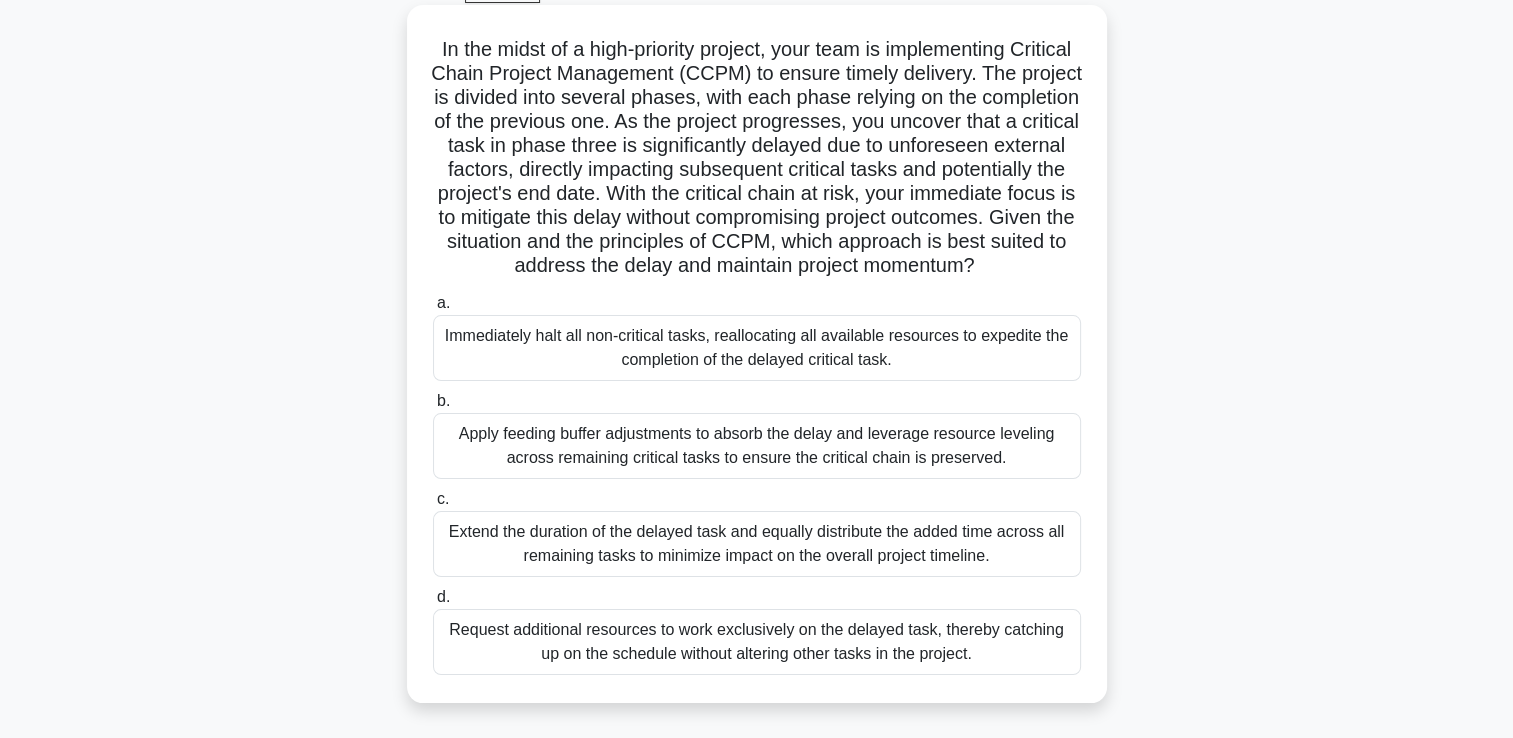 click on "Apply feeding buffer adjustments to absorb the delay and leverage resource leveling across remaining critical tasks to ensure the critical chain is preserved." at bounding box center [757, 446] 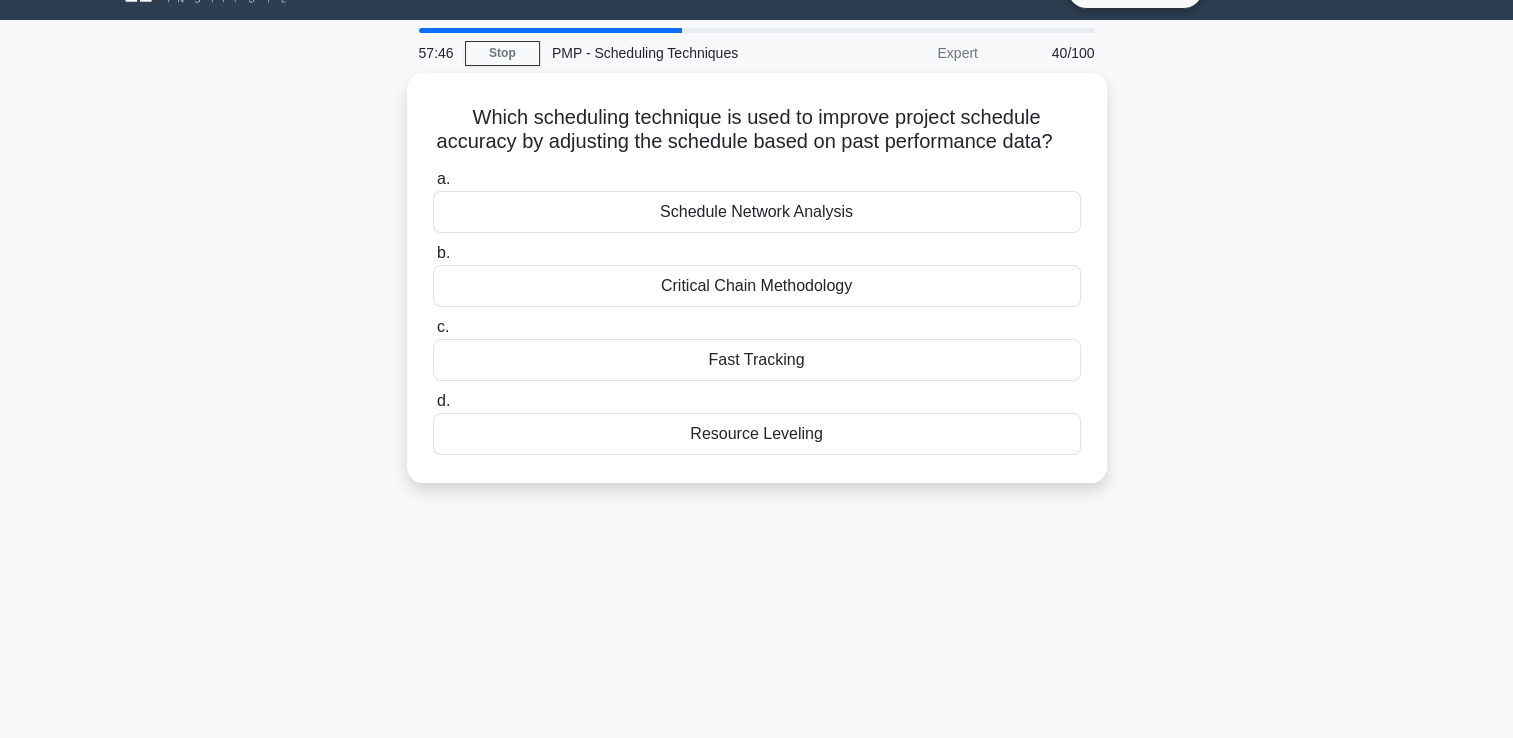 scroll, scrollTop: 0, scrollLeft: 0, axis: both 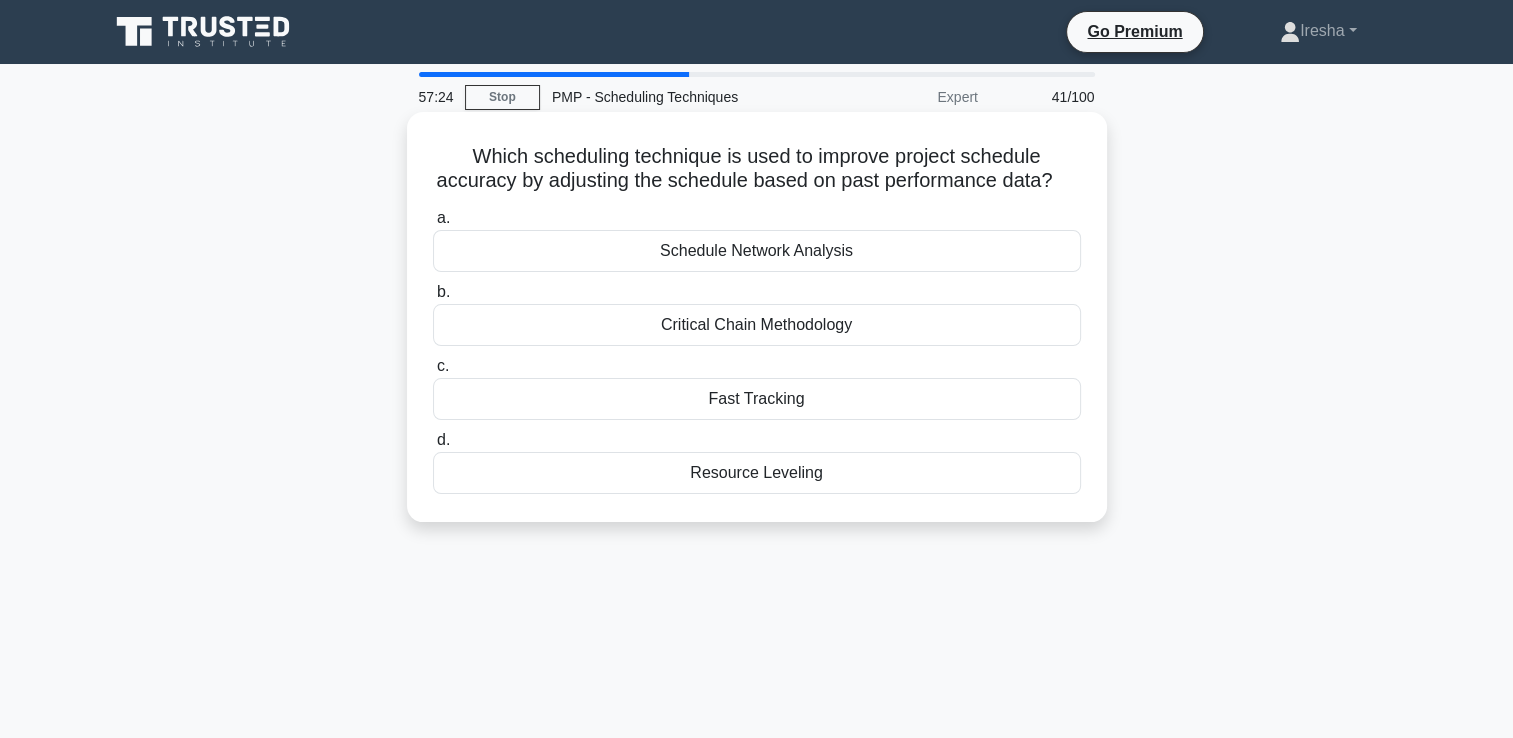 click on "Resource Leveling" at bounding box center (757, 473) 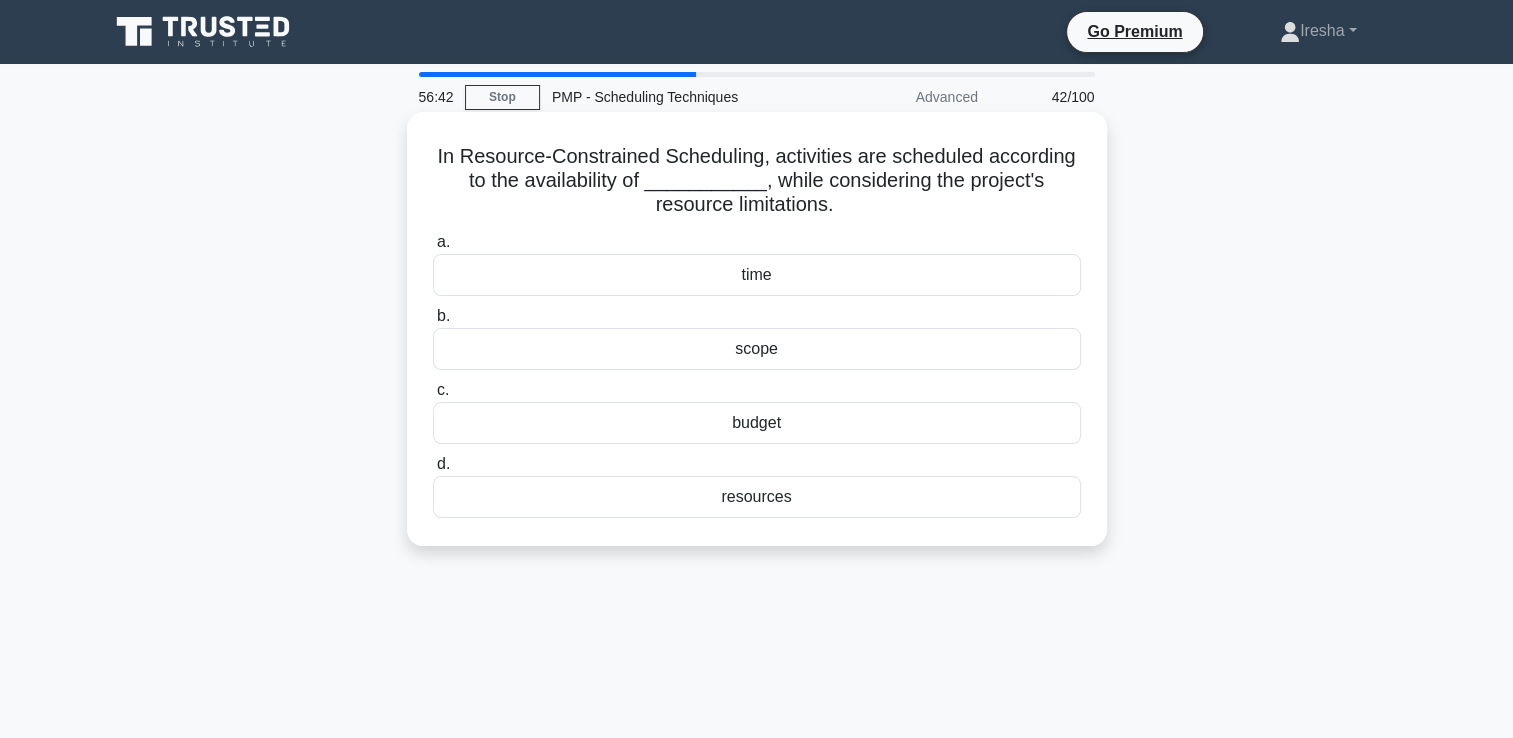 click on "resources" at bounding box center [757, 497] 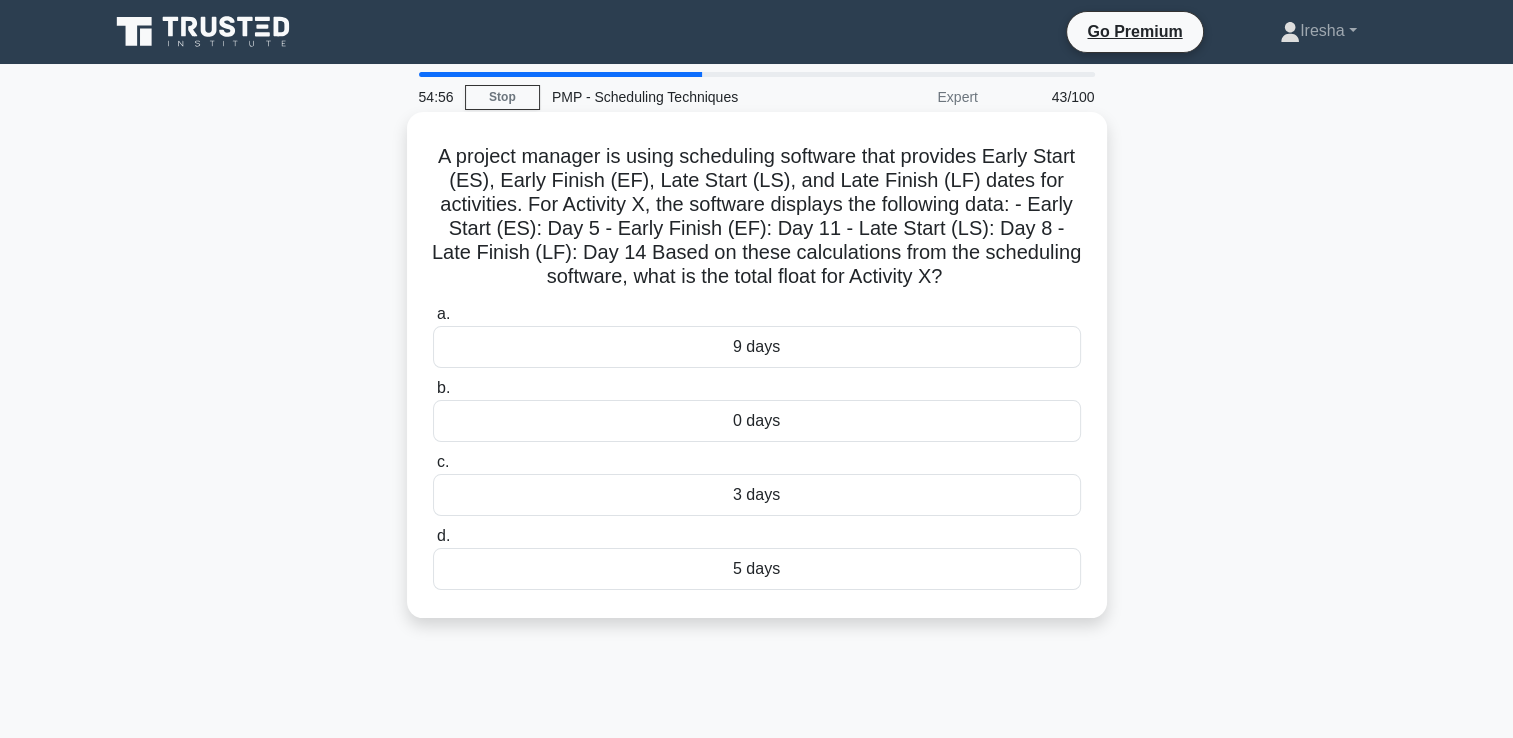 click on "3 days" at bounding box center (757, 495) 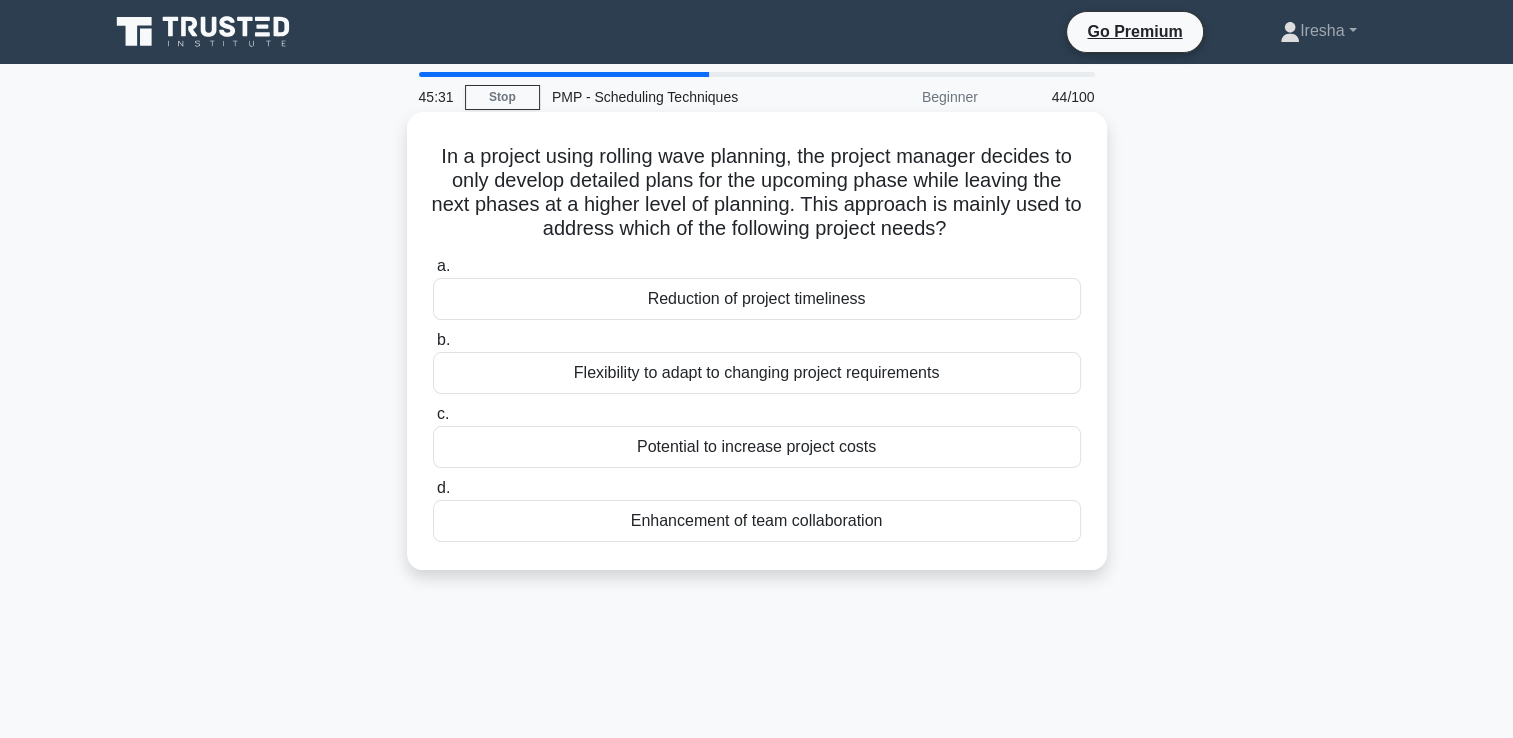 click on "Flexibility to adapt to changing project requirements" at bounding box center [757, 373] 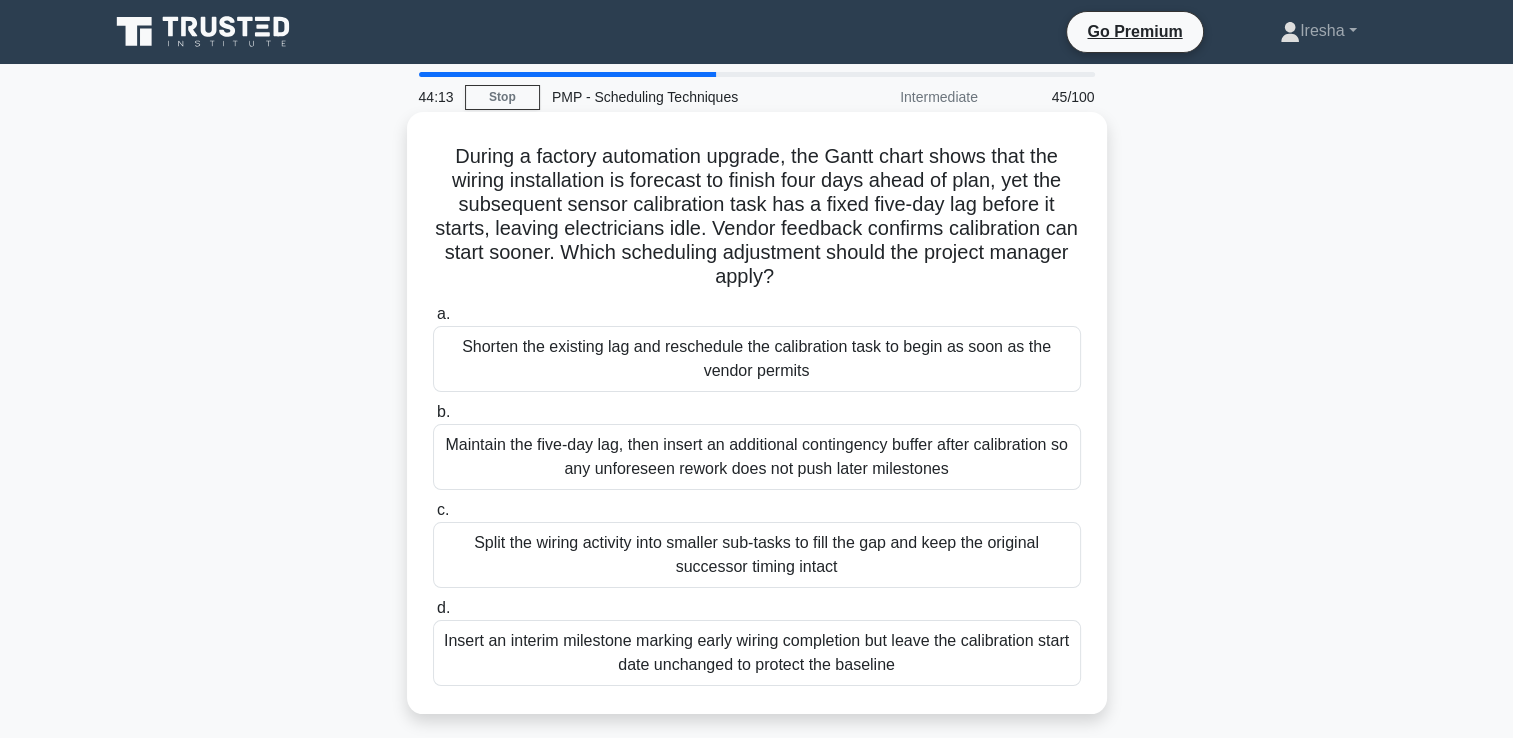 click on "Shorten the existing lag and reschedule the calibration task to begin as soon as the vendor permits" at bounding box center (757, 359) 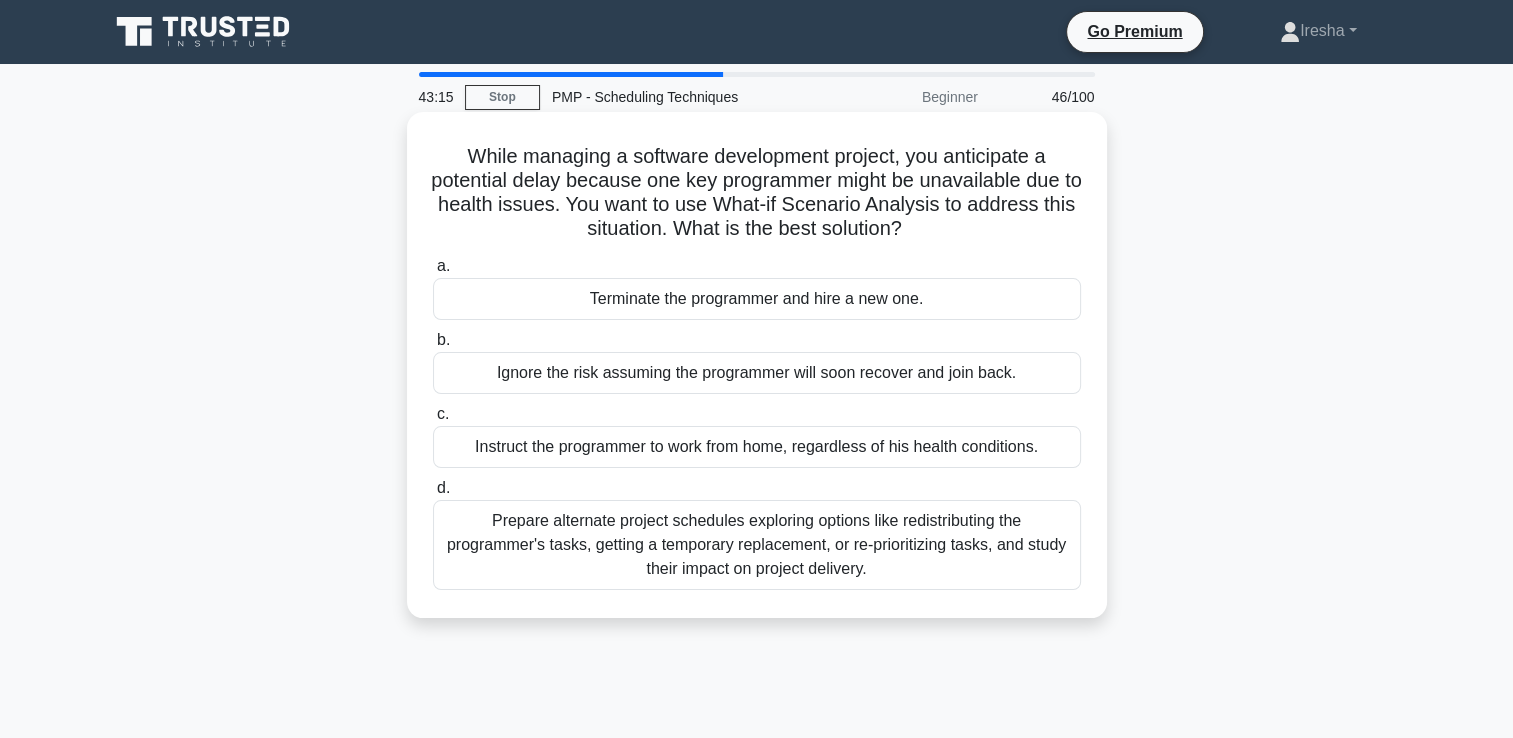 click on "Prepare alternate project schedules exploring options like redistributing the programmer's tasks, getting a temporary replacement, or re-prioritizing tasks, and study their impact on project delivery." at bounding box center [757, 545] 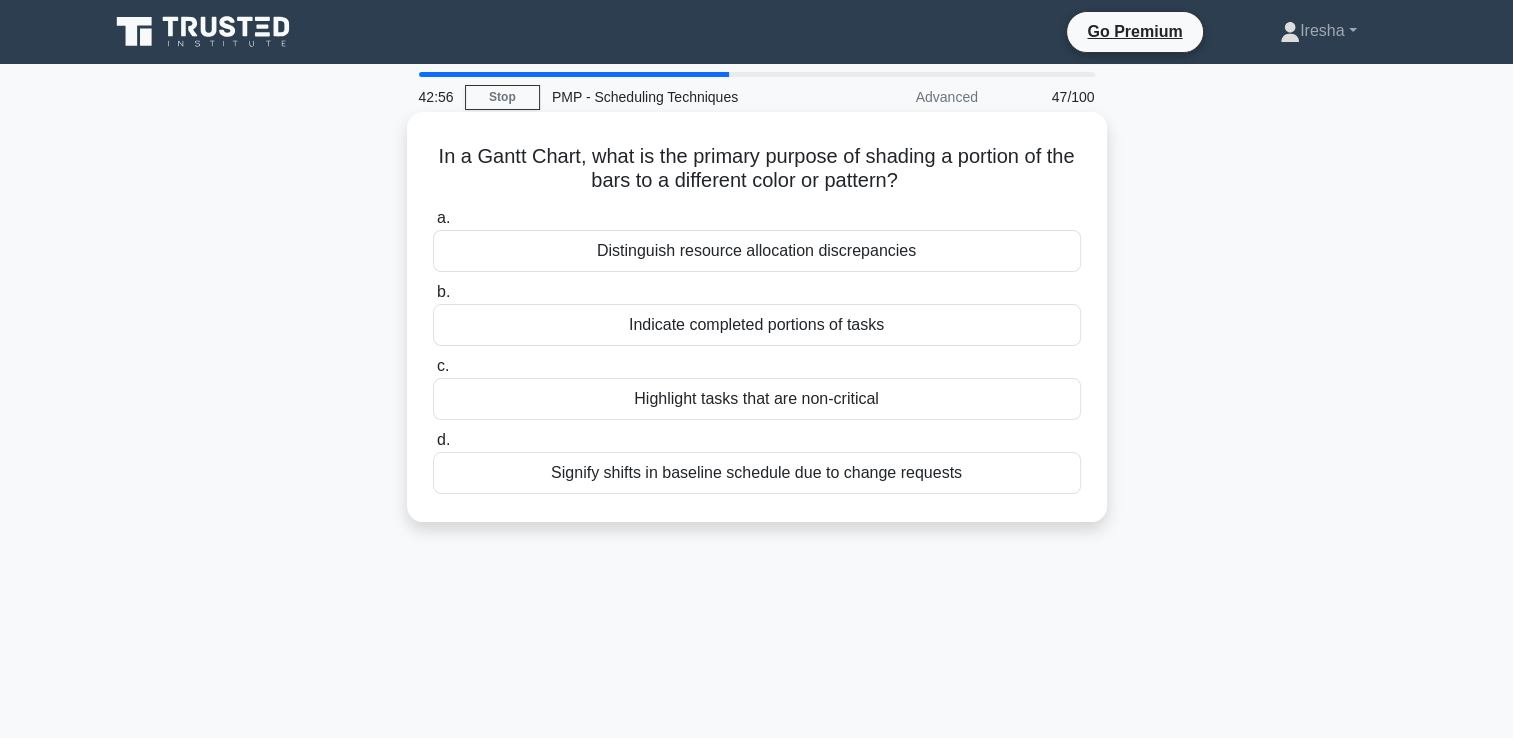 click on "Indicate completed portions of tasks" at bounding box center [757, 325] 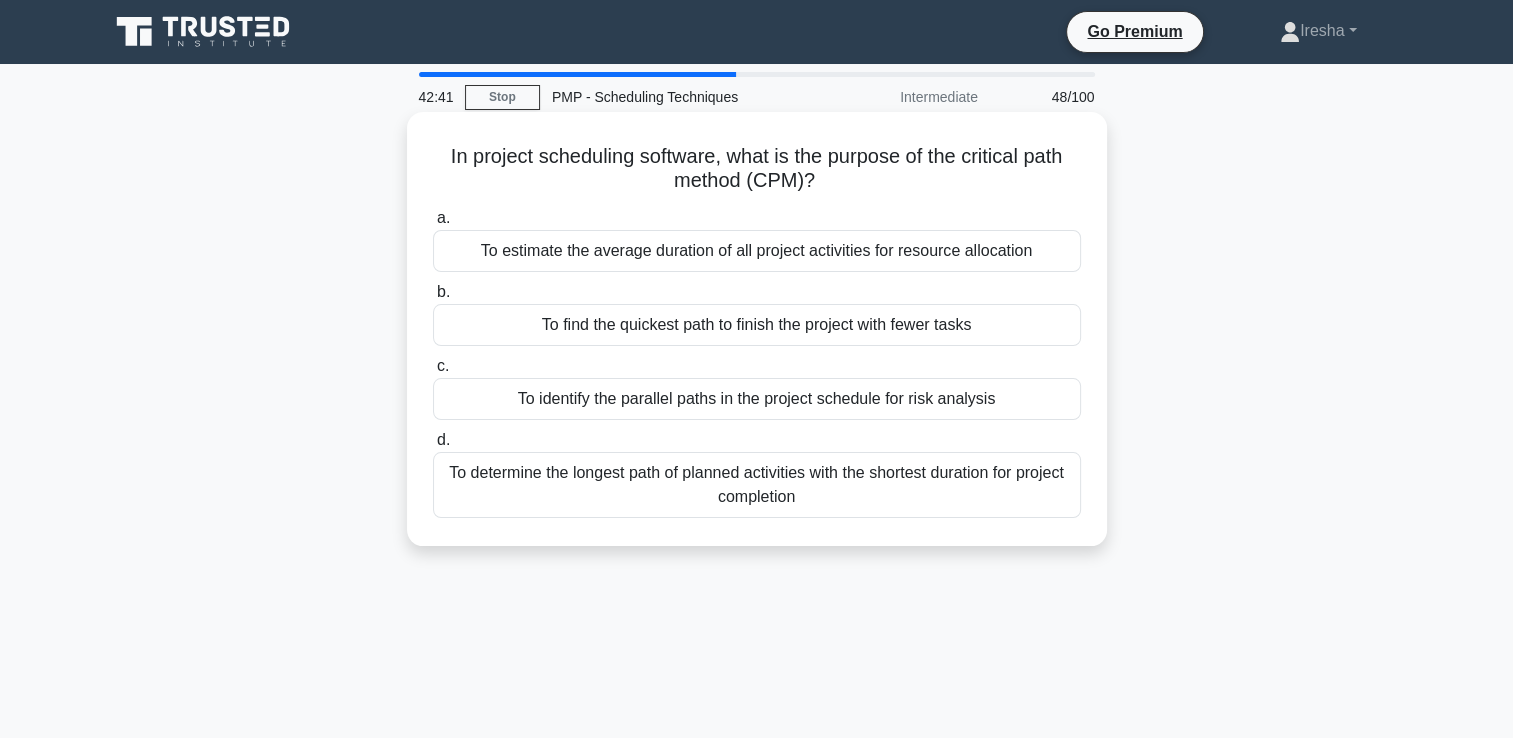 click on "To determine the longest path of planned activities with the shortest duration for project completion" at bounding box center (757, 485) 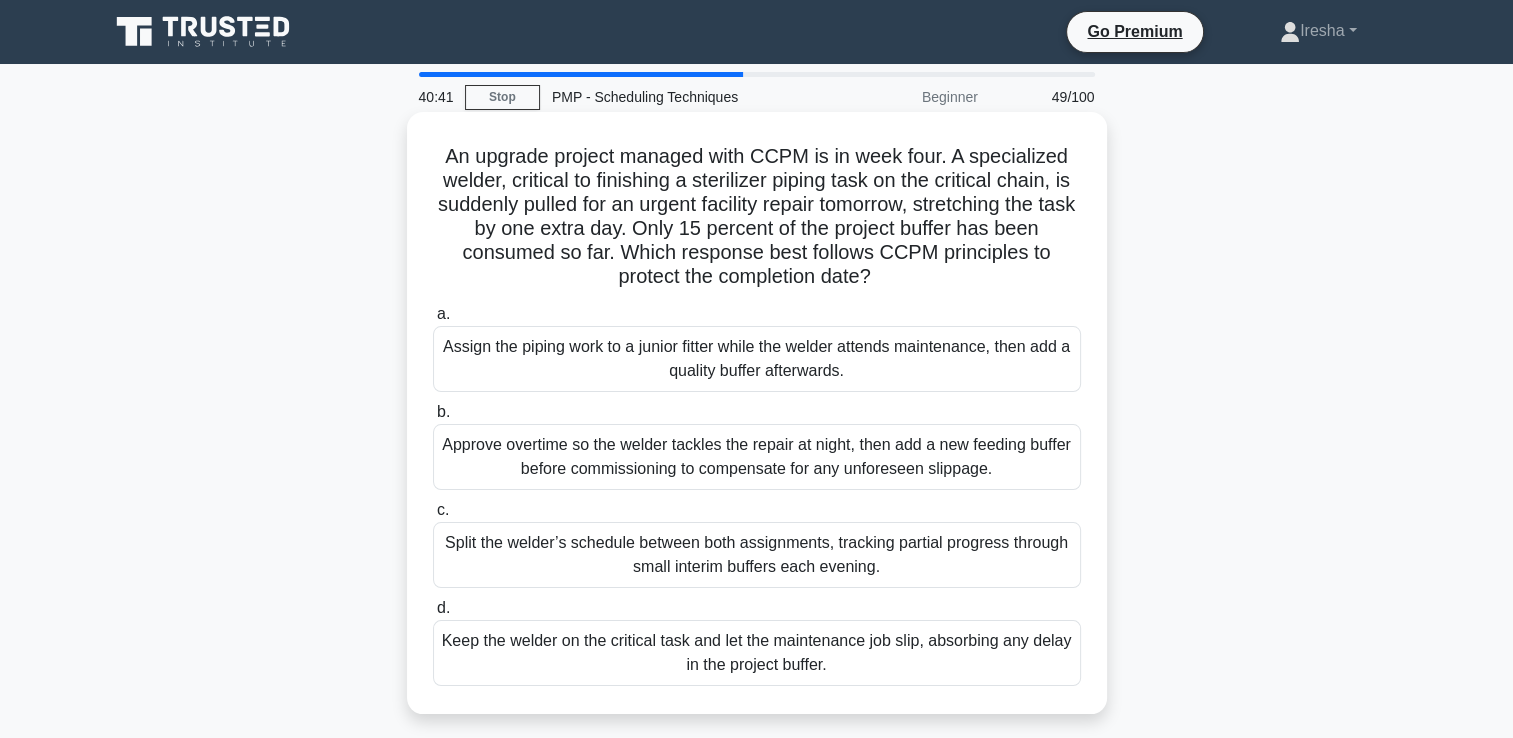 click on "Split the welder’s schedule between both assignments, tracking partial progress through small interim buffers each evening." at bounding box center (757, 555) 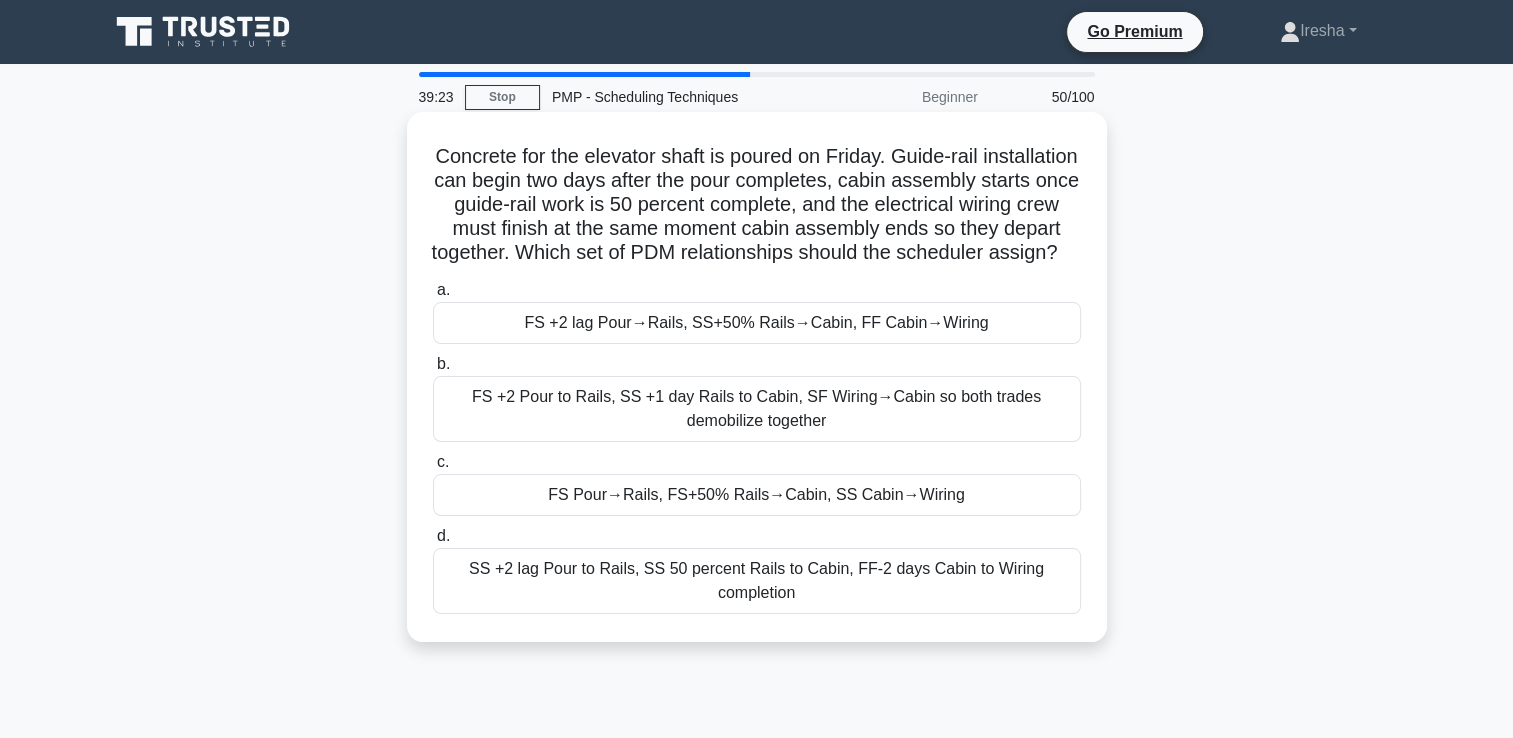 click on "FS +2 Pour to Rails, SS +1 day Rails to Cabin, SF Wiring→Cabin so both trades demobilize together" at bounding box center [757, 409] 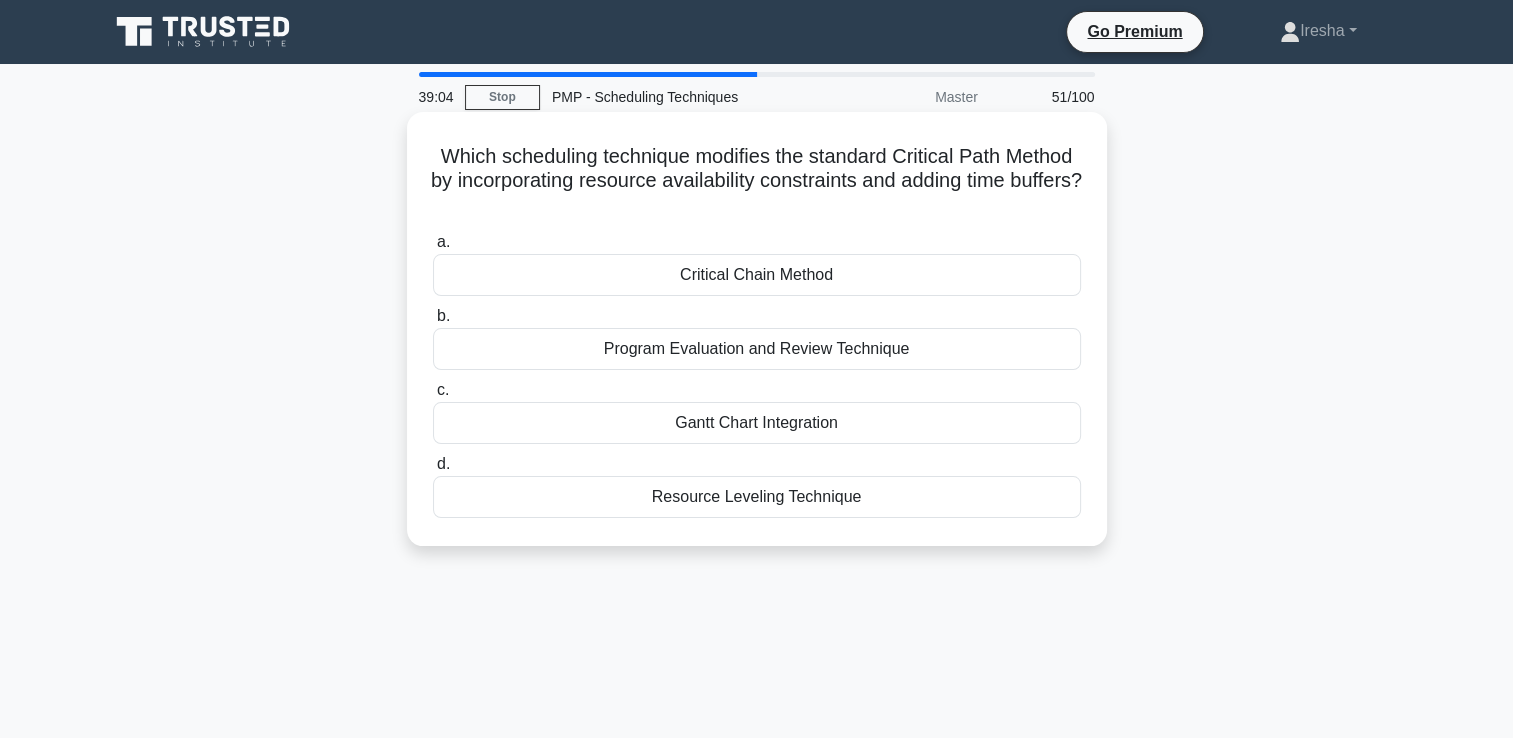 click on "Critical Chain Method" at bounding box center [757, 275] 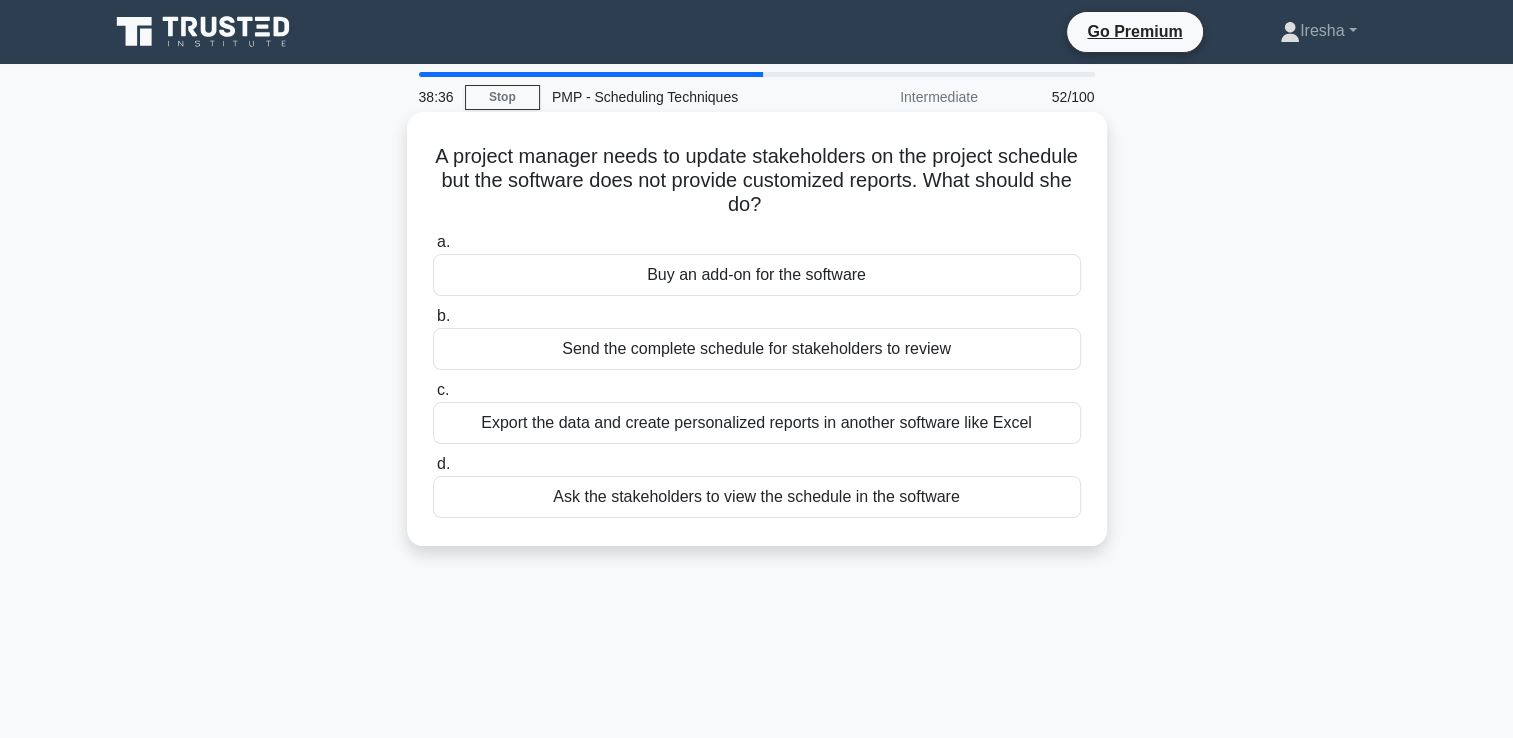 click on "Export the data and create personalized reports in another software like Excel" at bounding box center (757, 423) 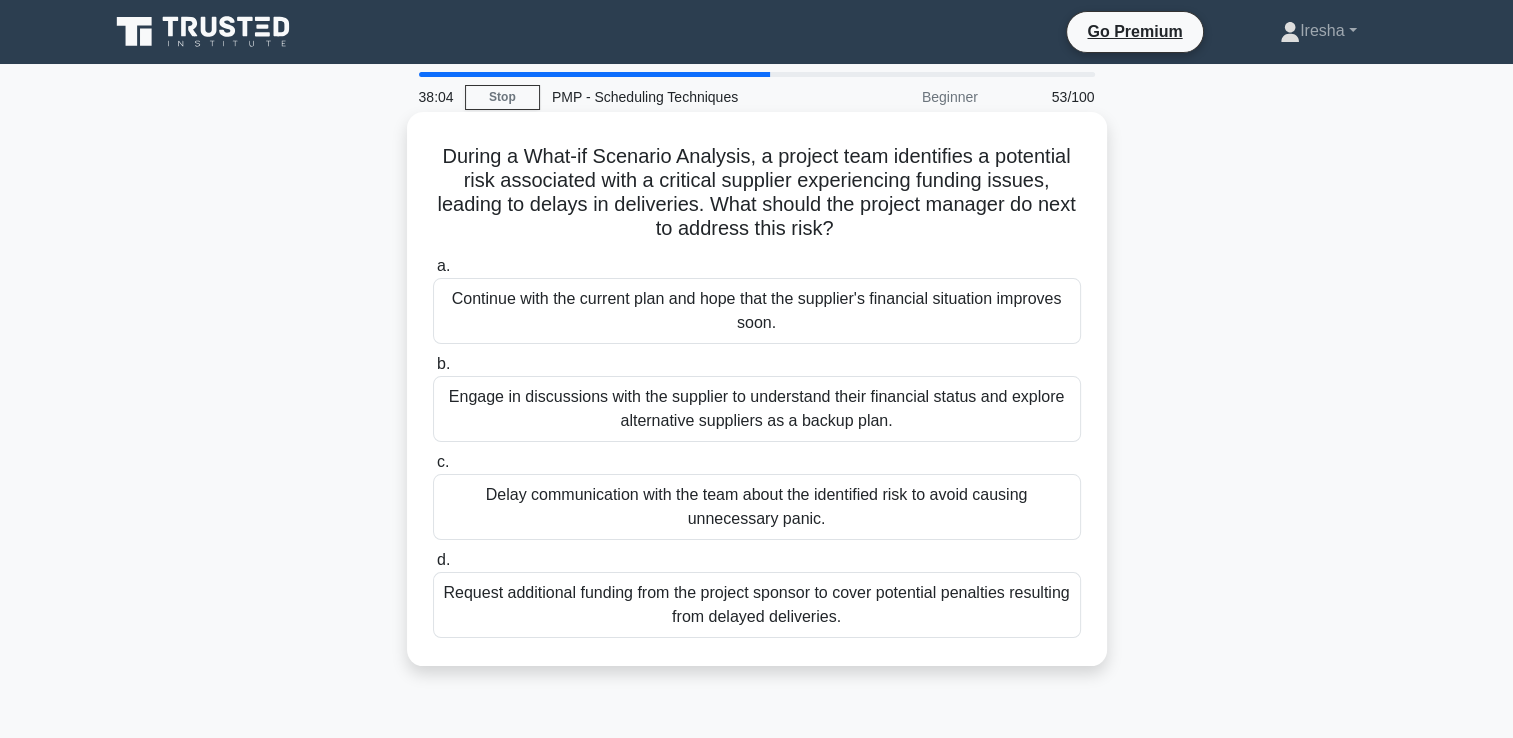 click on "Engage in discussions with the supplier to understand their financial status and explore alternative suppliers as a backup plan." at bounding box center (757, 409) 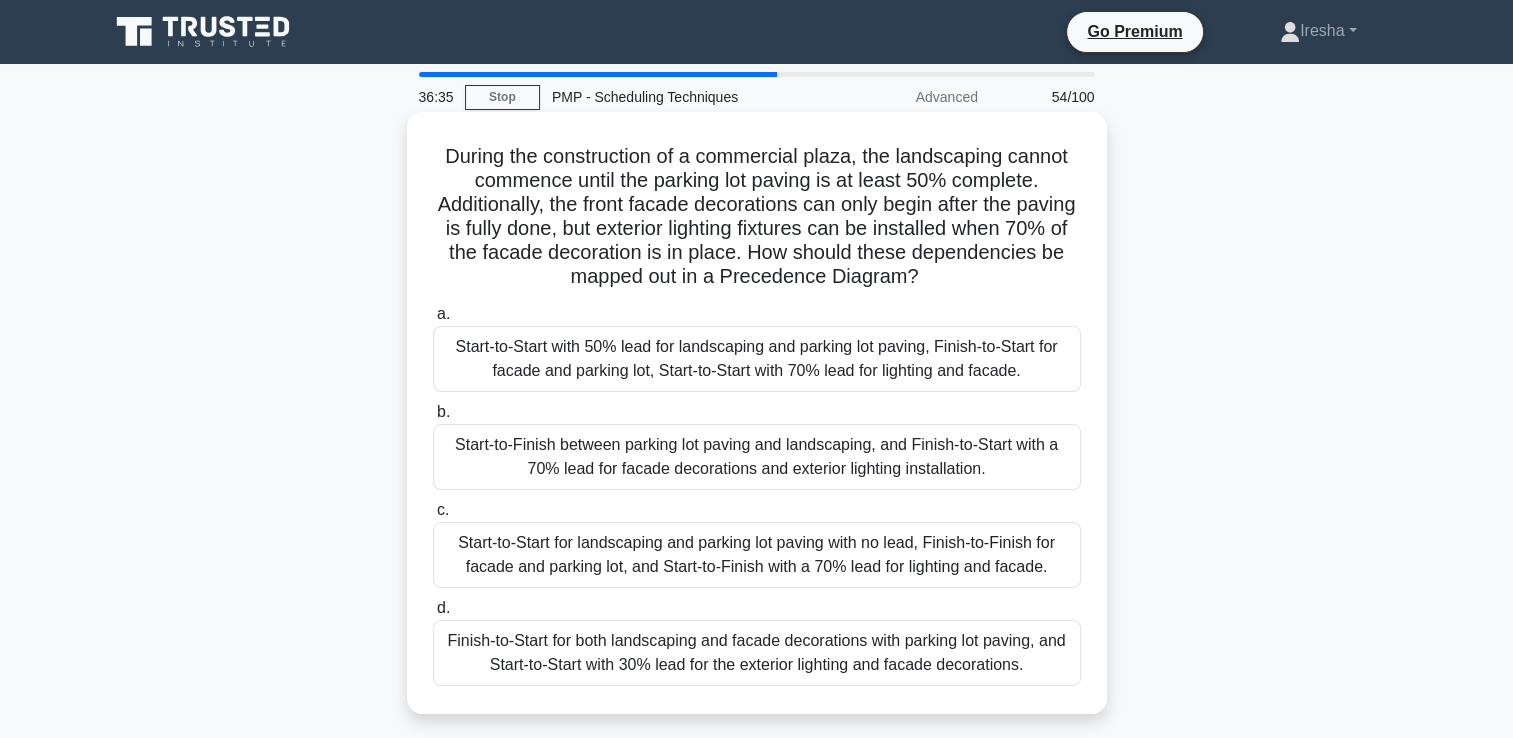 click on "Start-to-Finish between parking lot paving and landscaping, and Finish-to-Start with a 70% lead for facade decorations and exterior lighting installation." at bounding box center [757, 457] 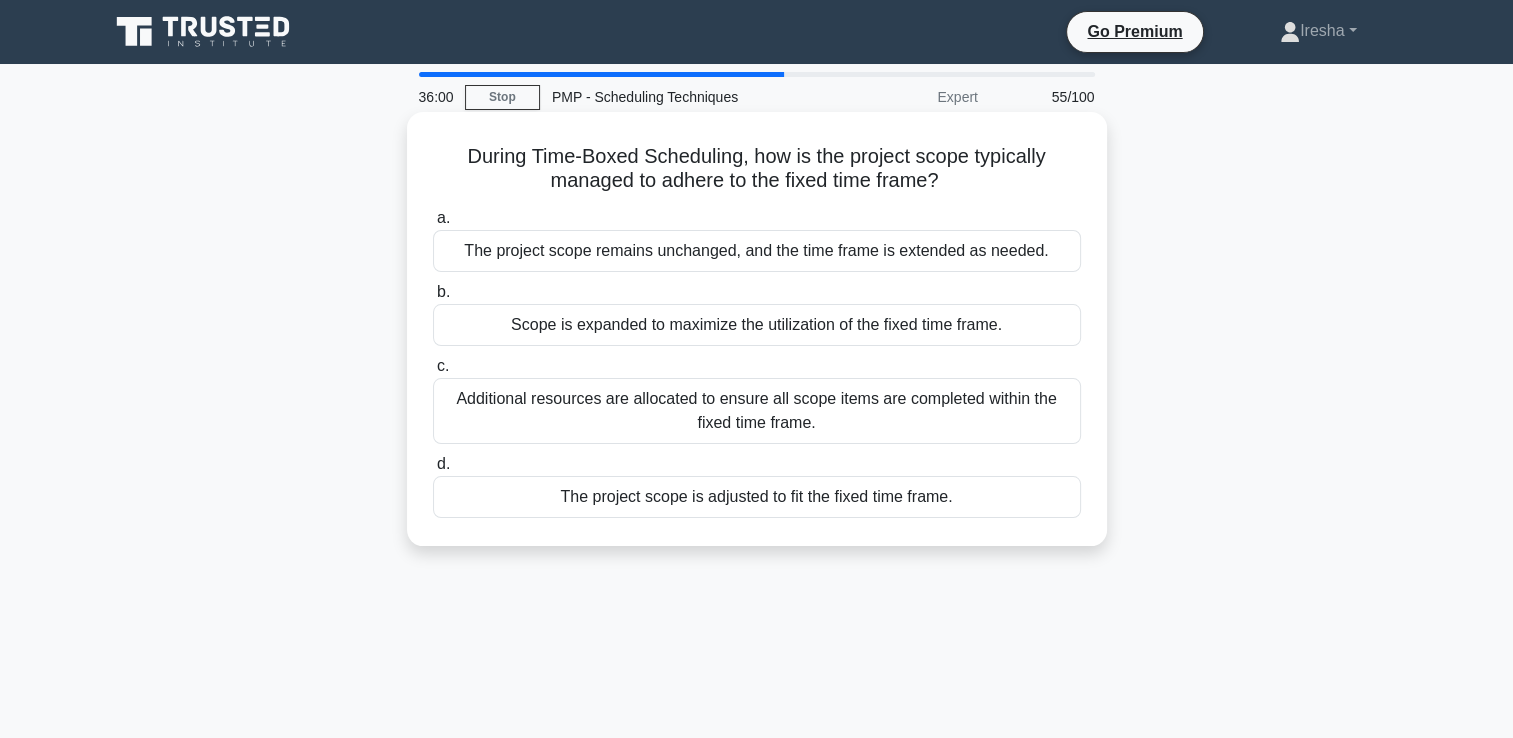 click on "The project scope is adjusted to fit the fixed time frame." at bounding box center (757, 497) 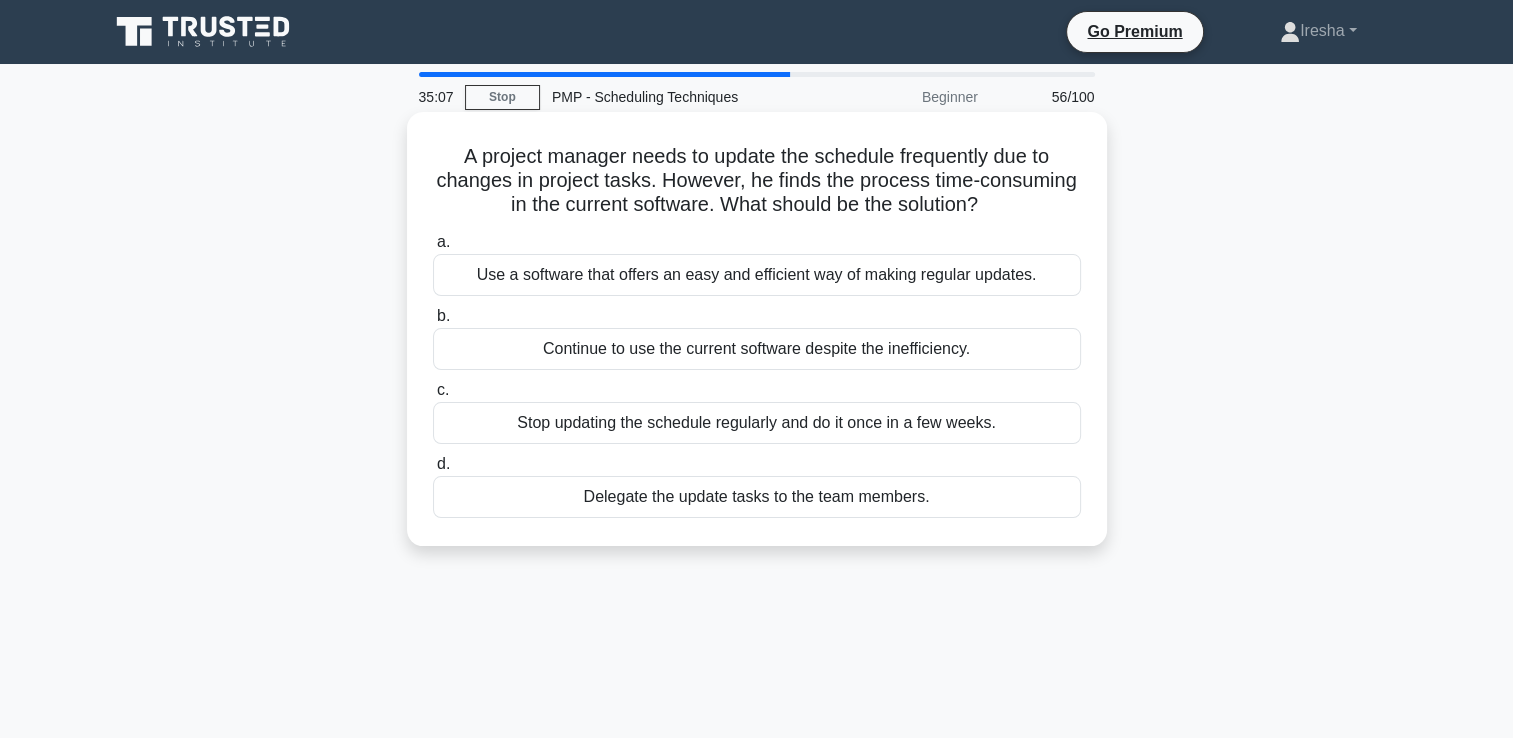 click on "Use a software that offers an easy and efficient way of making regular updates." at bounding box center [757, 275] 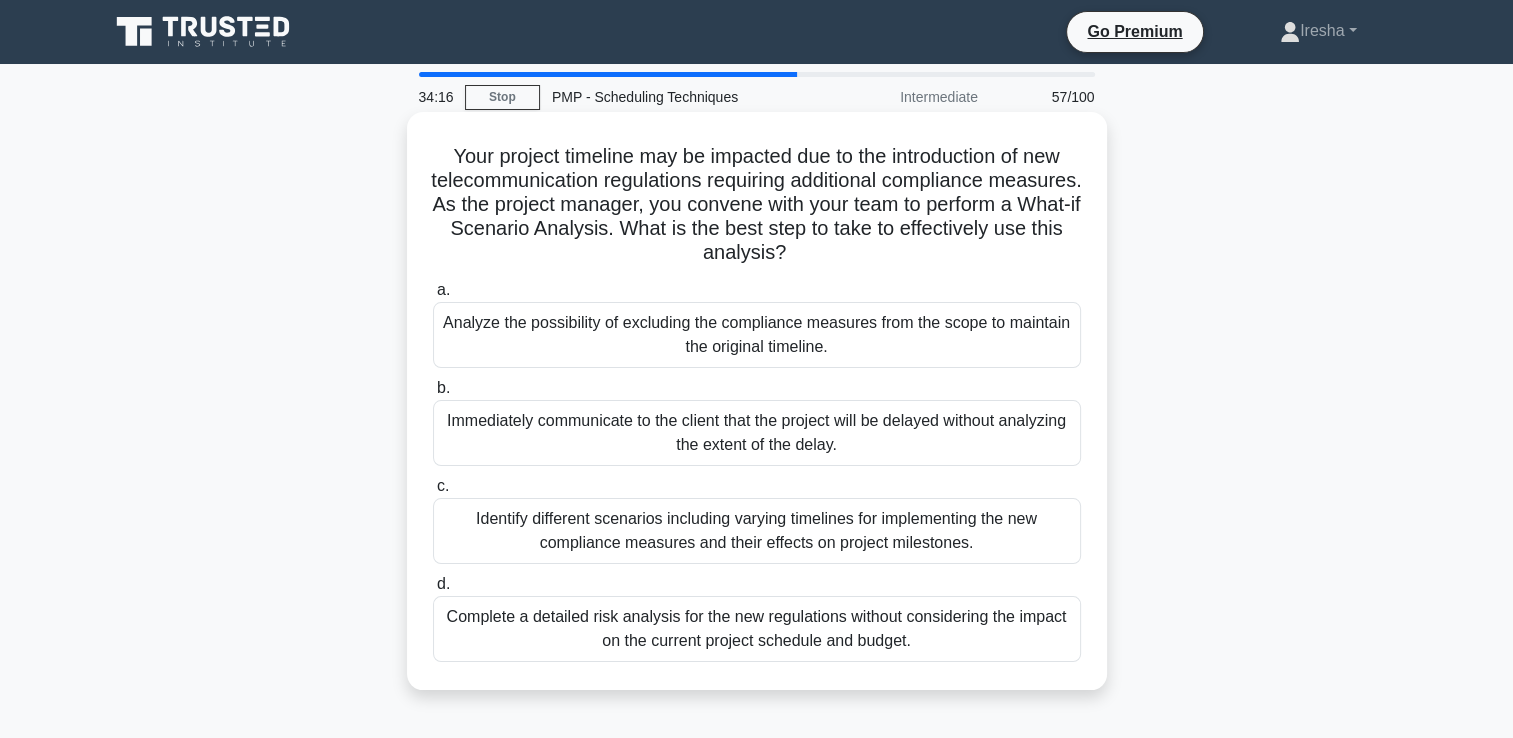 click on "Identify different scenarios including varying timelines for implementing the new compliance measures and their effects on project milestones." at bounding box center (757, 531) 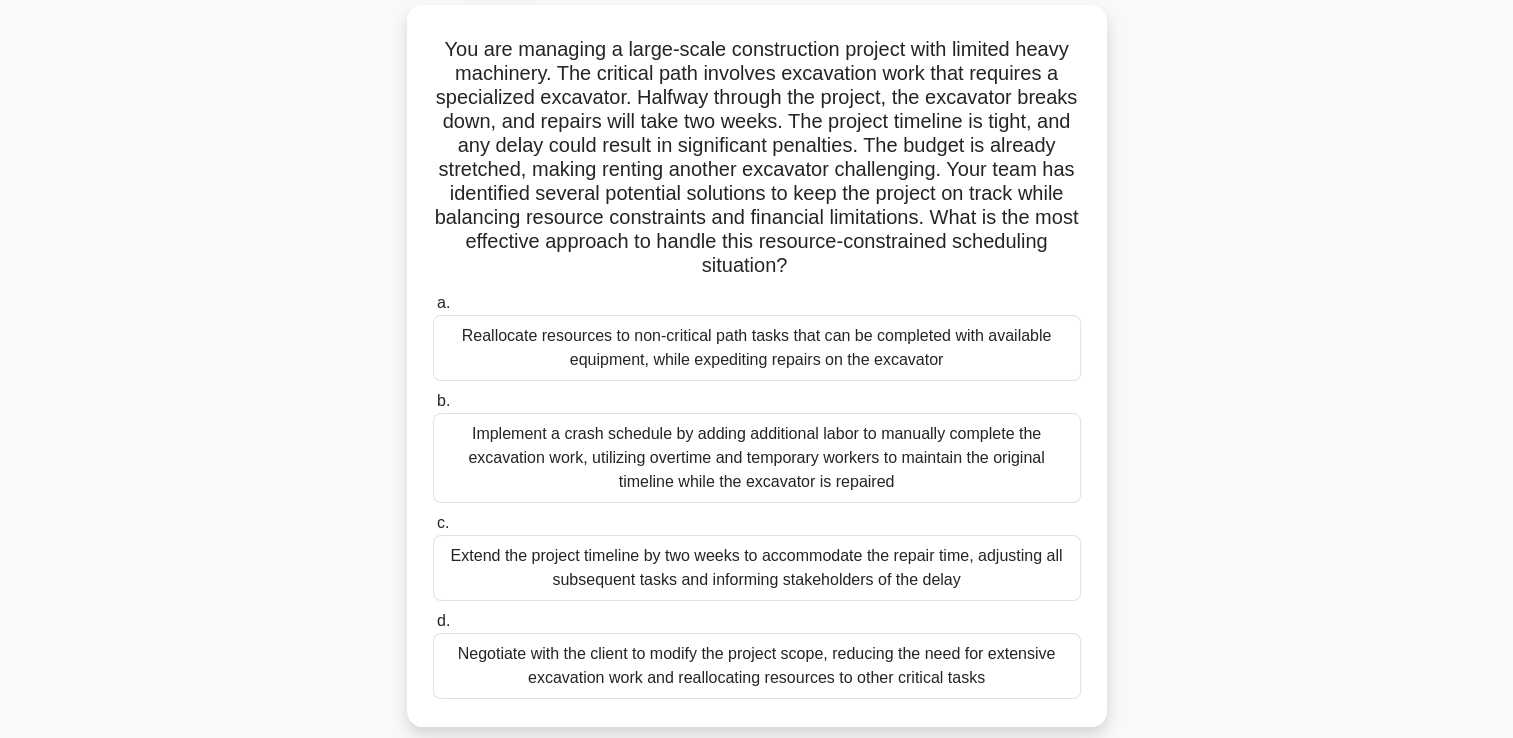 scroll, scrollTop: 114, scrollLeft: 0, axis: vertical 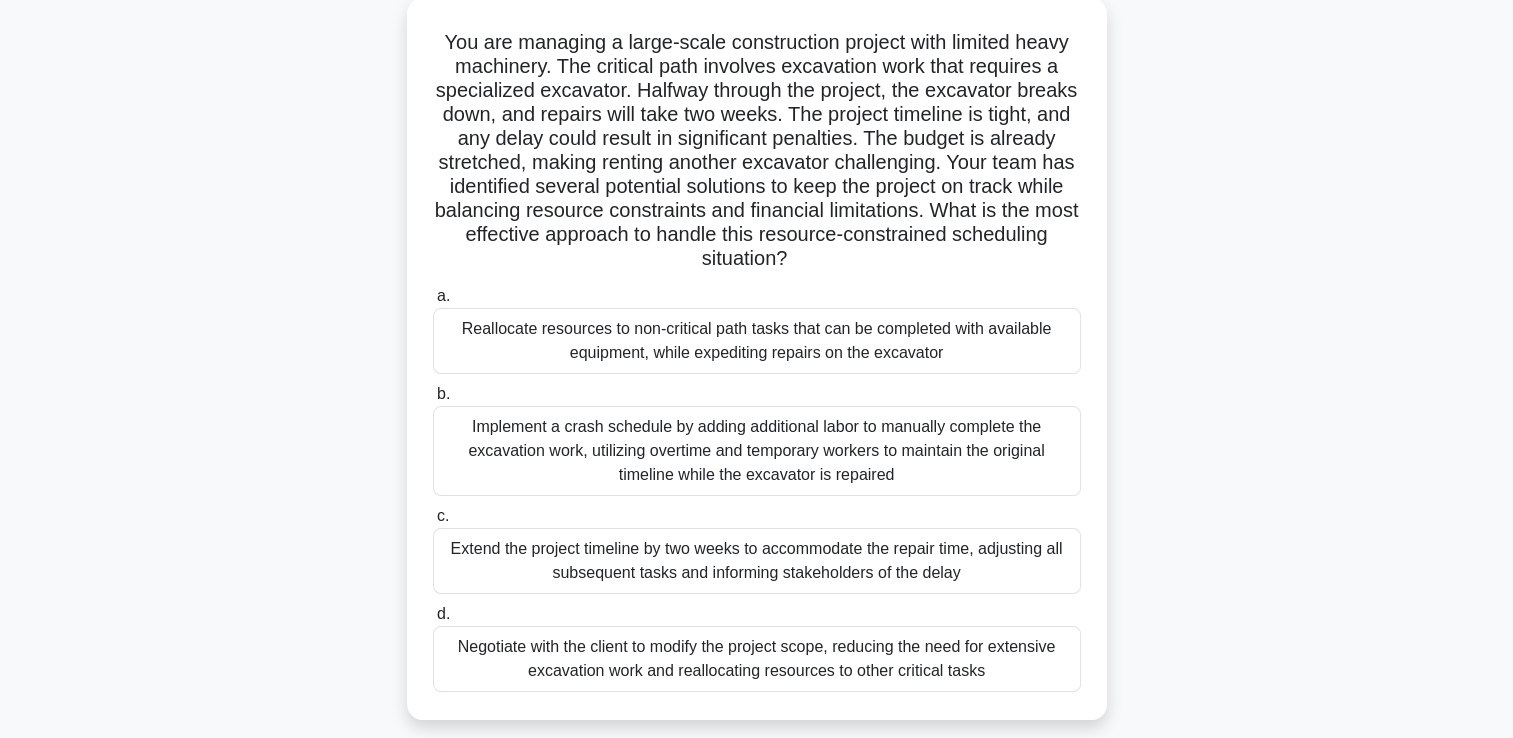 click on "Negotiate with the client to modify the project scope, reducing the need for extensive excavation work and reallocating resources to other critical tasks" at bounding box center [757, 659] 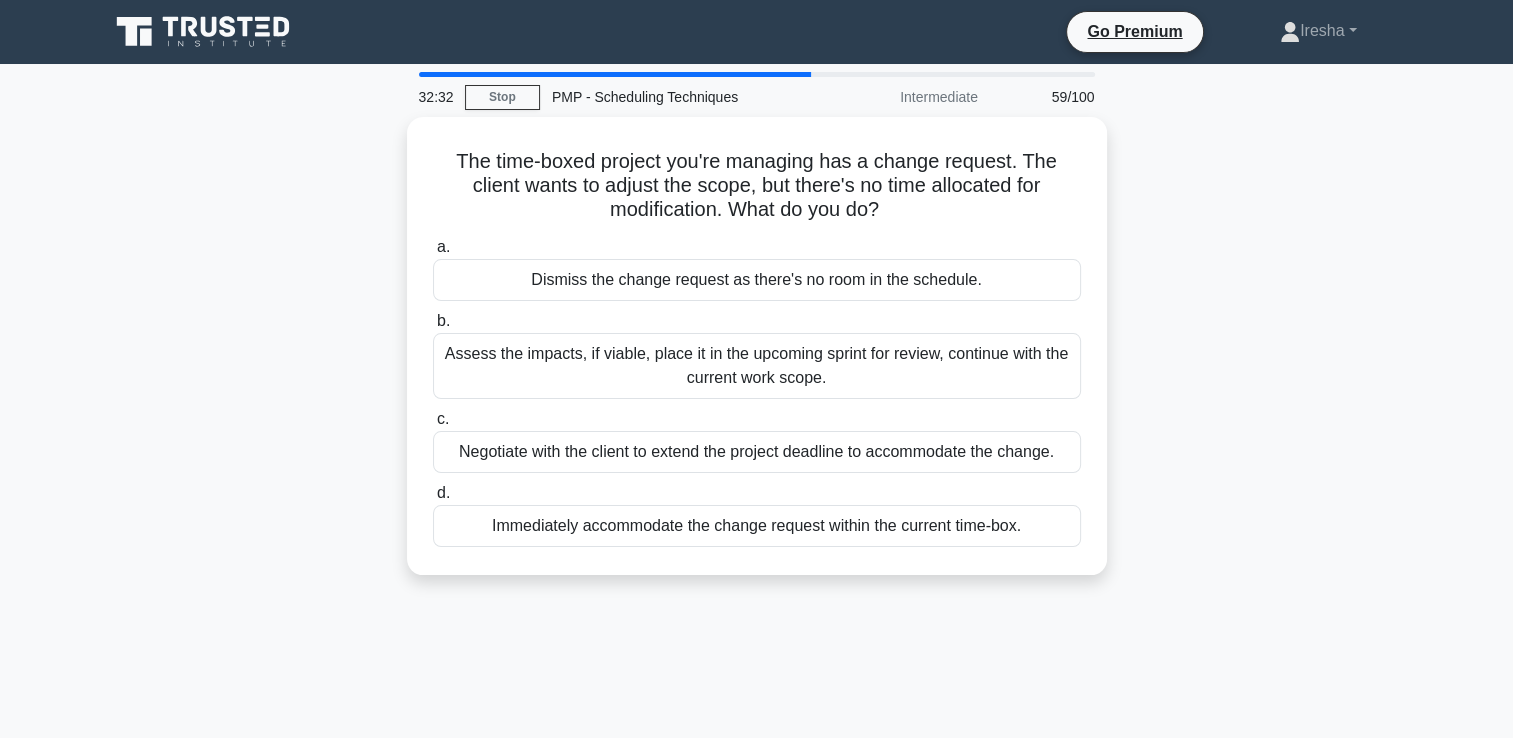 scroll, scrollTop: 0, scrollLeft: 0, axis: both 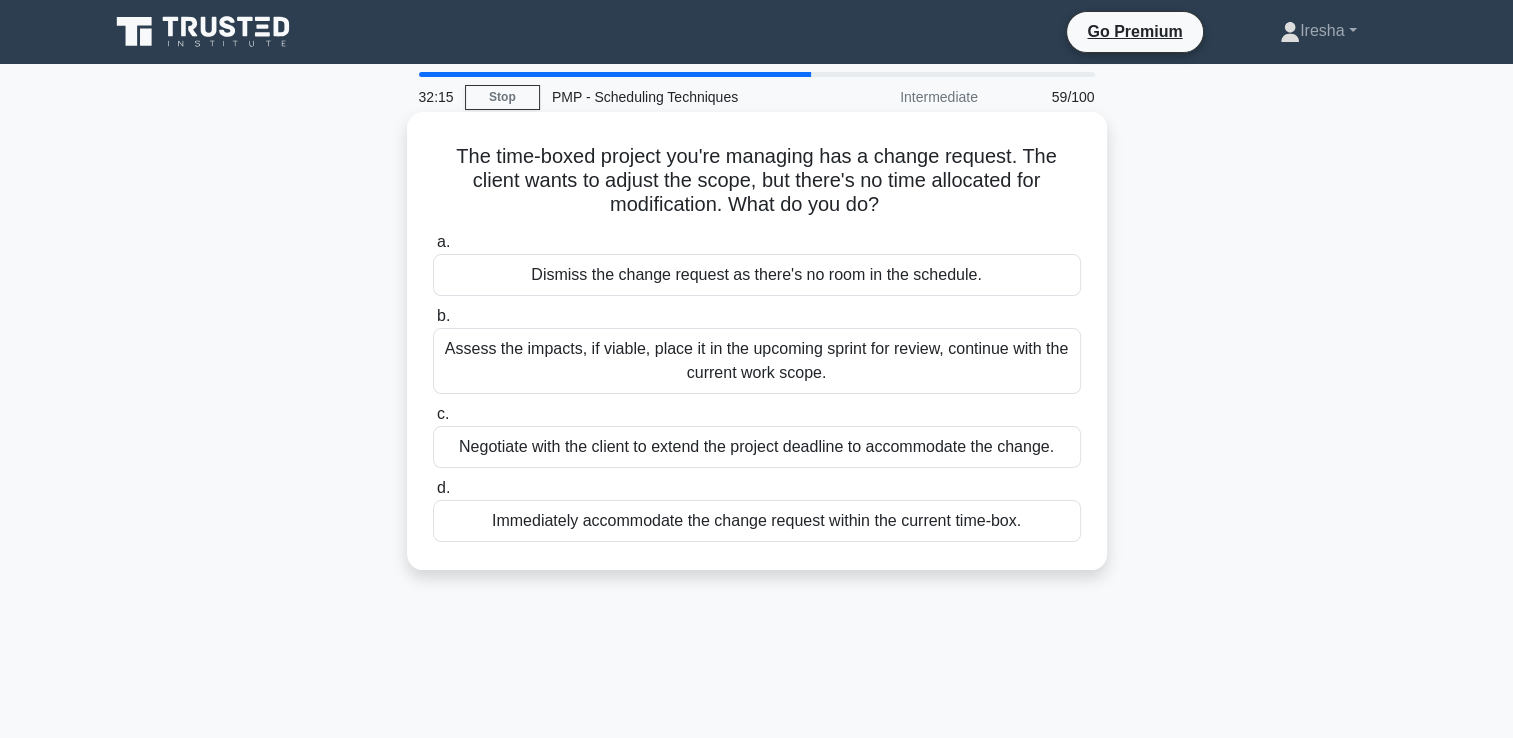 click on "Assess the impacts, if viable, place it in the upcoming sprint for review, continue with the current work scope." at bounding box center [757, 361] 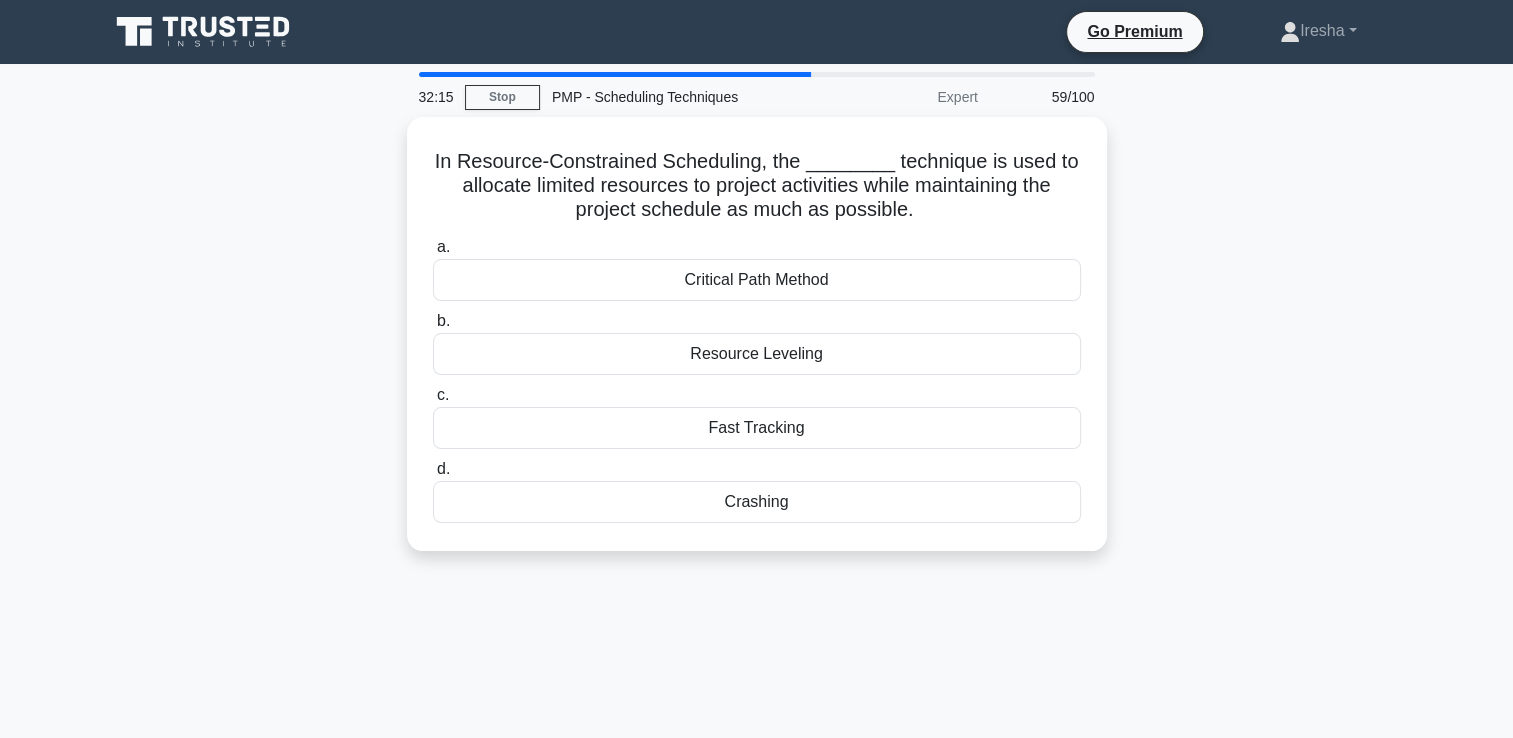 scroll, scrollTop: 0, scrollLeft: 0, axis: both 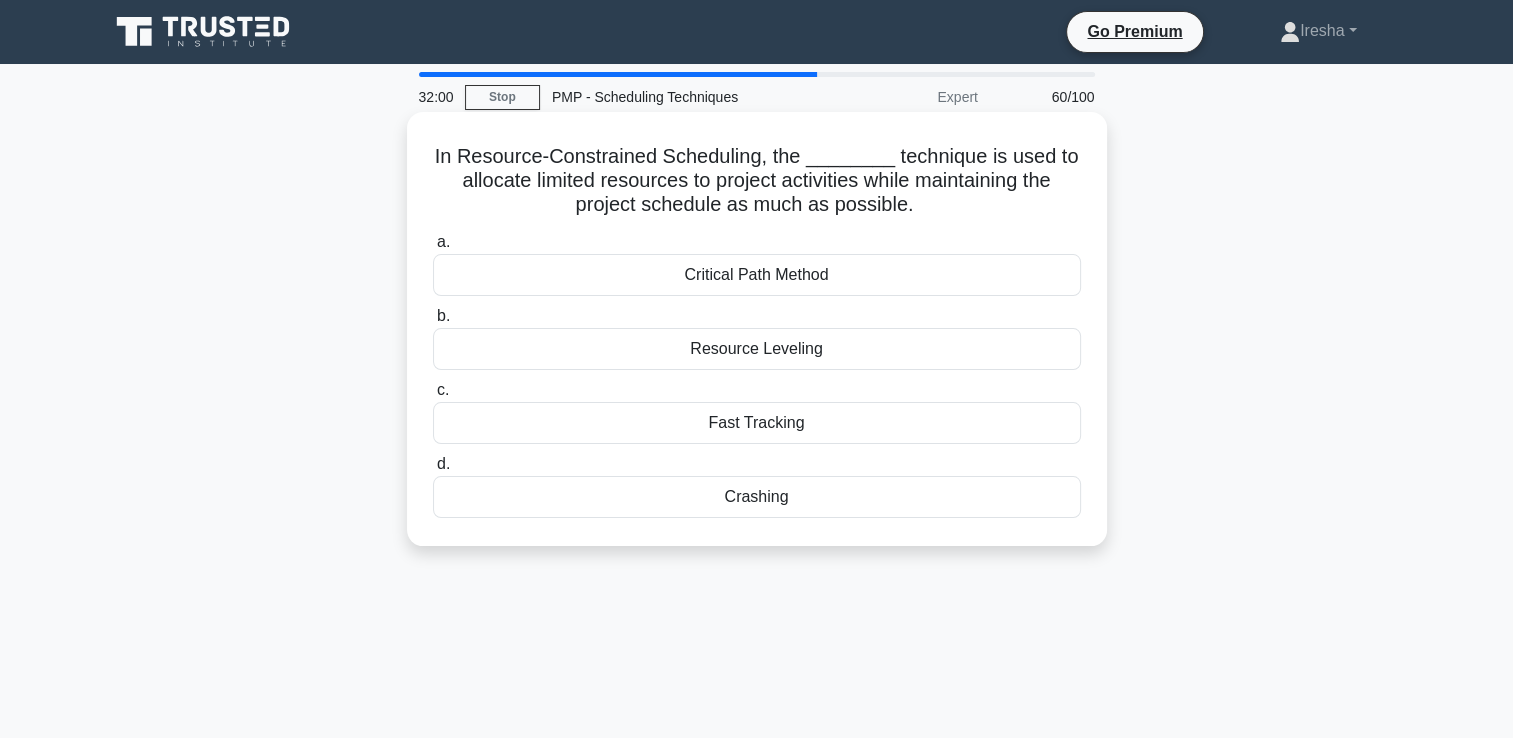 click on "Resource Leveling" at bounding box center [757, 349] 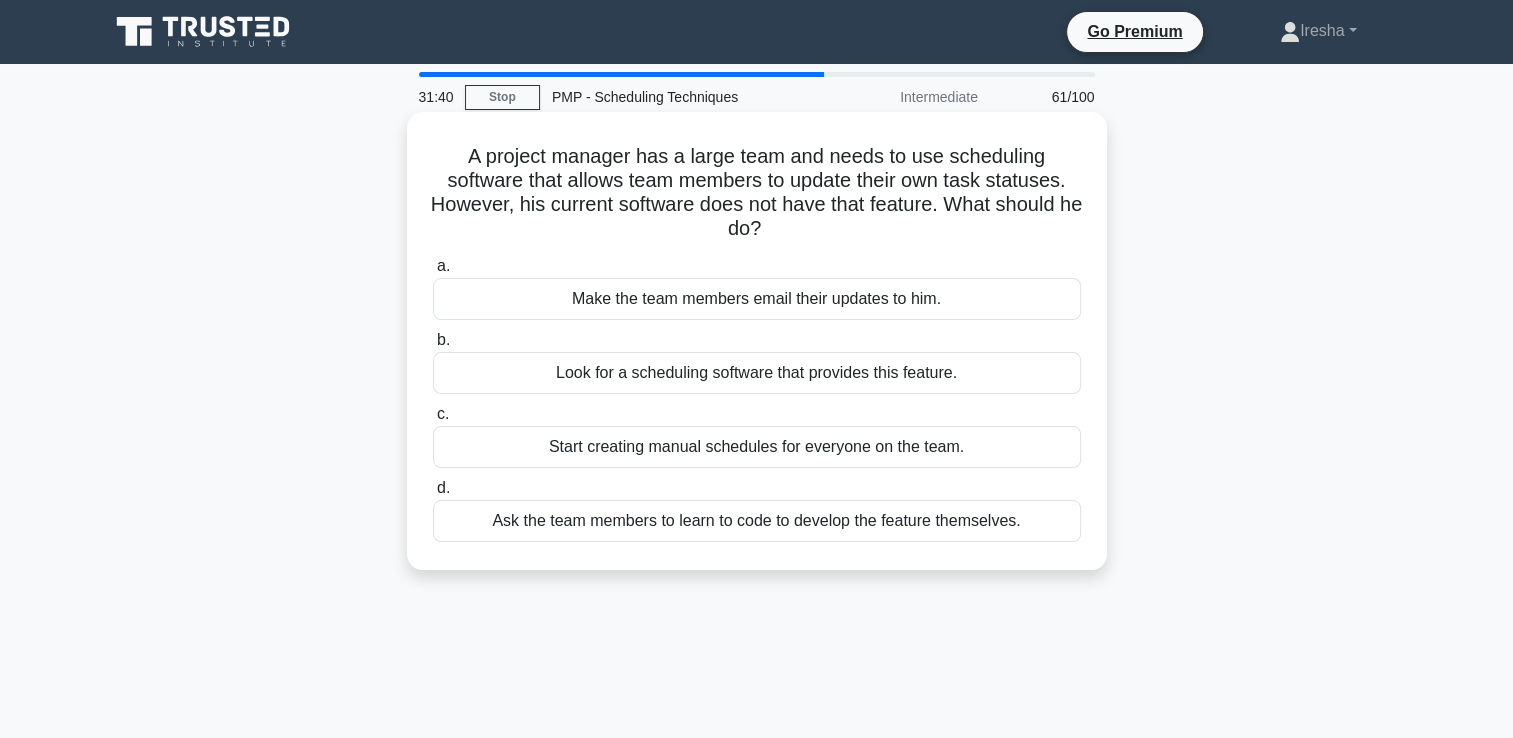 click on "Look for a scheduling software that provides this feature." at bounding box center [757, 373] 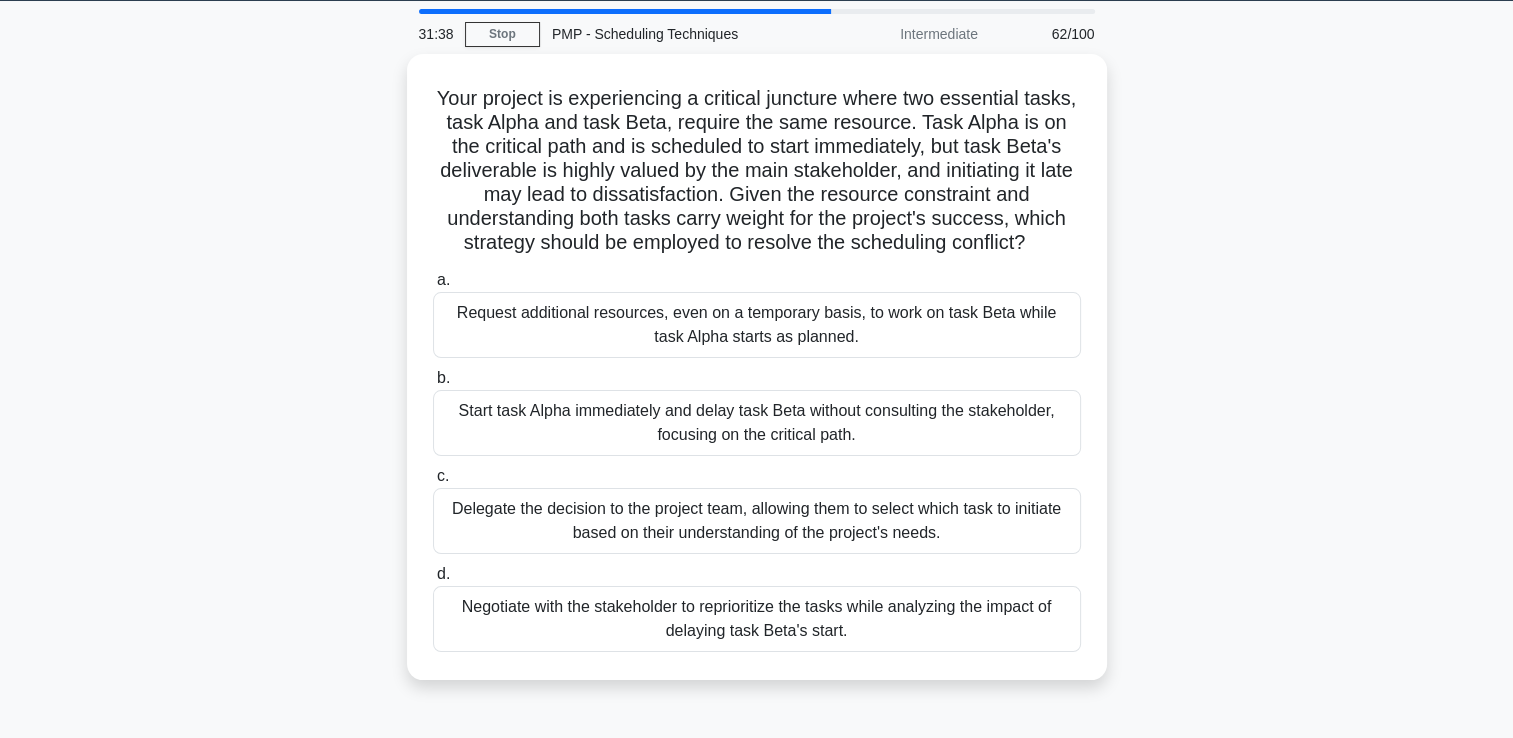 scroll, scrollTop: 64, scrollLeft: 0, axis: vertical 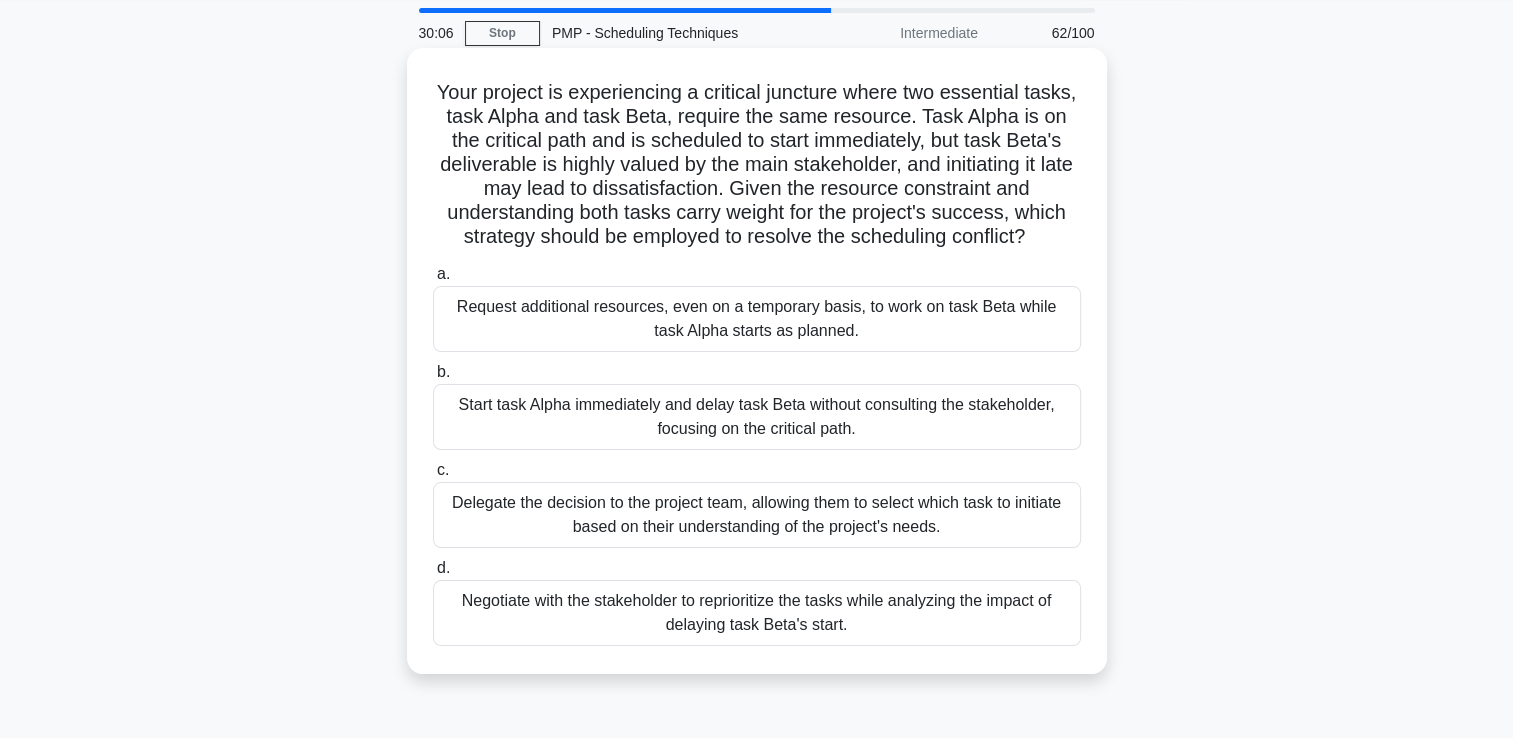click on "Request additional resources, even on a temporary basis, to work on task Beta while task Alpha starts as planned." at bounding box center (757, 319) 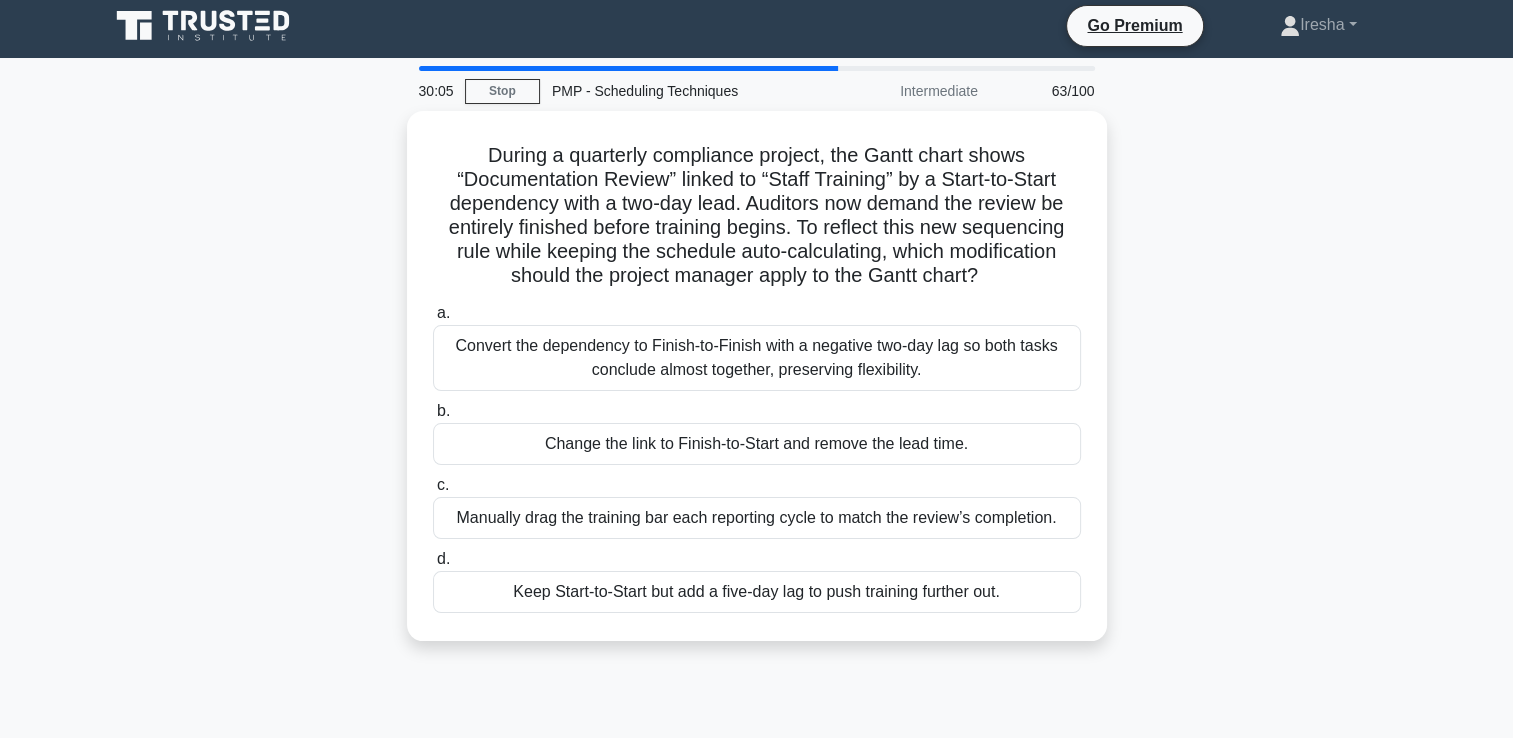 scroll, scrollTop: 0, scrollLeft: 0, axis: both 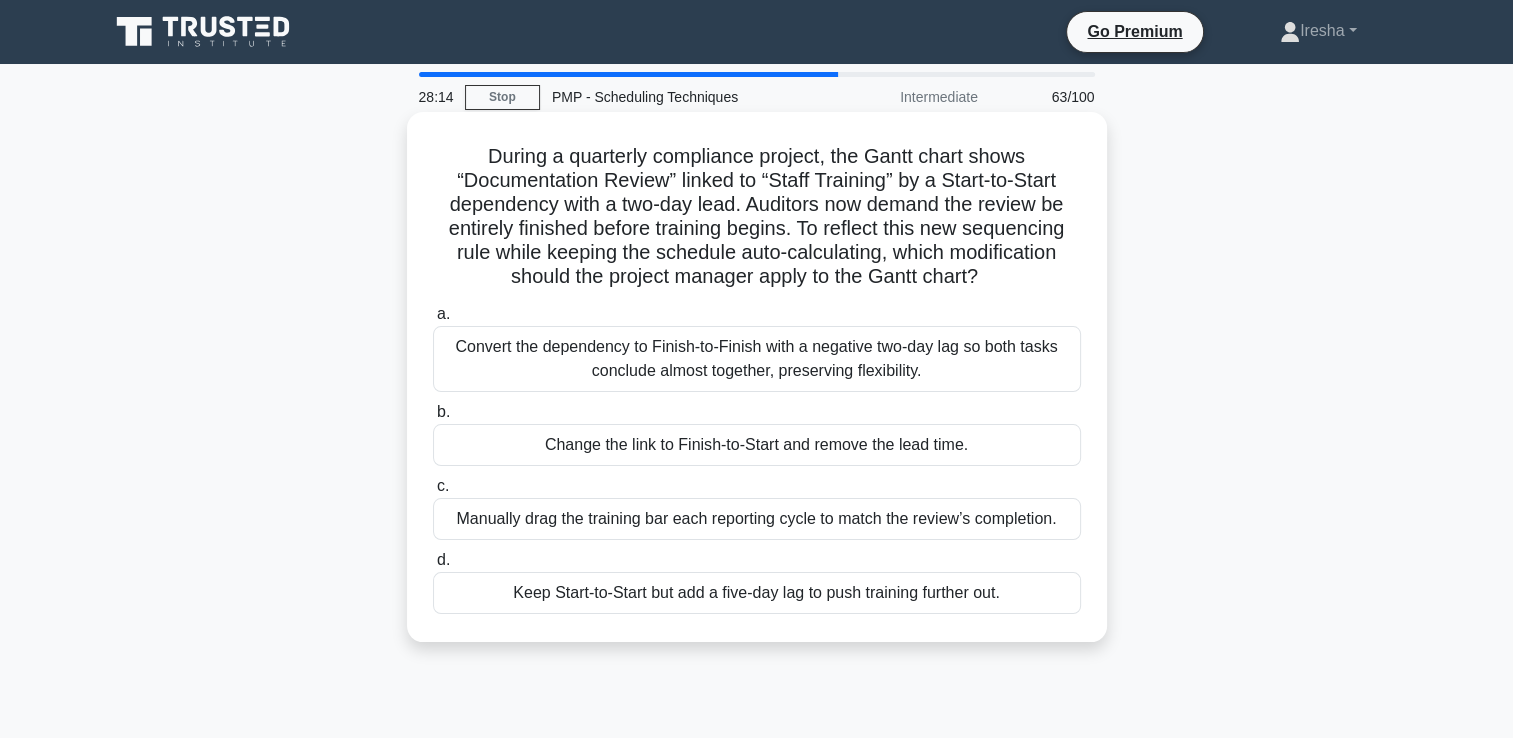 click on "Change the link to Finish-to-Start and remove the lead time." at bounding box center (757, 445) 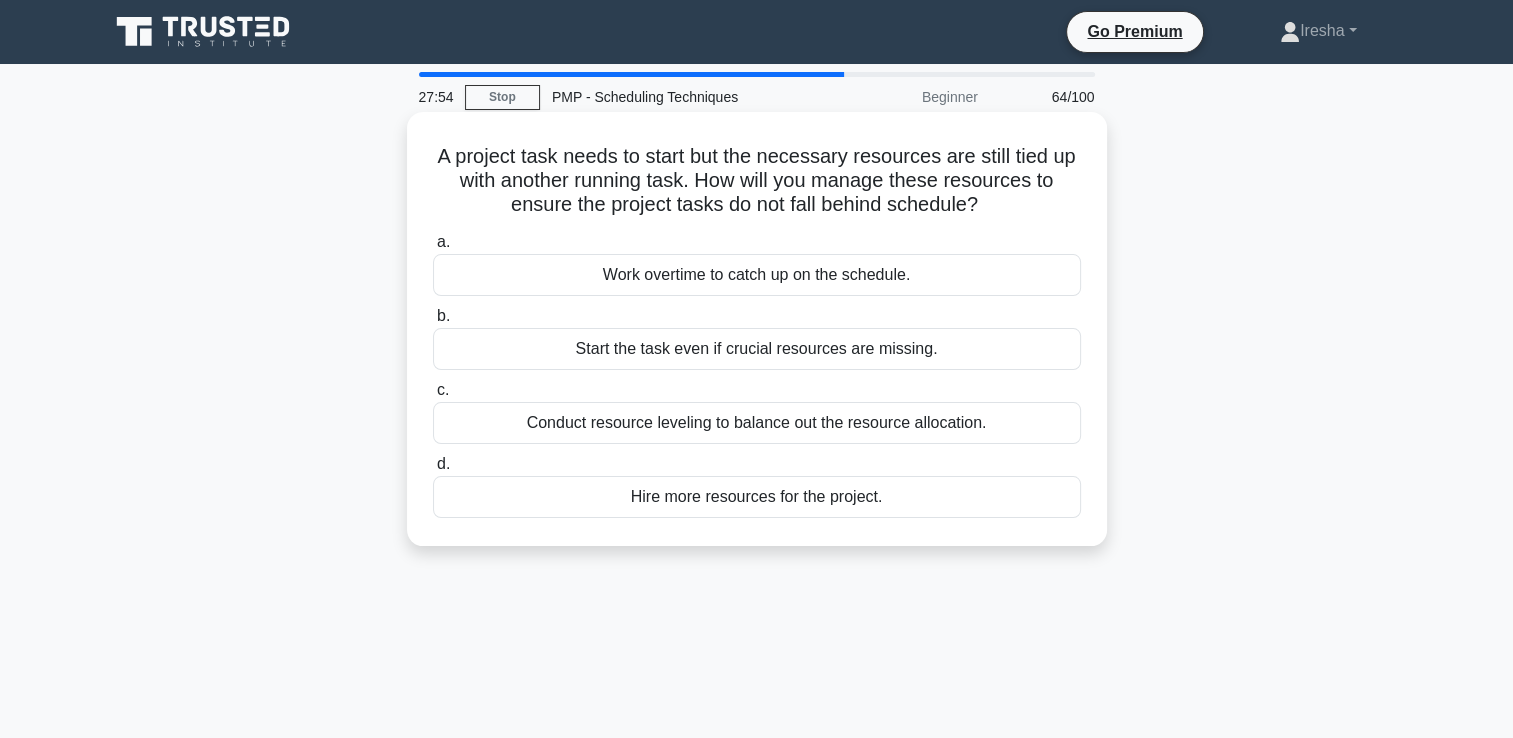 click on "Conduct resource leveling to balance out the resource allocation." at bounding box center (757, 423) 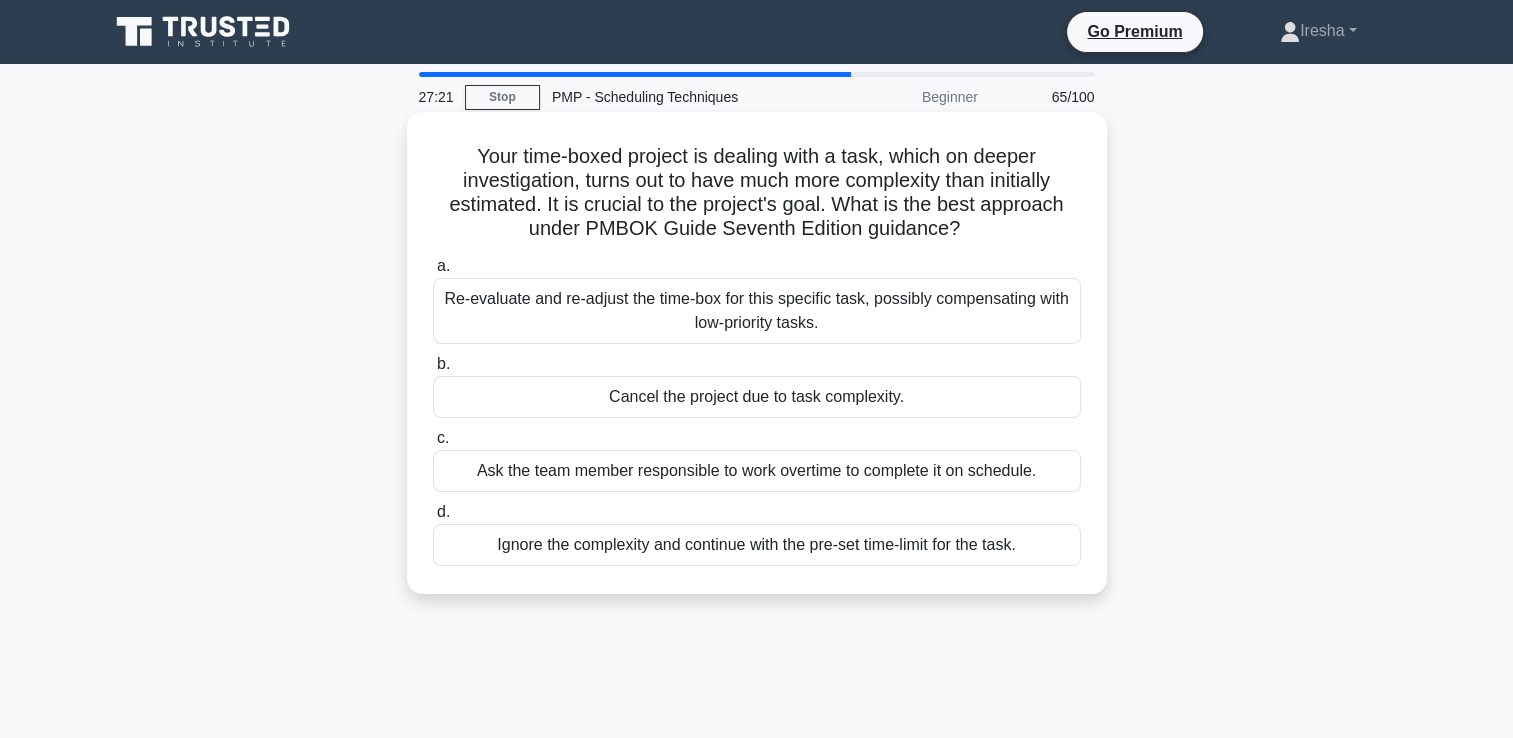 click on "Re-evaluate and re-adjust the time-box for this specific task, possibly compensating with low-priority tasks." at bounding box center [757, 311] 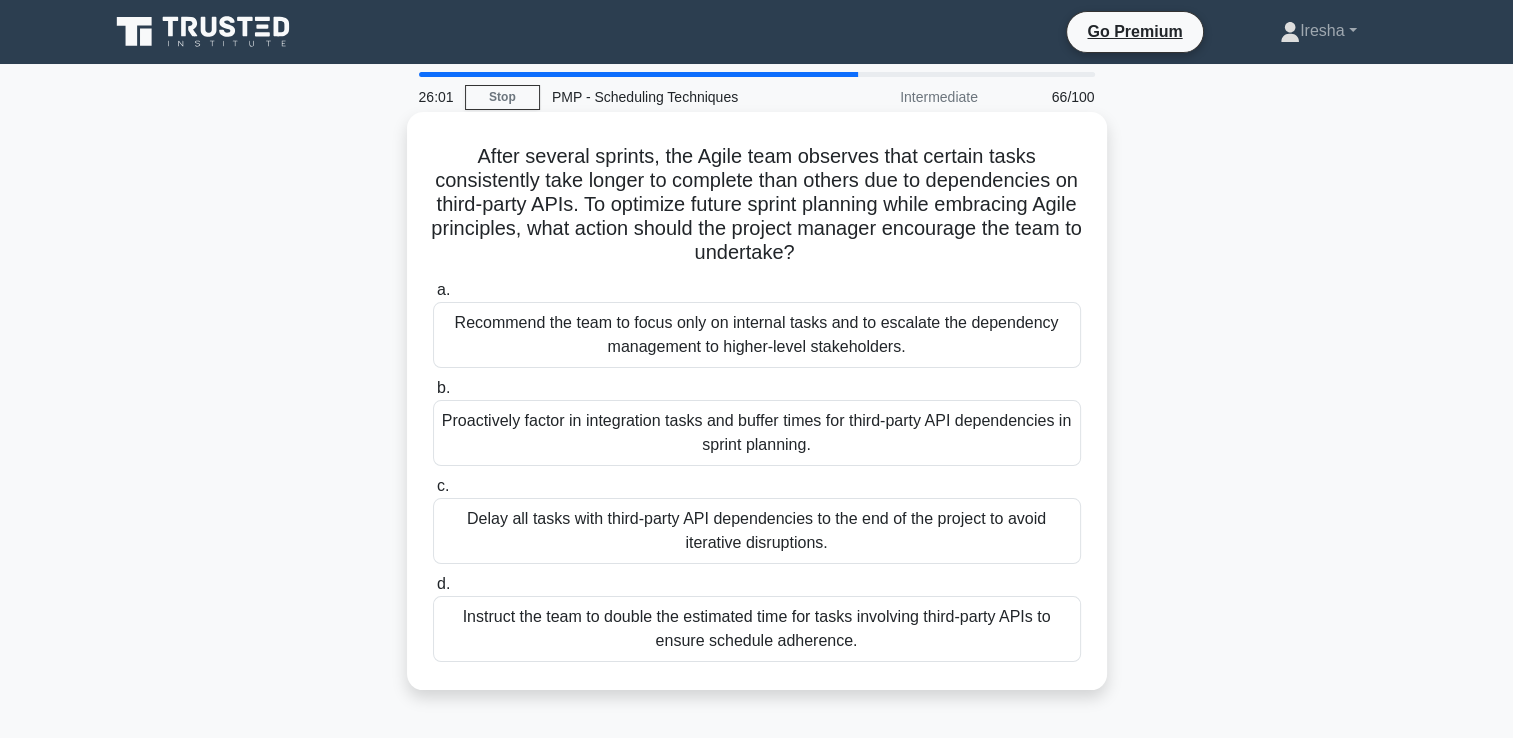 click on "Proactively factor in integration tasks and buffer times for third-party API dependencies in sprint planning." at bounding box center (757, 433) 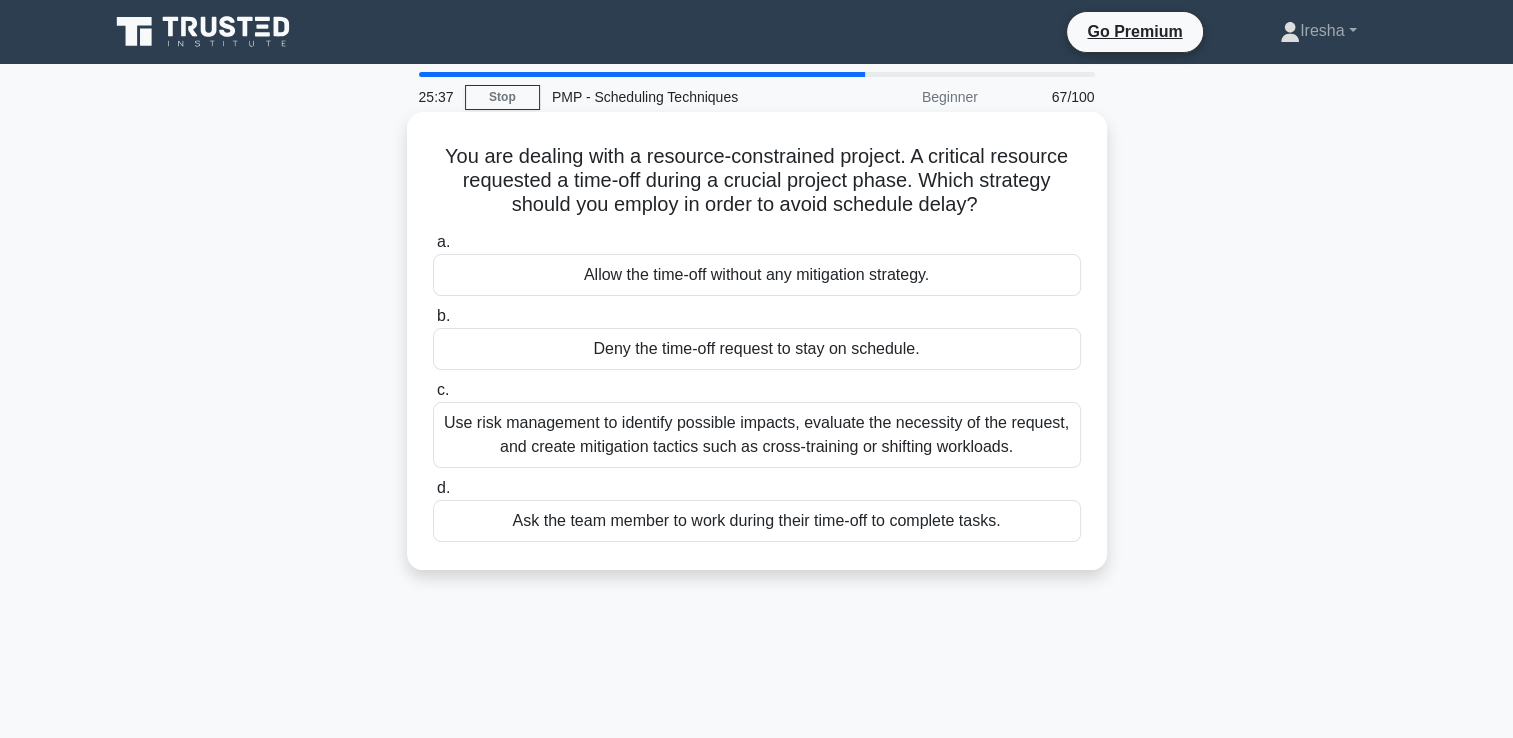 click on "Use risk management to identify possible impacts, evaluate the necessity of the request, and create mitigation tactics such as cross-training or shifting workloads." at bounding box center [757, 435] 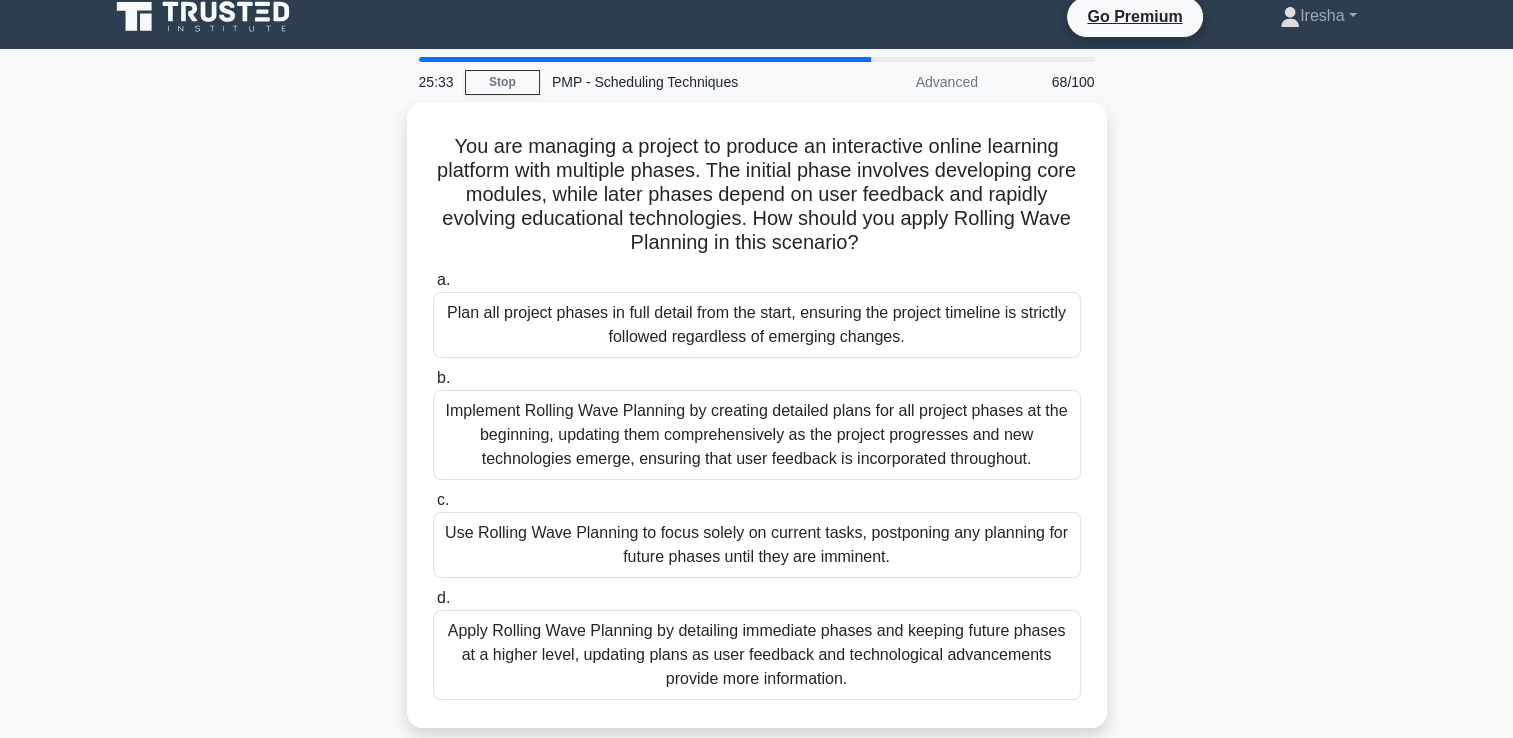 scroll, scrollTop: 14, scrollLeft: 0, axis: vertical 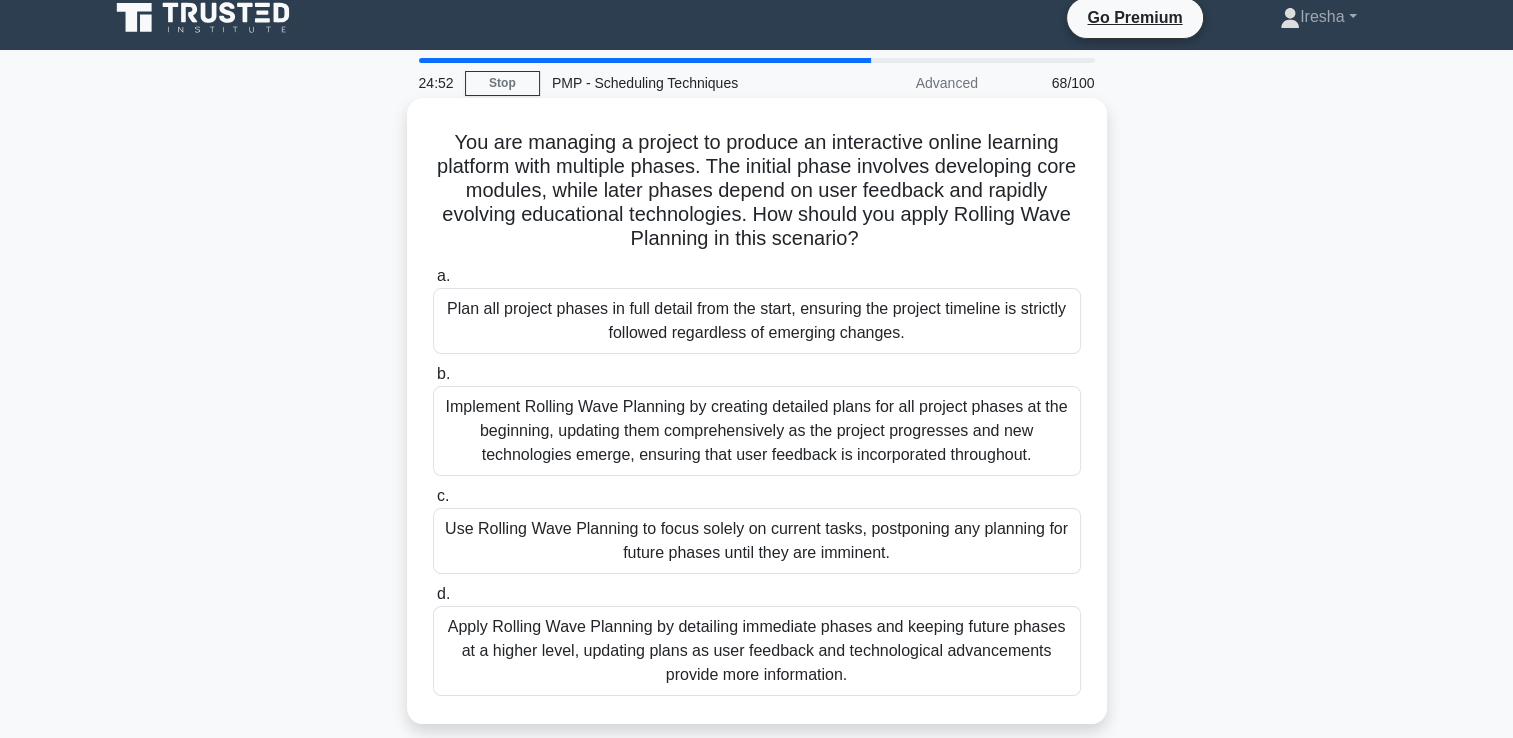 click on "Apply Rolling Wave Planning by detailing immediate phases and keeping future phases at a higher level, updating plans as user feedback and technological advancements provide more information." at bounding box center (757, 651) 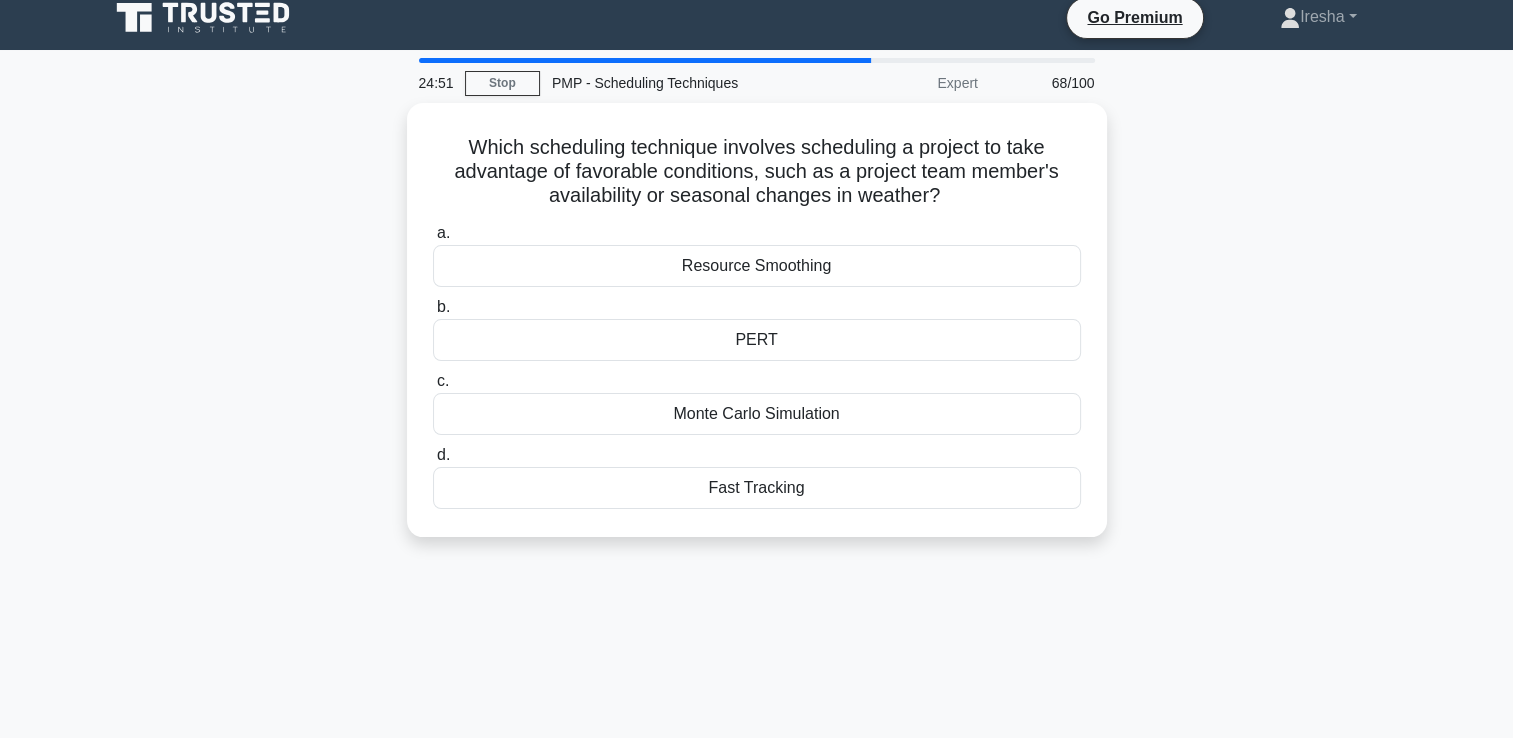 scroll, scrollTop: 0, scrollLeft: 0, axis: both 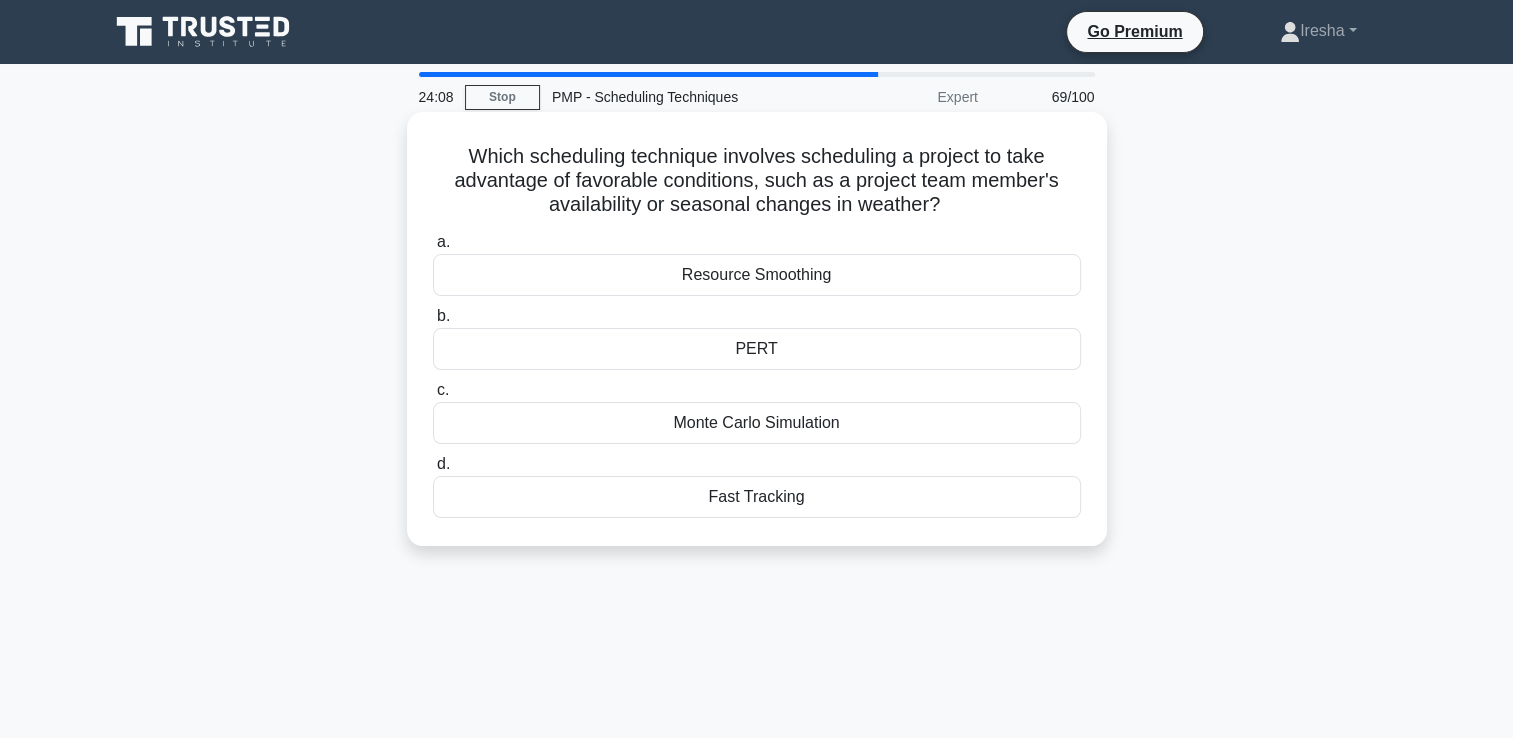 click on "PERT" at bounding box center [757, 349] 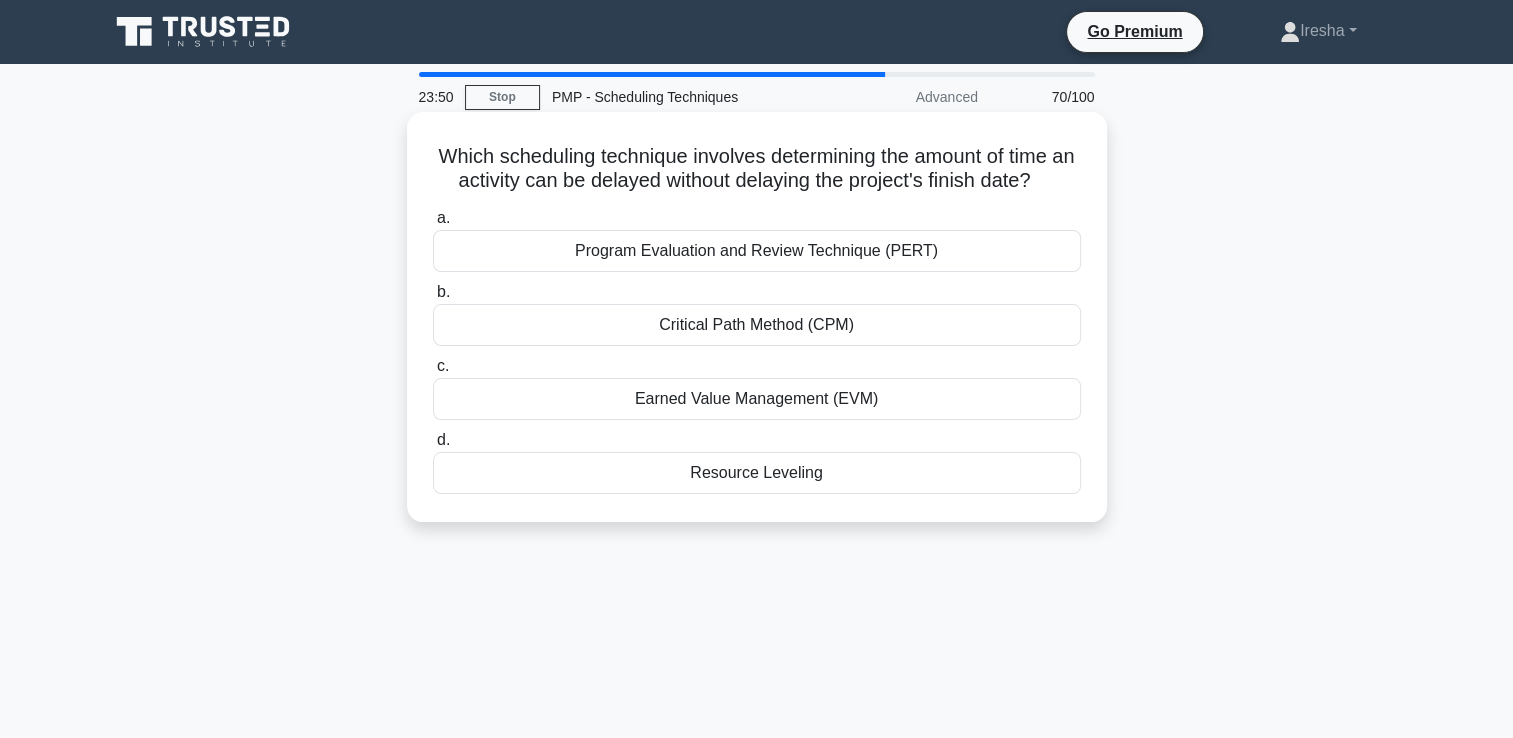 click on "Critical Path Method (CPM)" at bounding box center (757, 325) 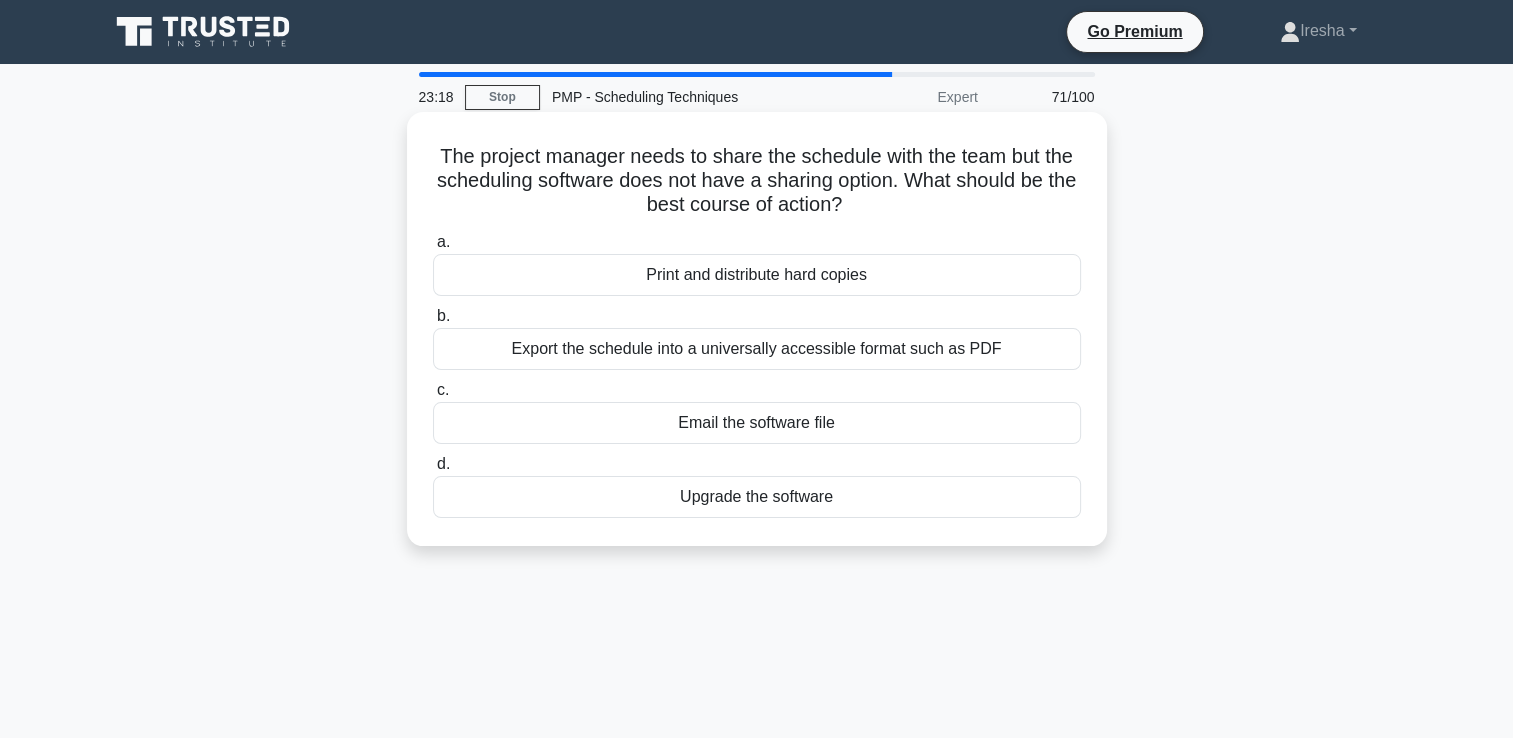 click on "Upgrade the software" at bounding box center (757, 497) 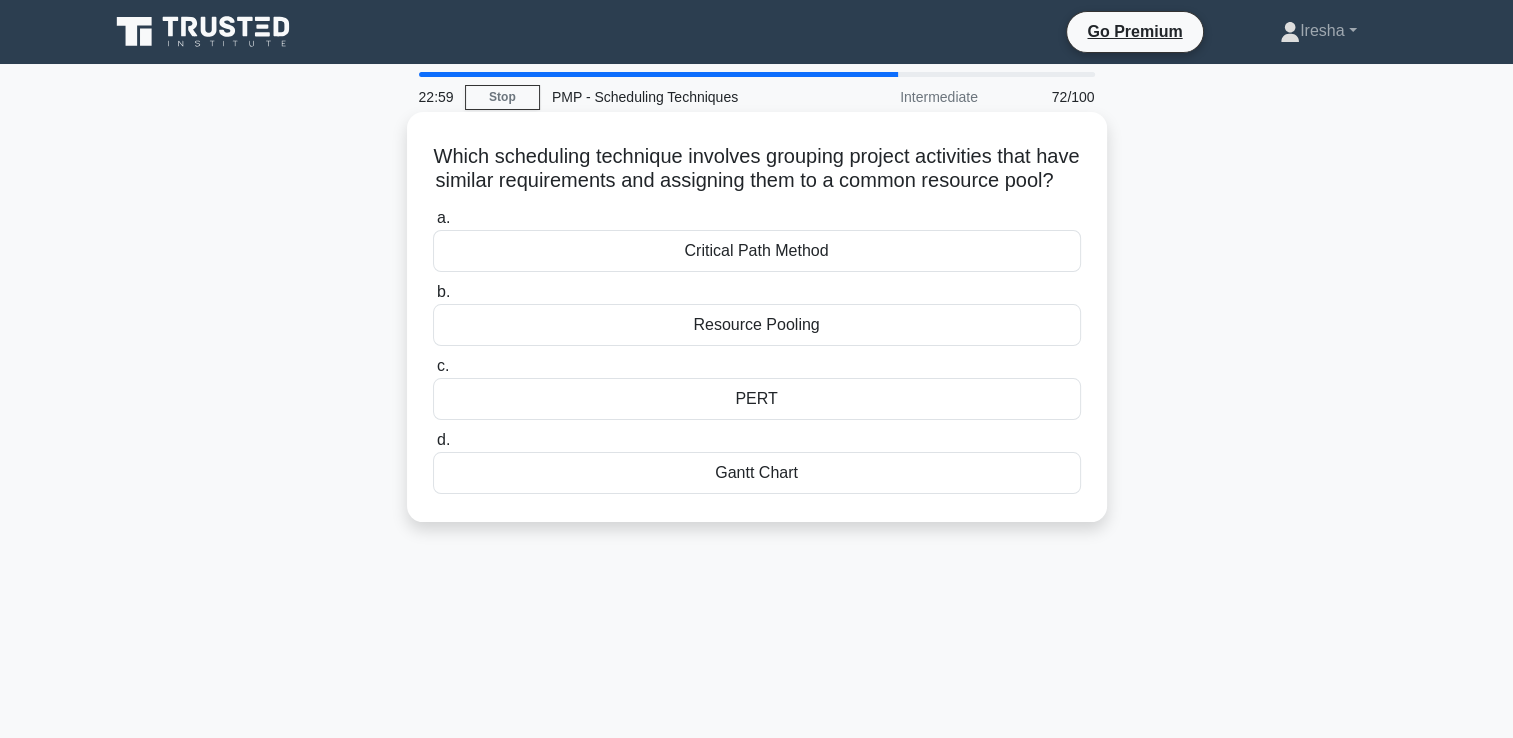 click on "Resource Pooling" at bounding box center [757, 325] 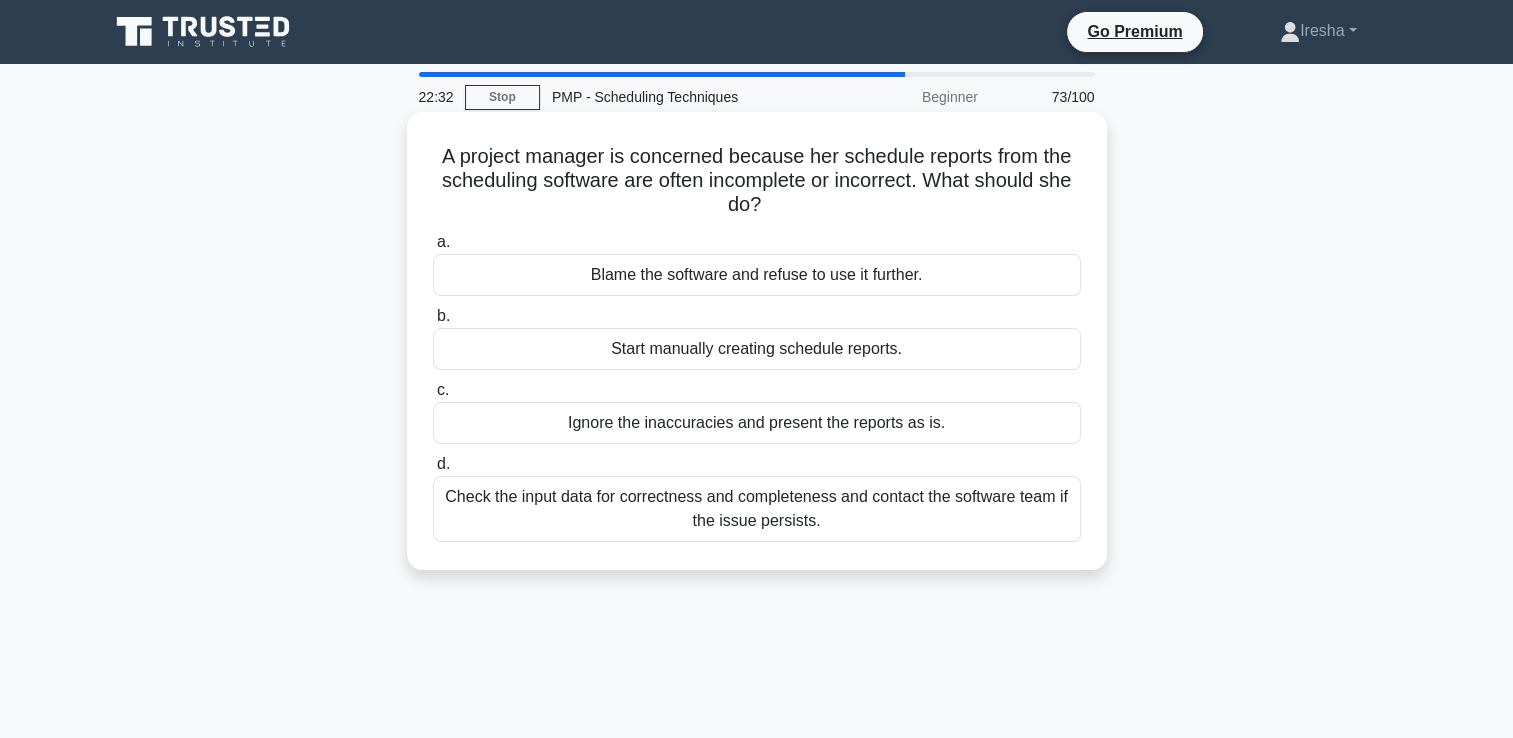 click on "Check the input data for correctness and completeness and contact the software team if the issue persists." at bounding box center (757, 509) 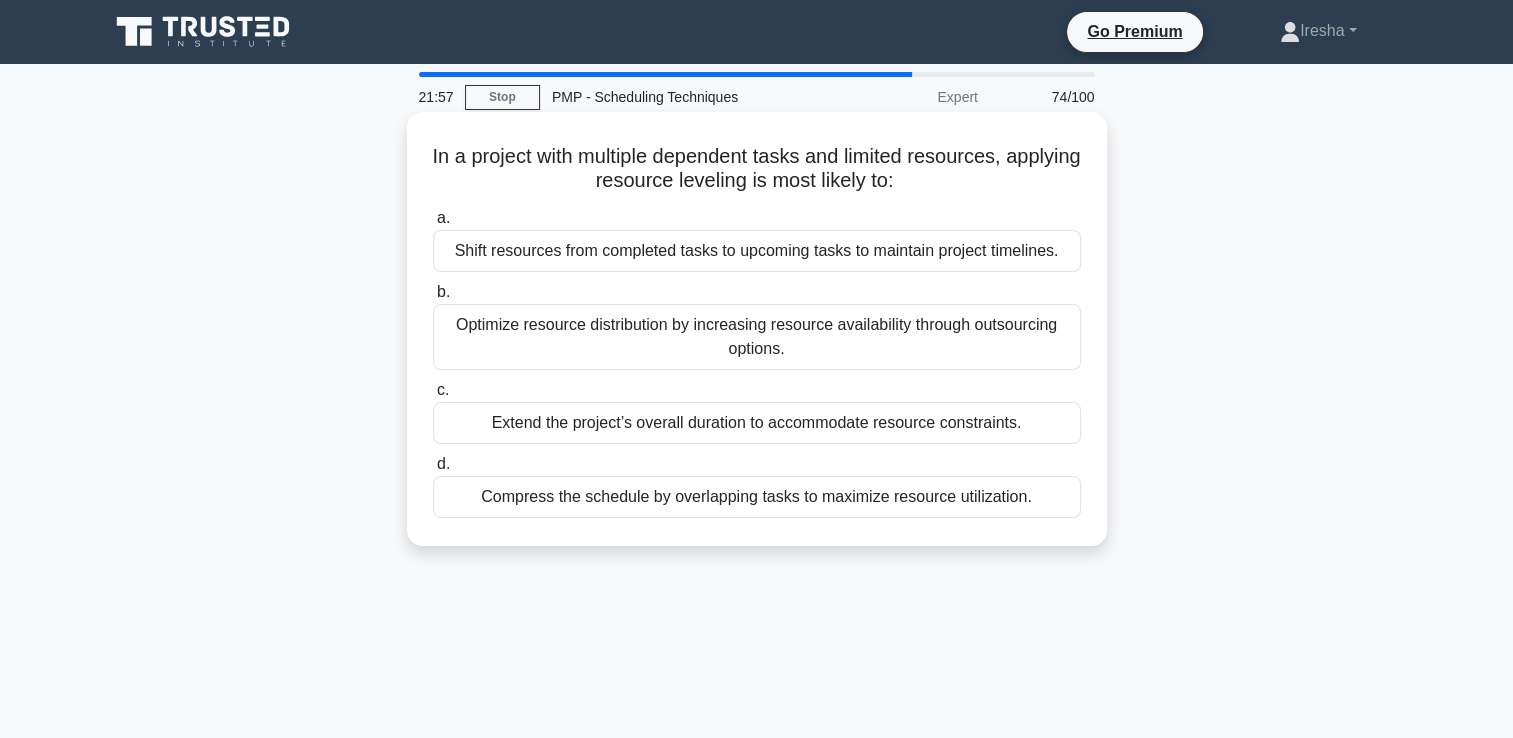 click on "Optimize resource distribution by increasing resource availability through outsourcing options." at bounding box center (757, 337) 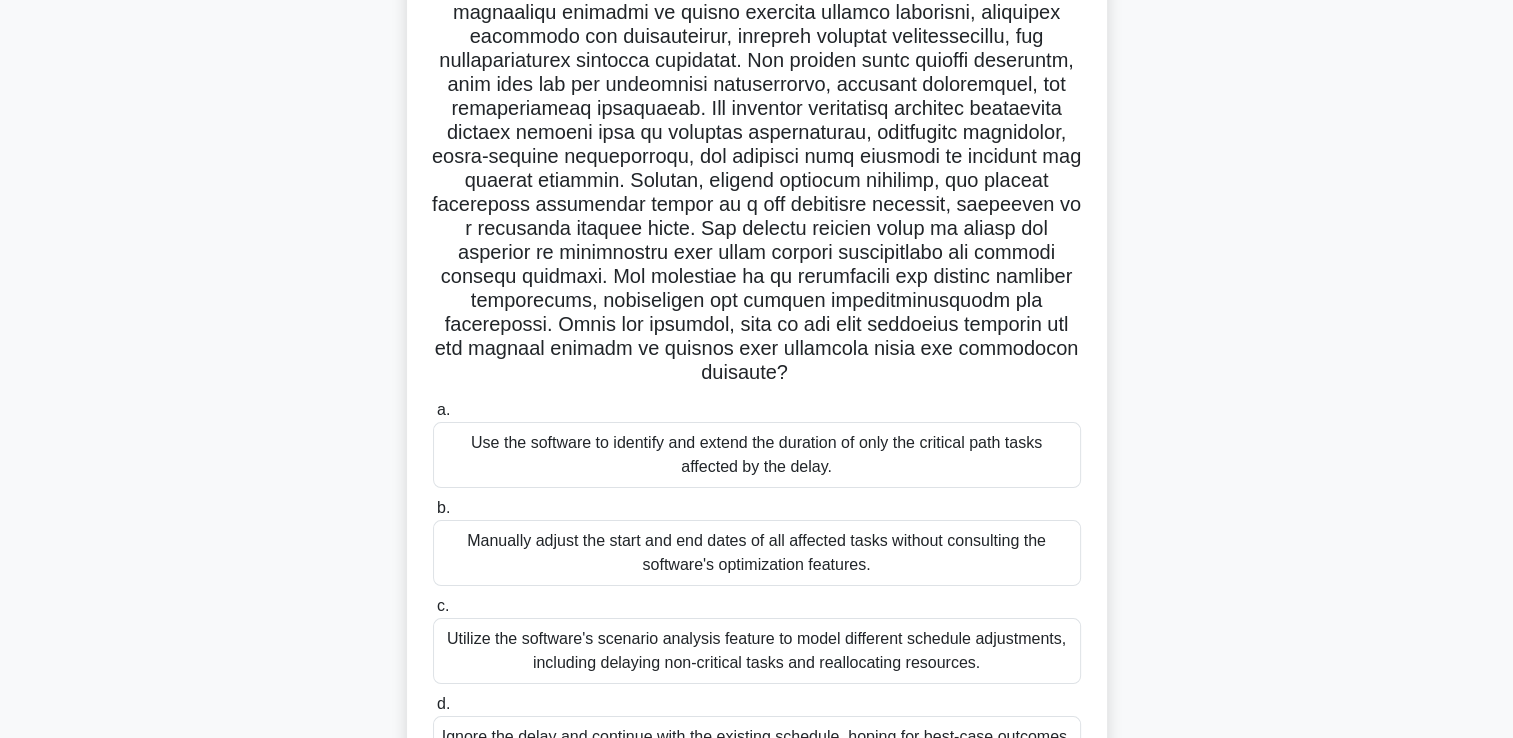 scroll, scrollTop: 142, scrollLeft: 0, axis: vertical 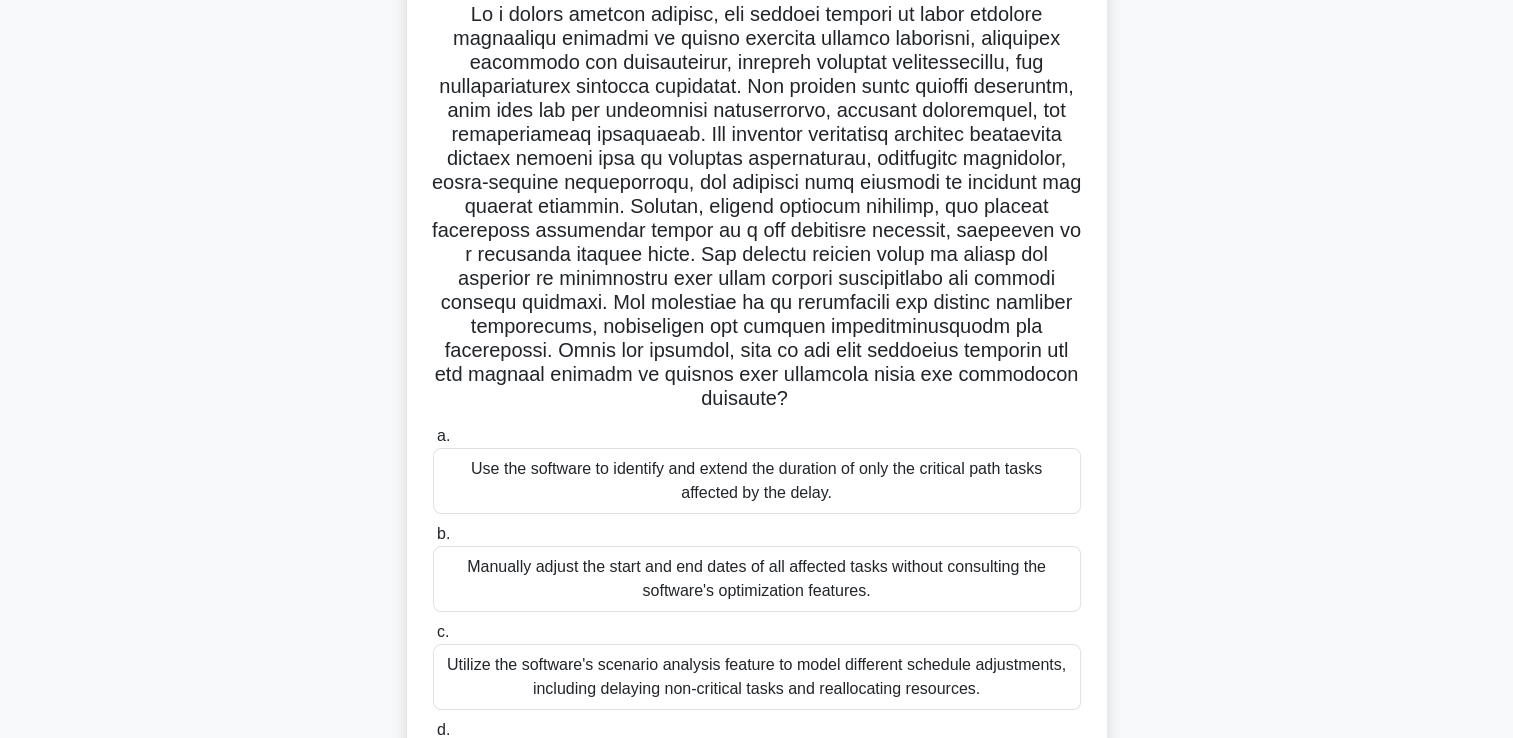 click on "Utilize the software's scenario analysis feature to model different schedule adjustments, including delaying non-critical tasks and reallocating resources." at bounding box center (757, 677) 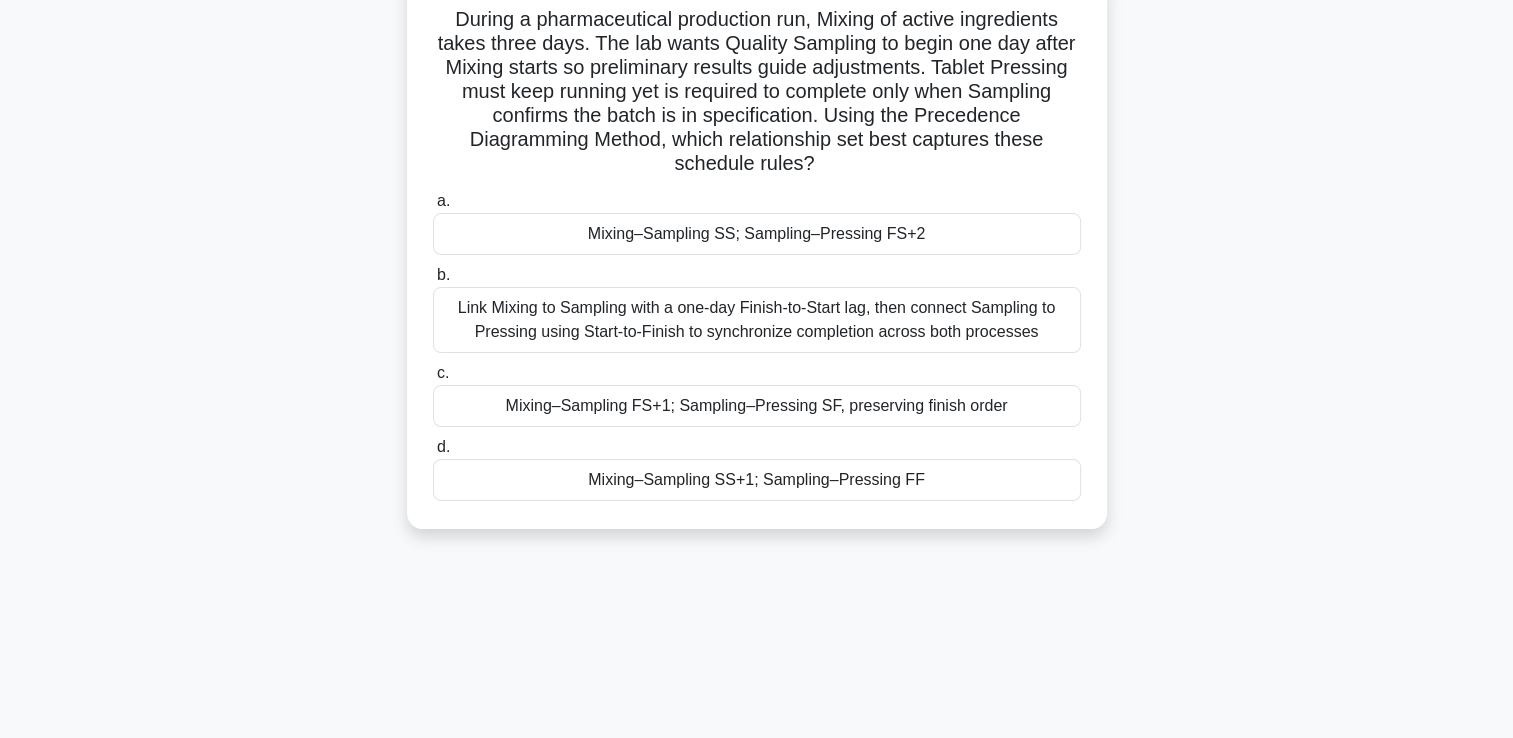scroll, scrollTop: 0, scrollLeft: 0, axis: both 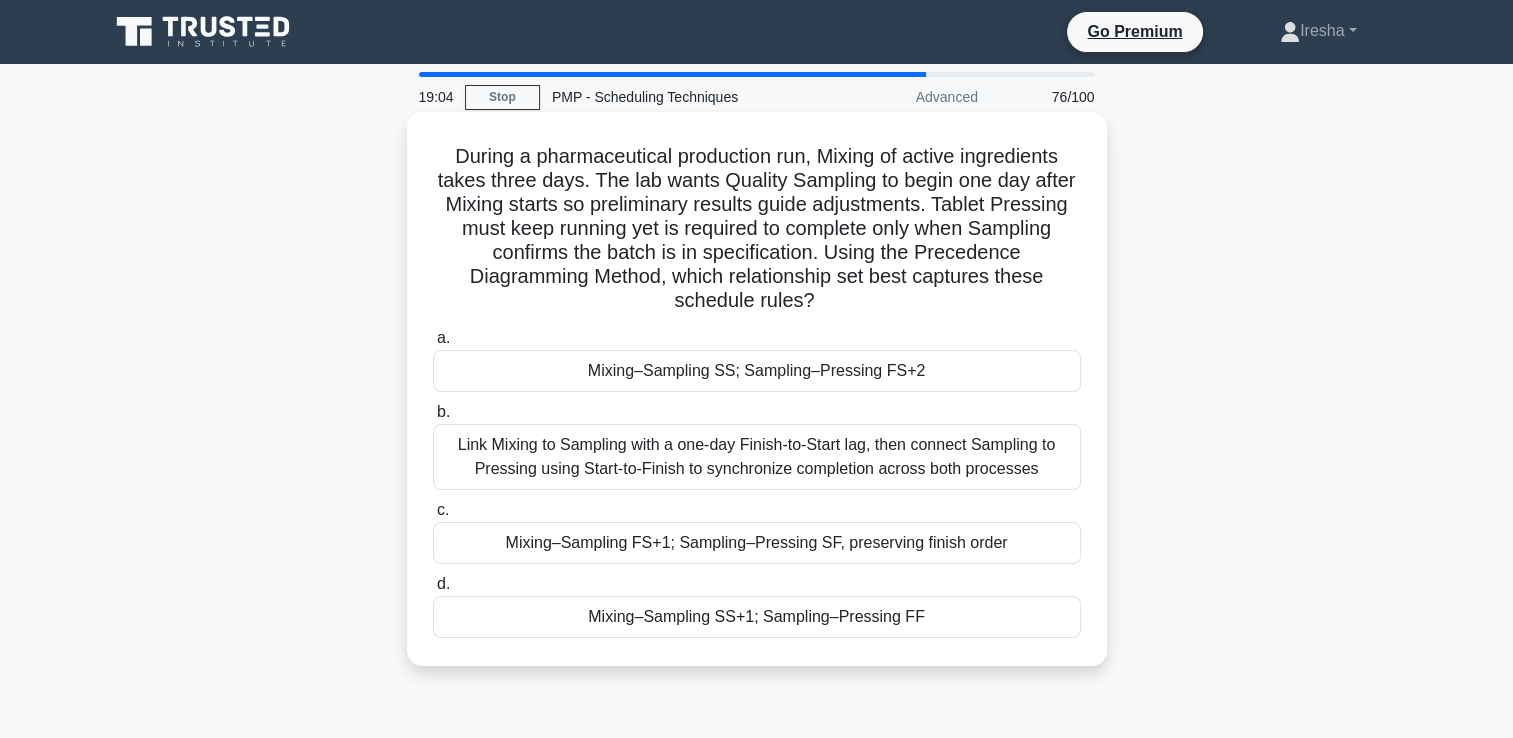 click on "Link Mixing to Sampling with a one-day Finish-to-Start lag, then connect Sampling to Pressing using Start-to-Finish to synchronize completion across both processes" at bounding box center [757, 457] 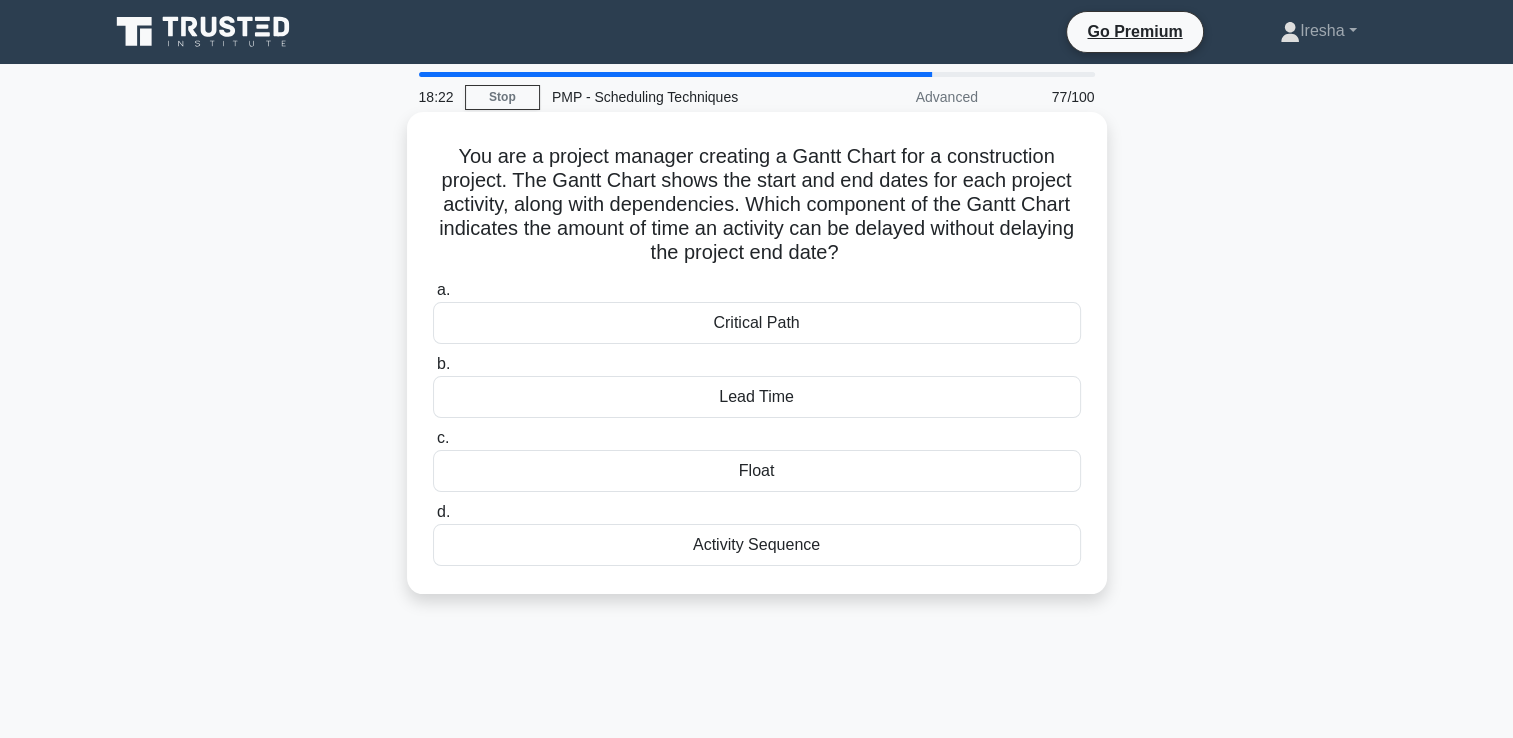 click on "Float" at bounding box center (757, 471) 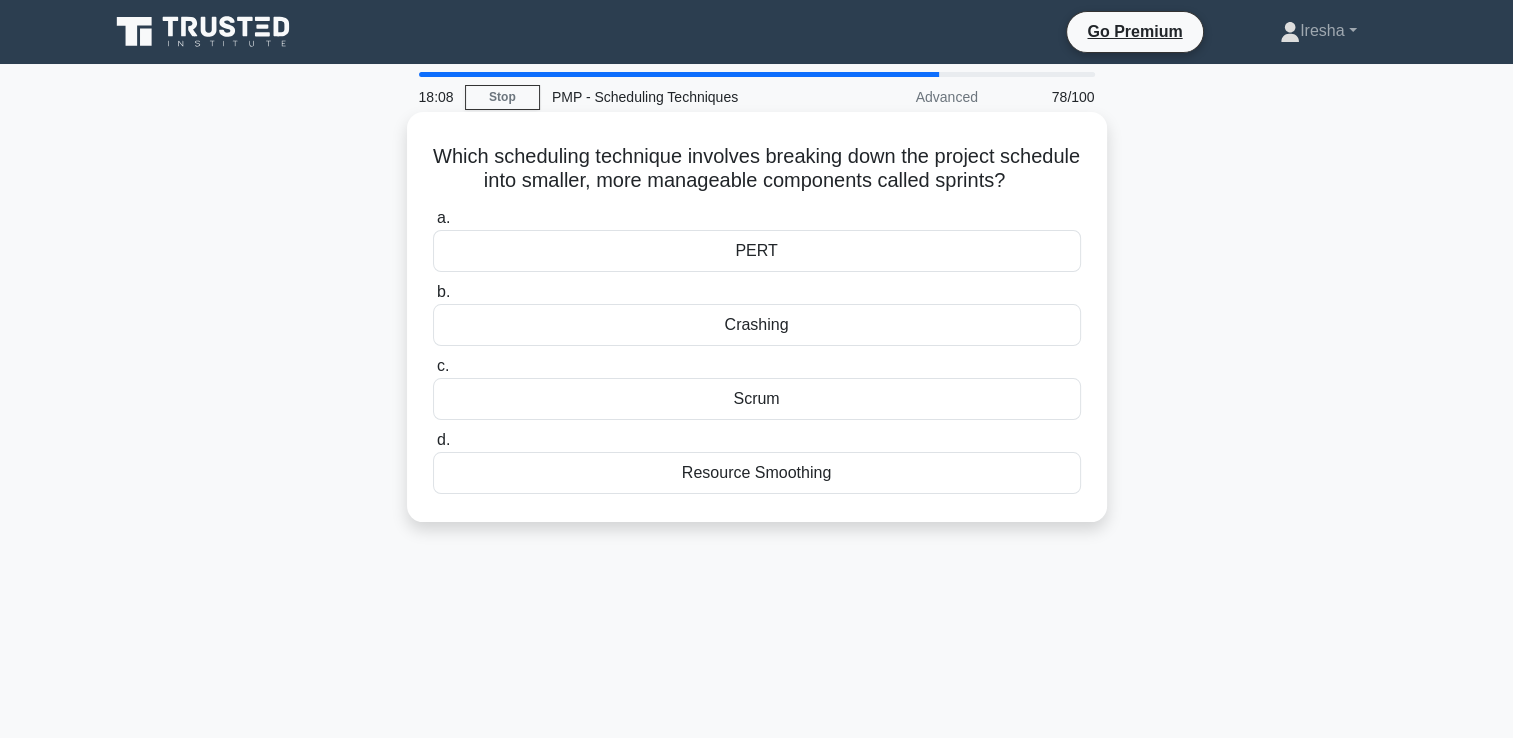click on "Scrum" at bounding box center (757, 399) 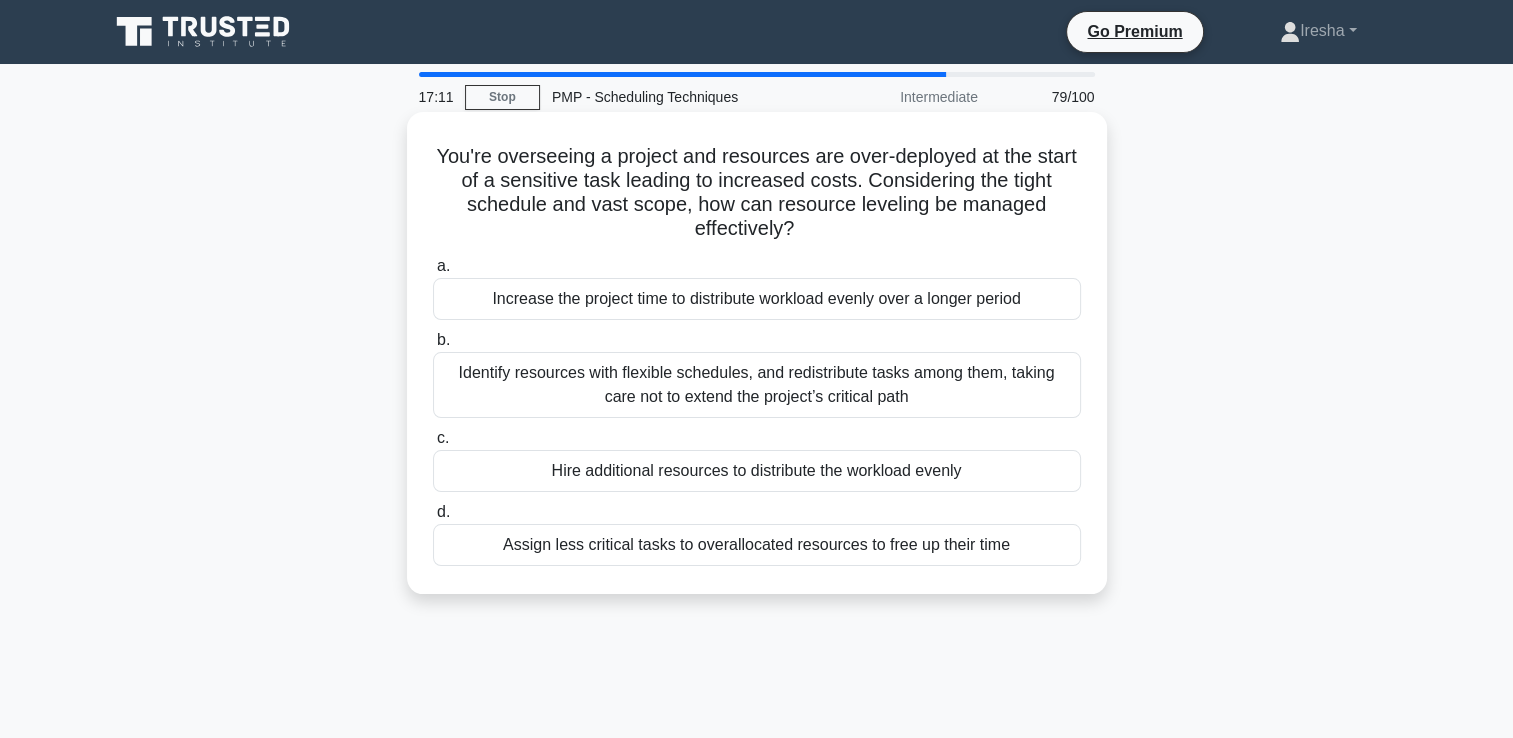 click on "Identify resources with flexible schedules, and redistribute tasks among them, taking care not to extend the project’s critical path" at bounding box center [757, 385] 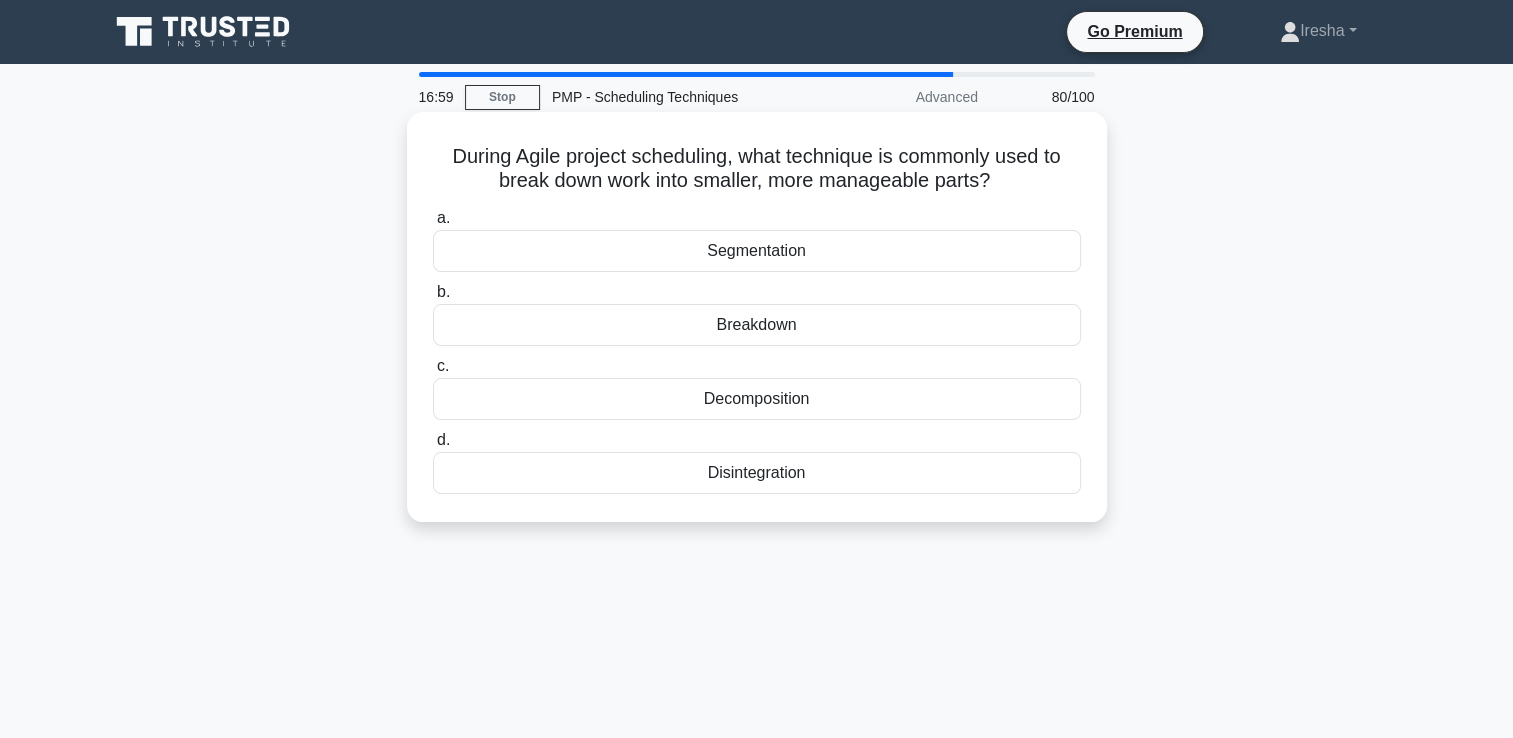 click on "Decomposition" at bounding box center (757, 399) 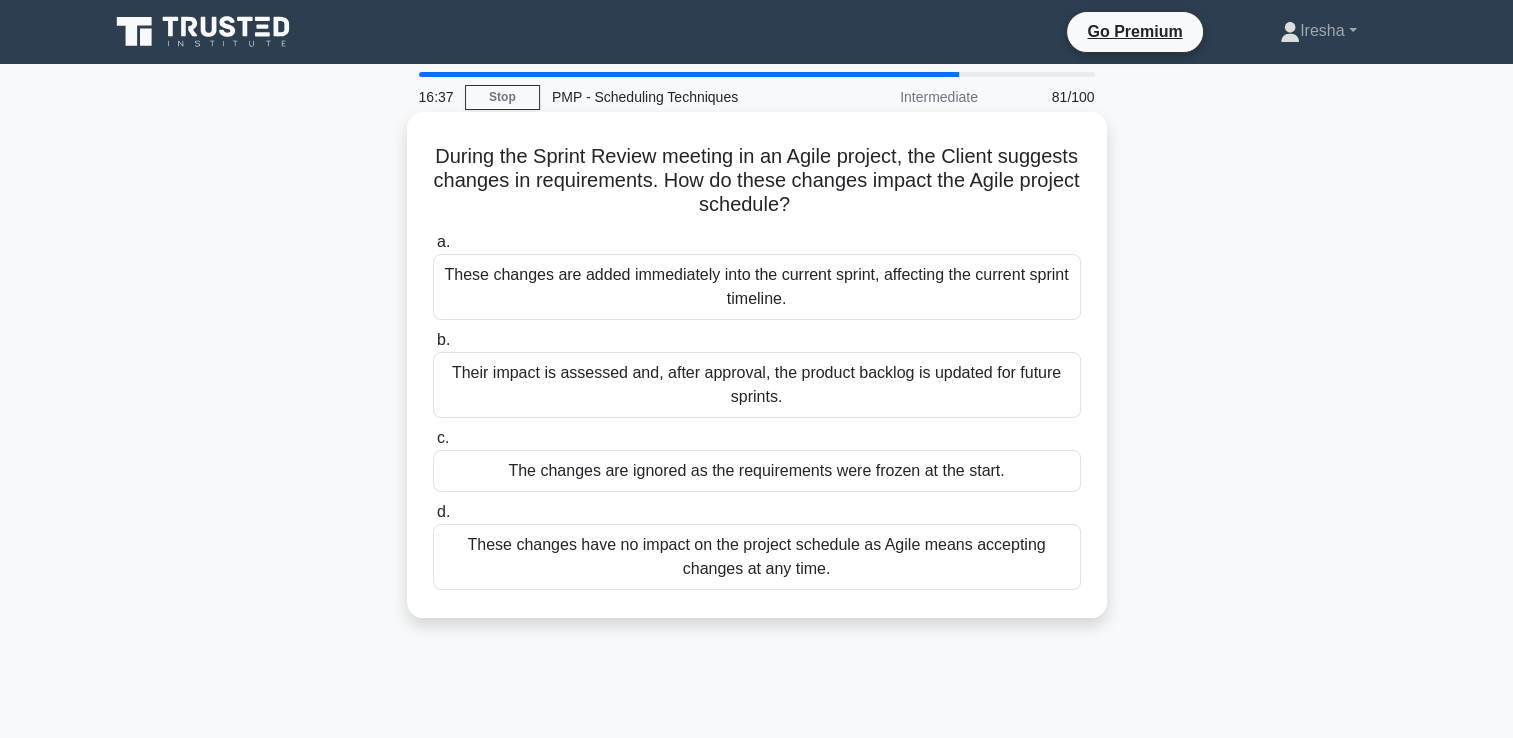 click on "Their impact is assessed and, after approval, the product backlog is updated for future sprints." at bounding box center [757, 385] 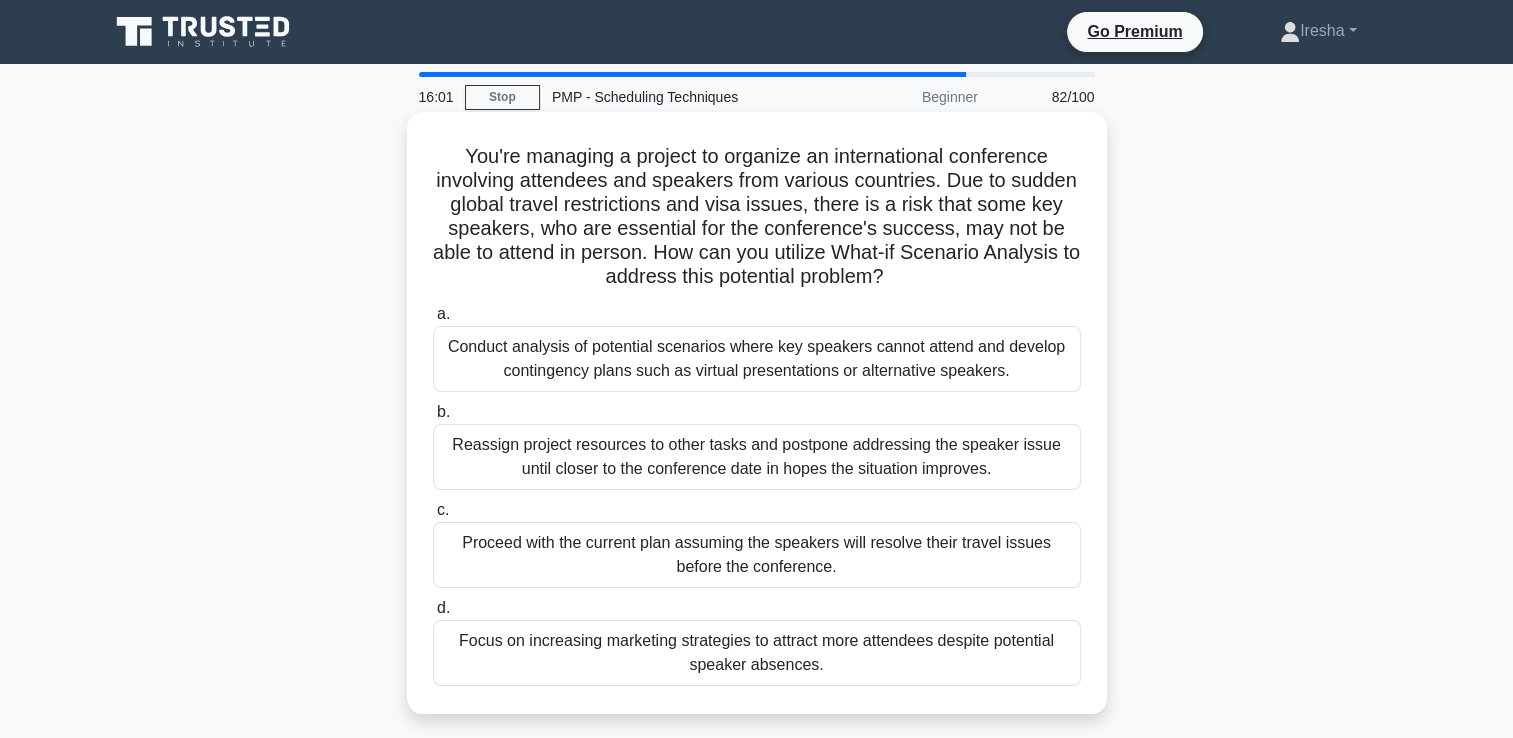 click on "Conduct analysis of potential scenarios where key speakers cannot attend and develop contingency plans such as virtual presentations or alternative speakers." at bounding box center (757, 359) 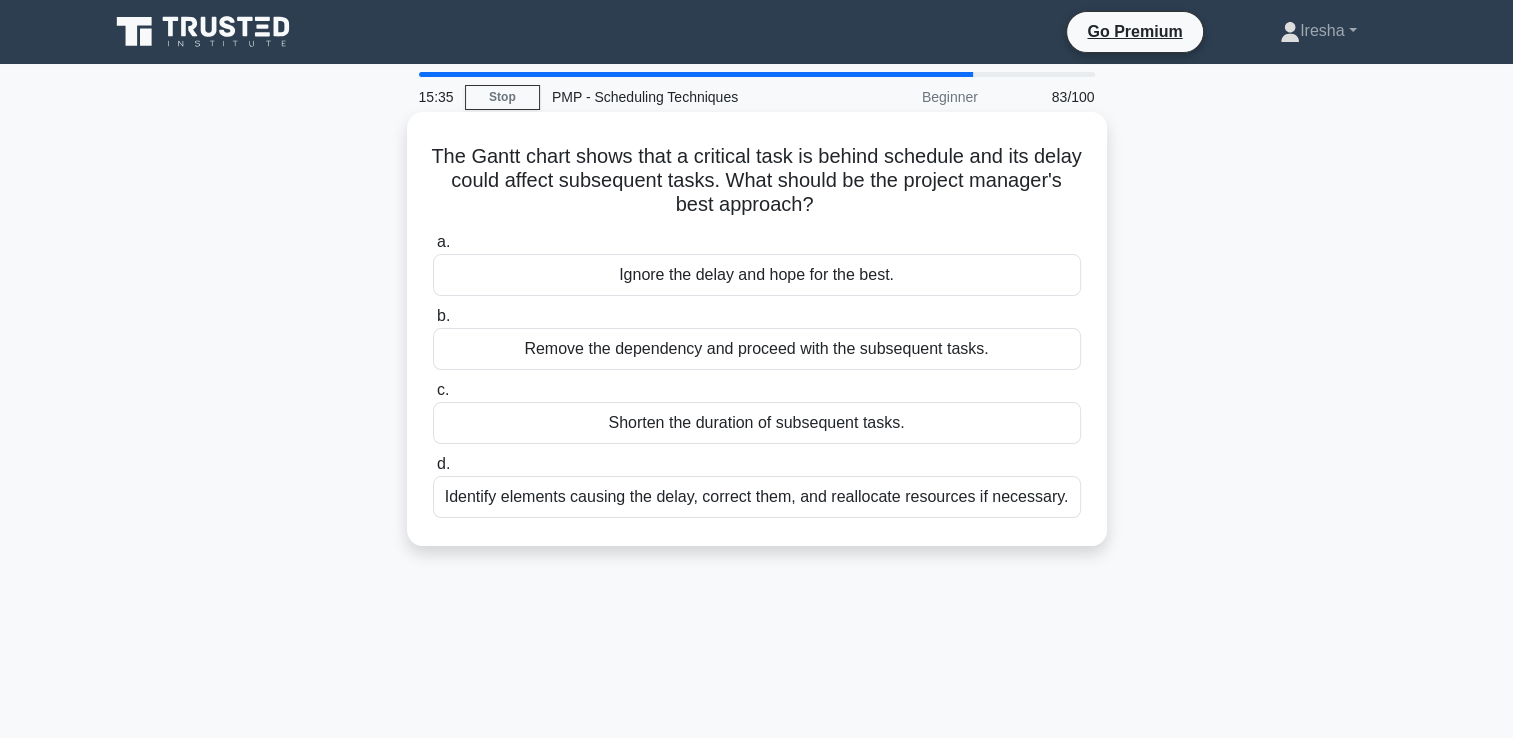 click on "Identify elements causing the delay, correct them, and reallocate resources if necessary." at bounding box center (757, 497) 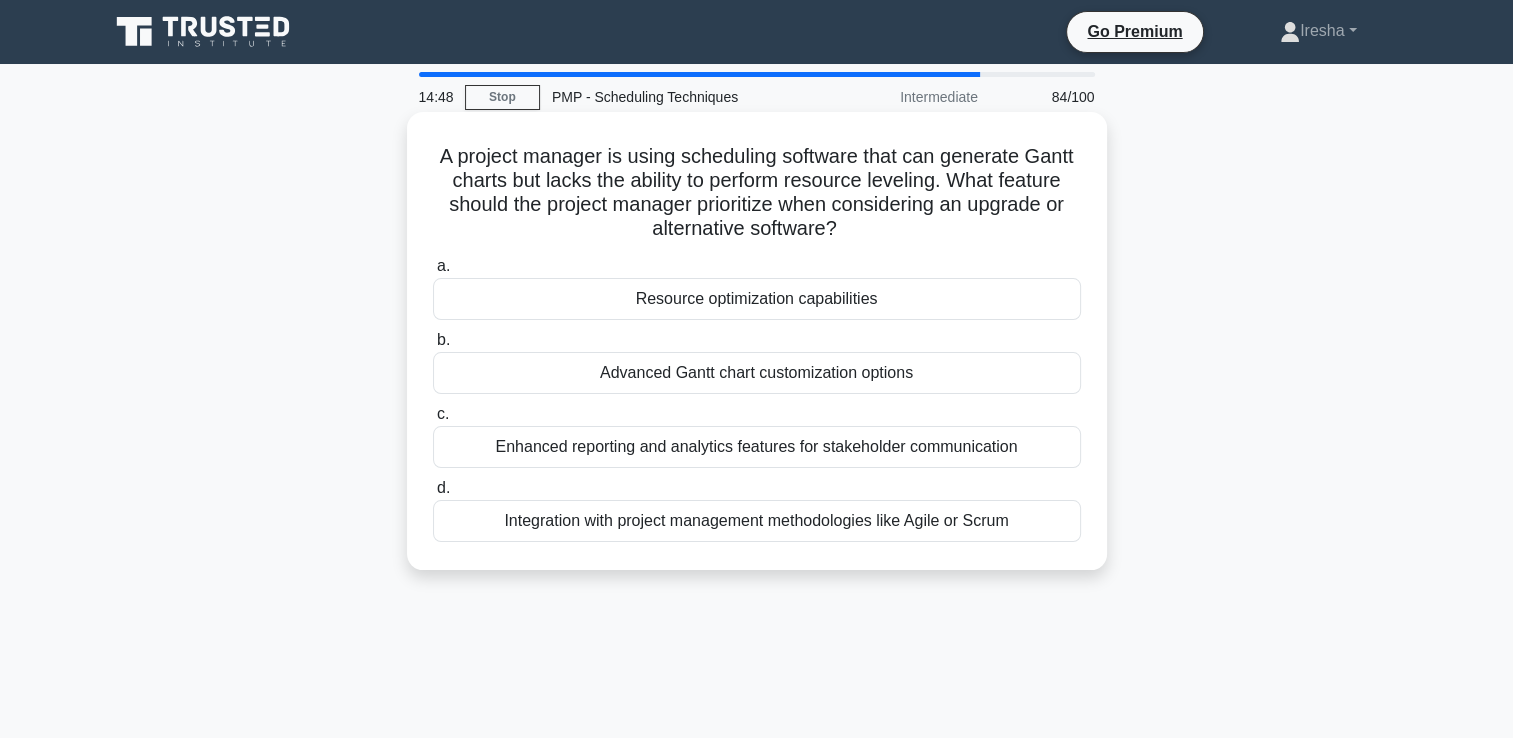 click on "Resource optimization capabilities" at bounding box center (757, 299) 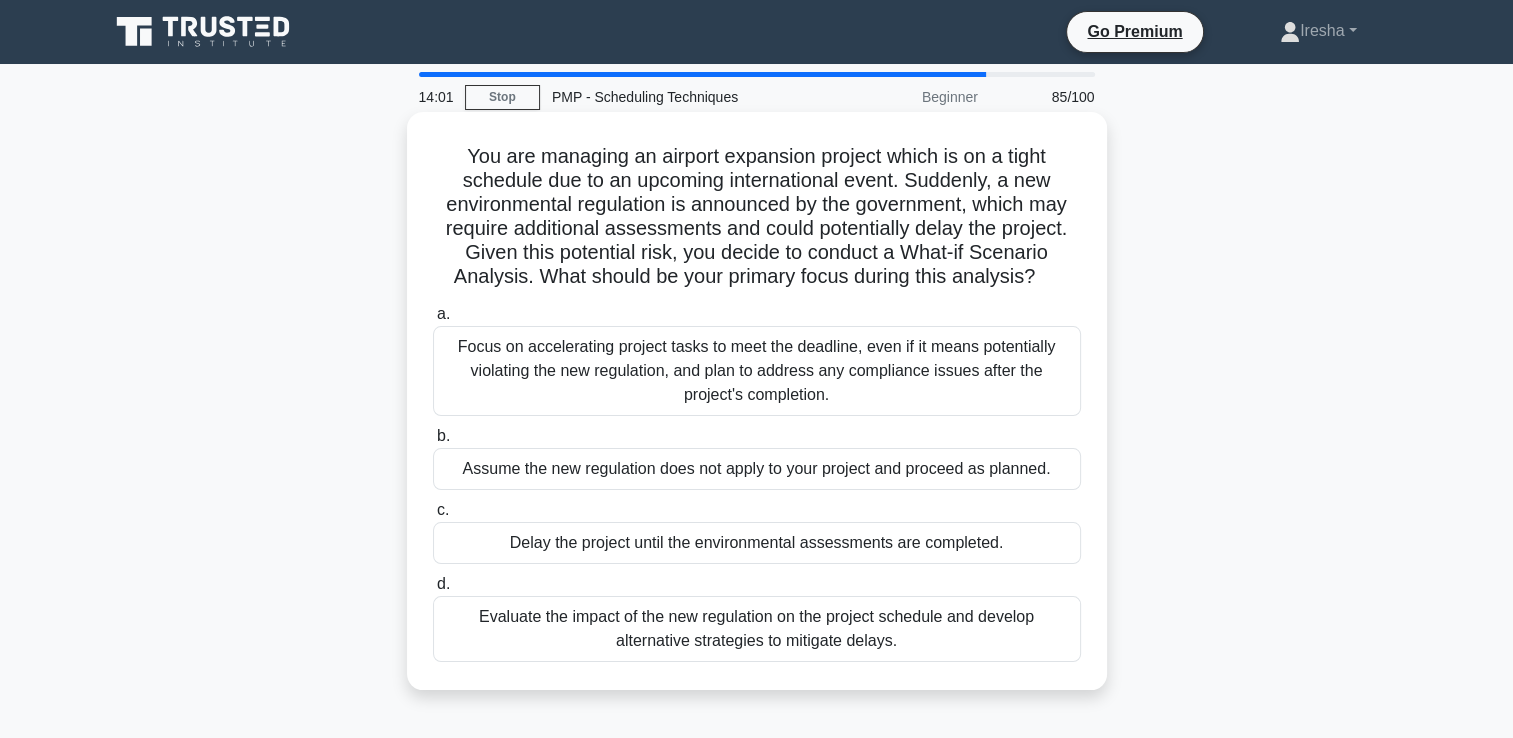 click on "Evaluate the impact of the new regulation on the project schedule and develop alternative strategies to mitigate delays." at bounding box center [757, 629] 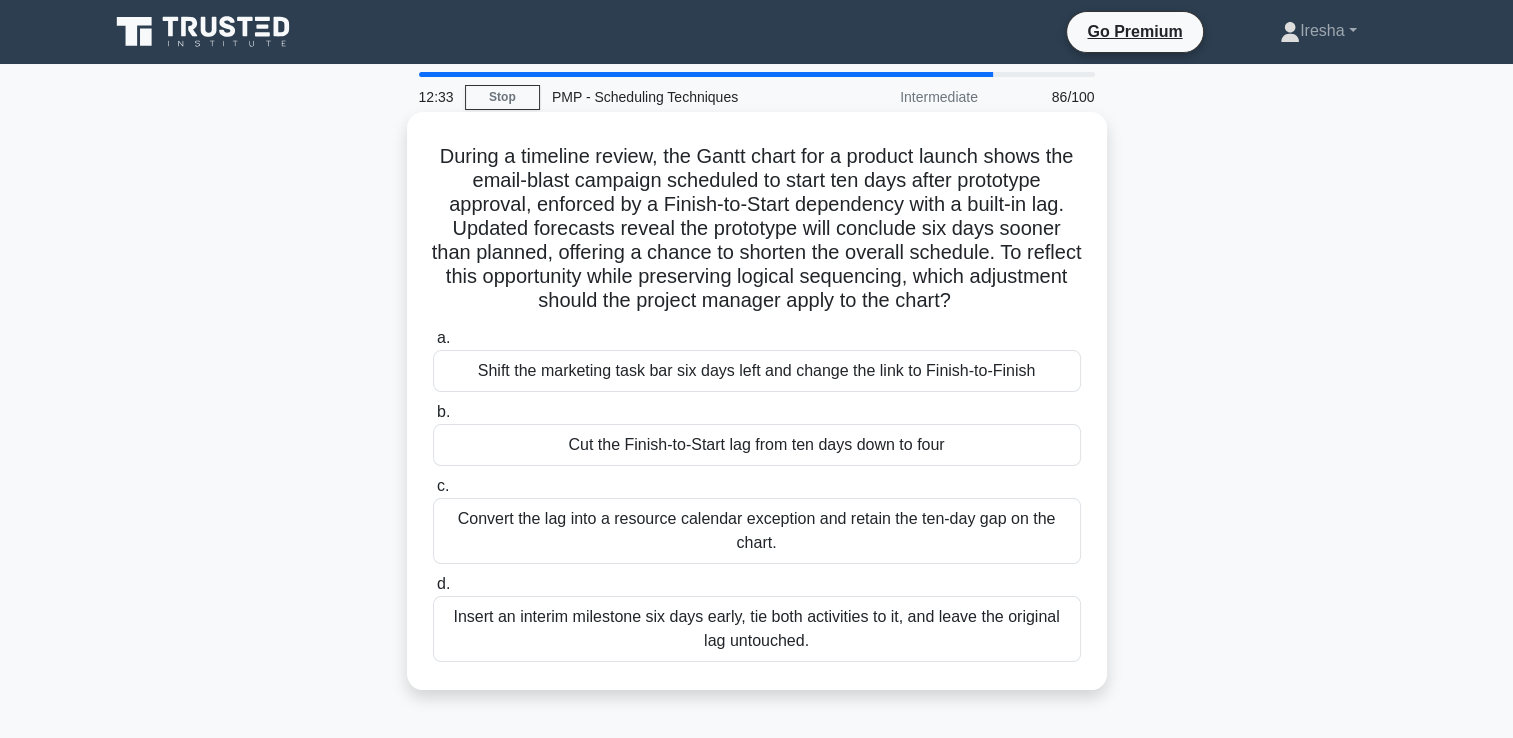 click on "Cut the Finish-to-Start lag from ten days down to four" at bounding box center (757, 445) 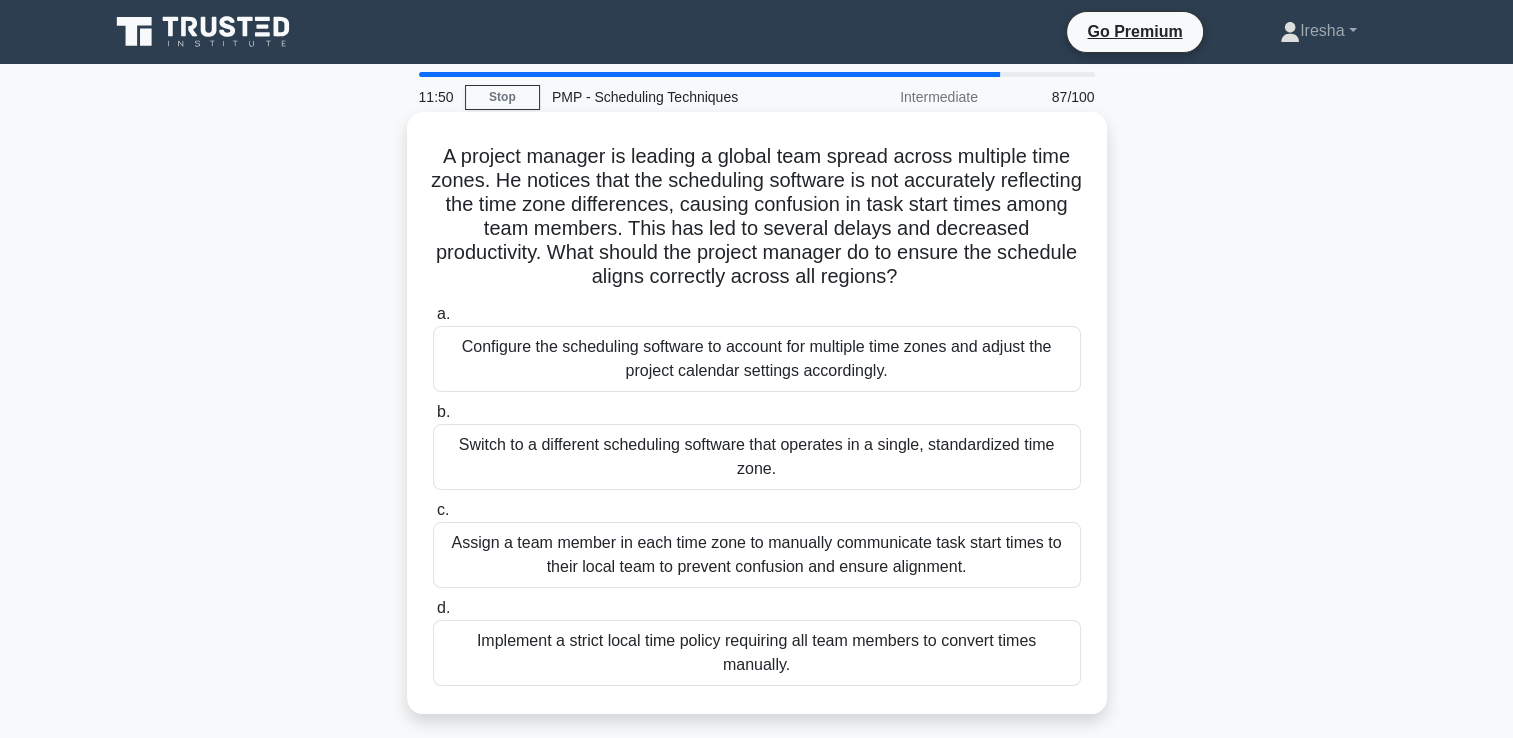 click on "Configure the scheduling software to account for multiple time zones and adjust the project calendar settings accordingly." at bounding box center [757, 359] 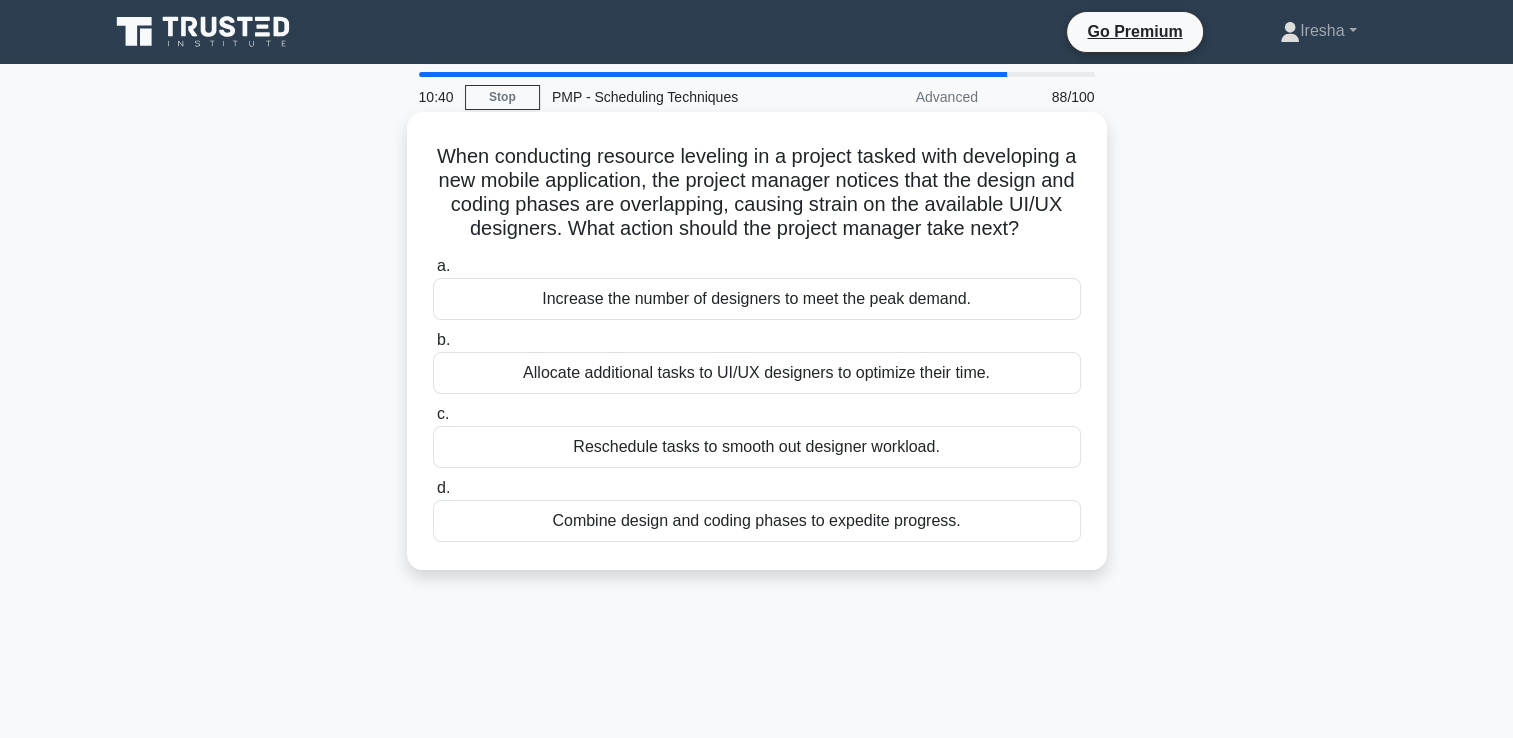 click on "Increase the number of designers to meet the peak demand." at bounding box center [757, 299] 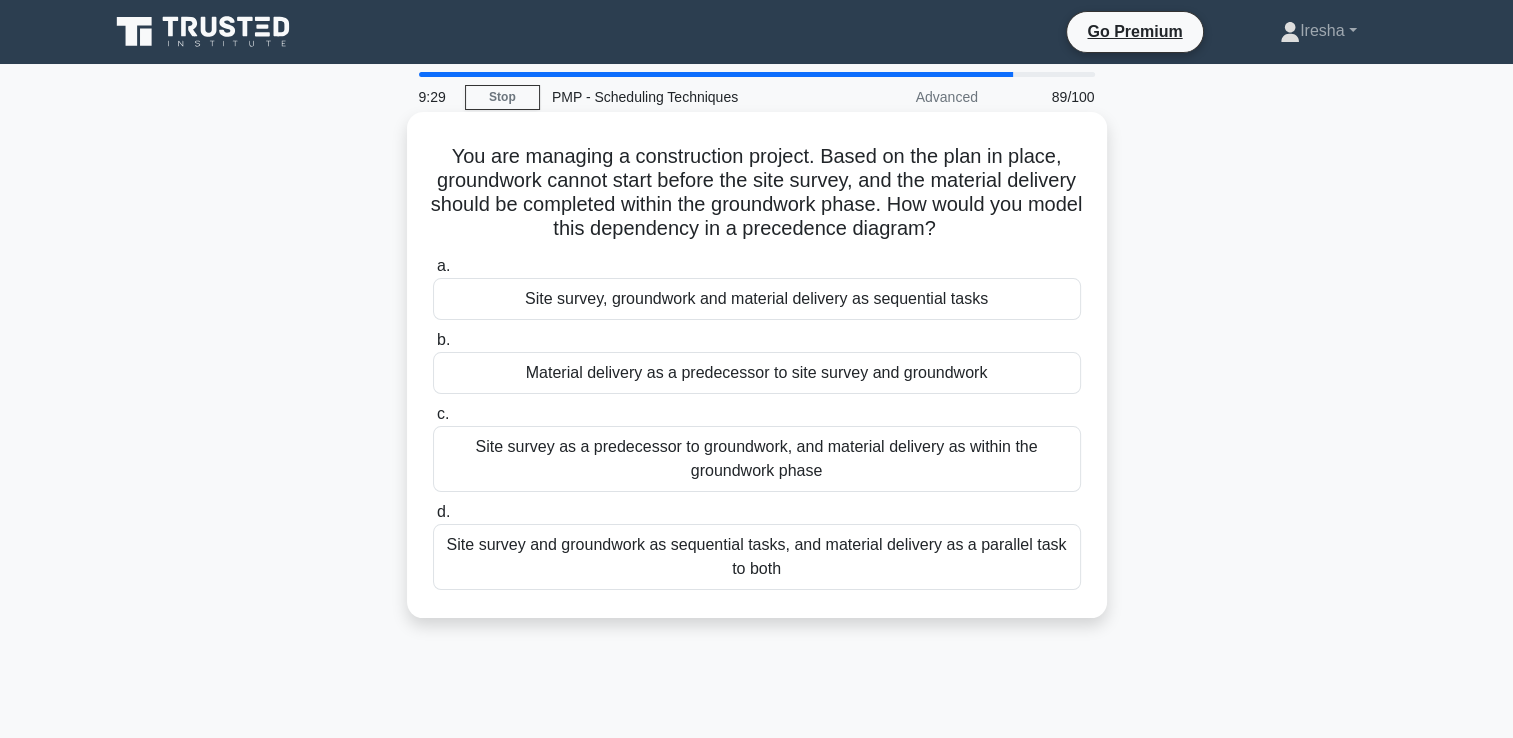 click on "Site survey as a predecessor to groundwork, and material delivery as within the groundwork phase" at bounding box center [757, 459] 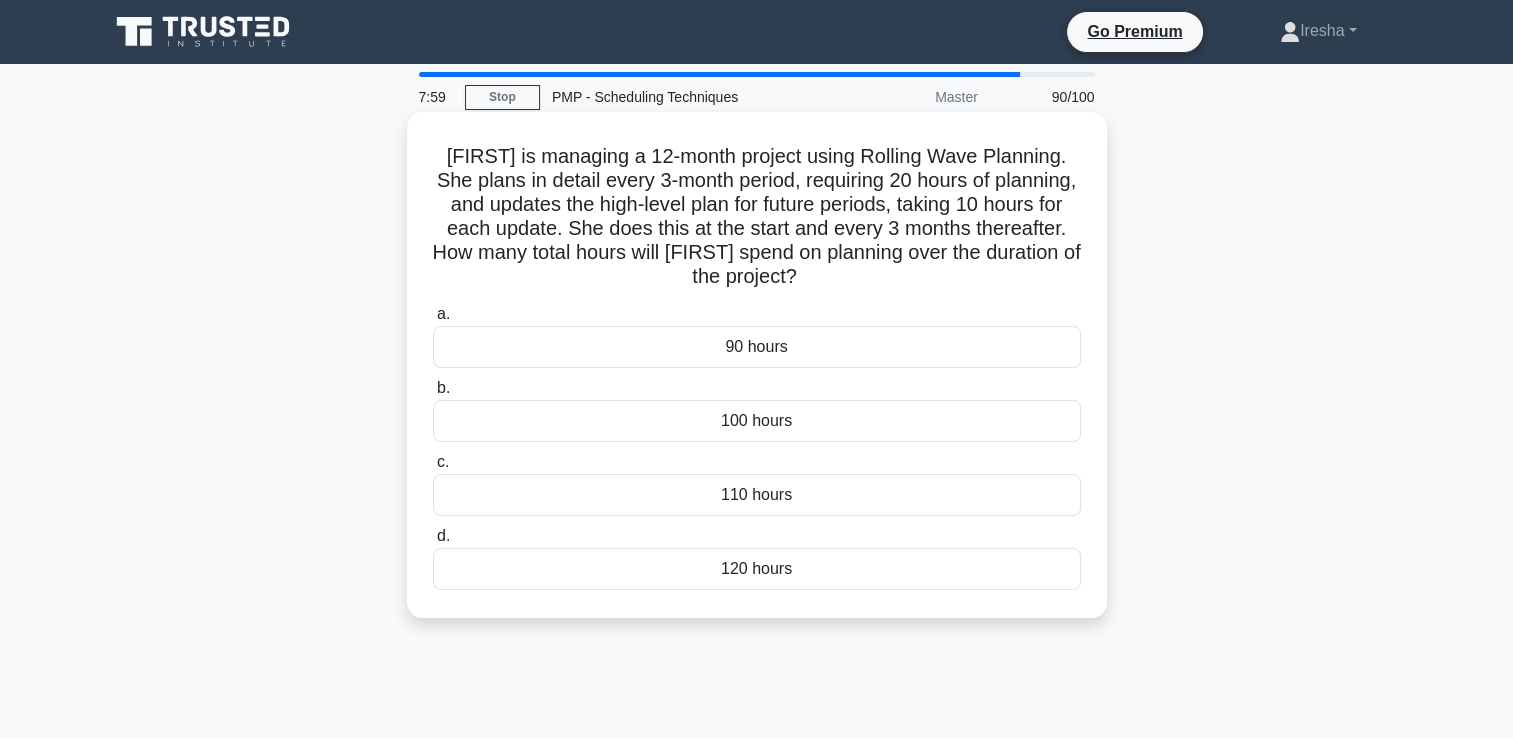 click on "120 hours" at bounding box center (757, 569) 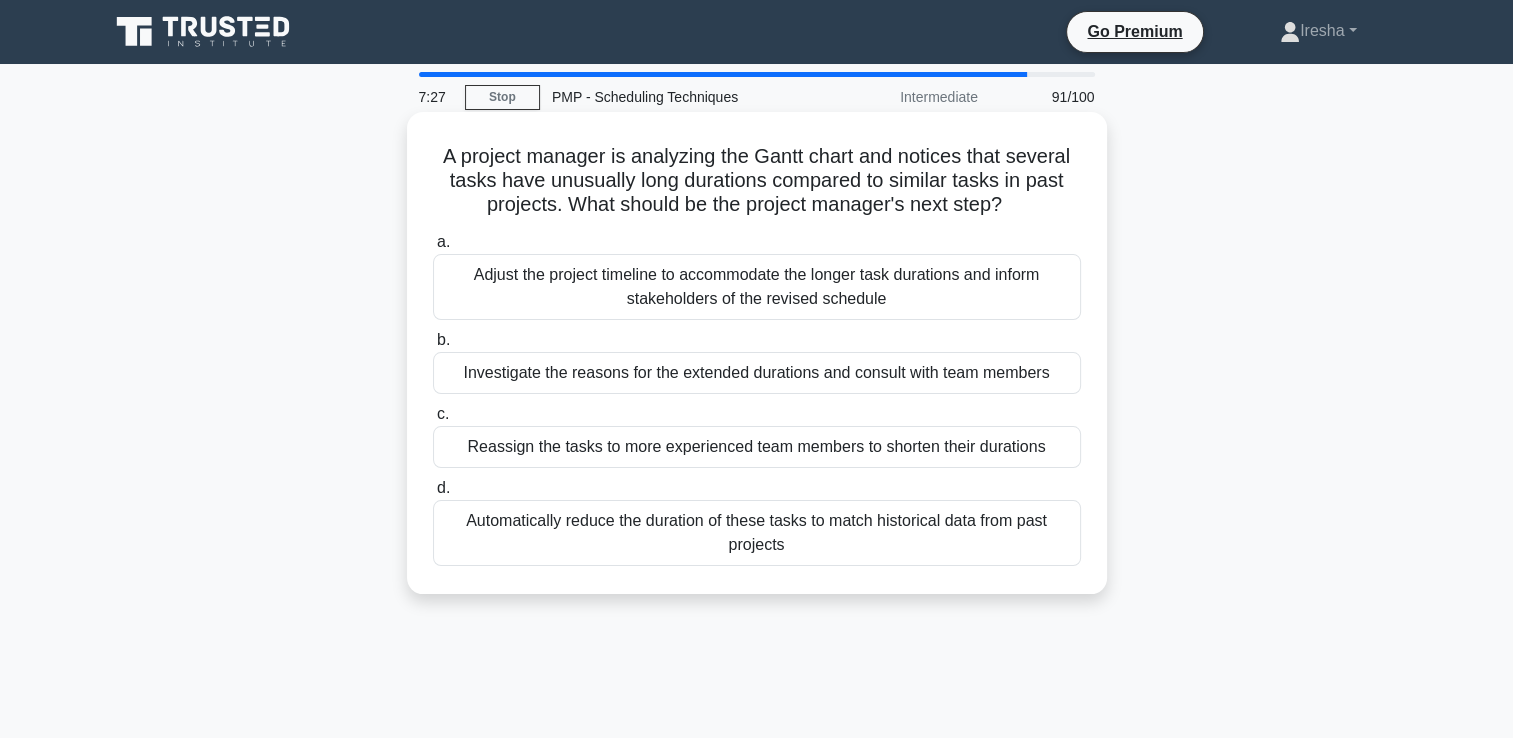click on "Investigate the reasons for the extended durations and consult with team members" at bounding box center (757, 373) 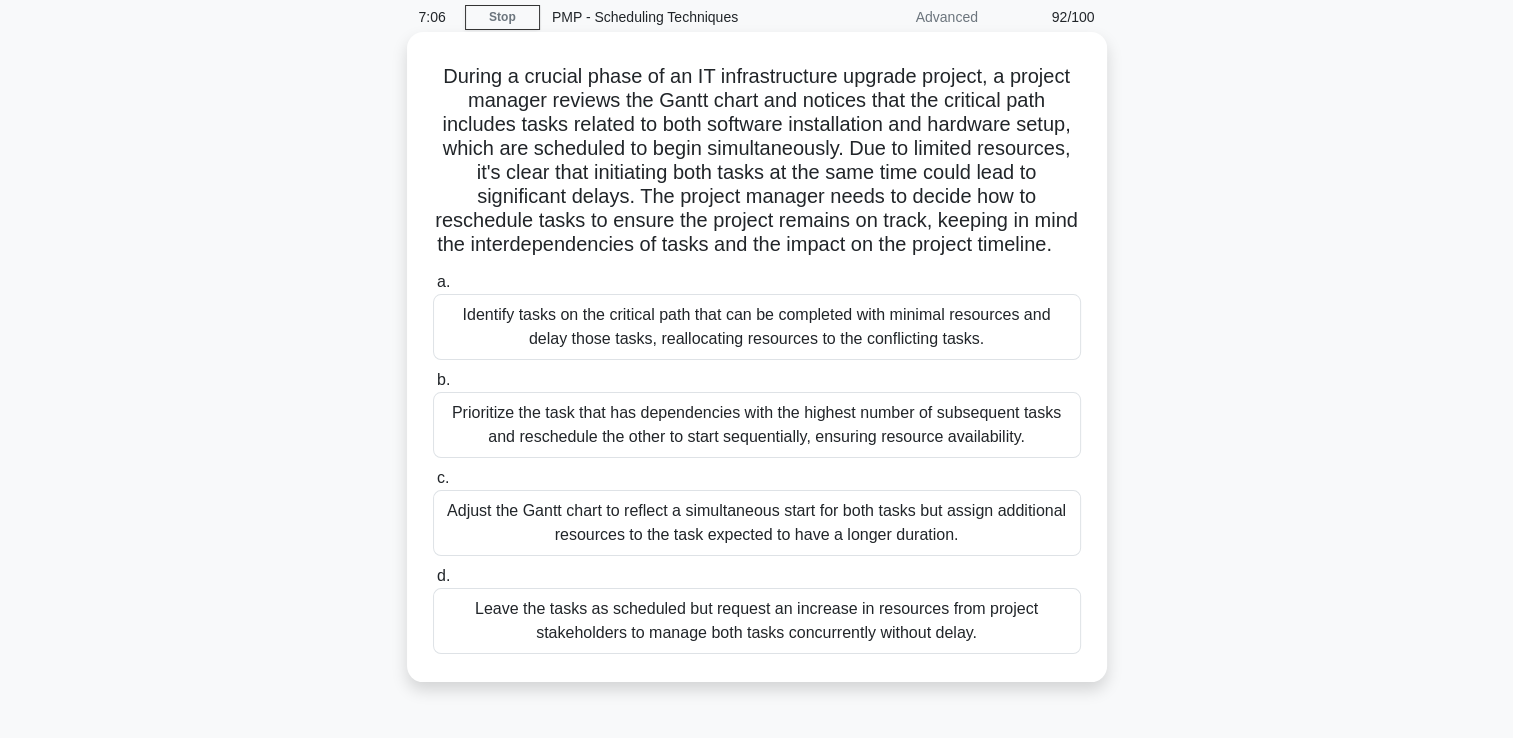 scroll, scrollTop: 76, scrollLeft: 0, axis: vertical 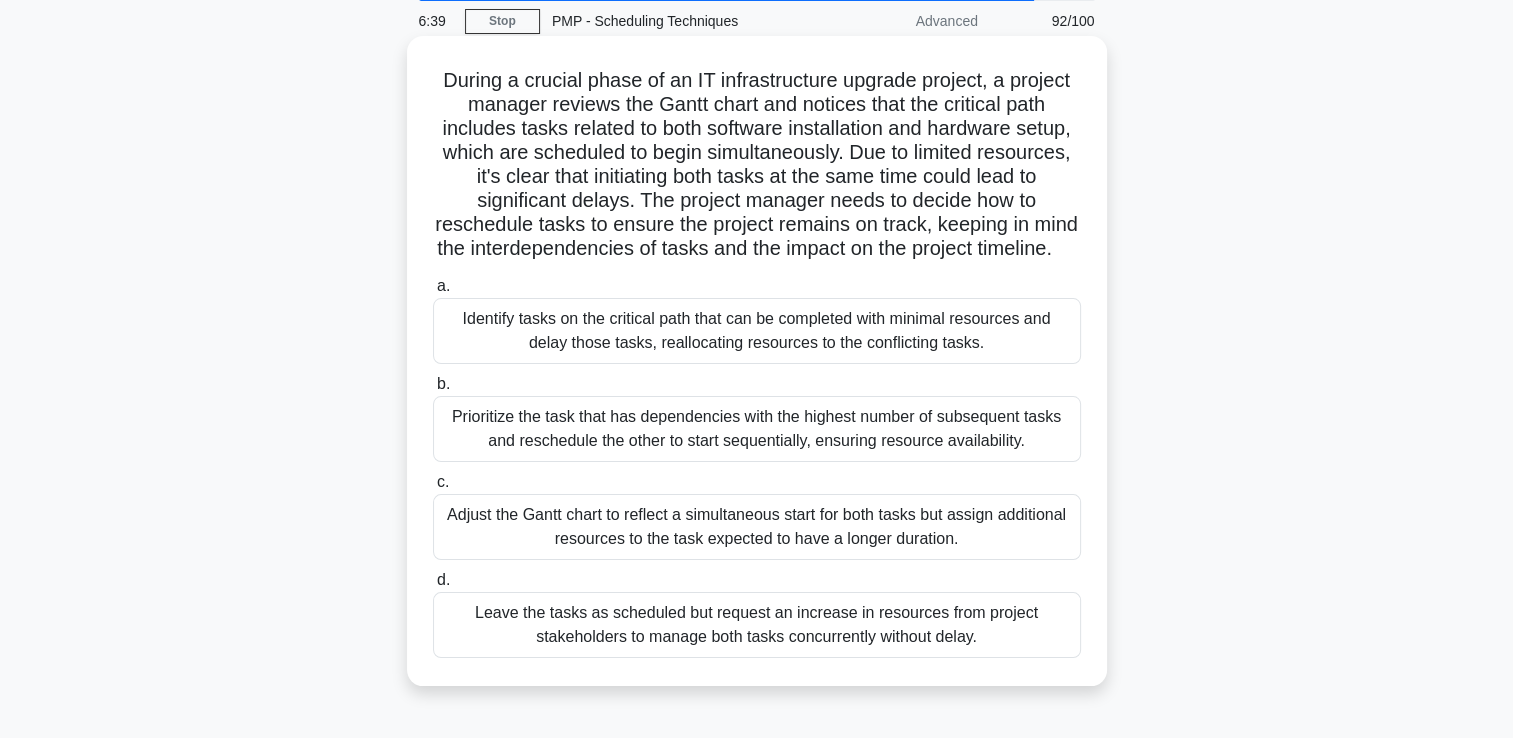 click on "Prioritize the task that has dependencies with the highest number of subsequent tasks and reschedule the other to start sequentially, ensuring resource availability." at bounding box center [757, 429] 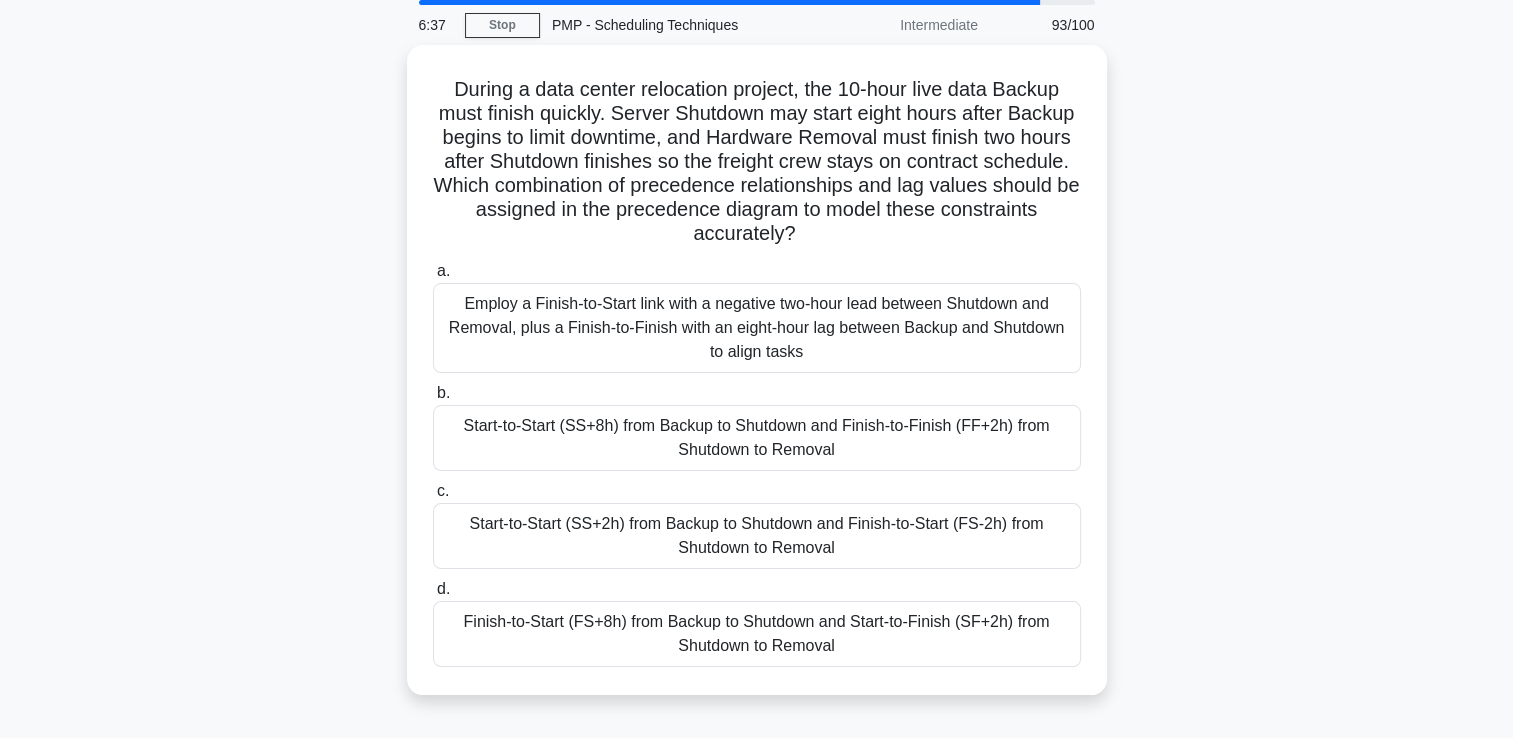 scroll, scrollTop: 76, scrollLeft: 0, axis: vertical 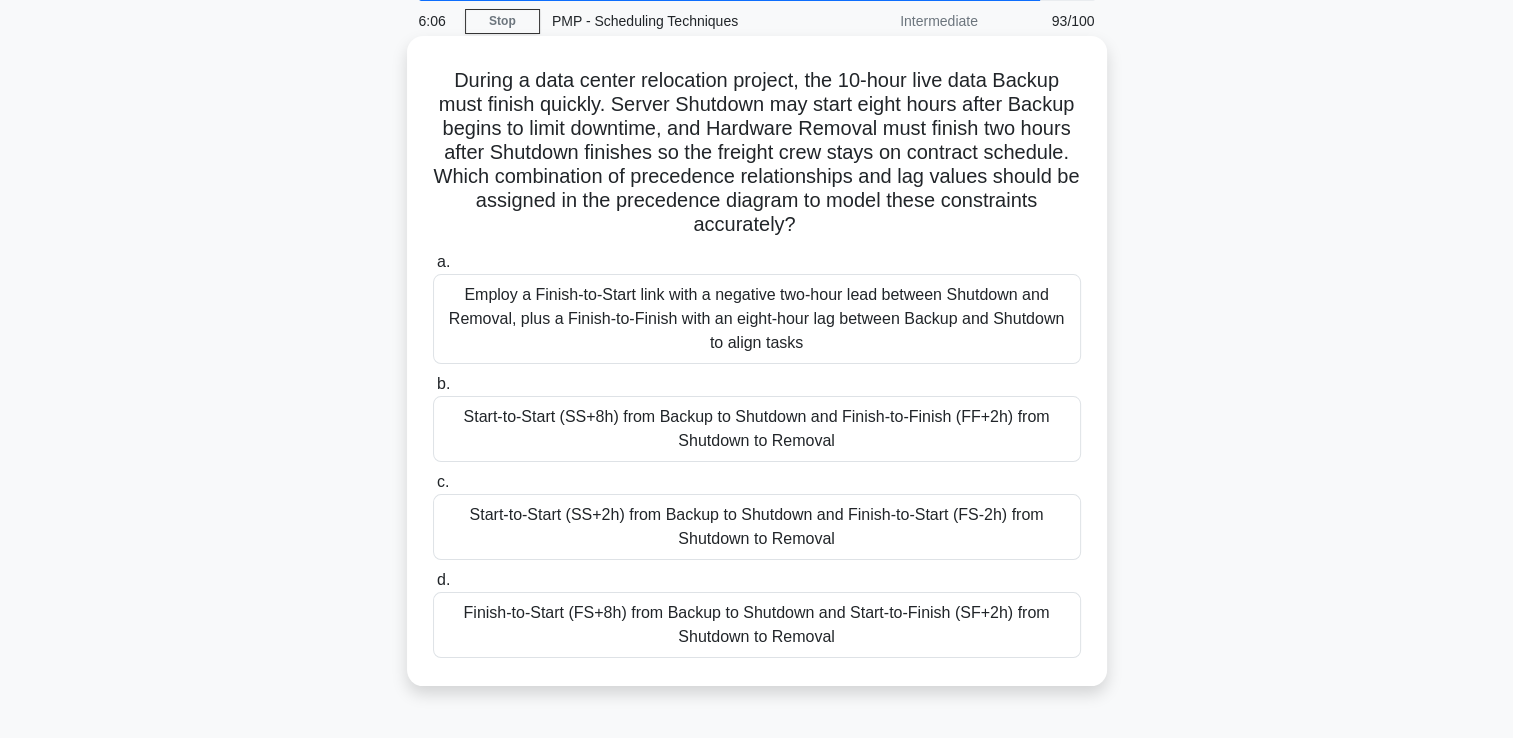 click on "Employ a Finish-to-Start link with a negative two-hour lead between Shutdown and Removal, plus a Finish-to-Finish with an eight-hour lag between Backup and Shutdown to align tasks" at bounding box center [757, 319] 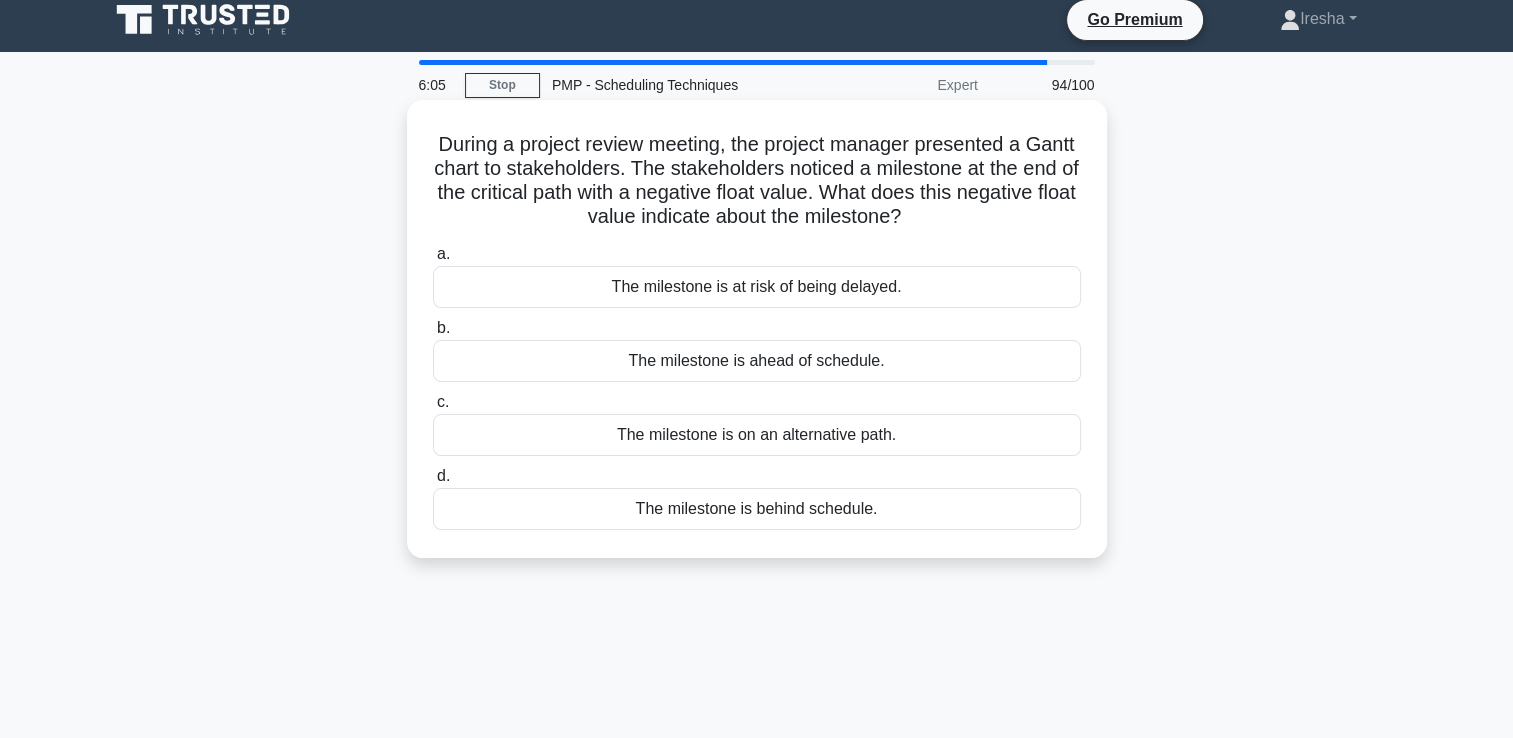 scroll, scrollTop: 0, scrollLeft: 0, axis: both 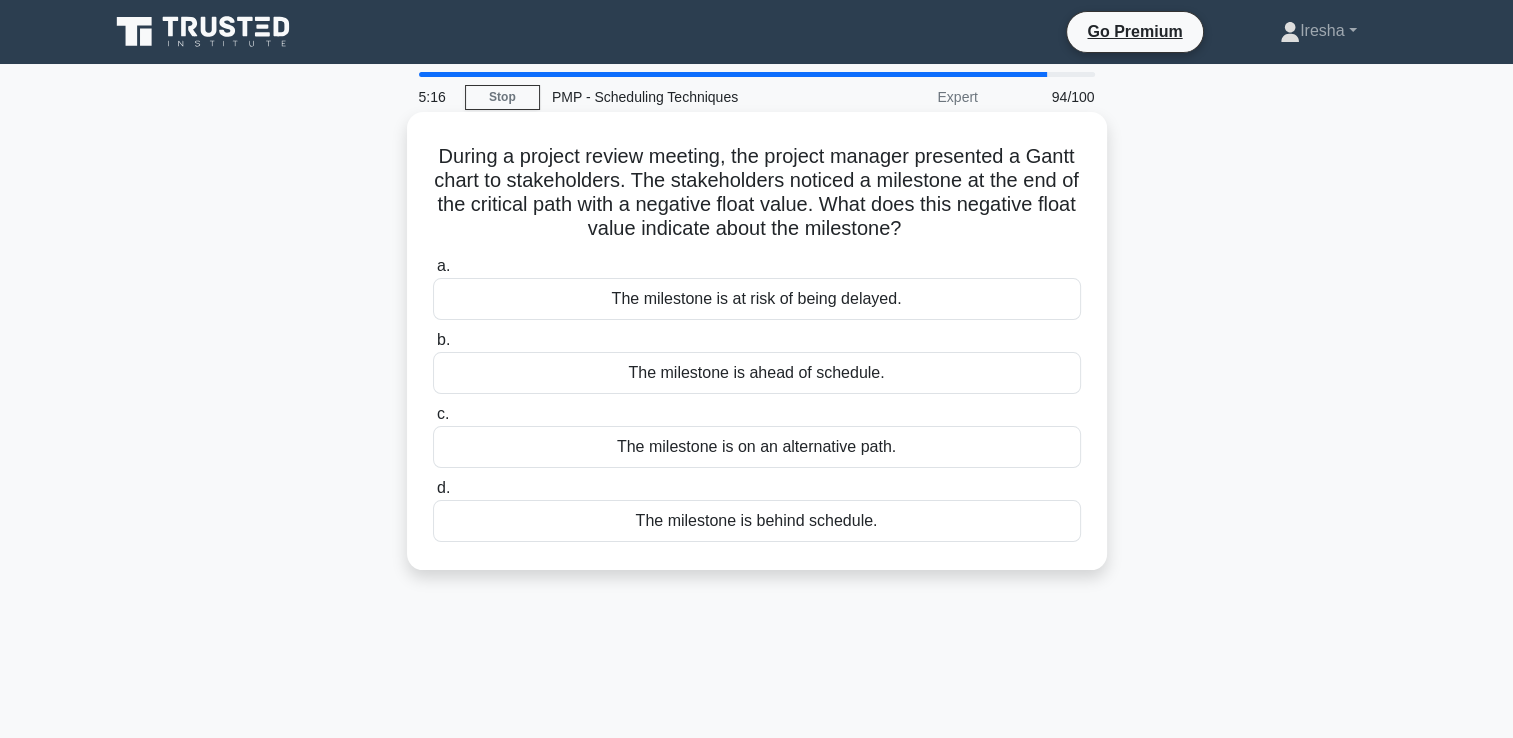 click on "The milestone is behind schedule." at bounding box center (757, 521) 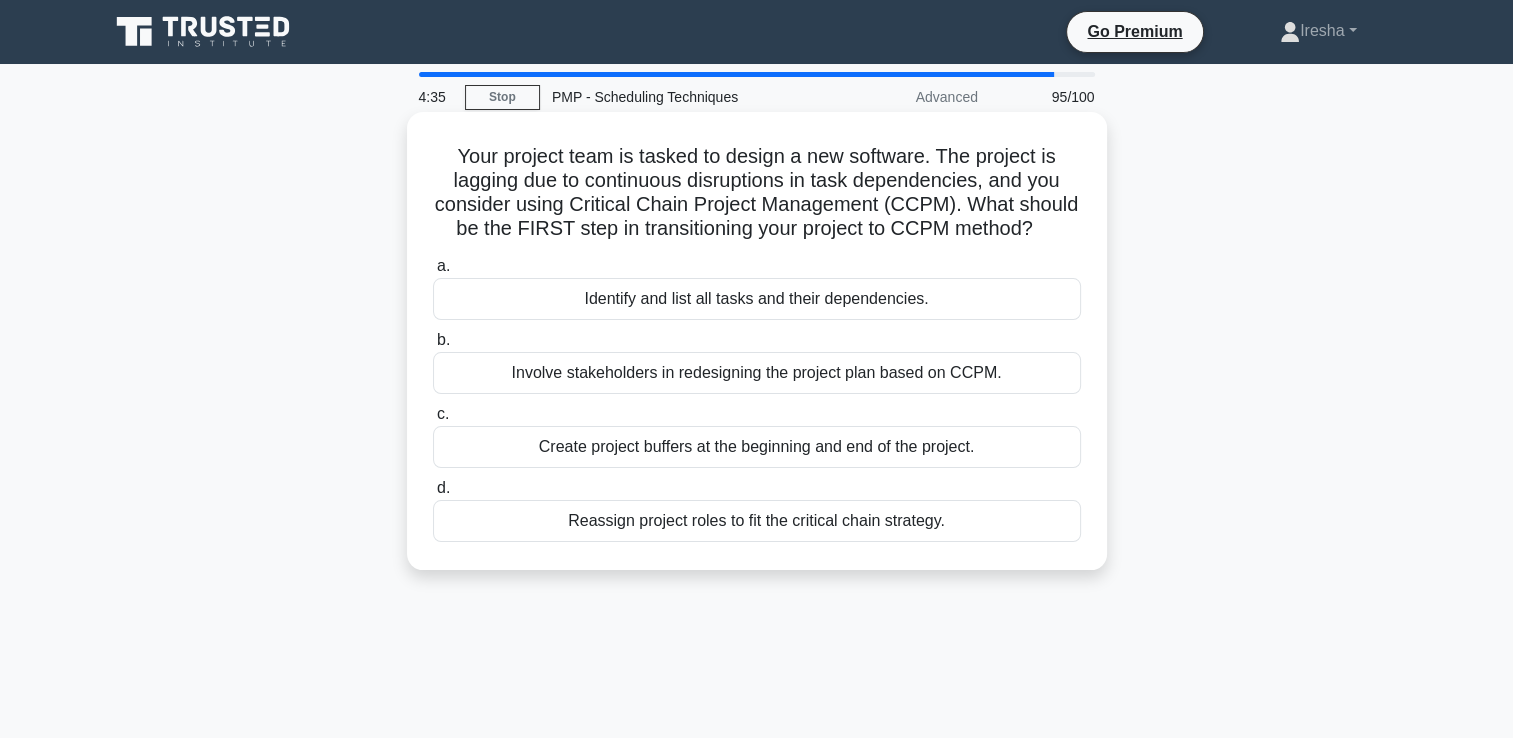 click on "Identify and list all tasks and their dependencies." at bounding box center (757, 299) 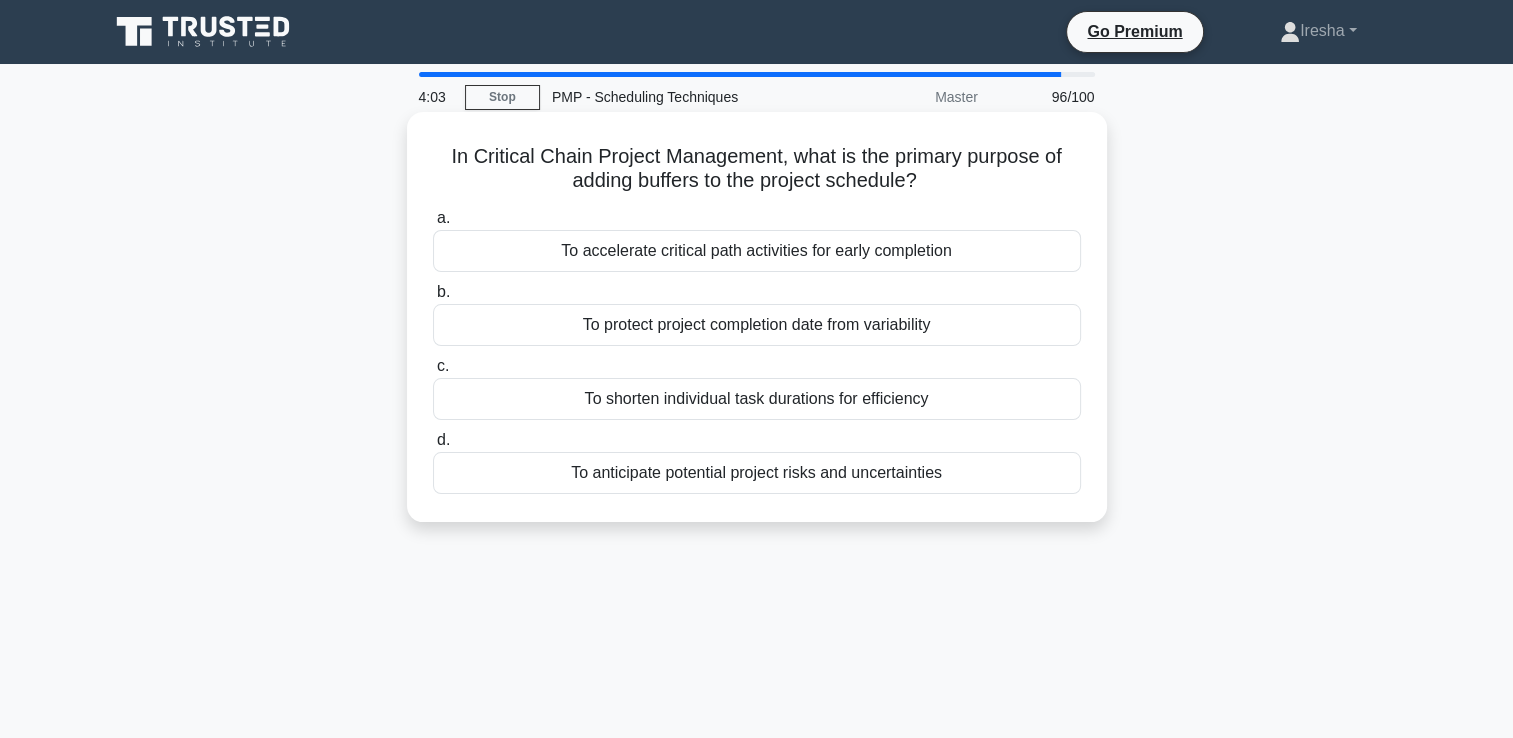 click on "To anticipate potential project risks and uncertainties" at bounding box center [757, 473] 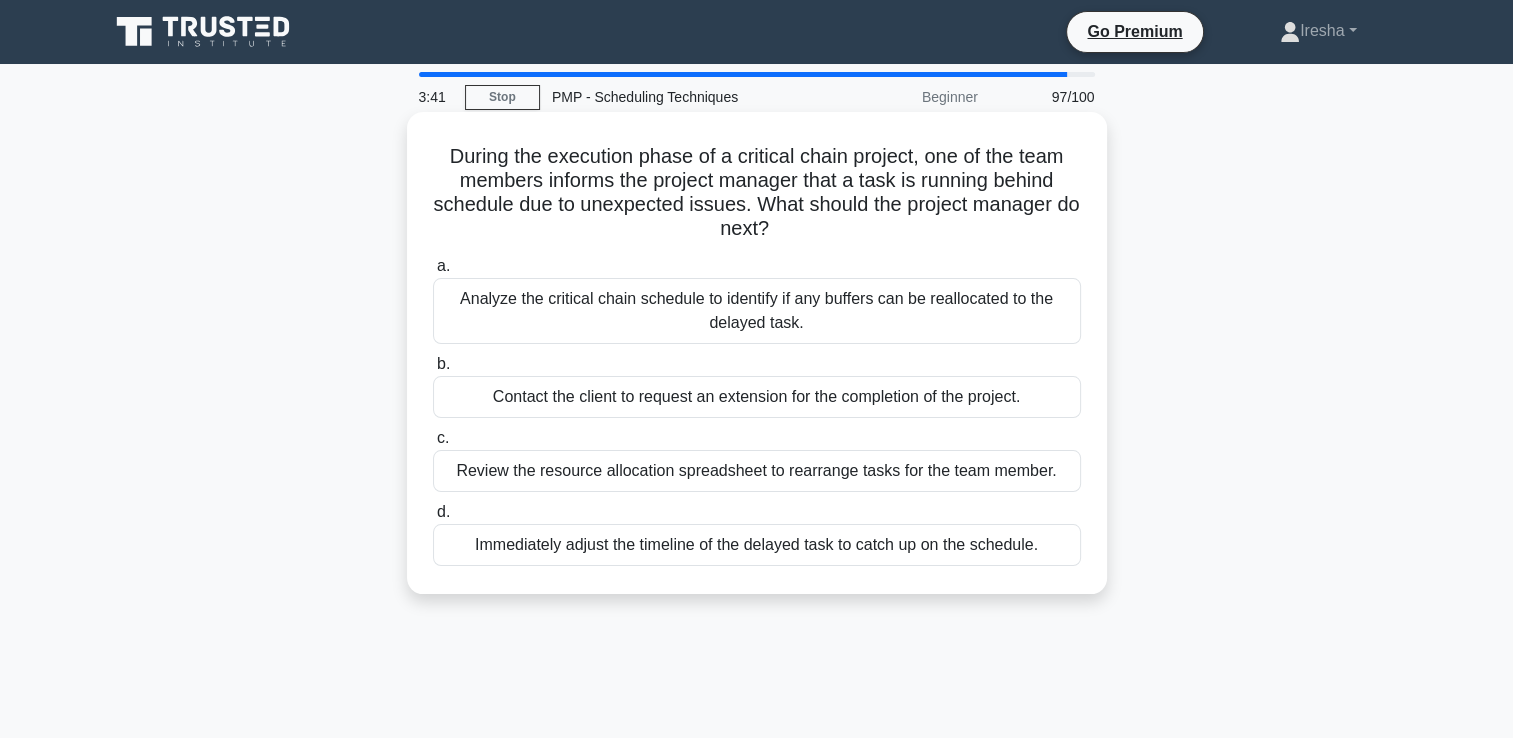 click on "Analyze the critical chain schedule to identify if any buffers can be reallocated to the delayed task." at bounding box center (757, 311) 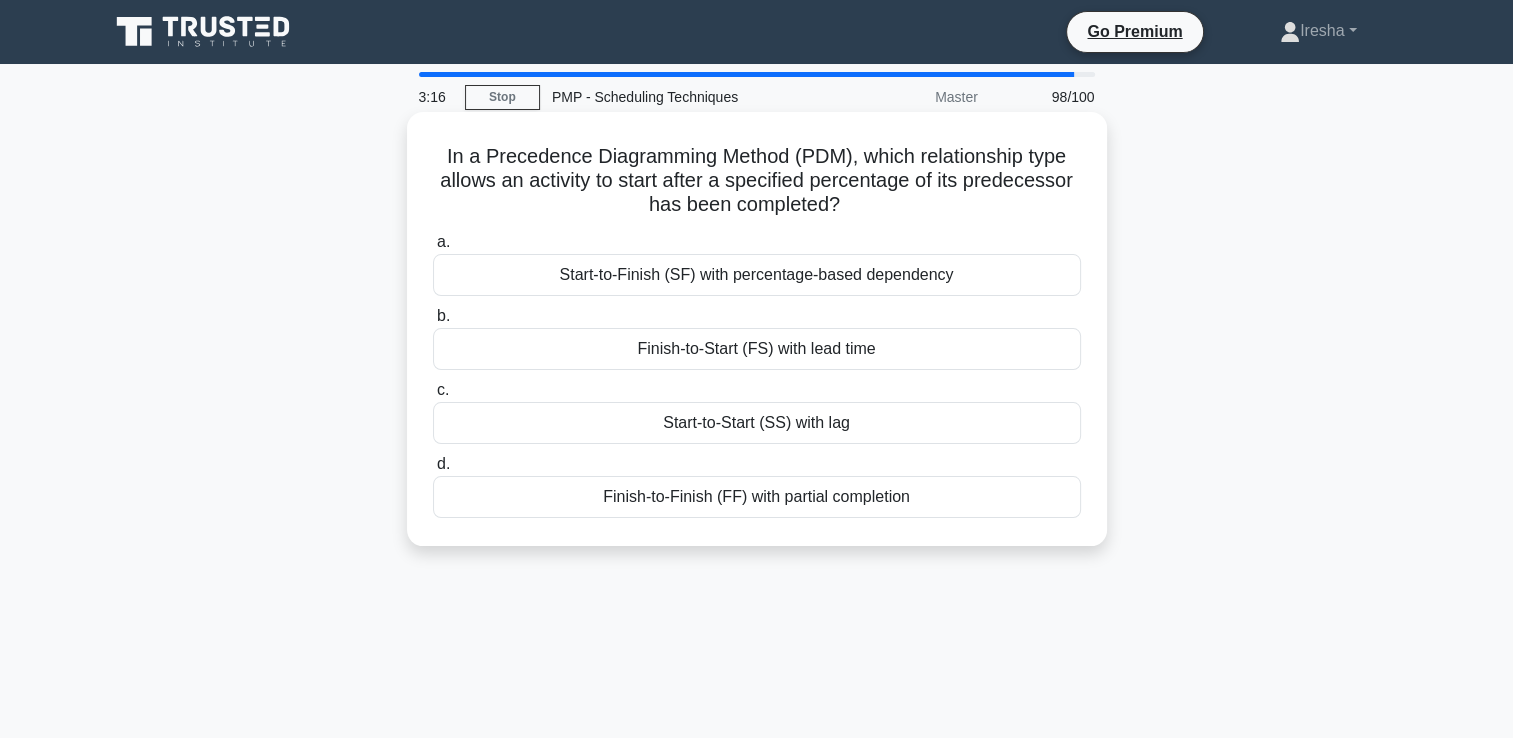 click on "Start-to-Finish (SF) with percentage-based dependency" at bounding box center [757, 275] 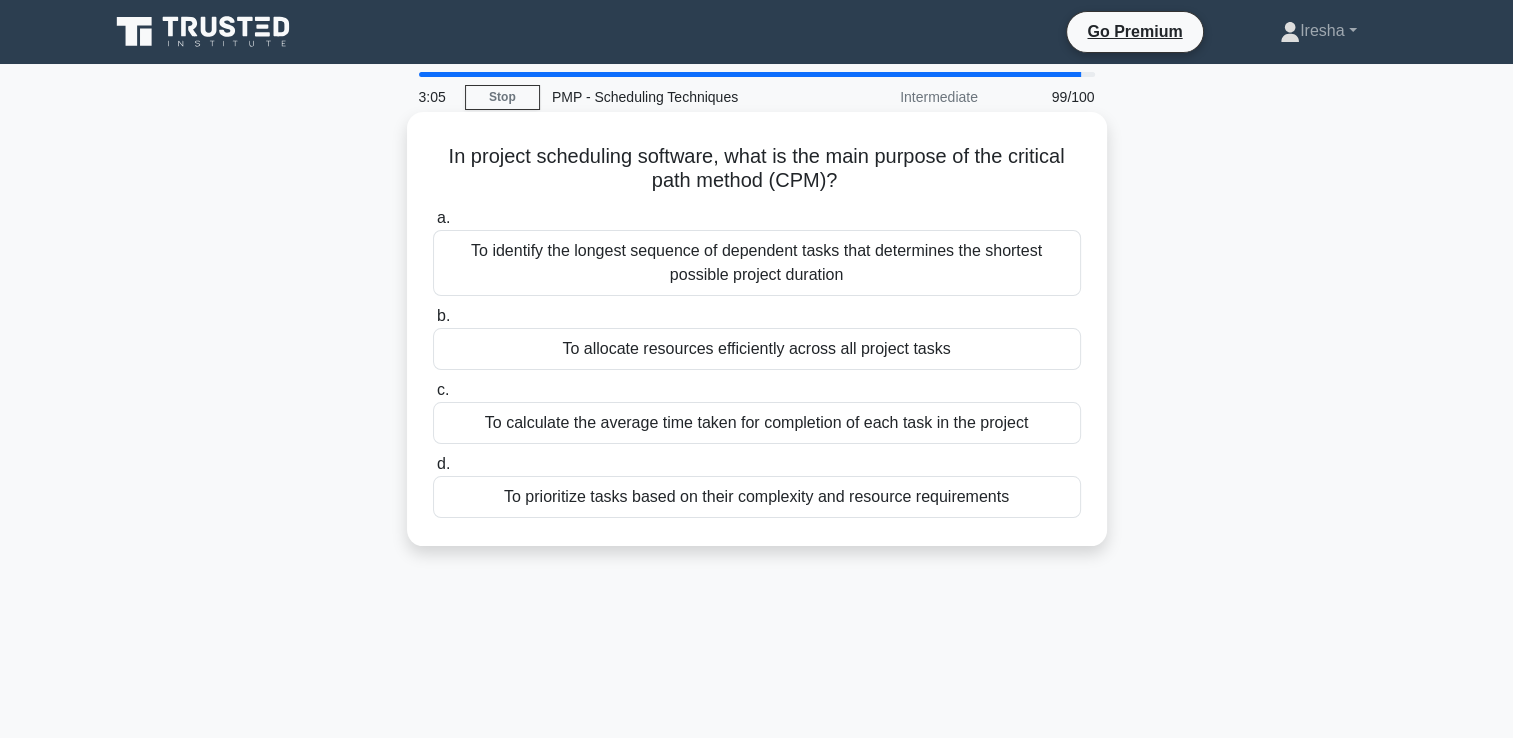 click on "To identify the longest sequence of dependent tasks that determines the shortest possible project duration" at bounding box center [757, 263] 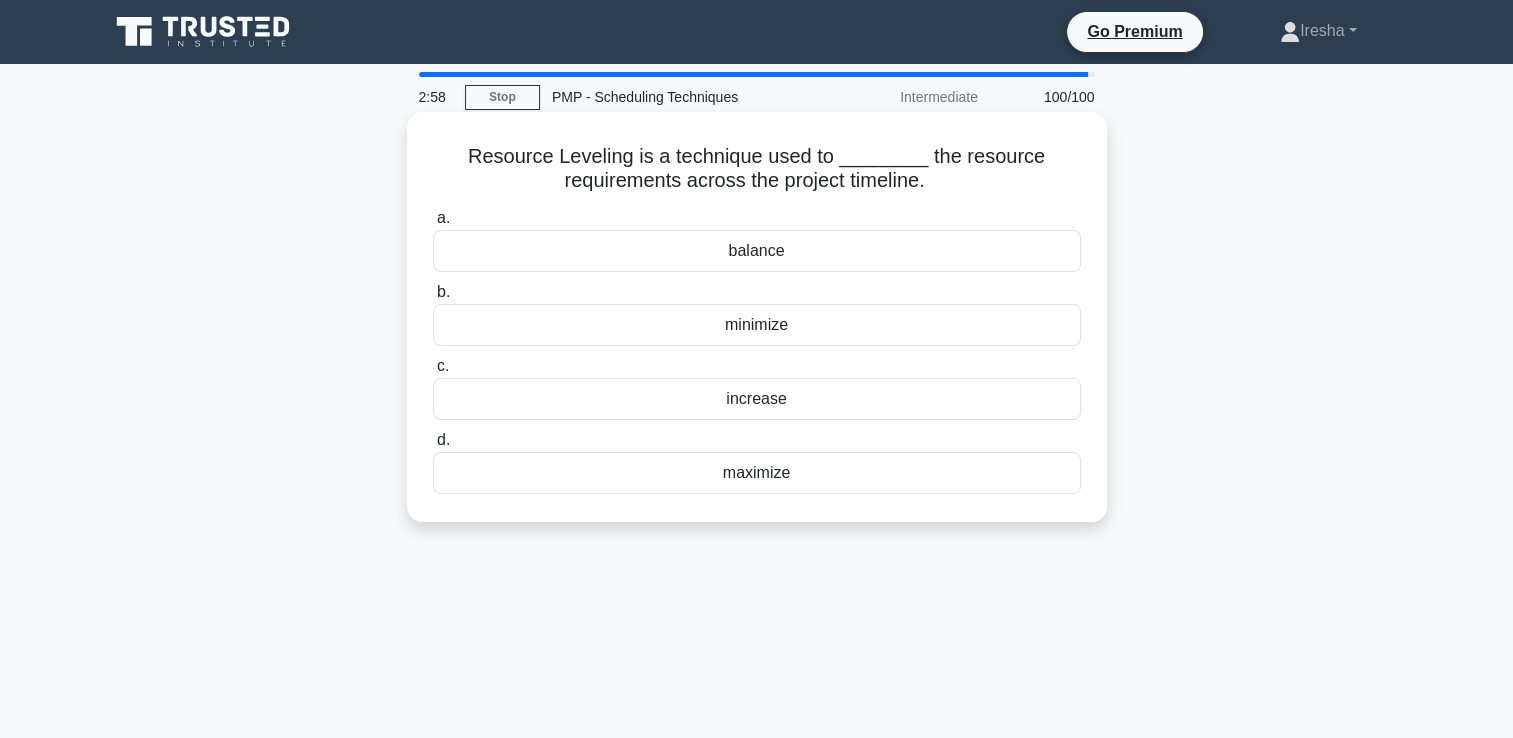 click on "balance" at bounding box center (757, 251) 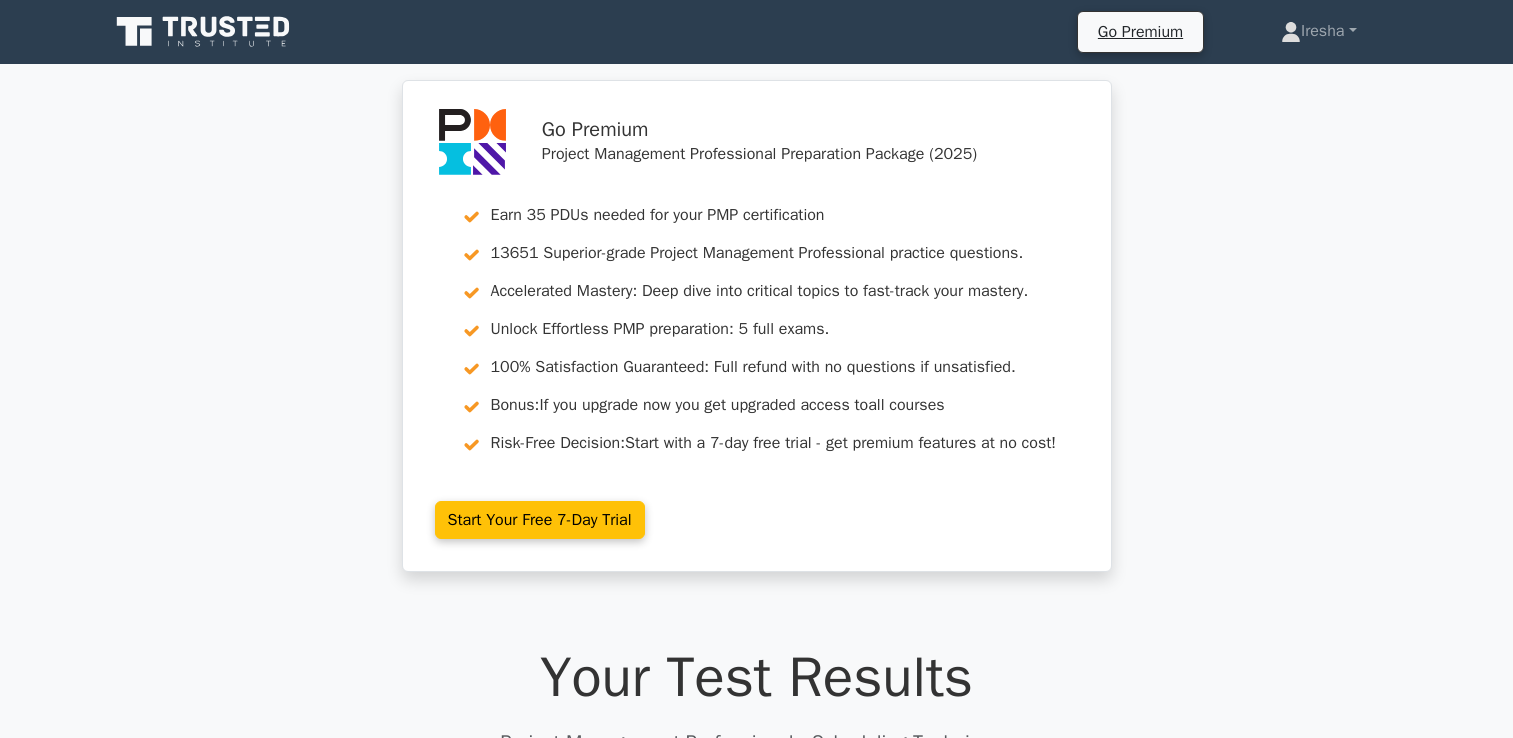 scroll, scrollTop: 0, scrollLeft: 0, axis: both 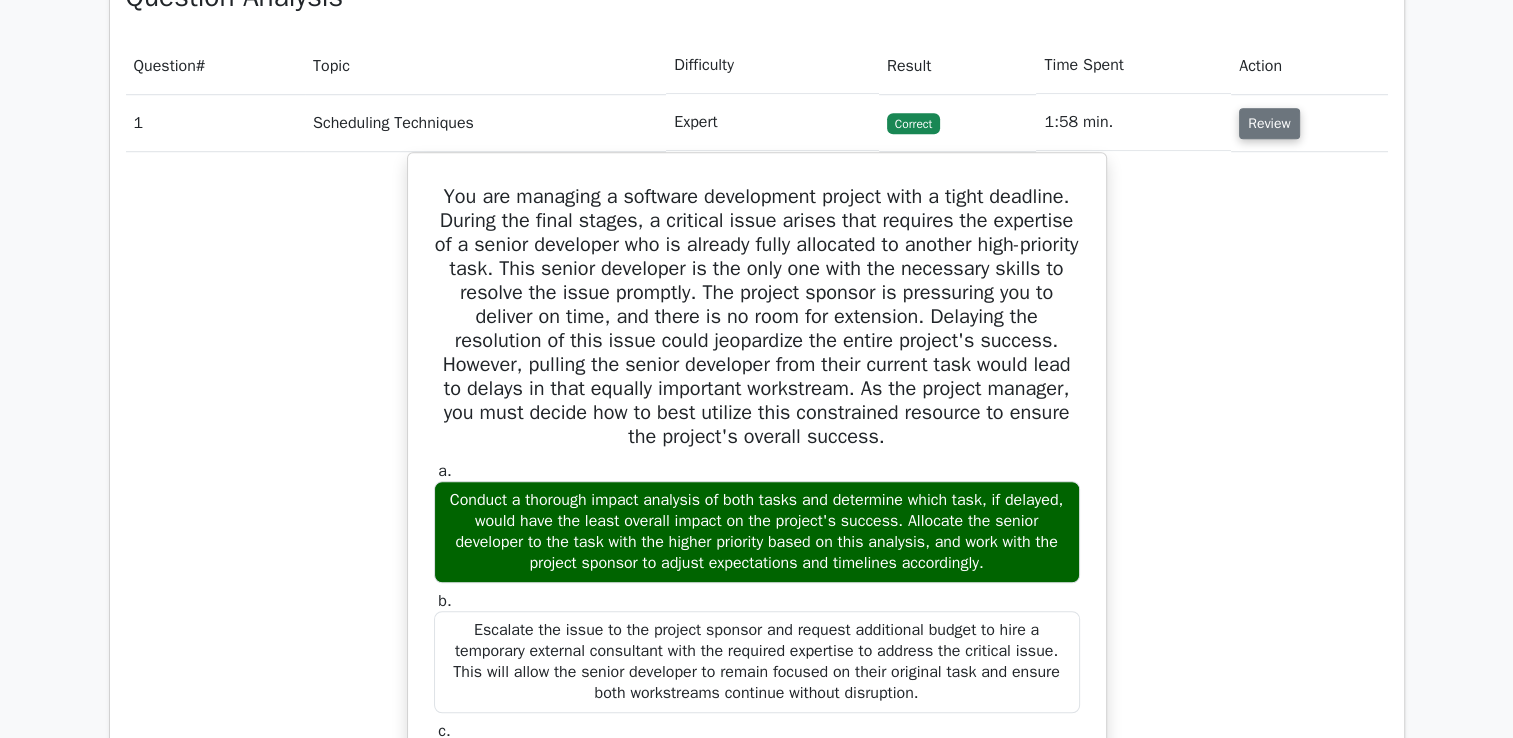 click on "Review" at bounding box center (1269, 123) 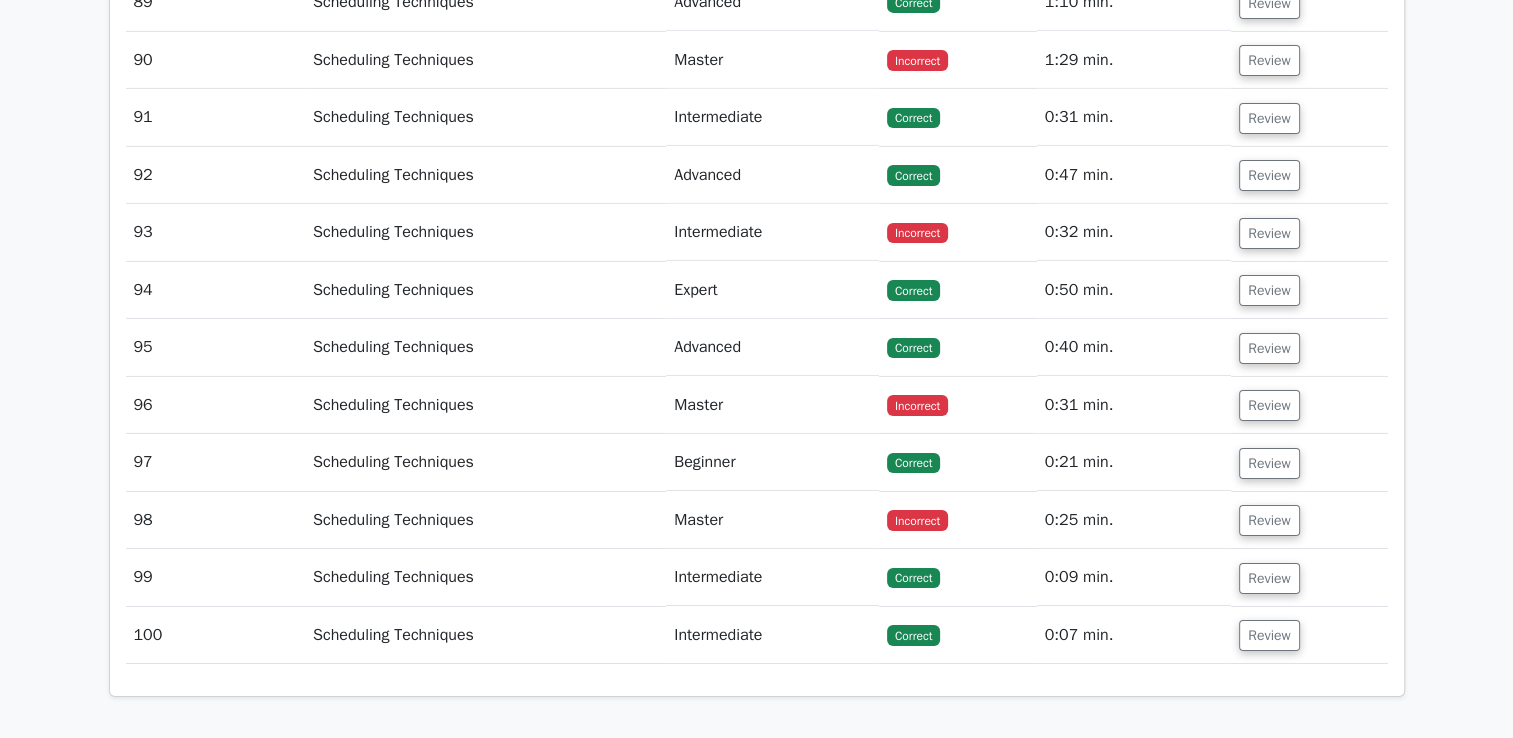 scroll, scrollTop: 6621, scrollLeft: 0, axis: vertical 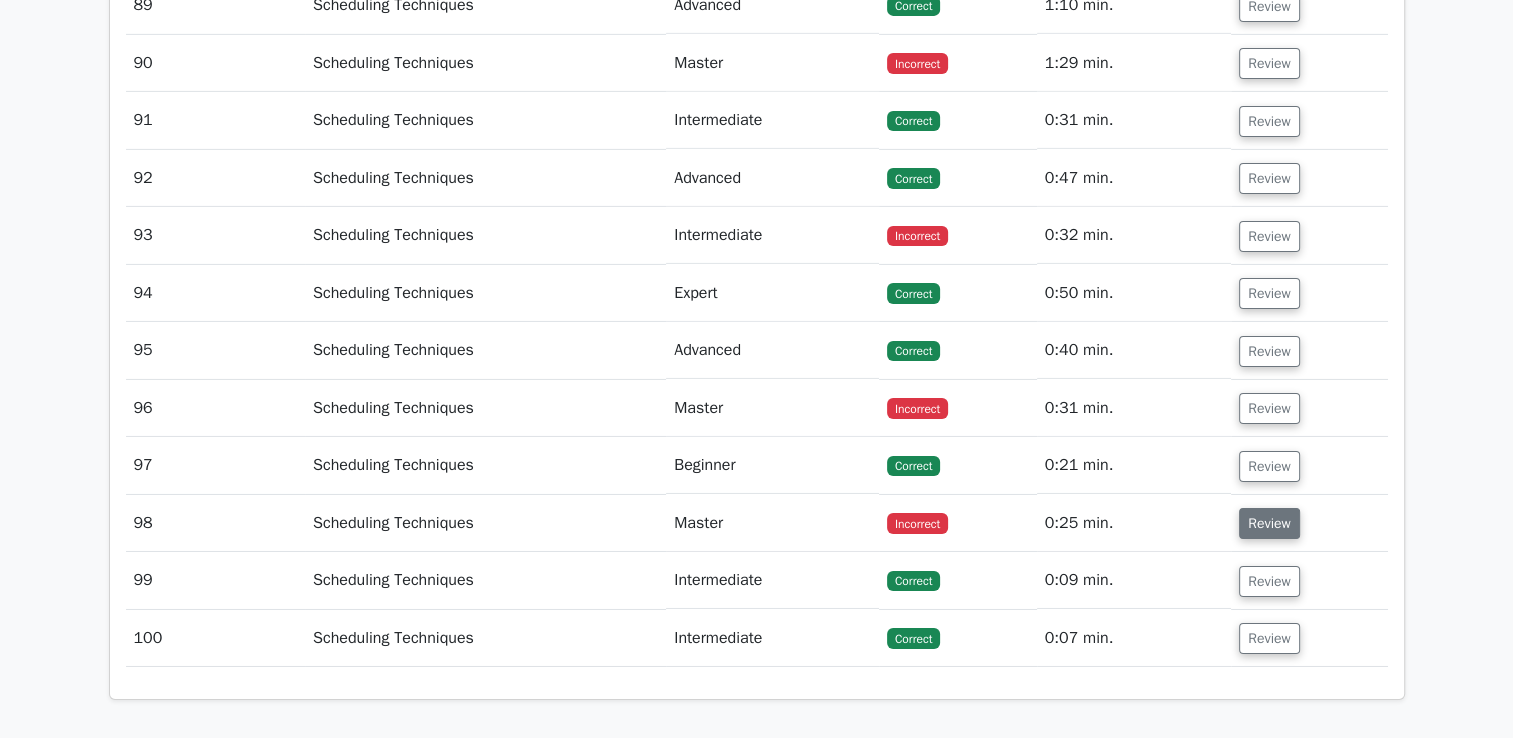 click on "Review" at bounding box center (1269, 523) 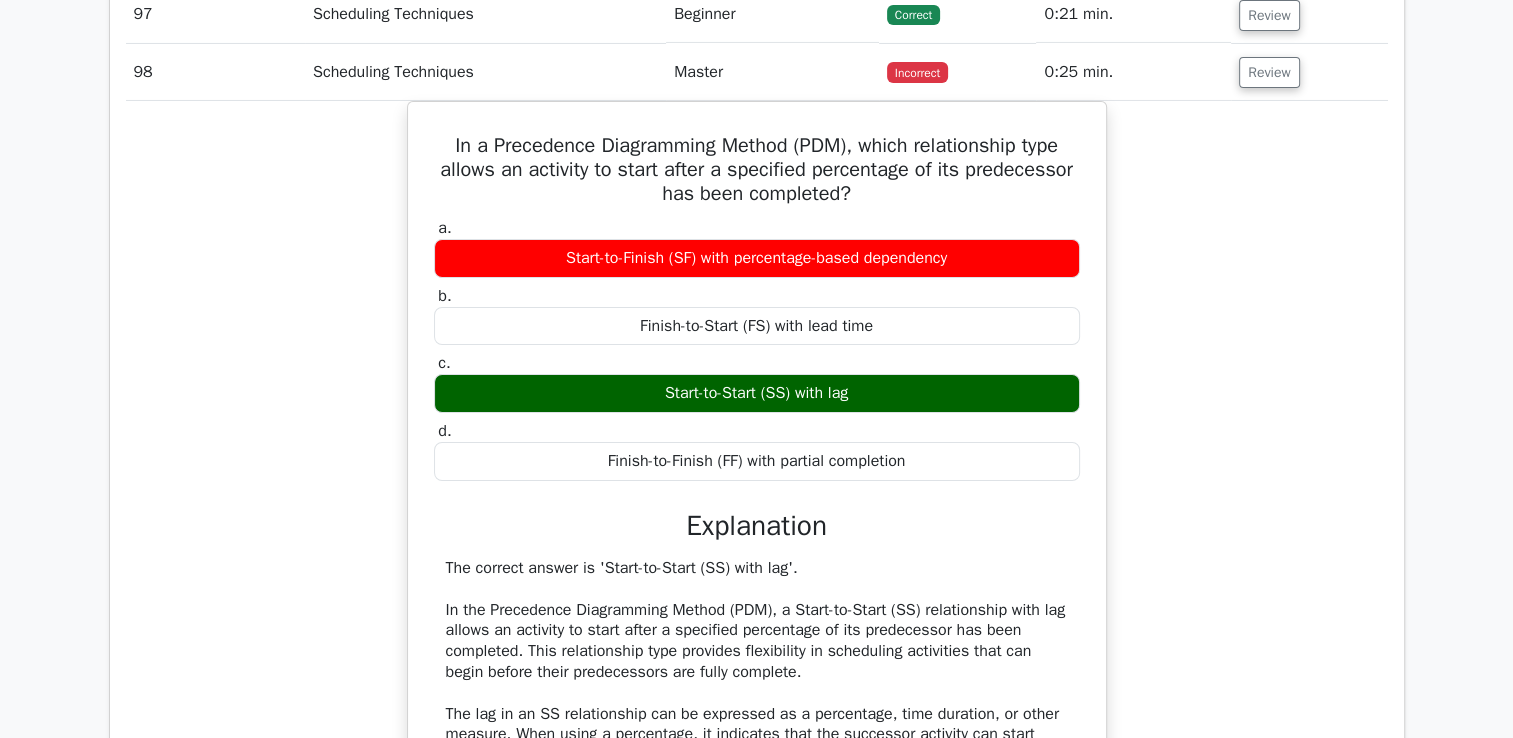 scroll, scrollTop: 7091, scrollLeft: 0, axis: vertical 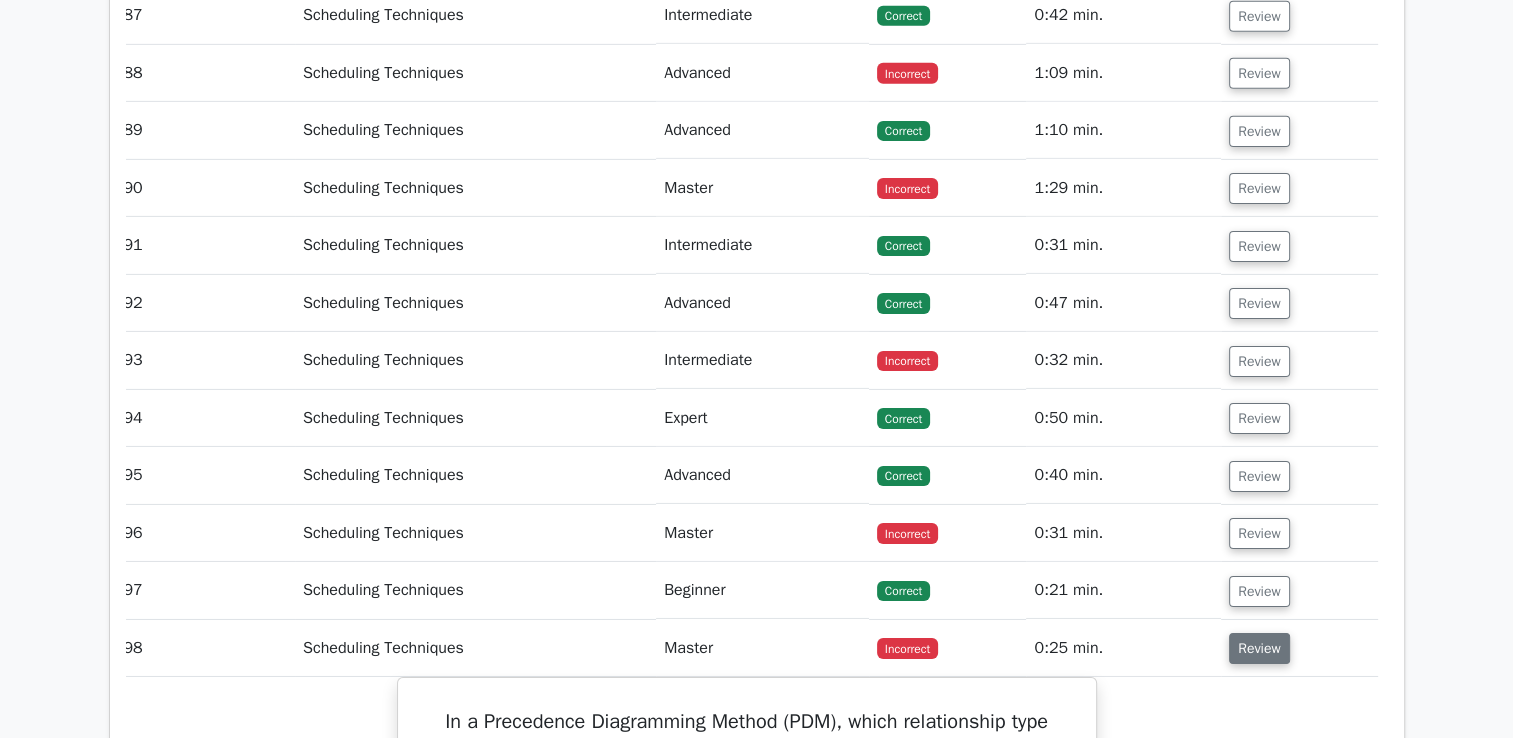 click on "Review" at bounding box center (1259, 648) 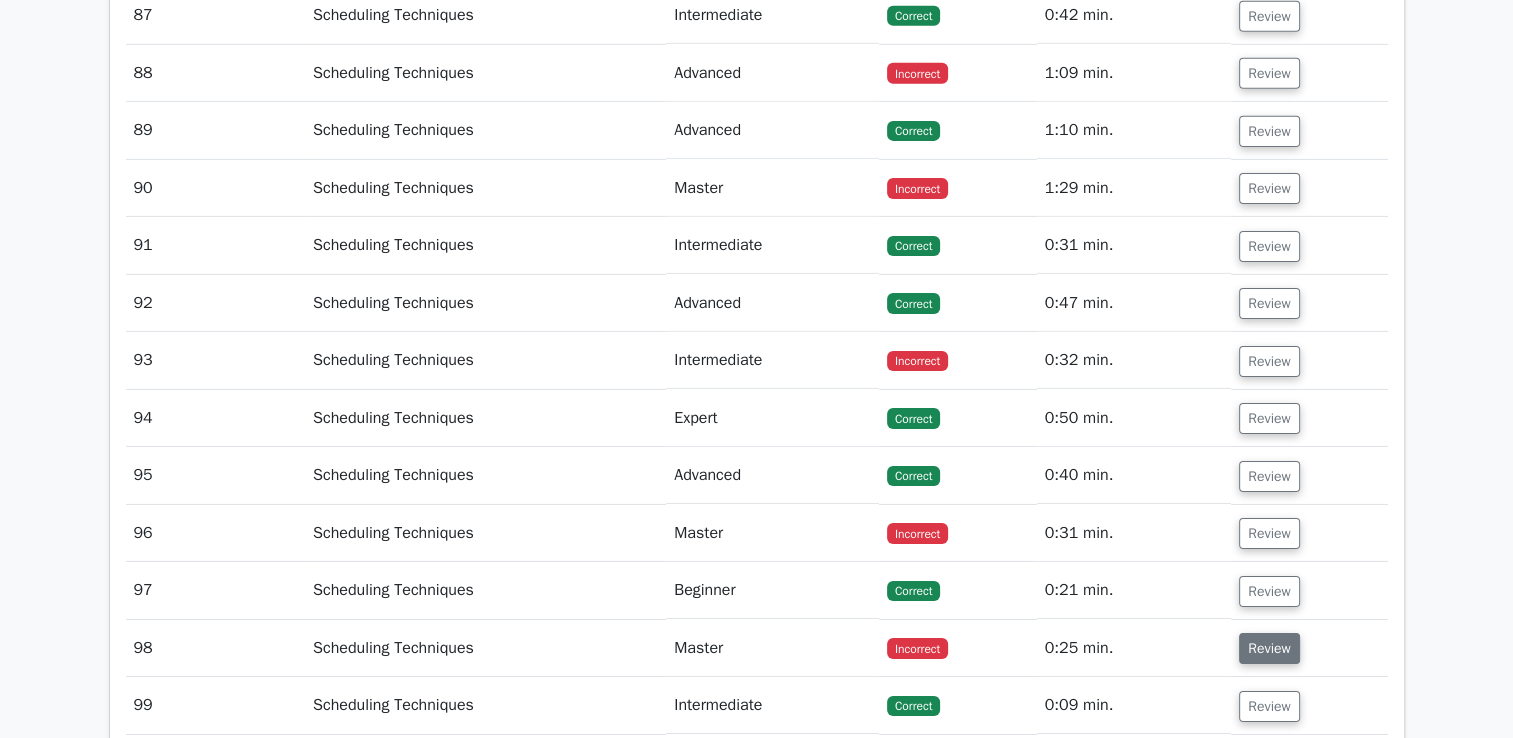 scroll, scrollTop: 0, scrollLeft: 0, axis: both 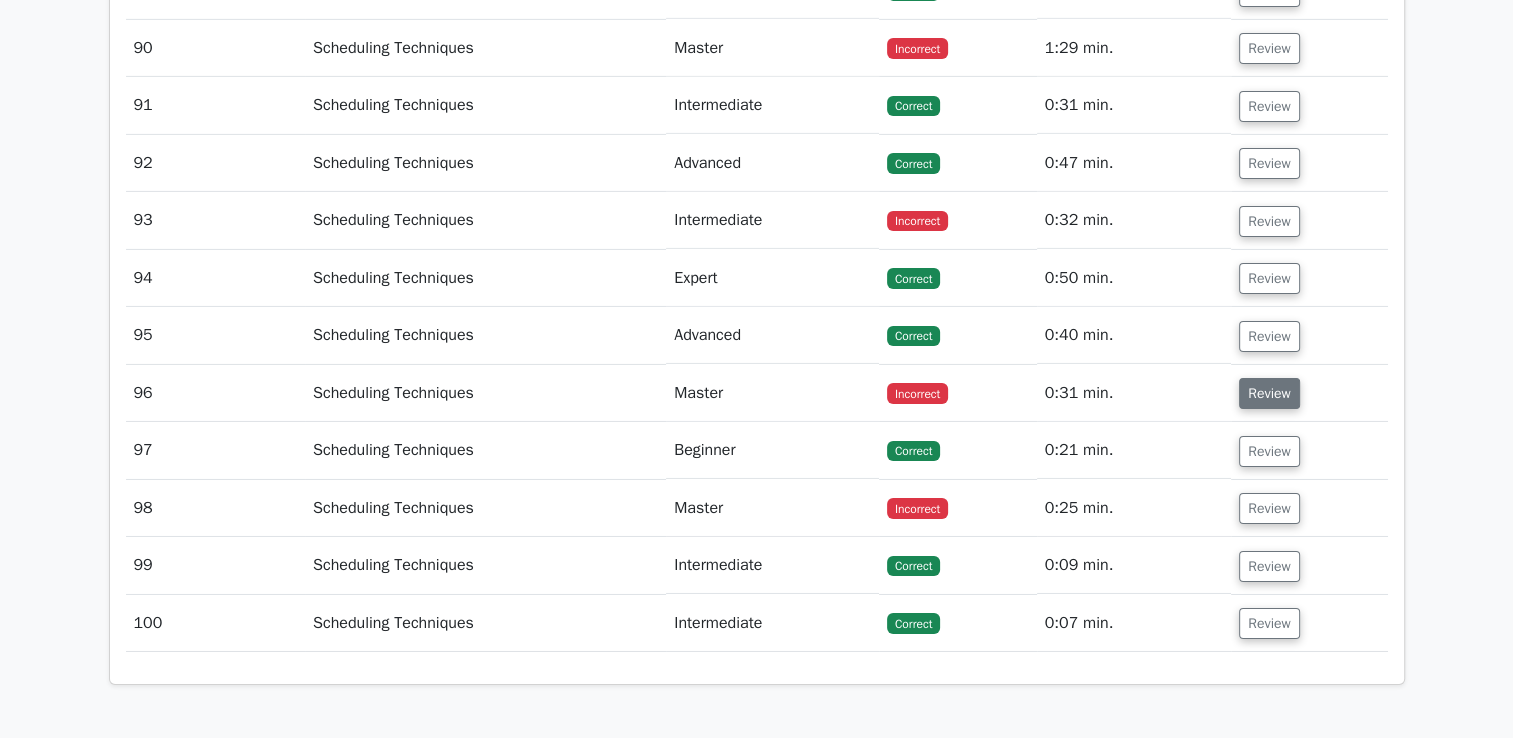 click on "Review" at bounding box center (1269, 393) 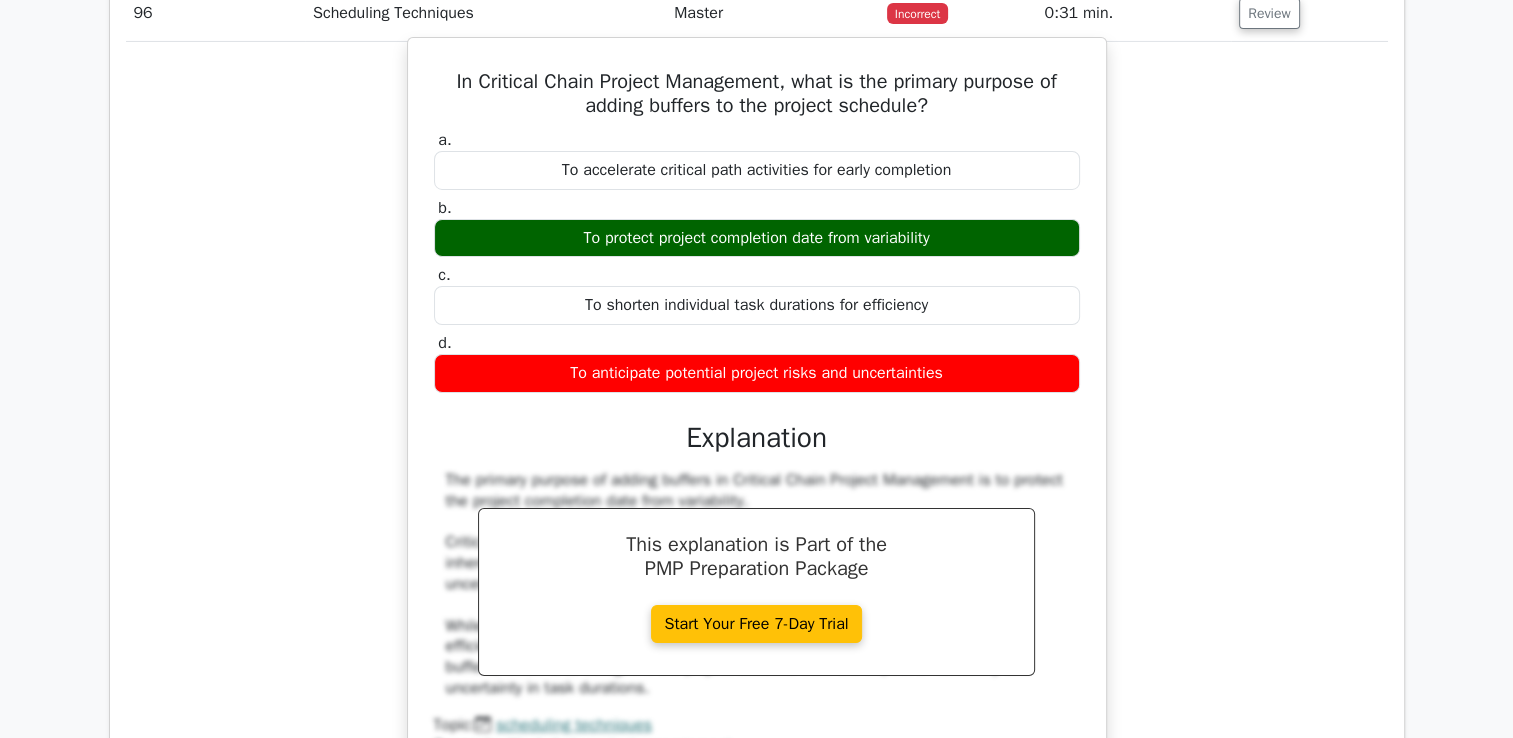 scroll, scrollTop: 6836, scrollLeft: 0, axis: vertical 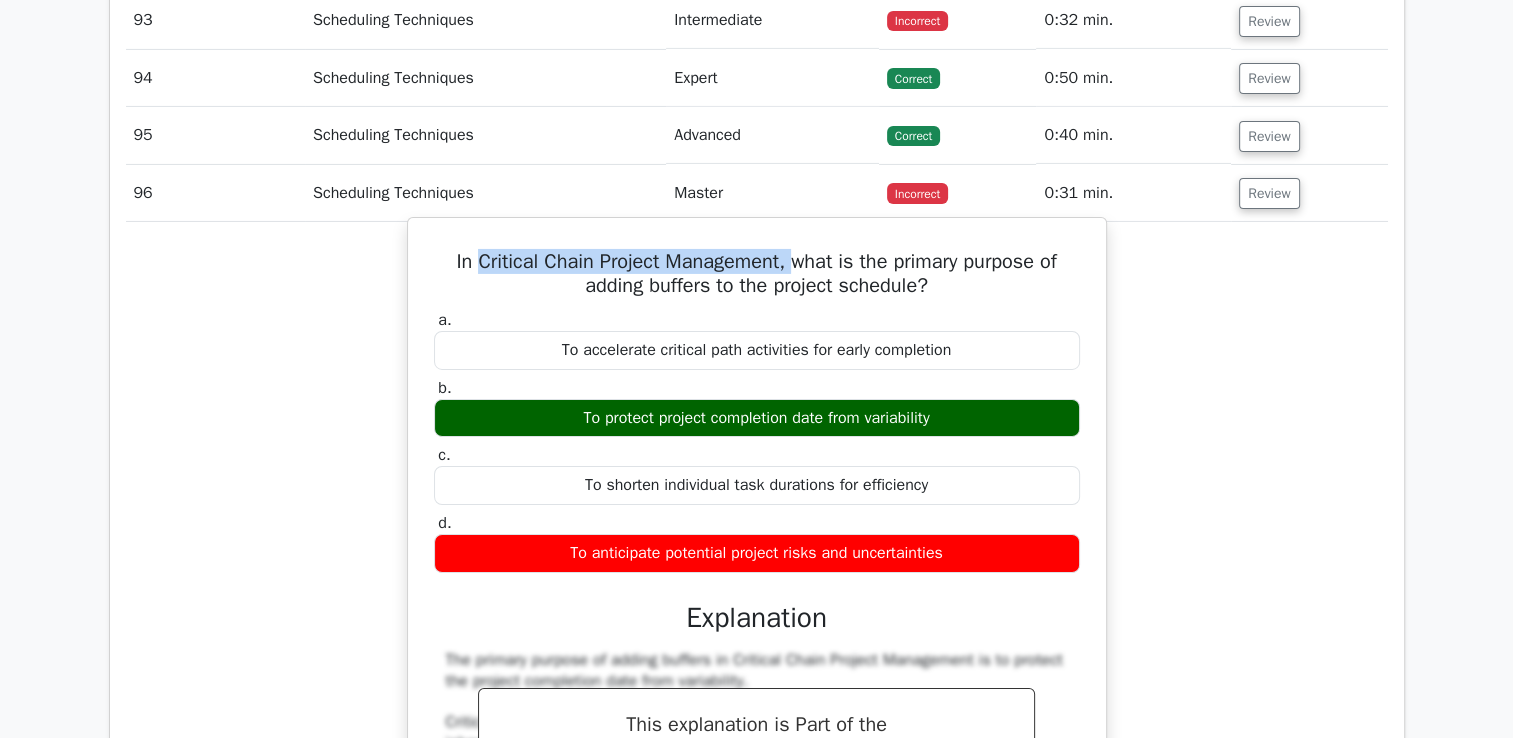 drag, startPoint x: 466, startPoint y: 226, endPoint x: 794, endPoint y: 213, distance: 328.2575 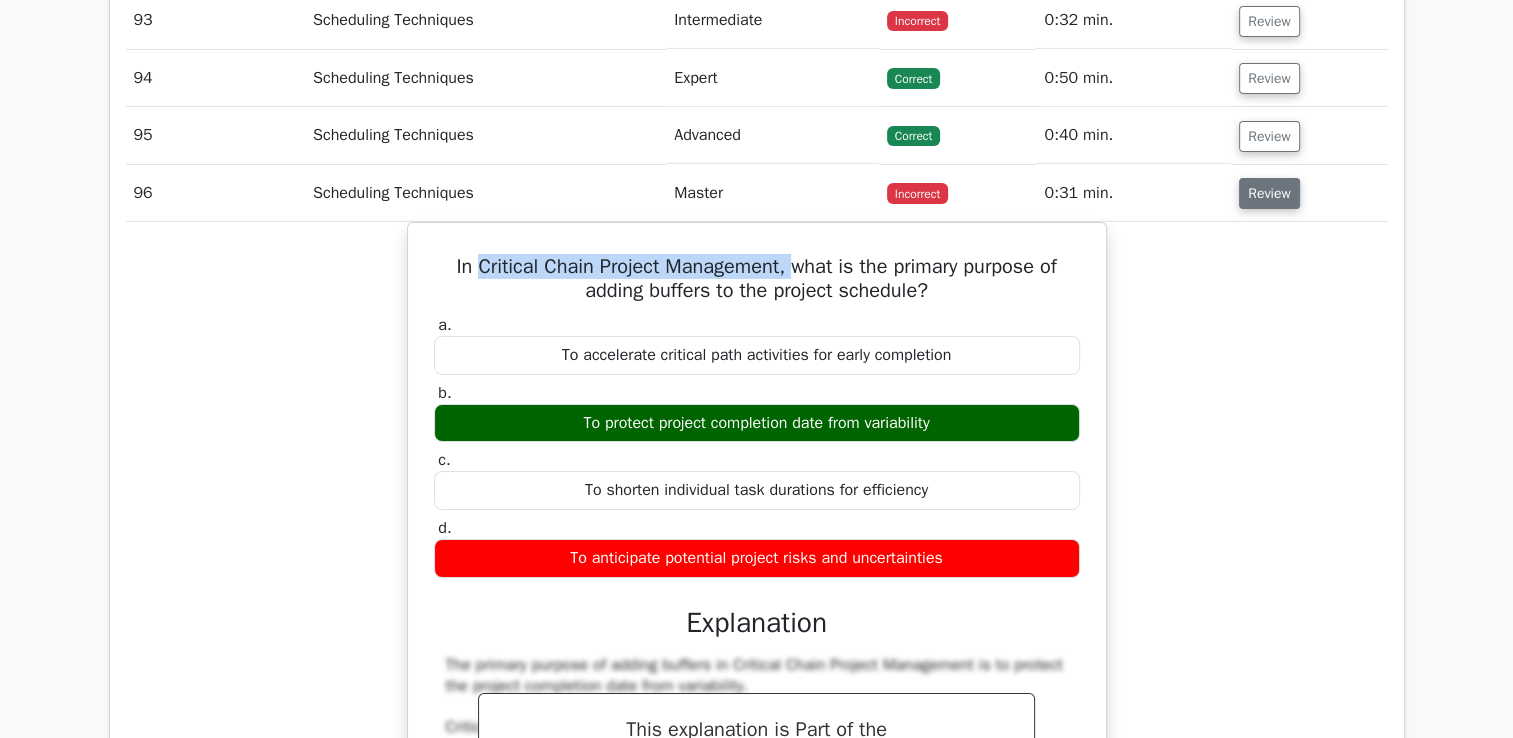 click on "Review" at bounding box center [1269, 193] 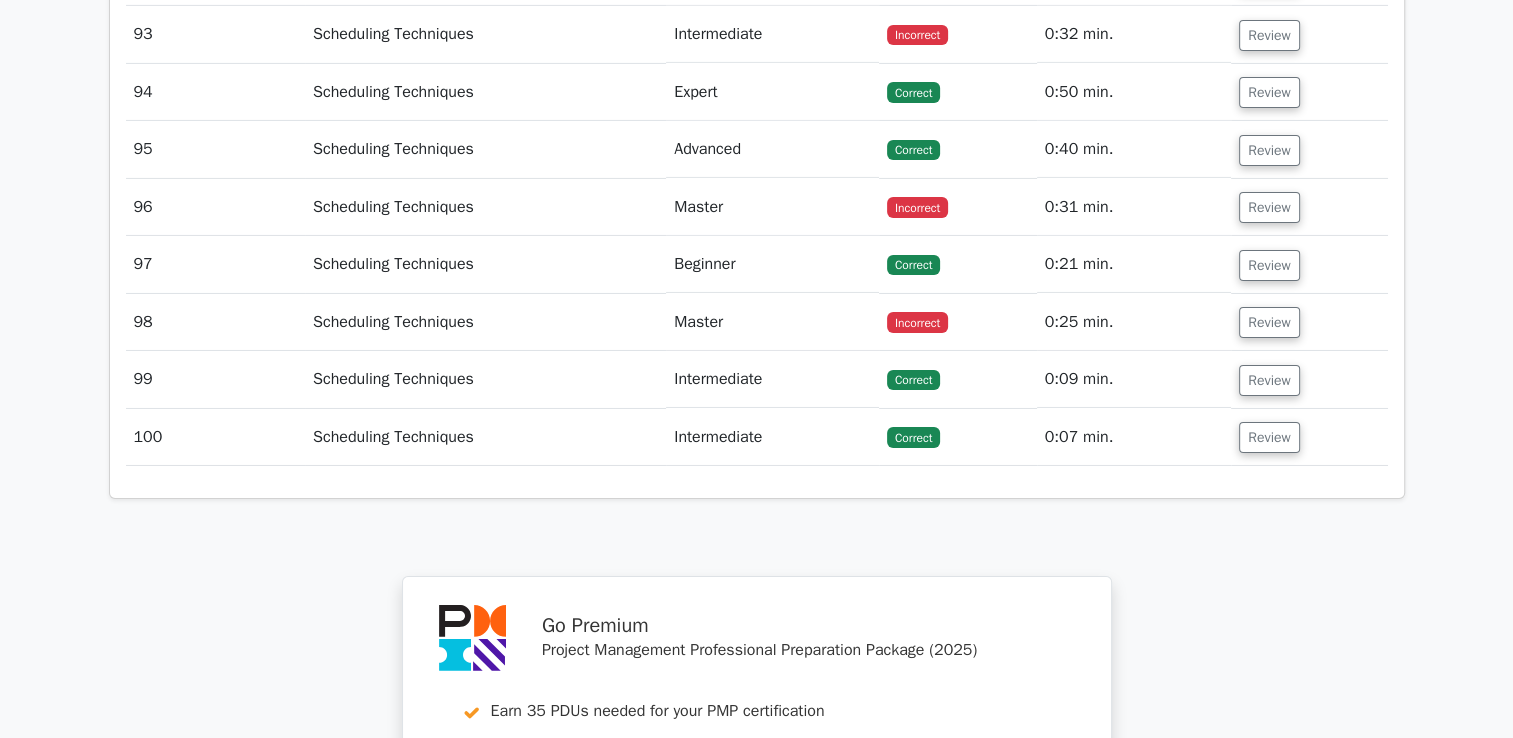 scroll, scrollTop: 6636, scrollLeft: 0, axis: vertical 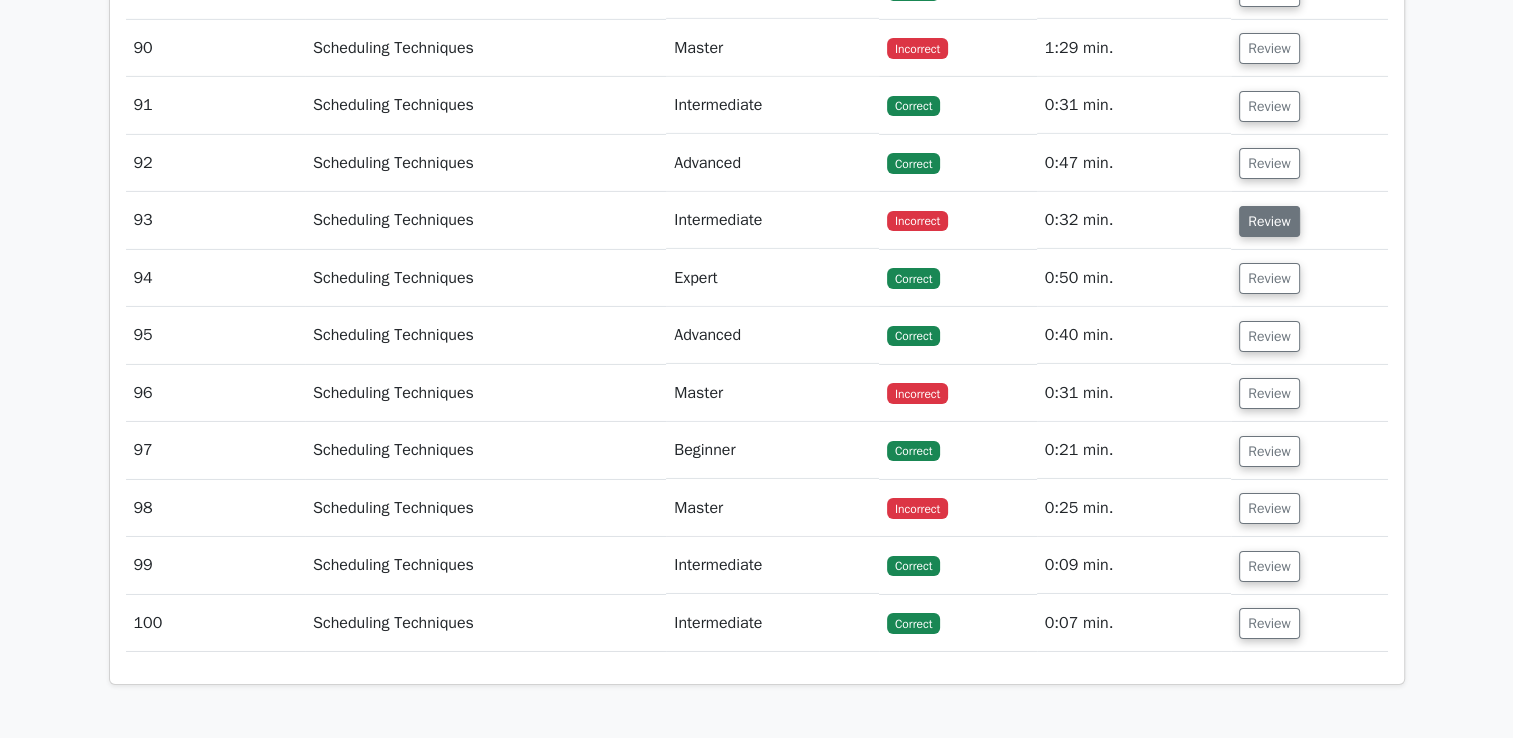click on "Review" at bounding box center (1269, 221) 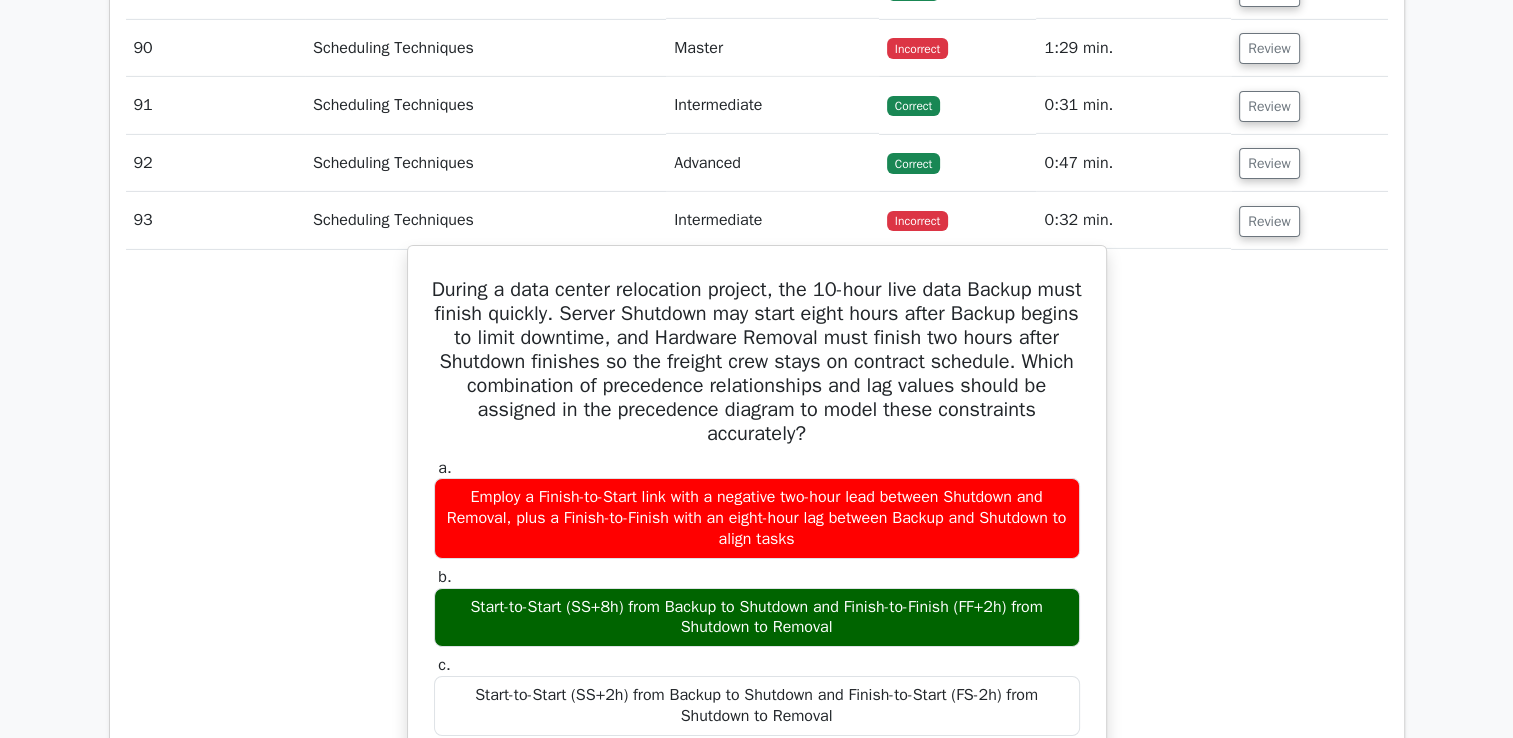 scroll, scrollTop: 6536, scrollLeft: 0, axis: vertical 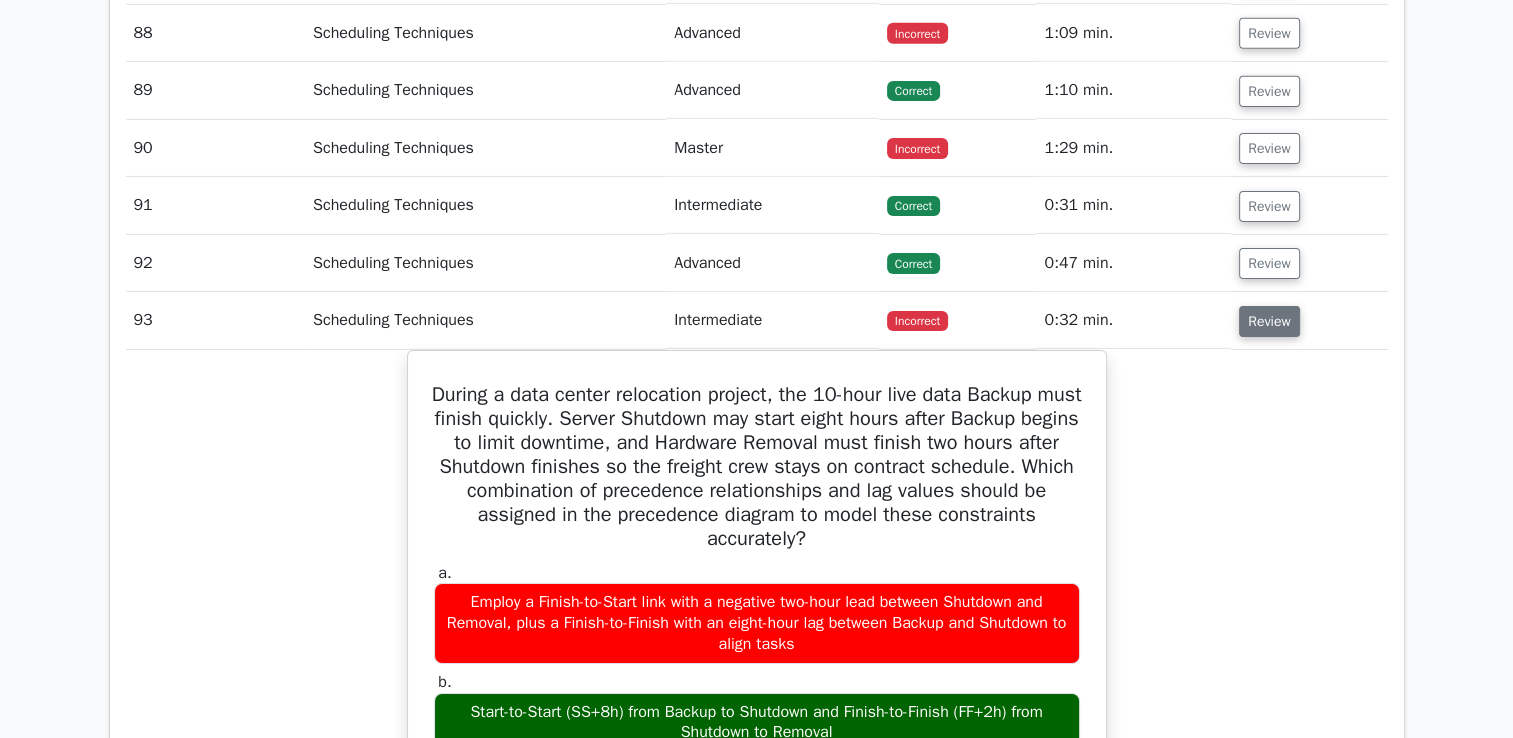 click on "Review" at bounding box center [1269, 321] 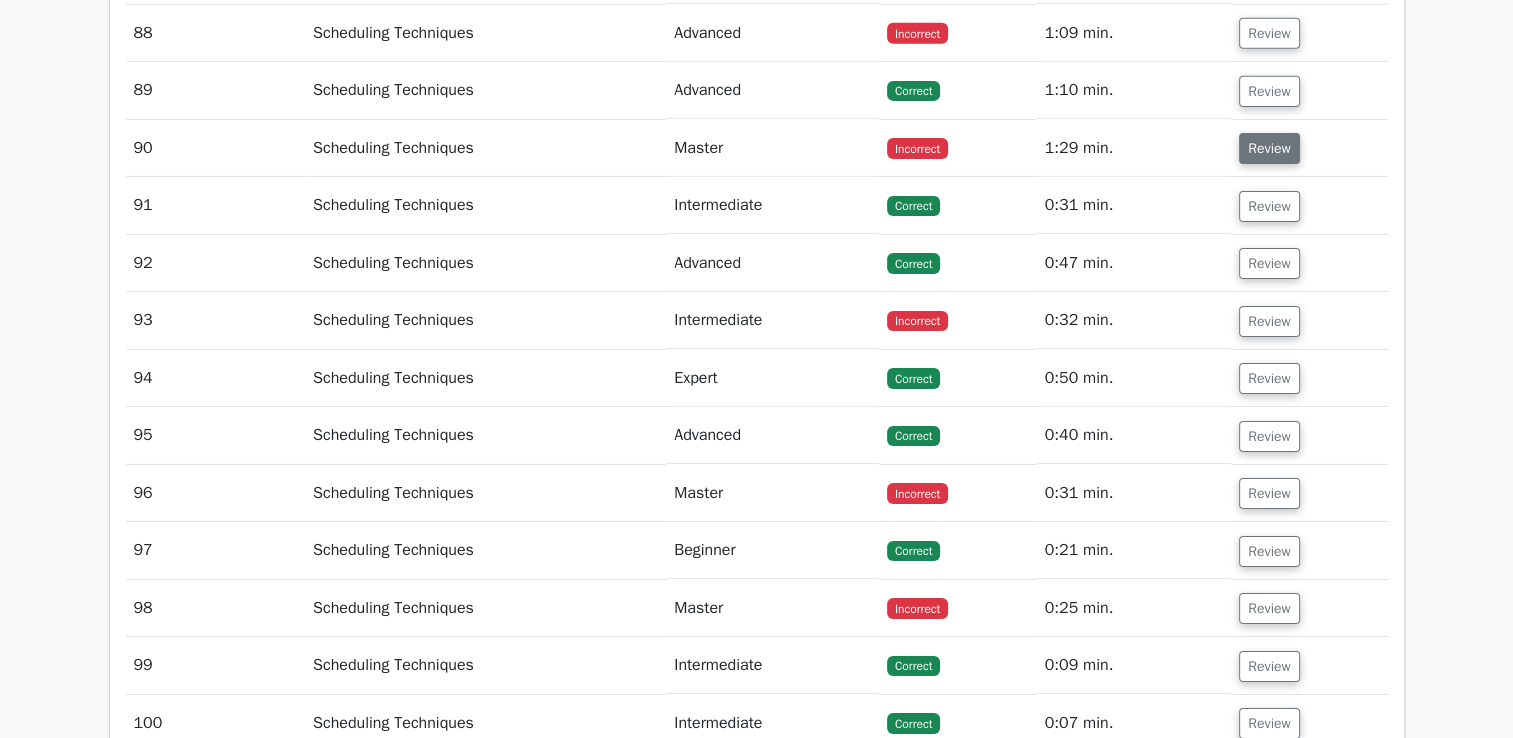 click on "Review" at bounding box center (1269, 148) 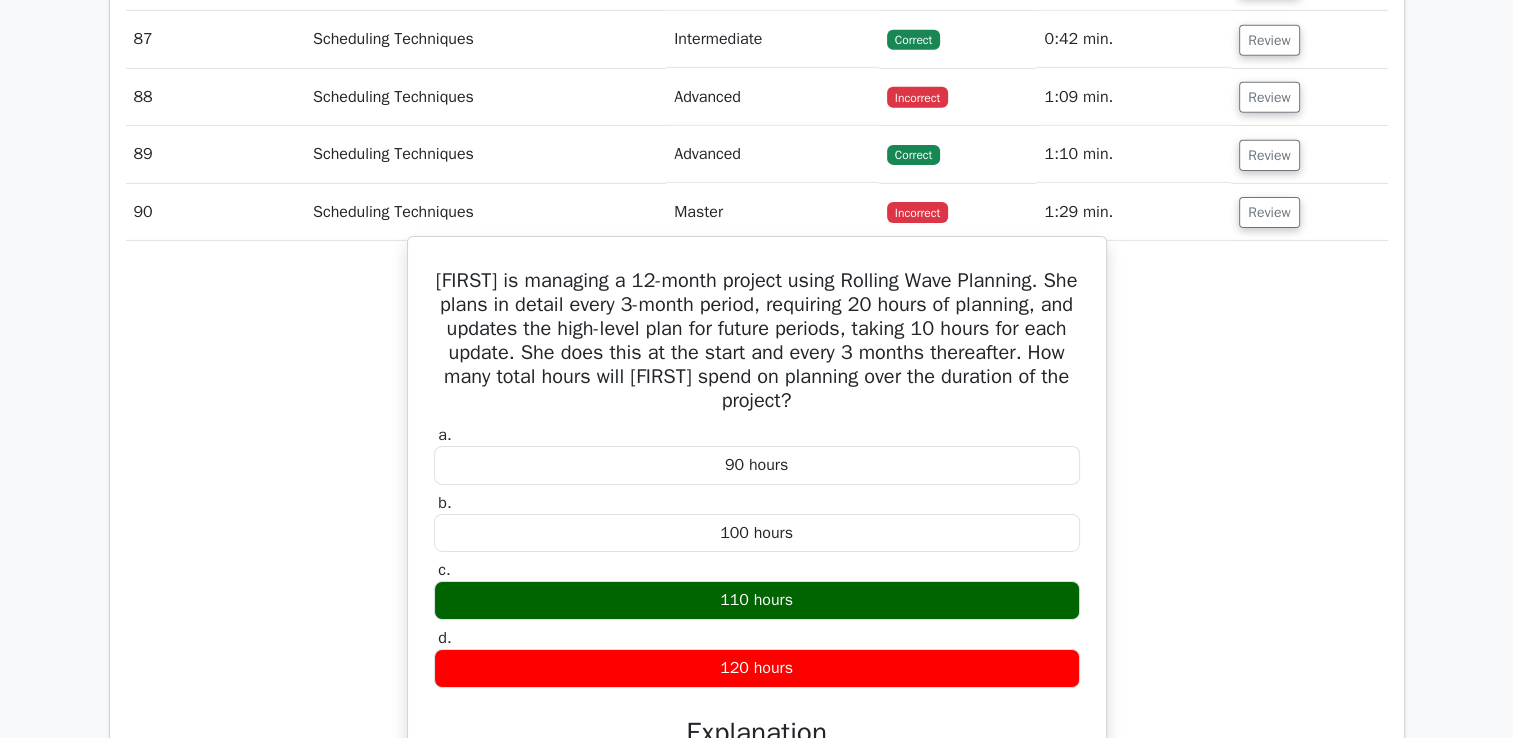 scroll, scrollTop: 6471, scrollLeft: 0, axis: vertical 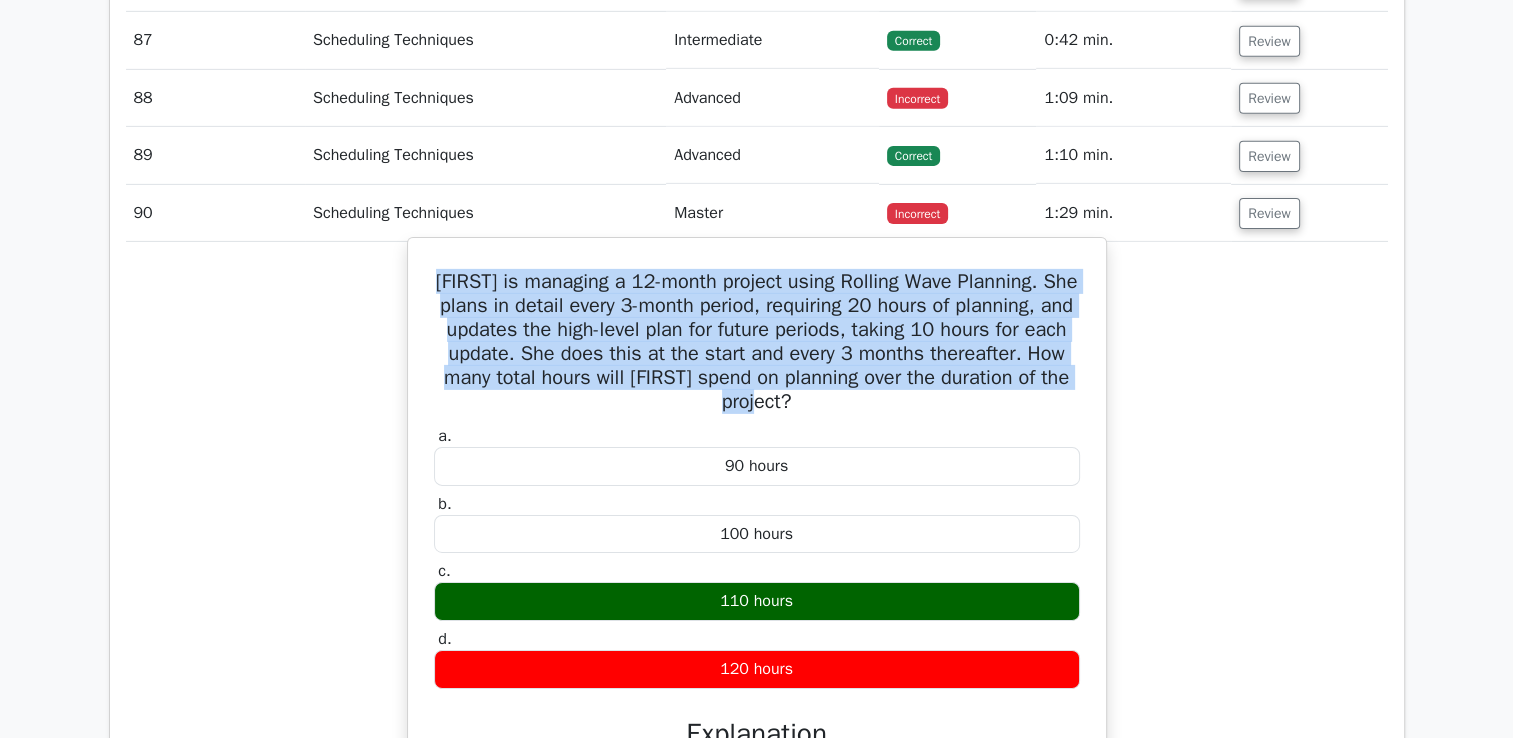 drag, startPoint x: 437, startPoint y: 249, endPoint x: 823, endPoint y: 377, distance: 406.6694 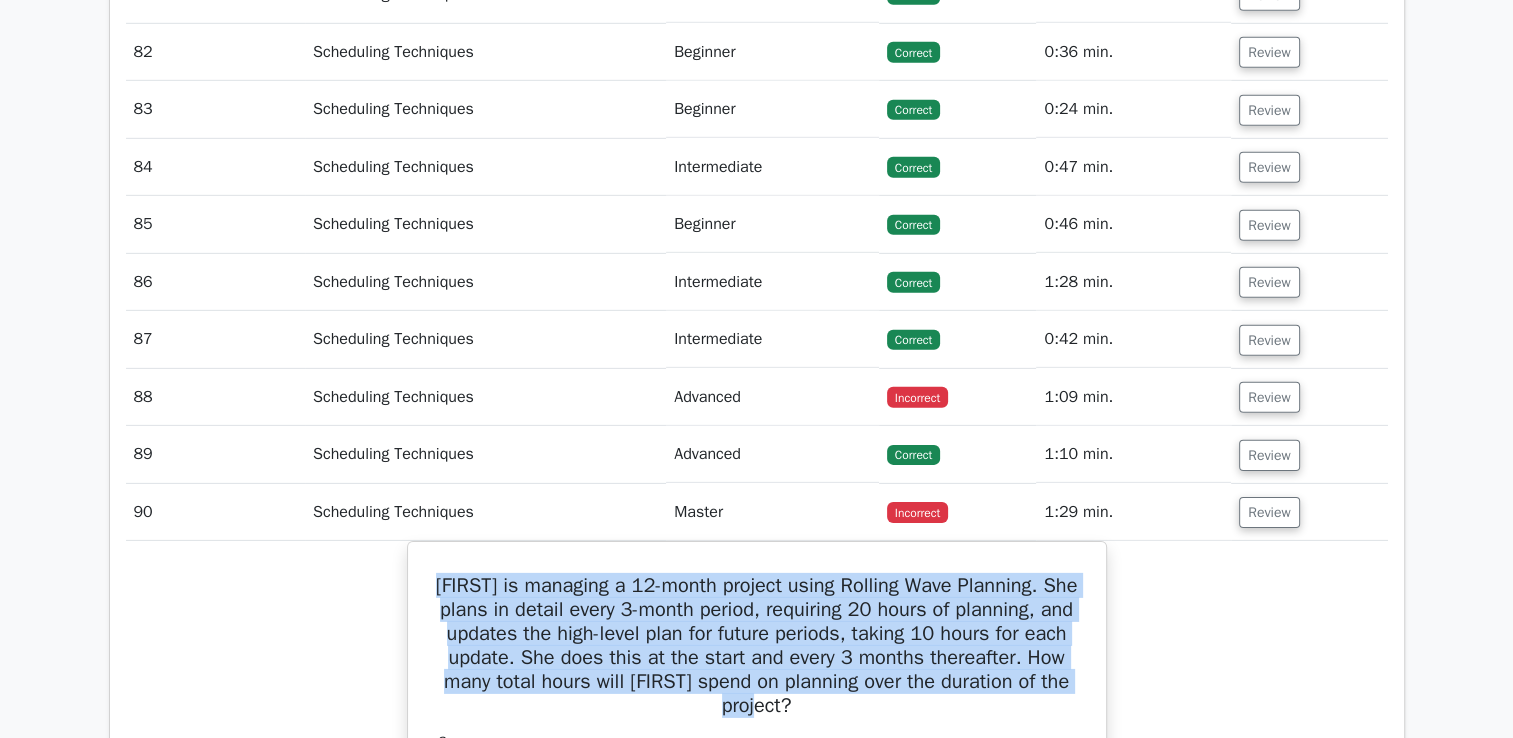 scroll, scrollTop: 6171, scrollLeft: 0, axis: vertical 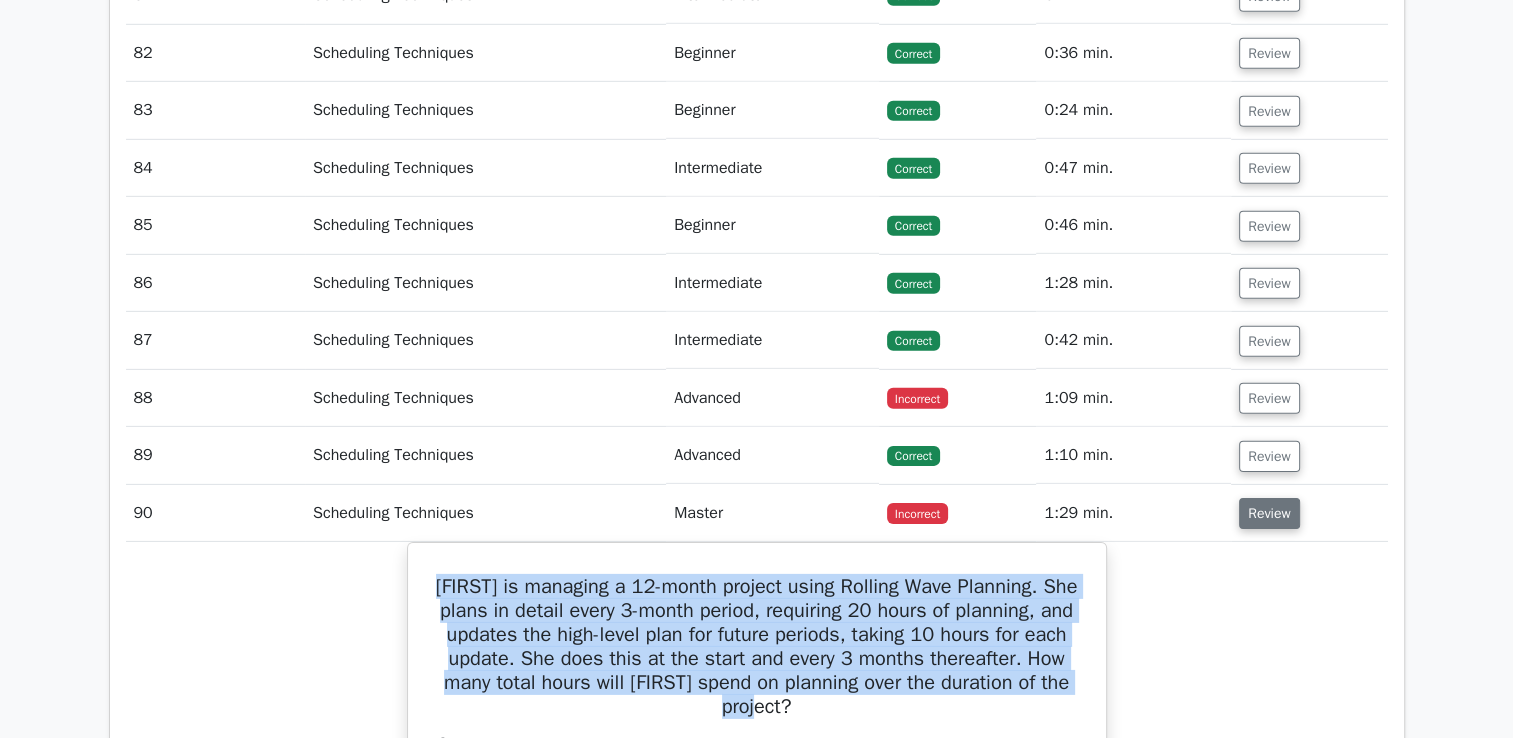 click on "Review" at bounding box center (1269, 513) 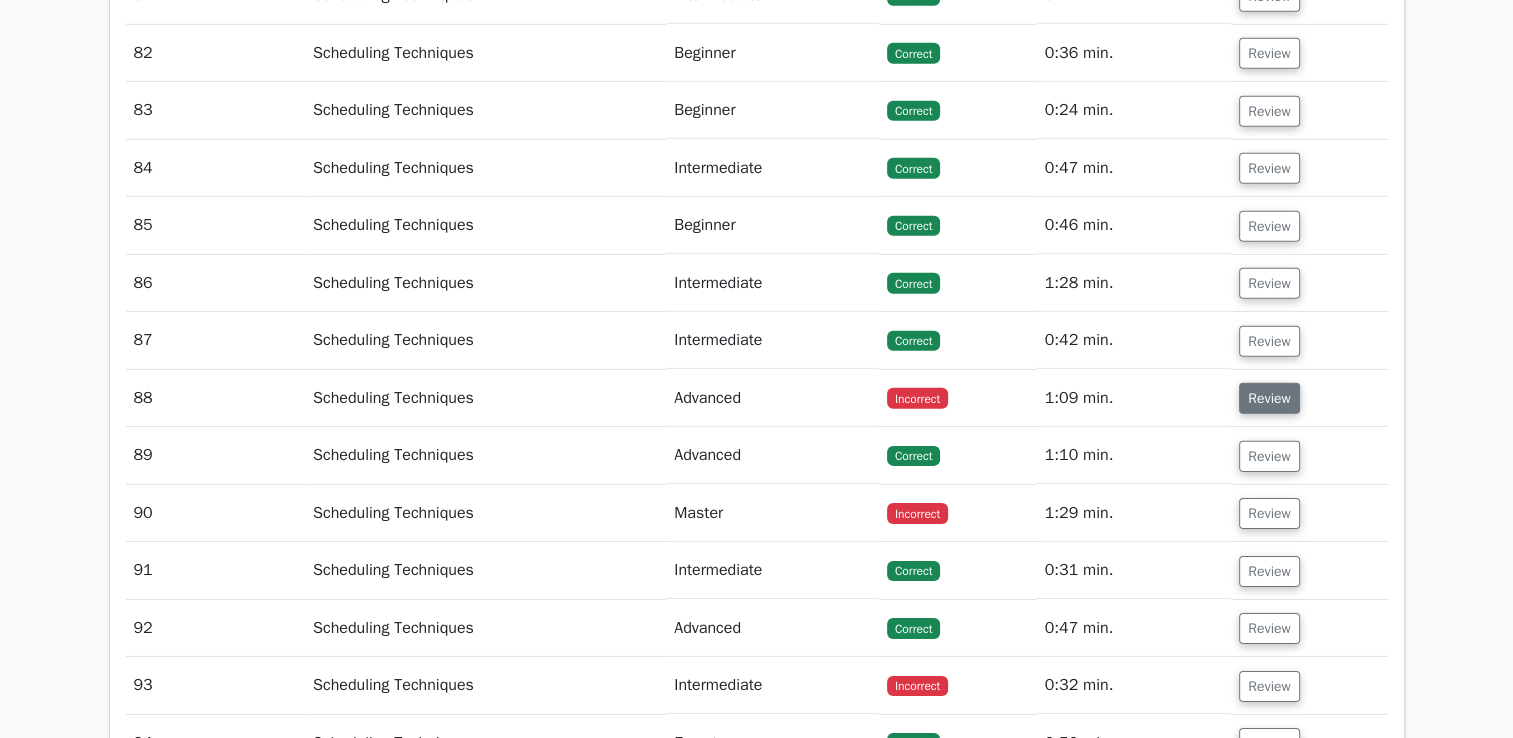 click on "Review" at bounding box center (1269, 398) 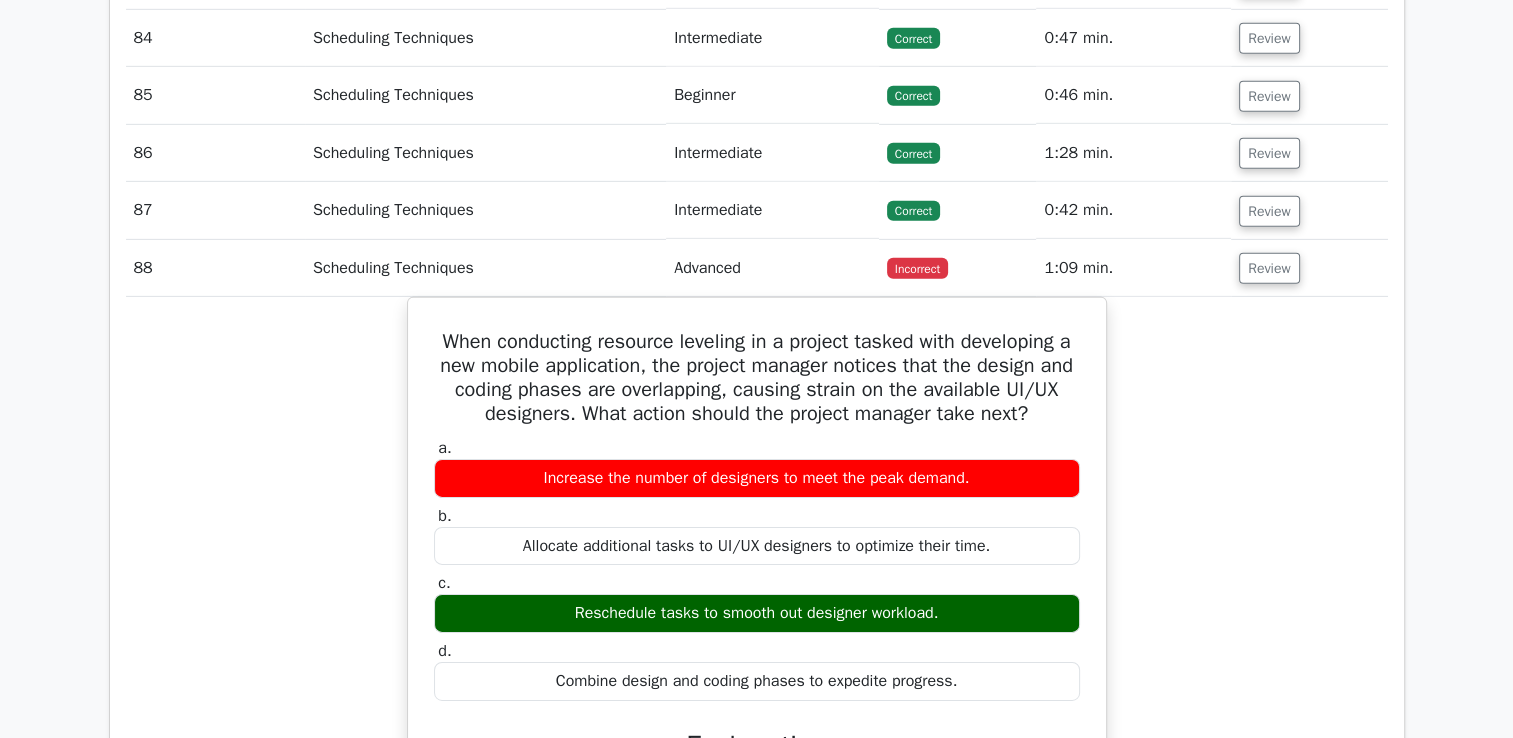 scroll, scrollTop: 6271, scrollLeft: 0, axis: vertical 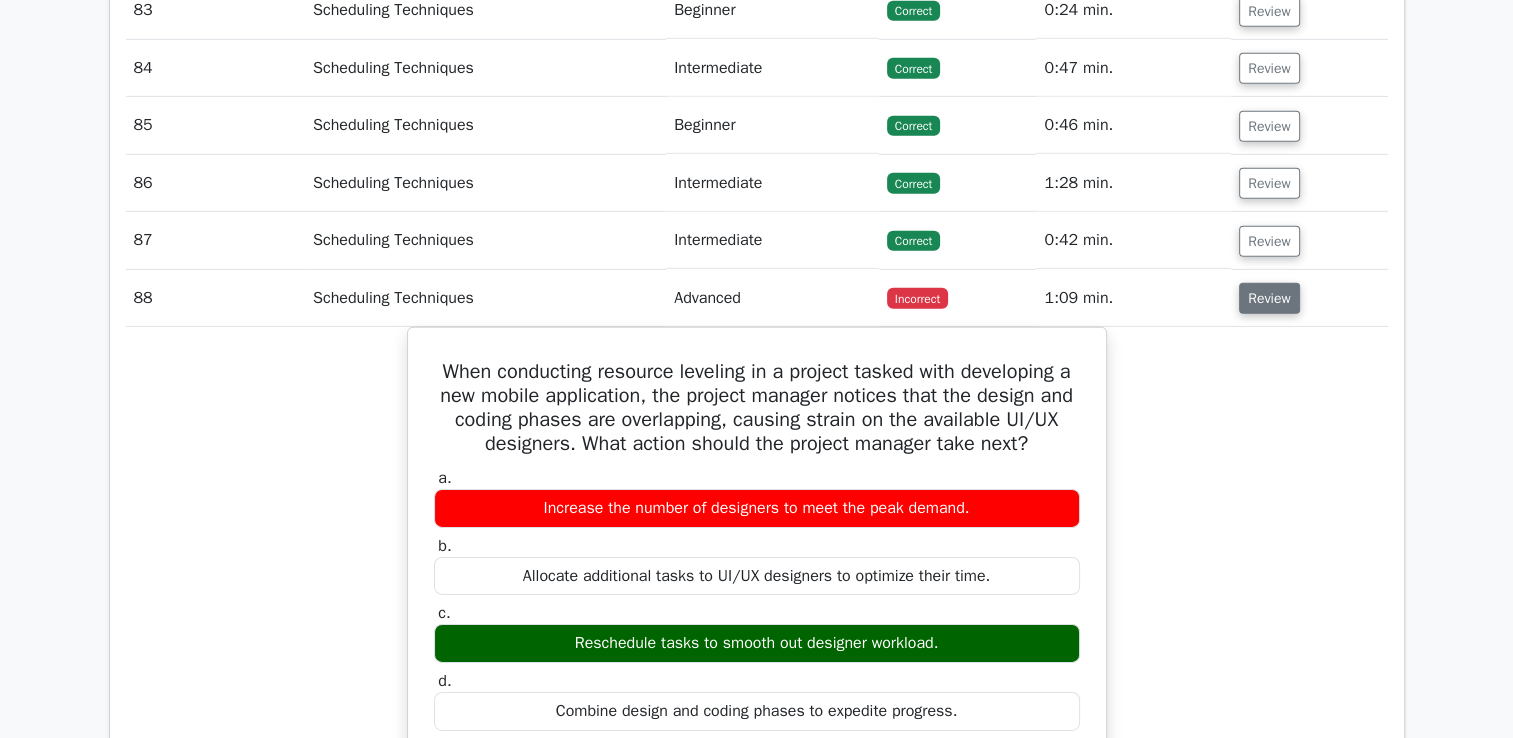 click on "Review" at bounding box center [1269, 298] 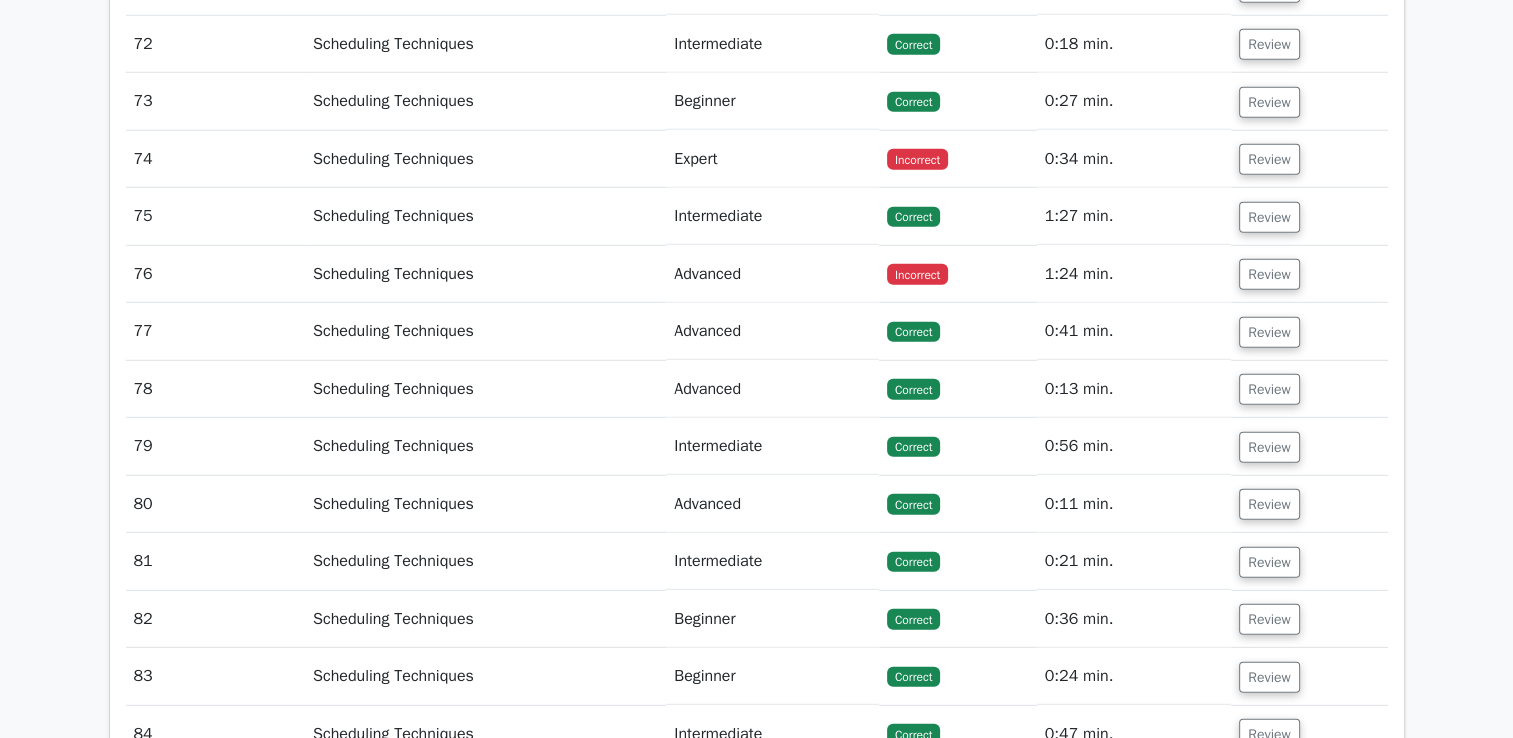 scroll, scrollTop: 5571, scrollLeft: 0, axis: vertical 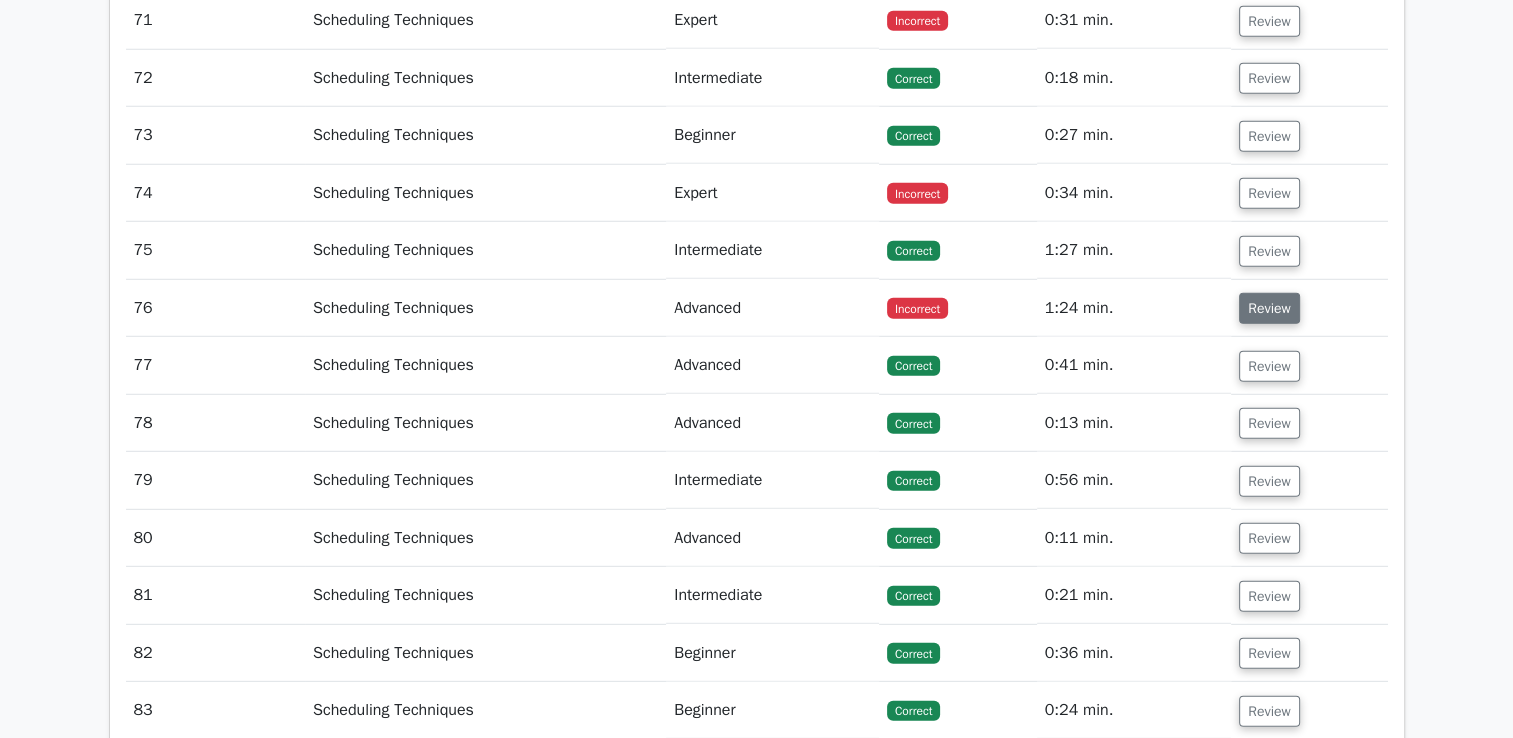 drag, startPoint x: 1278, startPoint y: 294, endPoint x: 1278, endPoint y: 277, distance: 17 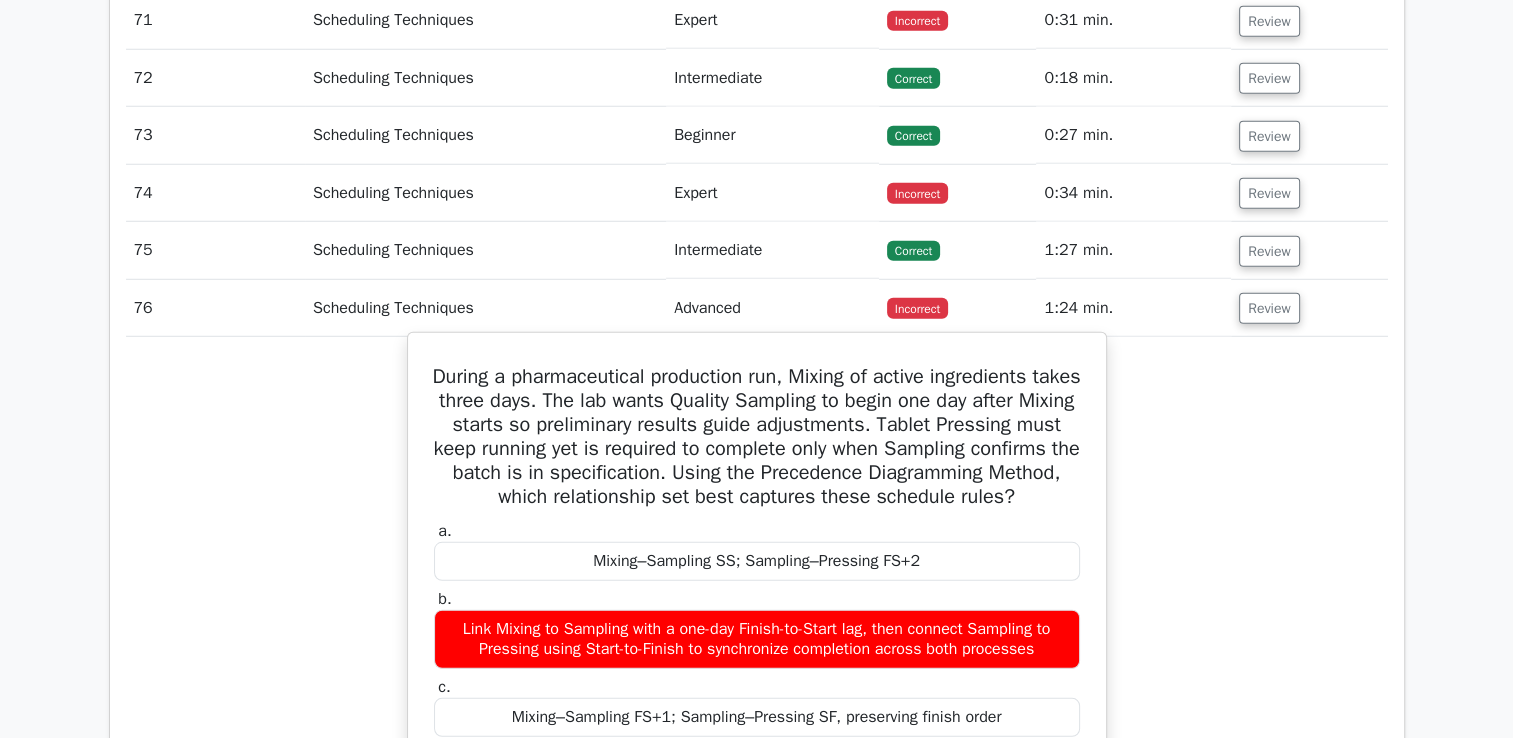 scroll, scrollTop: 5771, scrollLeft: 0, axis: vertical 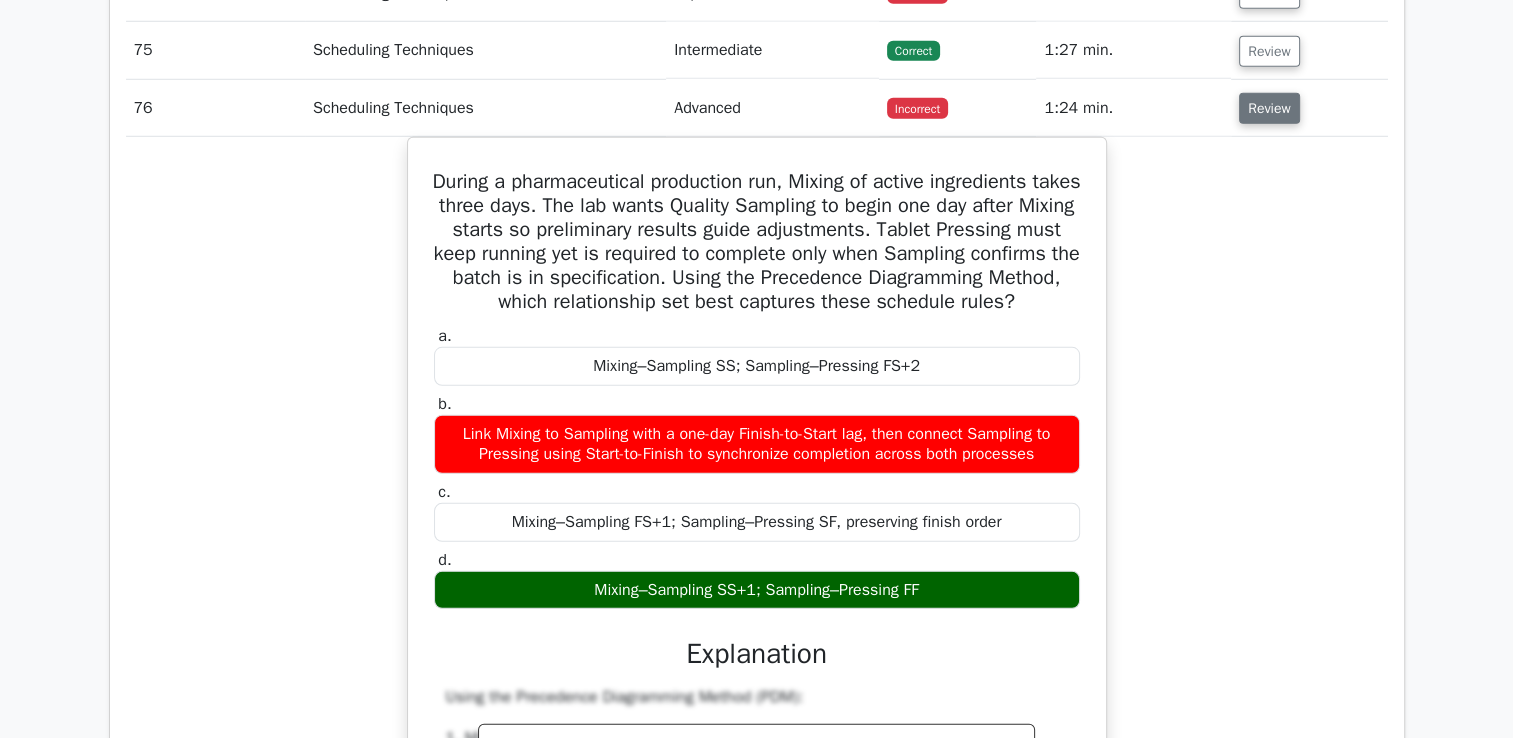 drag, startPoint x: 1274, startPoint y: 82, endPoint x: 1259, endPoint y: 93, distance: 18.601076 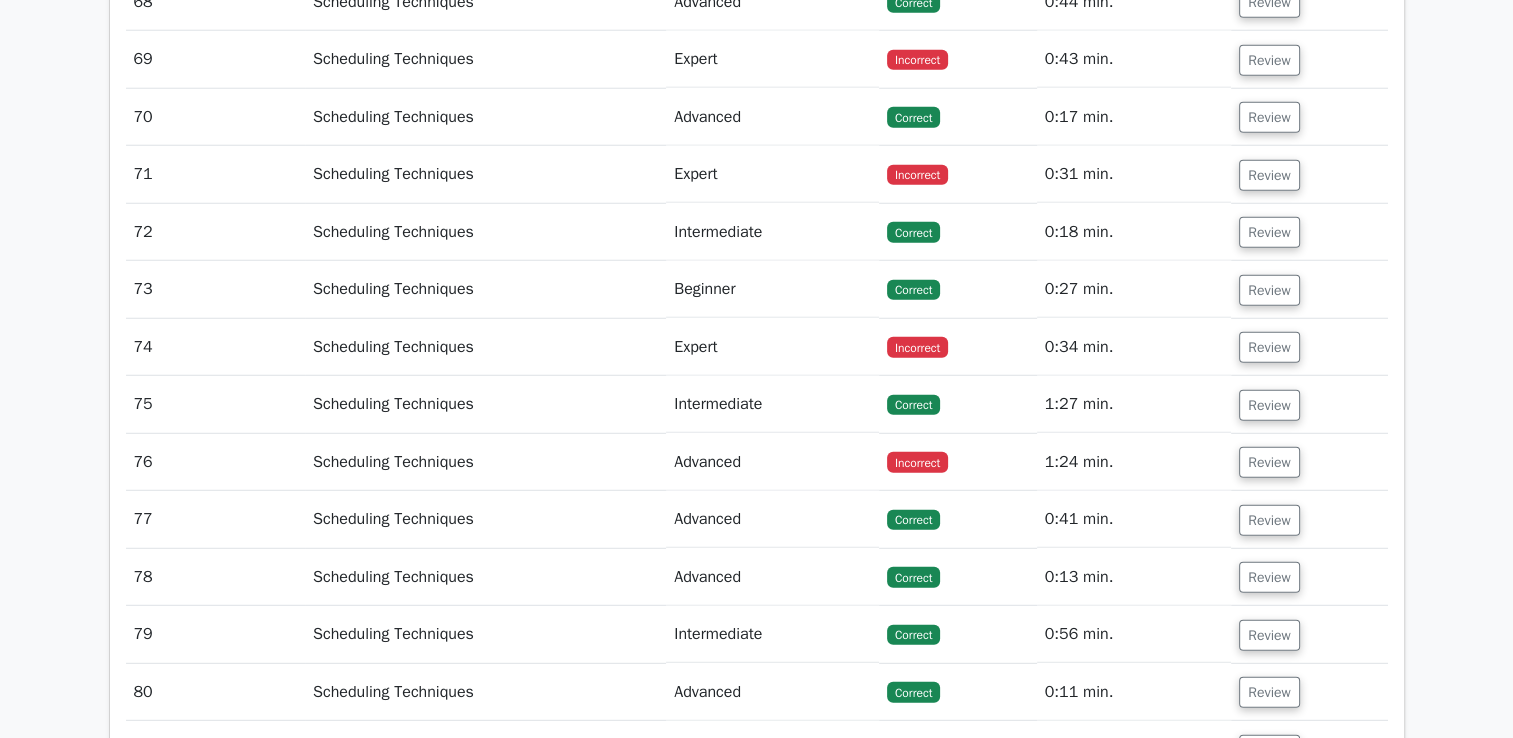 scroll, scrollTop: 5371, scrollLeft: 0, axis: vertical 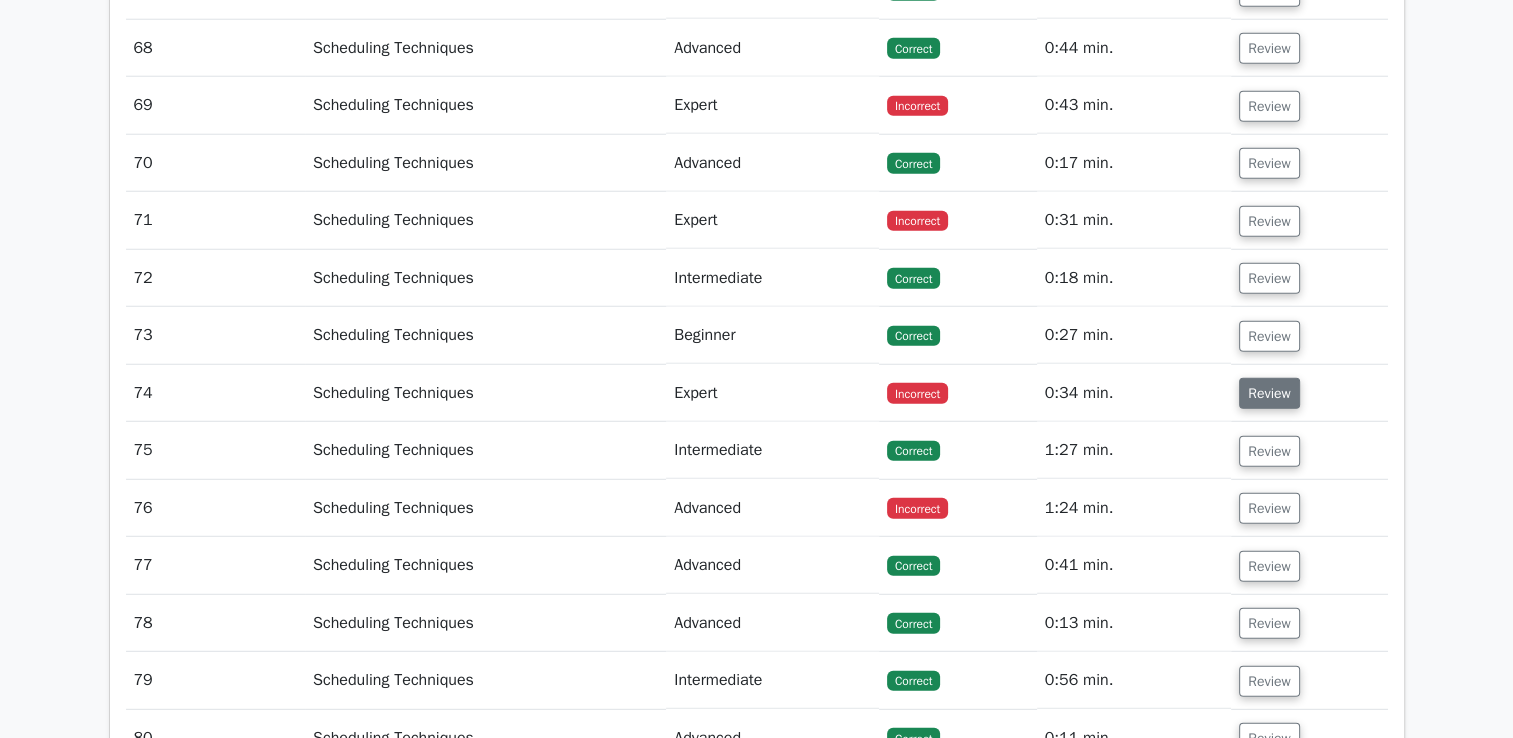 click on "Review" at bounding box center (1269, 393) 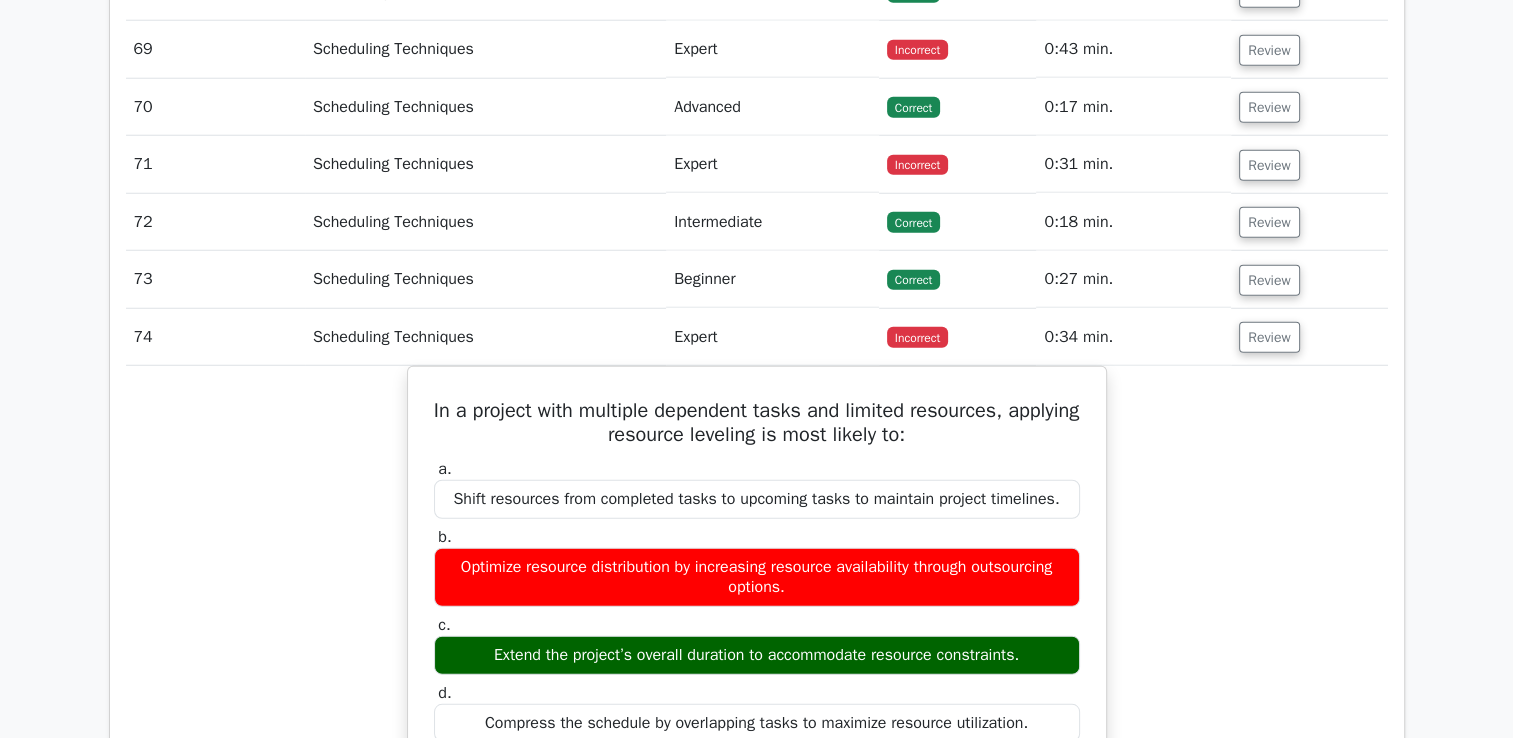 scroll, scrollTop: 5471, scrollLeft: 0, axis: vertical 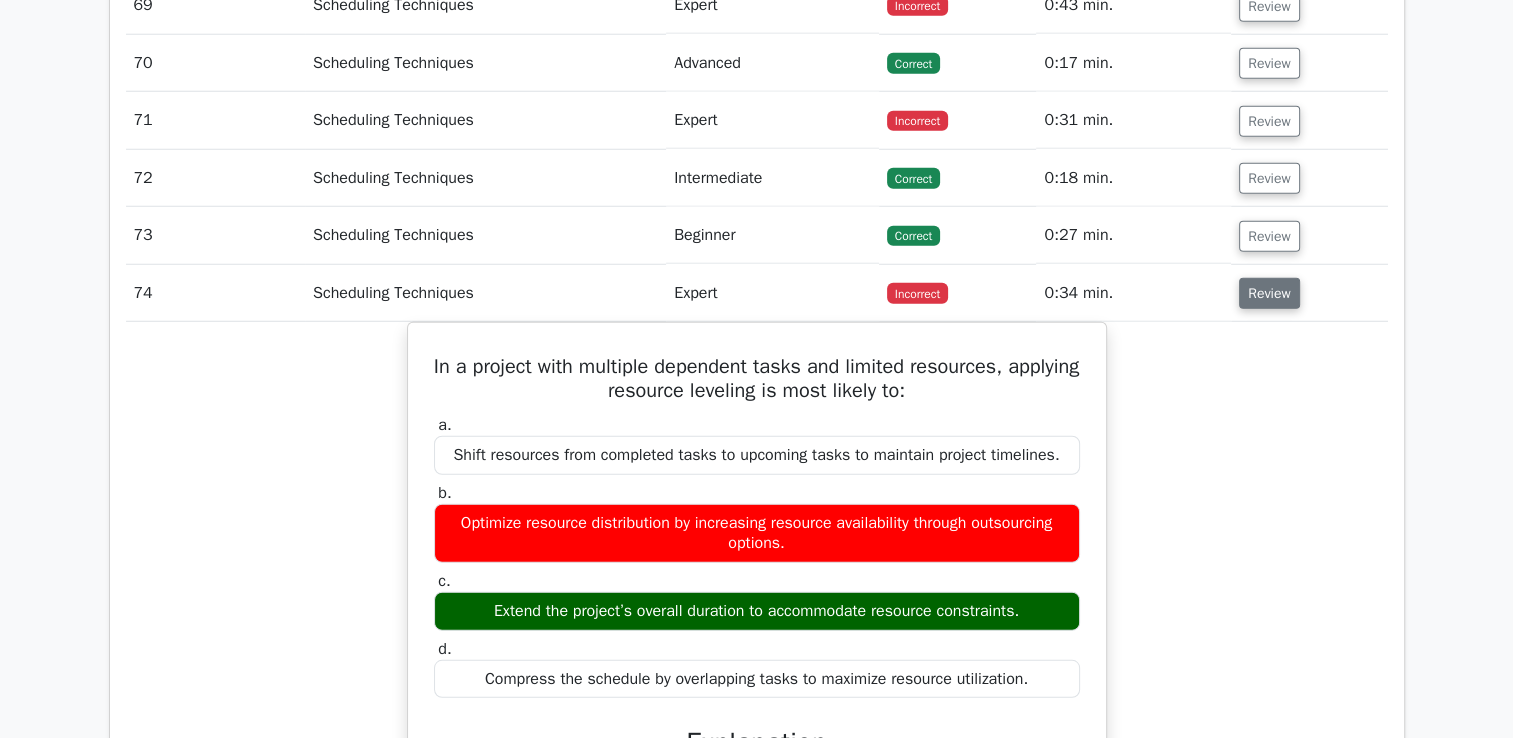 click on "Review" at bounding box center [1269, 293] 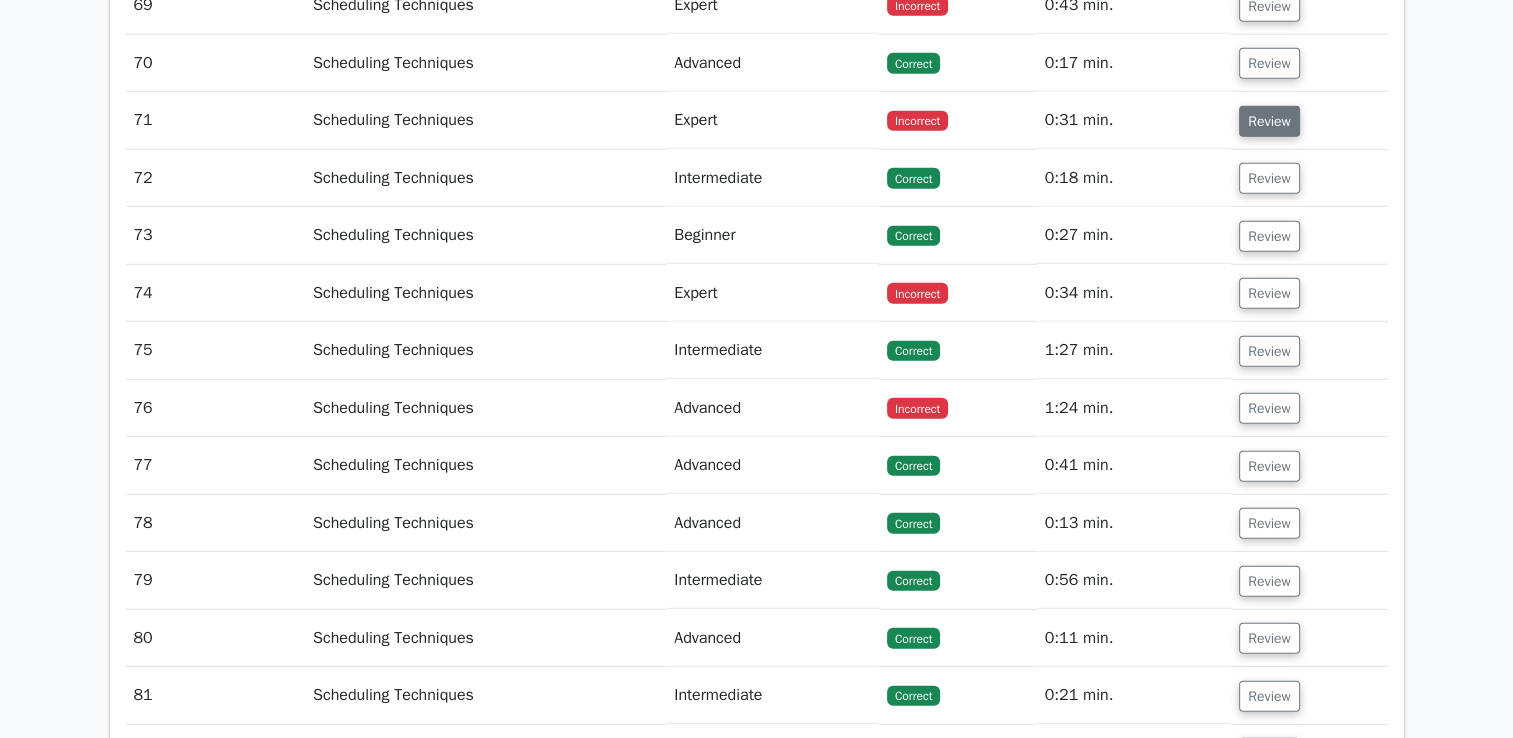 click on "Review" at bounding box center [1269, 121] 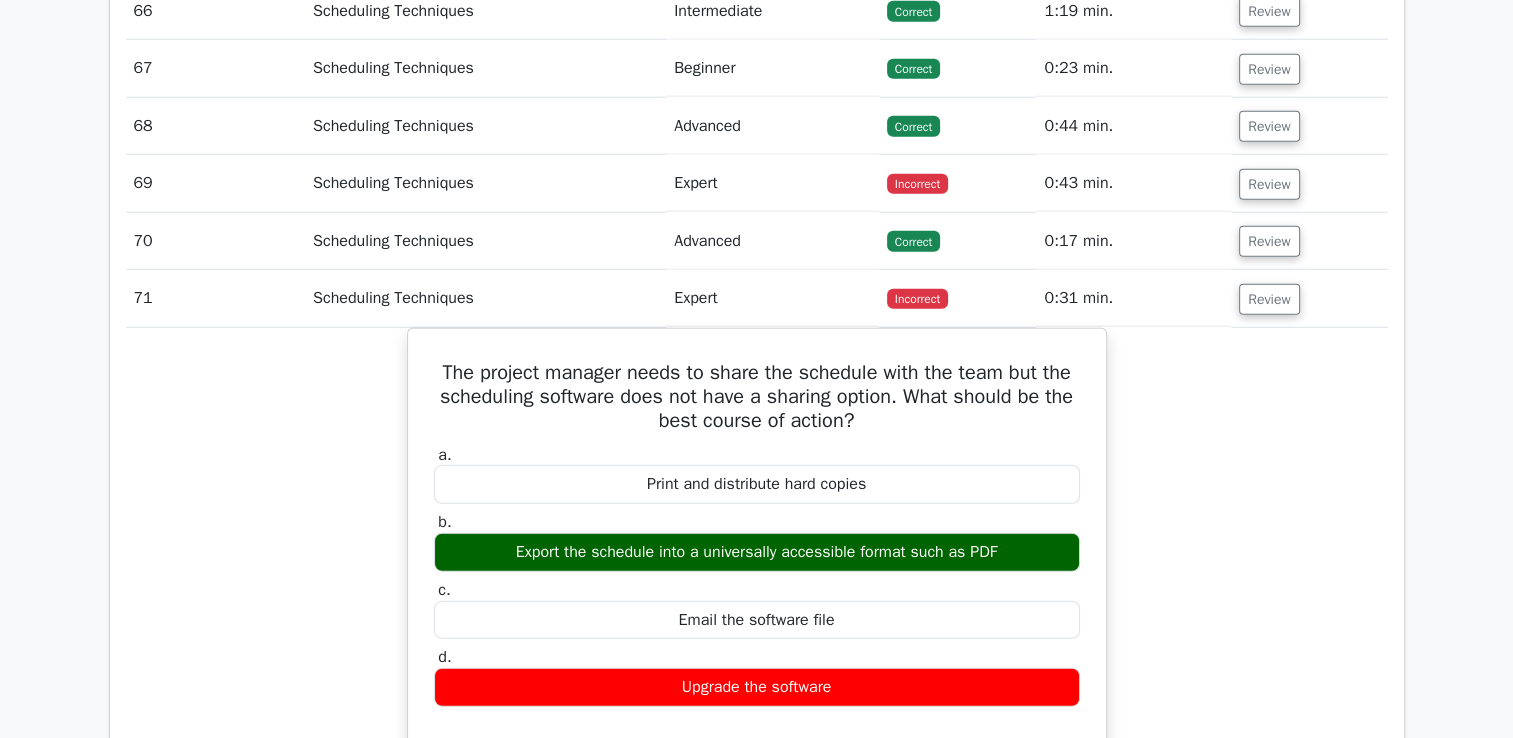 scroll, scrollTop: 5171, scrollLeft: 0, axis: vertical 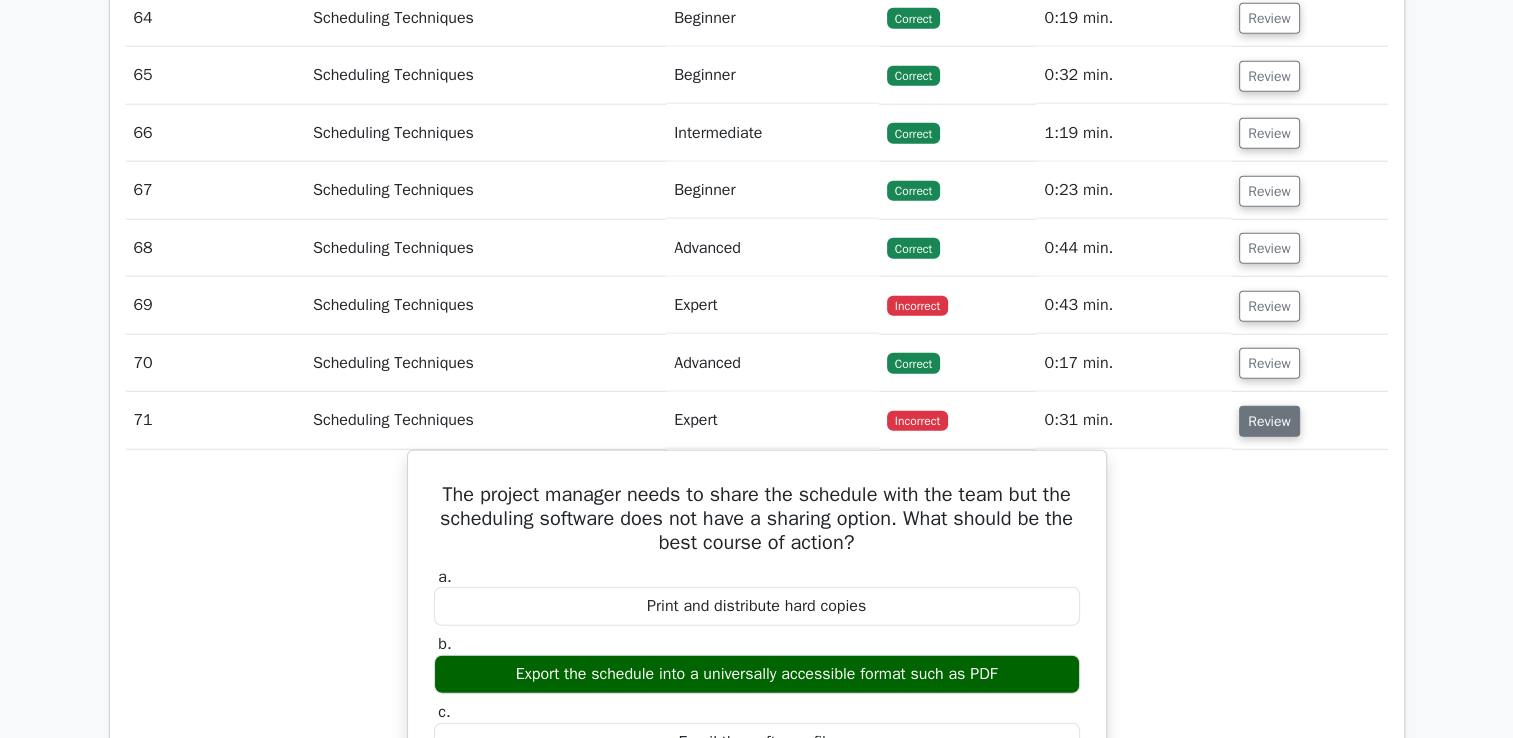 click on "Review" at bounding box center [1269, 421] 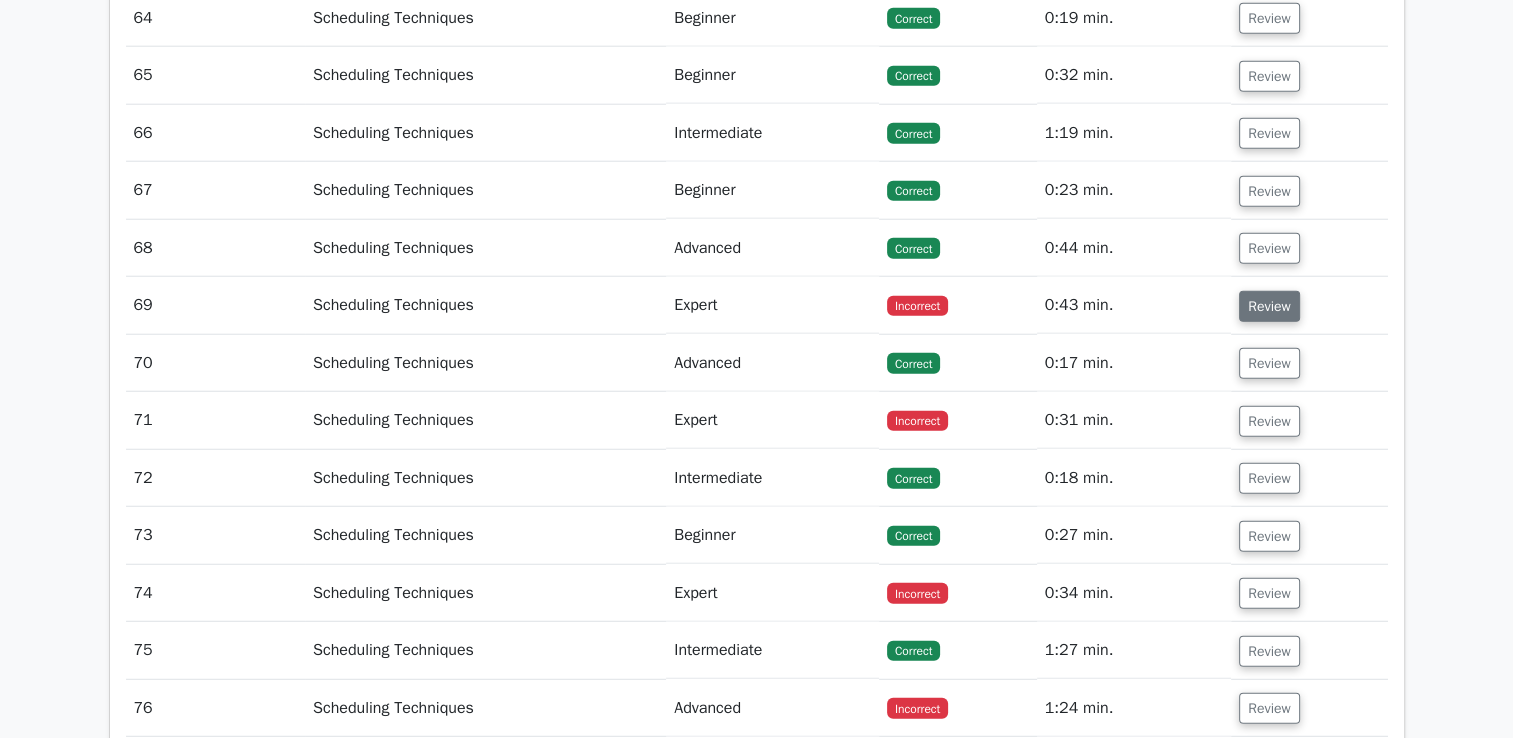 click on "Review" at bounding box center (1269, 306) 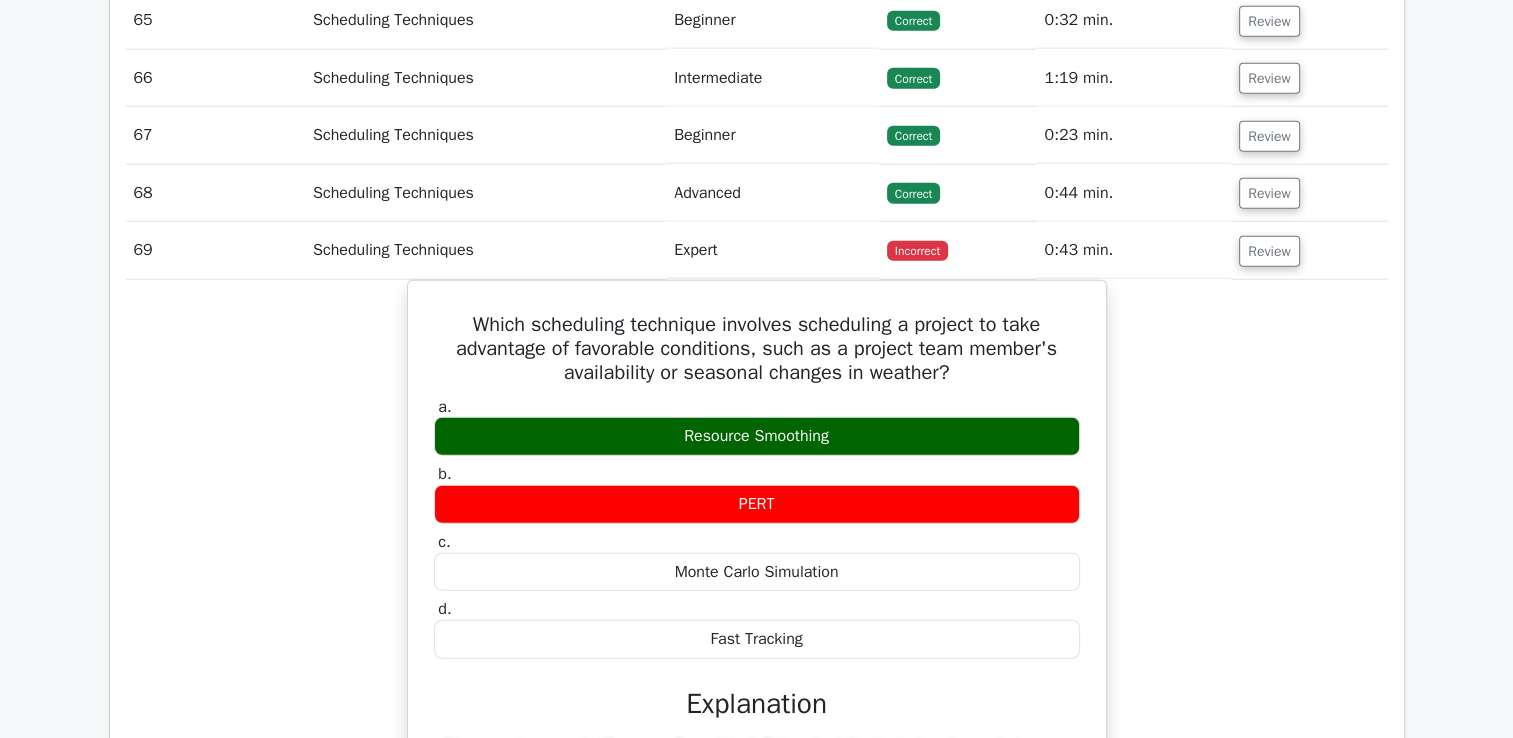 scroll, scrollTop: 5271, scrollLeft: 0, axis: vertical 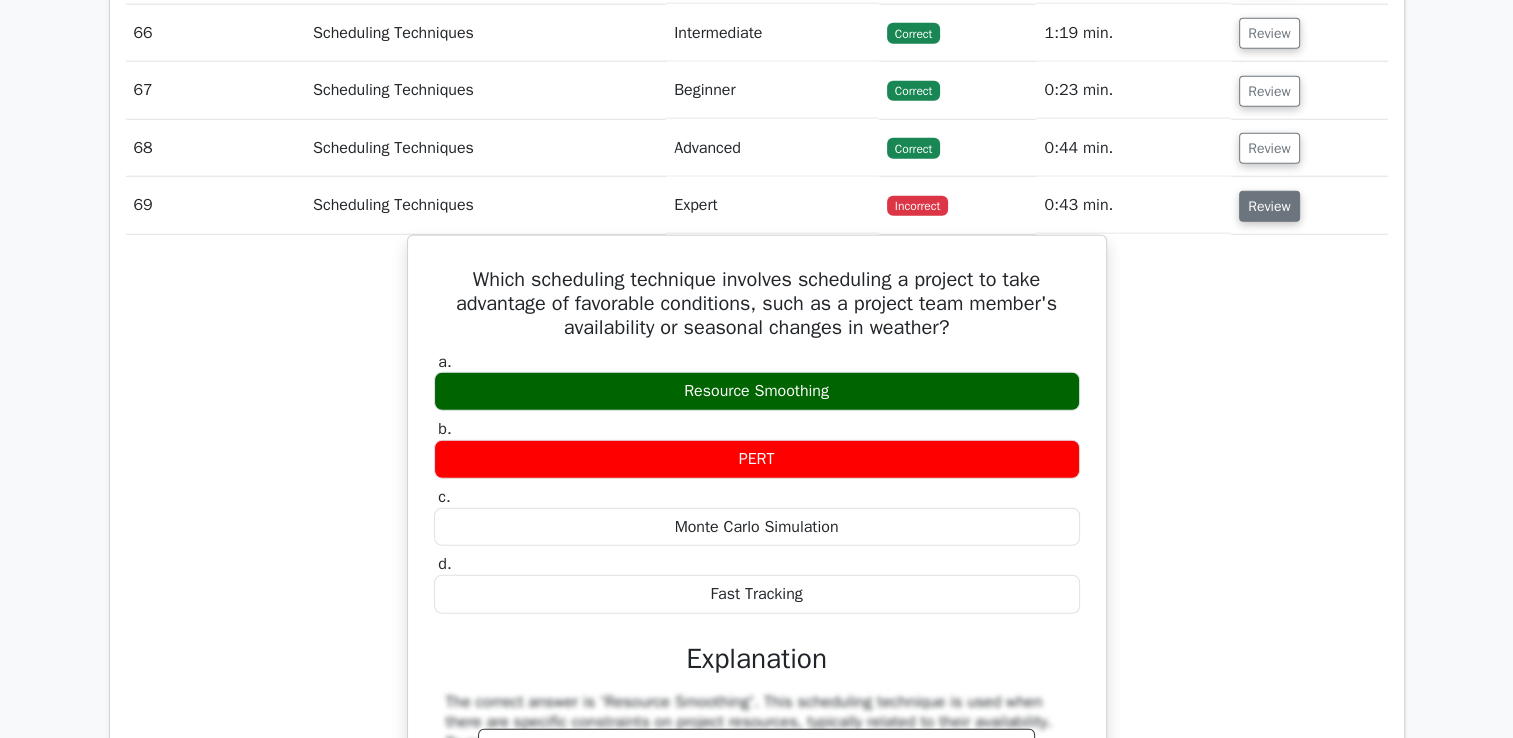 click on "Review" at bounding box center (1269, 206) 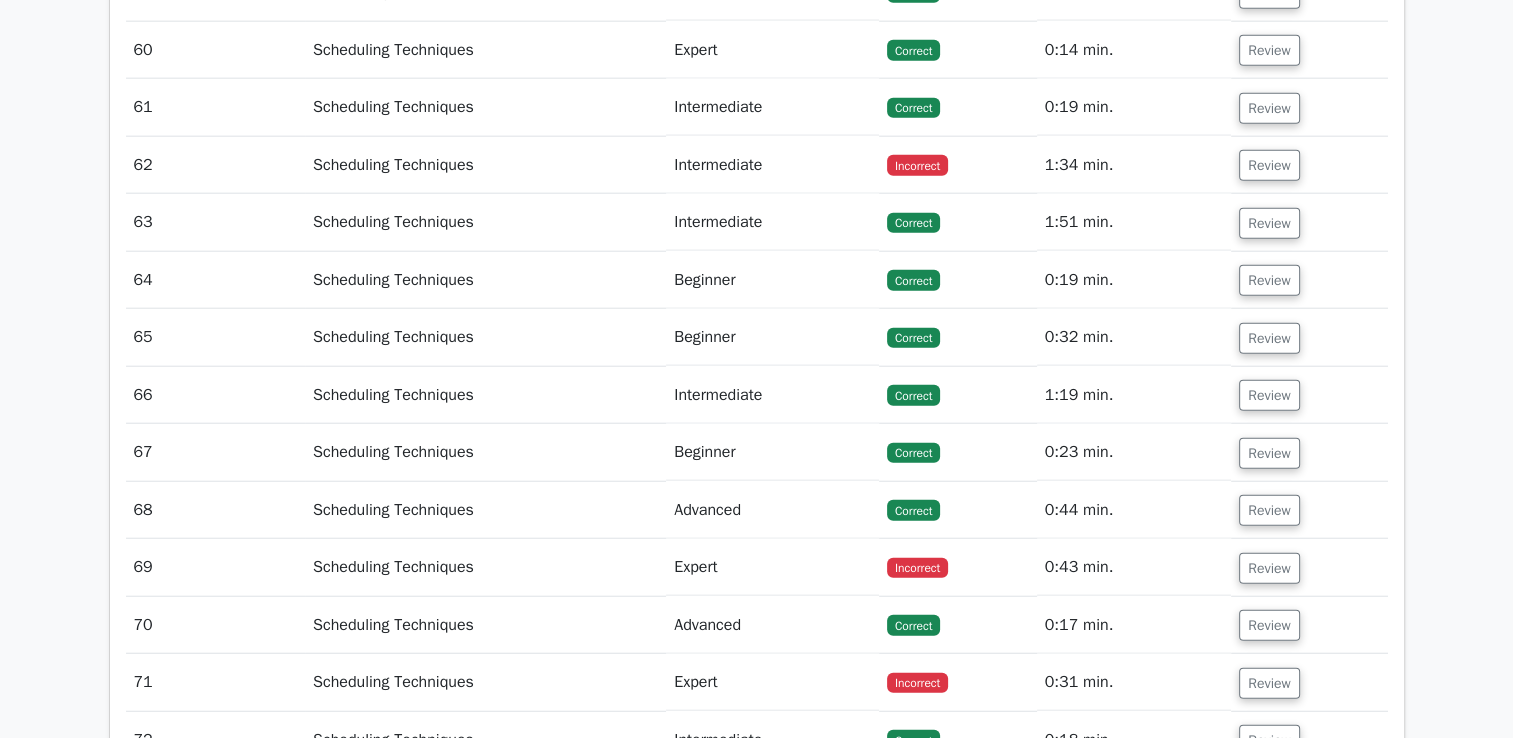 scroll, scrollTop: 4871, scrollLeft: 0, axis: vertical 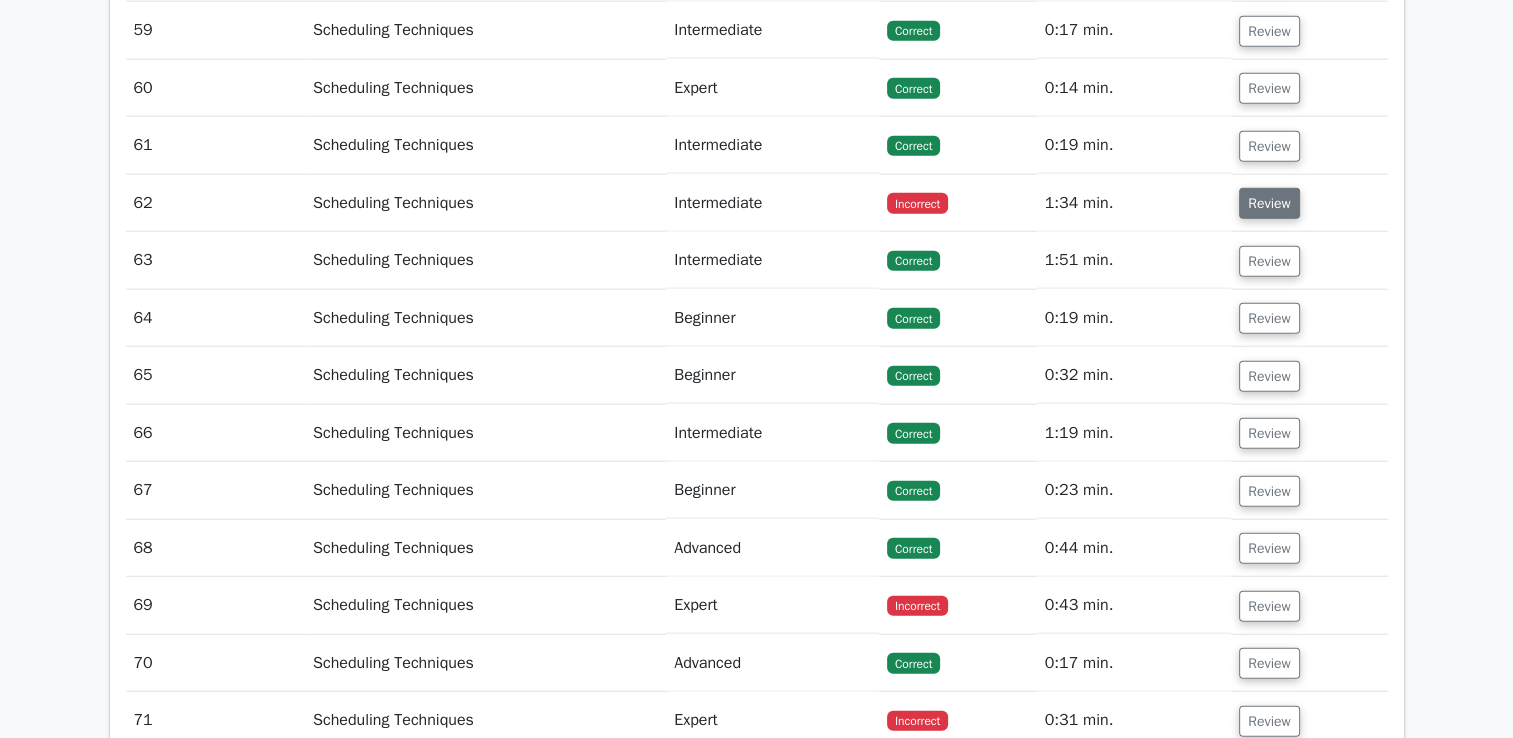 click on "Review" at bounding box center (1269, 203) 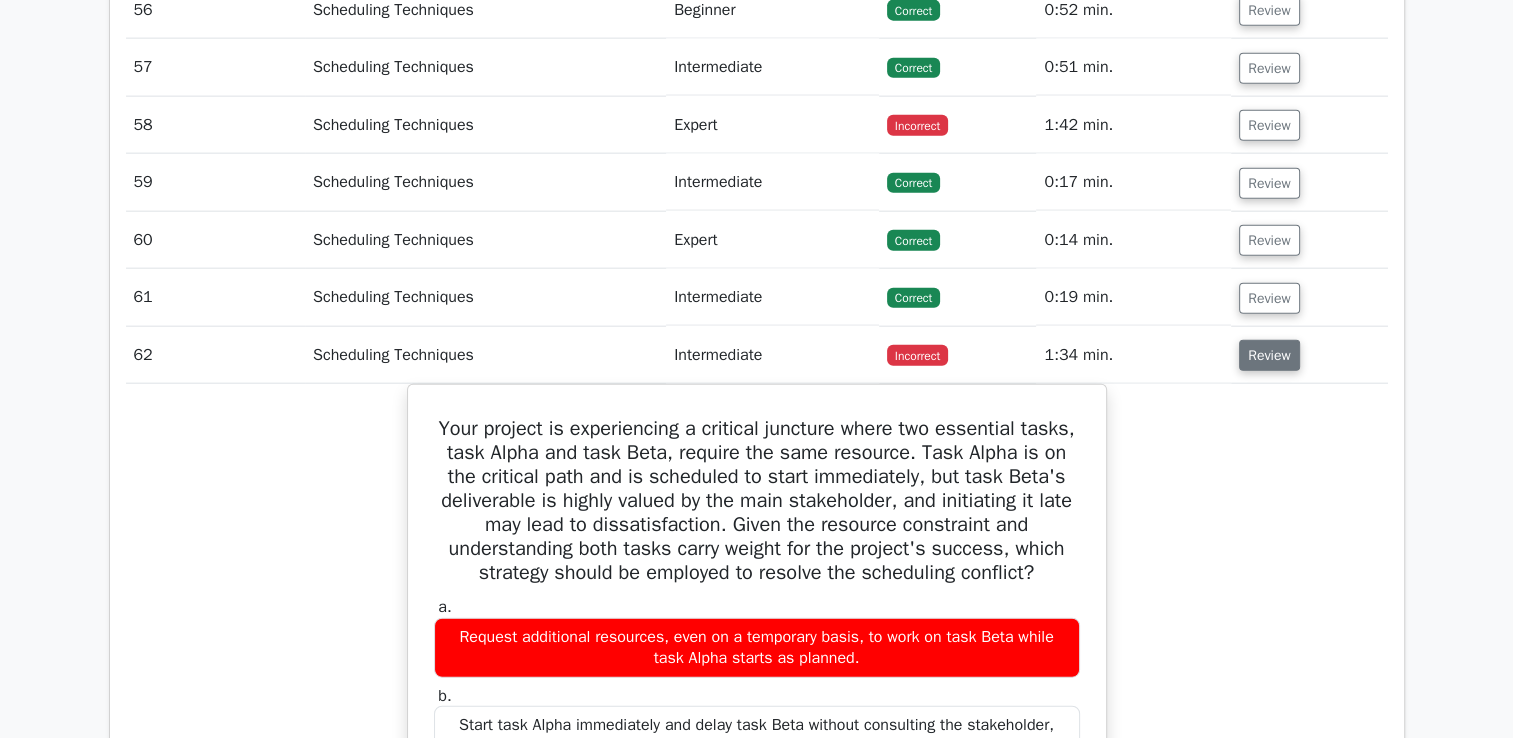 scroll, scrollTop: 4671, scrollLeft: 0, axis: vertical 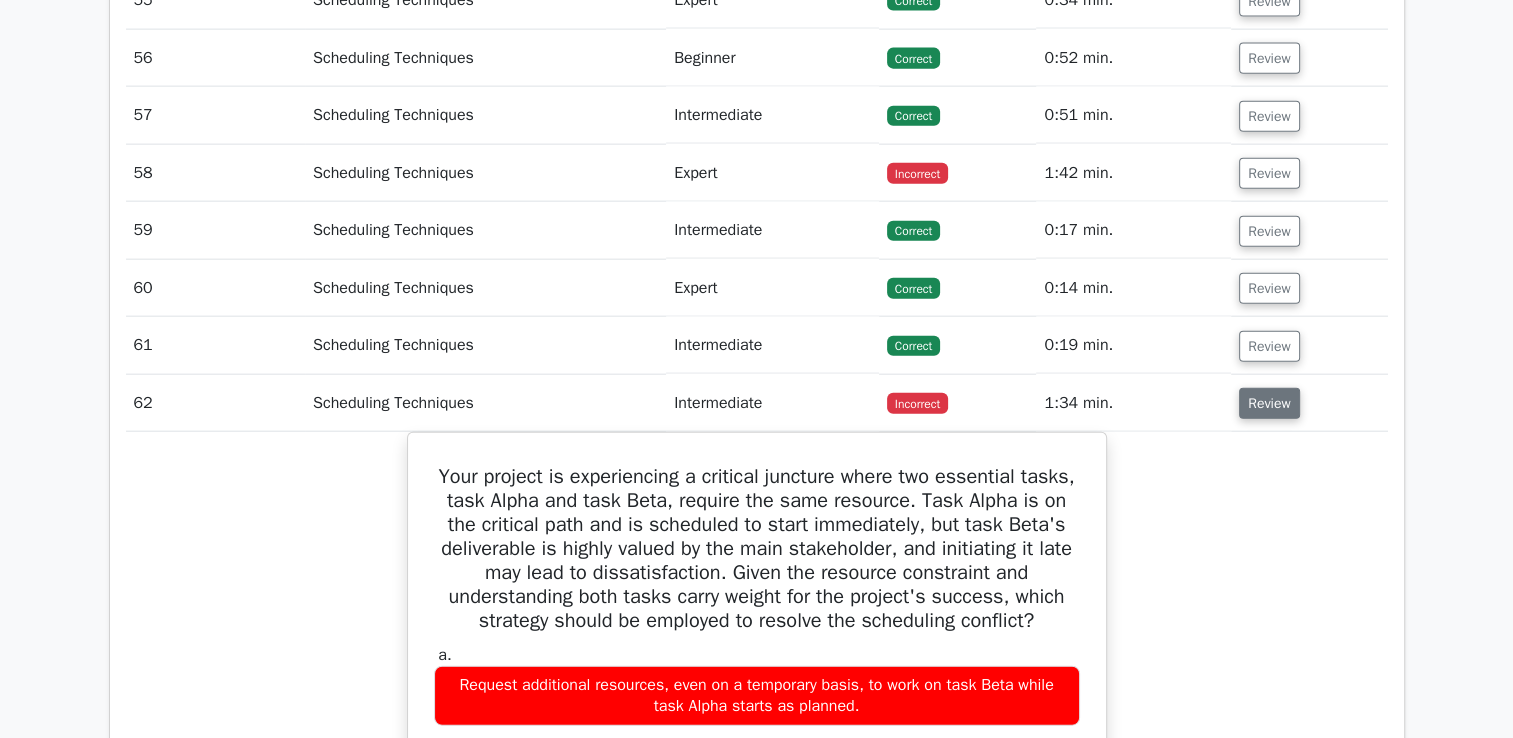 click on "Review" at bounding box center [1269, 403] 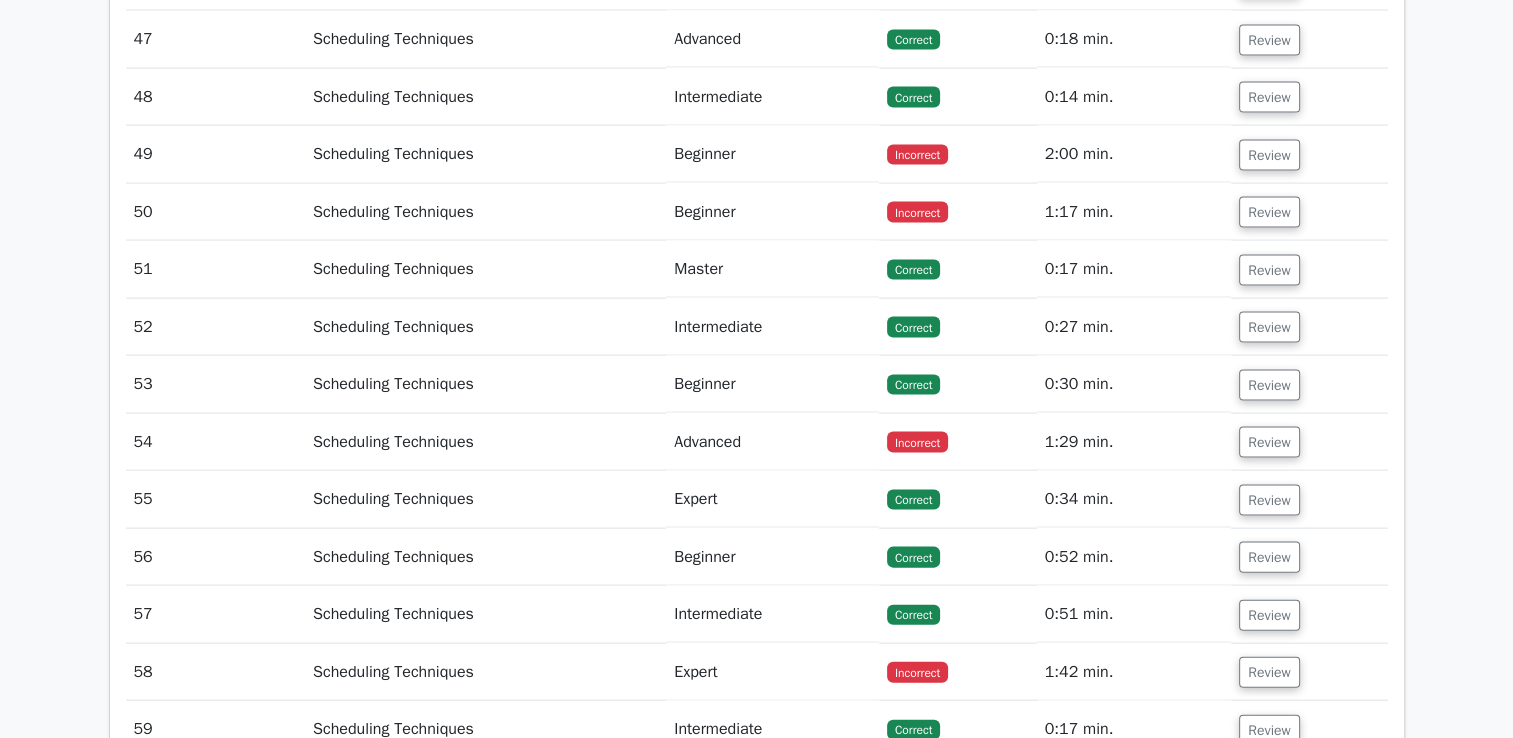 scroll, scrollTop: 4171, scrollLeft: 0, axis: vertical 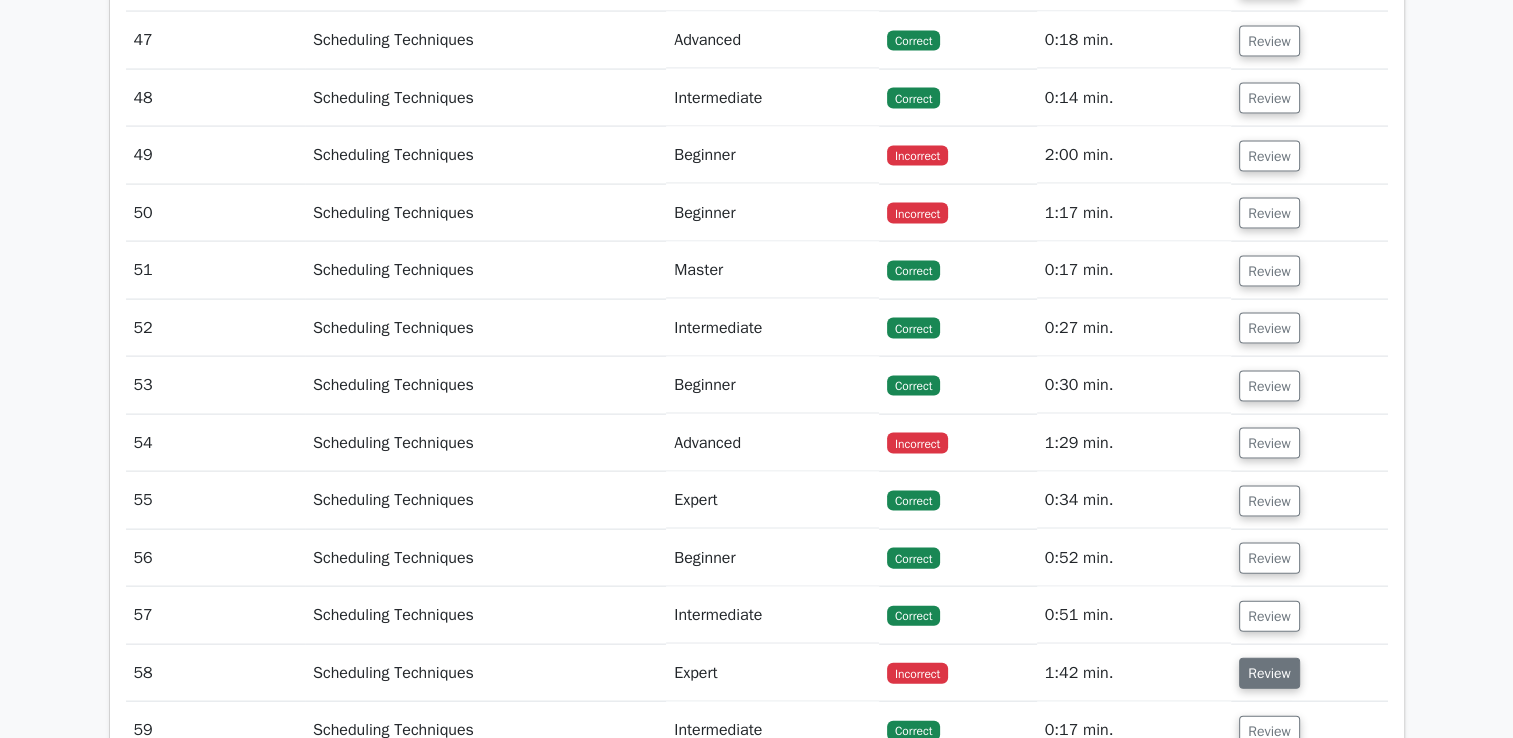 click on "Review" at bounding box center (1269, 673) 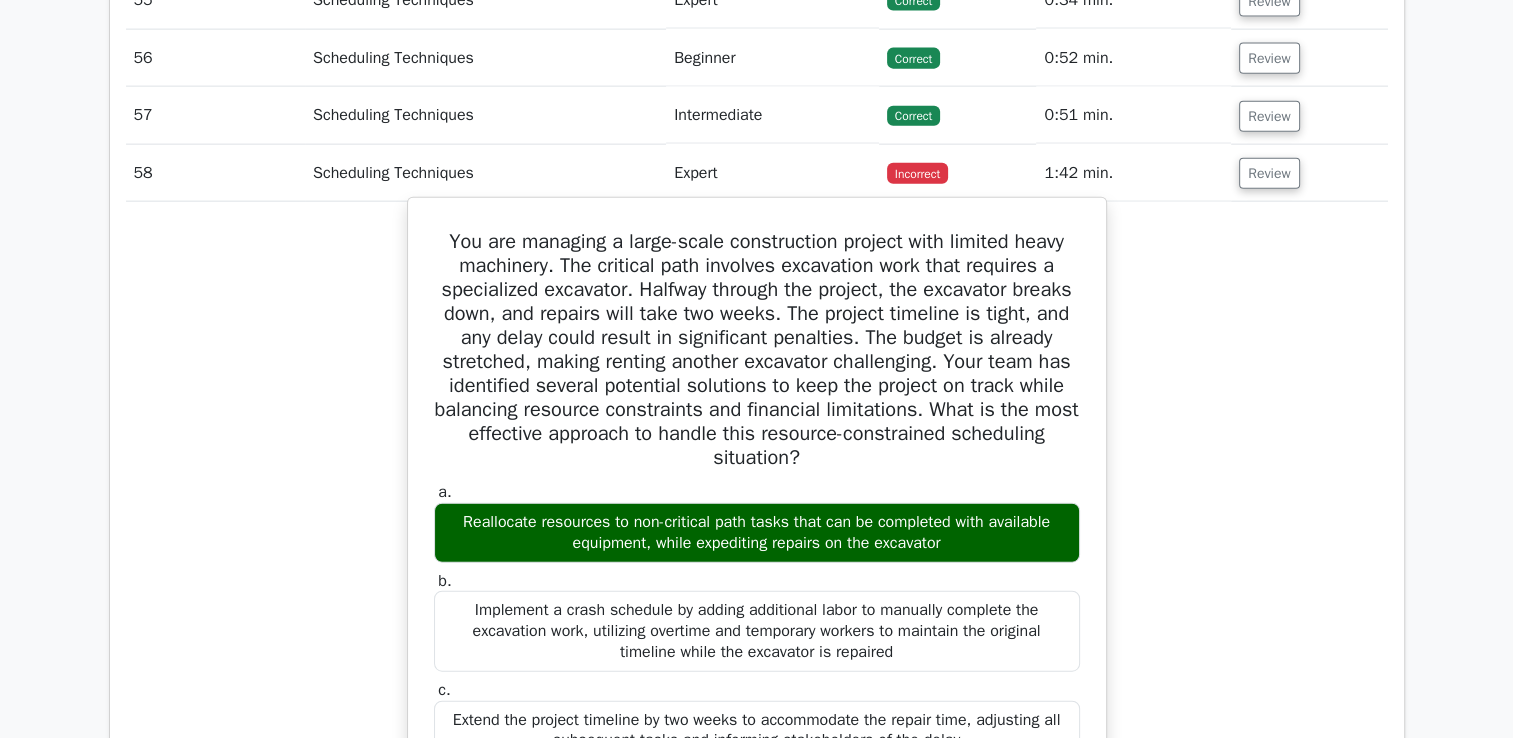 scroll, scrollTop: 4571, scrollLeft: 0, axis: vertical 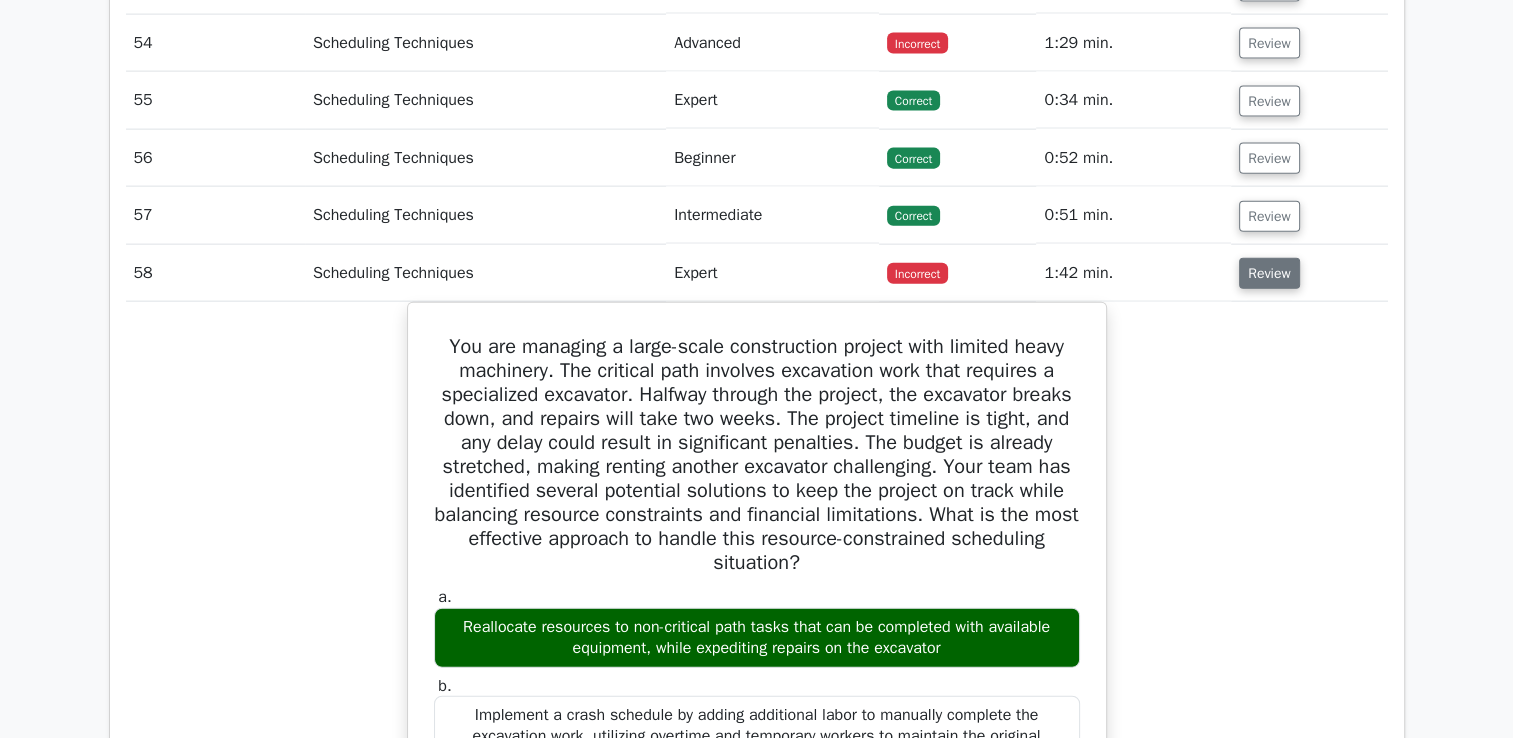 click on "Review" at bounding box center [1269, 273] 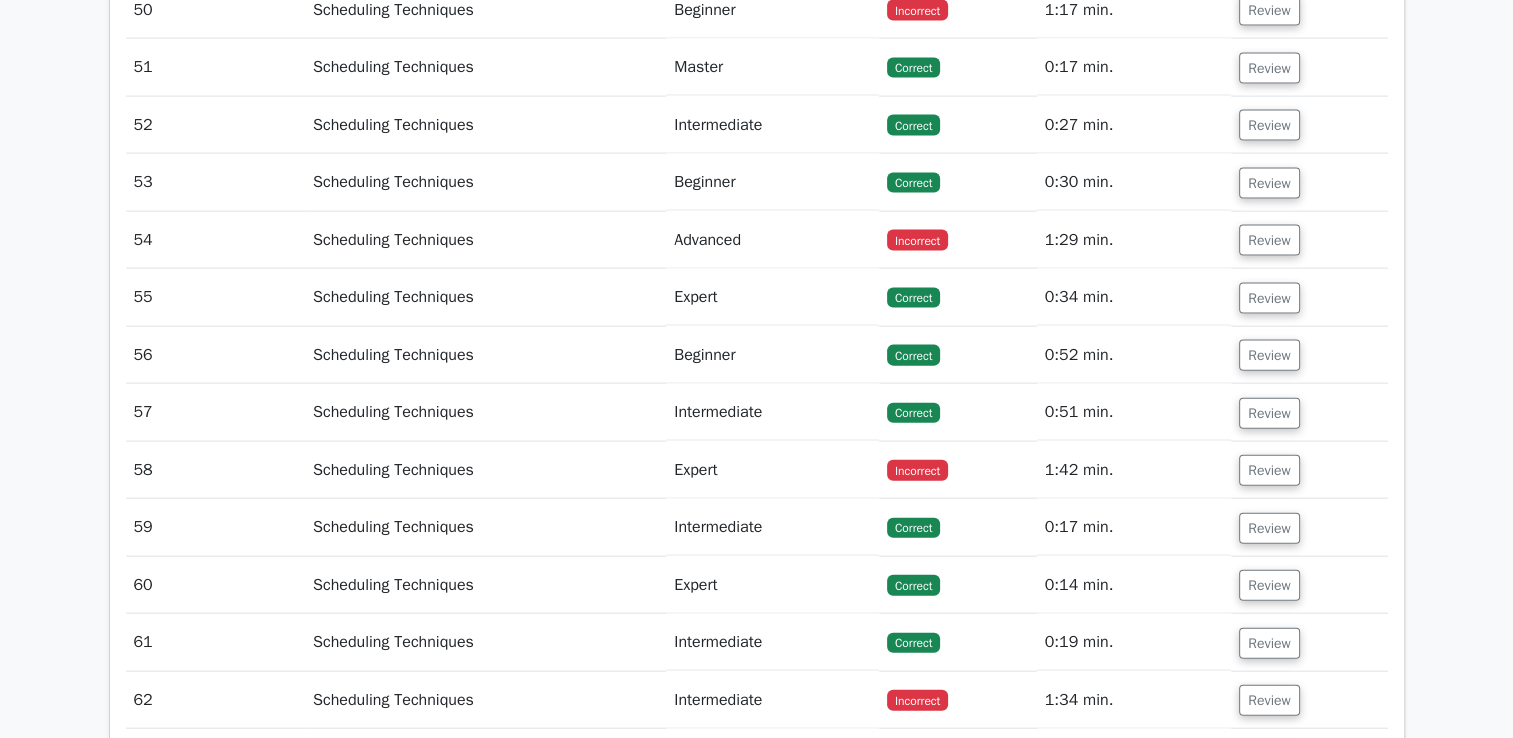scroll, scrollTop: 4371, scrollLeft: 0, axis: vertical 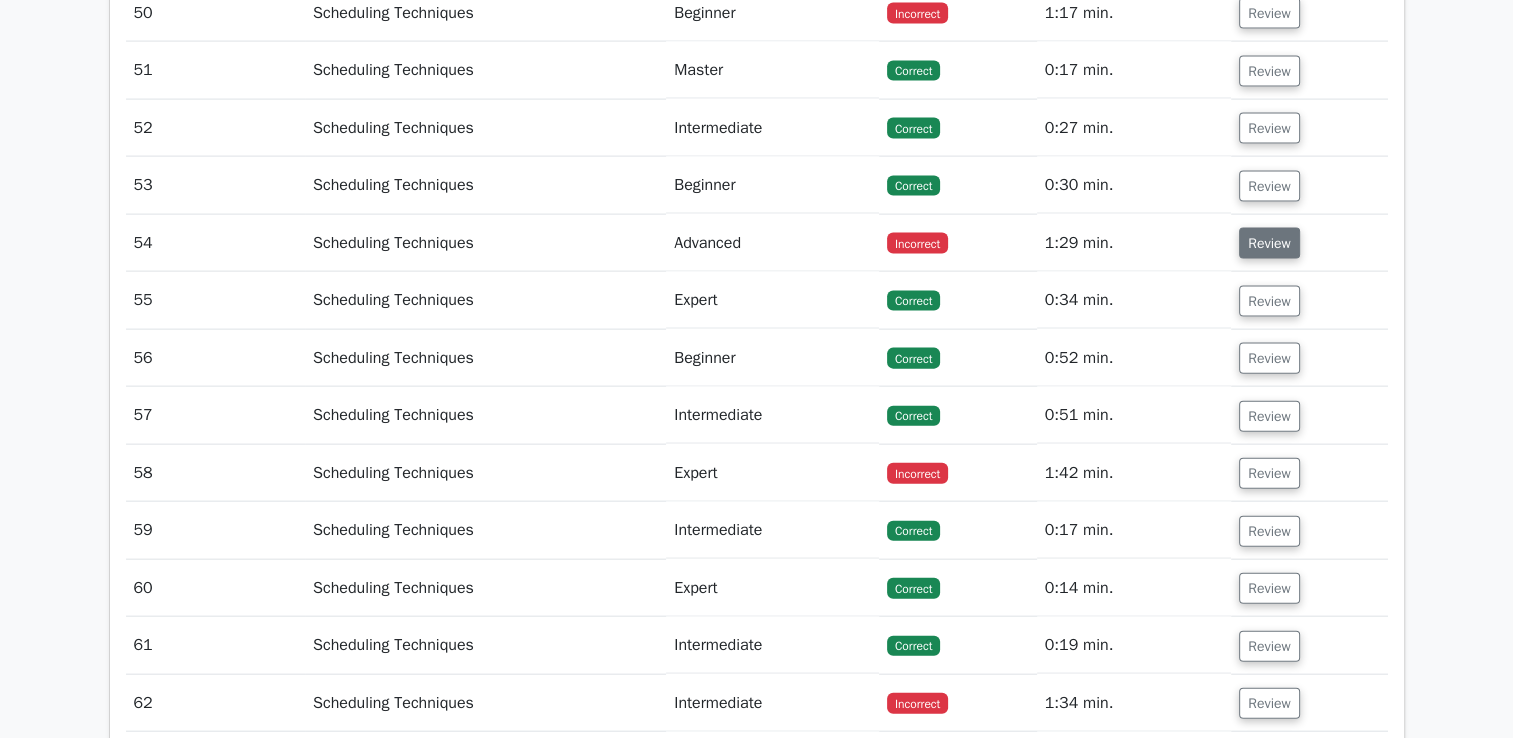 click on "Review" at bounding box center (1269, 243) 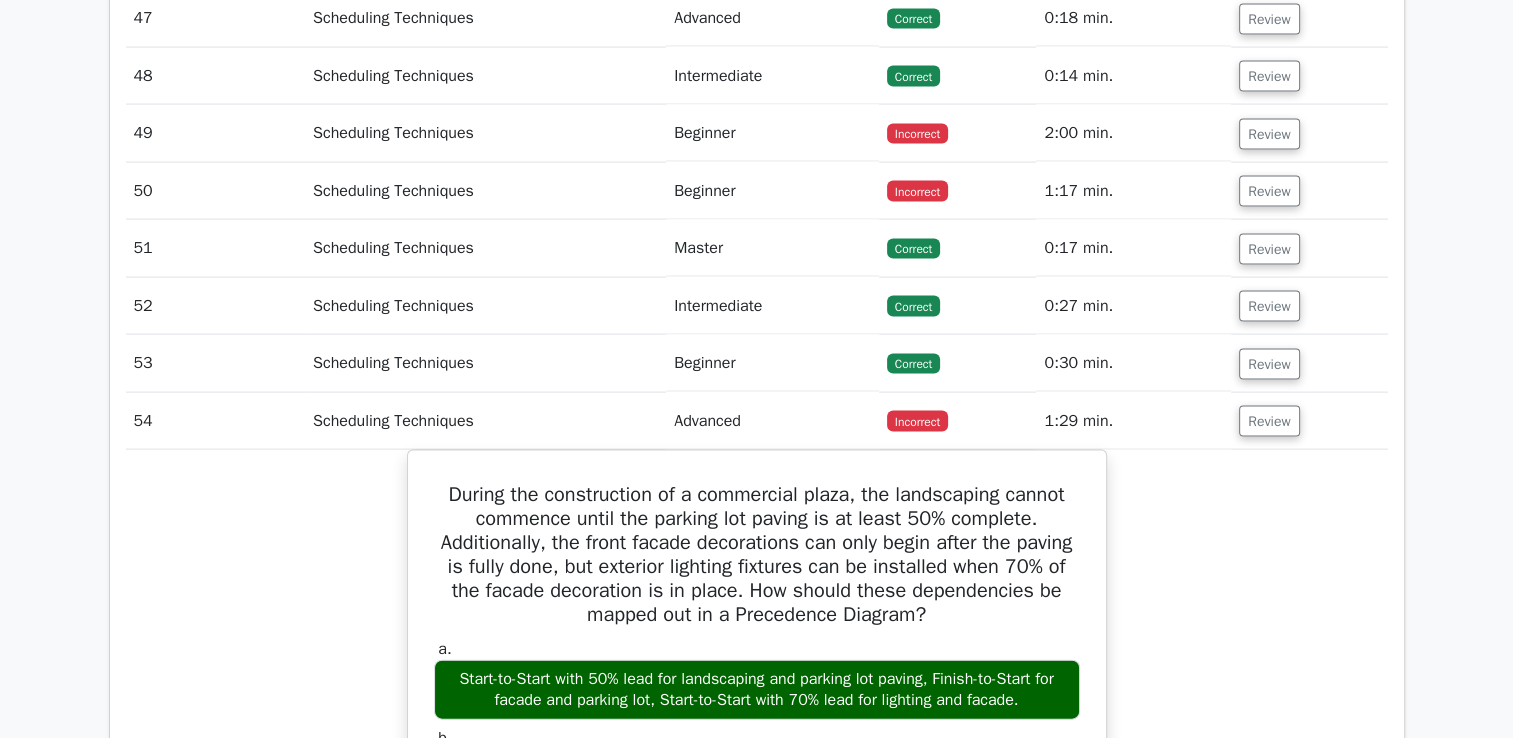 scroll, scrollTop: 4171, scrollLeft: 0, axis: vertical 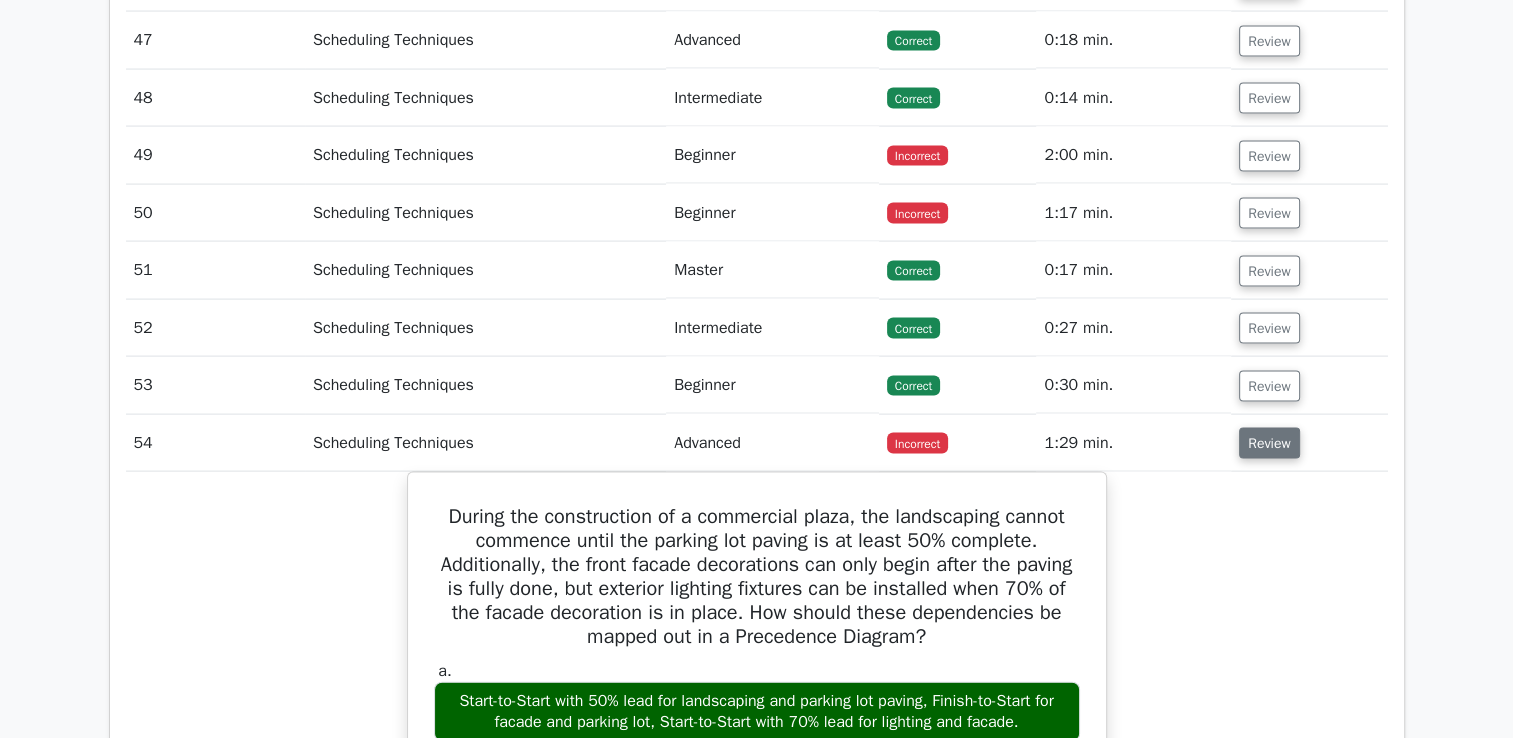 click on "Review" at bounding box center (1269, 443) 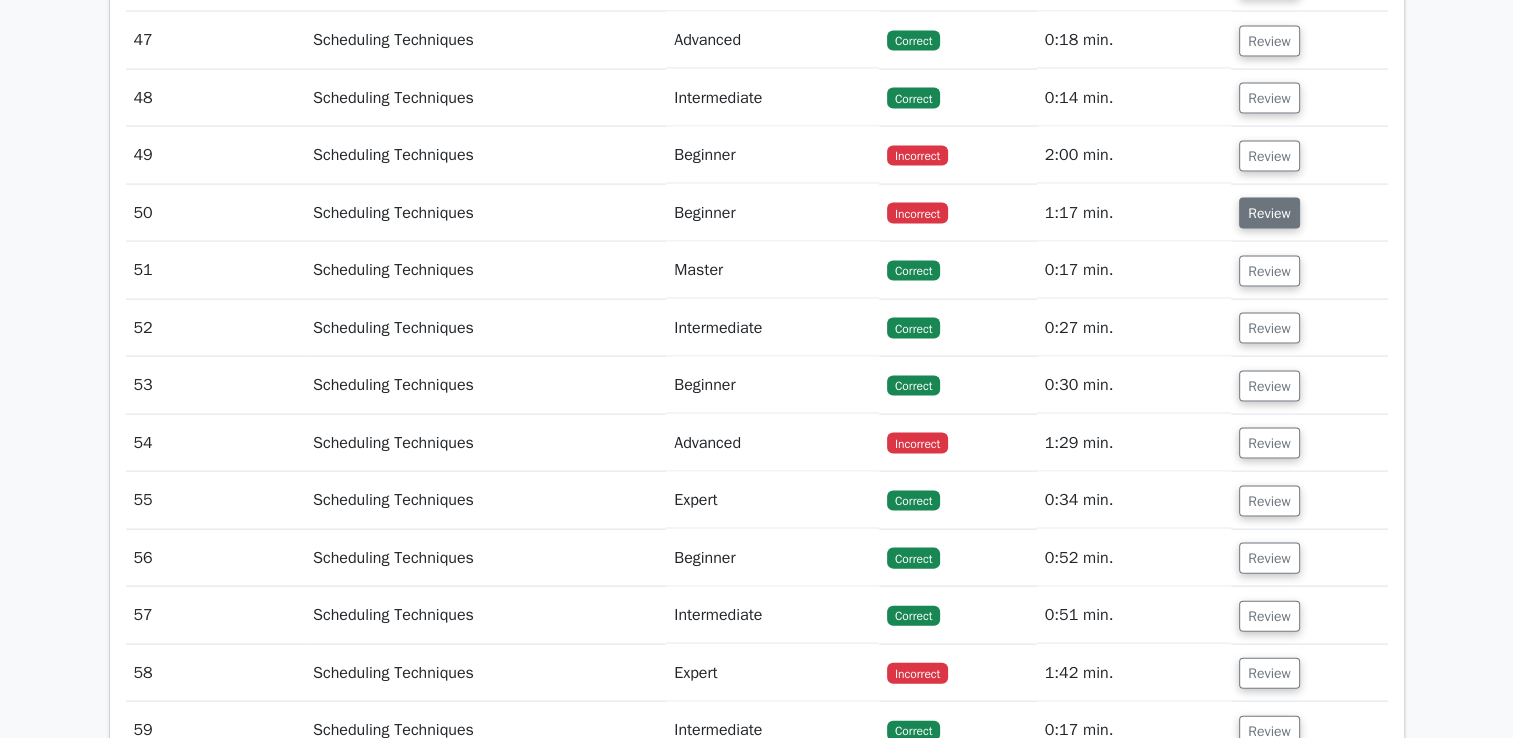 click on "Review" at bounding box center (1269, 213) 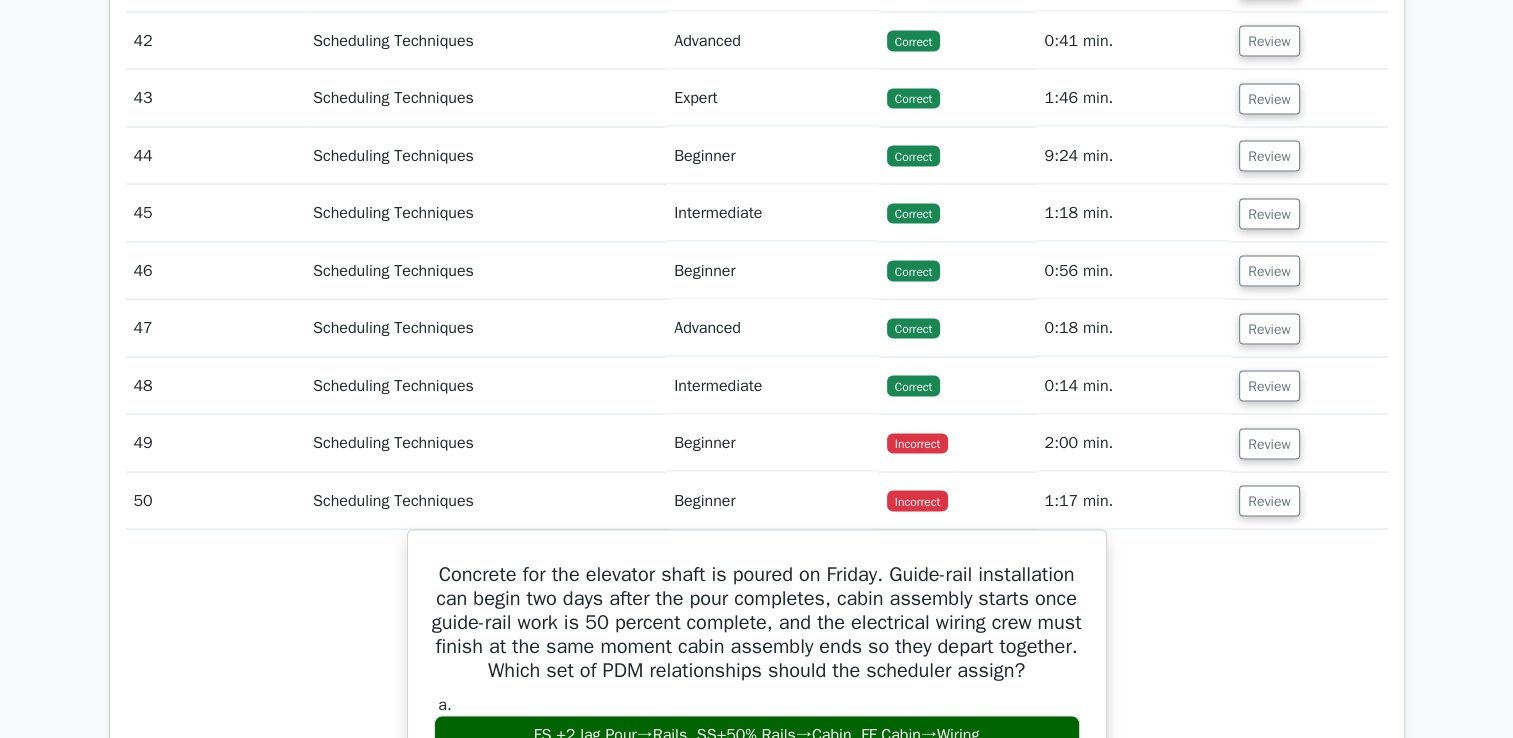 scroll, scrollTop: 3871, scrollLeft: 0, axis: vertical 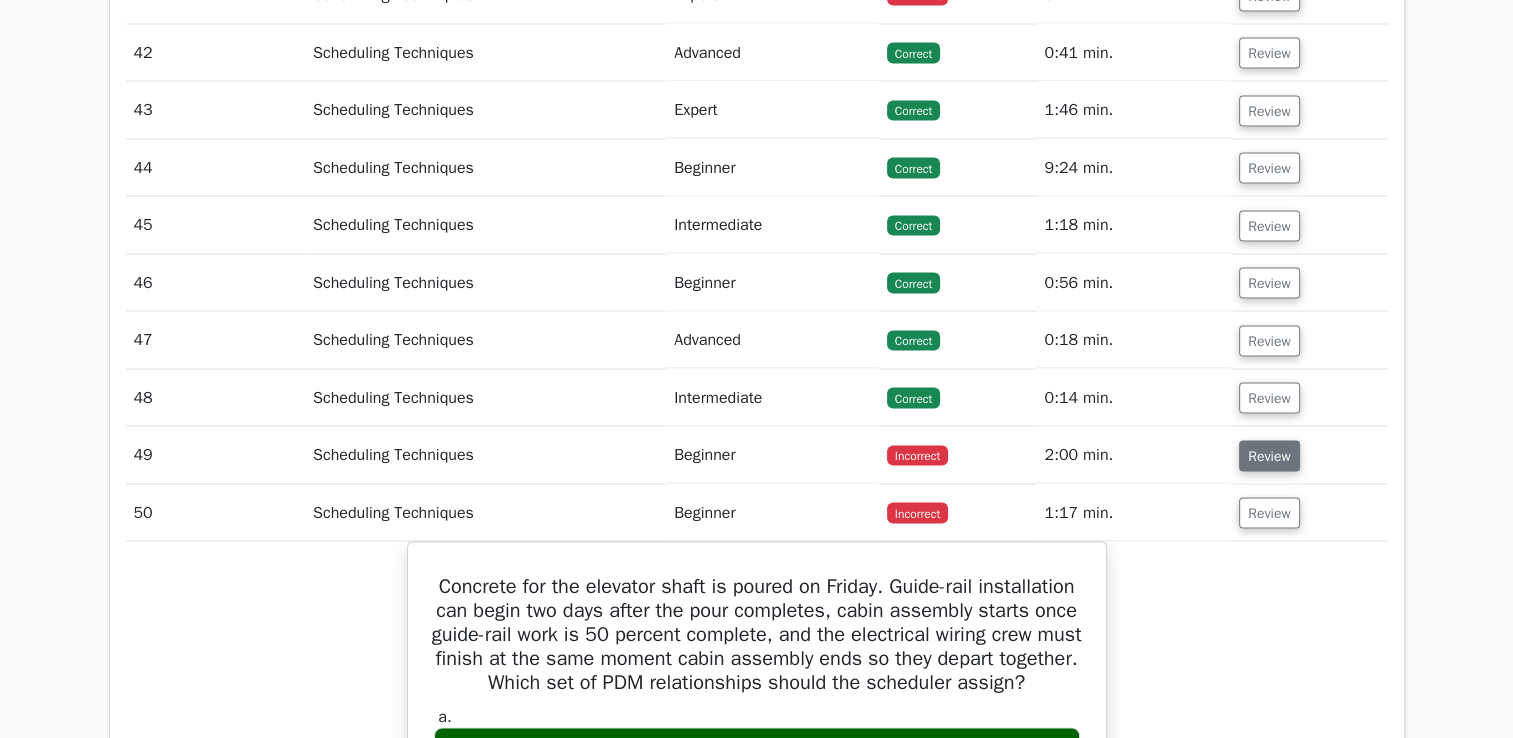 click on "Review" at bounding box center (1269, 456) 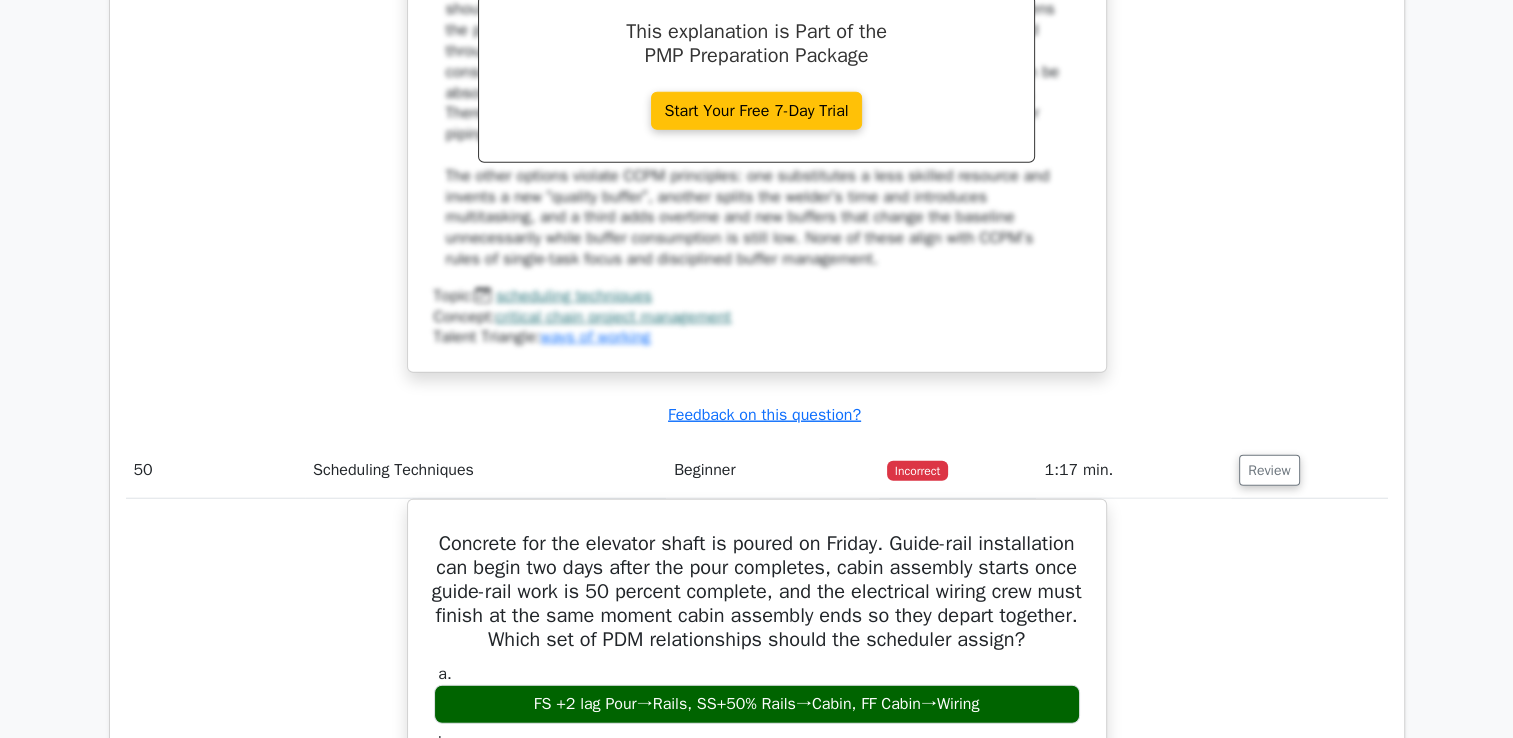 scroll, scrollTop: 5071, scrollLeft: 0, axis: vertical 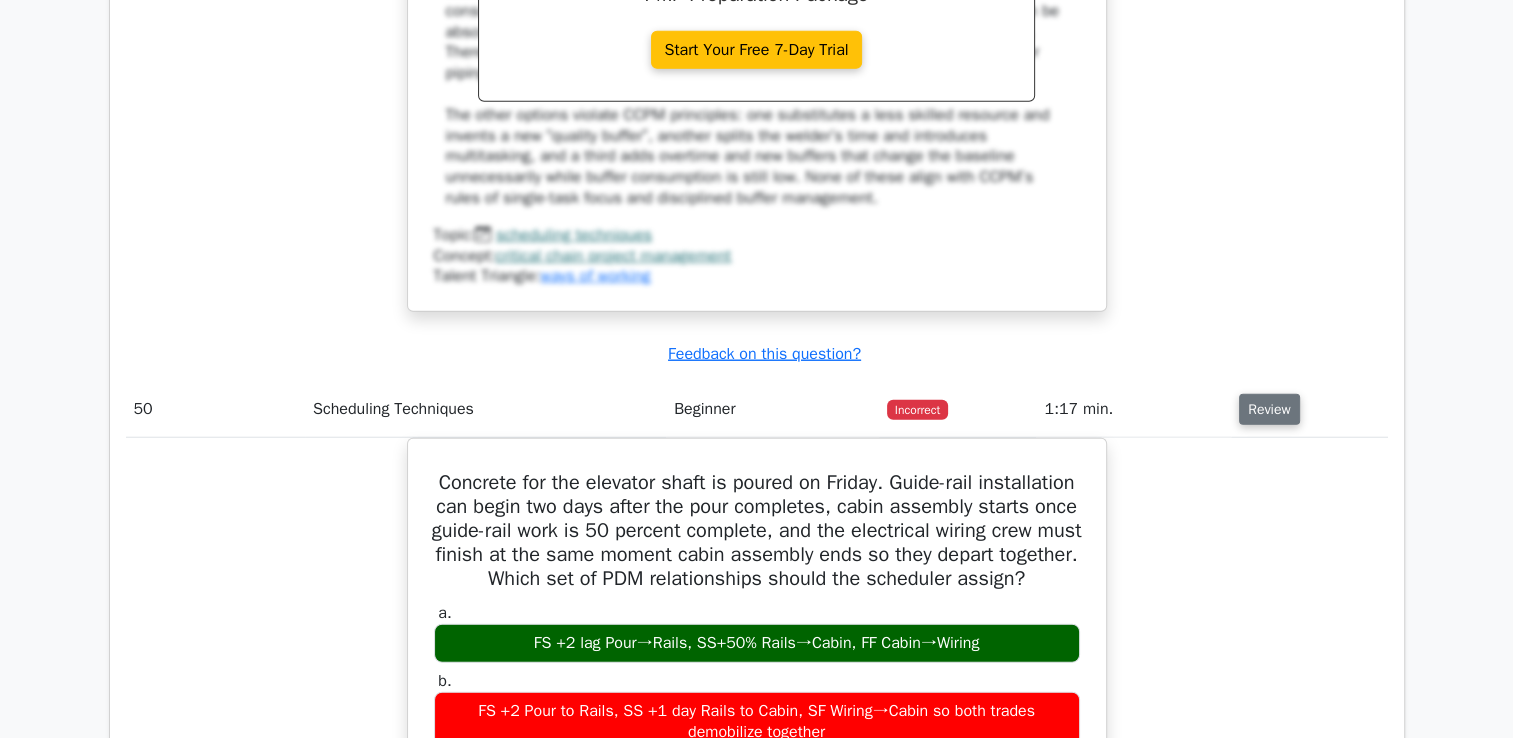 click on "Review" at bounding box center (1269, 409) 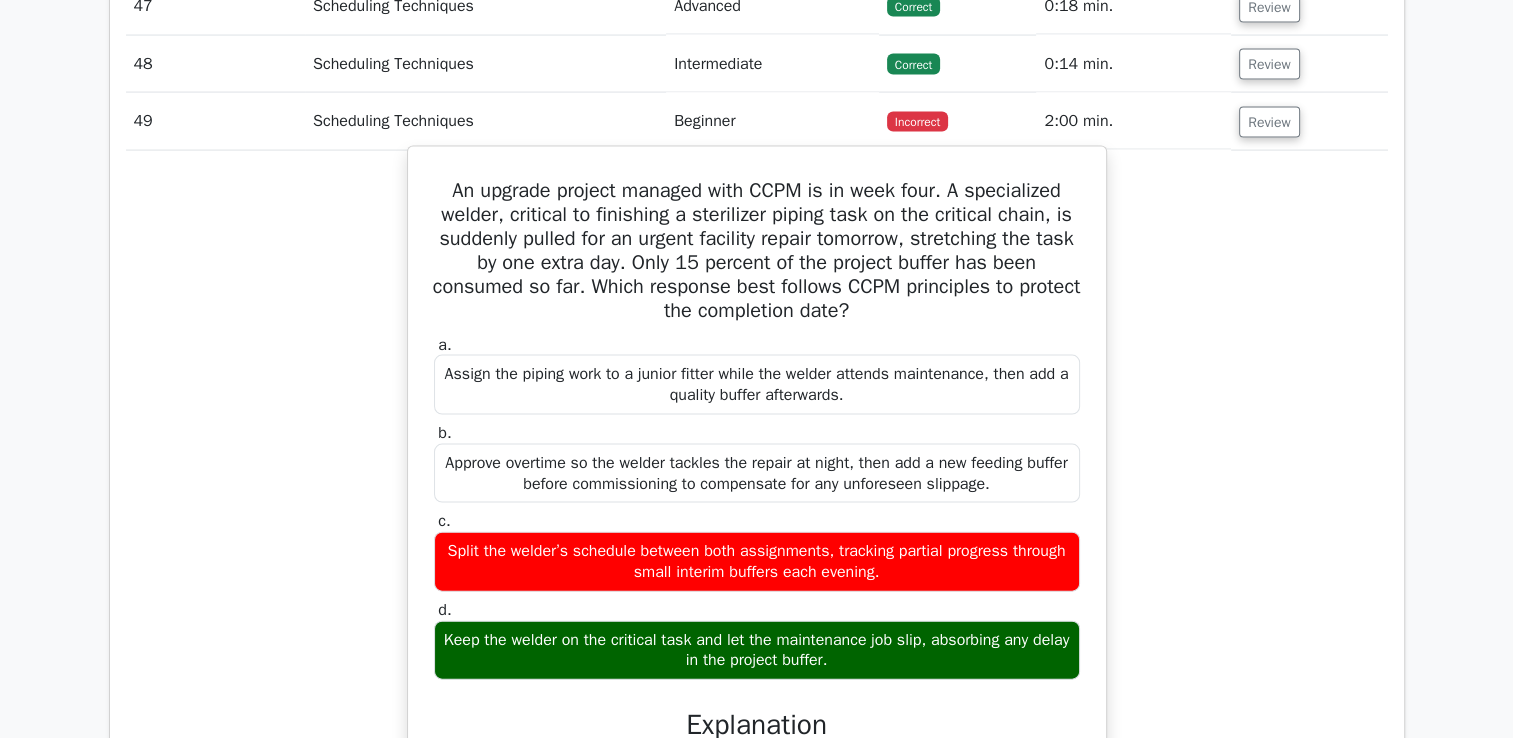 scroll, scrollTop: 4171, scrollLeft: 0, axis: vertical 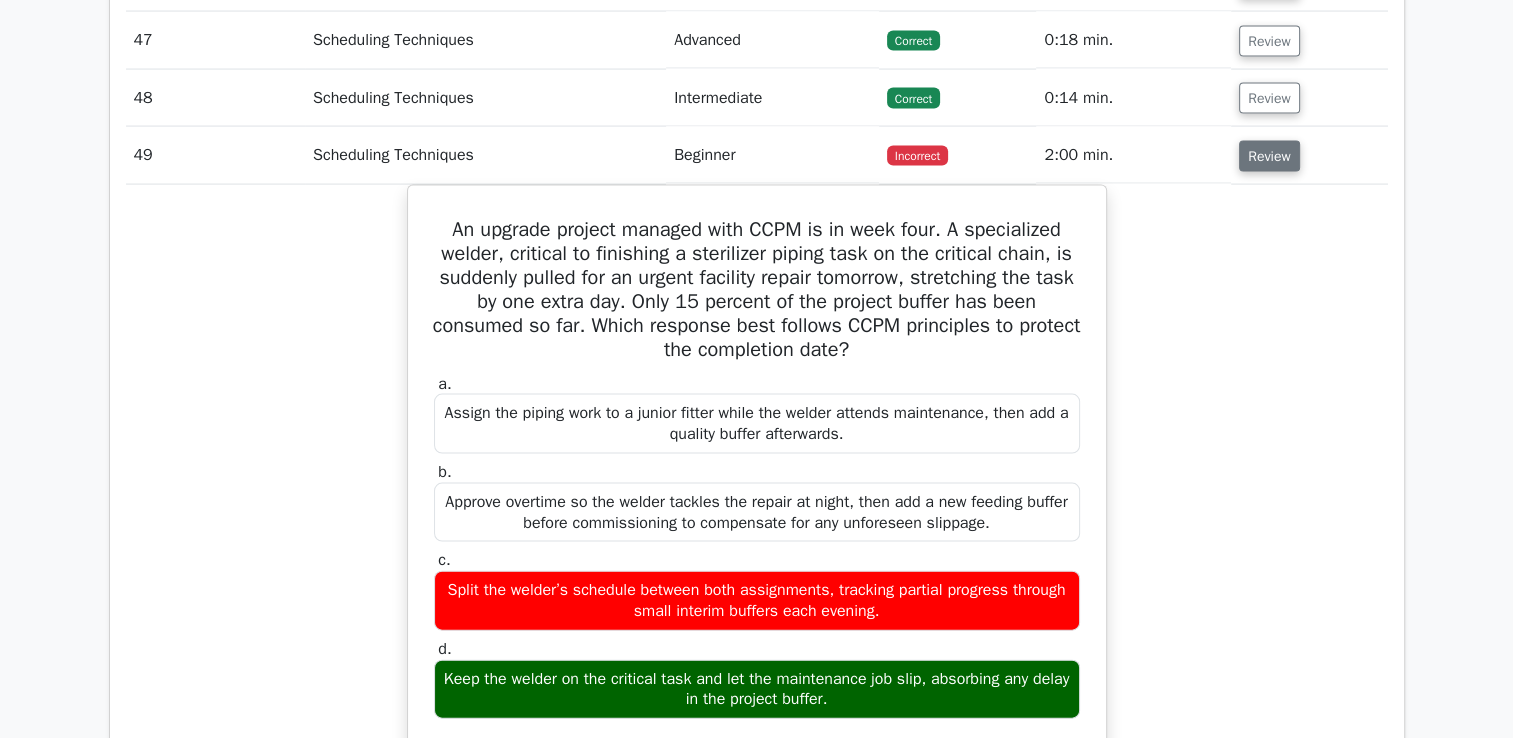 click on "Review" at bounding box center (1269, 156) 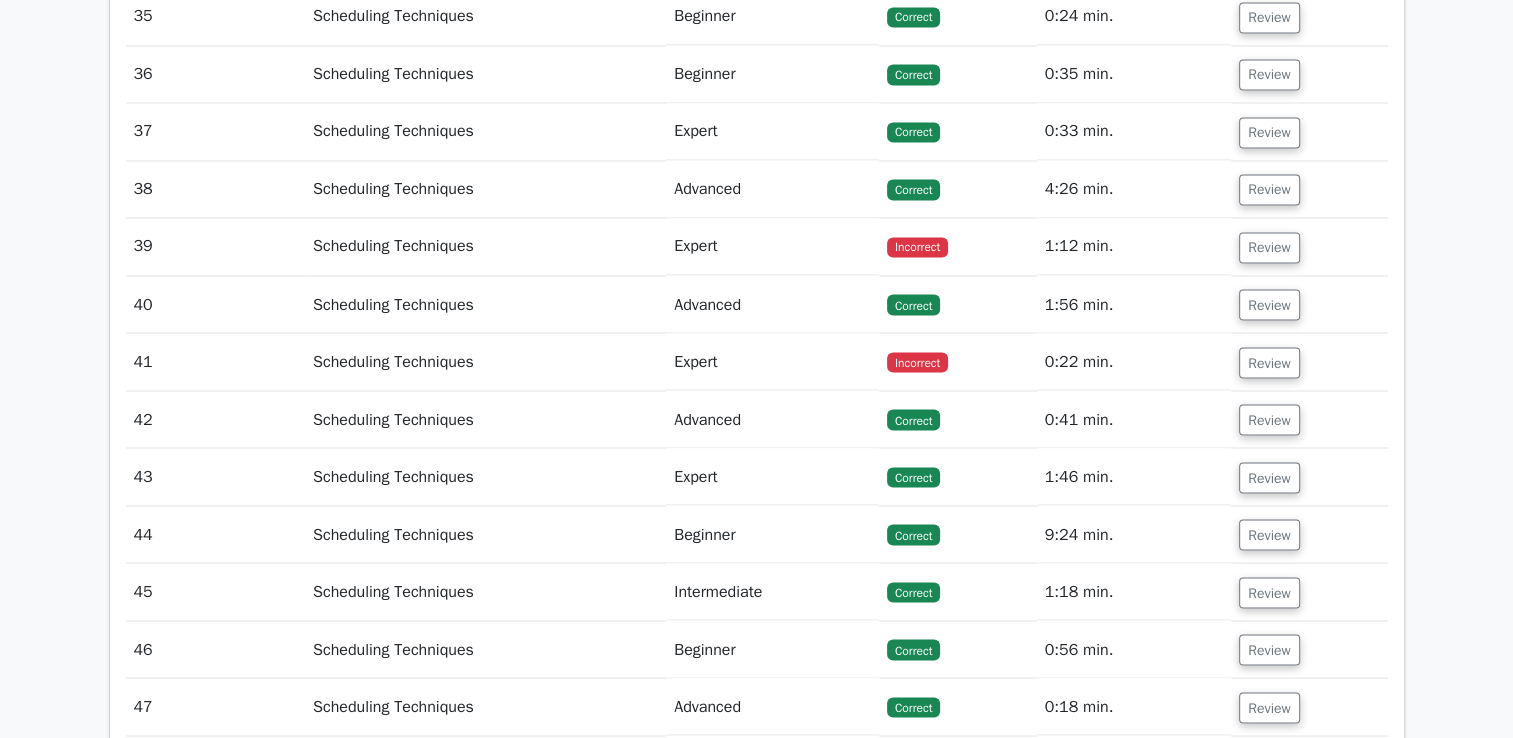 scroll, scrollTop: 3471, scrollLeft: 0, axis: vertical 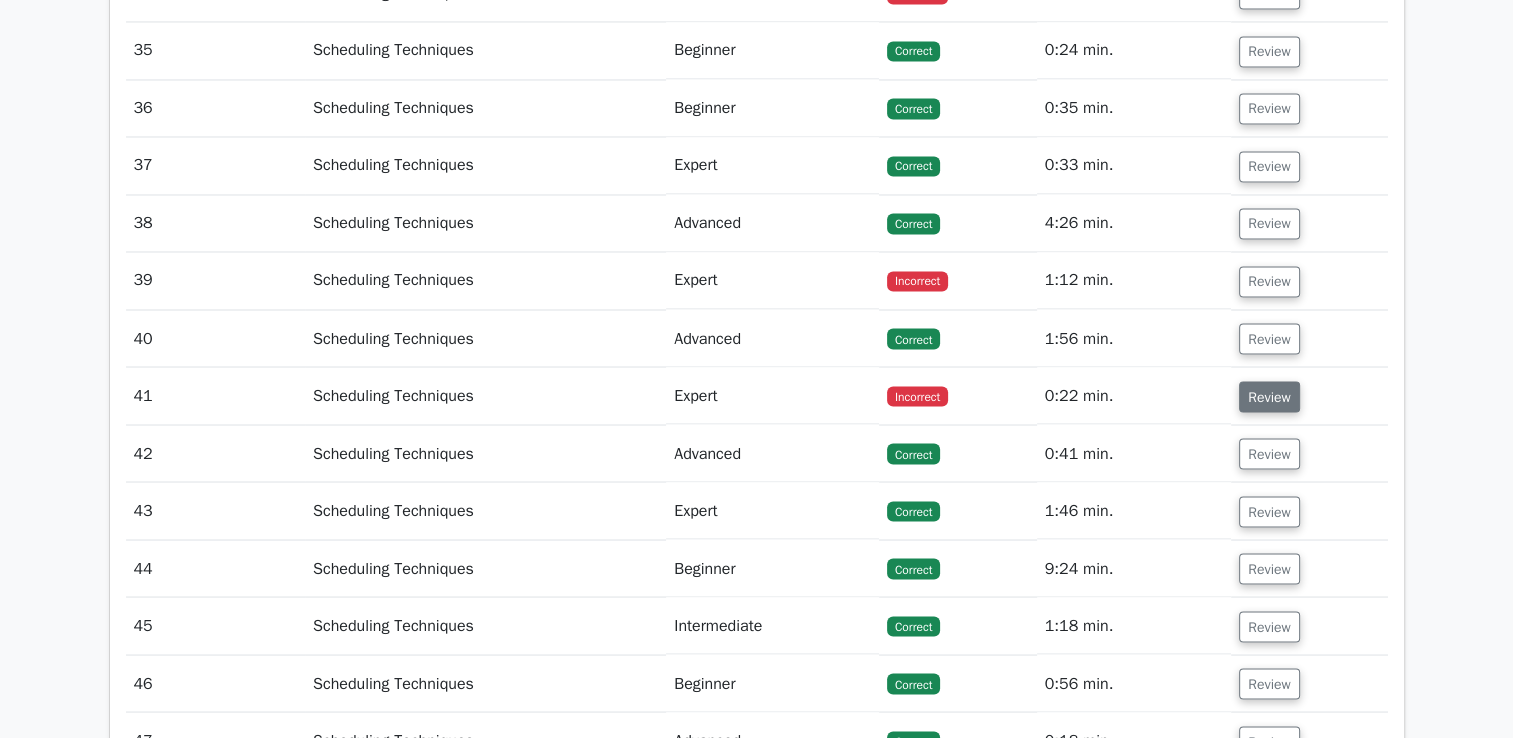 click on "Review" at bounding box center (1269, 396) 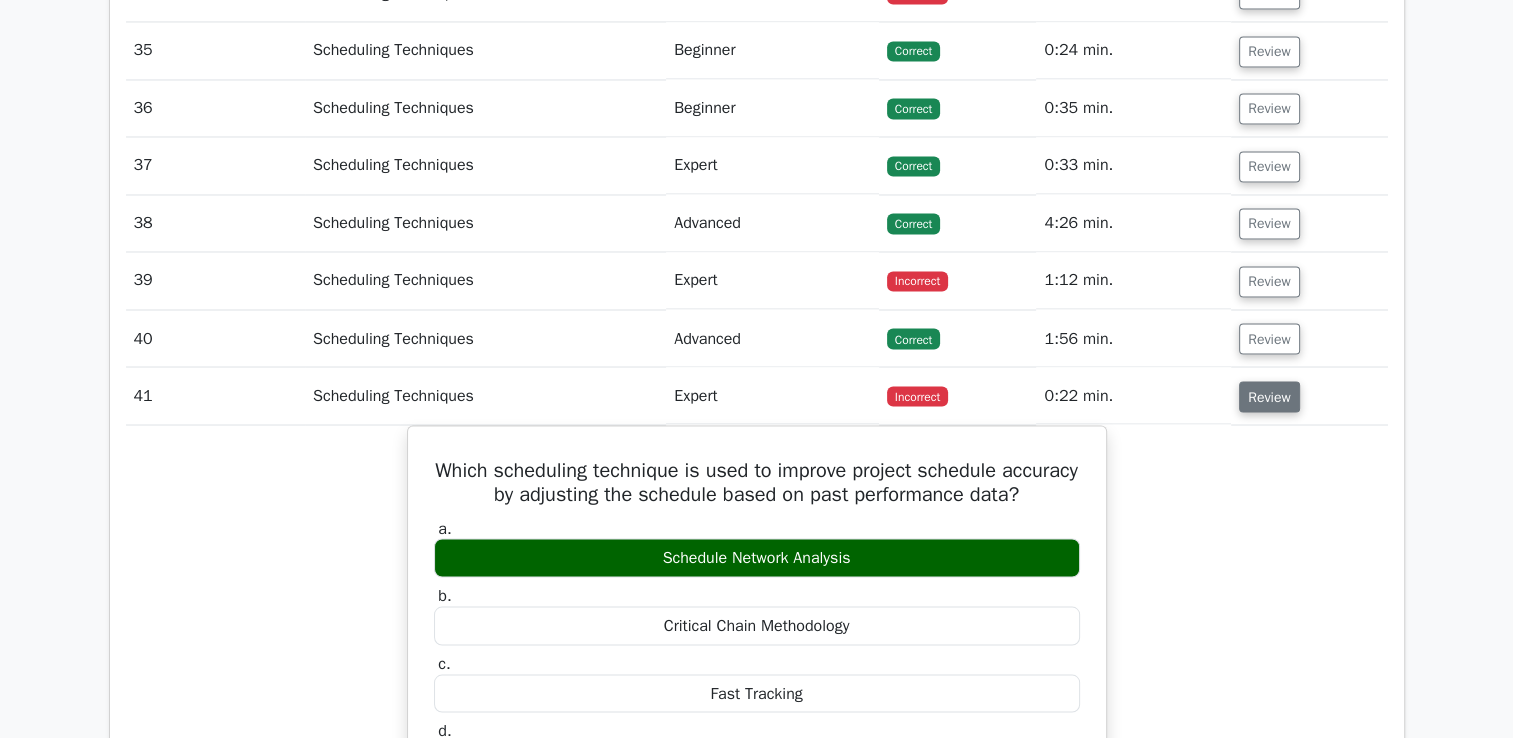 scroll, scrollTop: 3571, scrollLeft: 0, axis: vertical 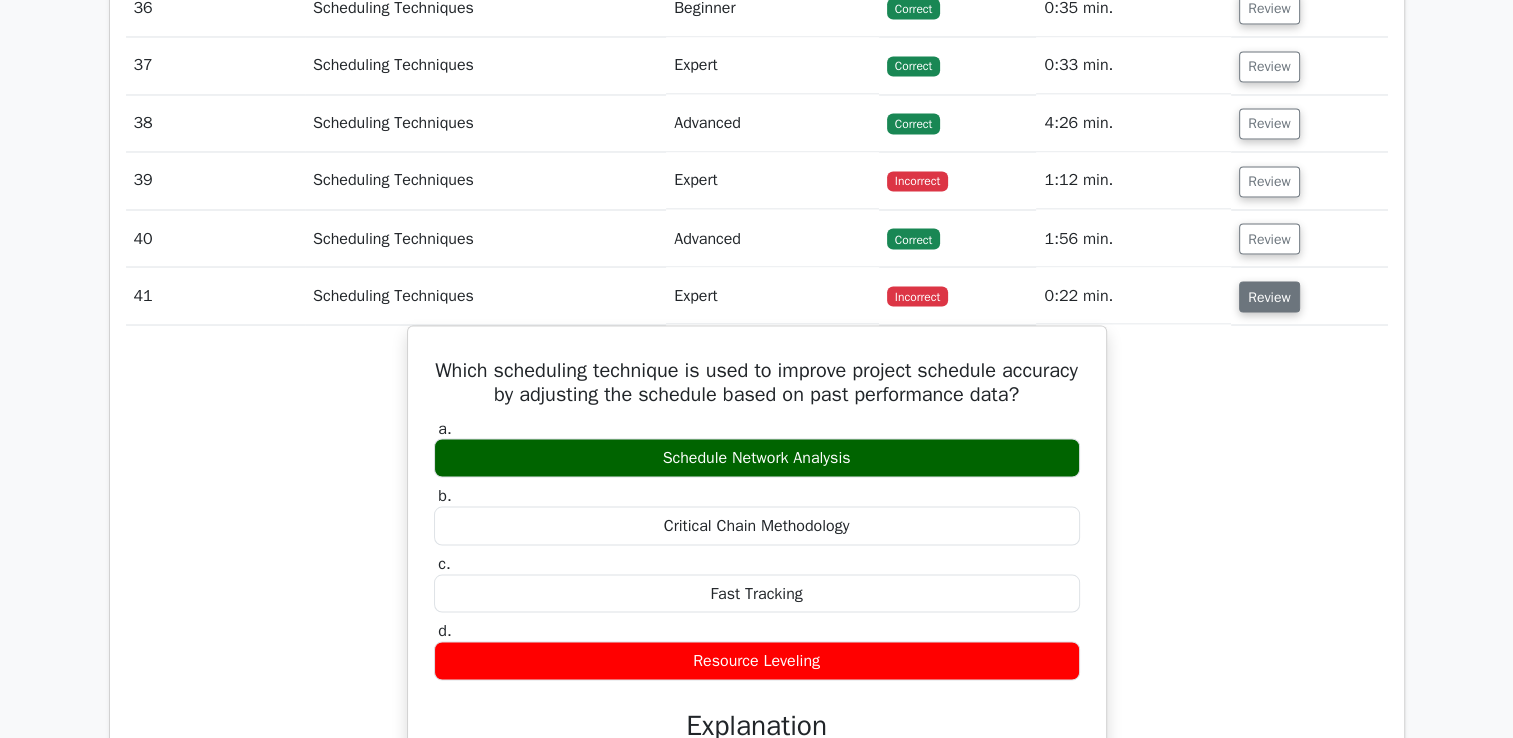 click on "Review" at bounding box center [1269, 296] 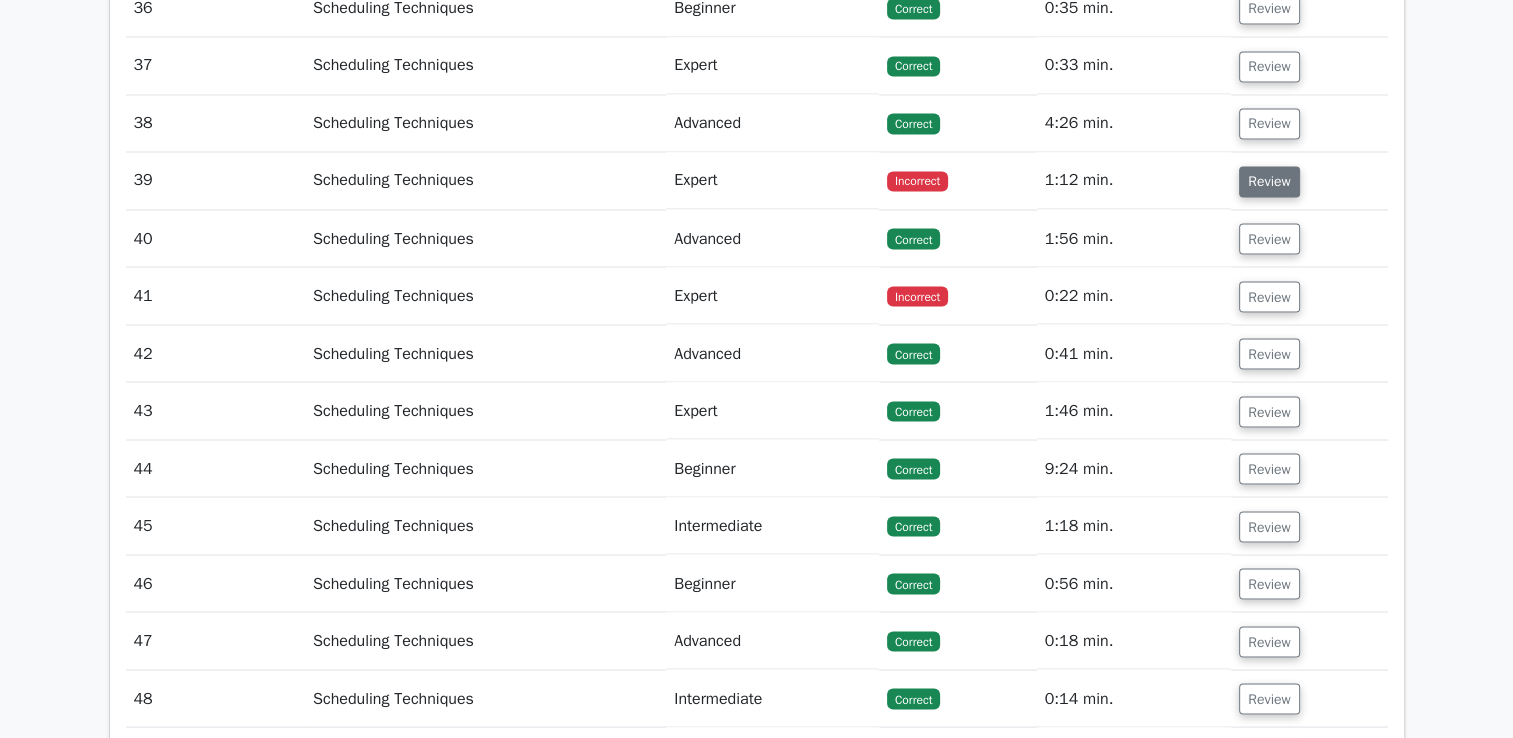 click on "Review" at bounding box center [1269, 181] 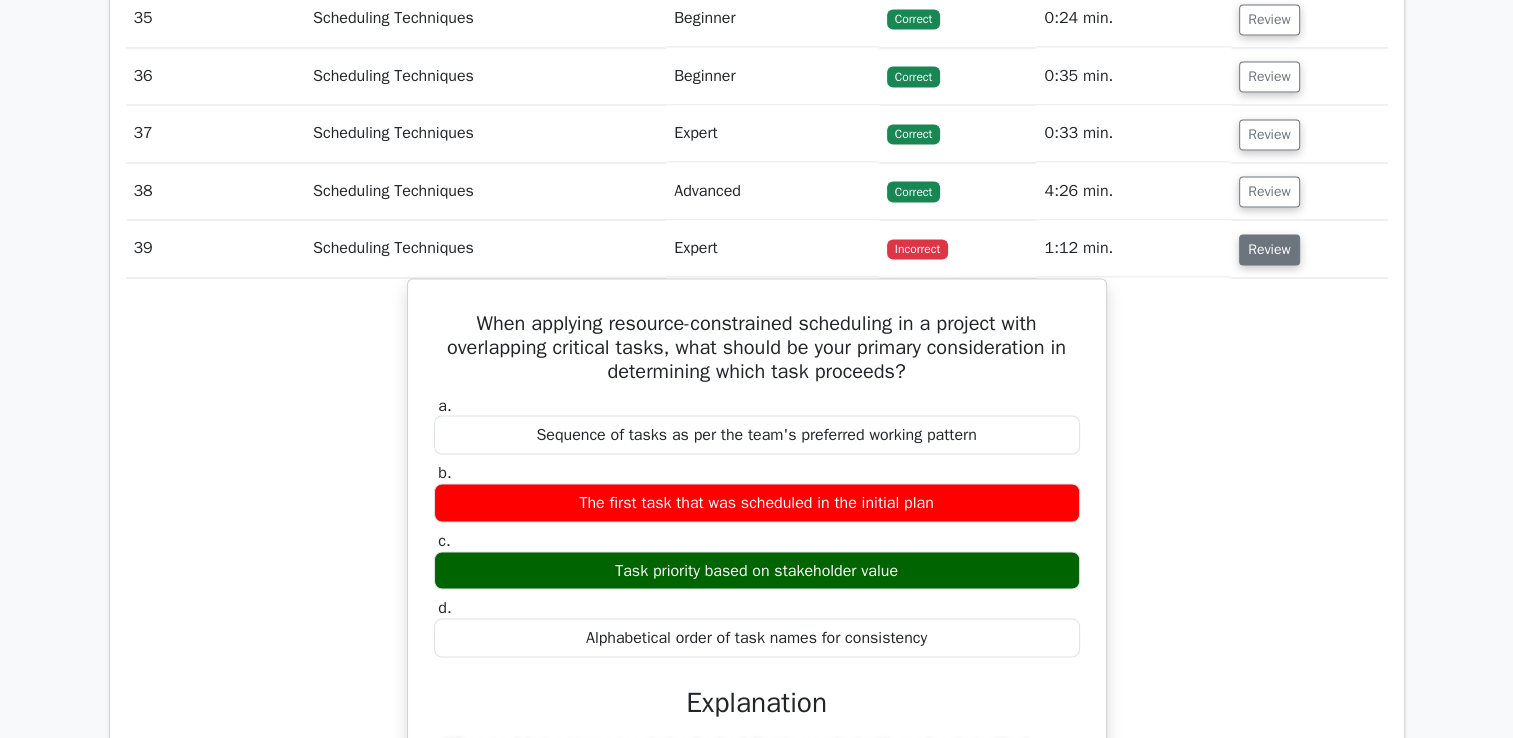 scroll, scrollTop: 3471, scrollLeft: 0, axis: vertical 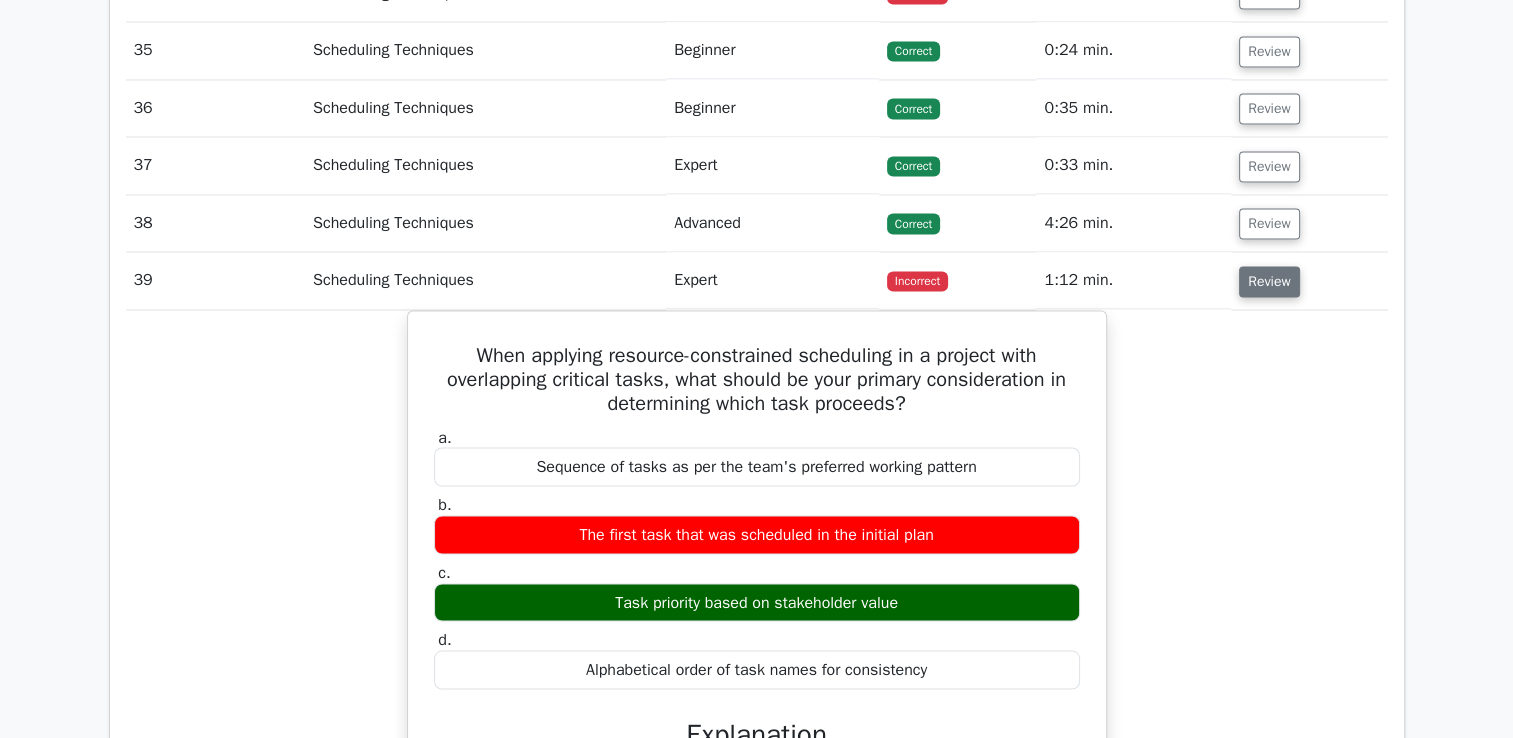 click on "Review" at bounding box center [1269, 281] 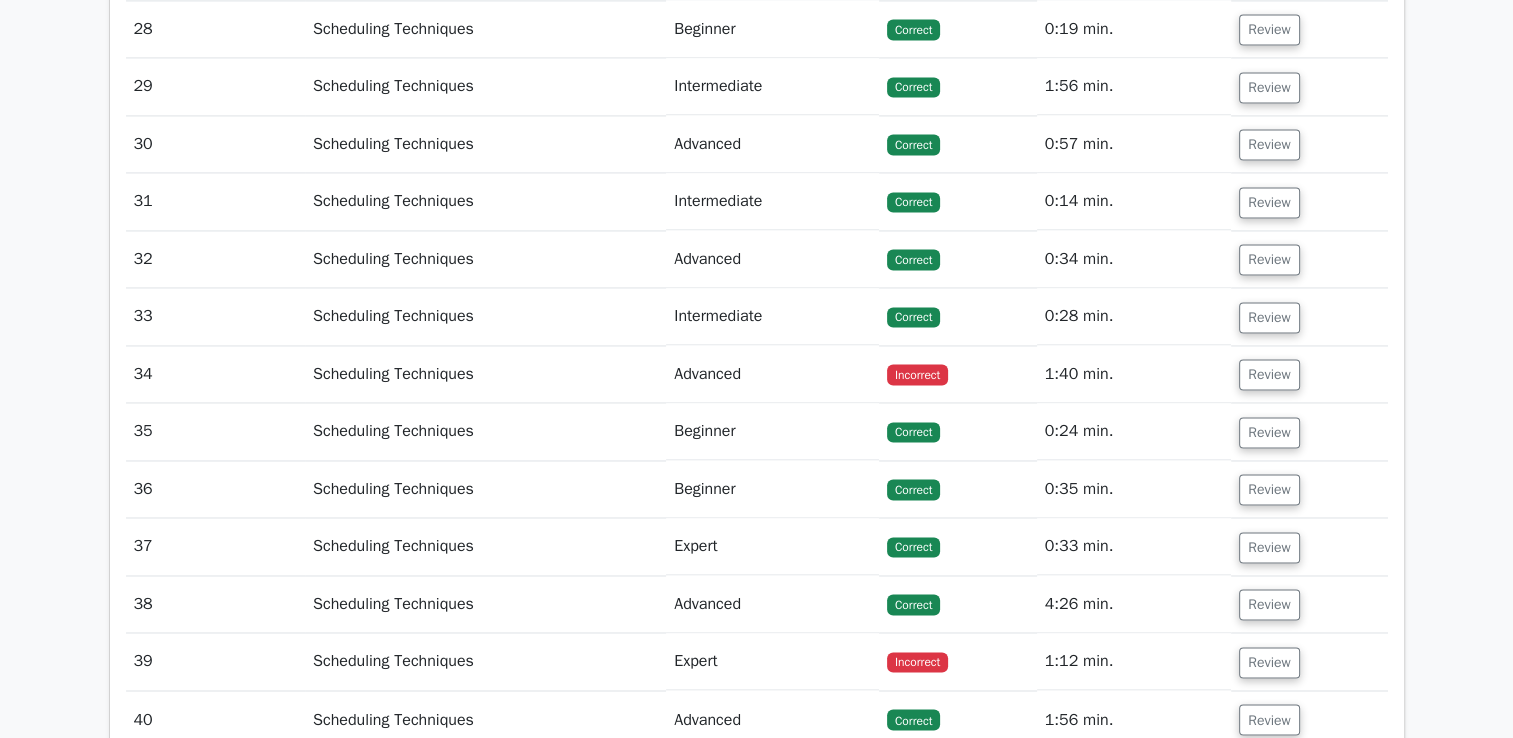 scroll, scrollTop: 3071, scrollLeft: 0, axis: vertical 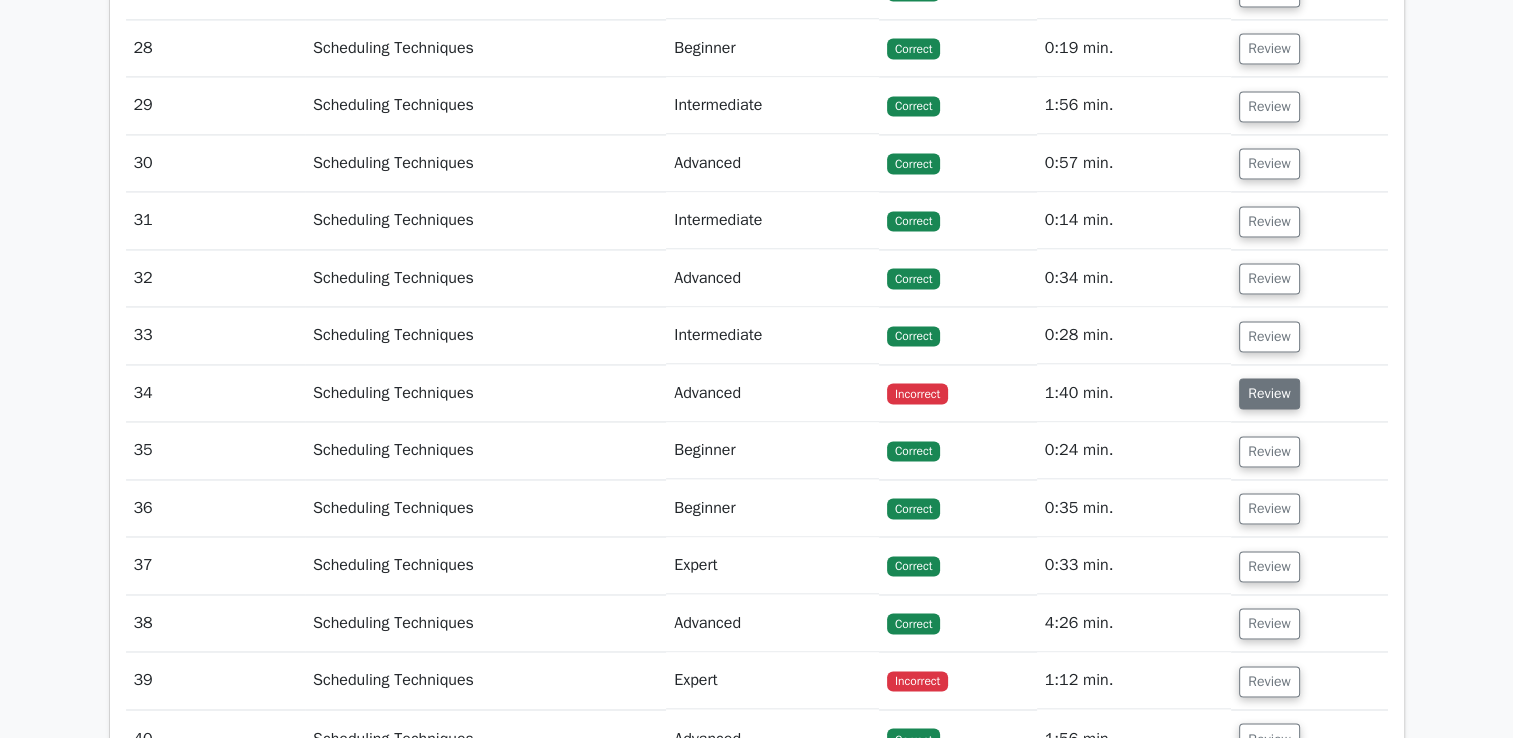click on "Review" at bounding box center (1269, 393) 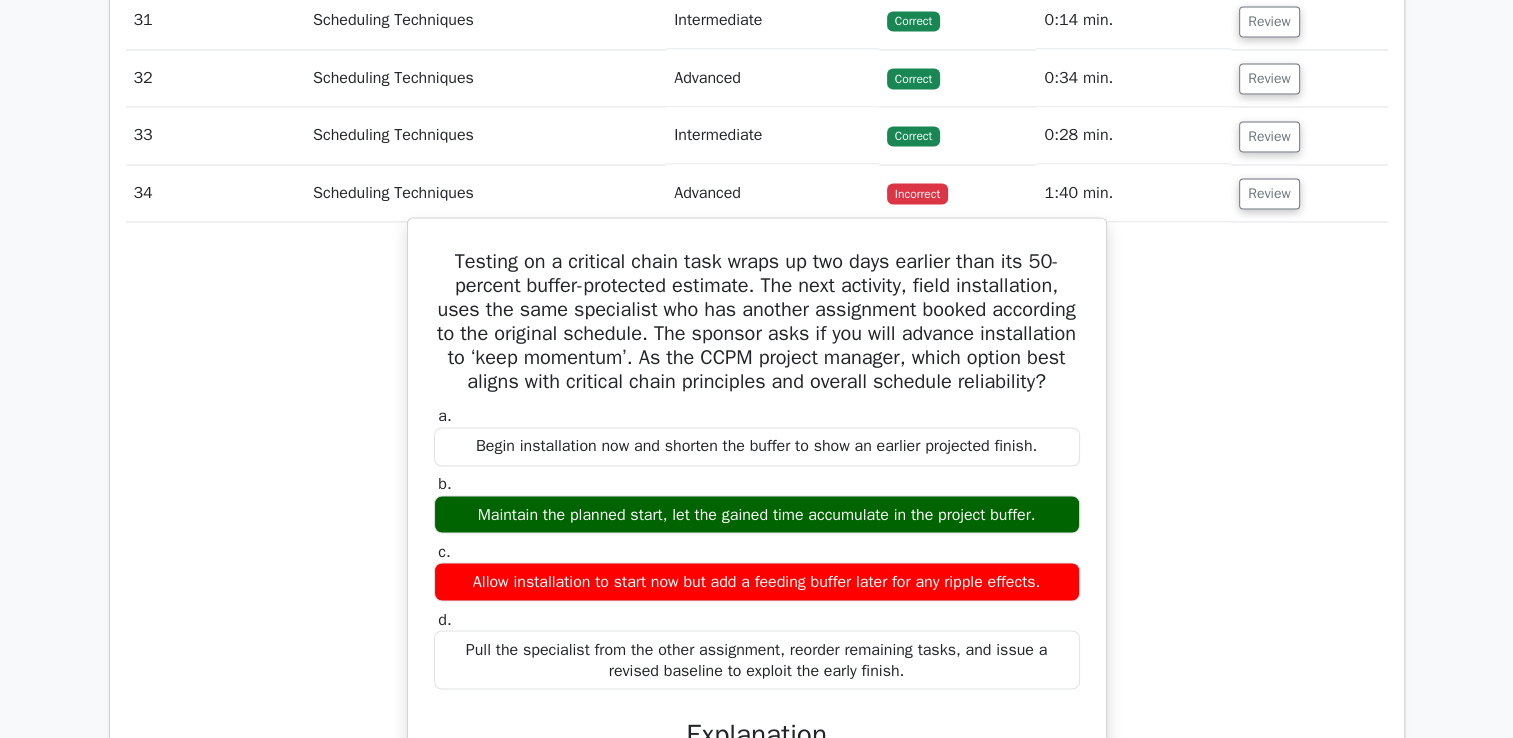 scroll, scrollTop: 3171, scrollLeft: 0, axis: vertical 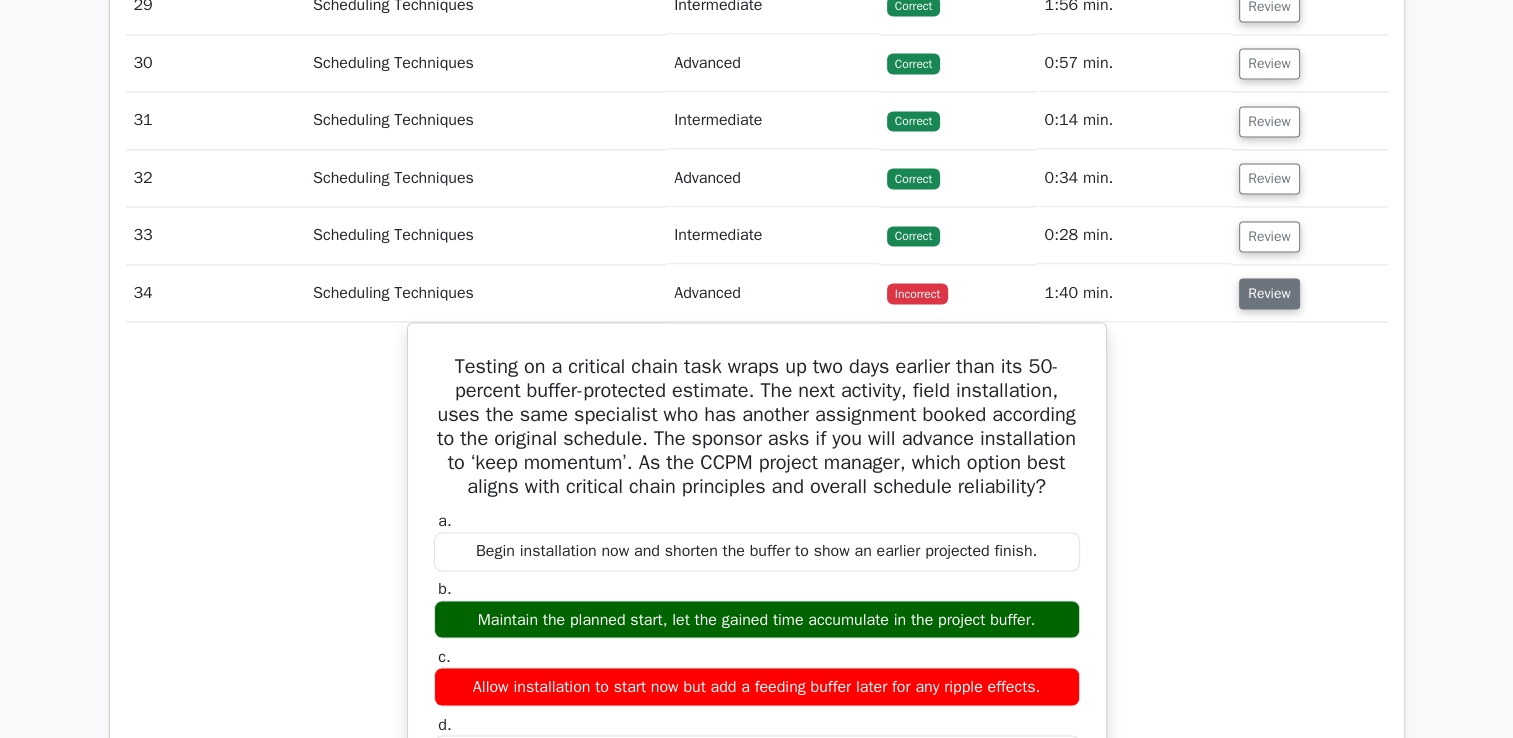 click on "Review" at bounding box center (1269, 293) 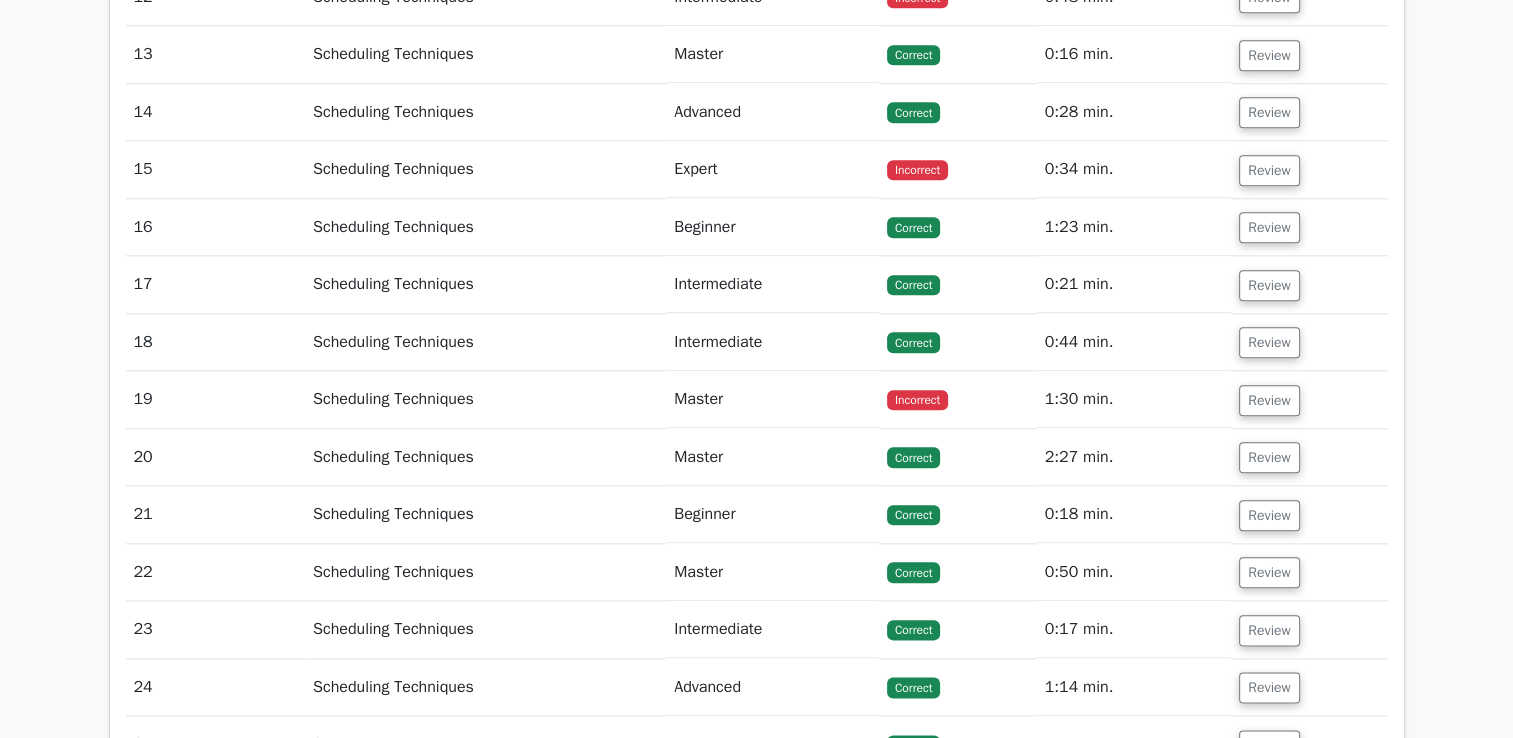 scroll, scrollTop: 2171, scrollLeft: 0, axis: vertical 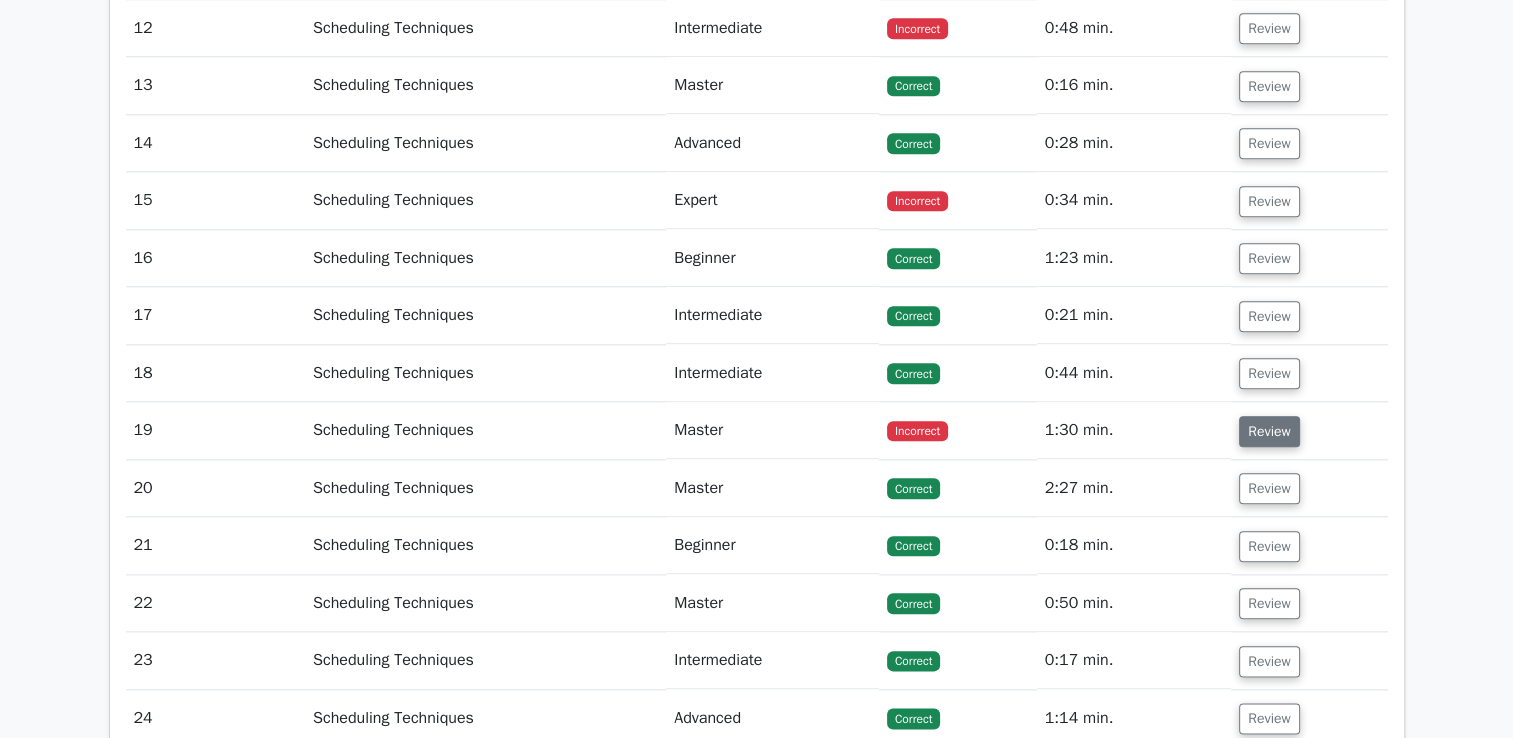 click on "Review" at bounding box center [1269, 431] 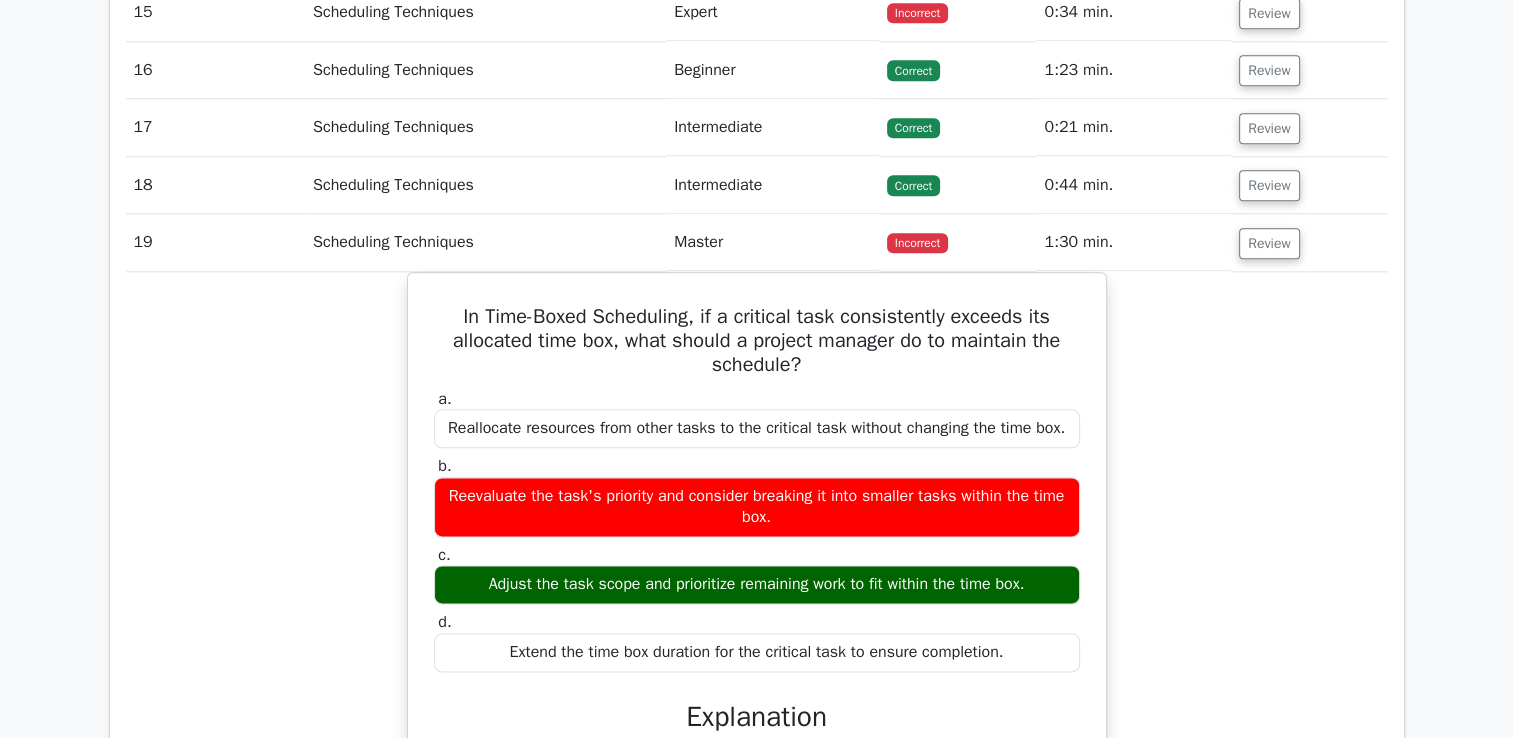 scroll, scrollTop: 2371, scrollLeft: 0, axis: vertical 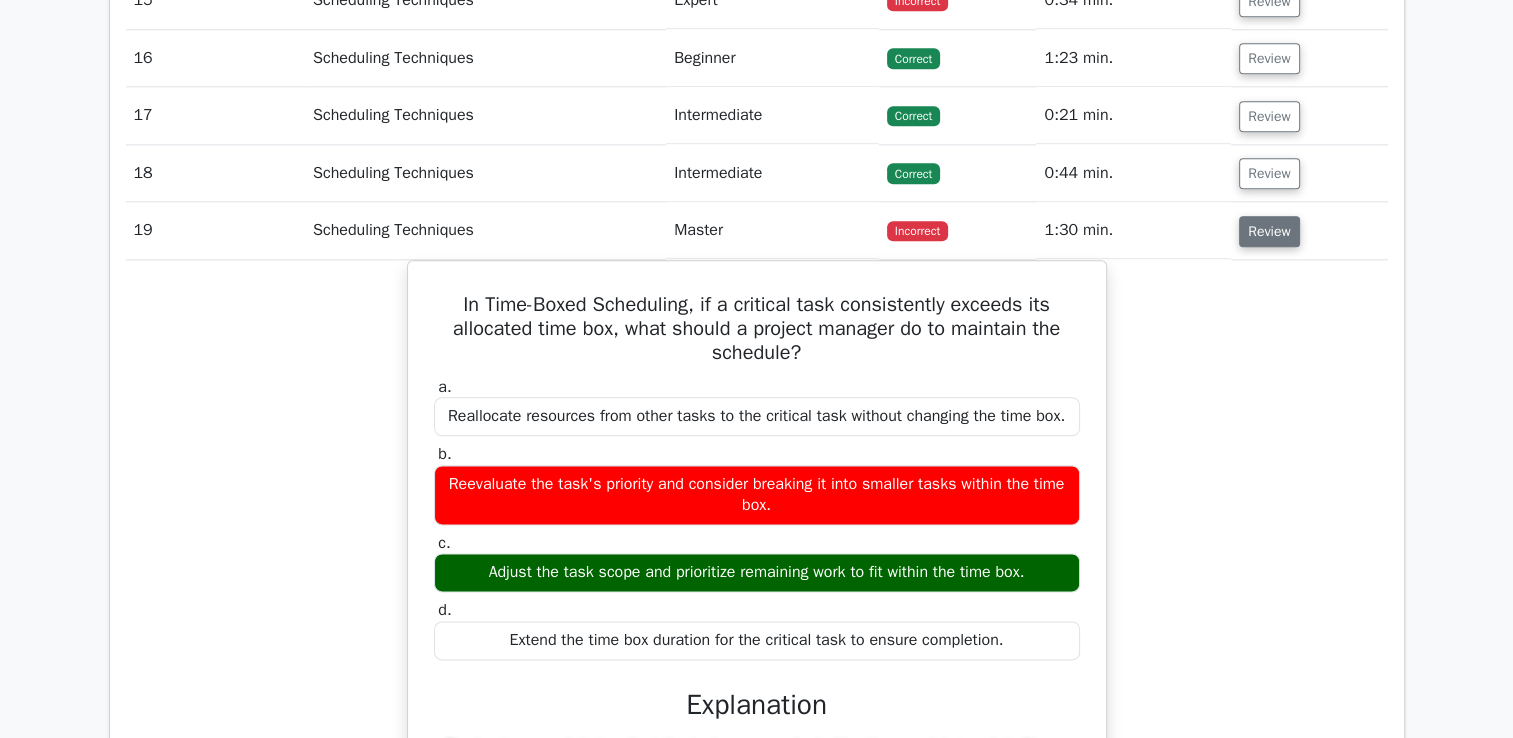 click on "Review" at bounding box center (1269, 231) 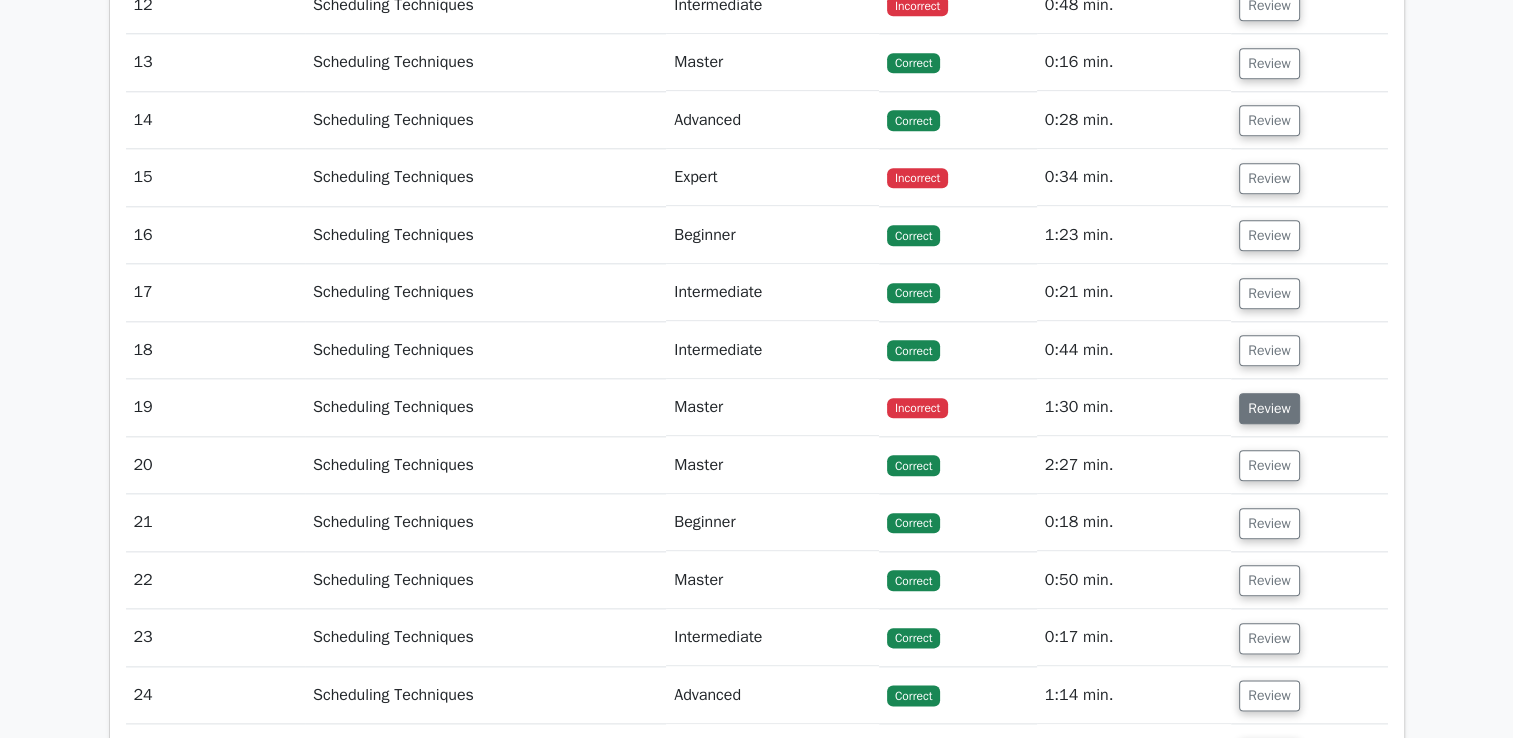 scroll, scrollTop: 2071, scrollLeft: 0, axis: vertical 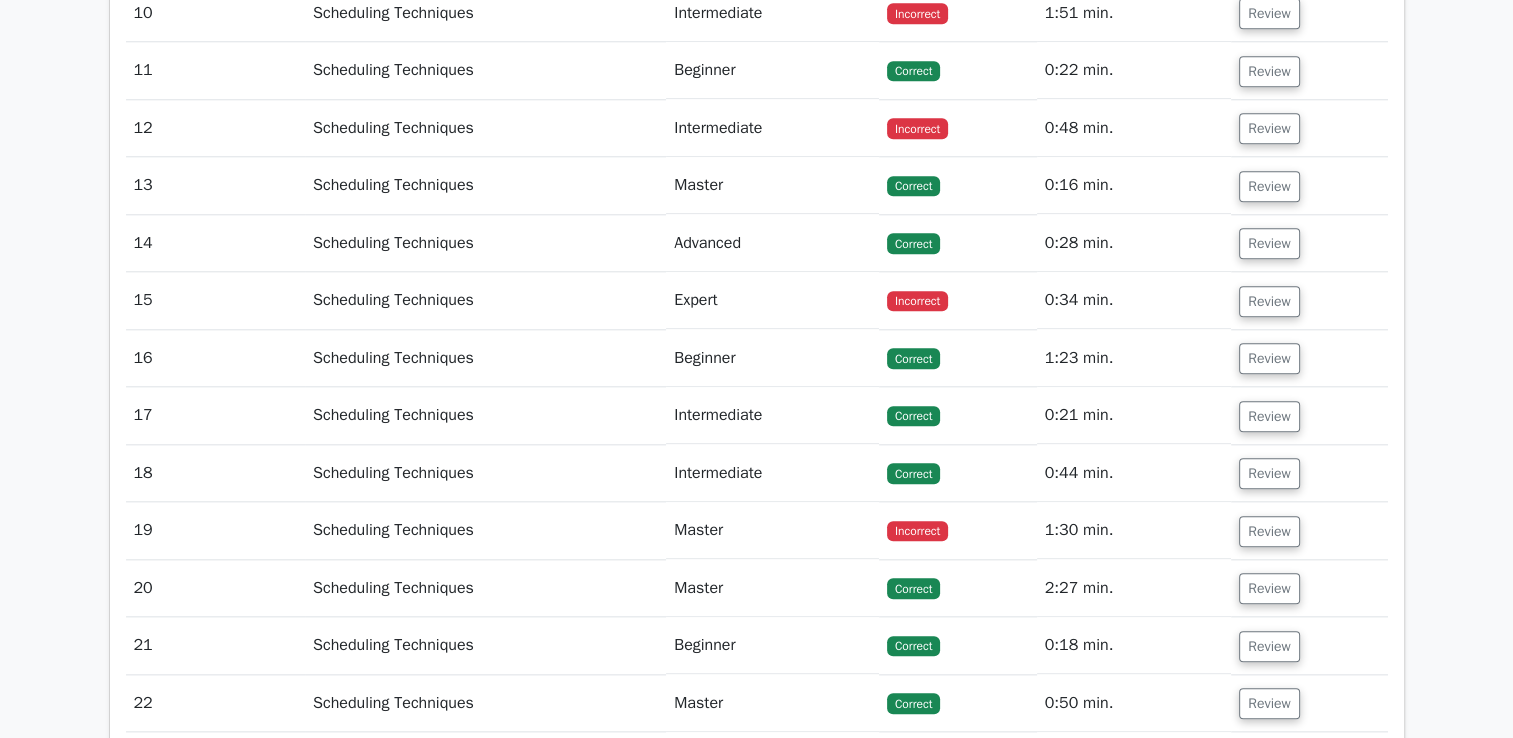 click on "Review" at bounding box center [1309, 300] 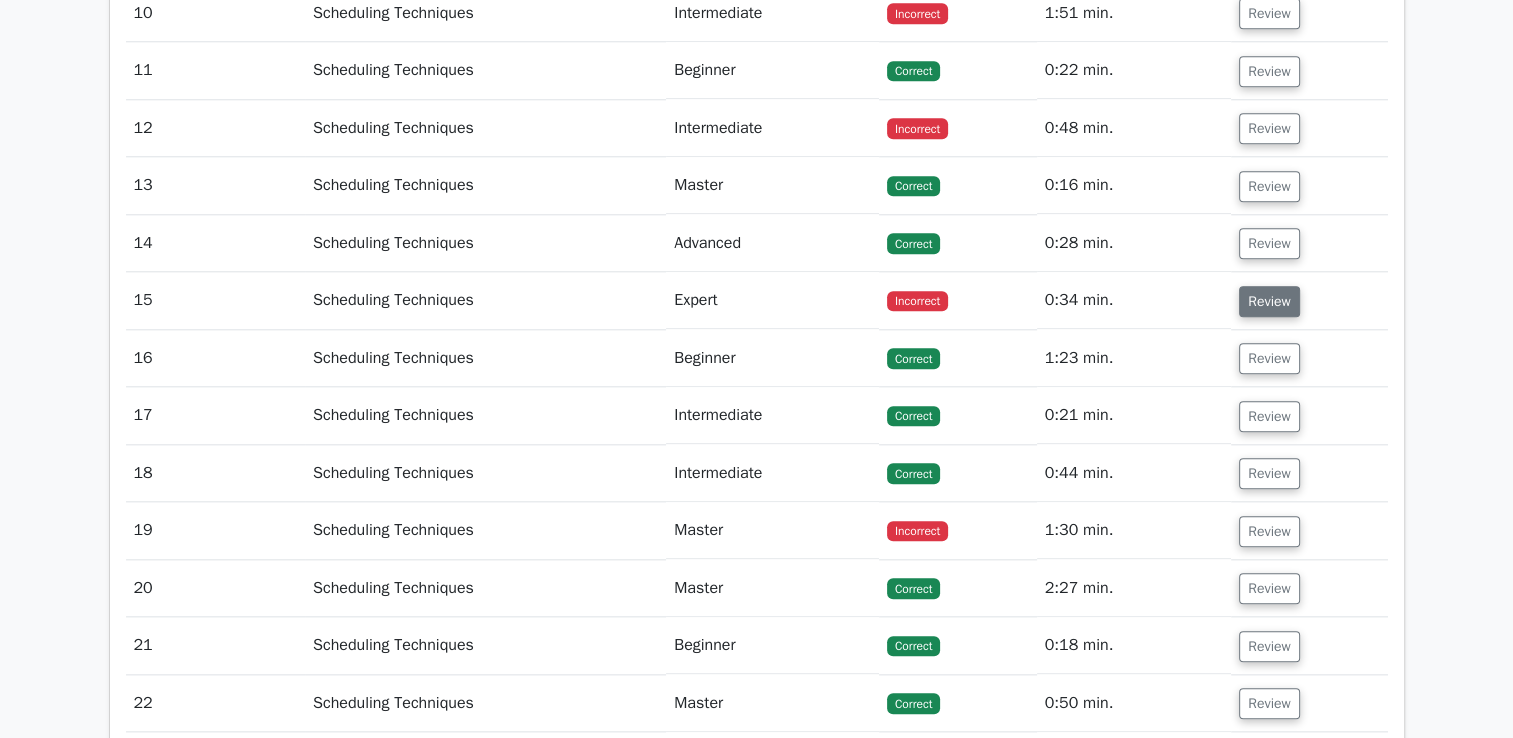 click on "Review" at bounding box center [1269, 301] 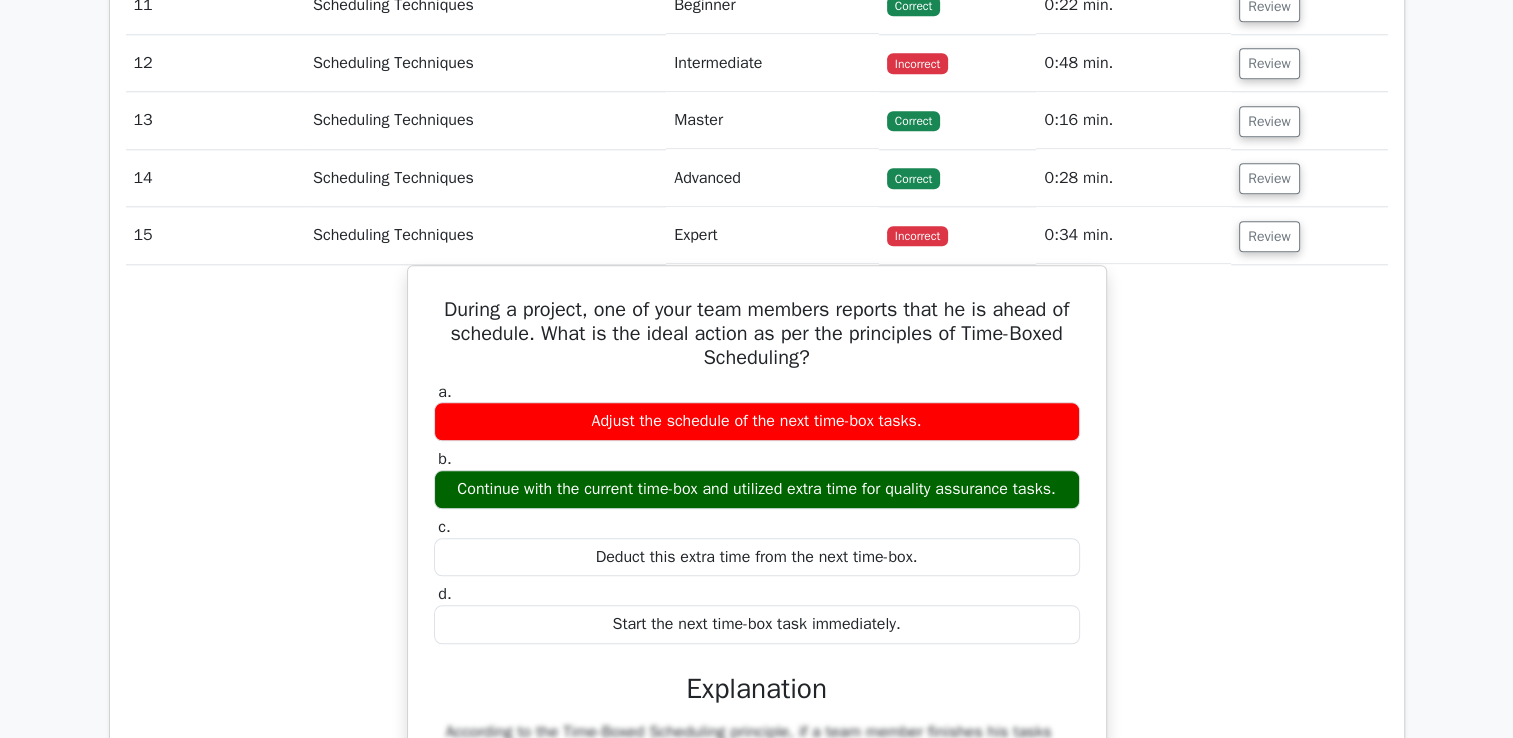 scroll, scrollTop: 2171, scrollLeft: 0, axis: vertical 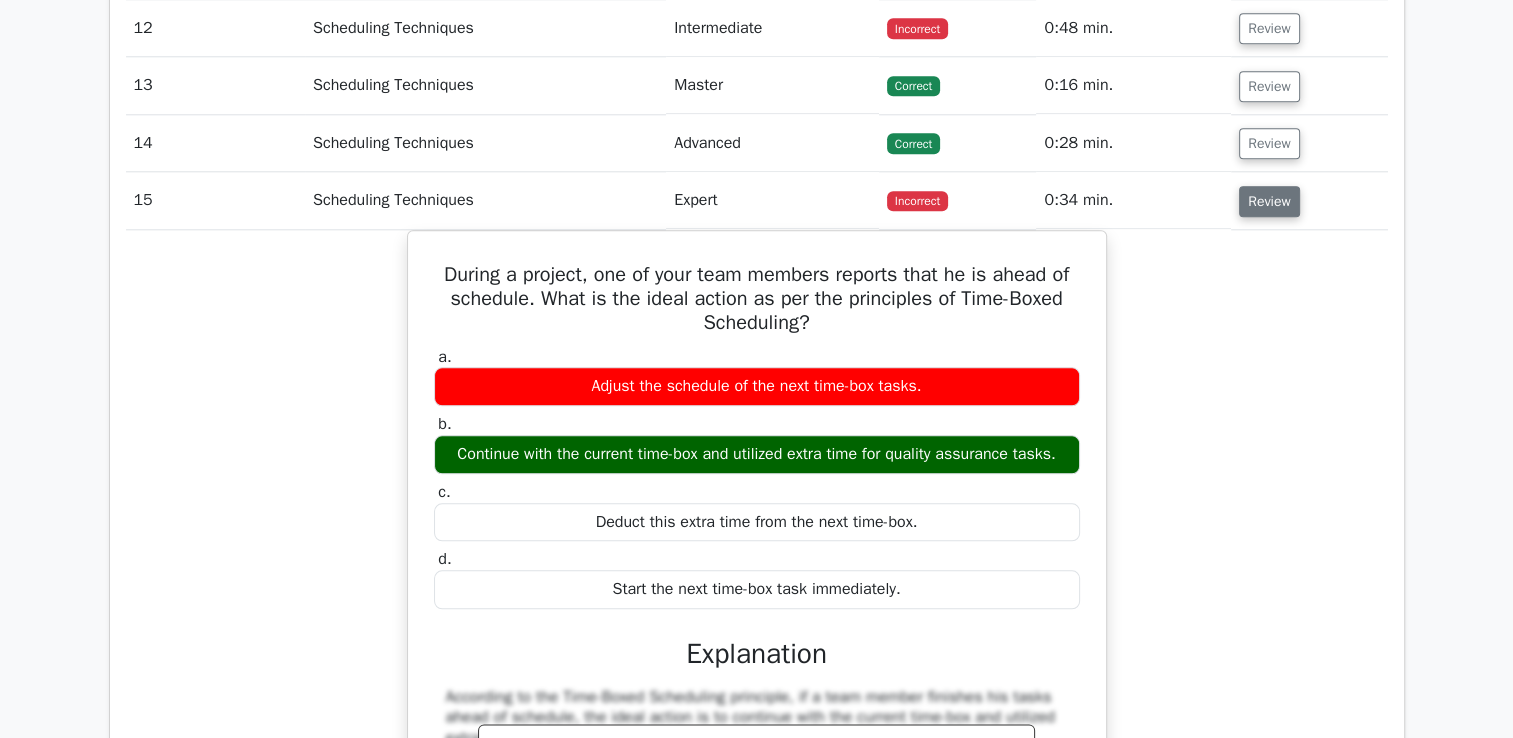 click on "Review" at bounding box center [1269, 201] 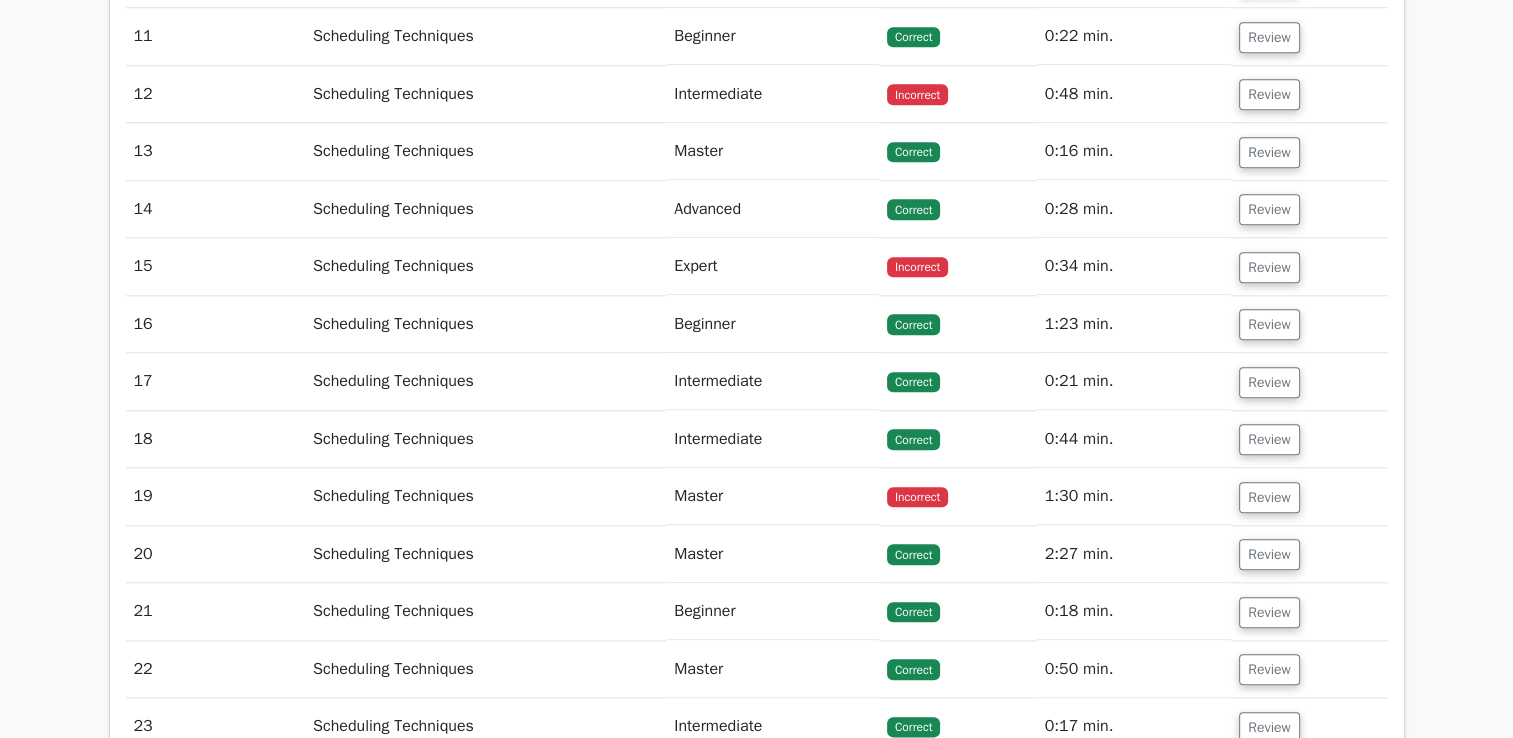 scroll, scrollTop: 2071, scrollLeft: 0, axis: vertical 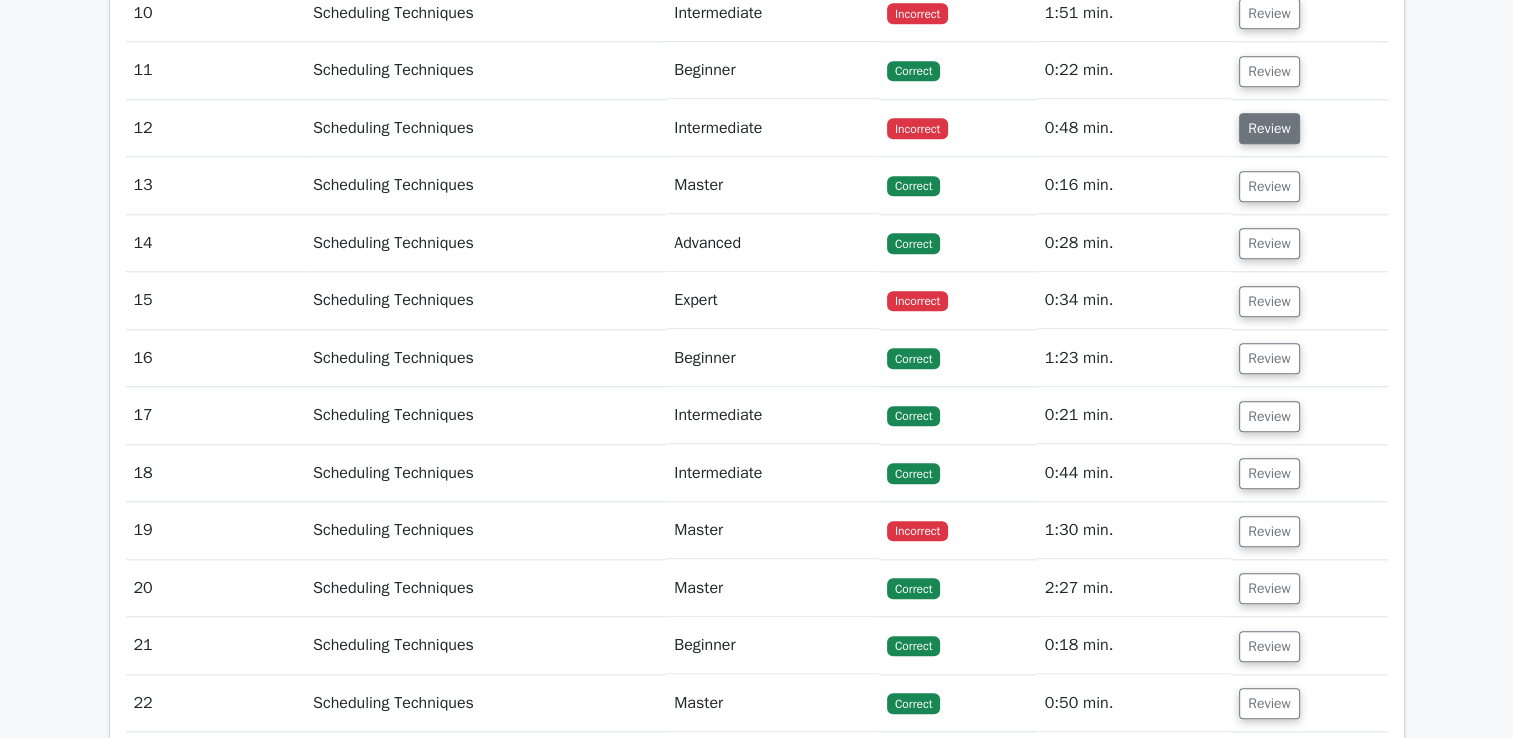 click on "Review" at bounding box center (1269, 128) 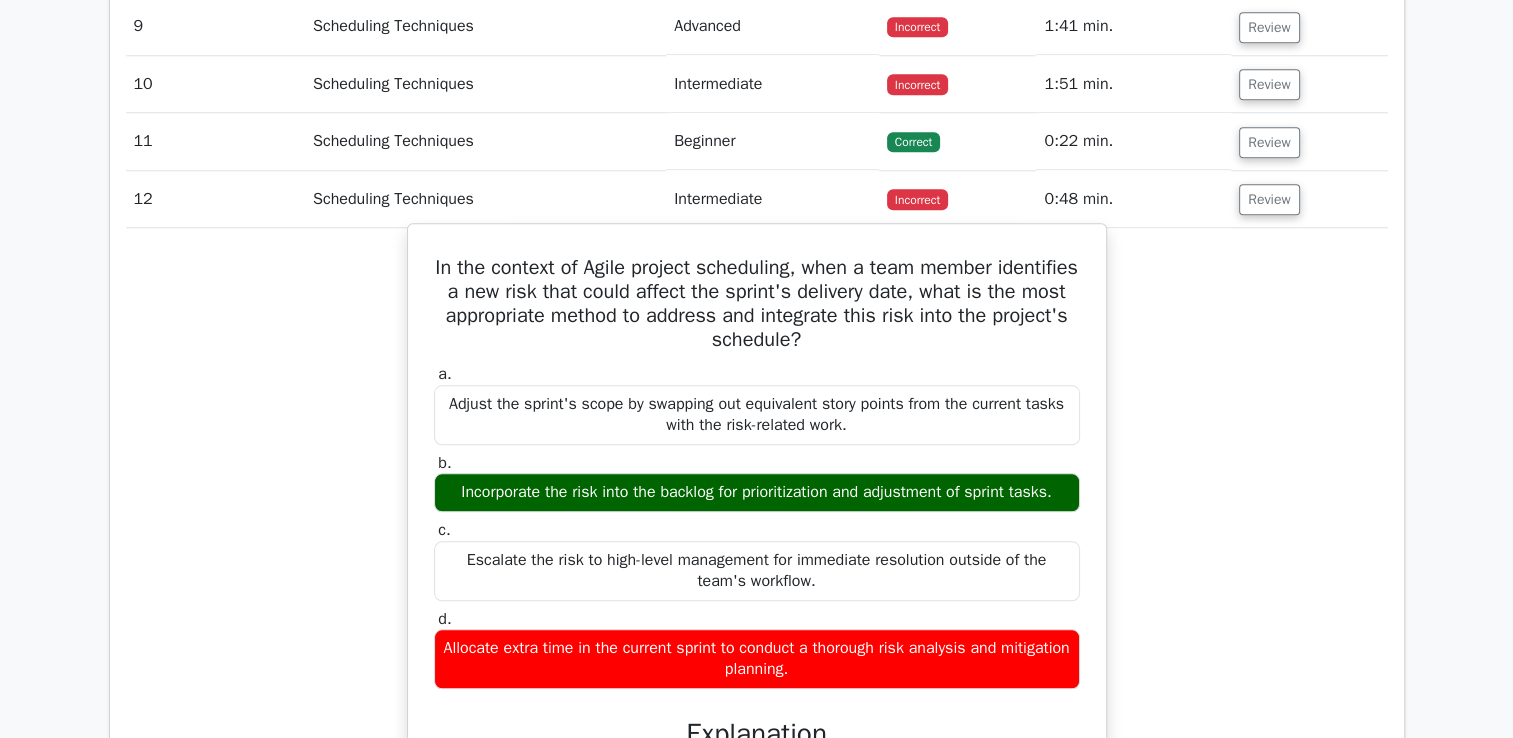 scroll, scrollTop: 1971, scrollLeft: 0, axis: vertical 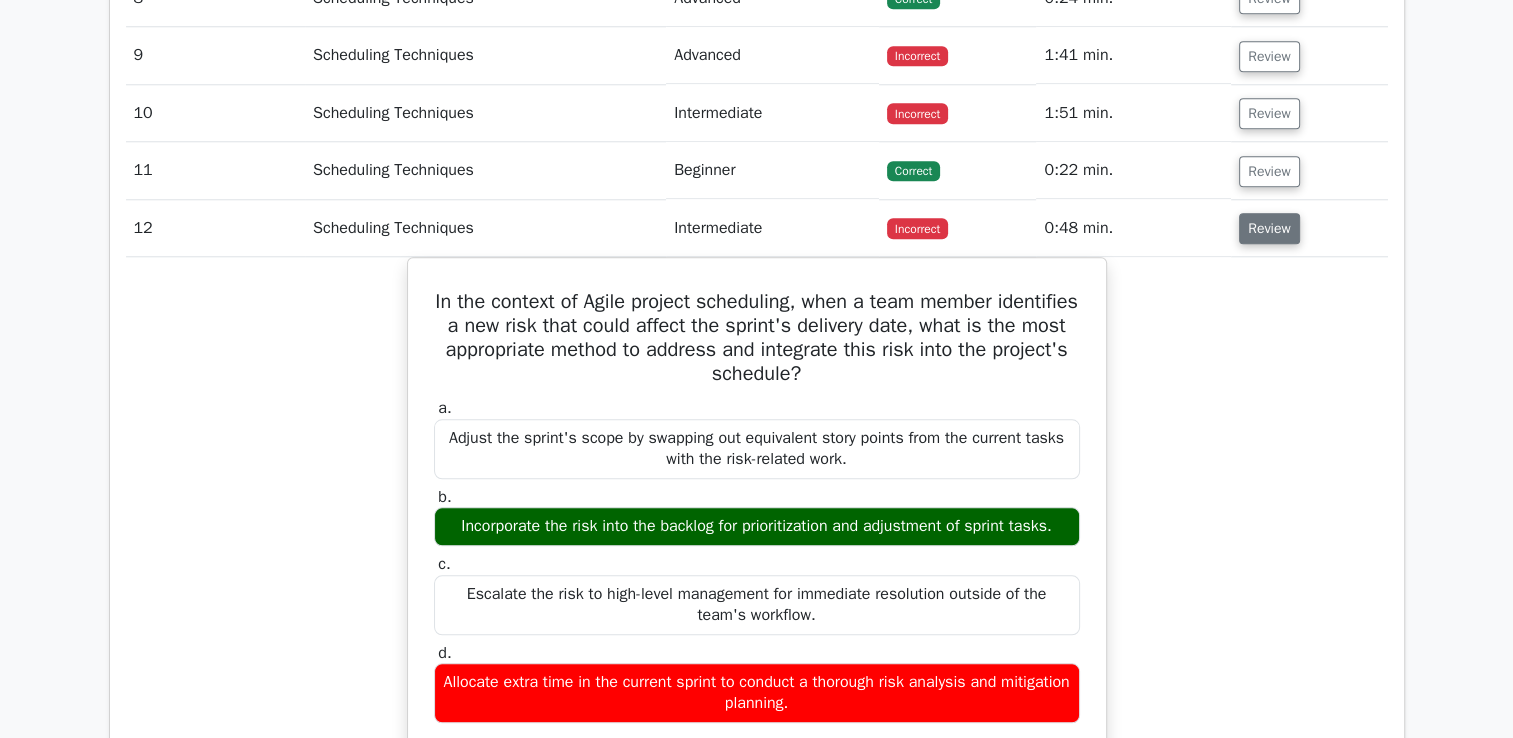 click on "Review" at bounding box center (1269, 228) 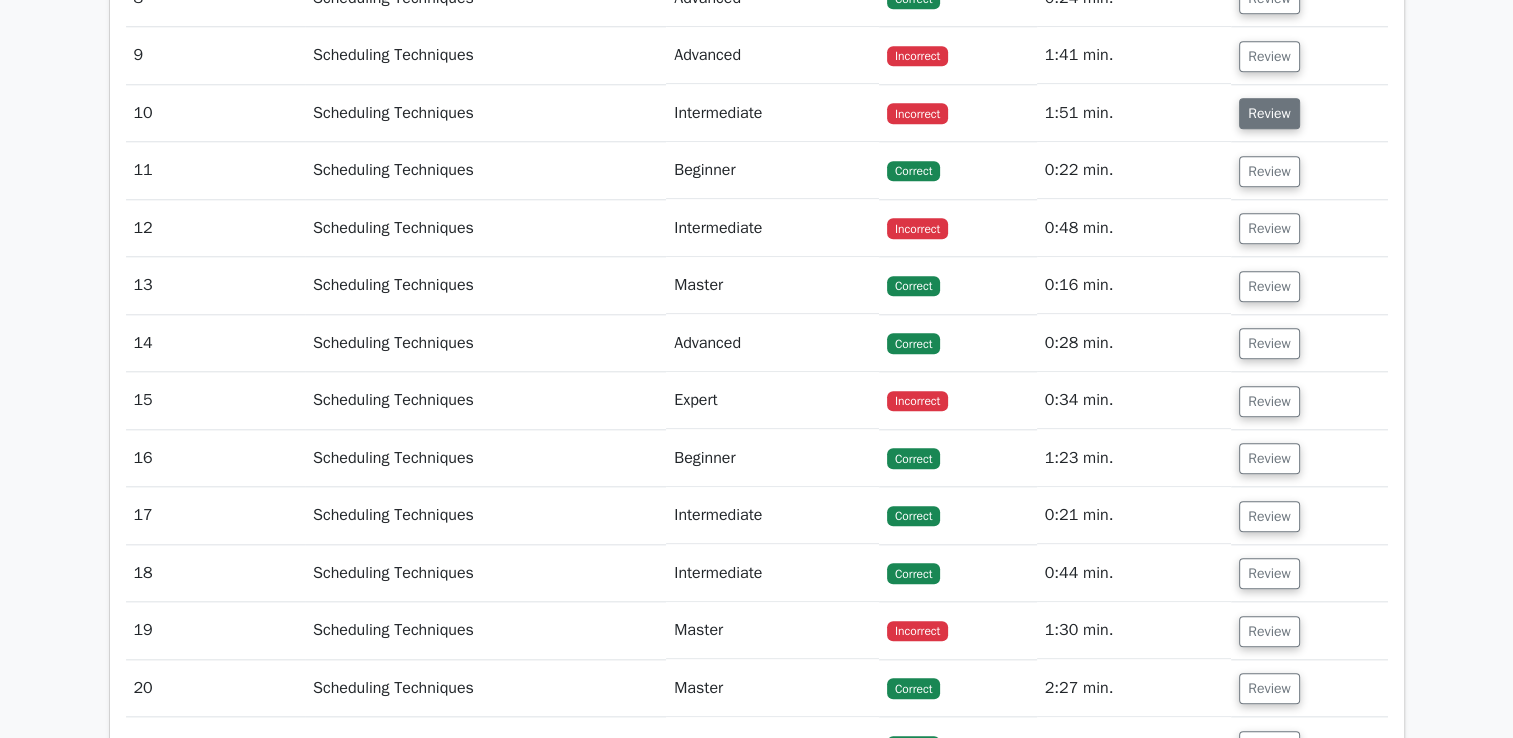 click on "Review" at bounding box center [1269, 113] 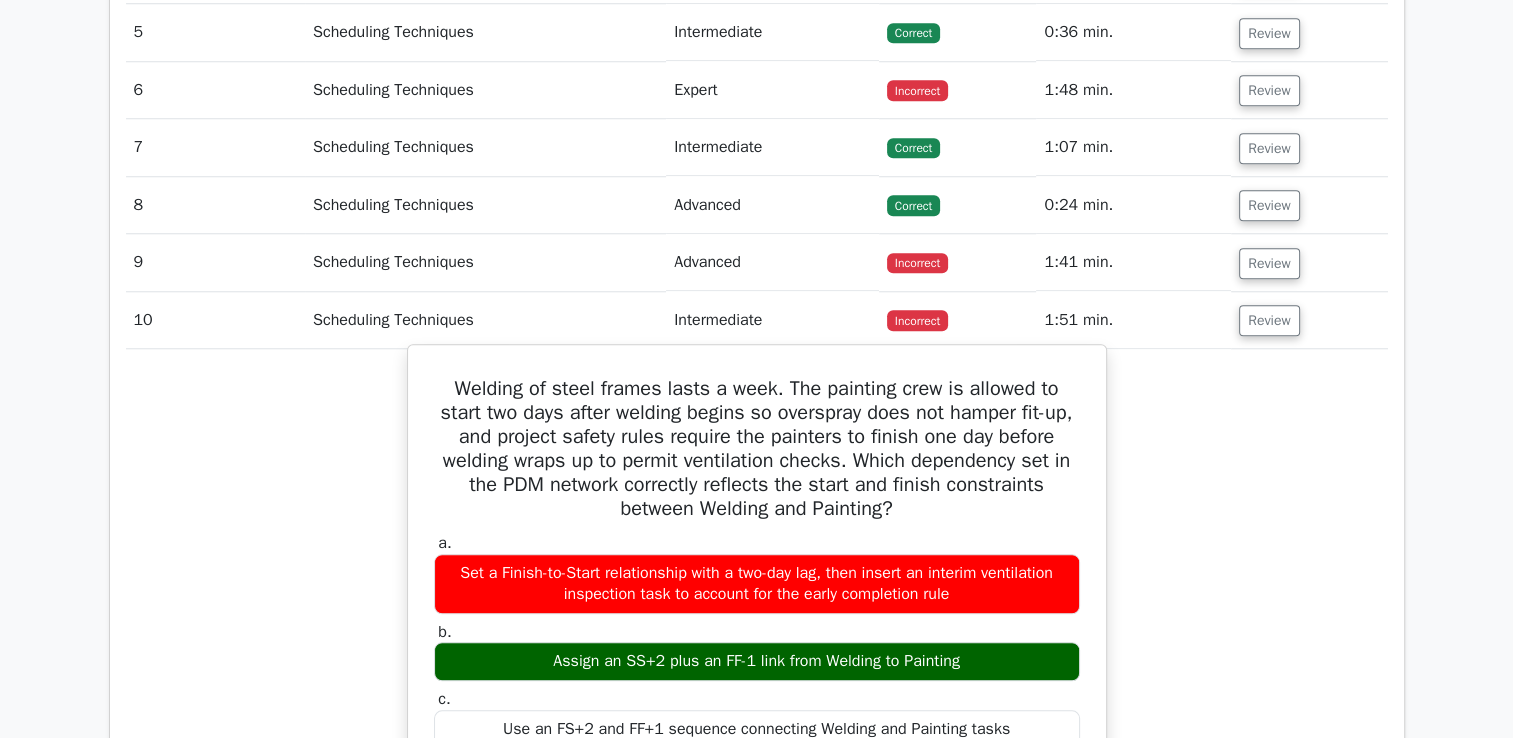 scroll, scrollTop: 1712, scrollLeft: 0, axis: vertical 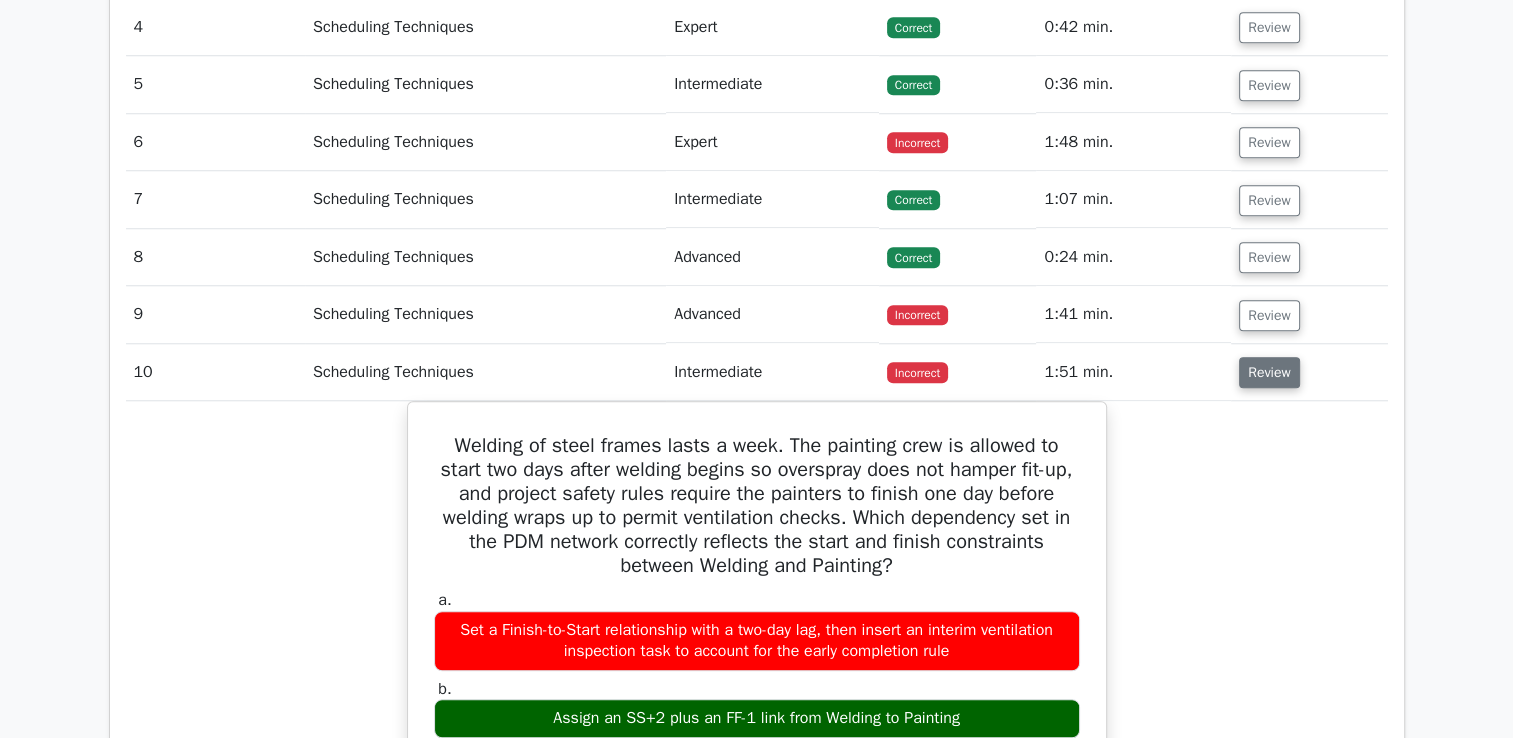 click on "Review" at bounding box center (1269, 372) 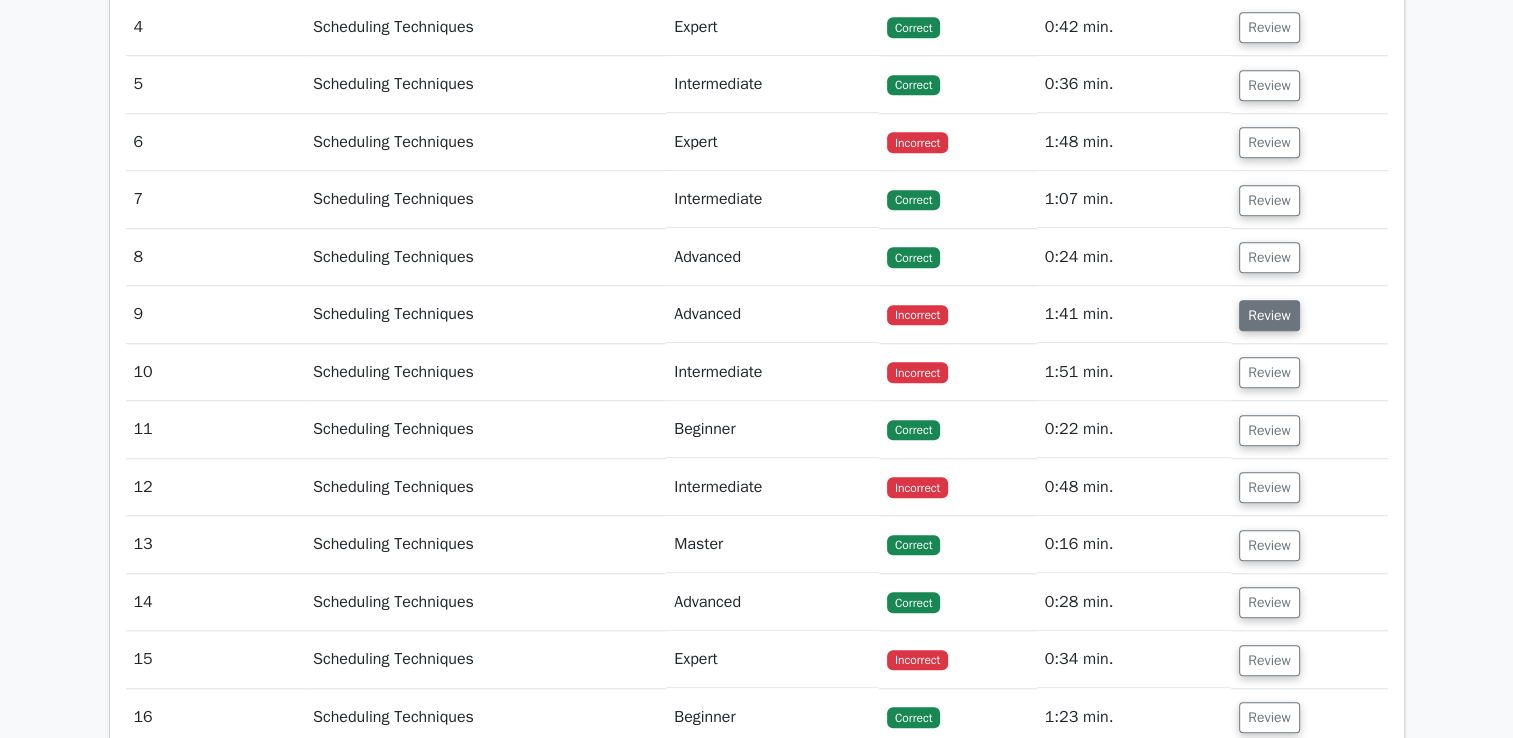 click on "Review" at bounding box center [1269, 315] 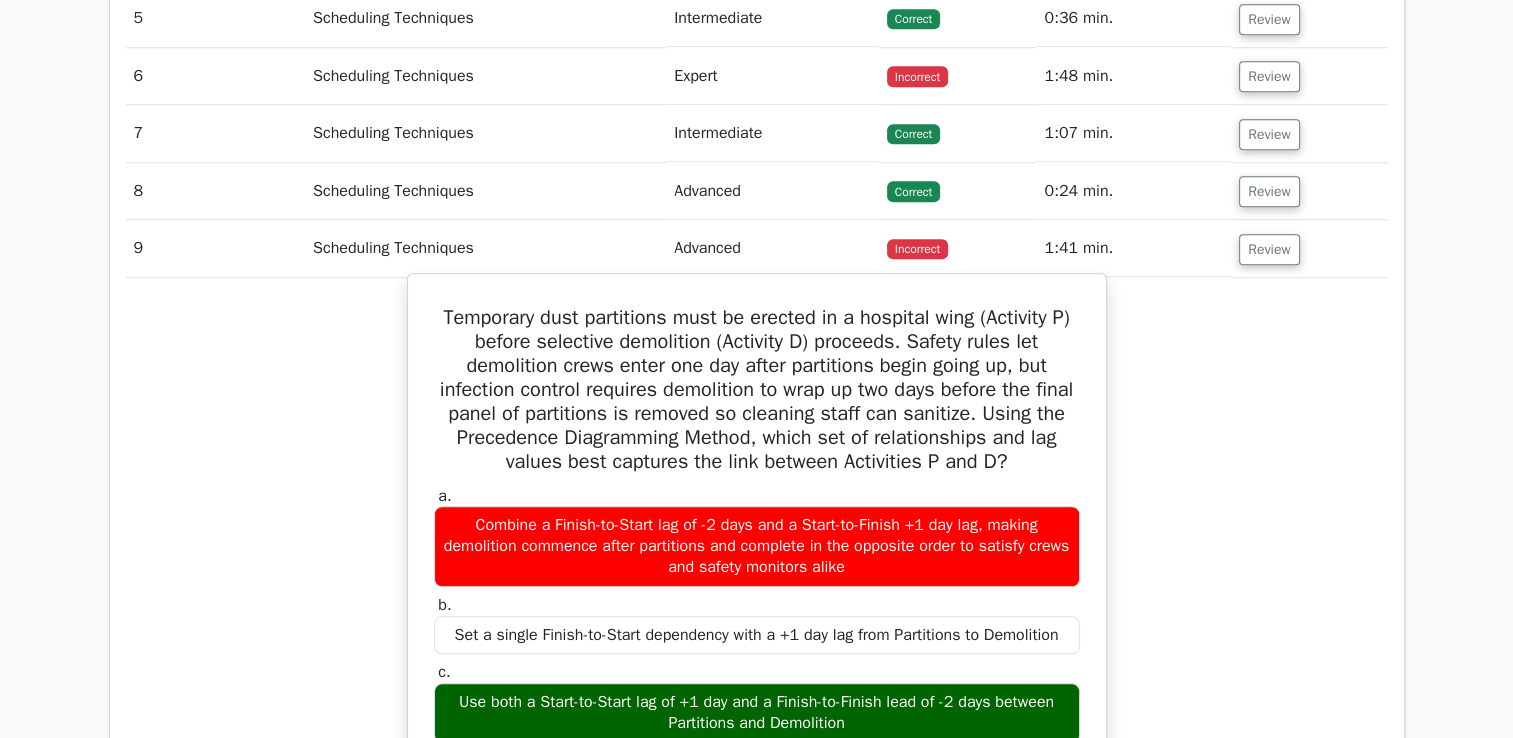 scroll, scrollTop: 1776, scrollLeft: 0, axis: vertical 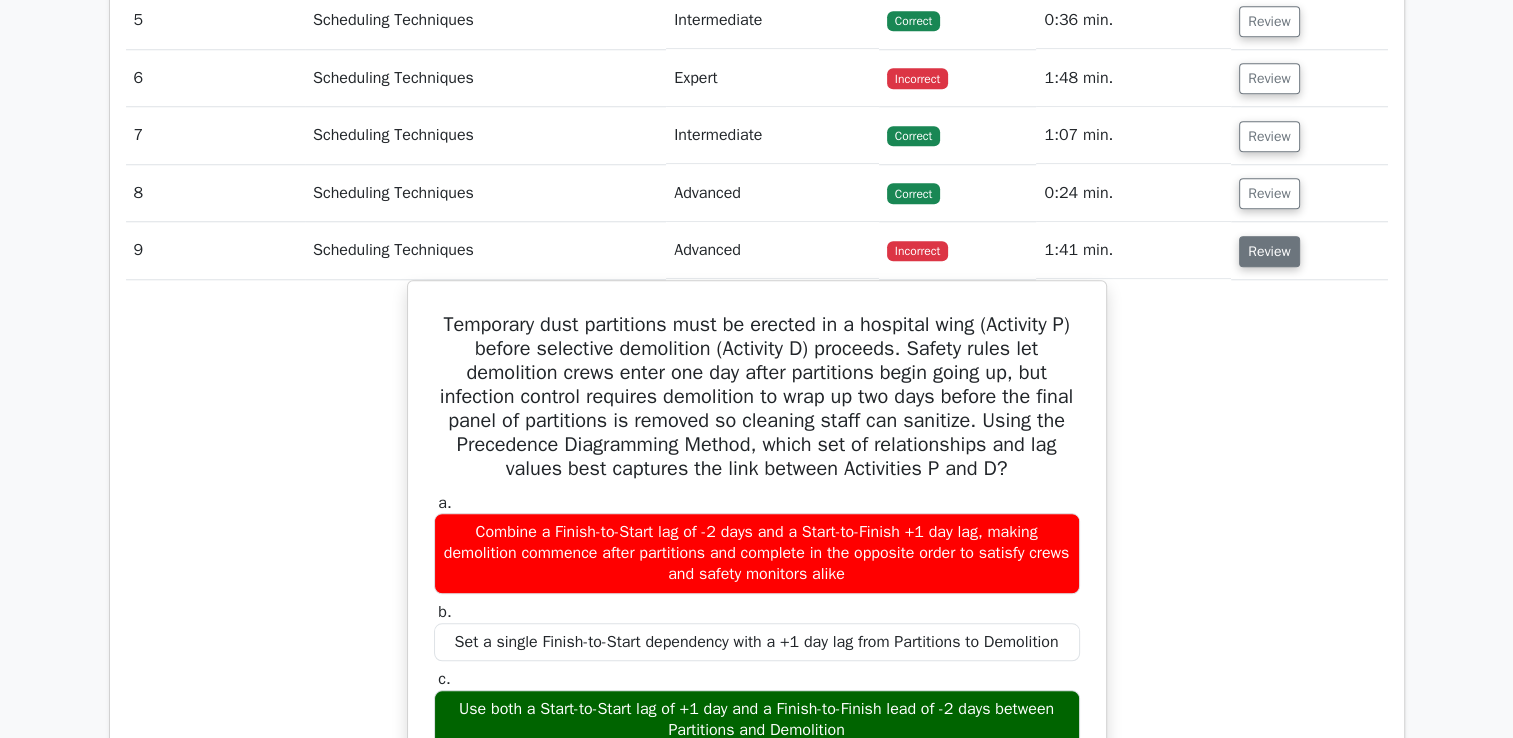 click on "Review" at bounding box center (1269, 251) 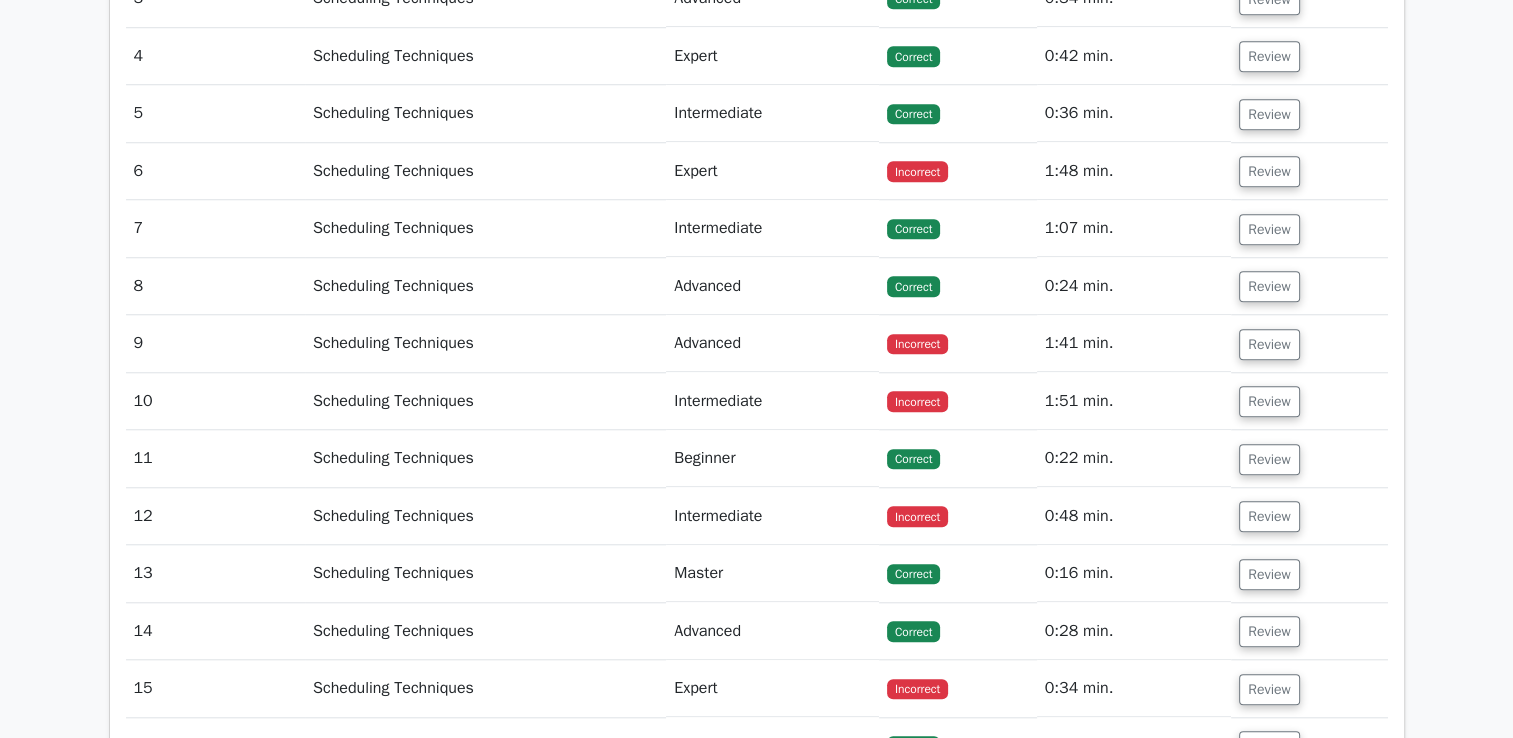 scroll, scrollTop: 1684, scrollLeft: 0, axis: vertical 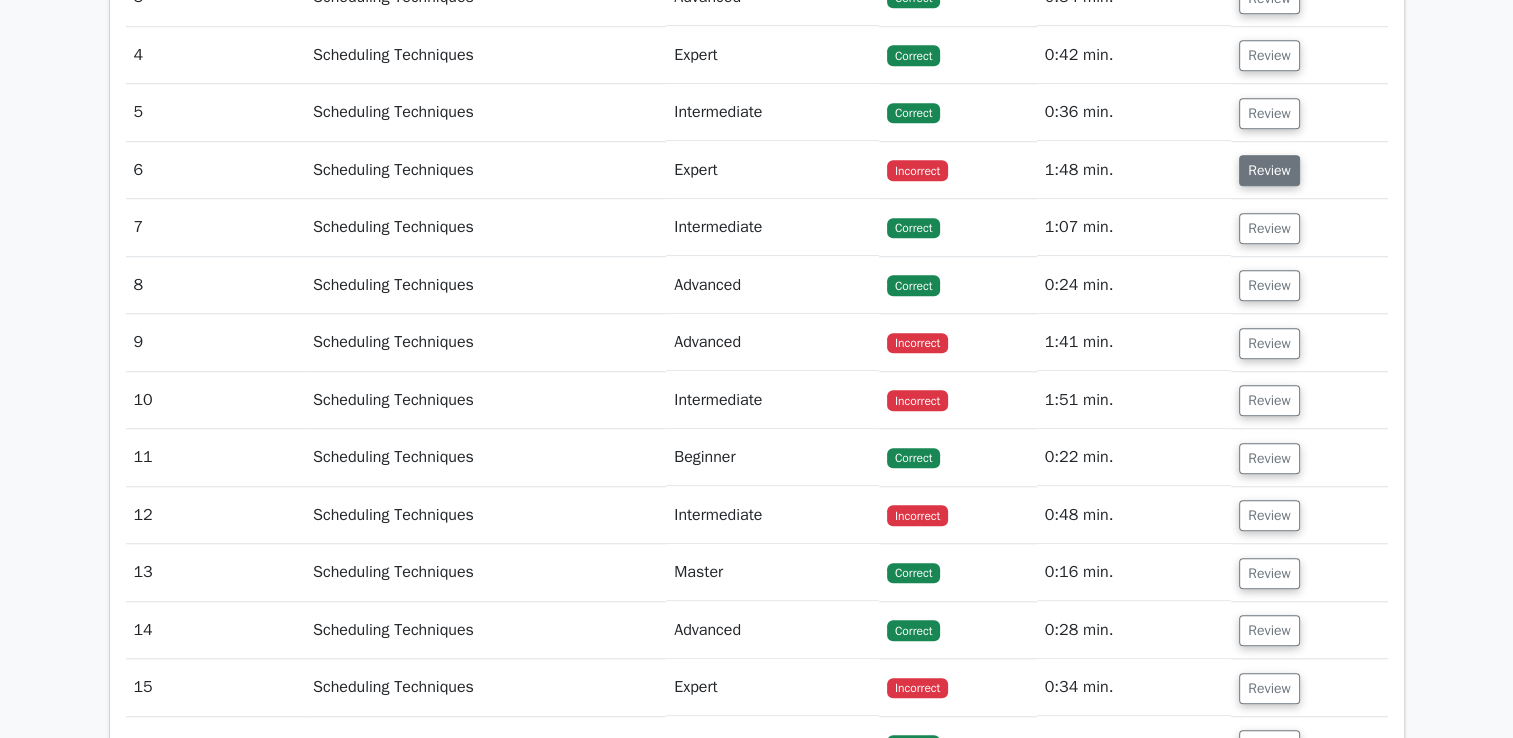 click on "Review" at bounding box center [1269, 170] 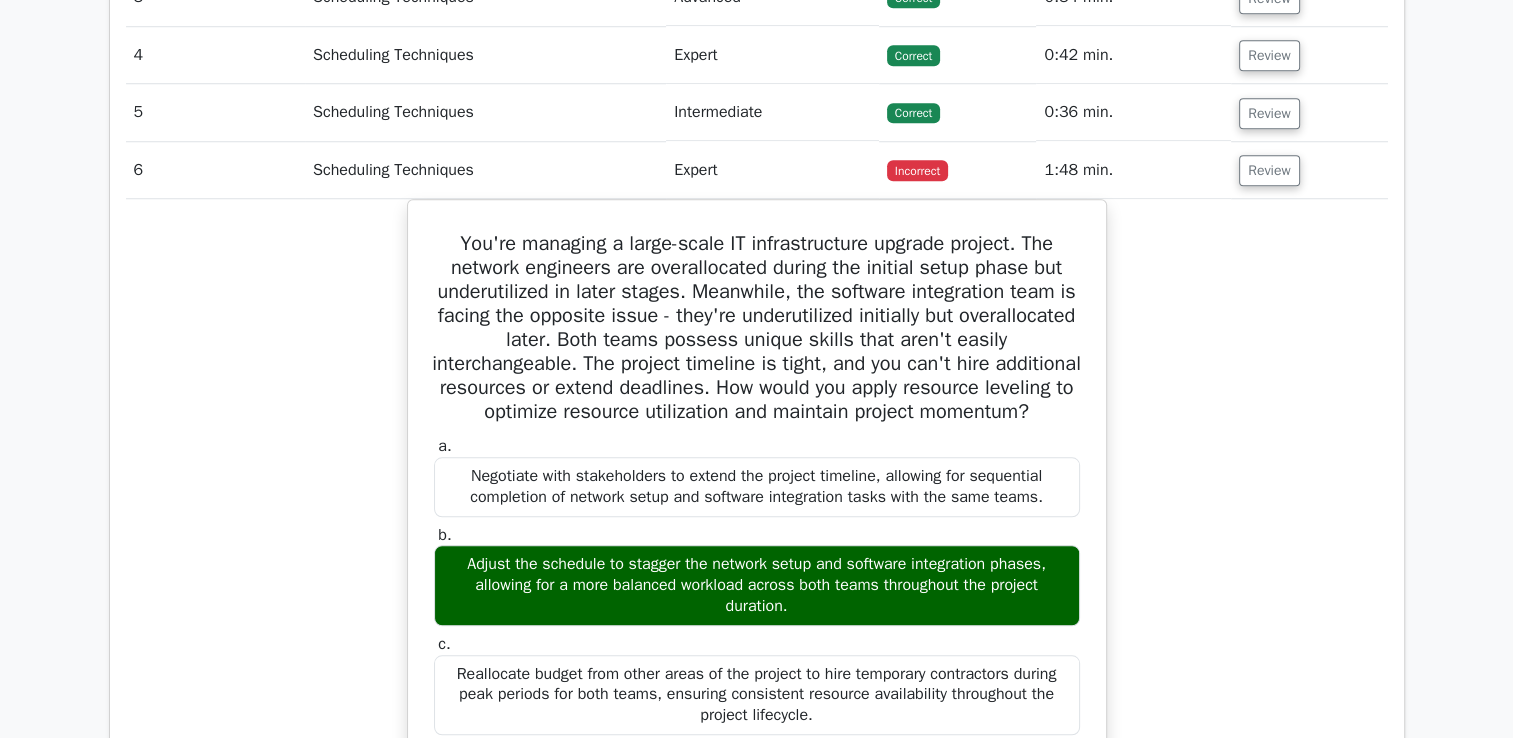 scroll, scrollTop: 0, scrollLeft: 12, axis: horizontal 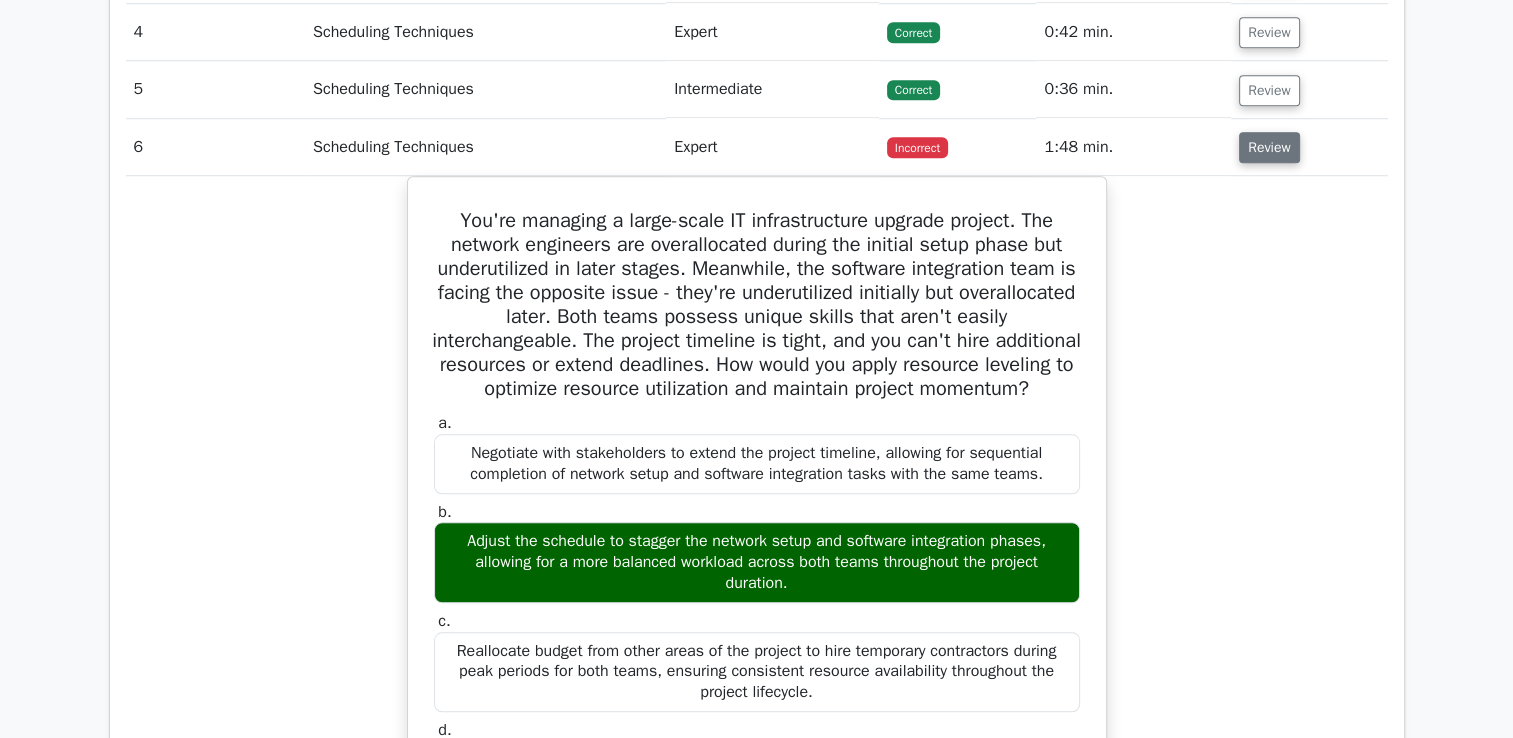 click on "Review" at bounding box center [1269, 147] 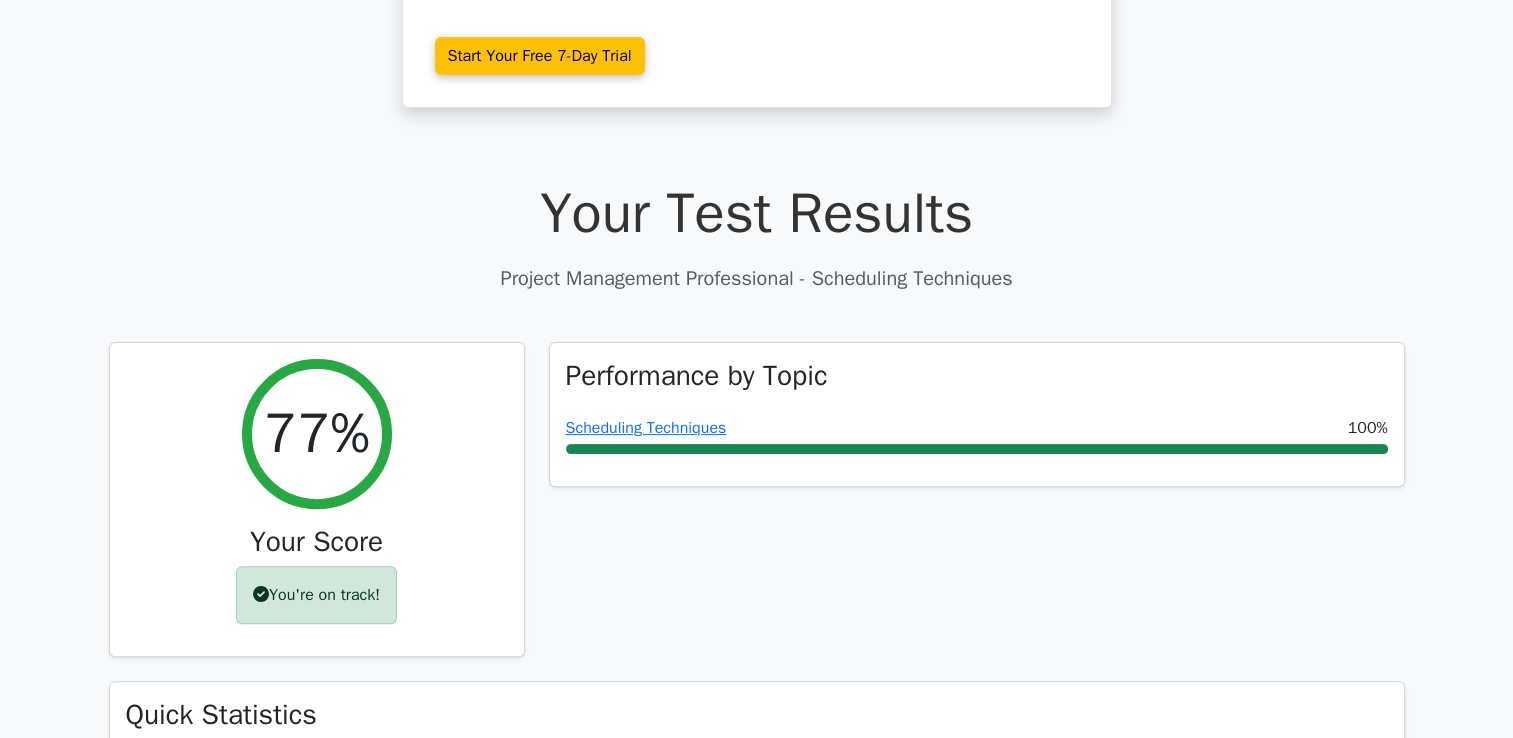 scroll, scrollTop: 524, scrollLeft: 0, axis: vertical 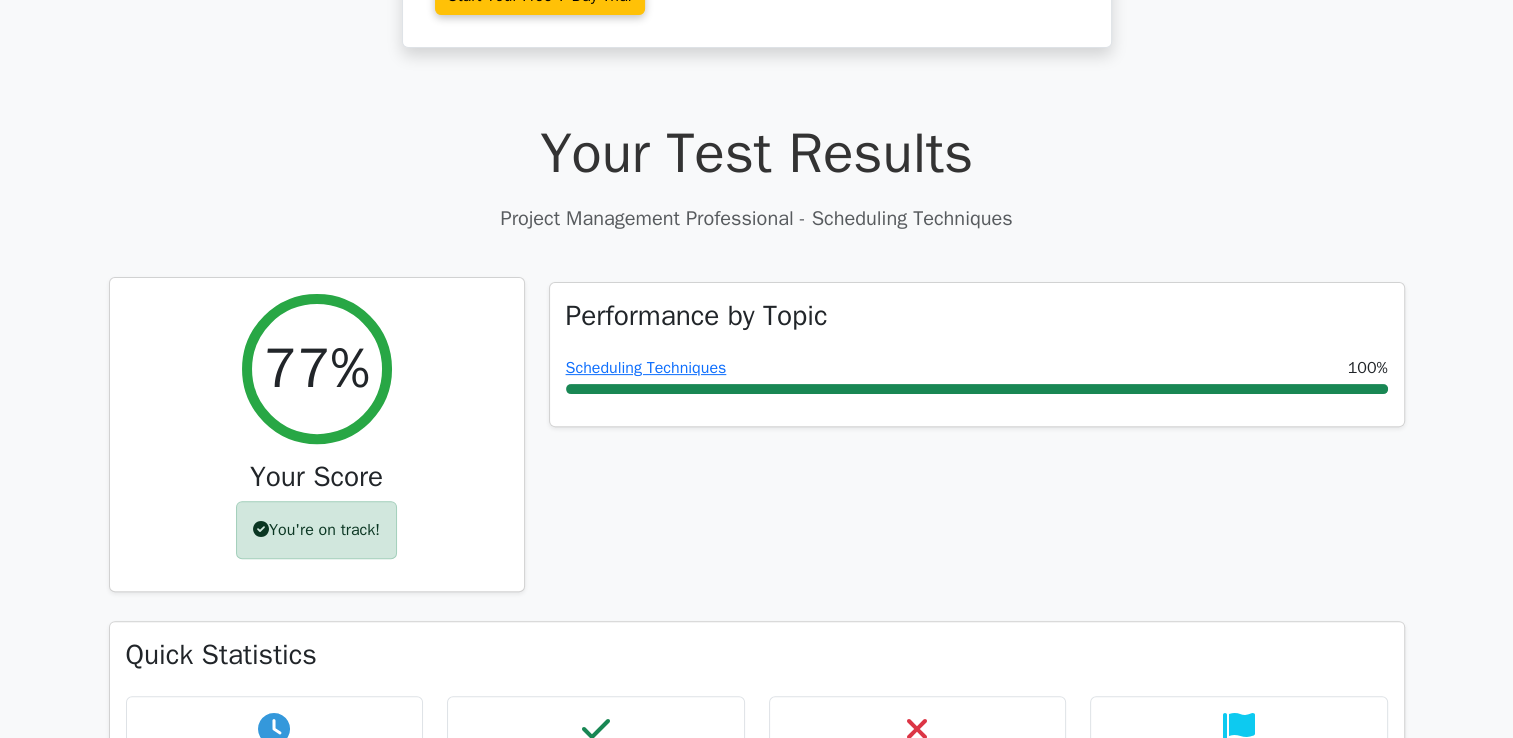 click on "You're on track!" at bounding box center [316, 530] 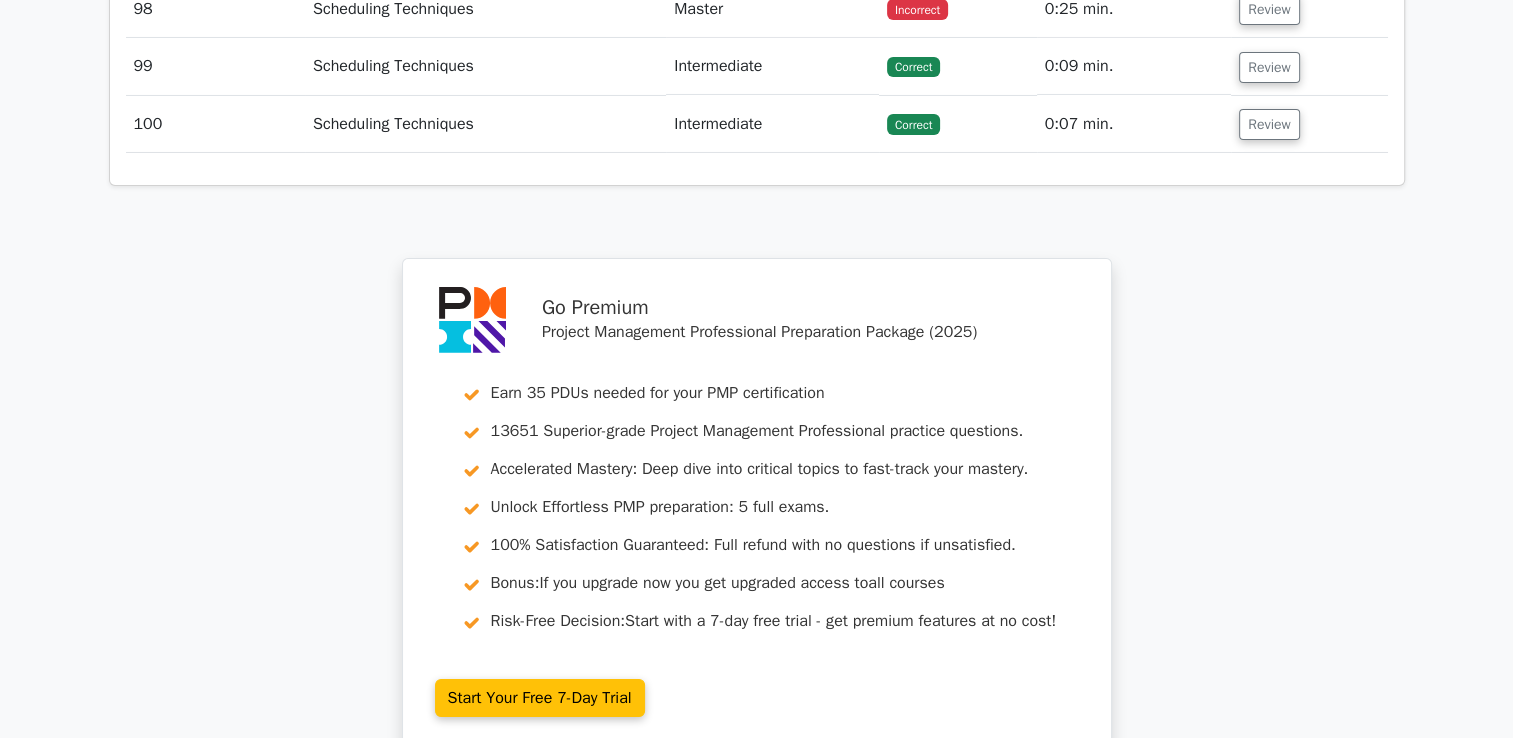 scroll, scrollTop: 7512, scrollLeft: 0, axis: vertical 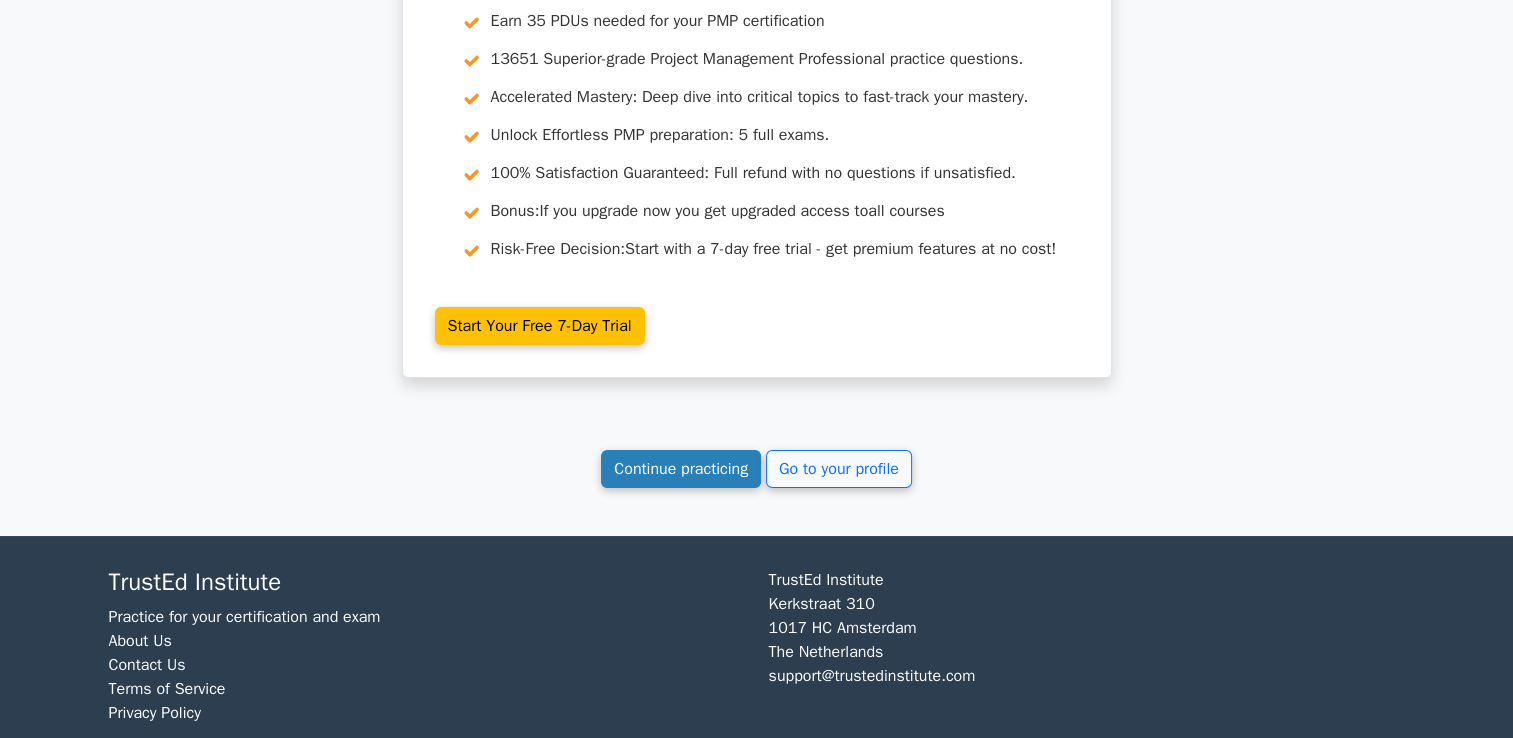 click on "Continue practicing" at bounding box center [681, 469] 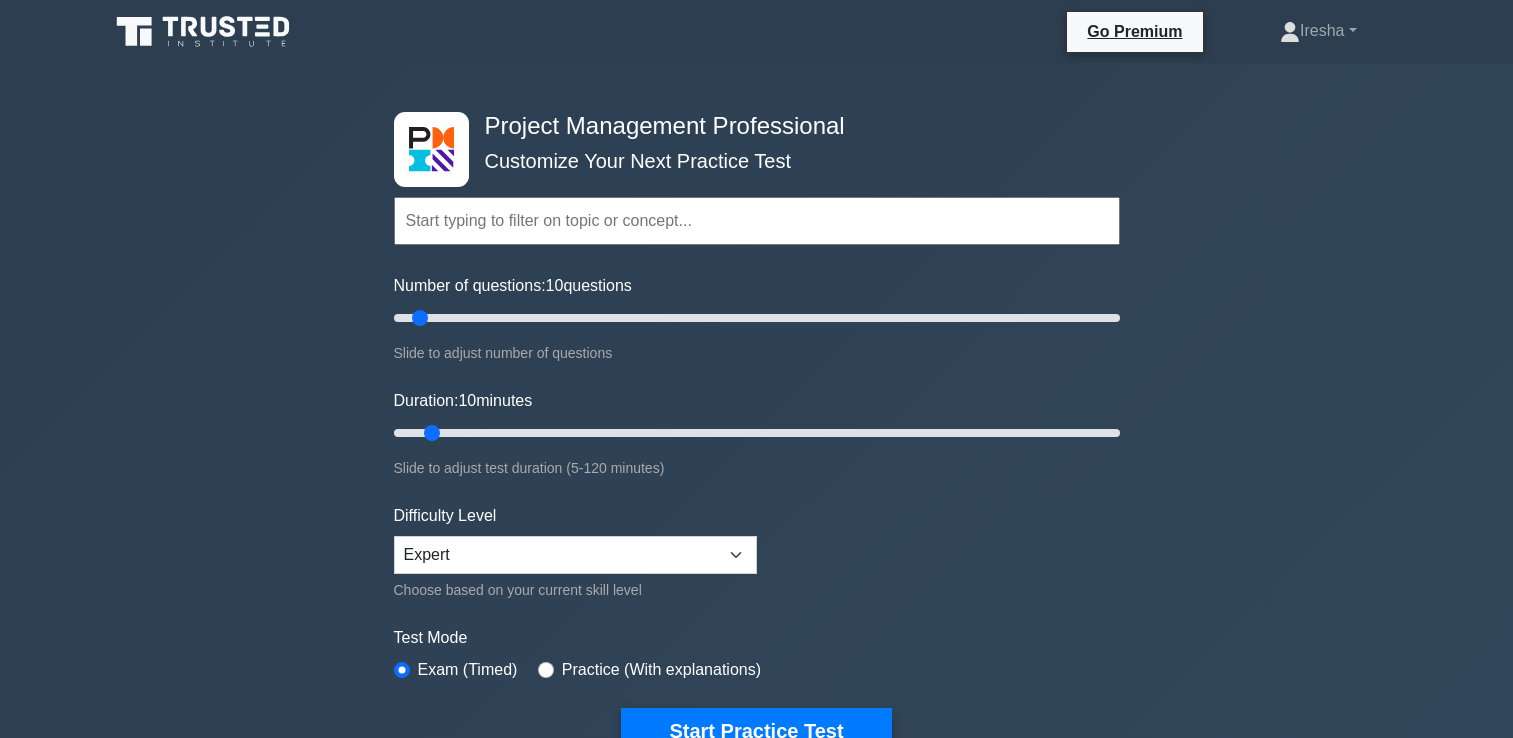 scroll, scrollTop: 0, scrollLeft: 0, axis: both 